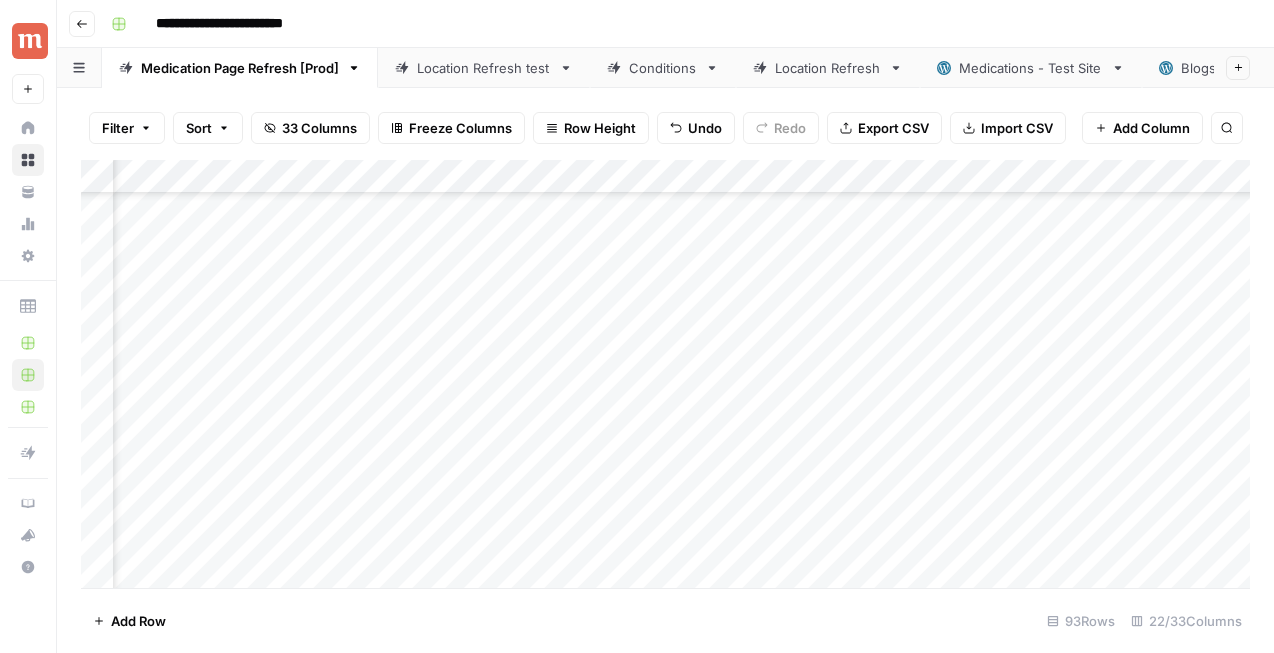 scroll, scrollTop: 0, scrollLeft: 0, axis: both 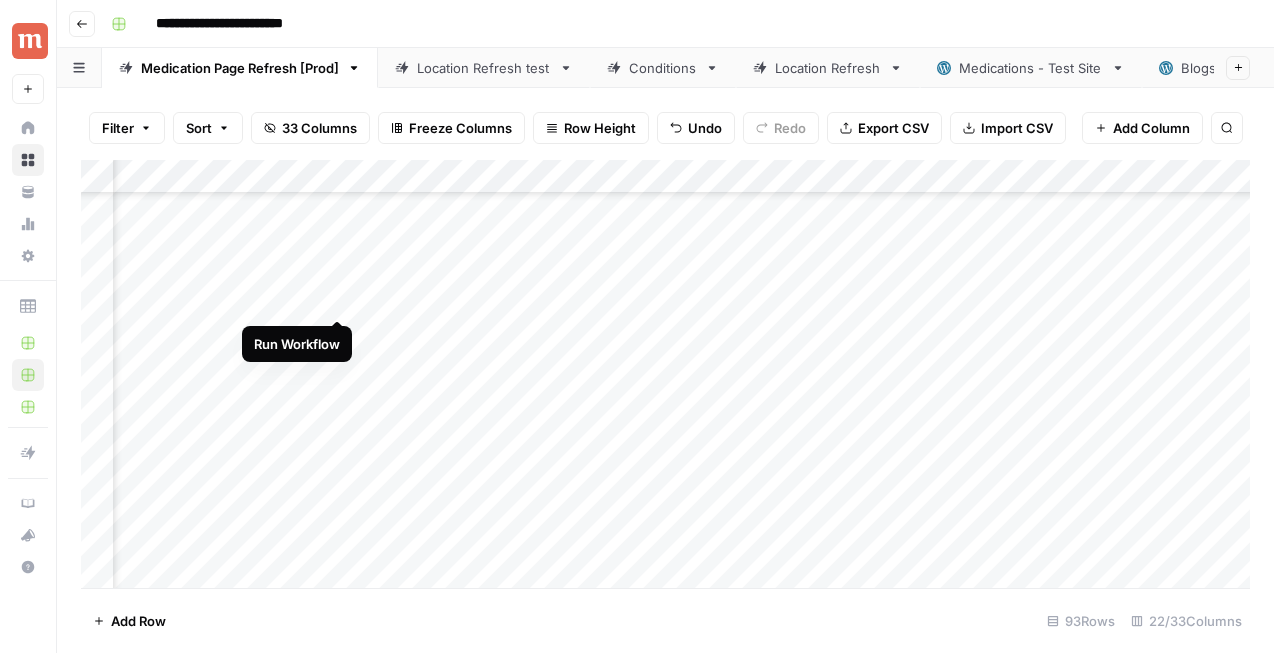 click on "Add Column" at bounding box center [665, 374] 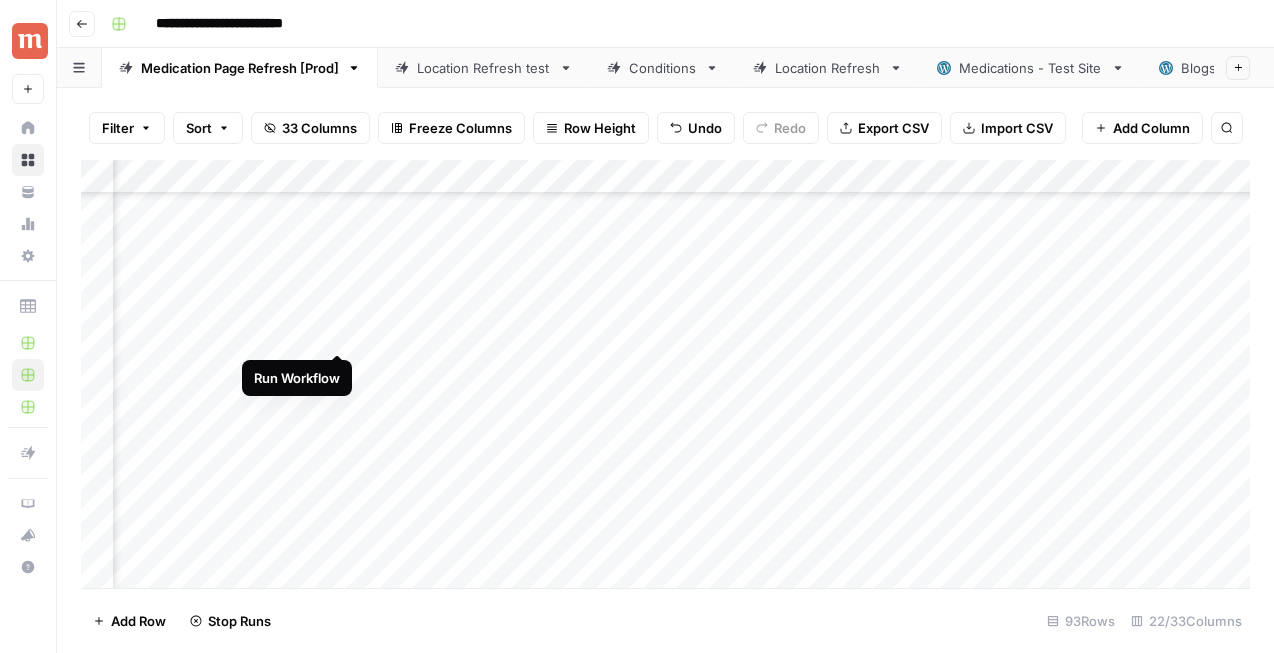 click on "Add Column" at bounding box center [665, 374] 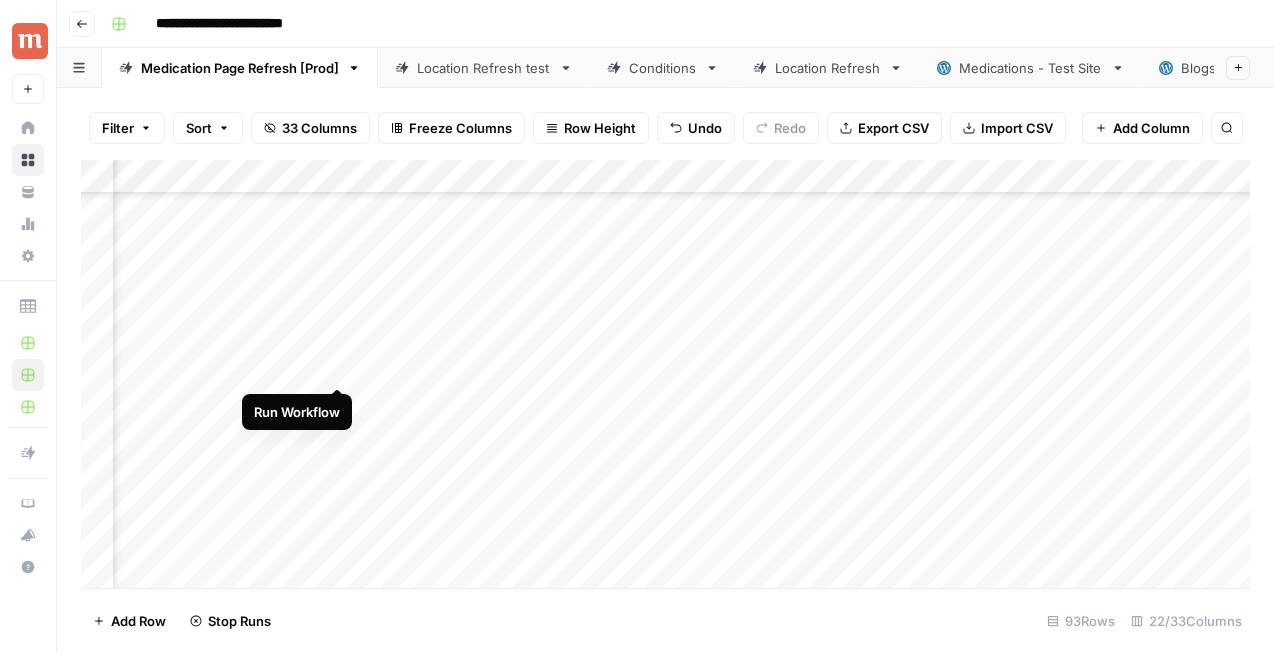 click on "Add Column" at bounding box center [665, 374] 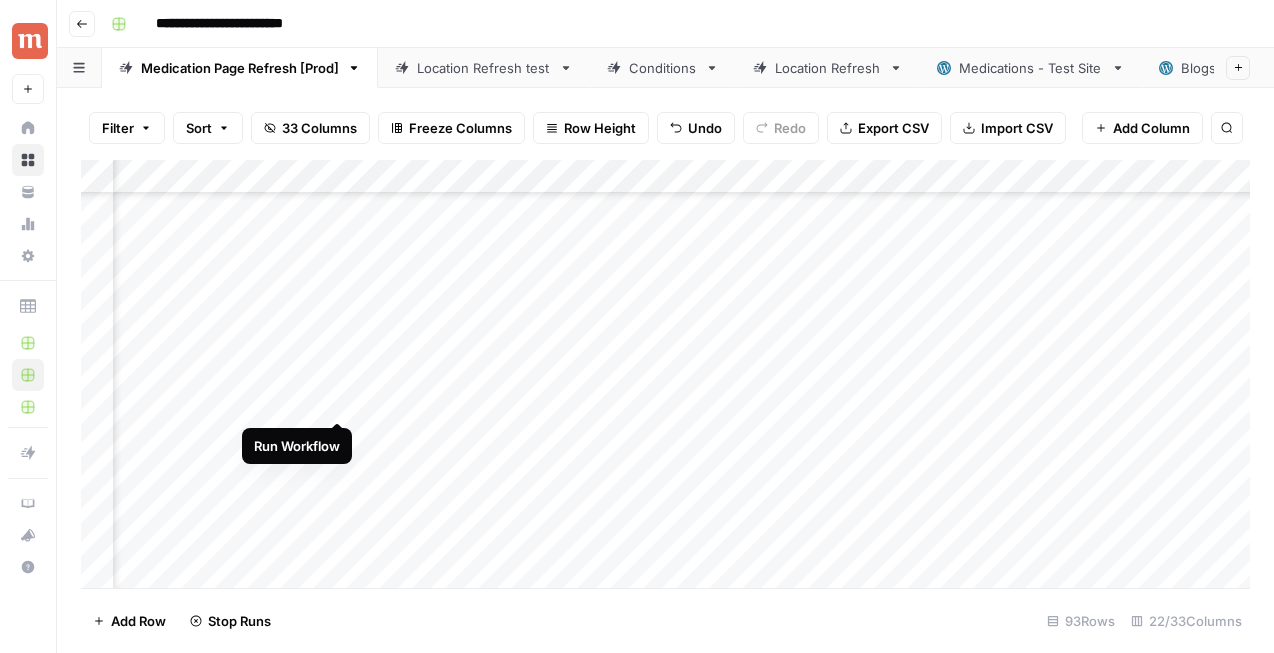 click on "Add Column" at bounding box center [665, 374] 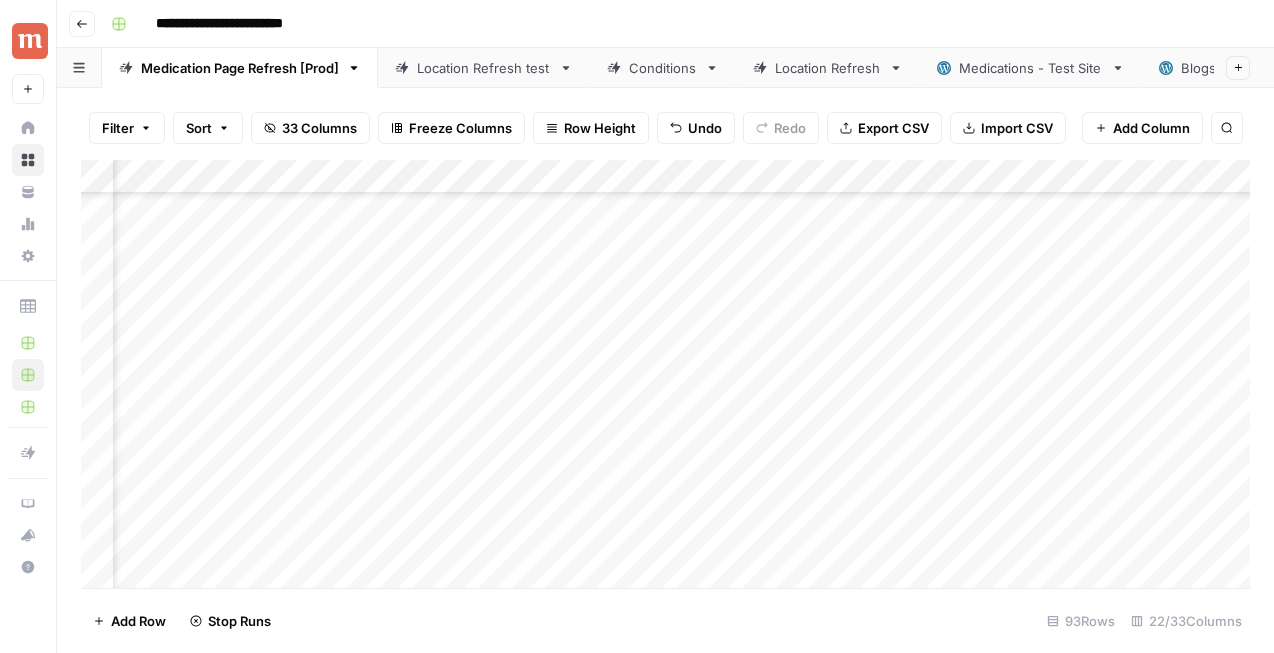scroll, scrollTop: 487, scrollLeft: 2481, axis: both 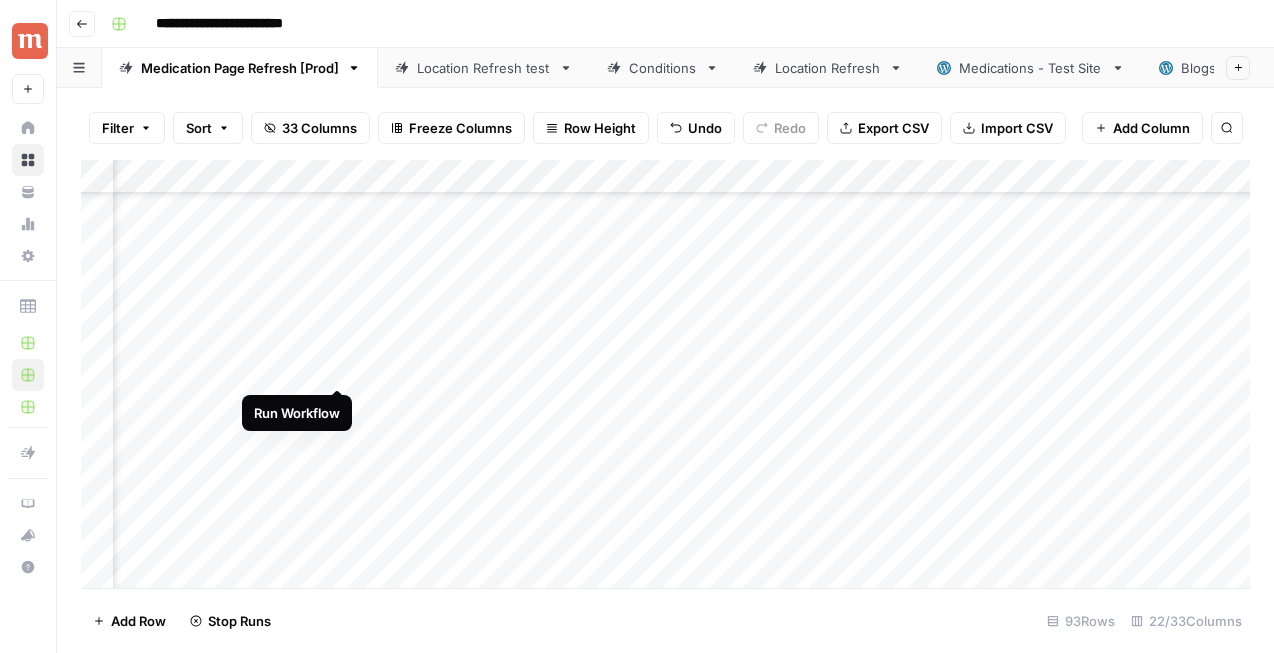 click on "Add Column" at bounding box center (665, 374) 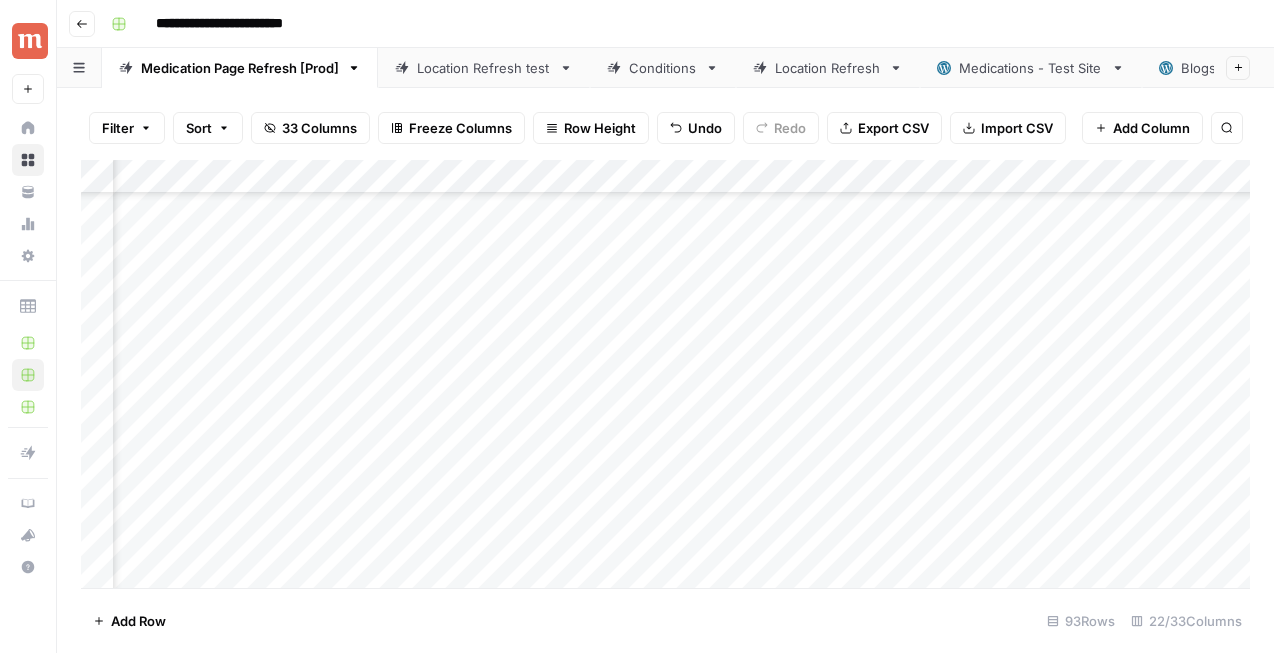 scroll, scrollTop: 748, scrollLeft: 1916, axis: both 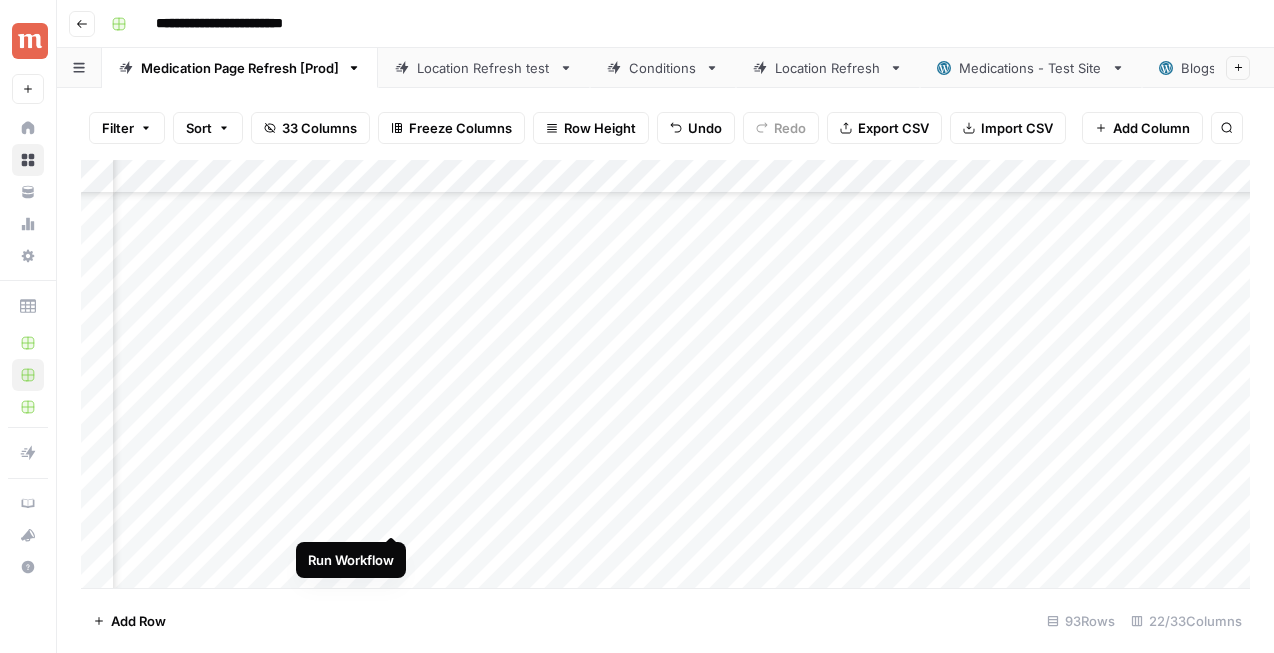 click on "Add Column" at bounding box center (665, 374) 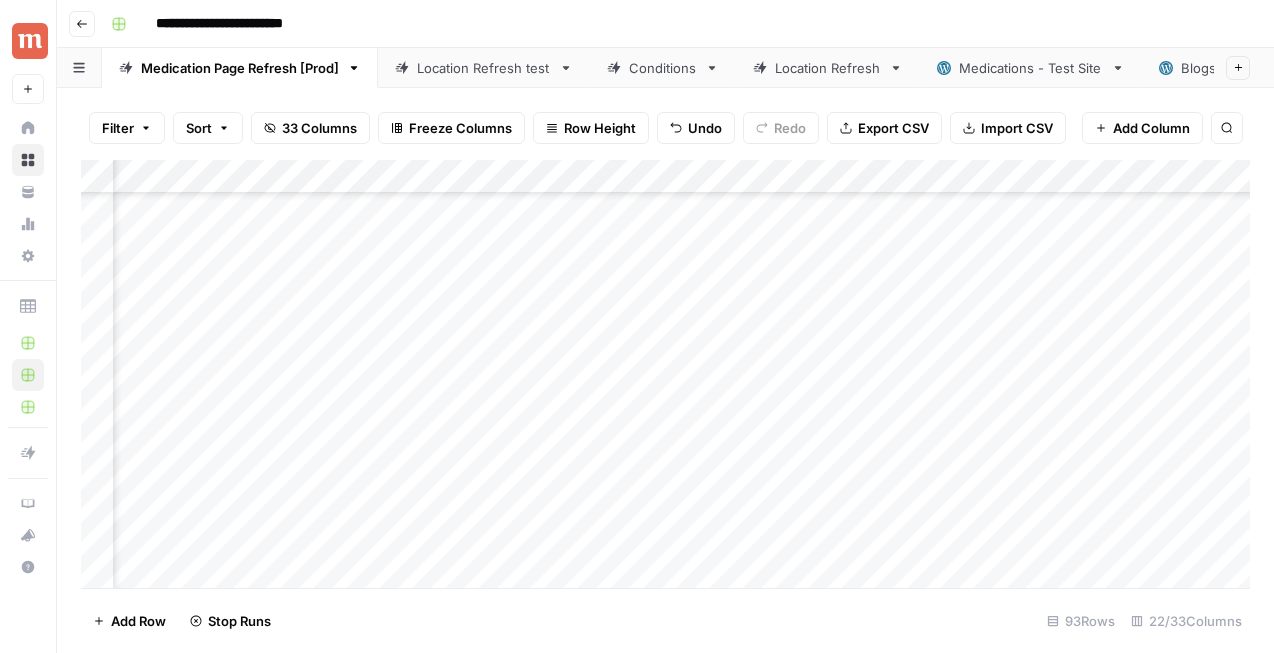 scroll, scrollTop: 459, scrollLeft: 2560, axis: both 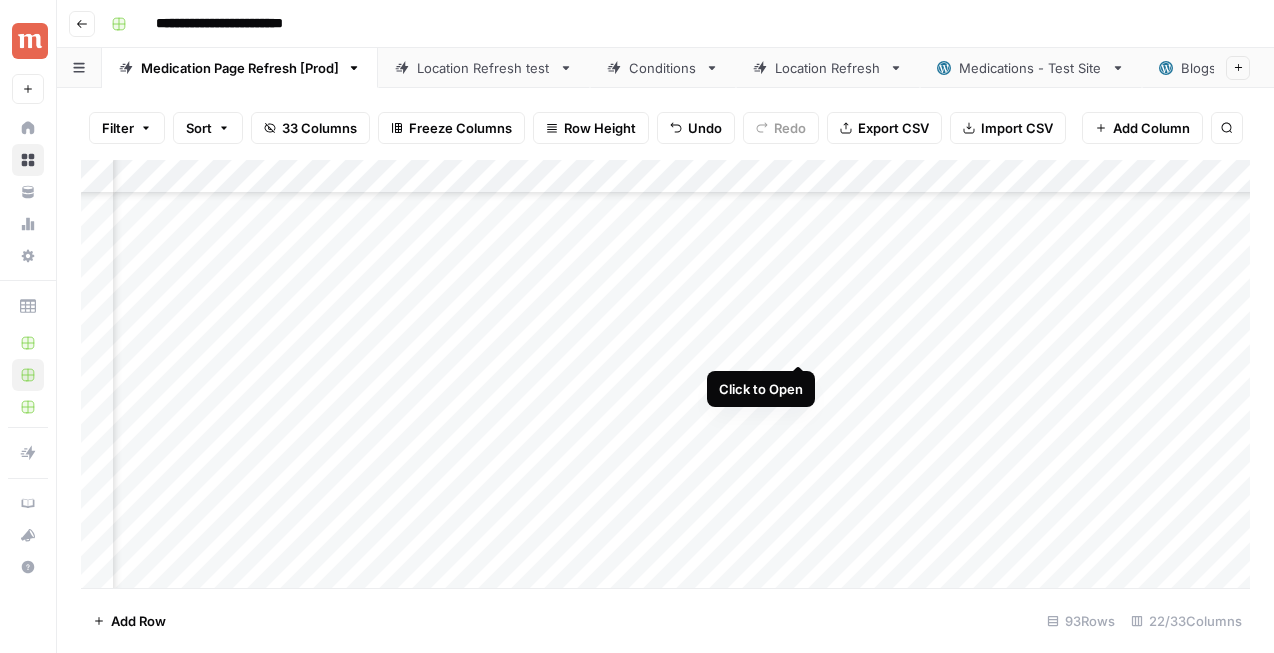 click on "Add Column" at bounding box center [665, 374] 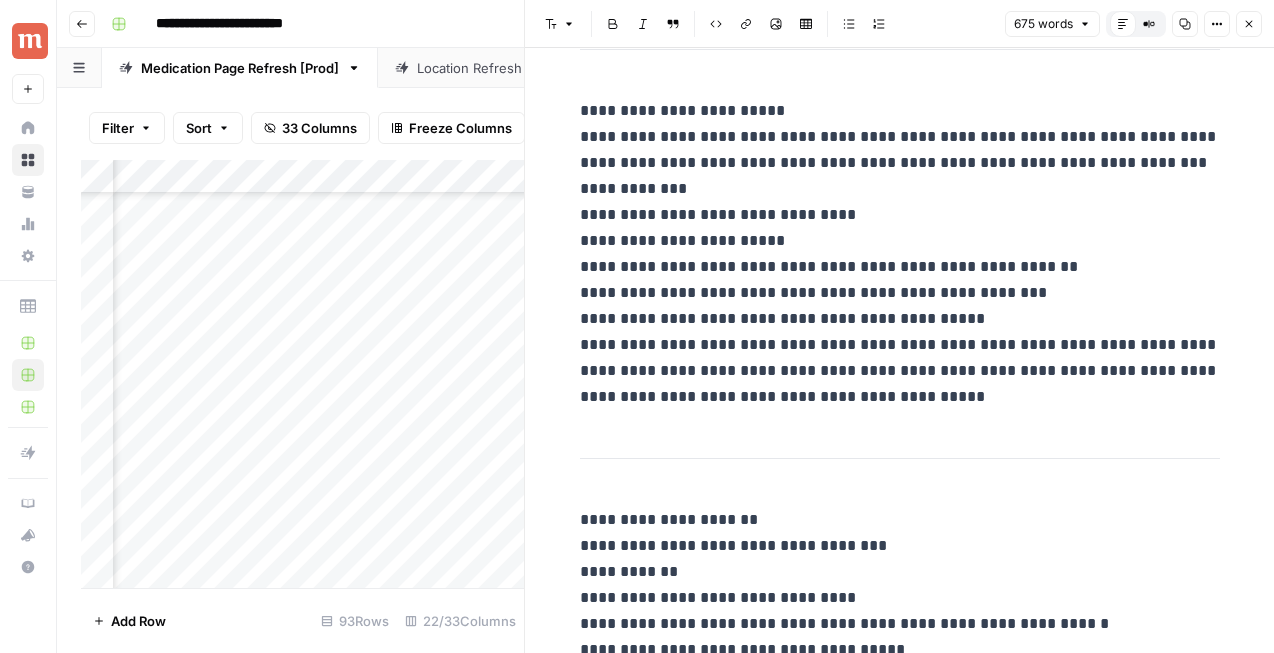 scroll, scrollTop: 3091, scrollLeft: 0, axis: vertical 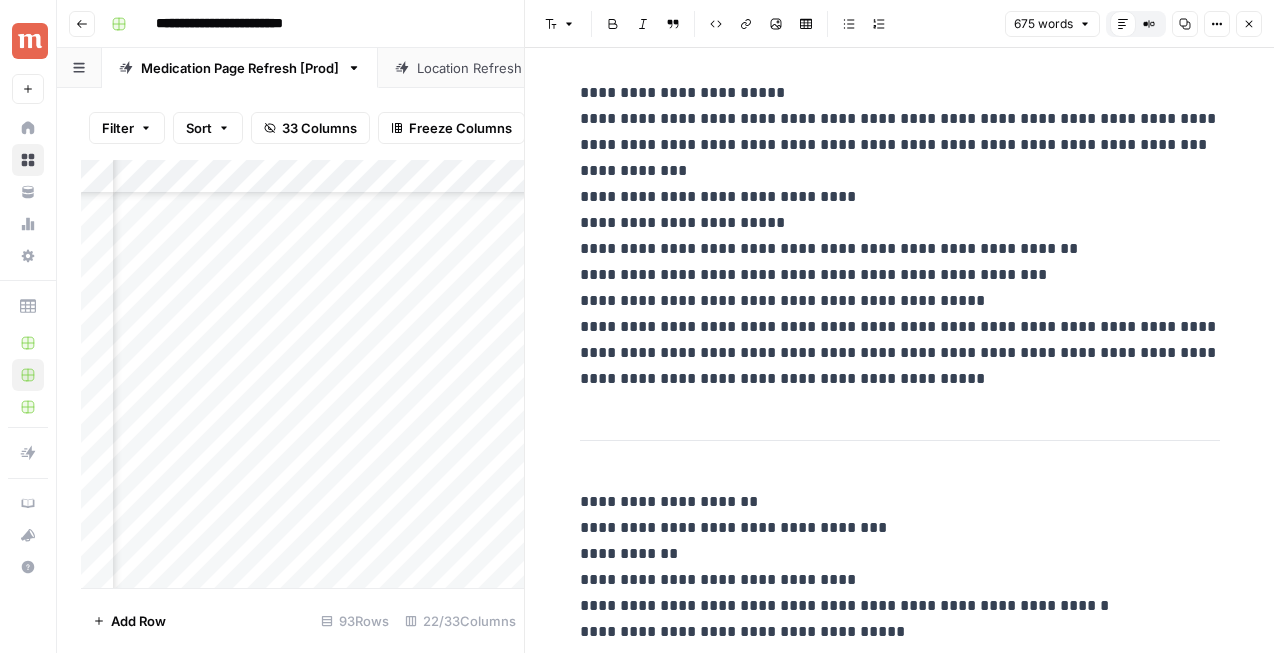 click 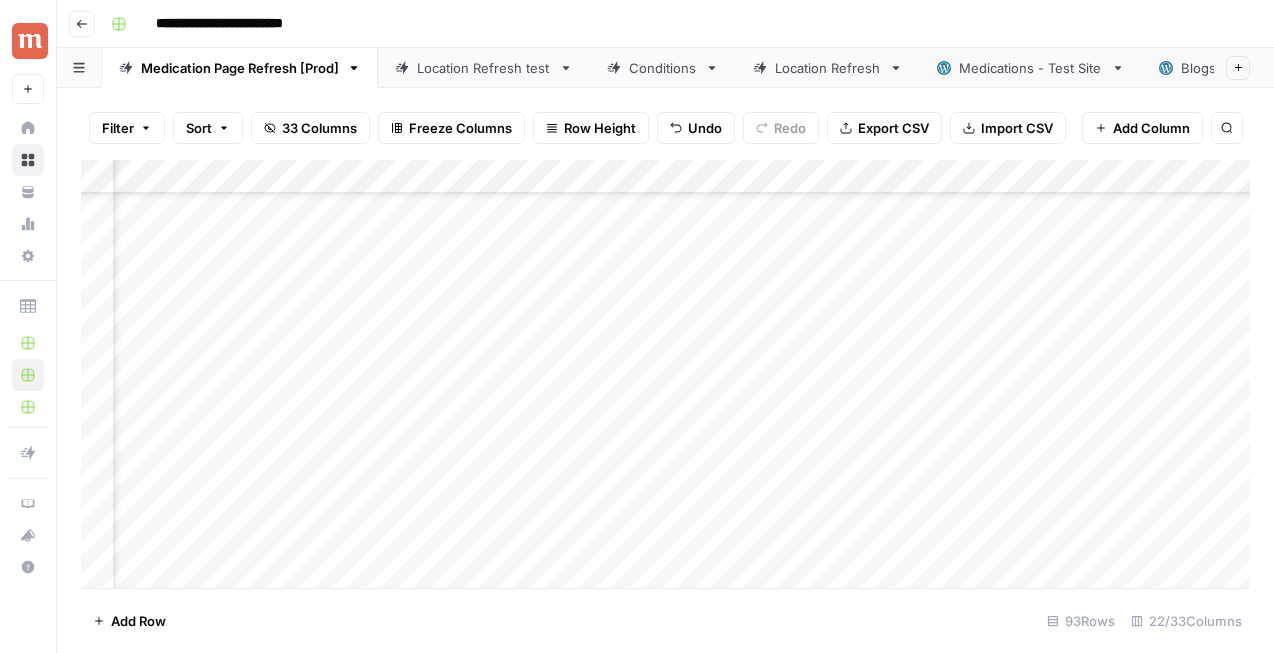 scroll, scrollTop: 409, scrollLeft: 2944, axis: both 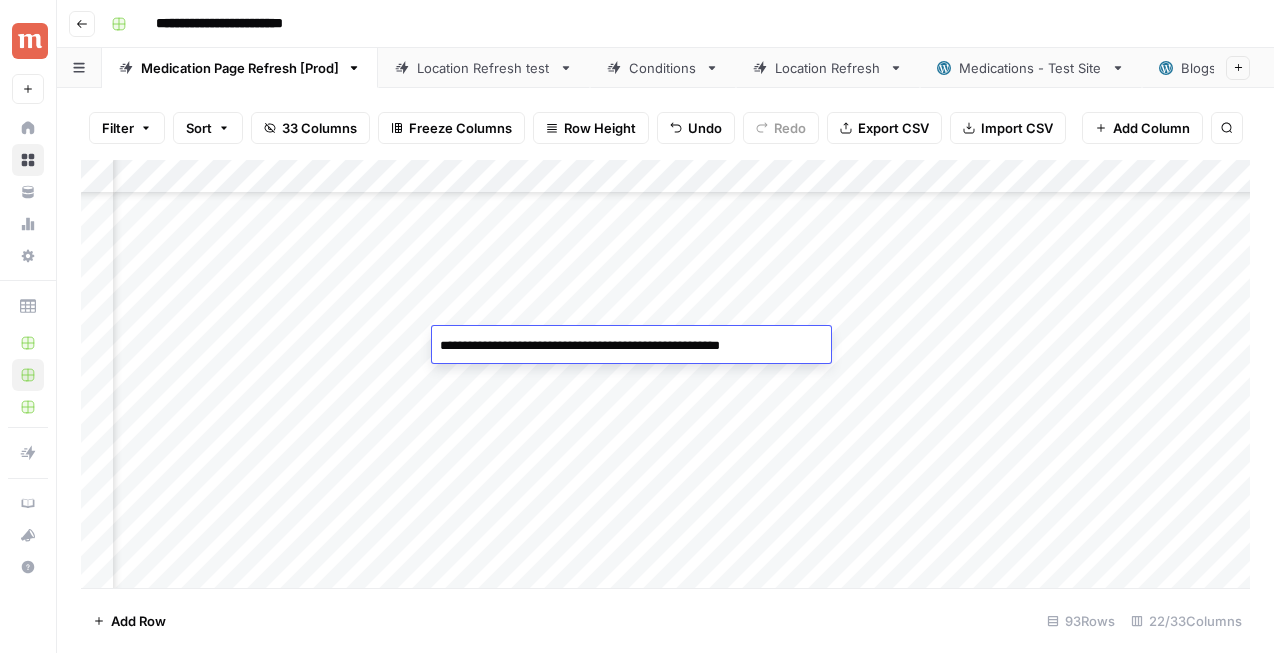 click on "Add Column" at bounding box center (665, 374) 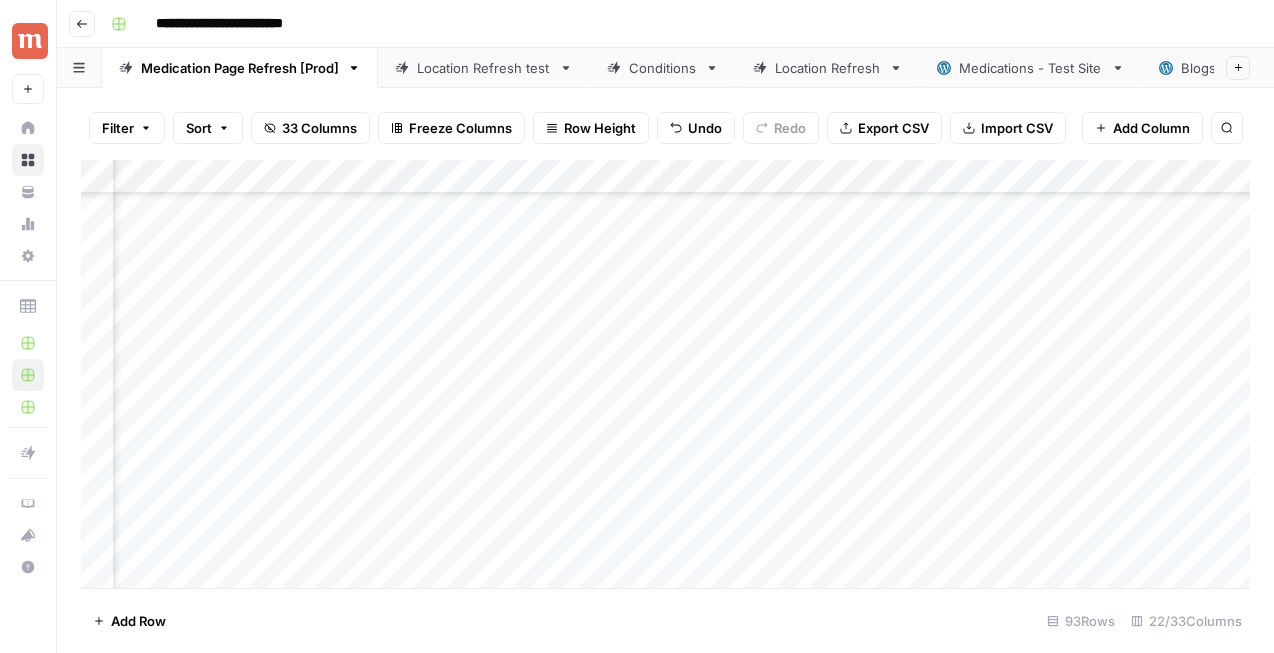 click on "Add Column" at bounding box center (665, 374) 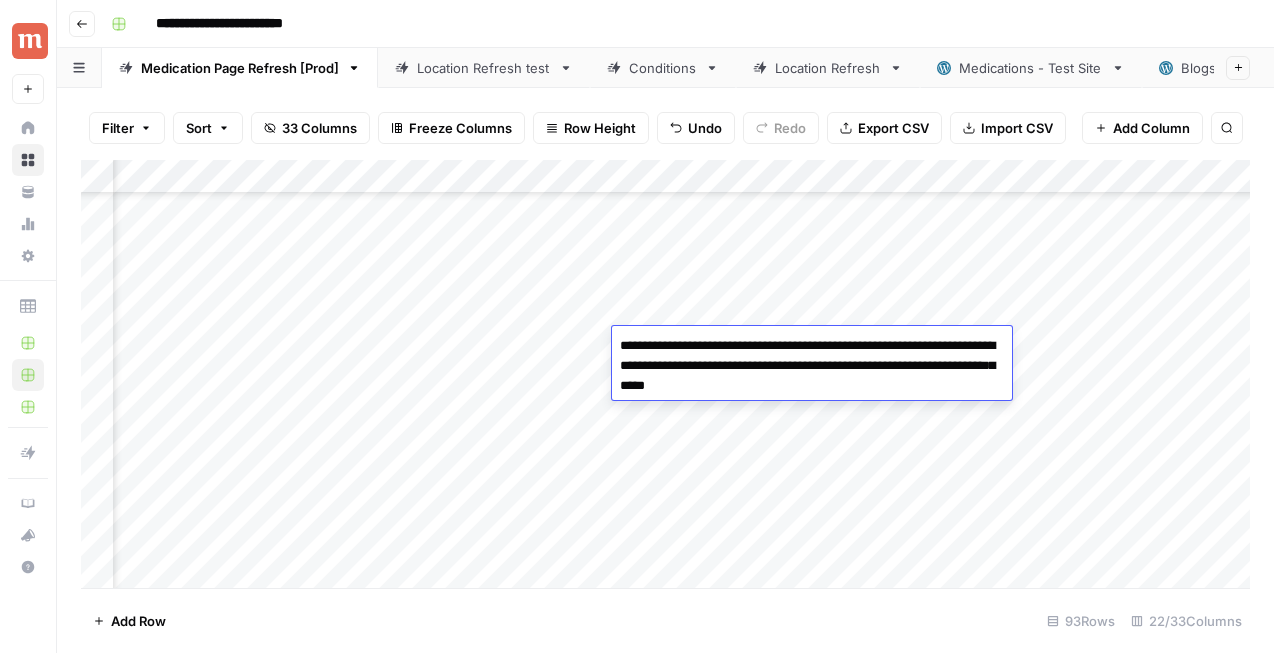 click on "Add Column" at bounding box center (665, 374) 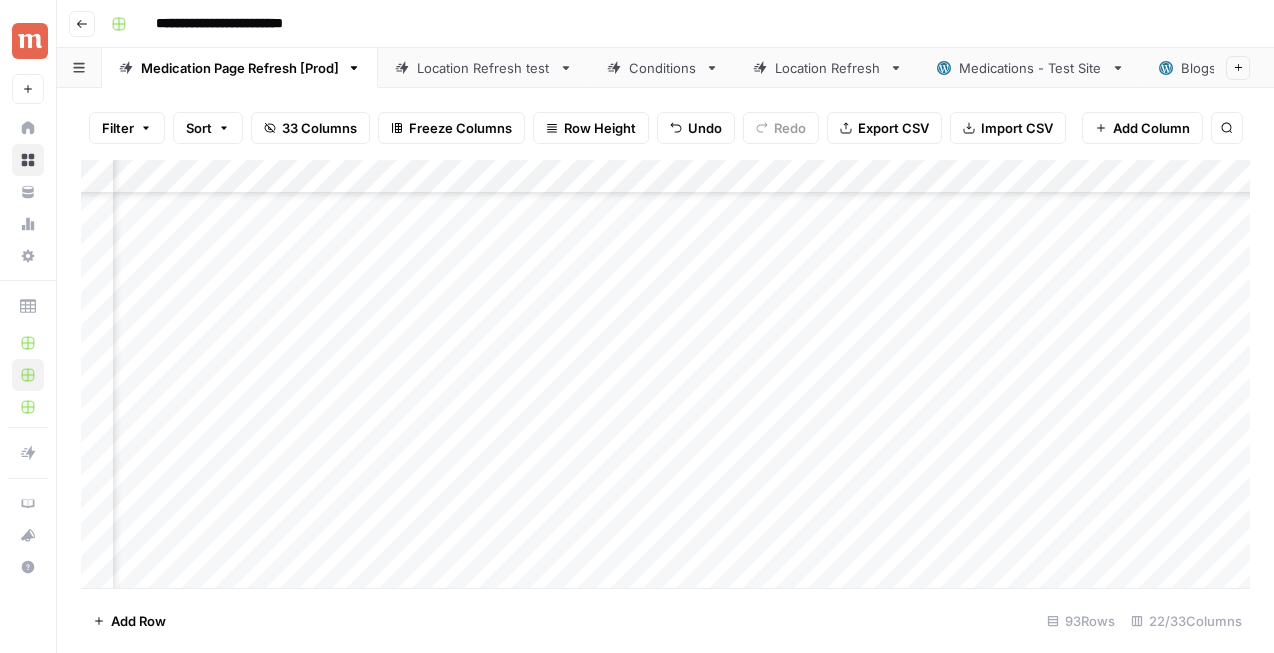scroll, scrollTop: 409, scrollLeft: 3067, axis: both 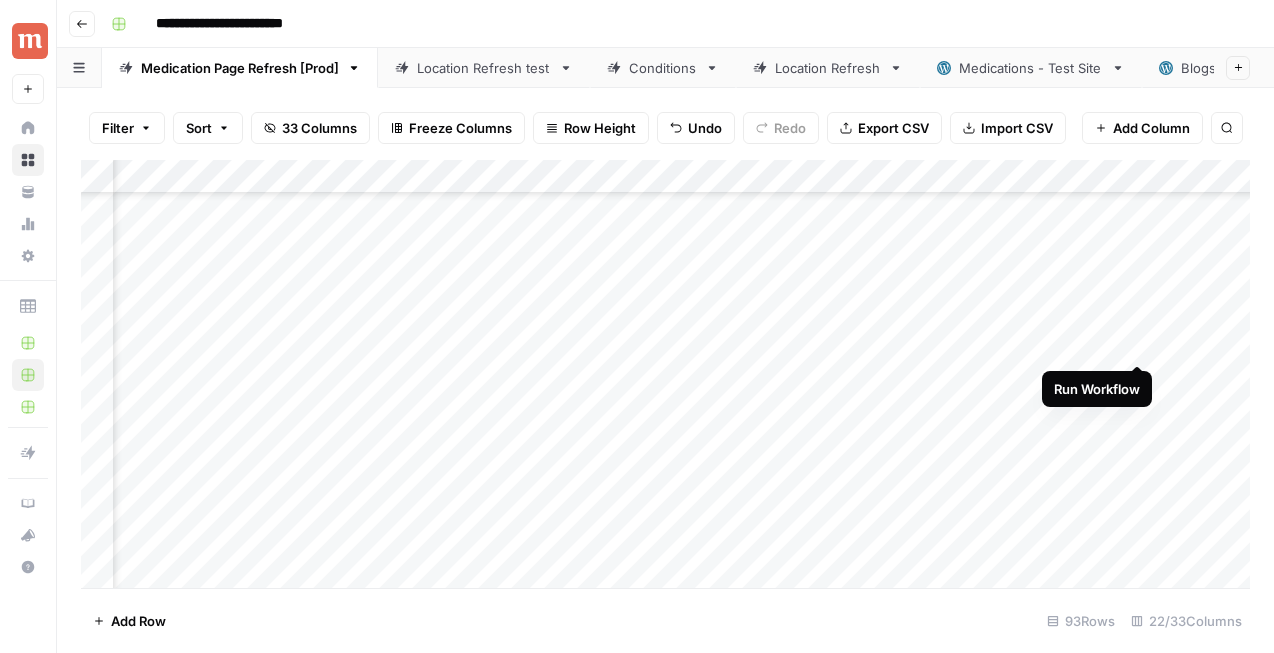 click on "Add Column" at bounding box center [665, 374] 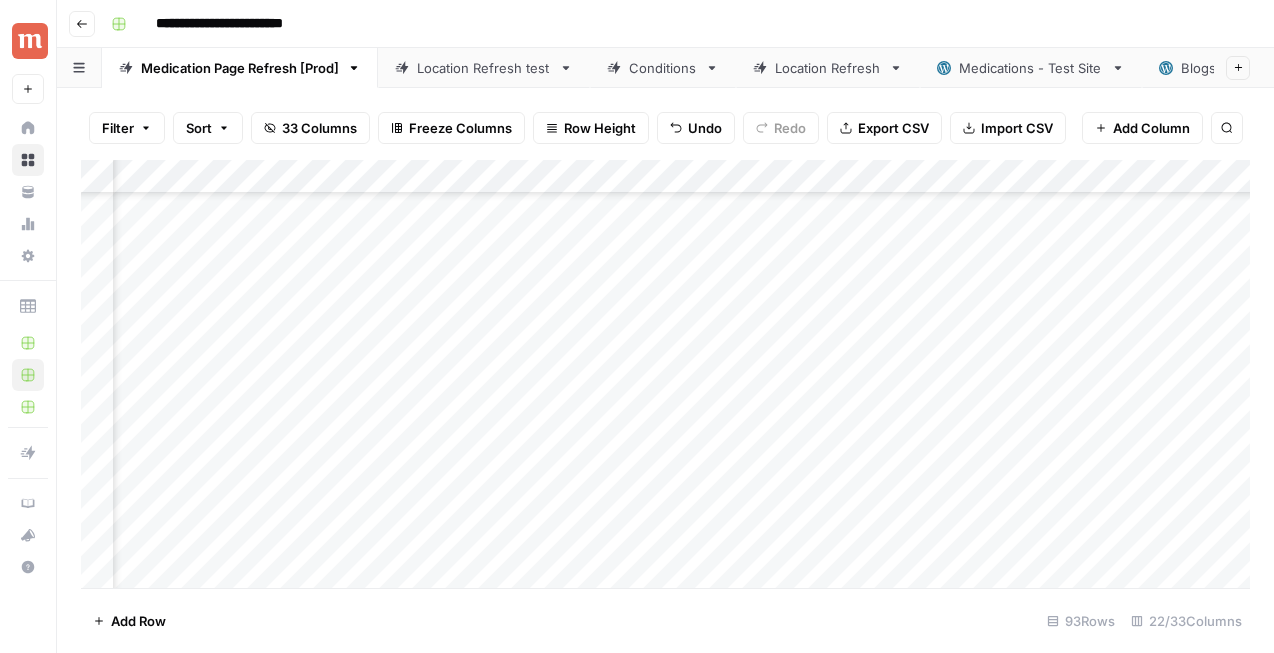 scroll, scrollTop: 402, scrollLeft: 2464, axis: both 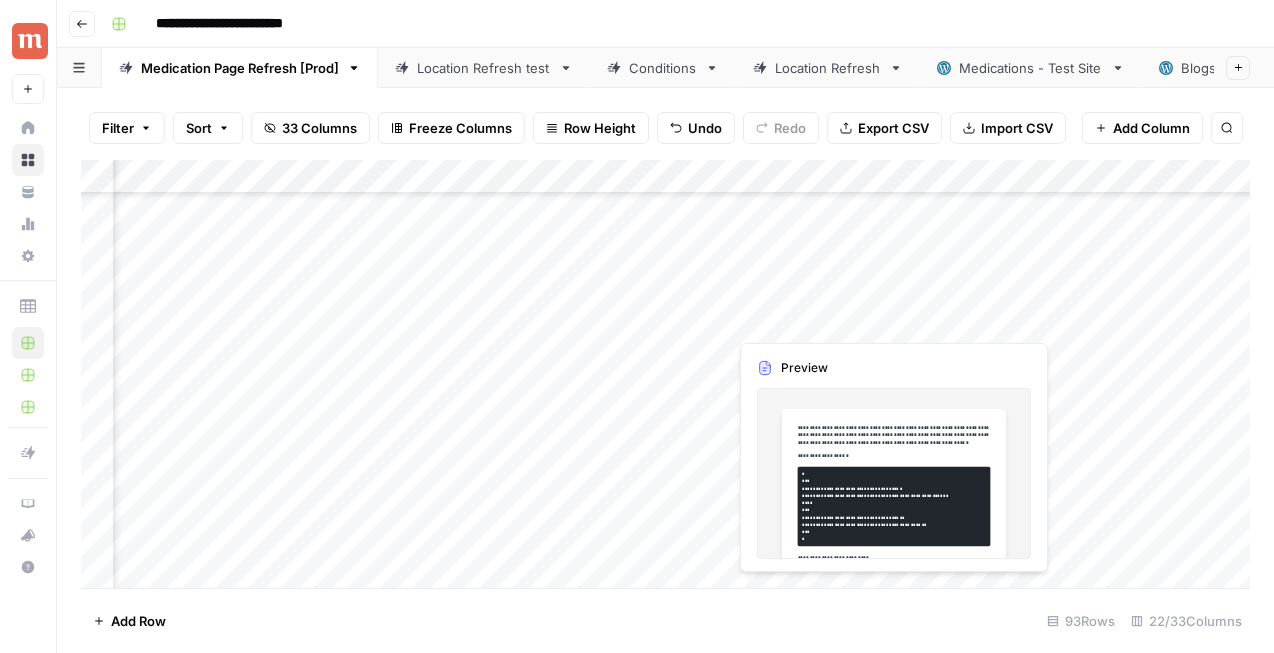 click on "Add Column" at bounding box center (665, 374) 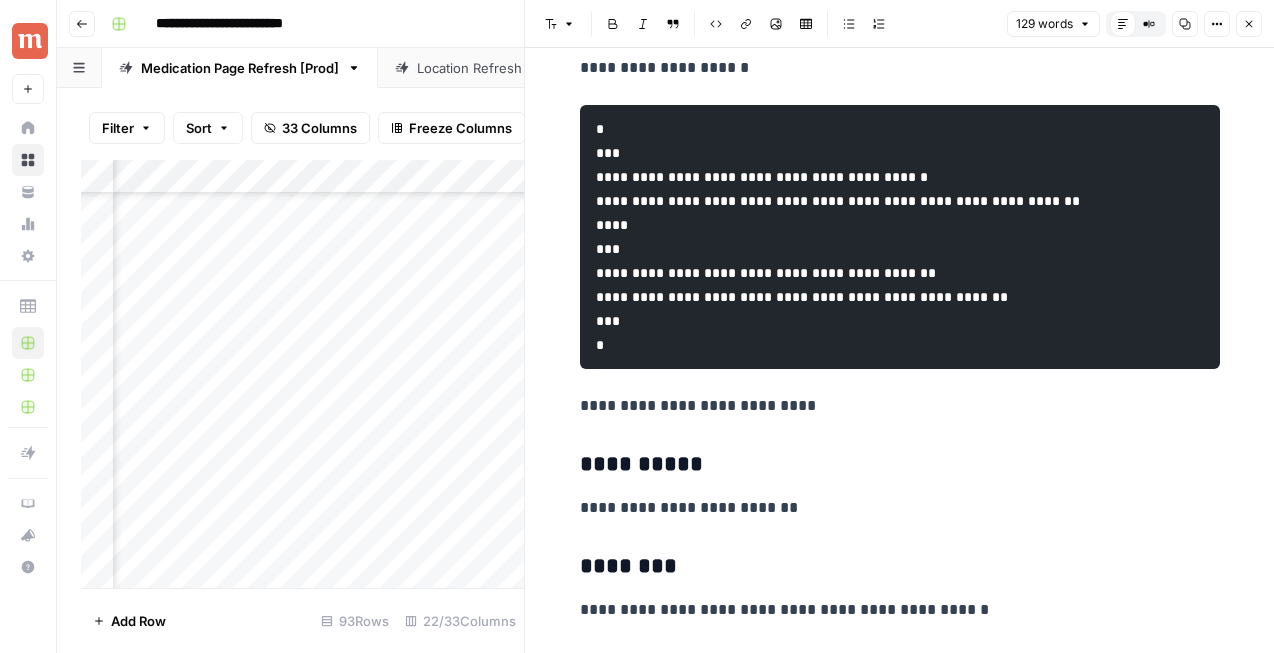 scroll, scrollTop: 0, scrollLeft: 0, axis: both 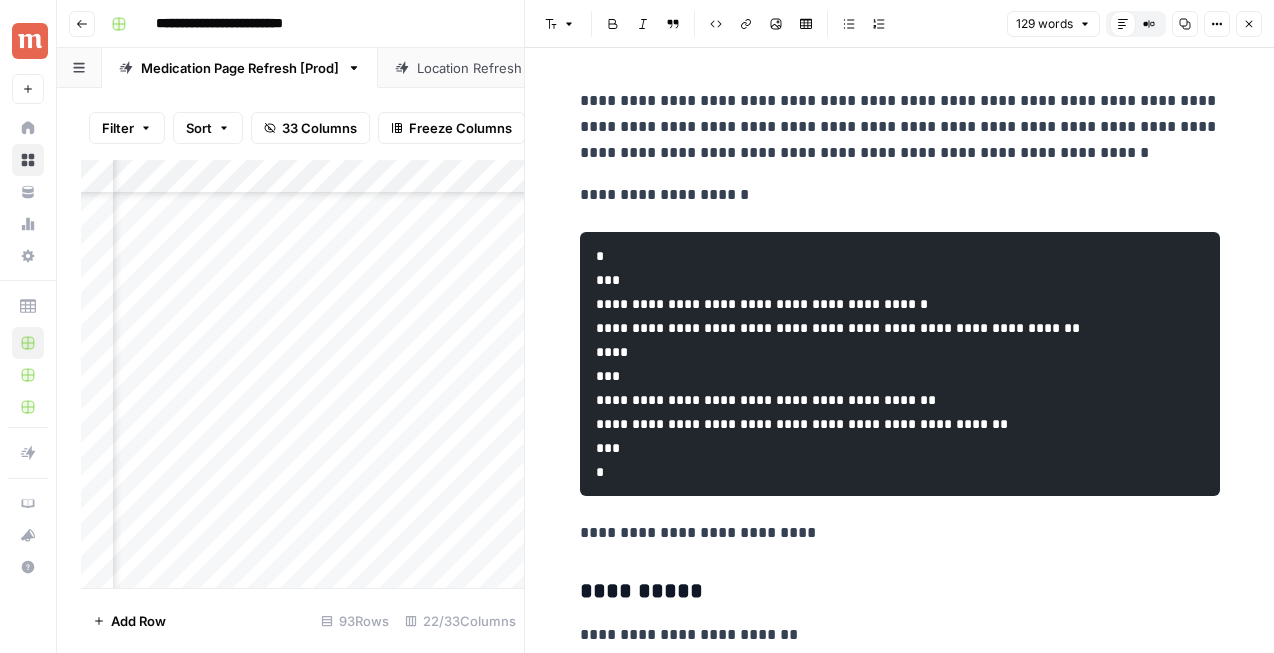 click 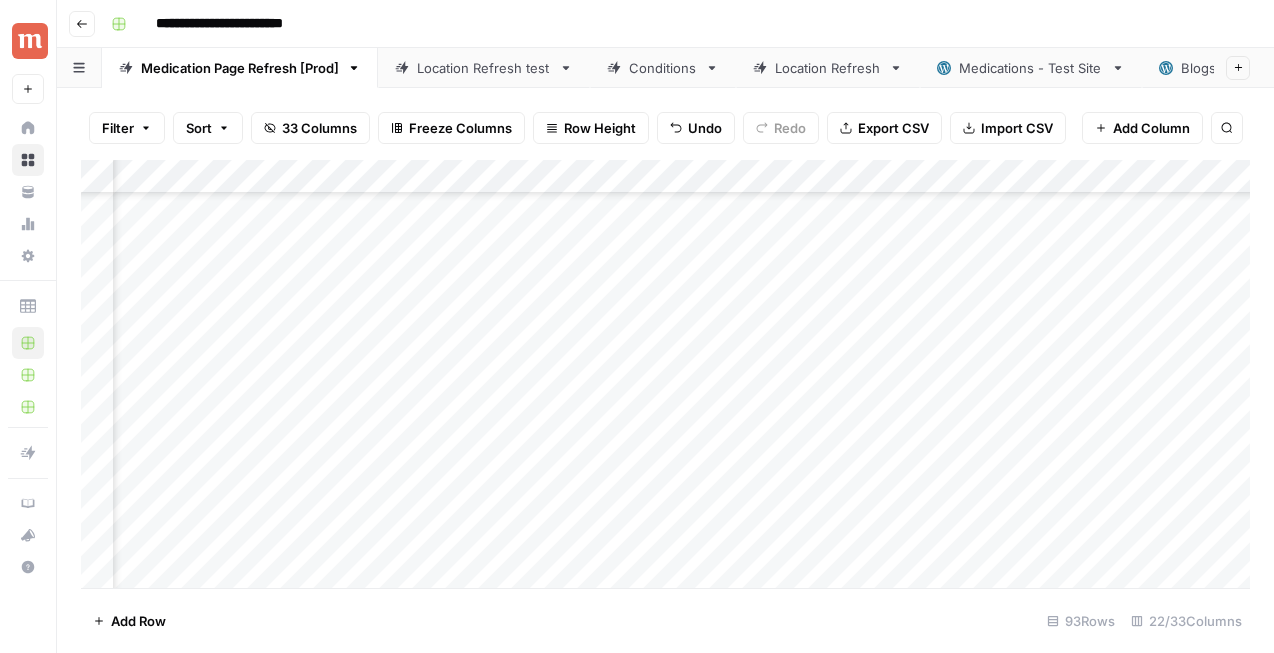 scroll, scrollTop: 417, scrollLeft: 3121, axis: both 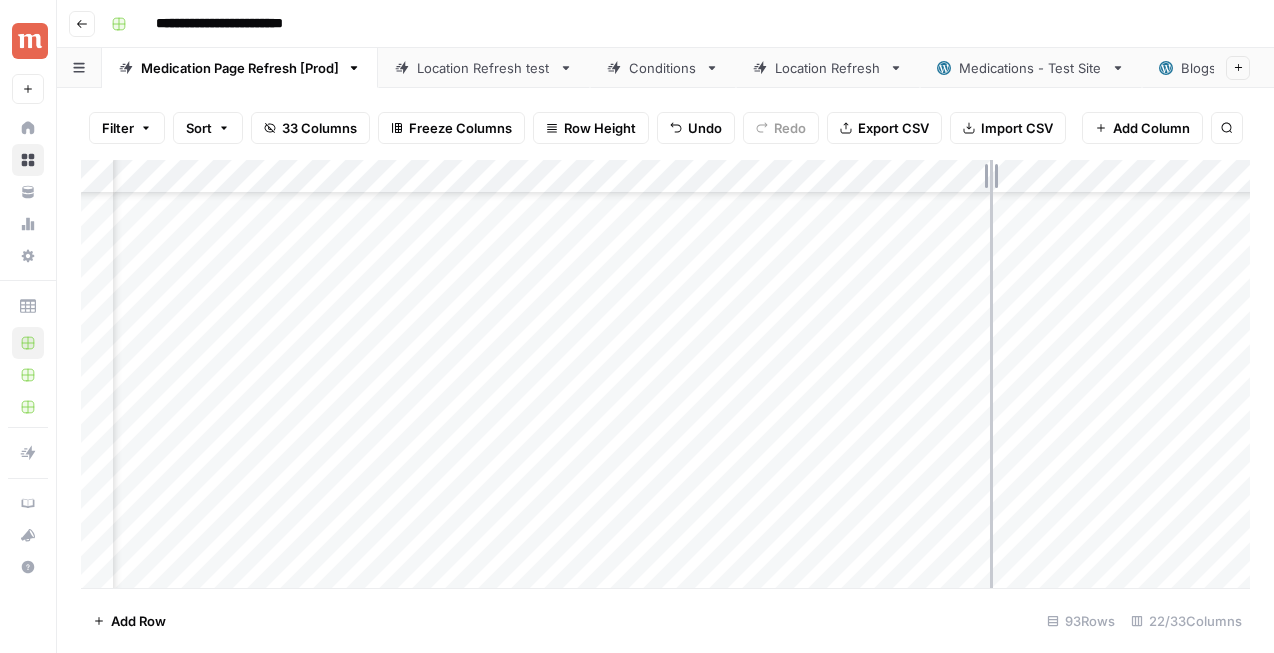 drag, startPoint x: 1105, startPoint y: 180, endPoint x: 982, endPoint y: 181, distance: 123.00407 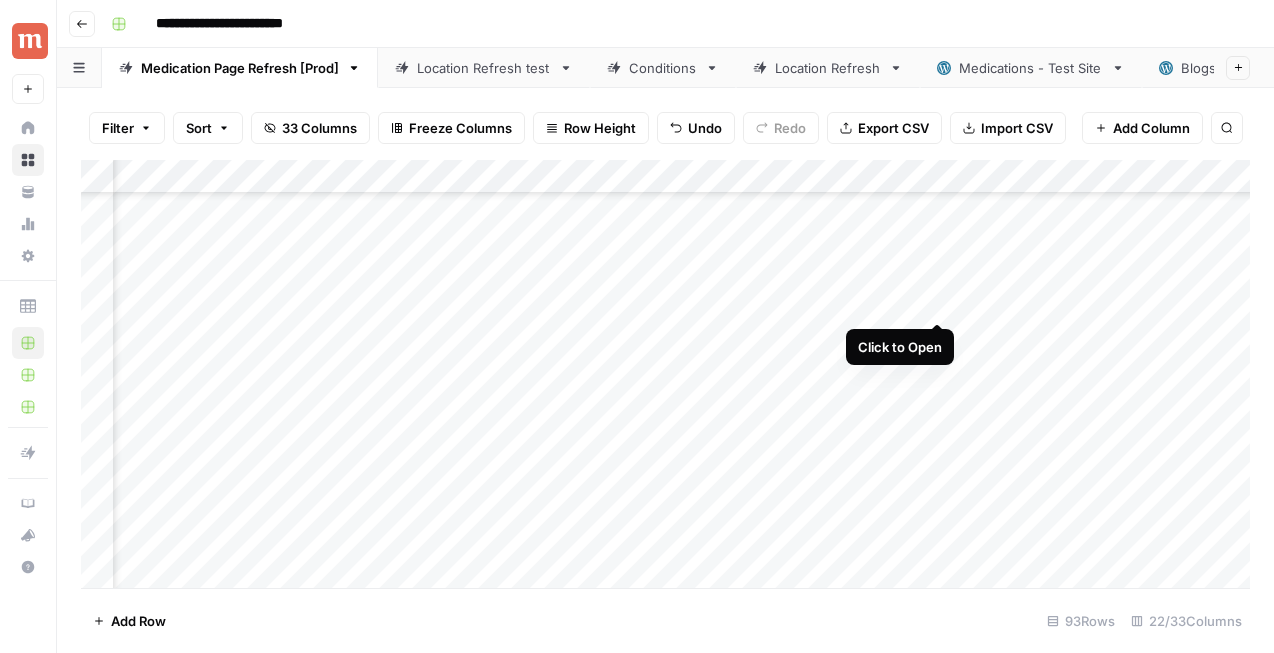 click on "Add Column" at bounding box center (665, 374) 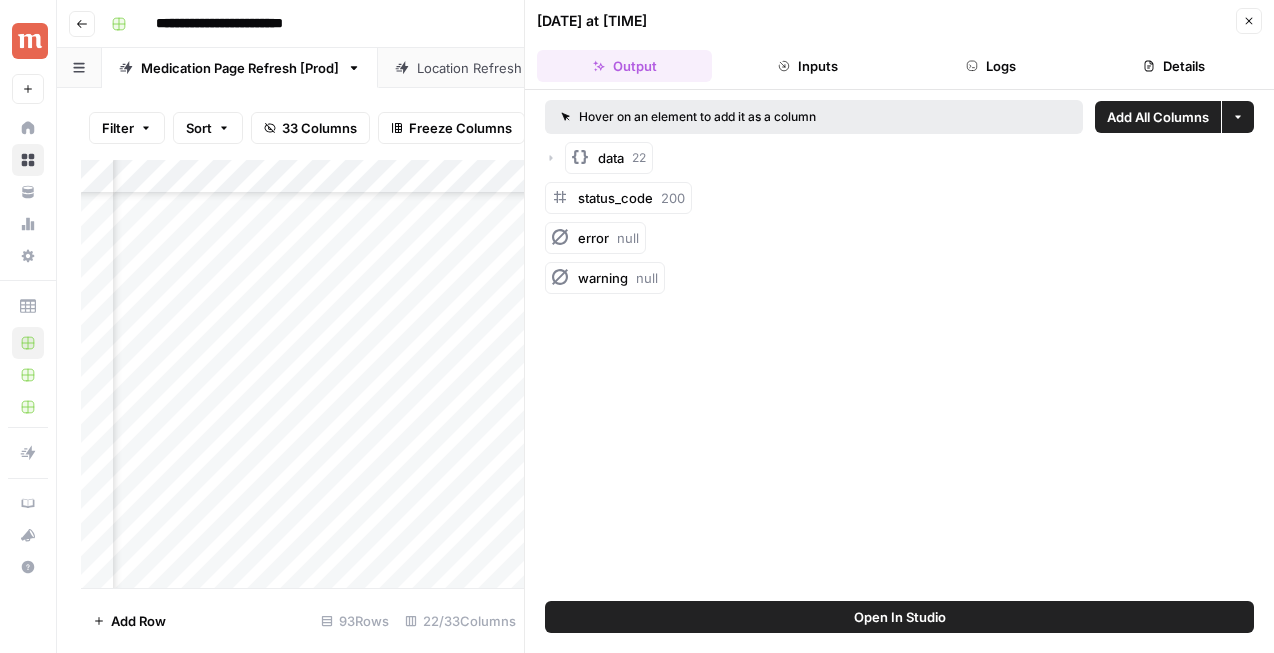 click on "07/29/25 at 3:58 PM Close" at bounding box center [899, 21] 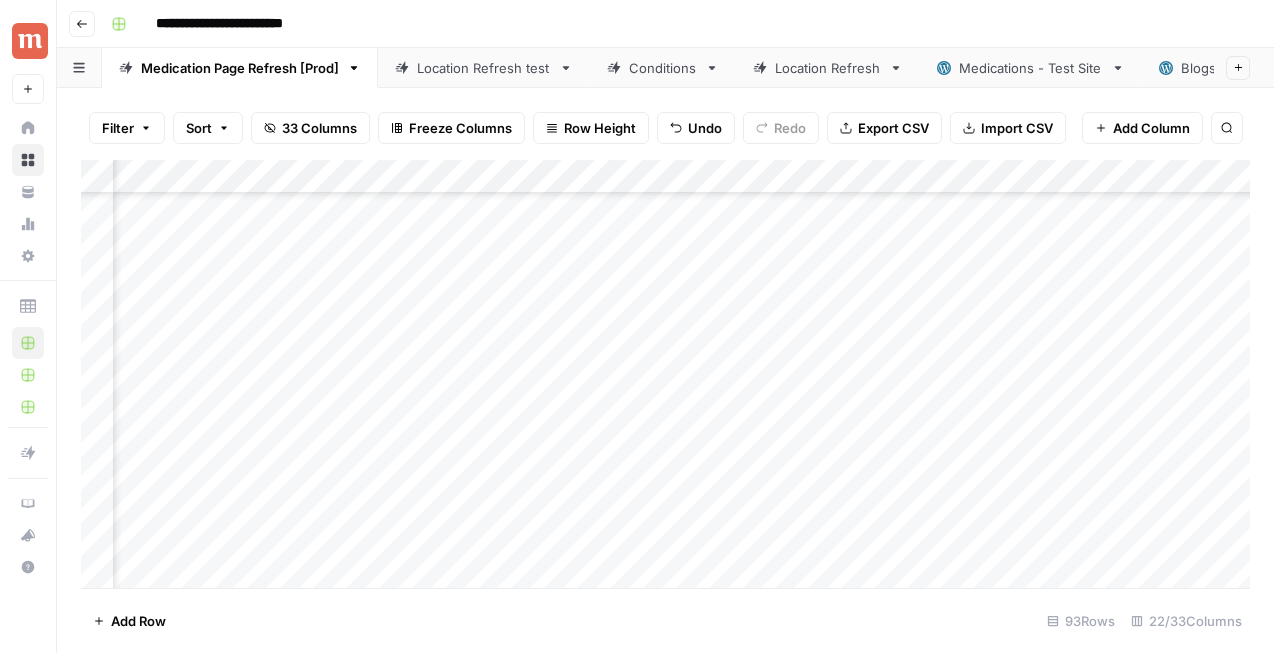 click on "Add Column" at bounding box center [665, 374] 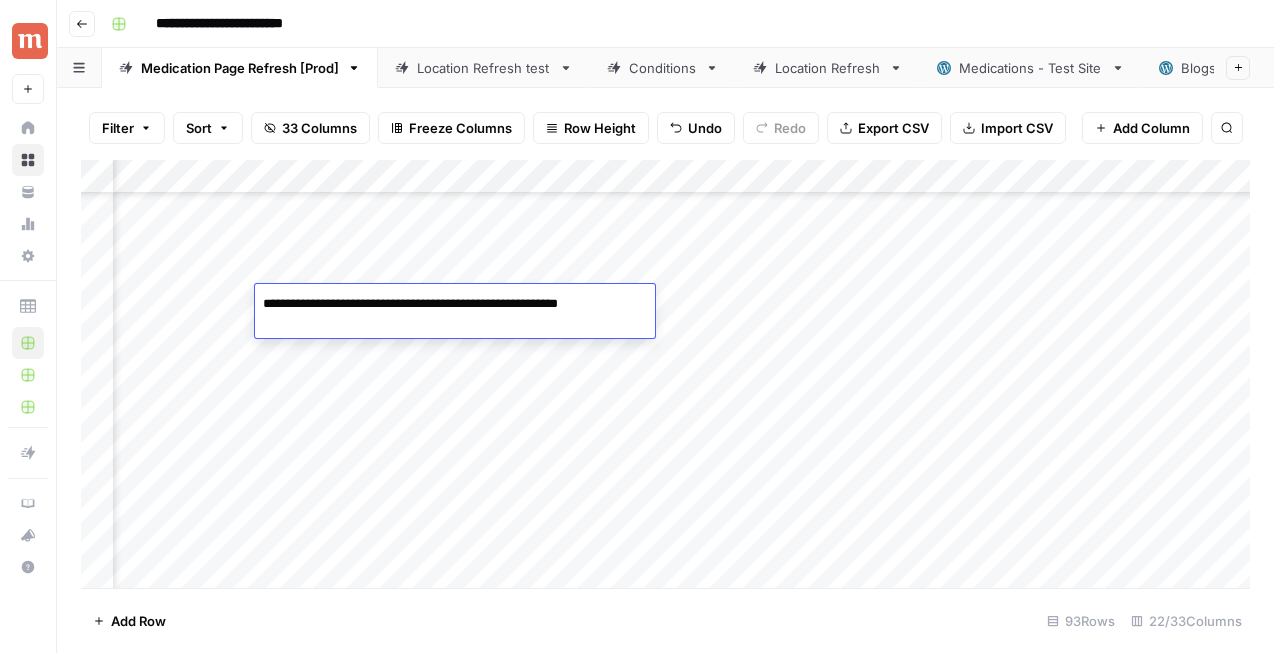 drag, startPoint x: 323, startPoint y: 304, endPoint x: 227, endPoint y: 304, distance: 96 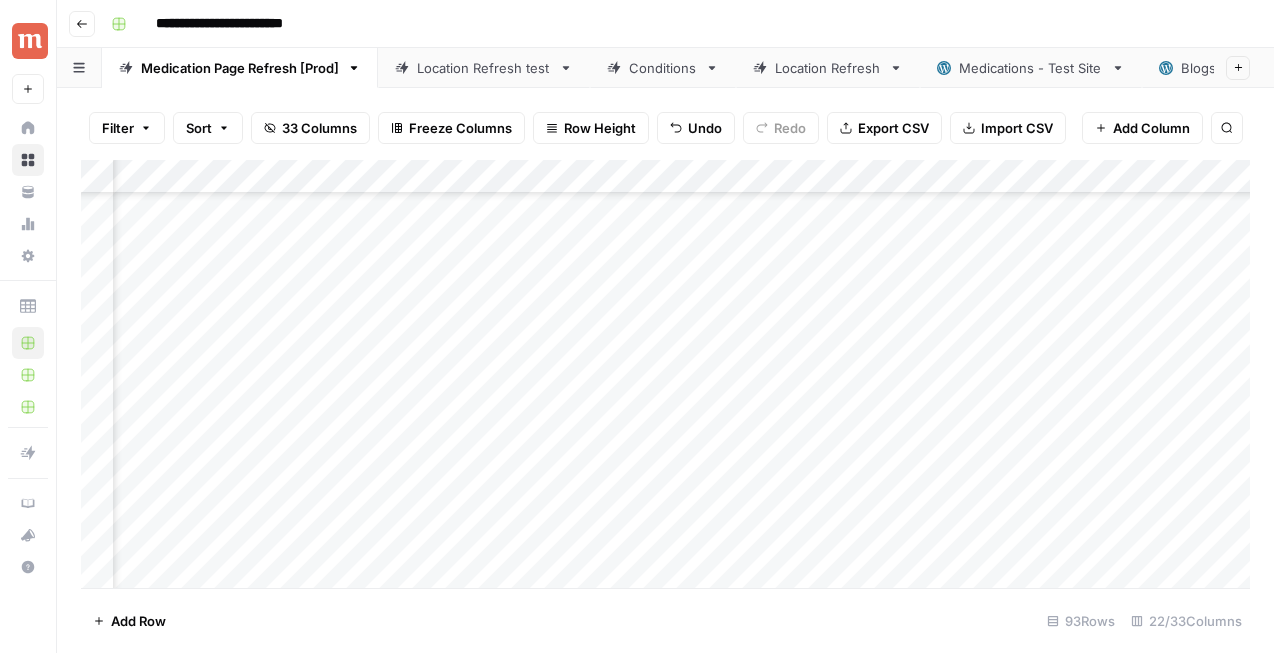 scroll, scrollTop: 417, scrollLeft: 2995, axis: both 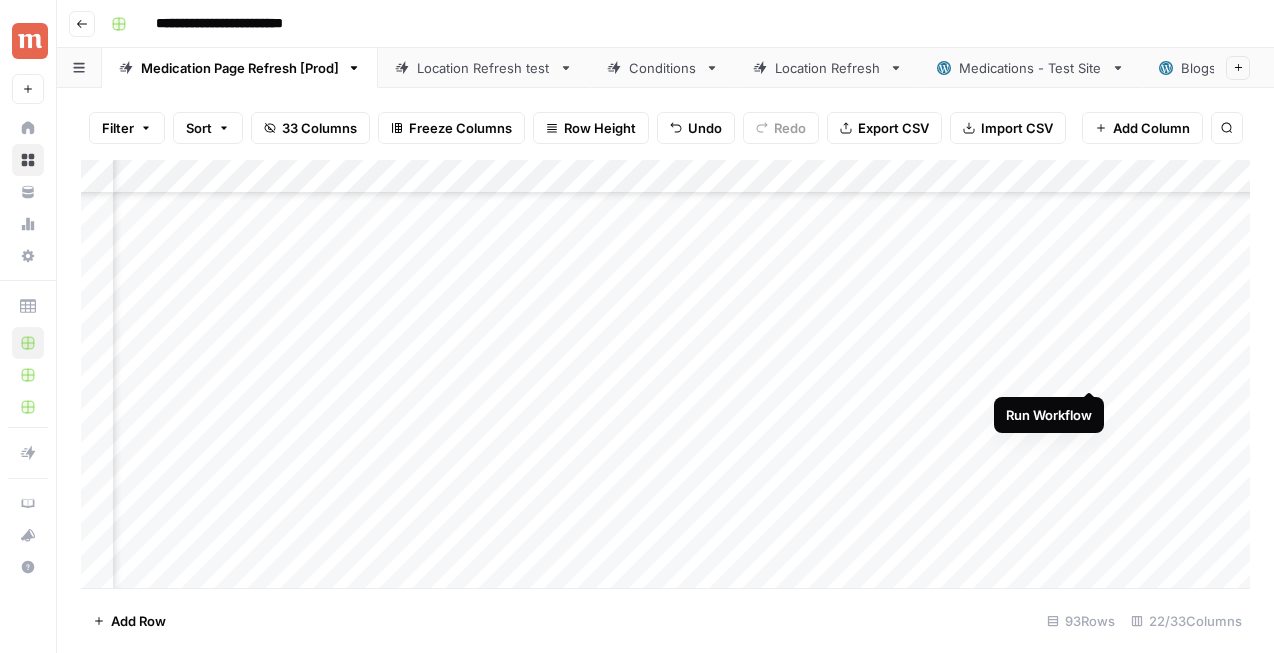 click on "Add Column" at bounding box center (665, 374) 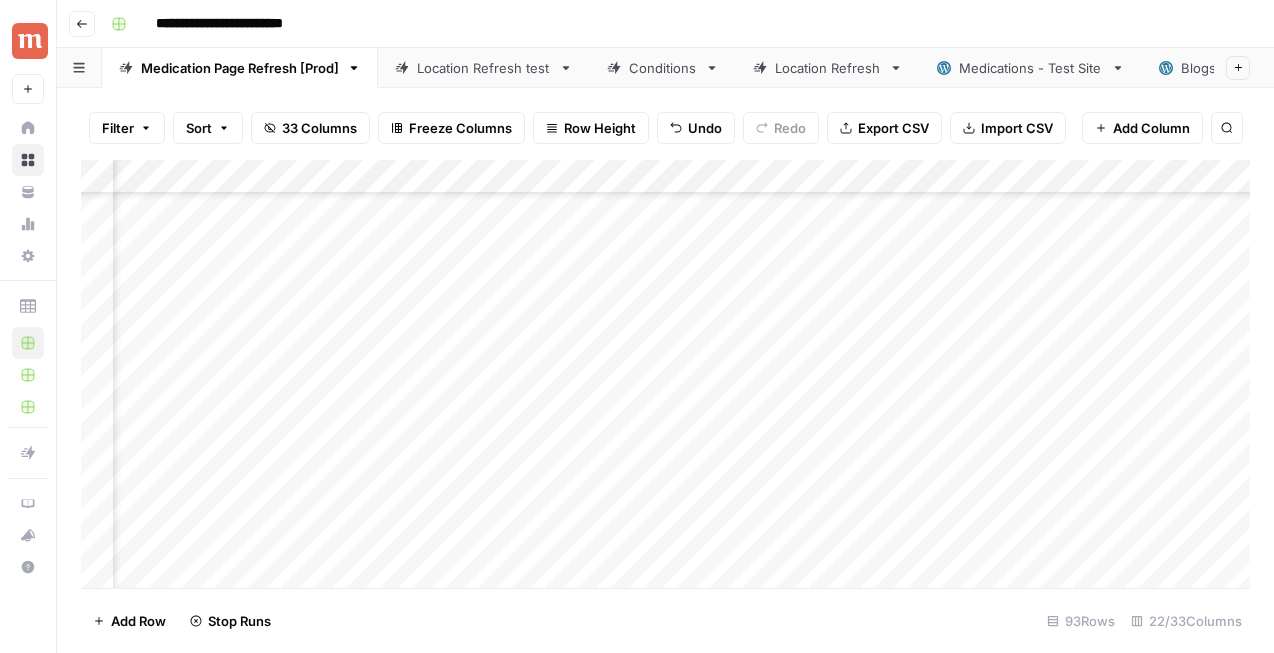 scroll, scrollTop: 417, scrollLeft: 2503, axis: both 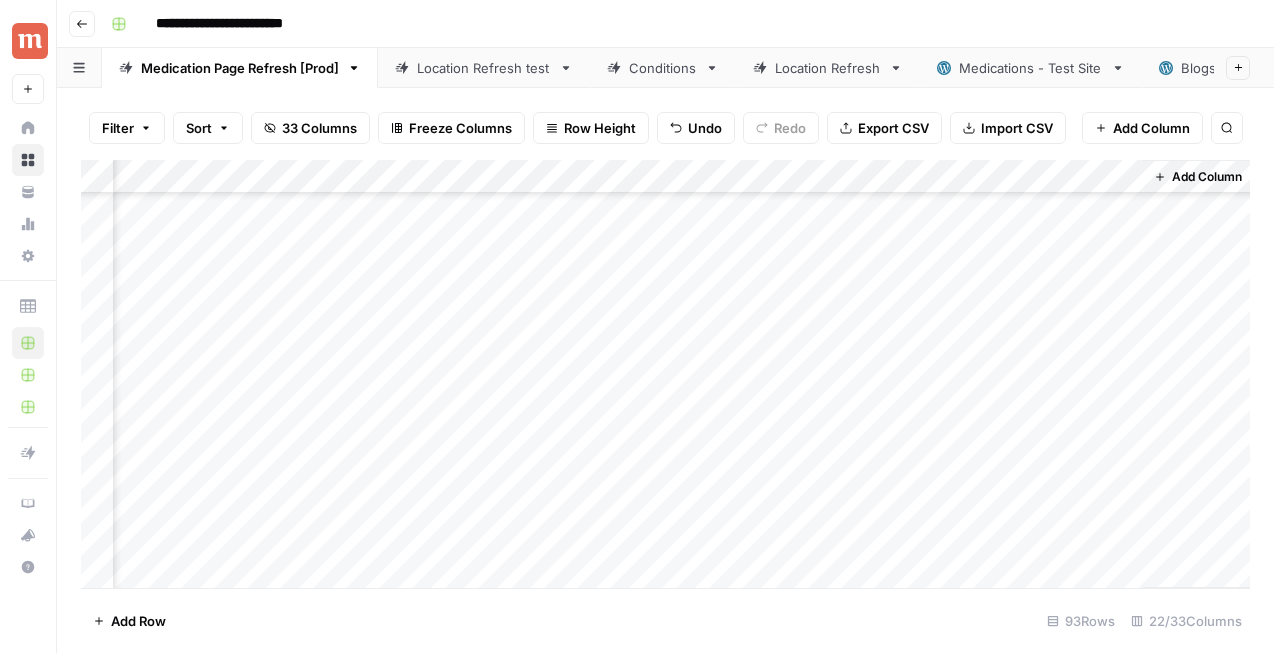 click on "Add Column" at bounding box center [665, 374] 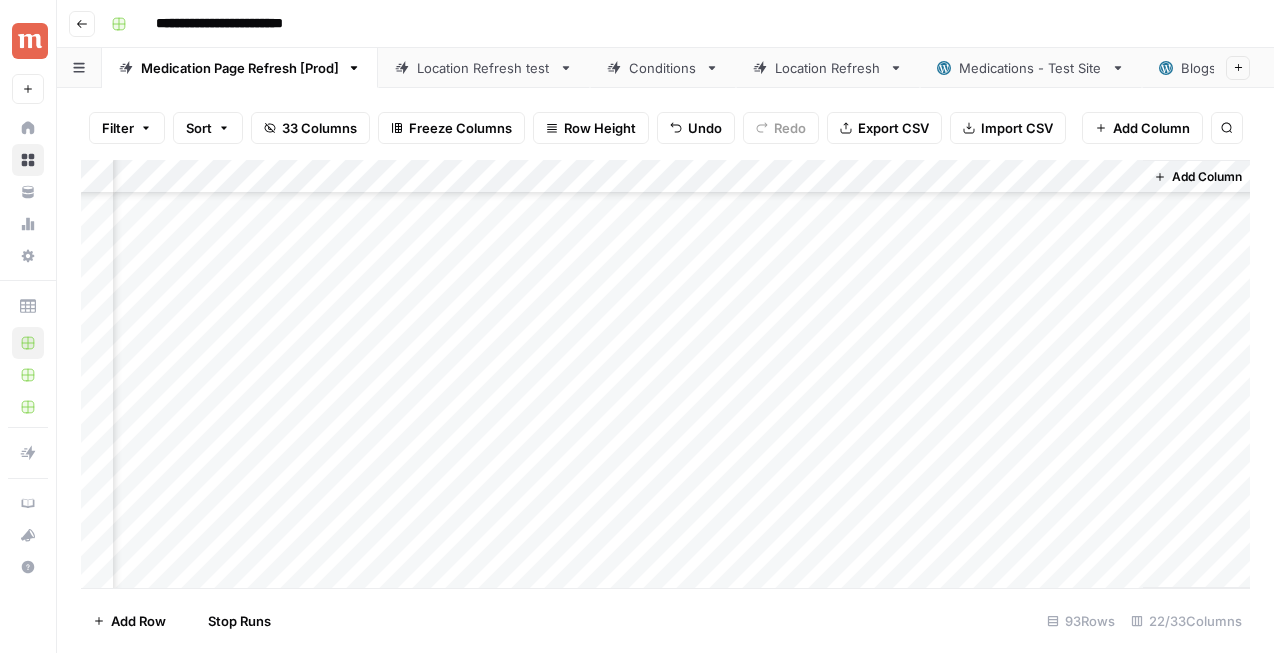 click on "Add Column" at bounding box center (665, 374) 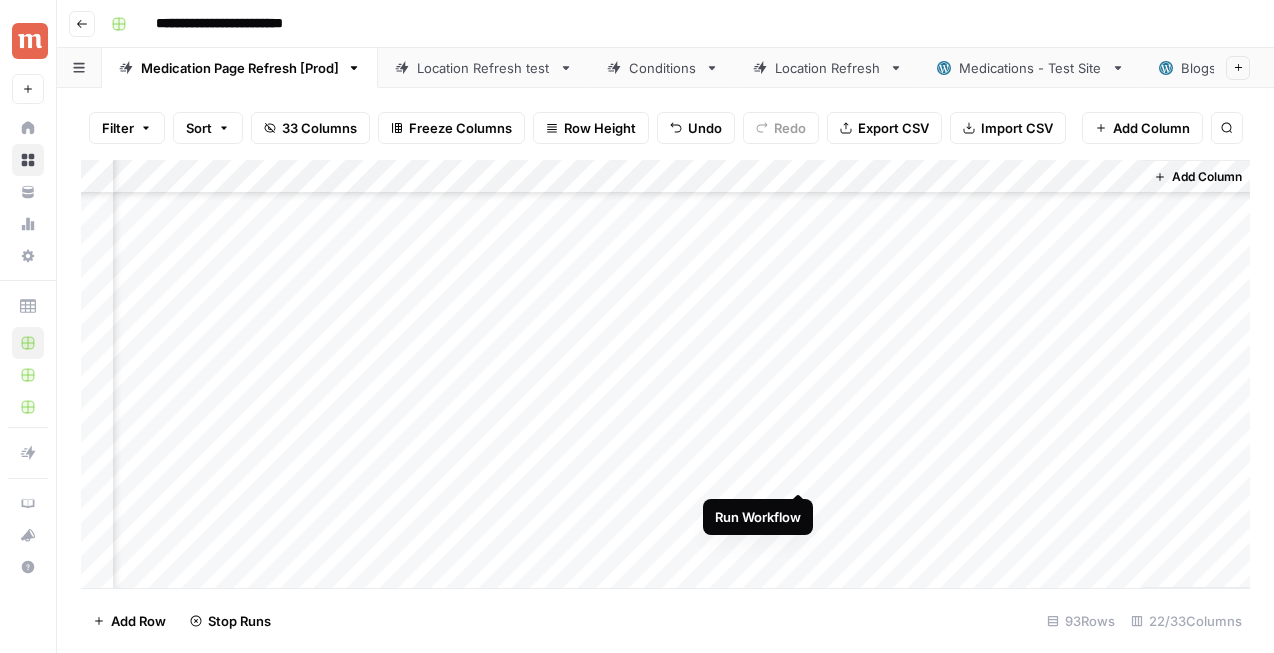 click on "Add Column" at bounding box center (665, 374) 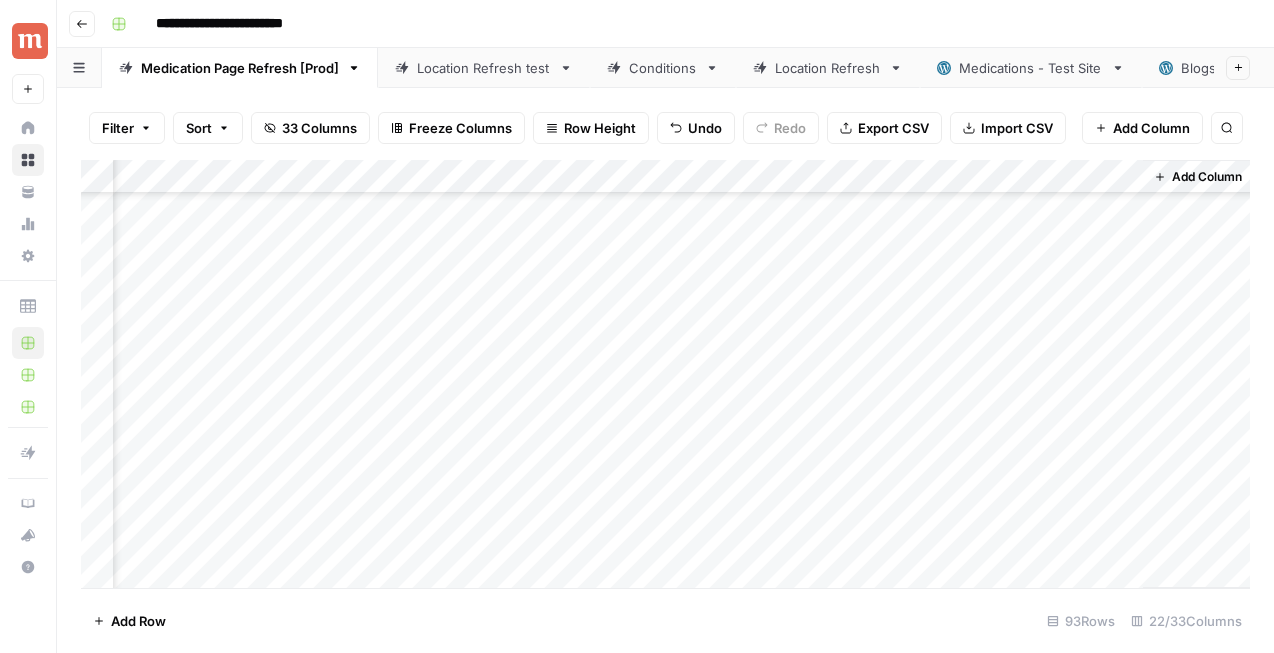 scroll, scrollTop: 417, scrollLeft: 3200, axis: both 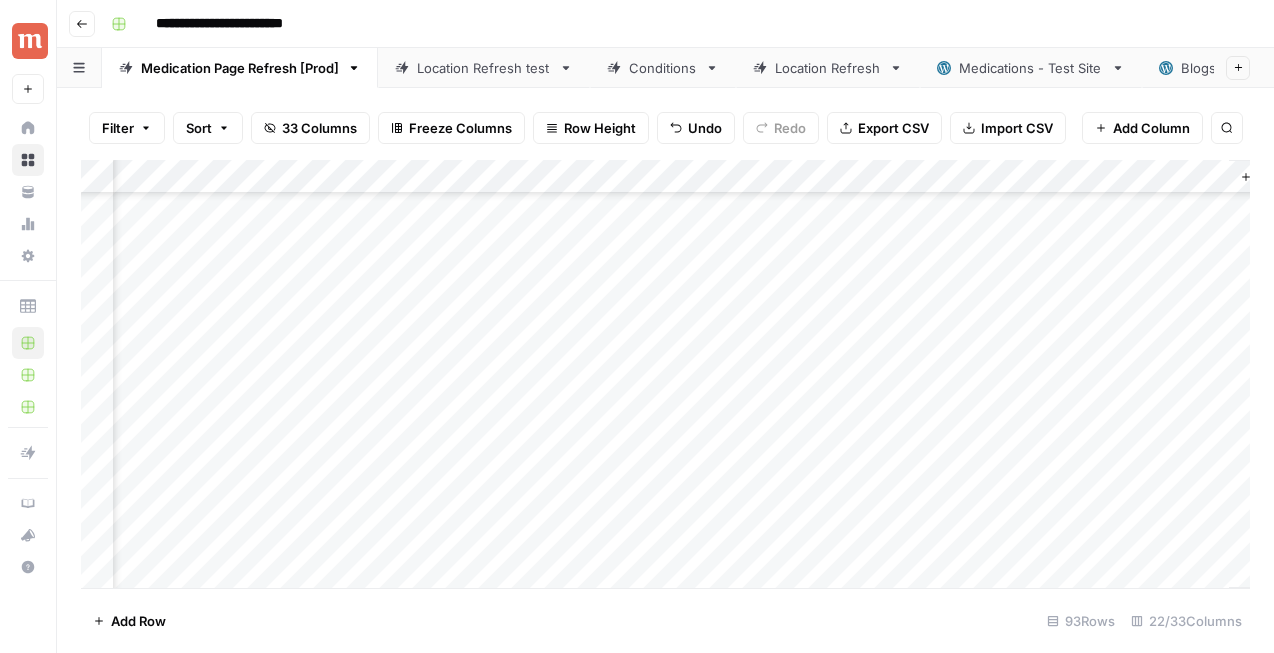 click on "Add Column" at bounding box center (665, 374) 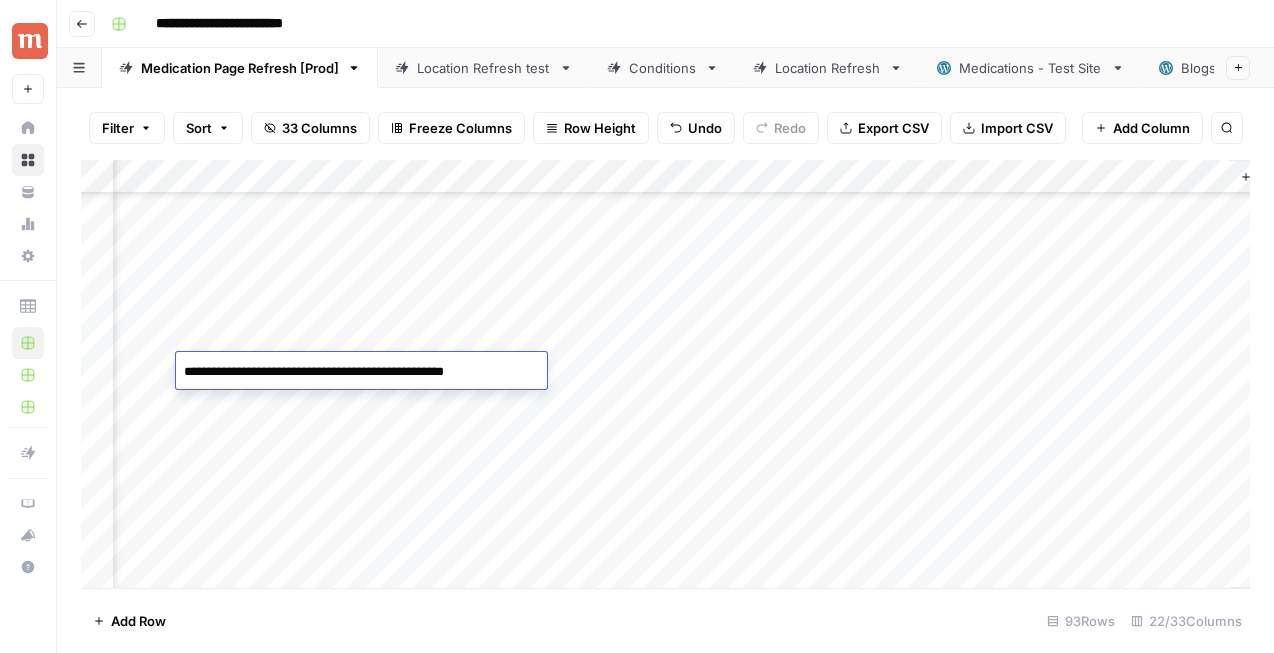 drag, startPoint x: 268, startPoint y: 371, endPoint x: 168, endPoint y: 373, distance: 100.02 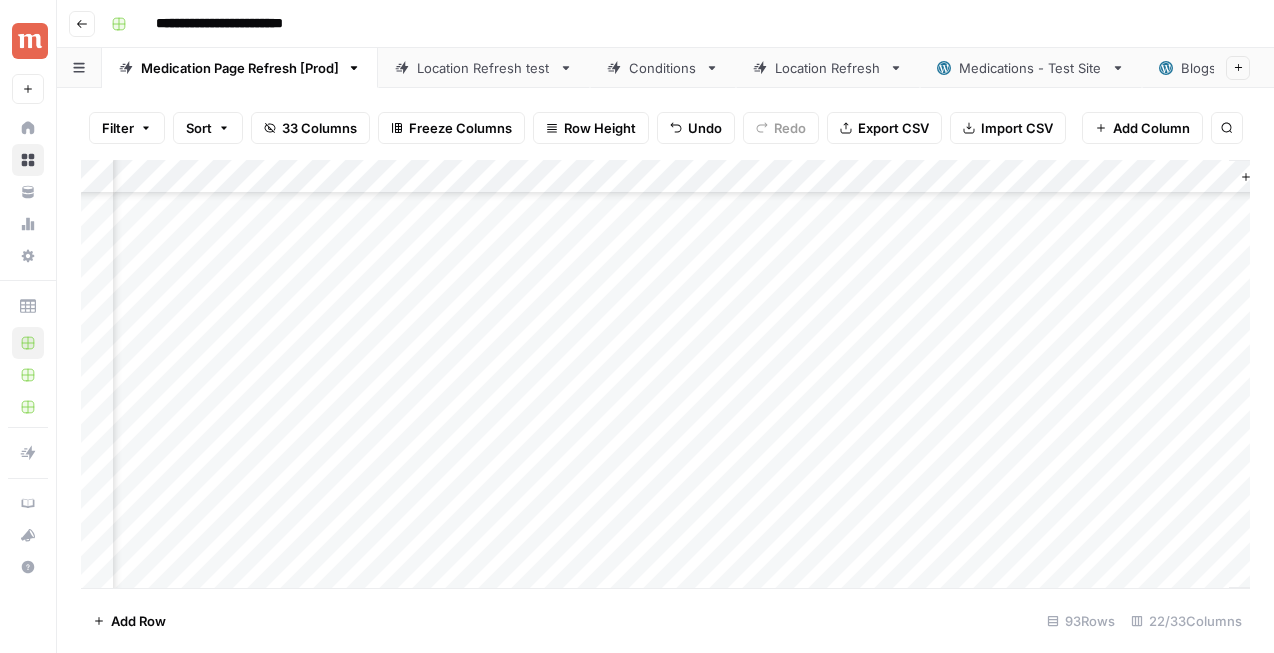 click on "Filter Sort 33 Columns Freeze Columns Row Height Undo Redo Export CSV Import CSV Add Column Search" at bounding box center (665, 128) 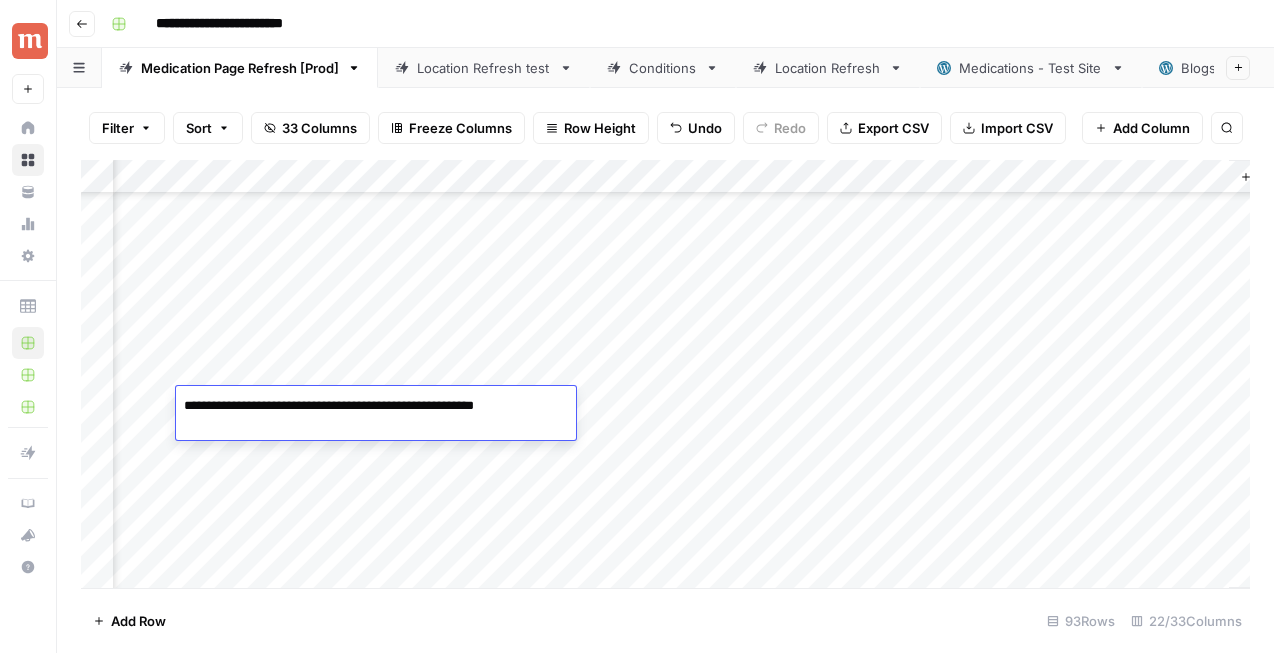drag, startPoint x: 276, startPoint y: 406, endPoint x: 152, endPoint y: 407, distance: 124.004036 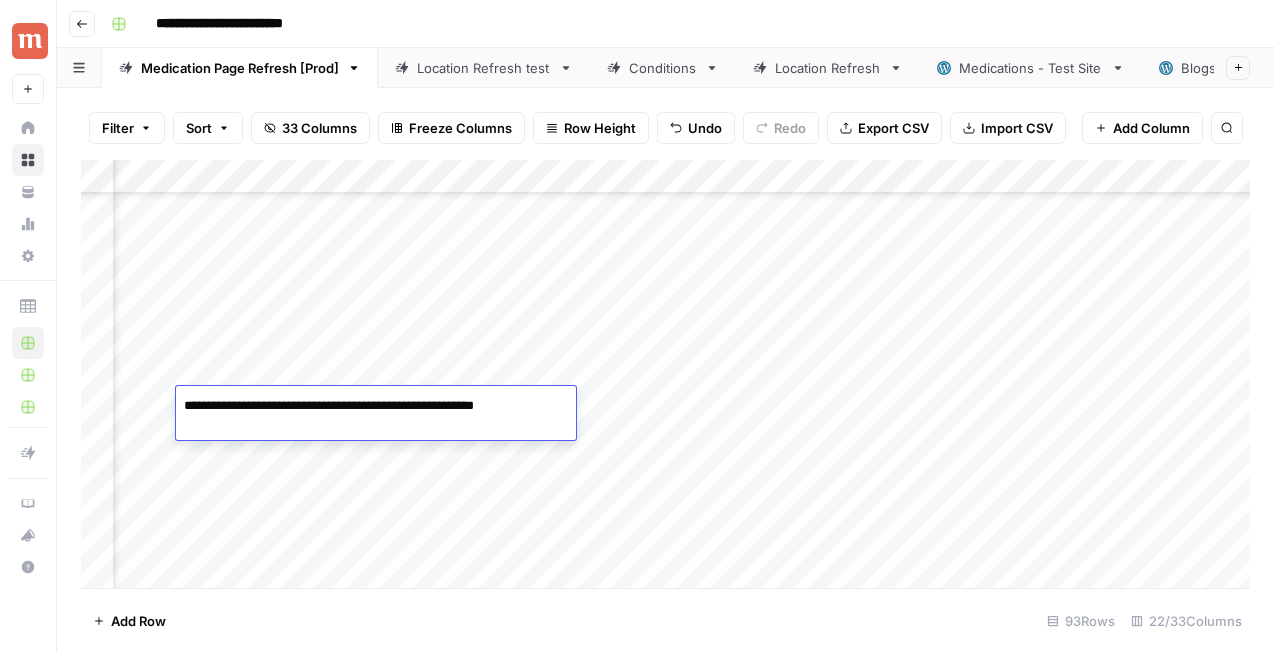 scroll, scrollTop: 417, scrollLeft: 3049, axis: both 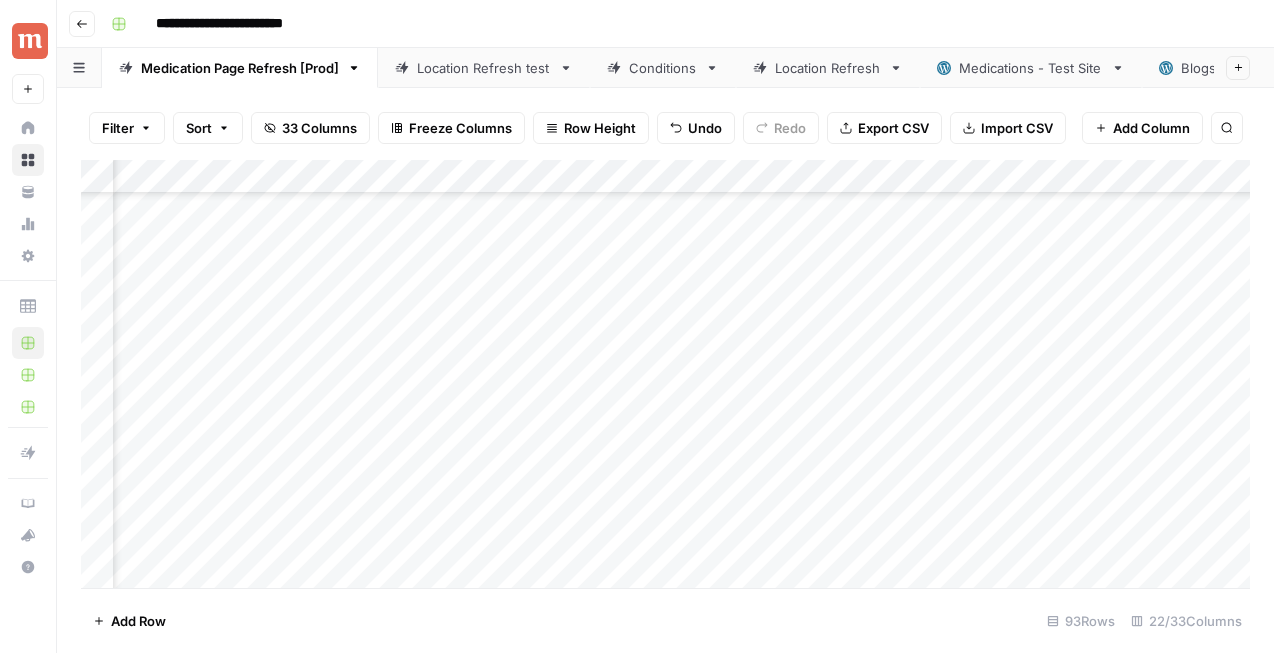 click on "Add Column" at bounding box center (665, 374) 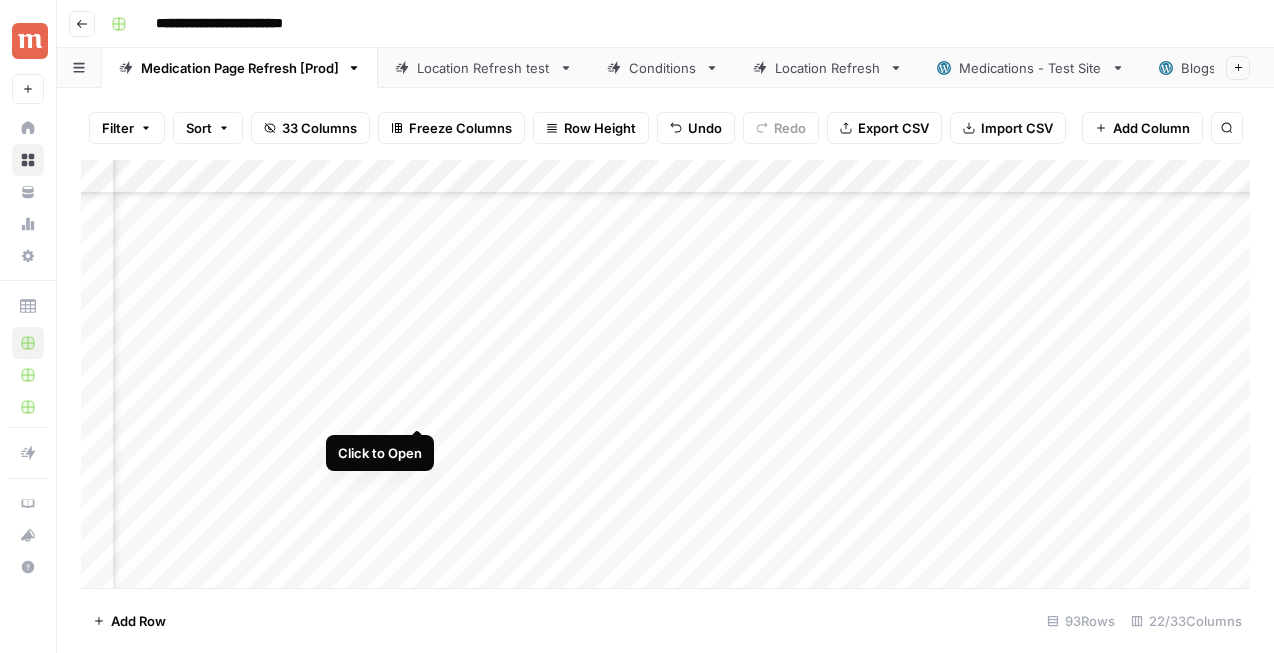 click on "Add Column" at bounding box center (665, 374) 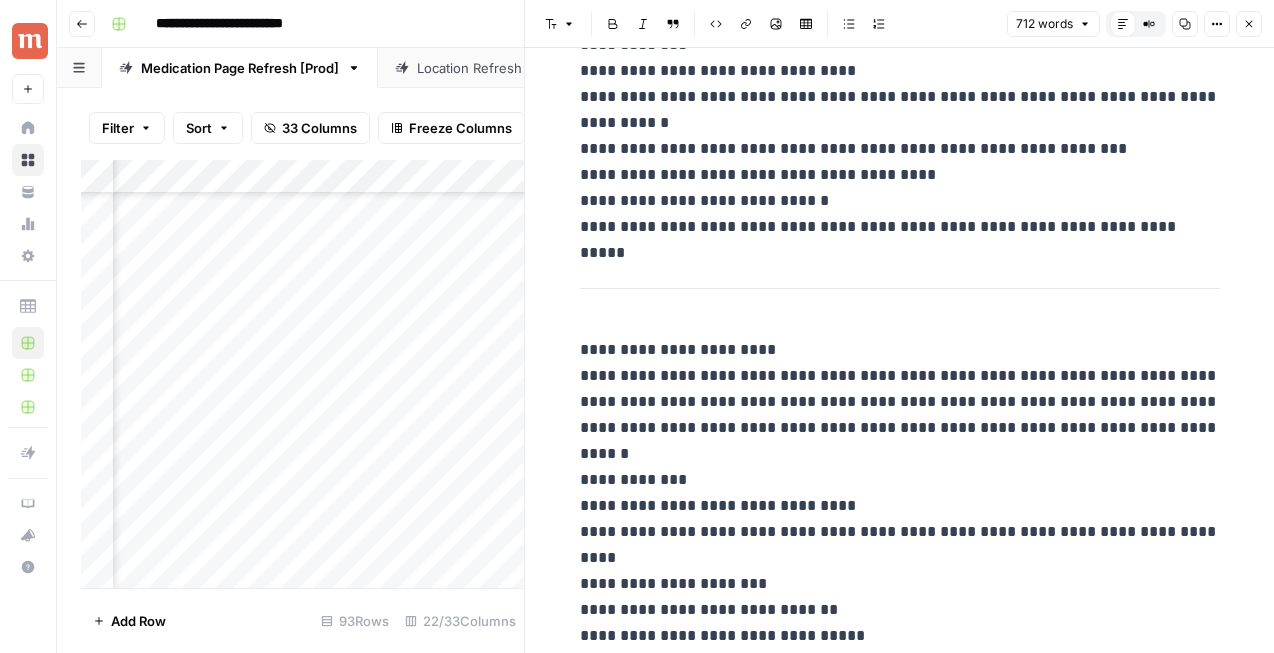 scroll, scrollTop: 153, scrollLeft: 0, axis: vertical 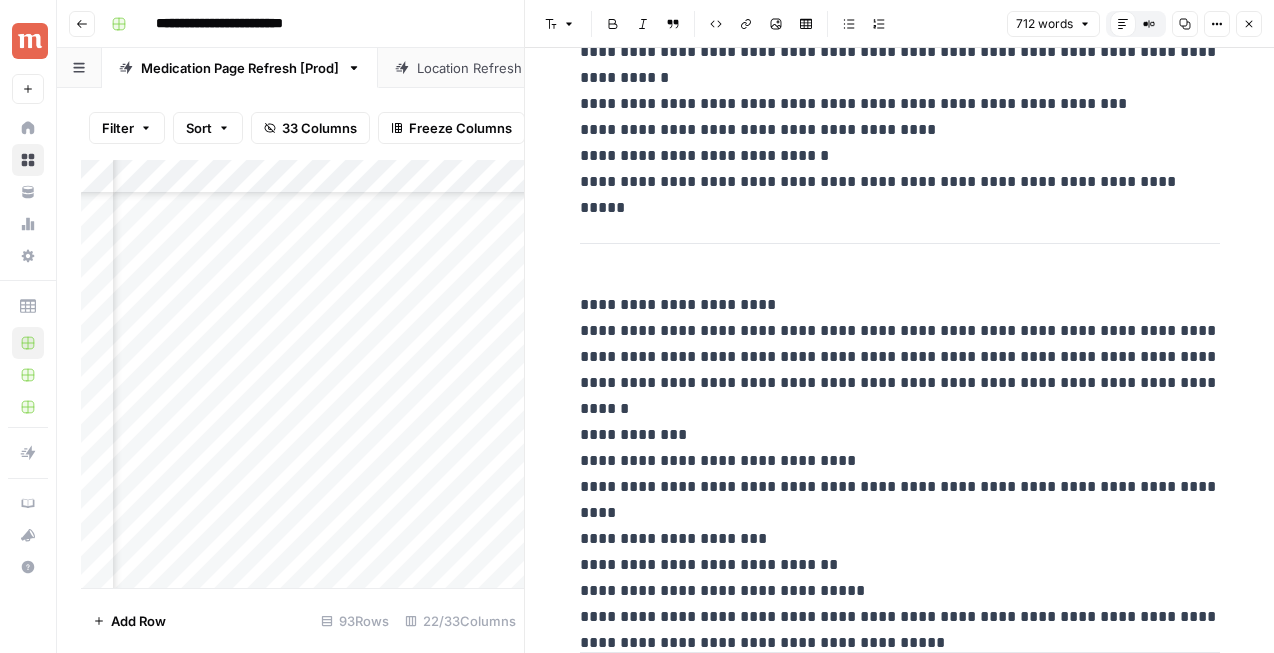 click on "**********" at bounding box center (900, 65) 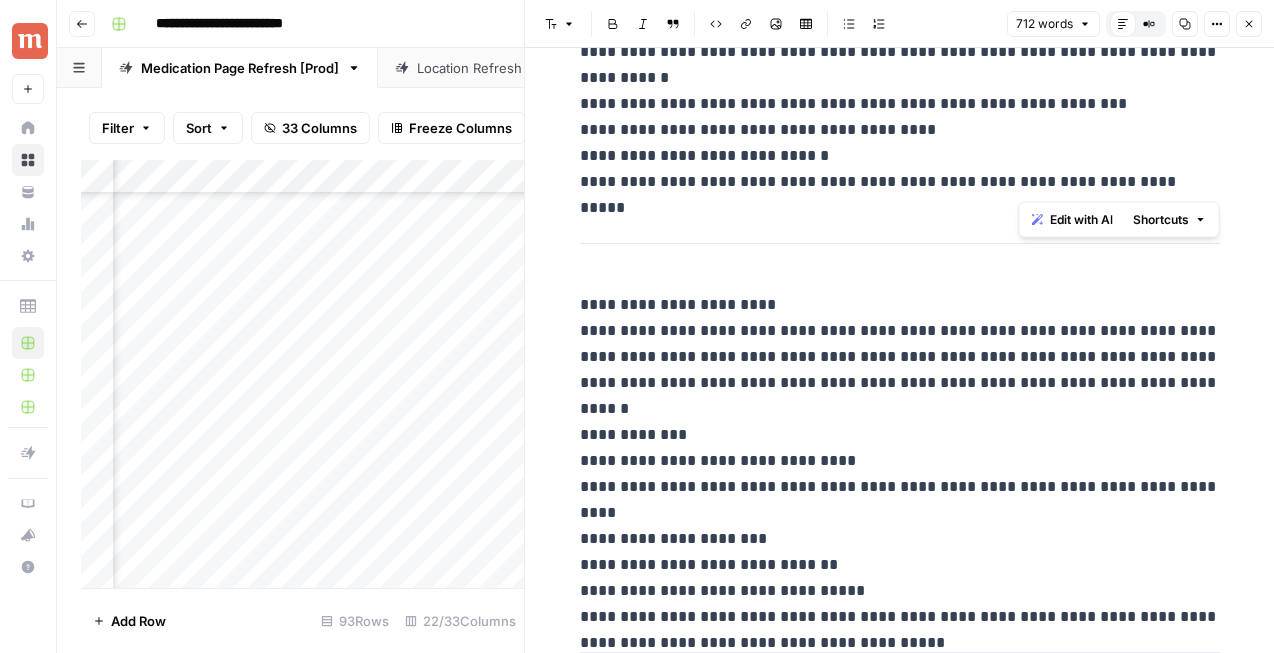 click on "**********" at bounding box center (900, 65) 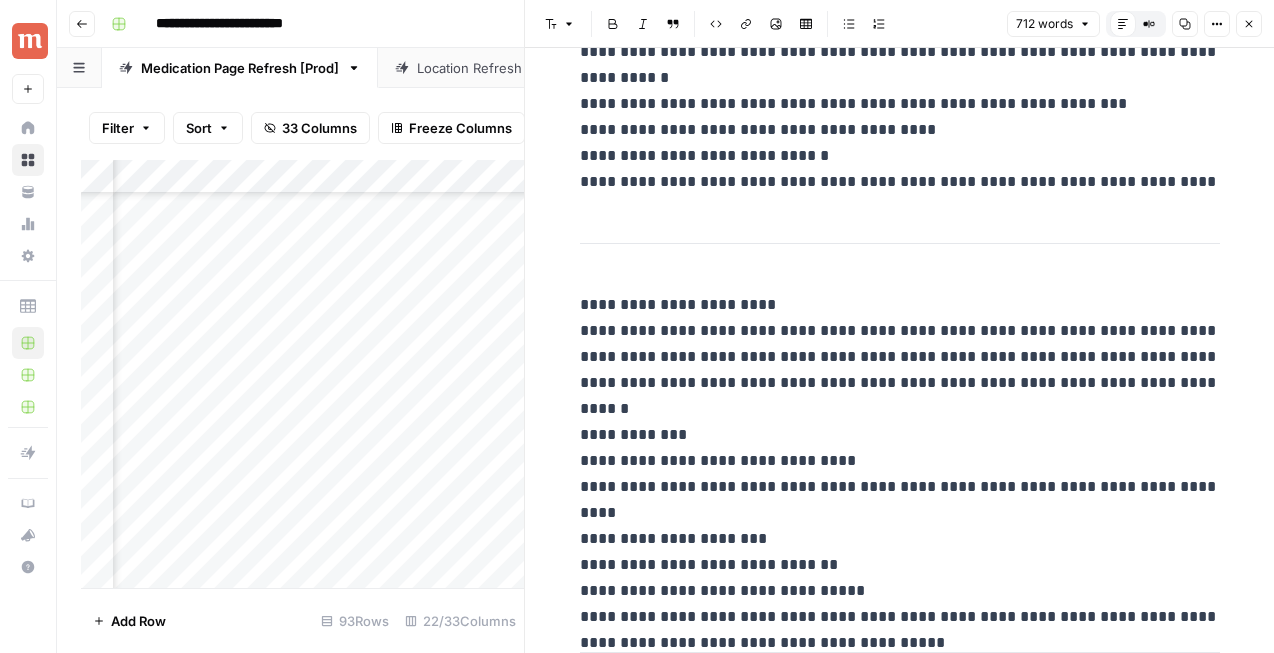 click on "**********" at bounding box center (900, 65) 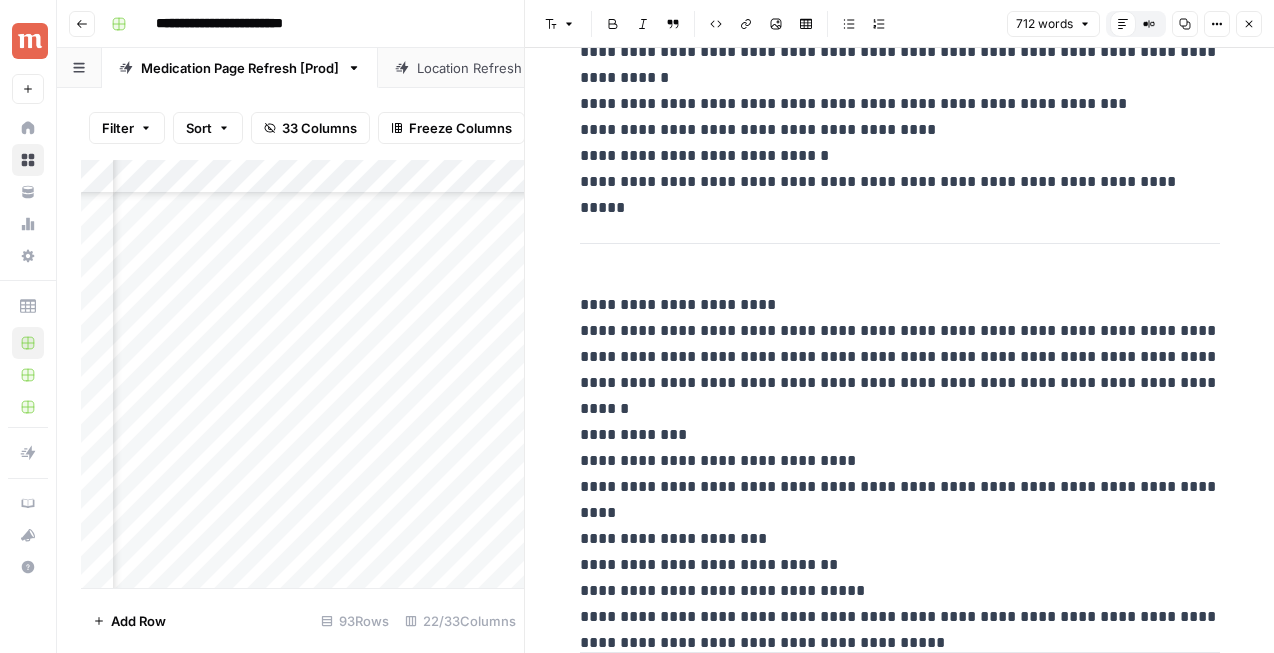 click 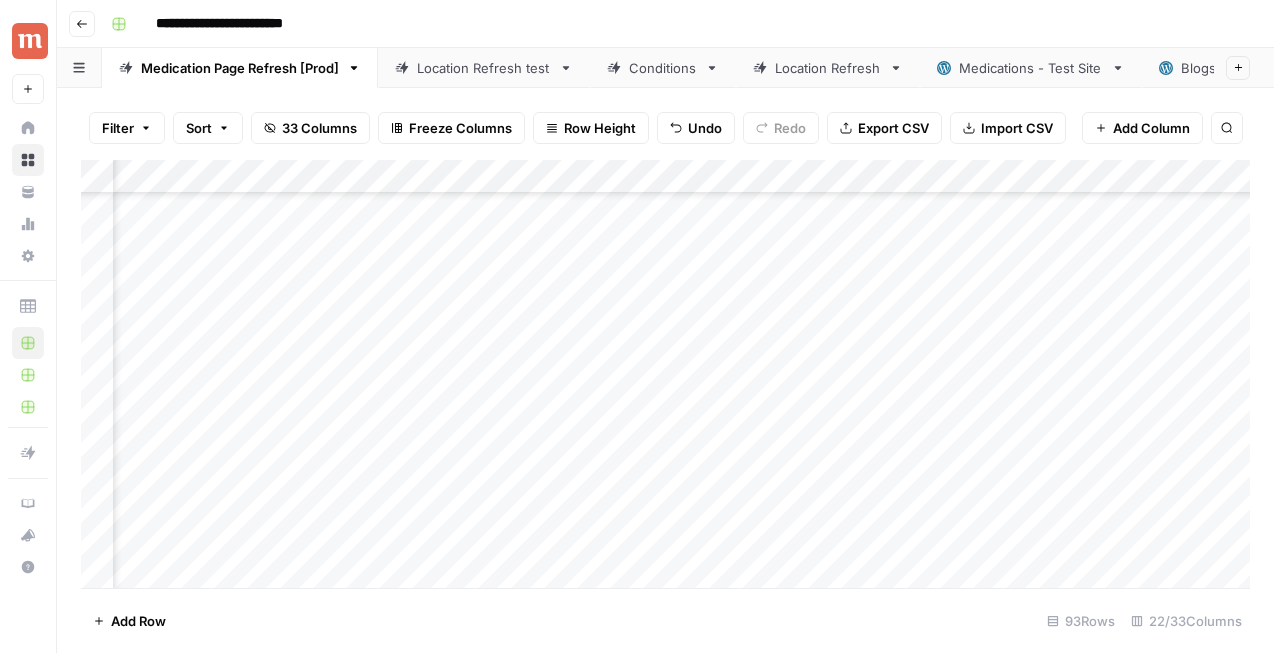 click on "Add Column" at bounding box center (665, 374) 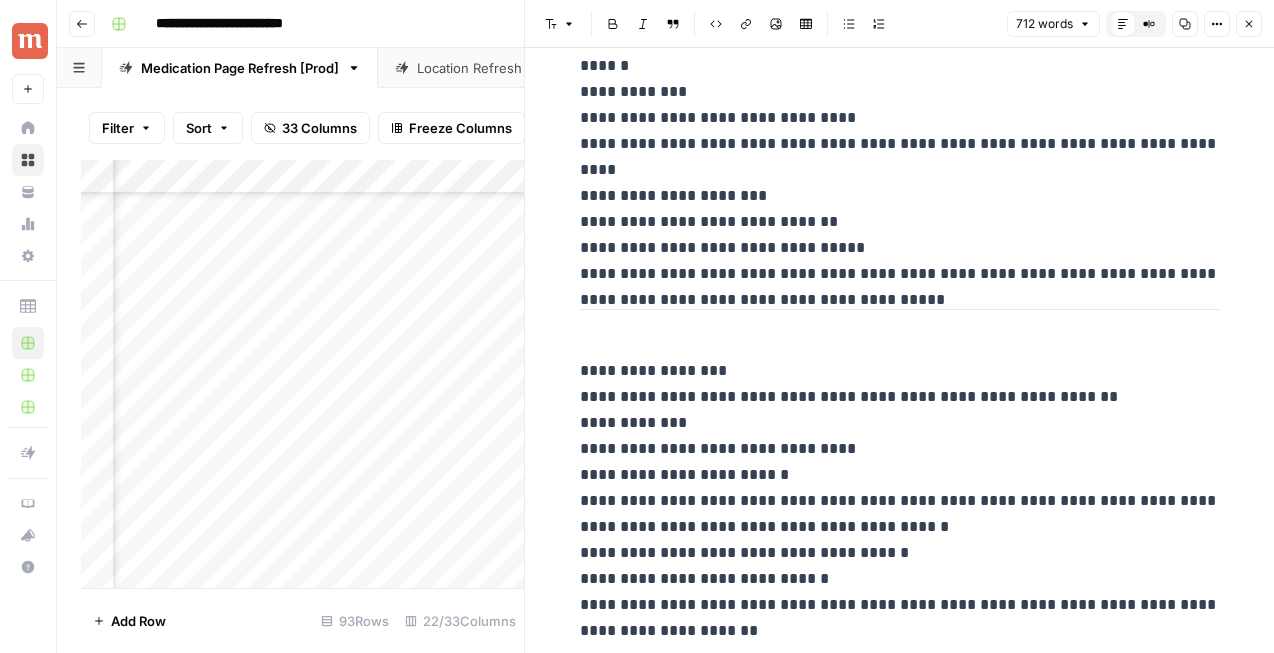 scroll, scrollTop: 487, scrollLeft: 0, axis: vertical 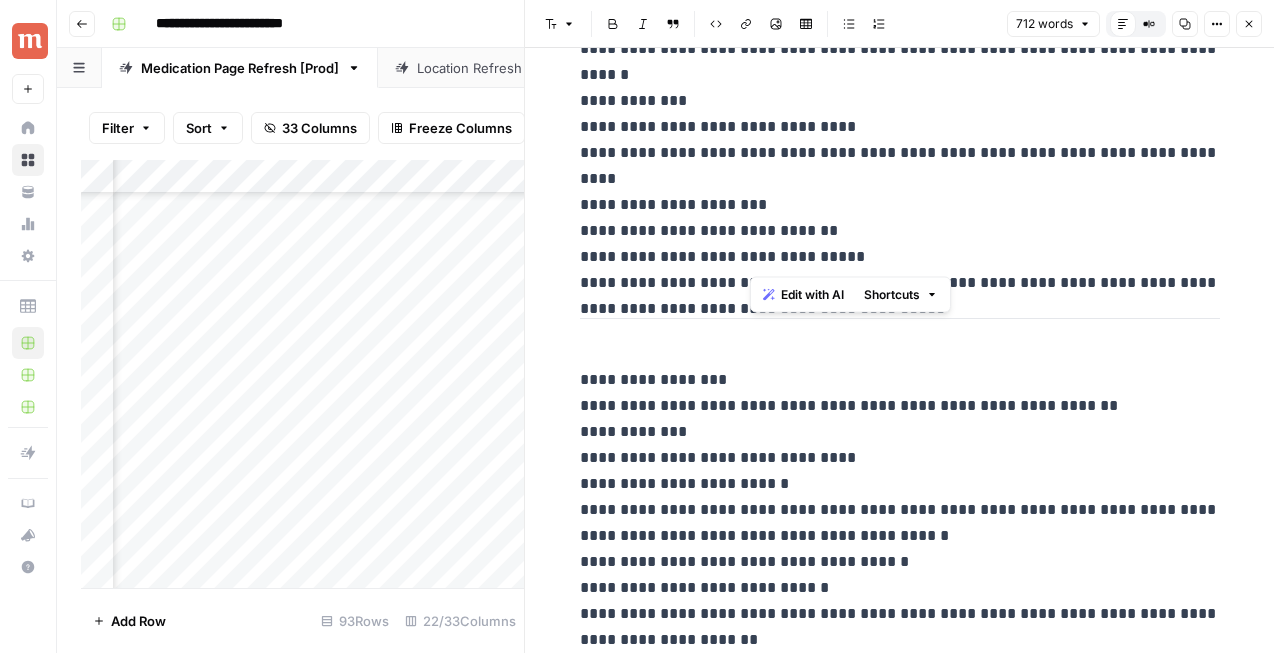click on "**********" at bounding box center (900, 114) 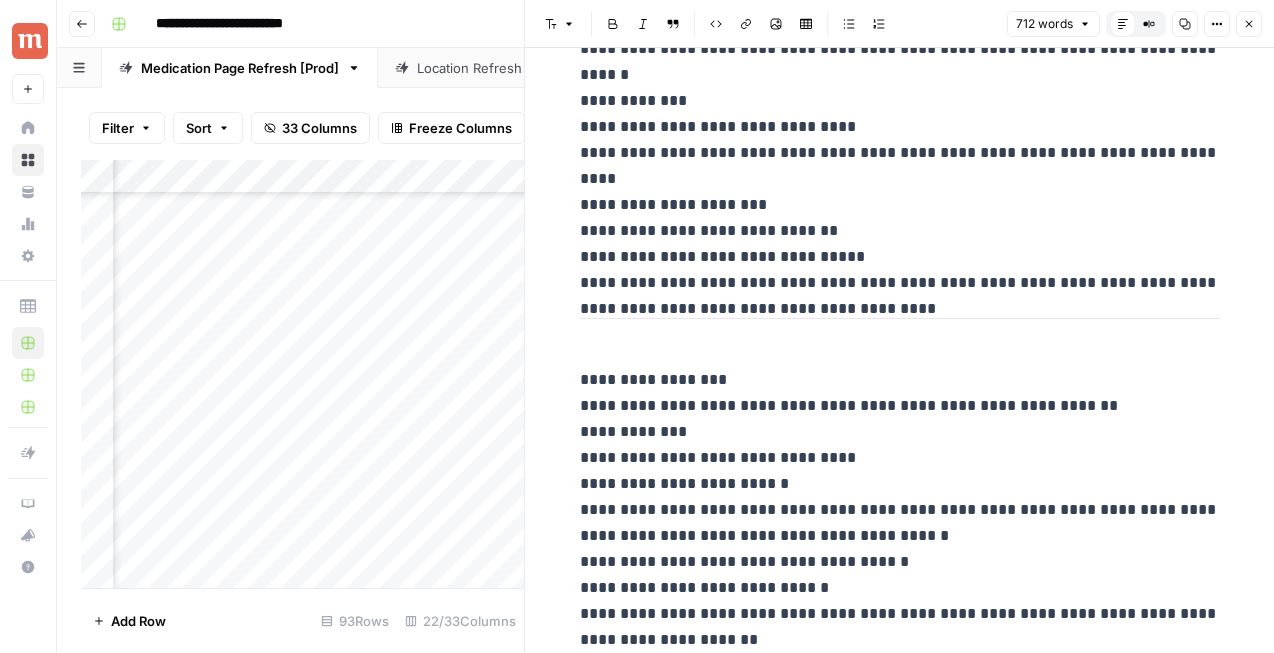 click on "**********" at bounding box center [900, 114] 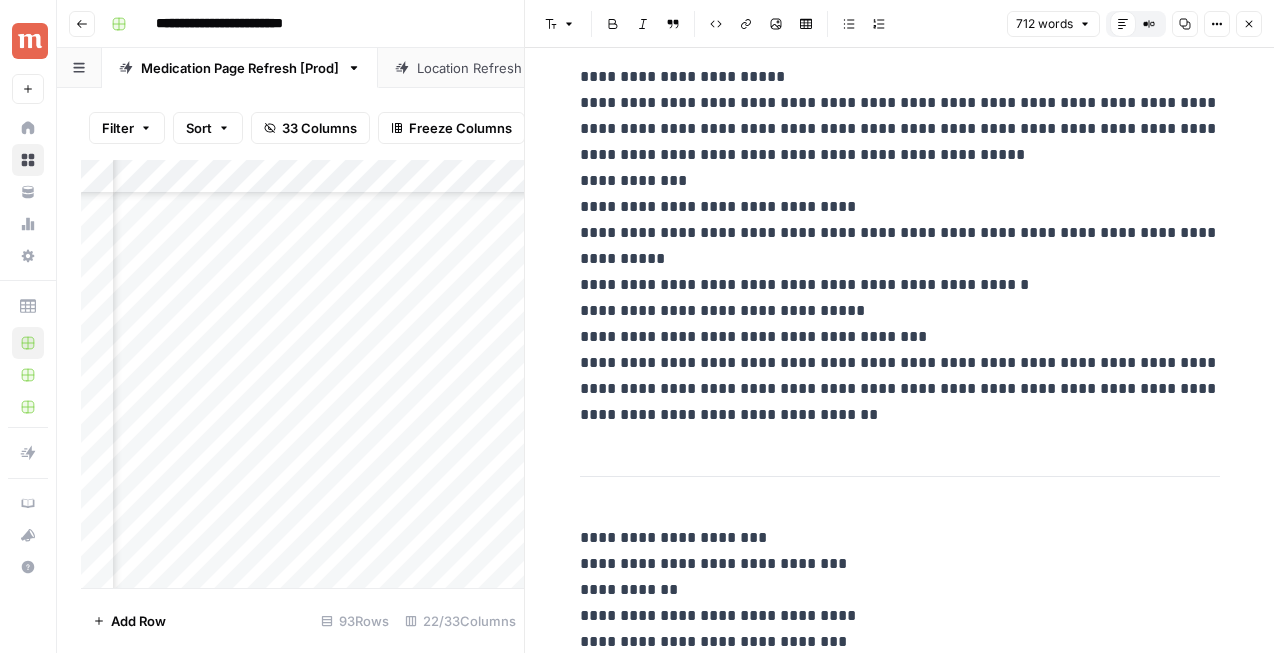 scroll, scrollTop: 1837, scrollLeft: 0, axis: vertical 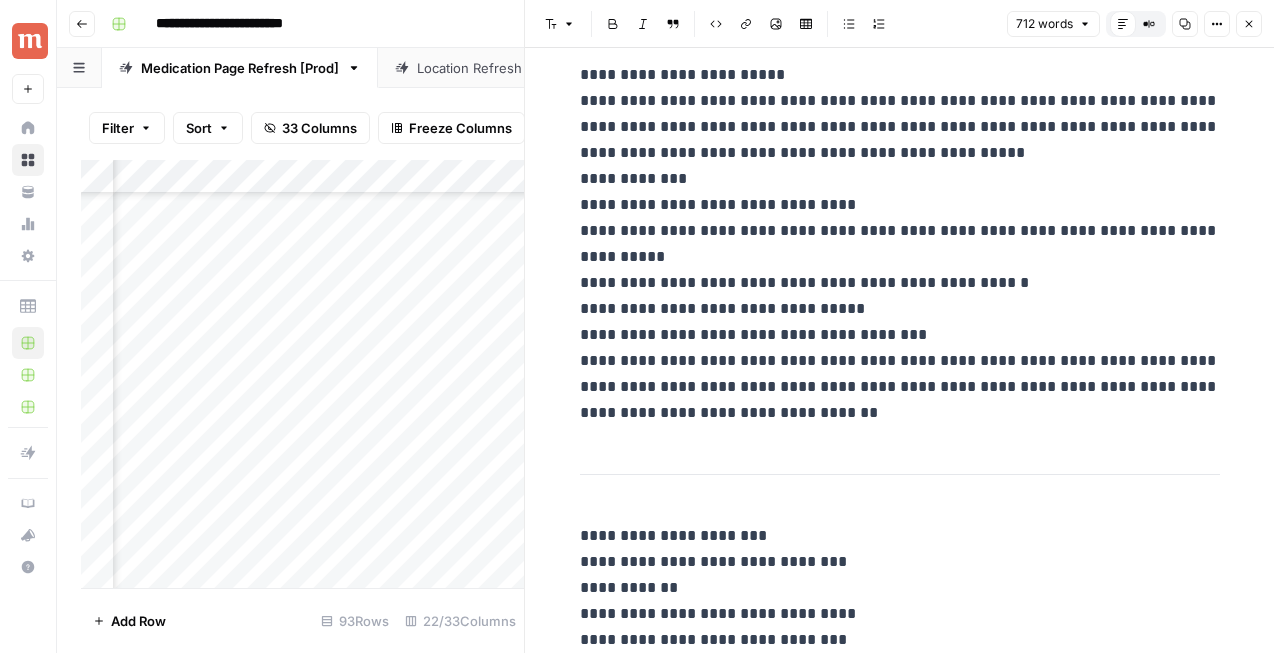 click 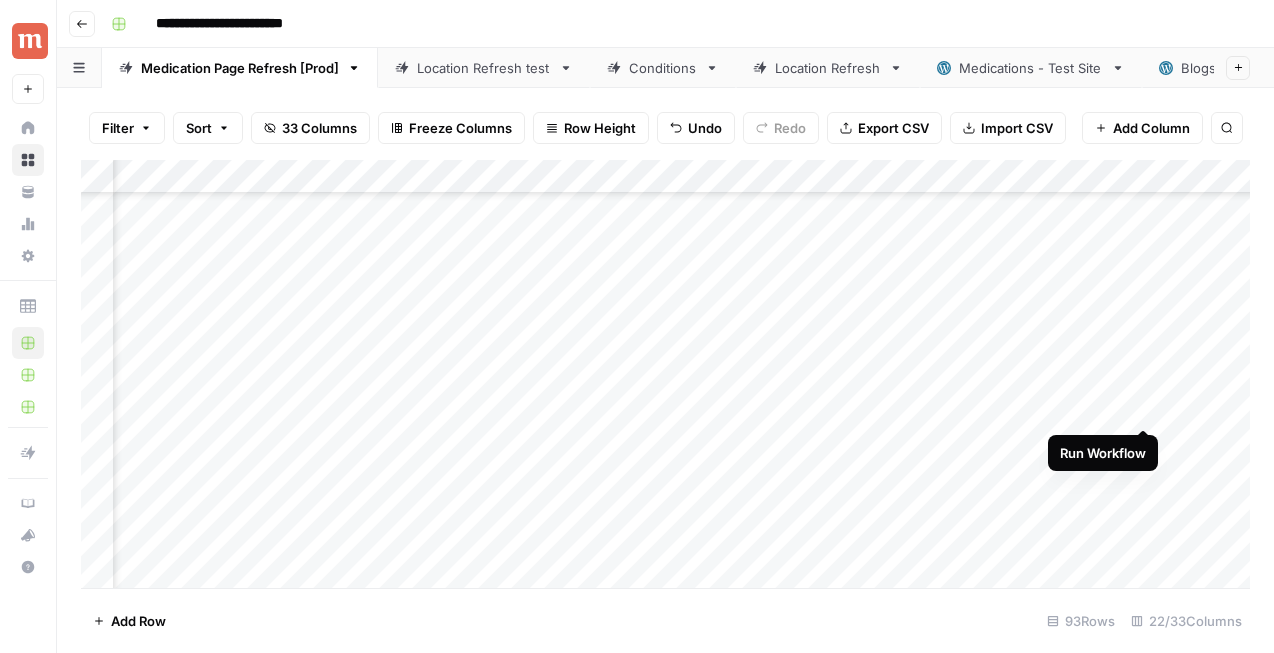 click on "Add Column" at bounding box center [665, 374] 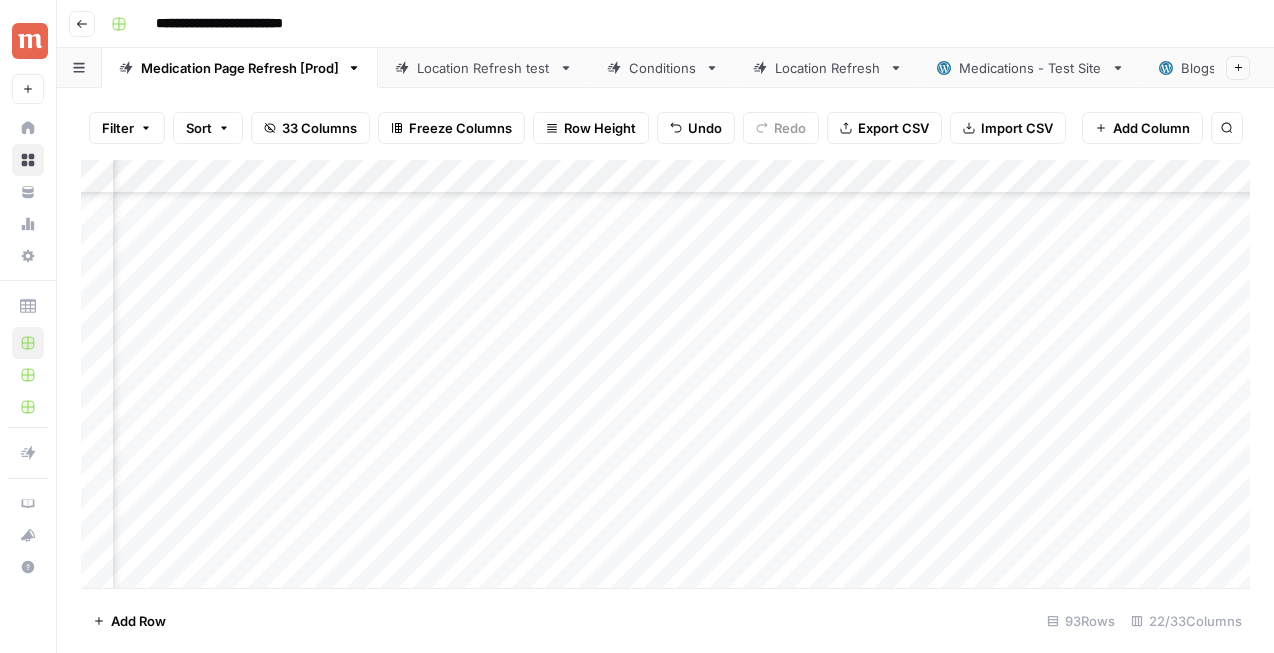 click on "Add Column" at bounding box center (665, 374) 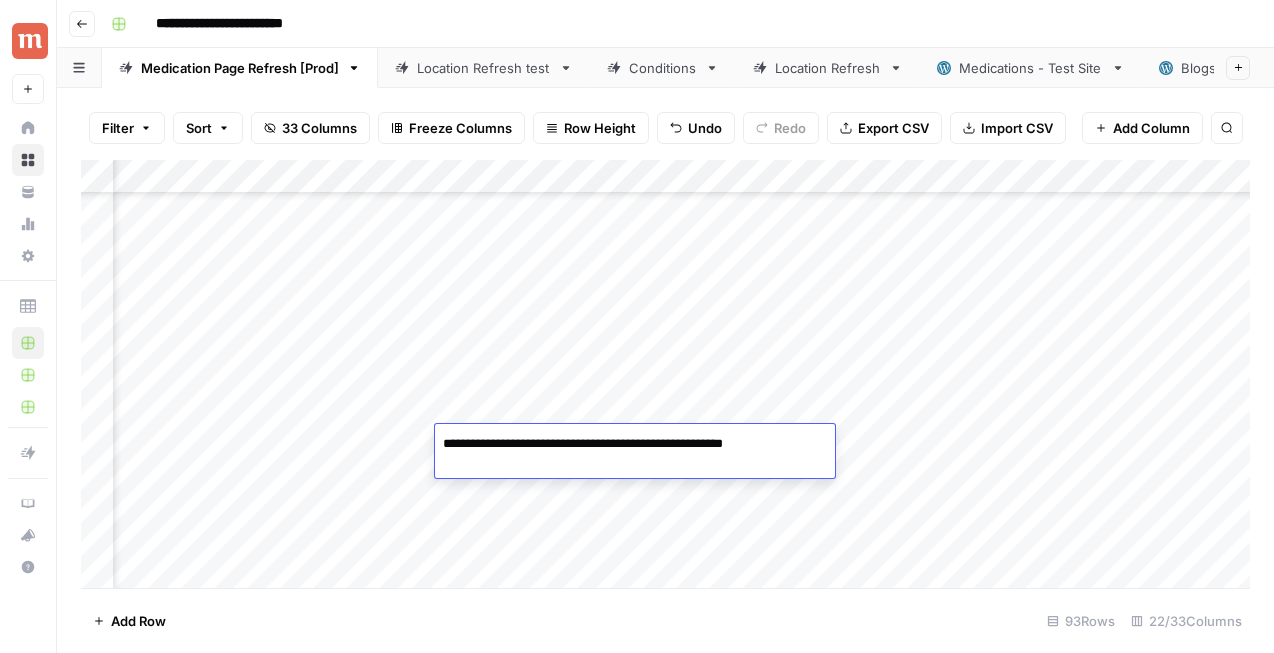 drag, startPoint x: 525, startPoint y: 441, endPoint x: 421, endPoint y: 442, distance: 104.00481 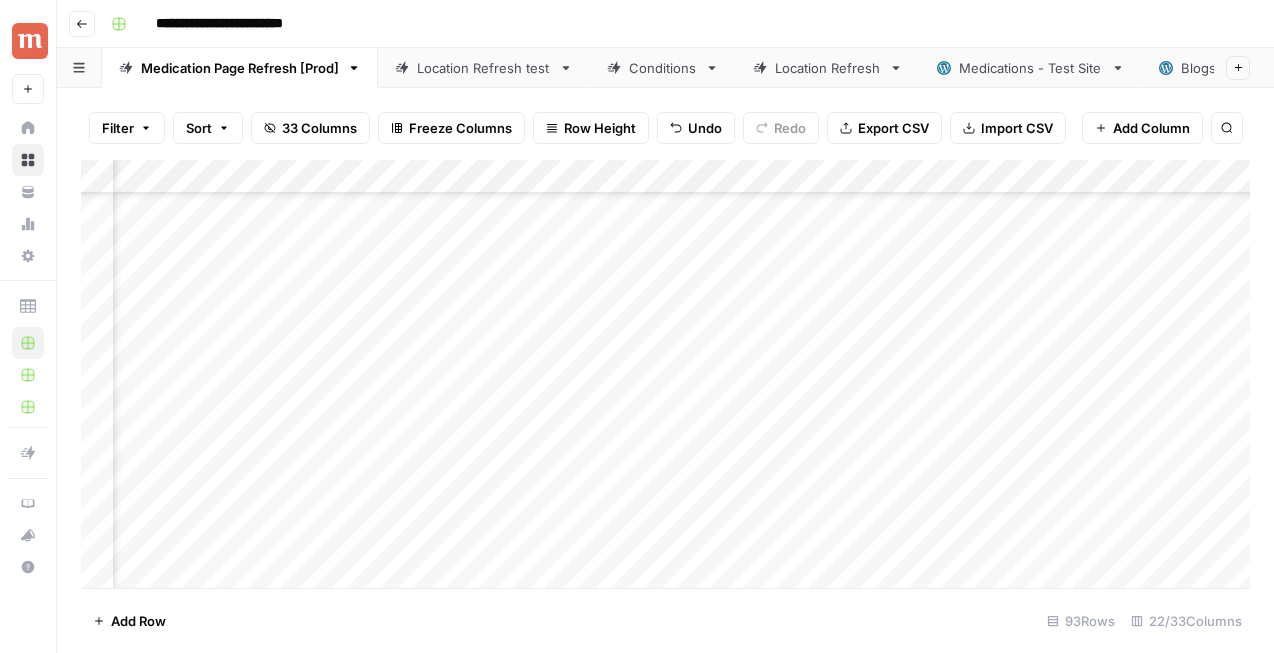 scroll, scrollTop: 493, scrollLeft: 2941, axis: both 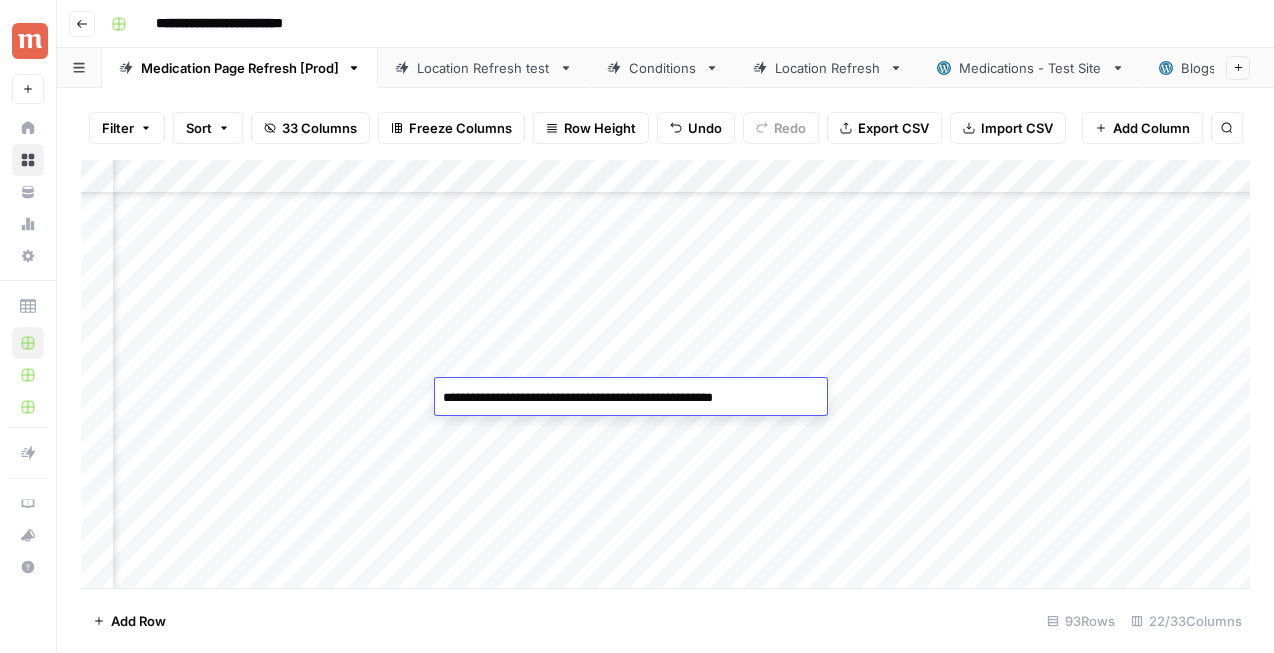 drag, startPoint x: 514, startPoint y: 400, endPoint x: 439, endPoint y: 397, distance: 75.059975 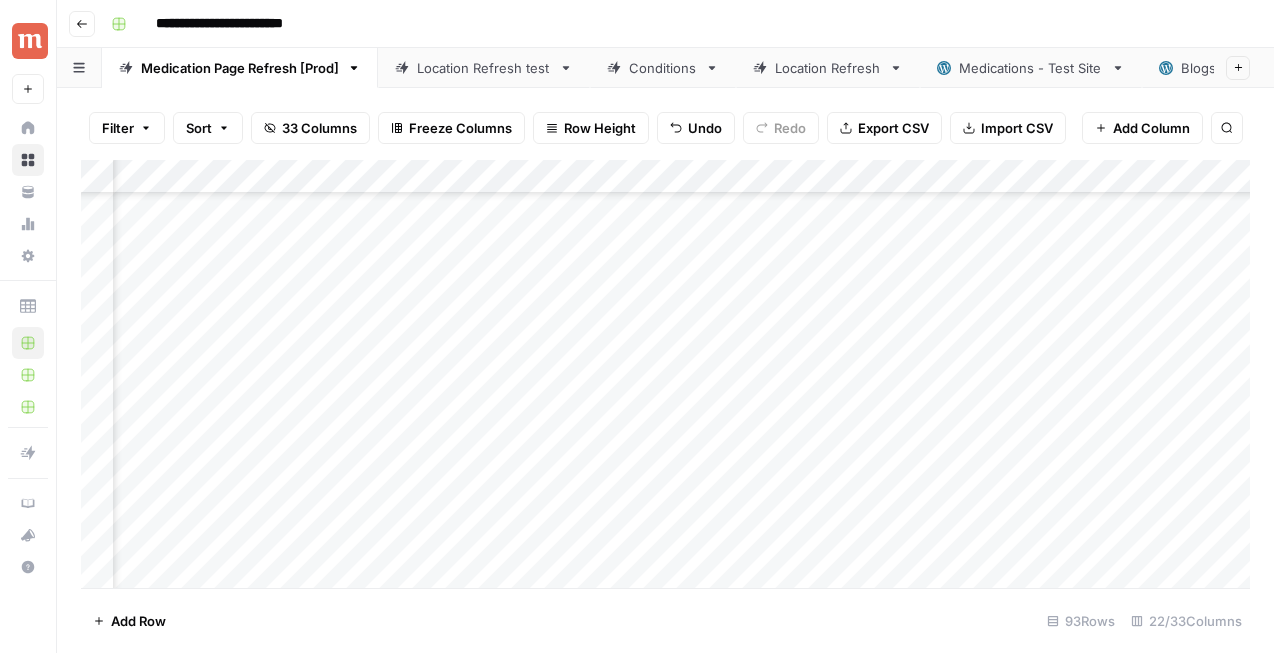 click on "Add Column" at bounding box center [665, 374] 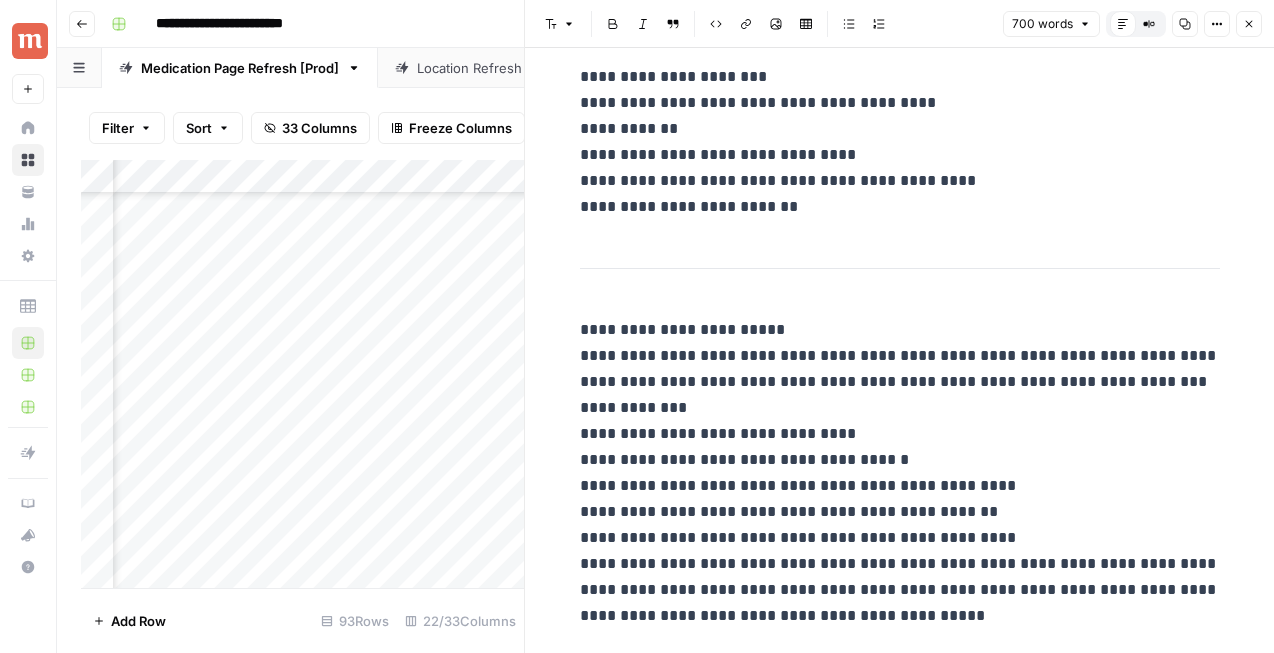 scroll, scrollTop: 2881, scrollLeft: 0, axis: vertical 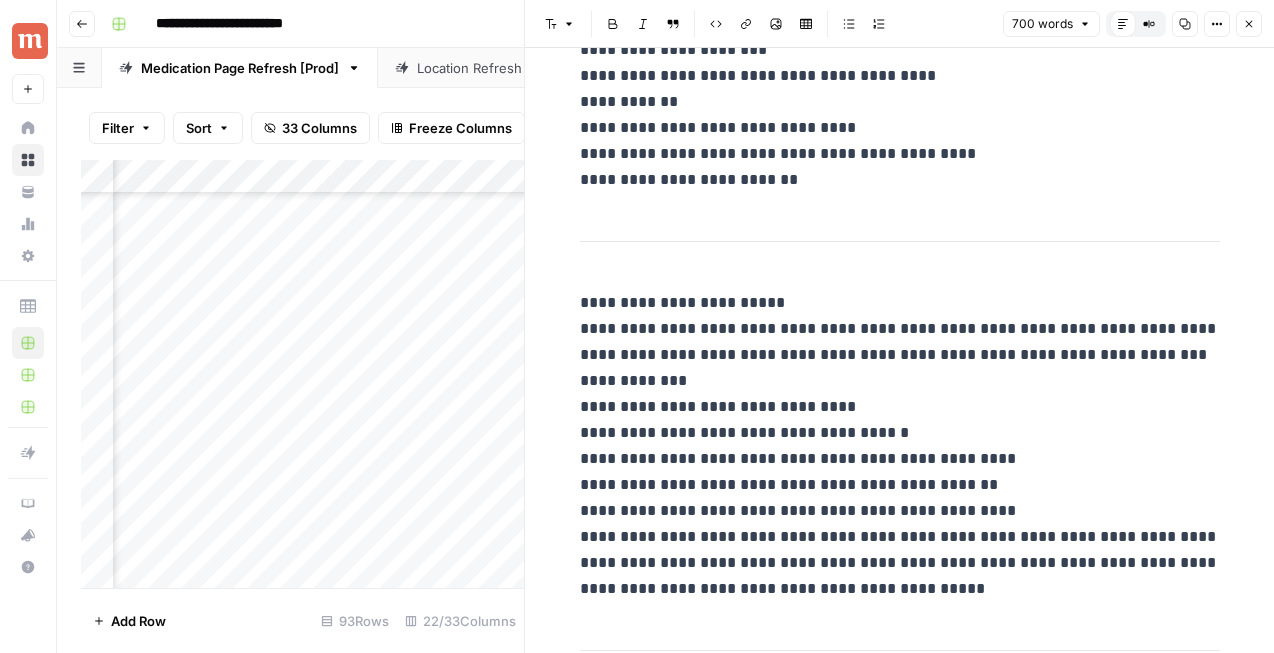 click on "**********" at bounding box center [900, -956] 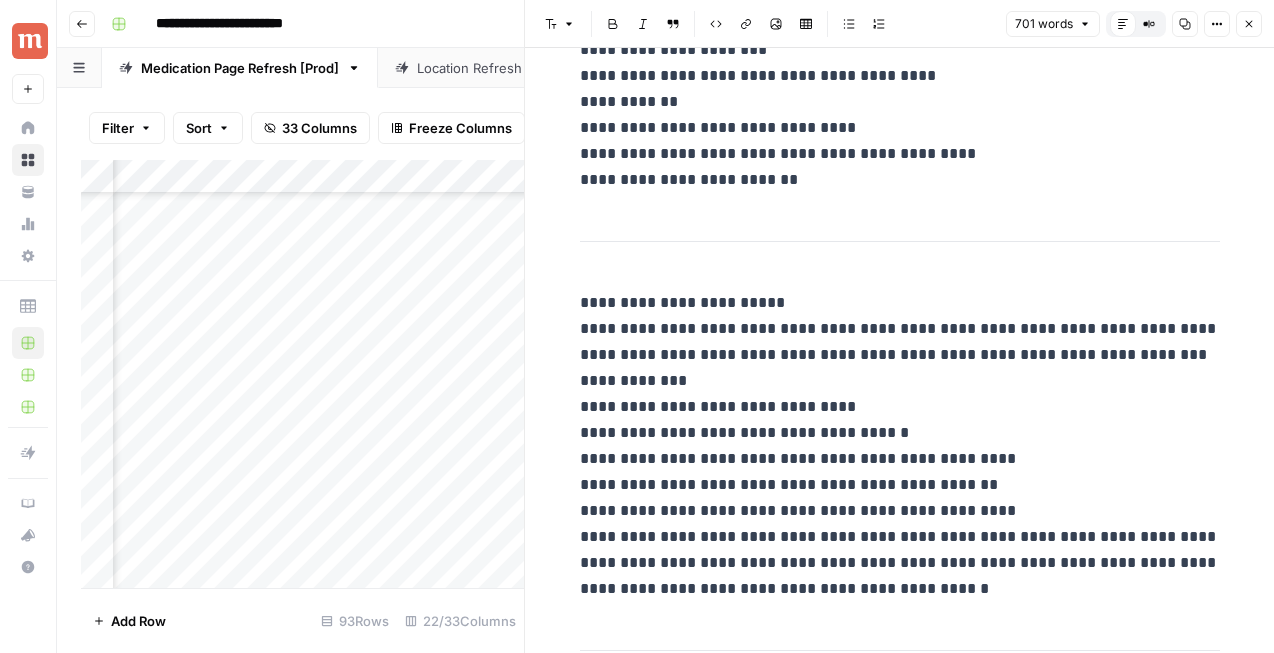 click on "**********" at bounding box center (900, 446) 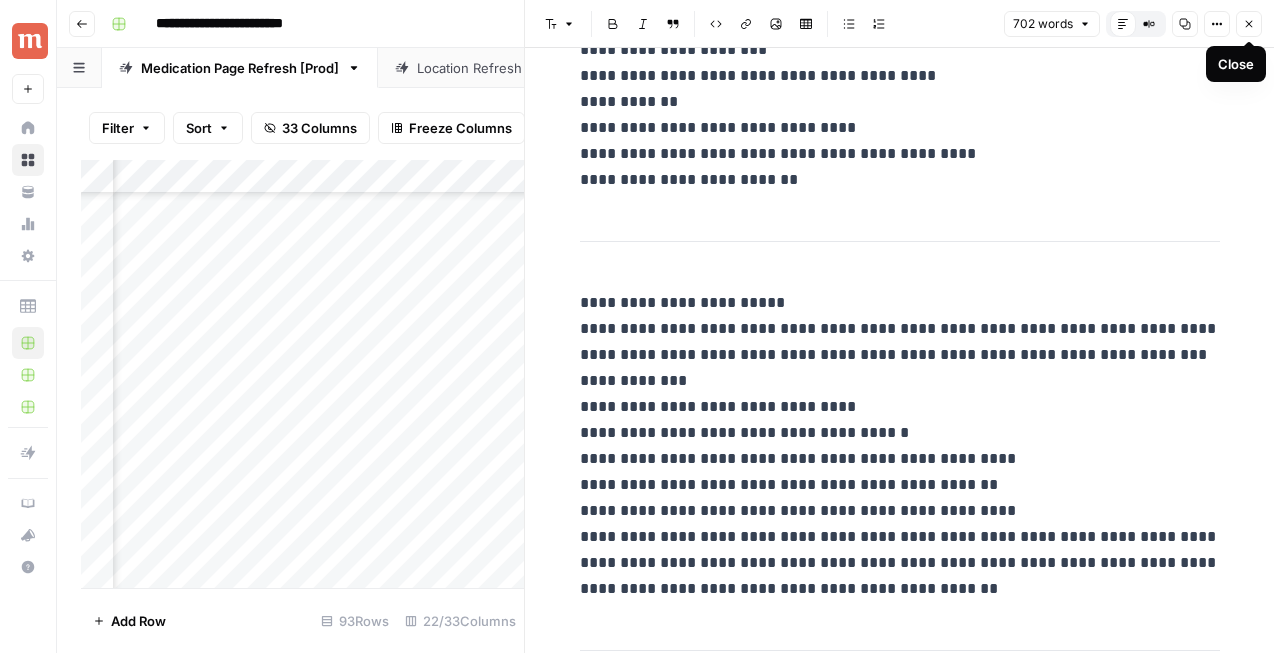 click 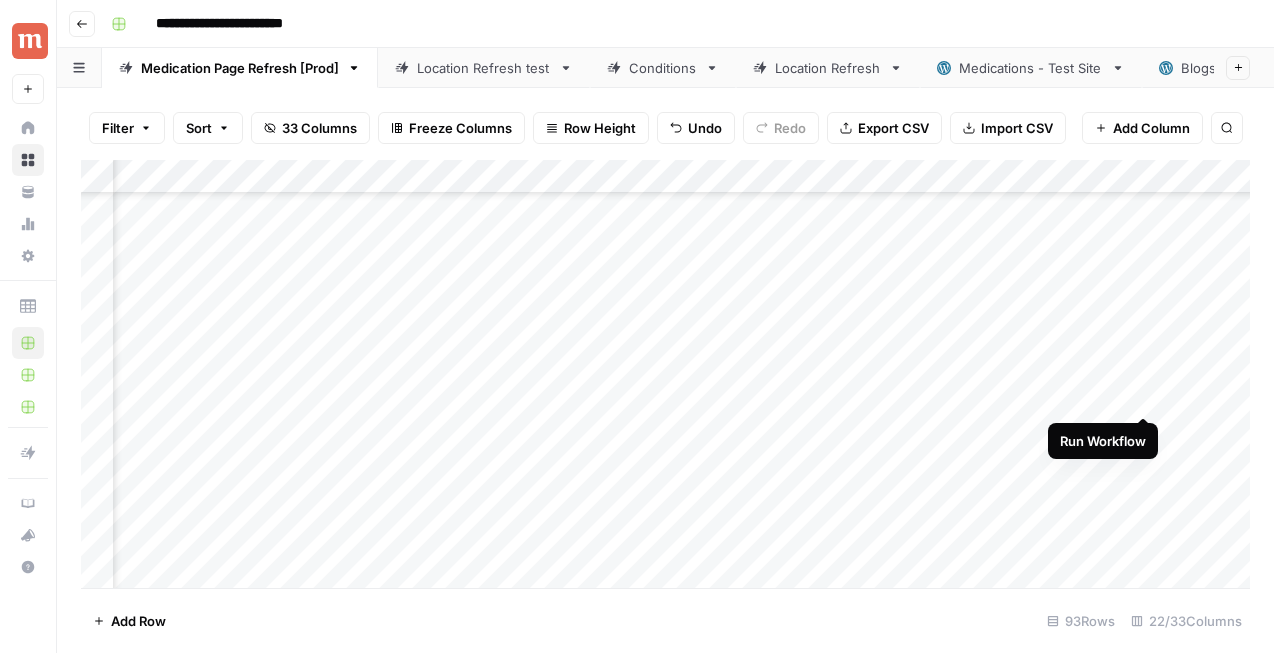 click on "Add Column" at bounding box center [665, 374] 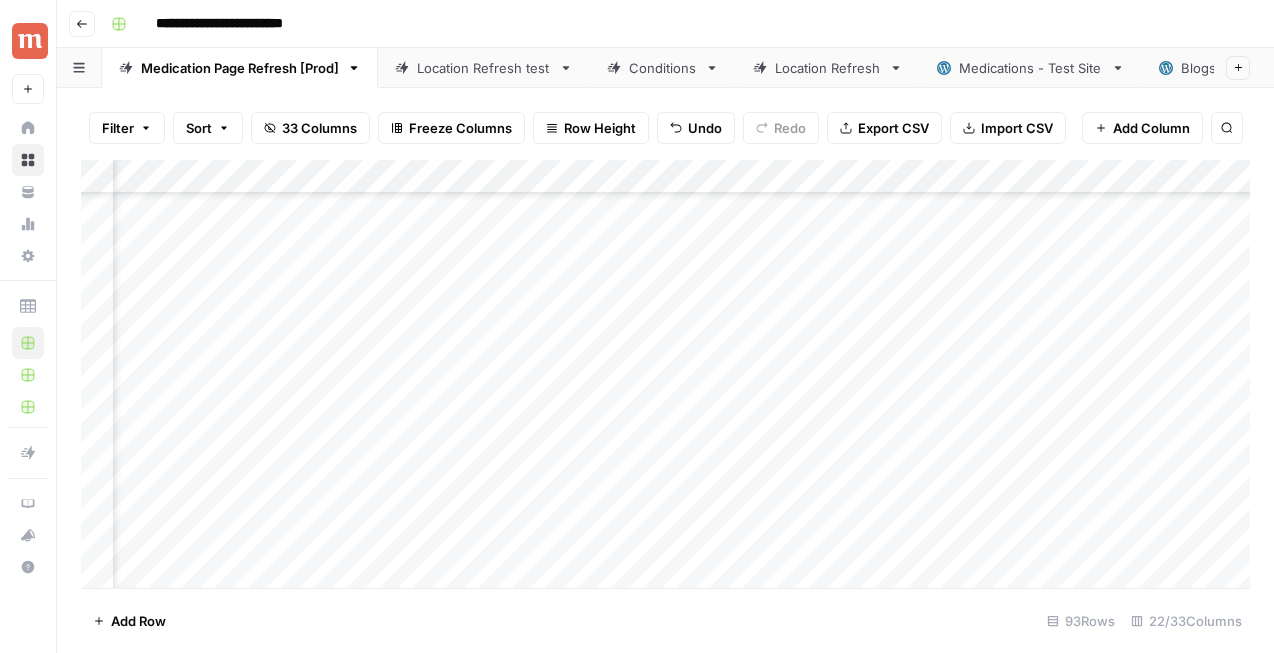 scroll, scrollTop: 491, scrollLeft: 2627, axis: both 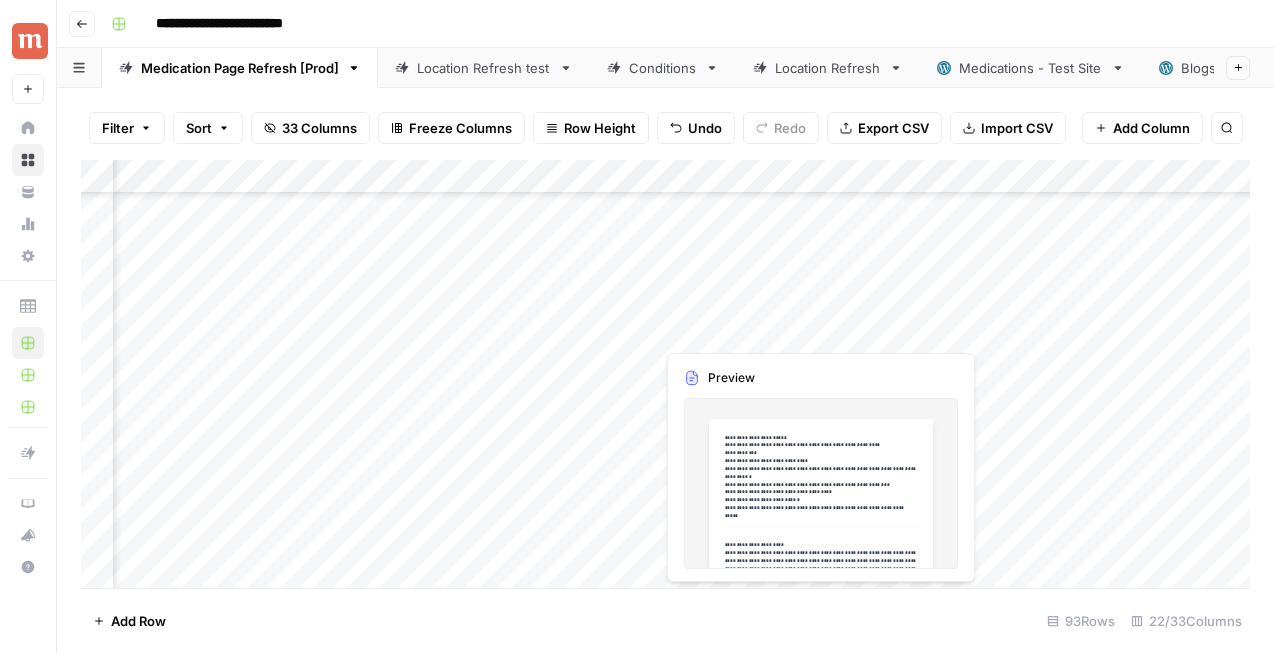 click on "Add Column" at bounding box center [665, 374] 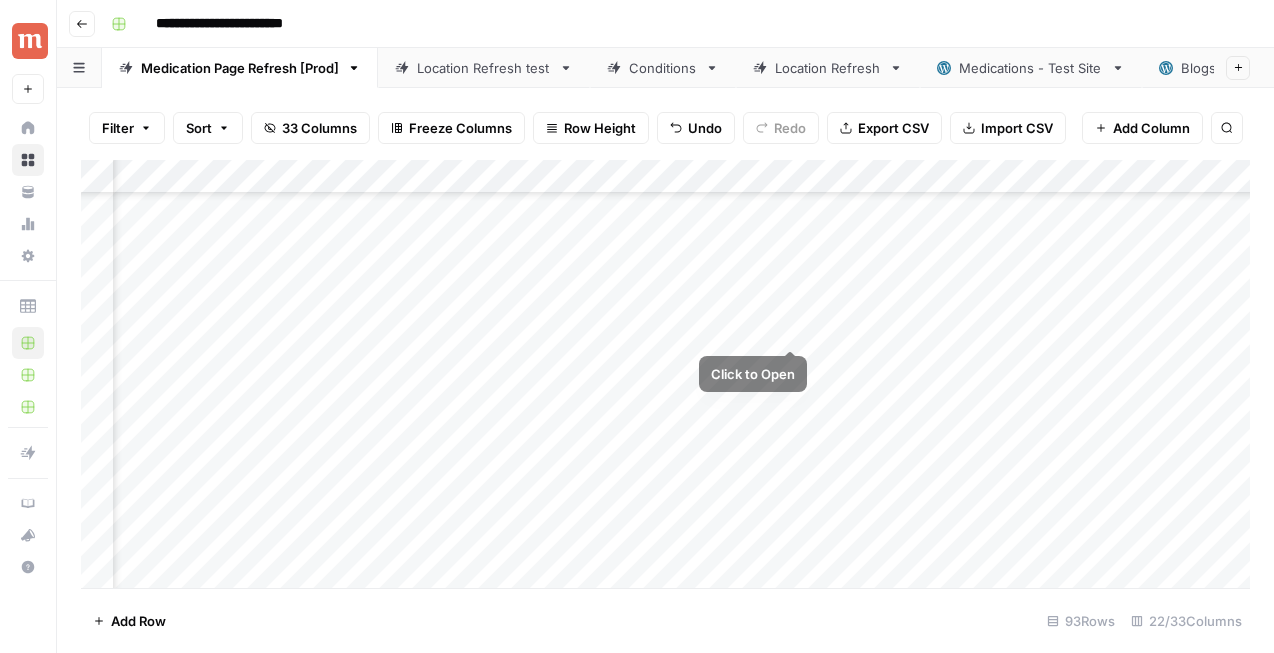 click on "Add Column" at bounding box center (665, 374) 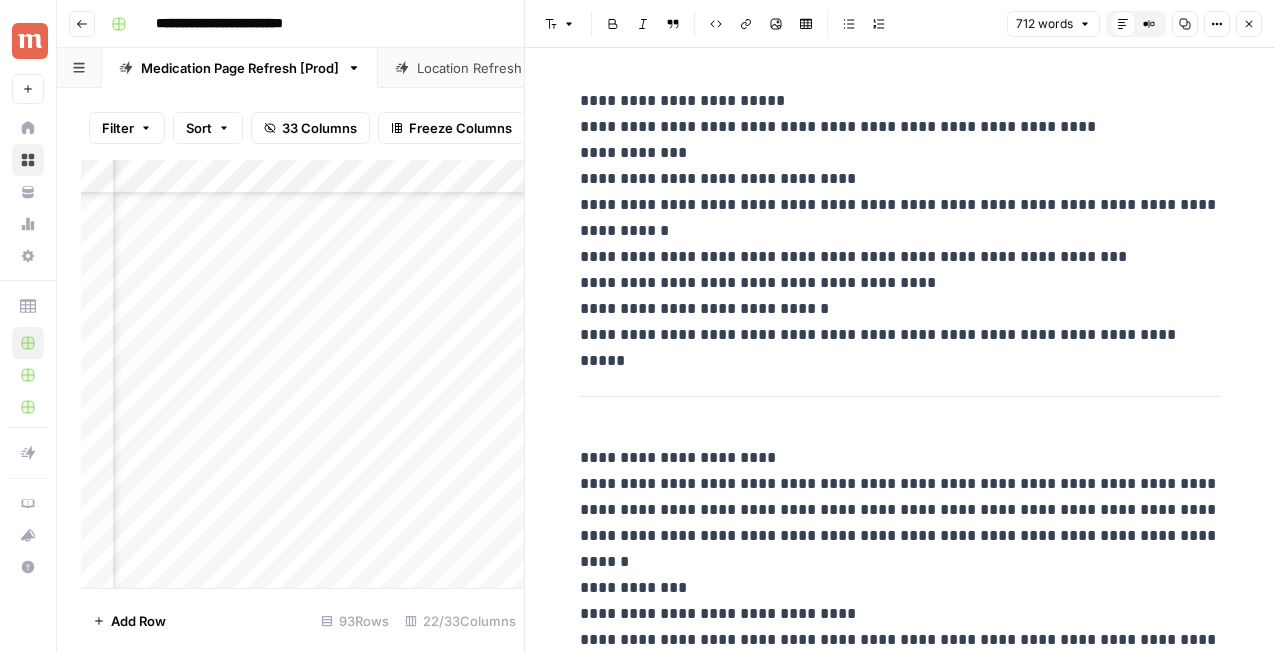 click 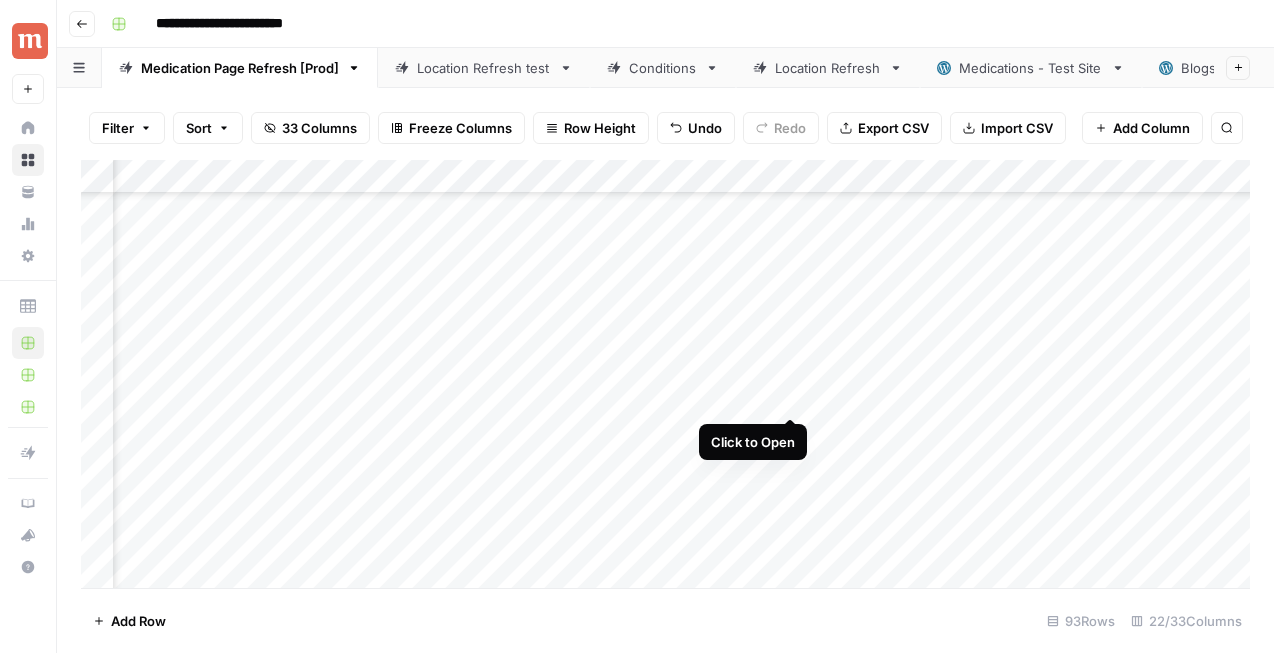 click on "Add Column" at bounding box center [665, 374] 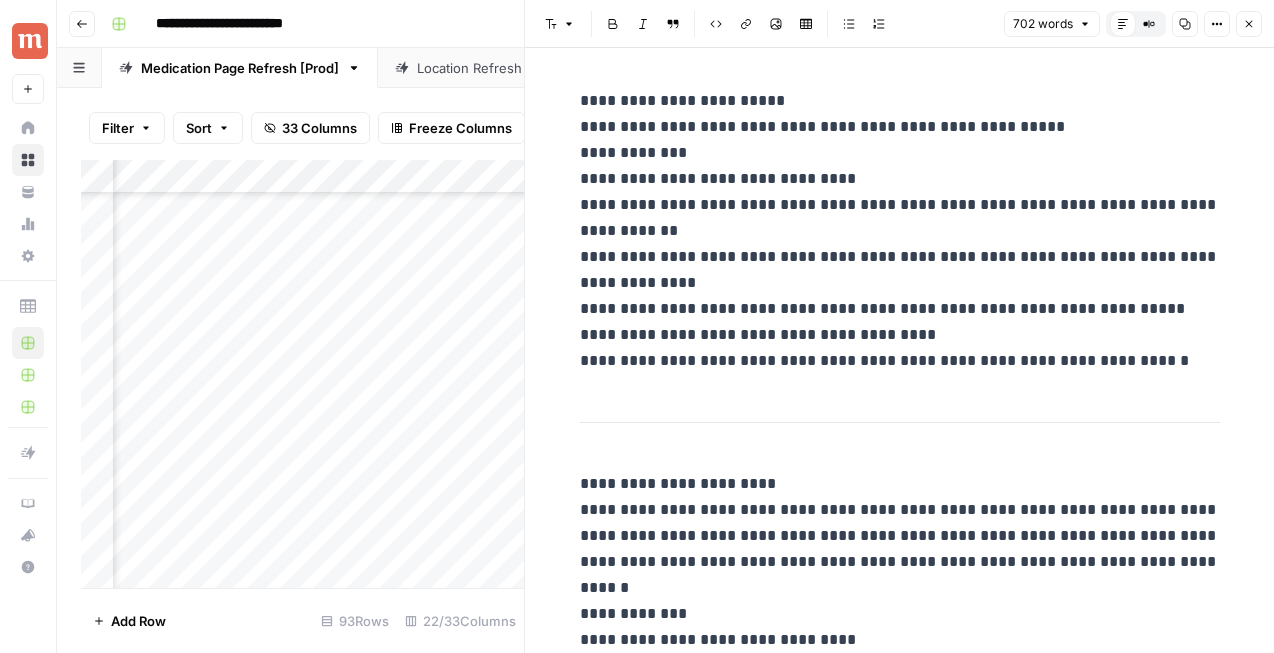 click on "**********" at bounding box center [900, 231] 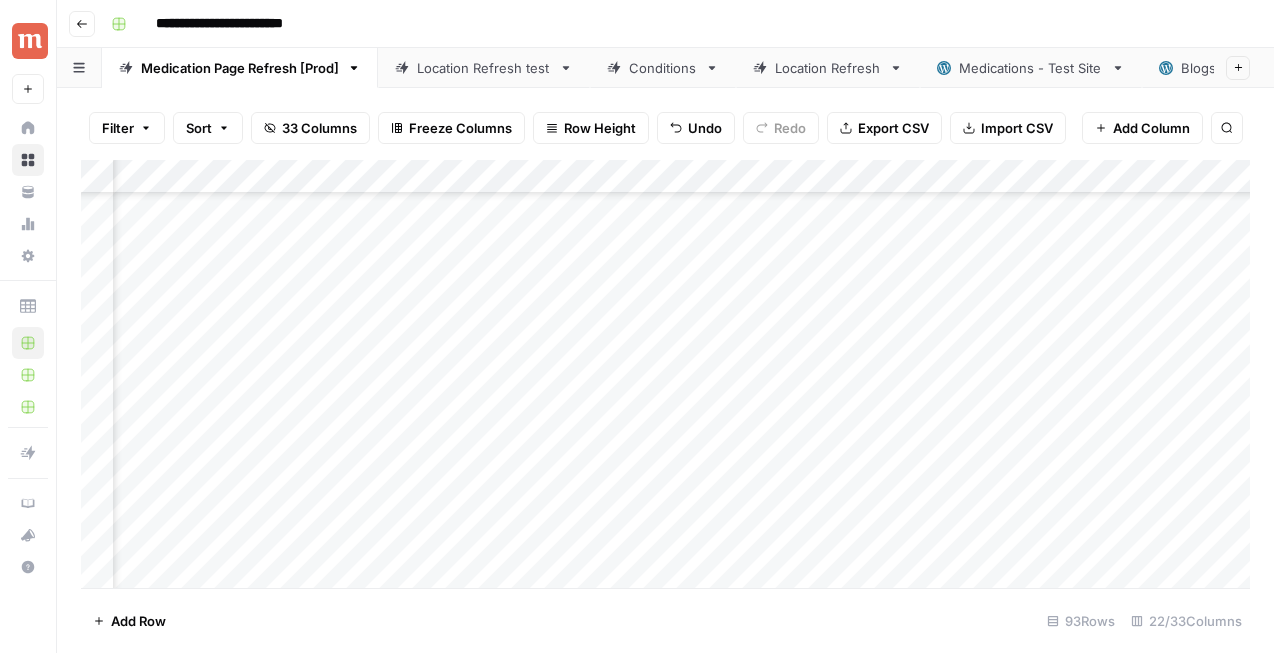 scroll, scrollTop: 492, scrollLeft: 2944, axis: both 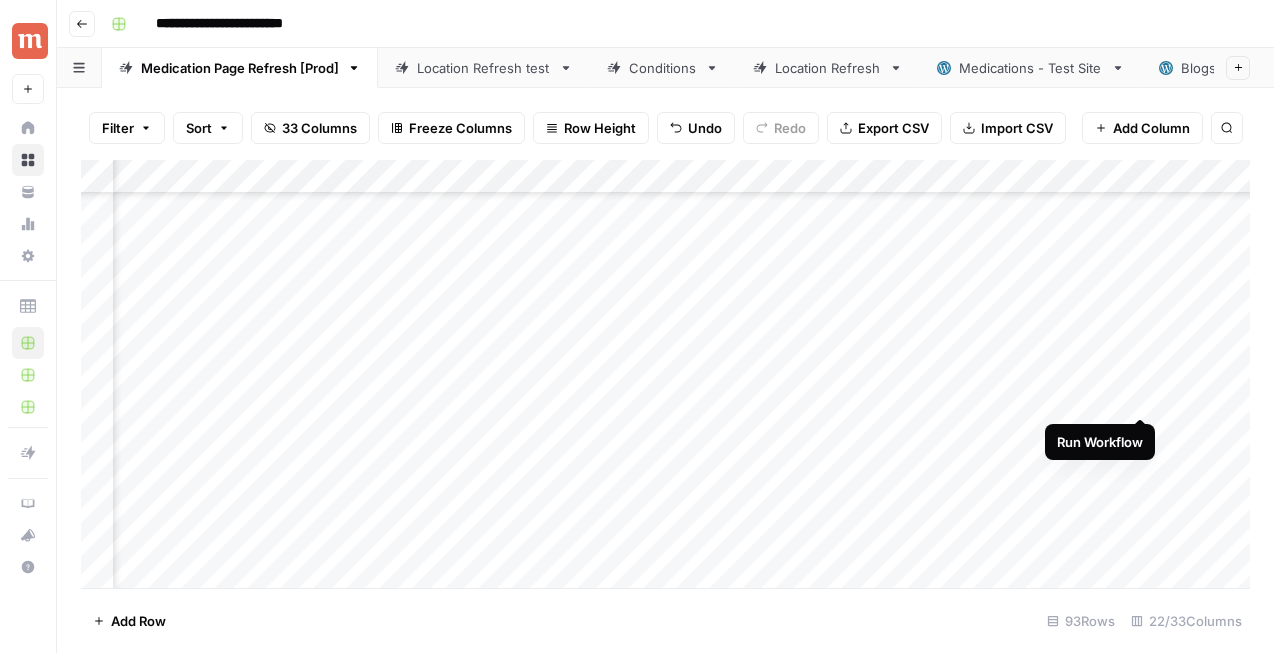 click on "Add Column" at bounding box center [665, 374] 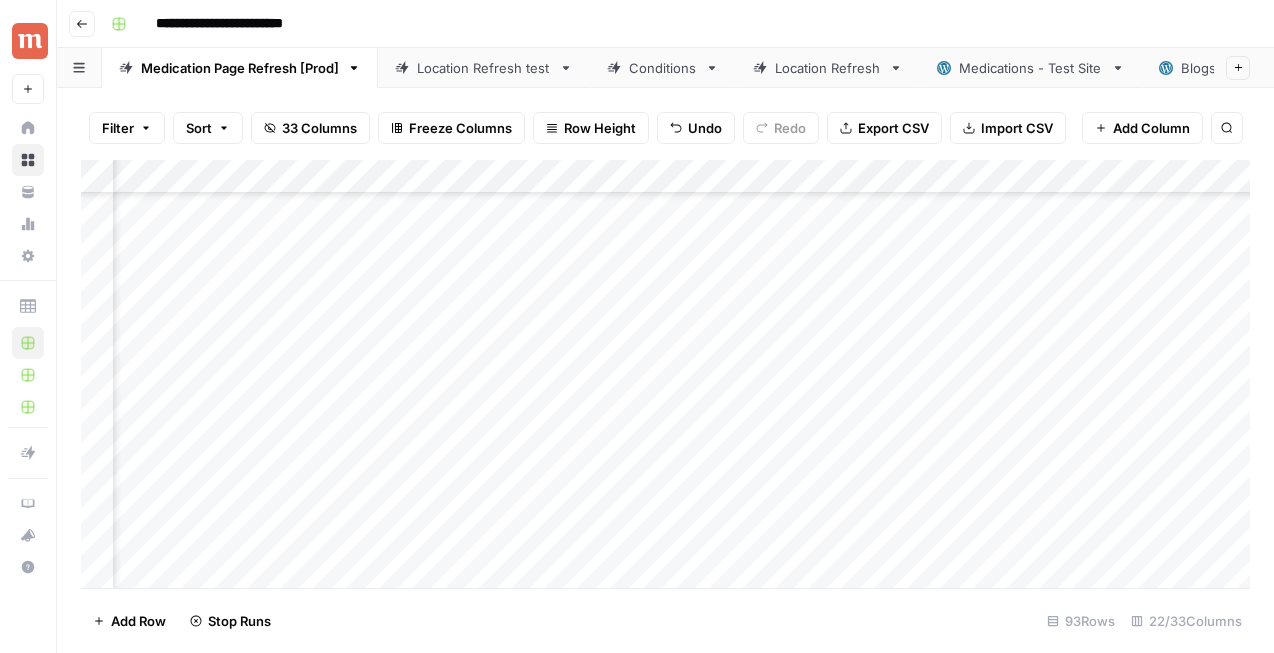 scroll, scrollTop: 491, scrollLeft: 2344, axis: both 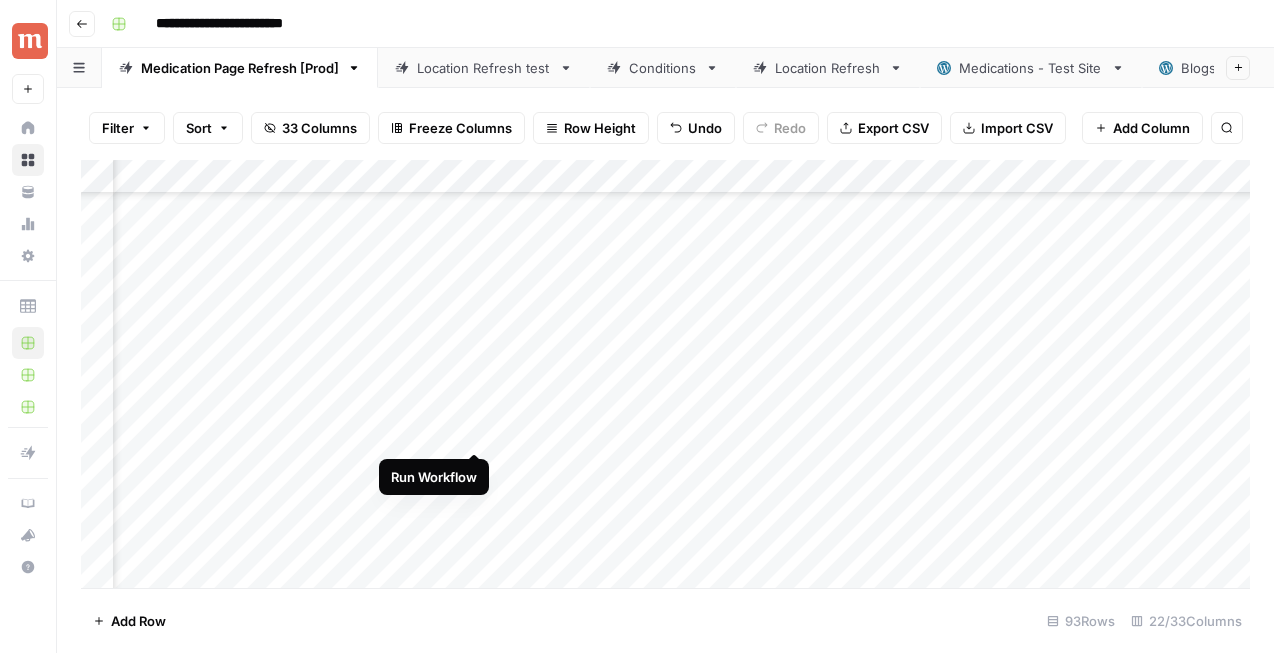 click on "Add Column" at bounding box center [665, 374] 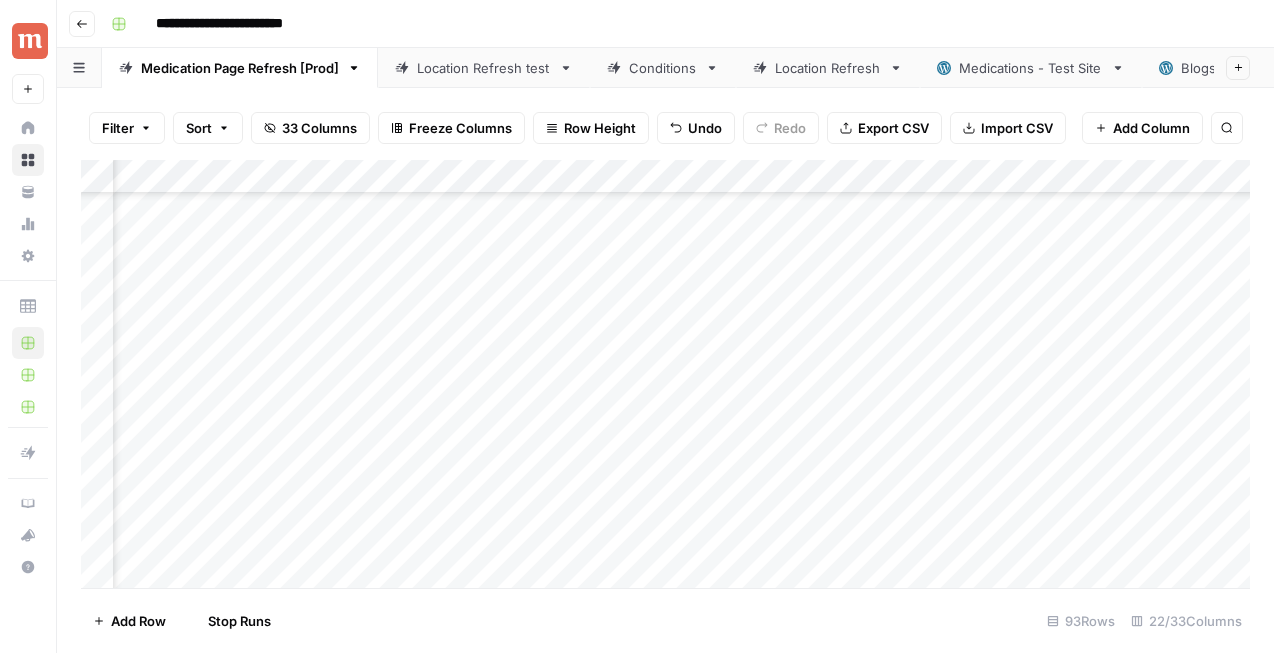 scroll, scrollTop: 549, scrollLeft: 2343, axis: both 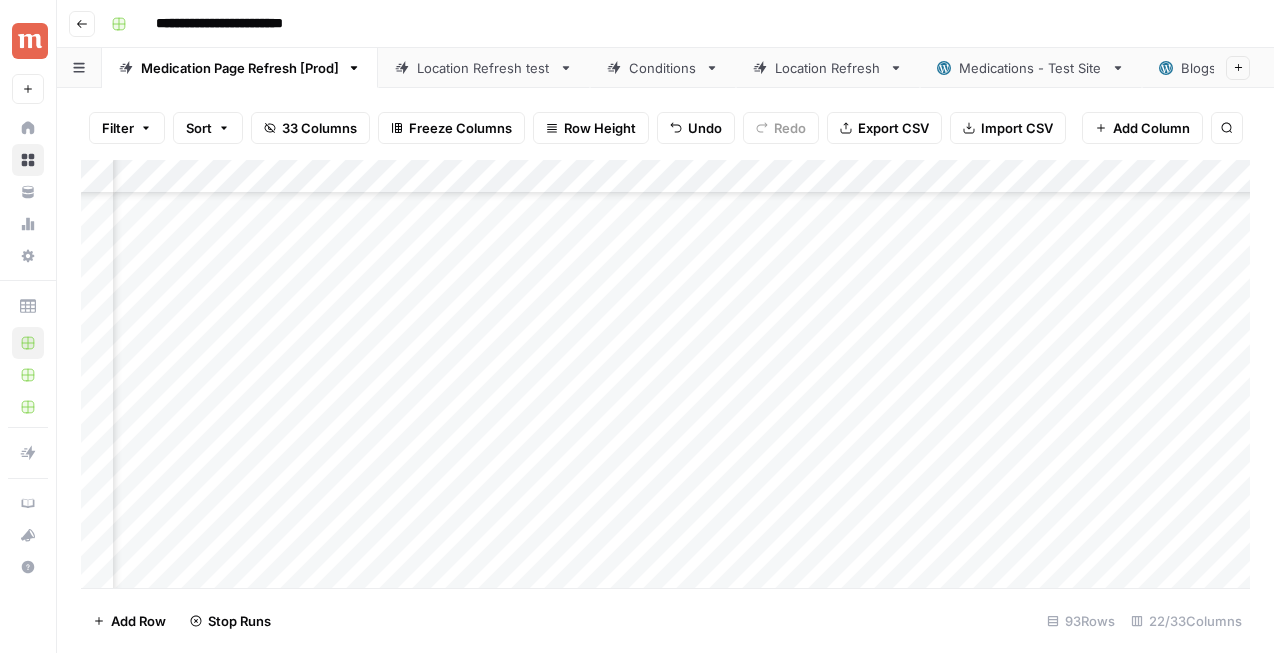 click on "Add Column" at bounding box center [665, 374] 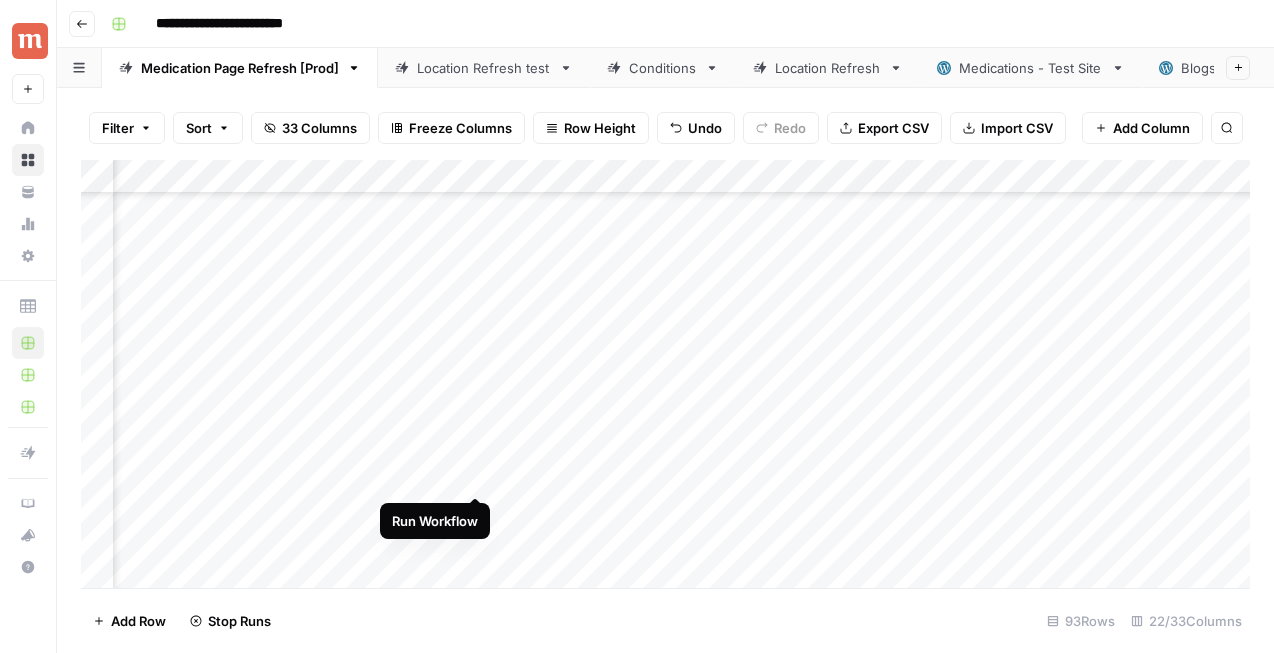 click on "Add Column" at bounding box center (665, 374) 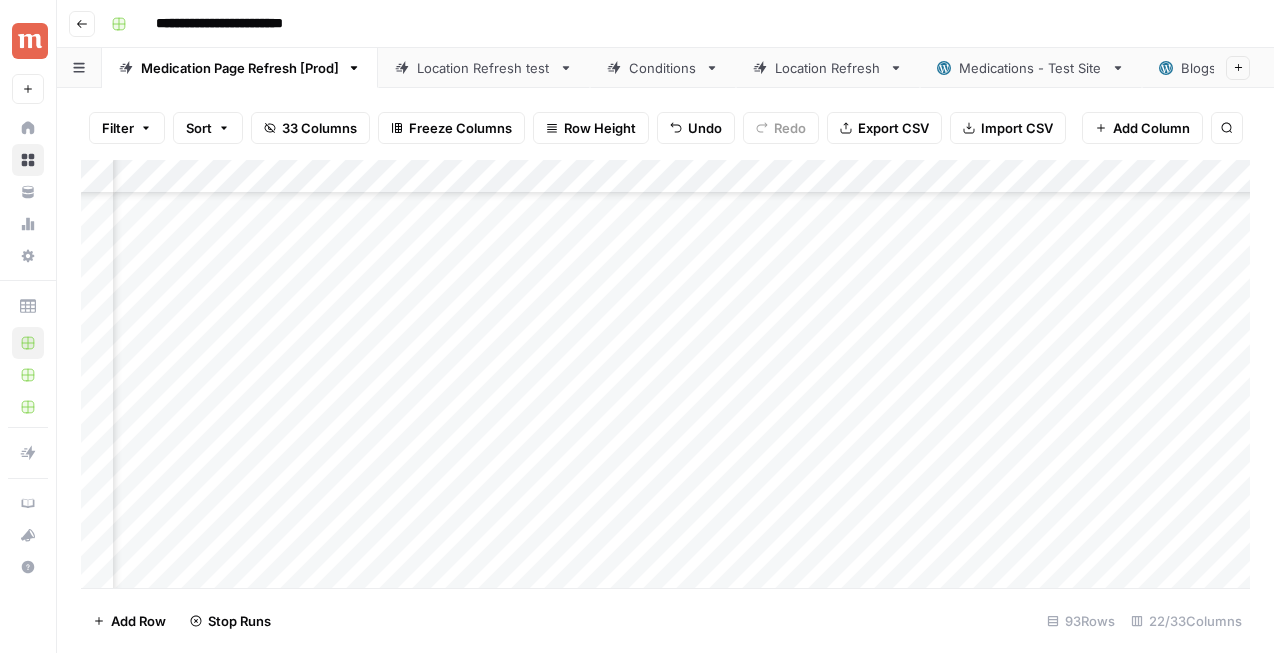 click on "Add Column" at bounding box center (665, 374) 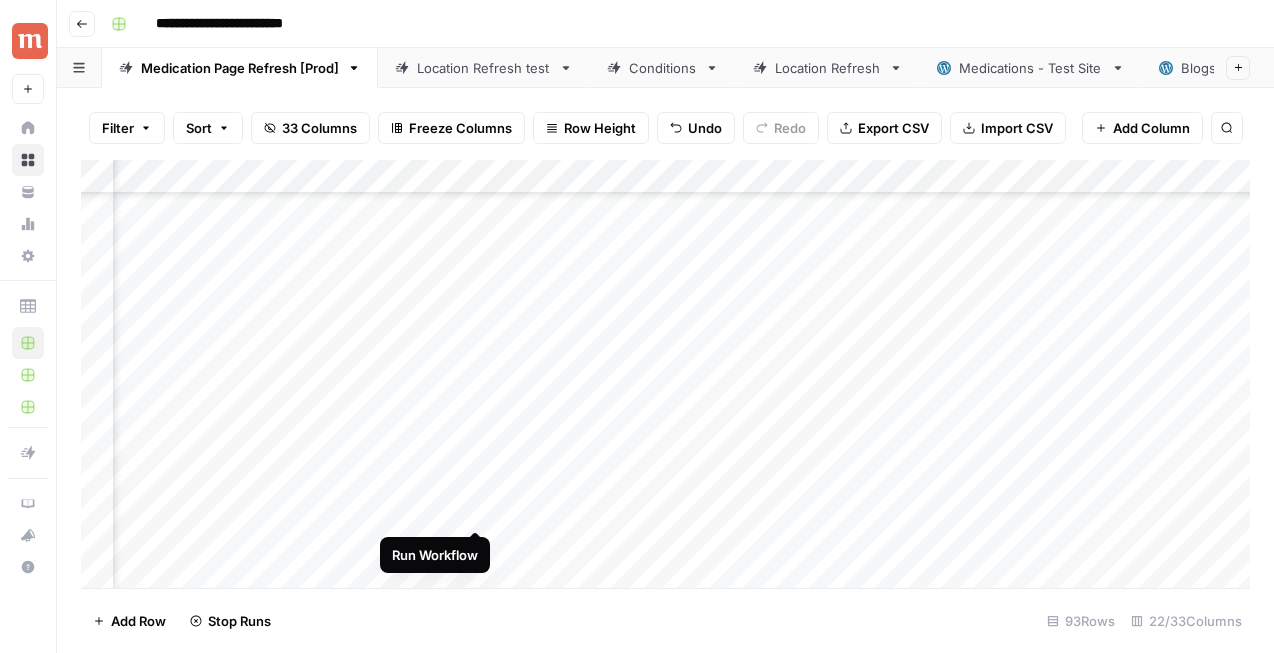 scroll, scrollTop: 615, scrollLeft: 2343, axis: both 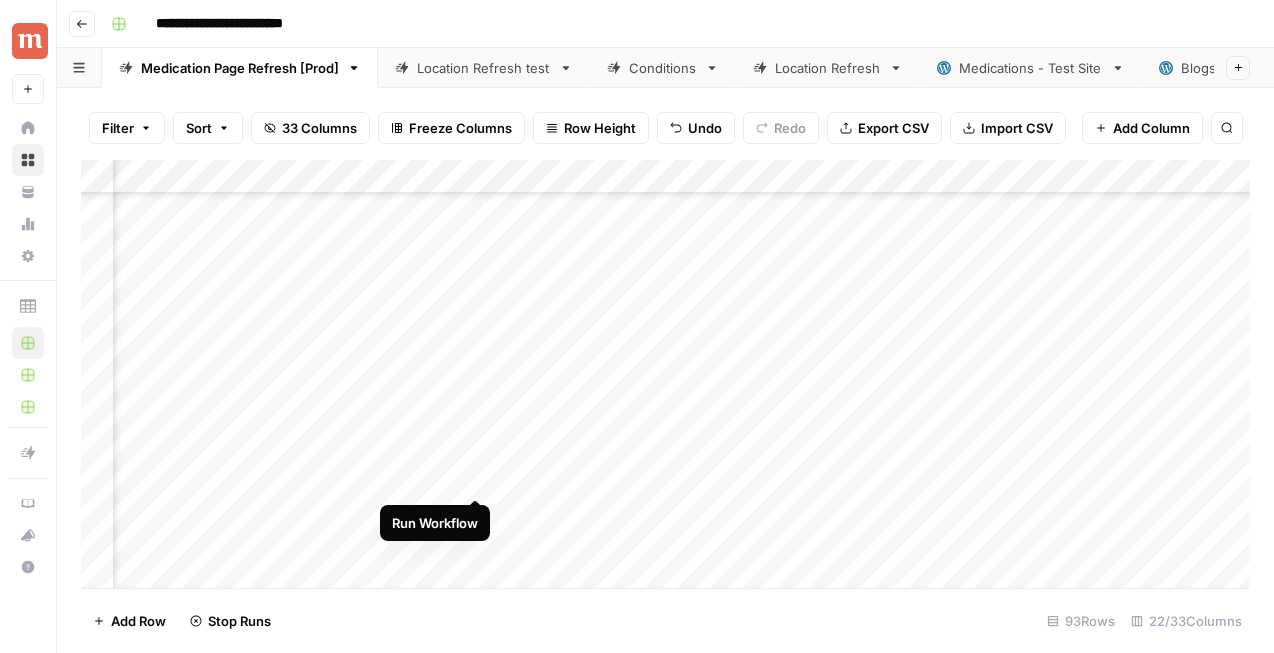 click on "Add Column" at bounding box center [665, 374] 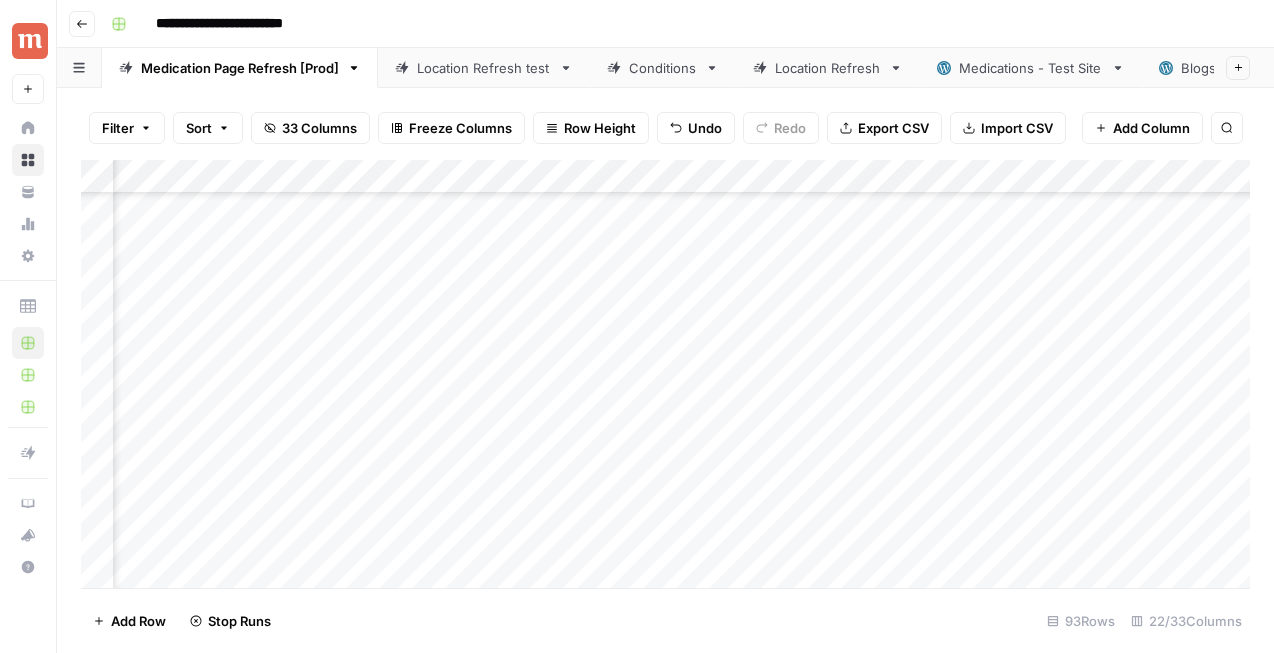 scroll, scrollTop: 651, scrollLeft: 2343, axis: both 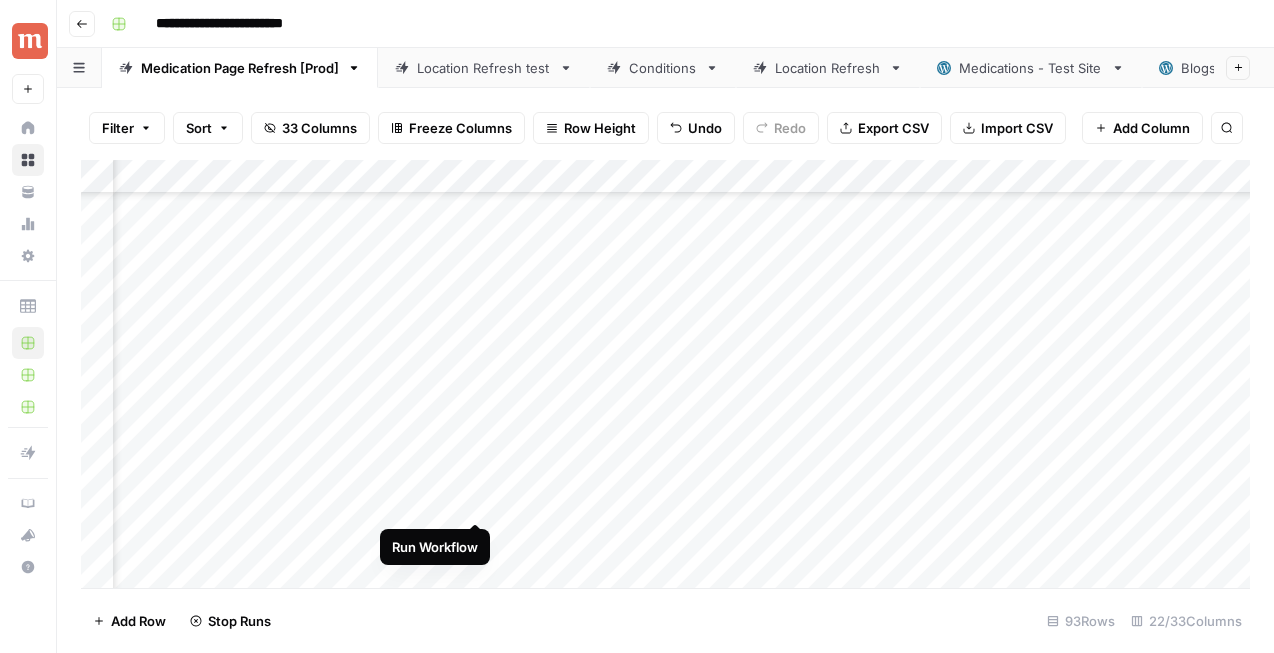 click on "Add Column" at bounding box center (665, 374) 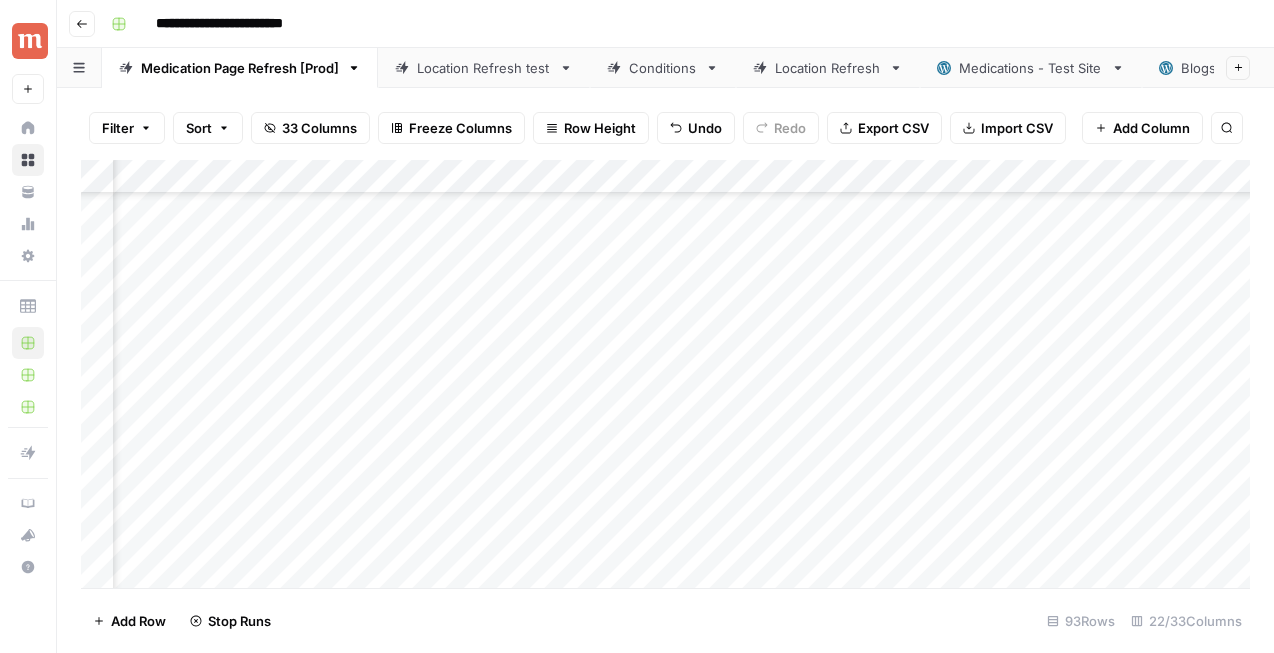 scroll, scrollTop: 941, scrollLeft: 2349, axis: both 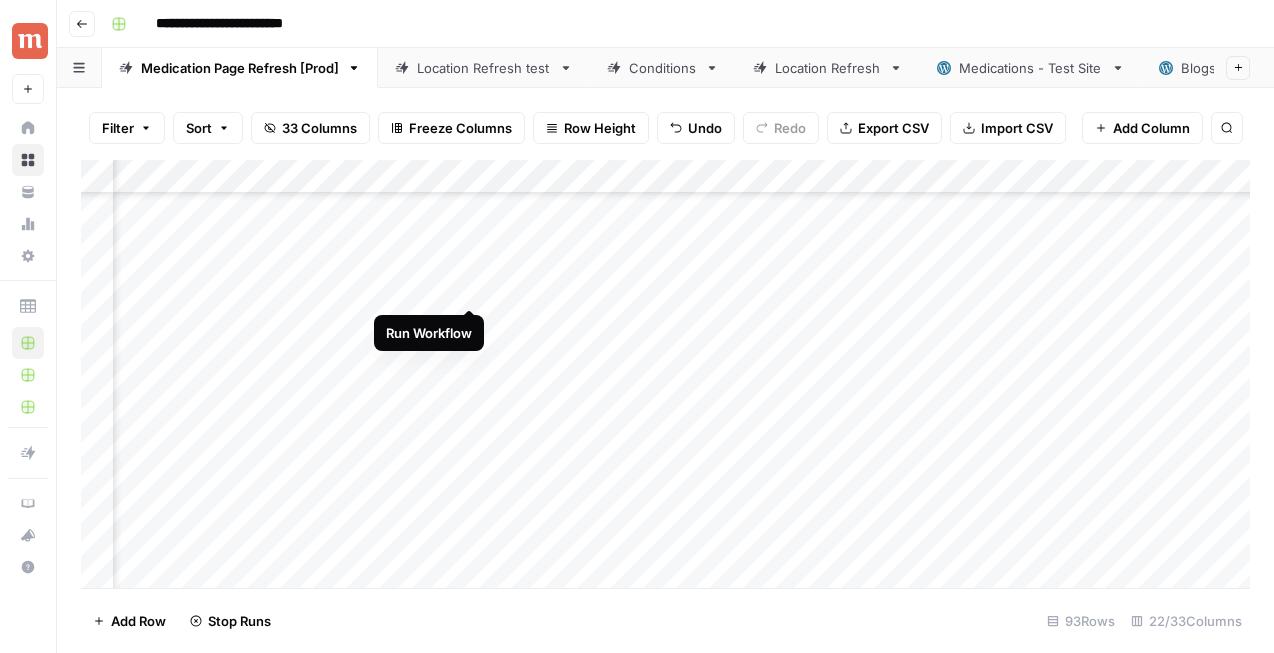 click on "Add Column" at bounding box center (665, 374) 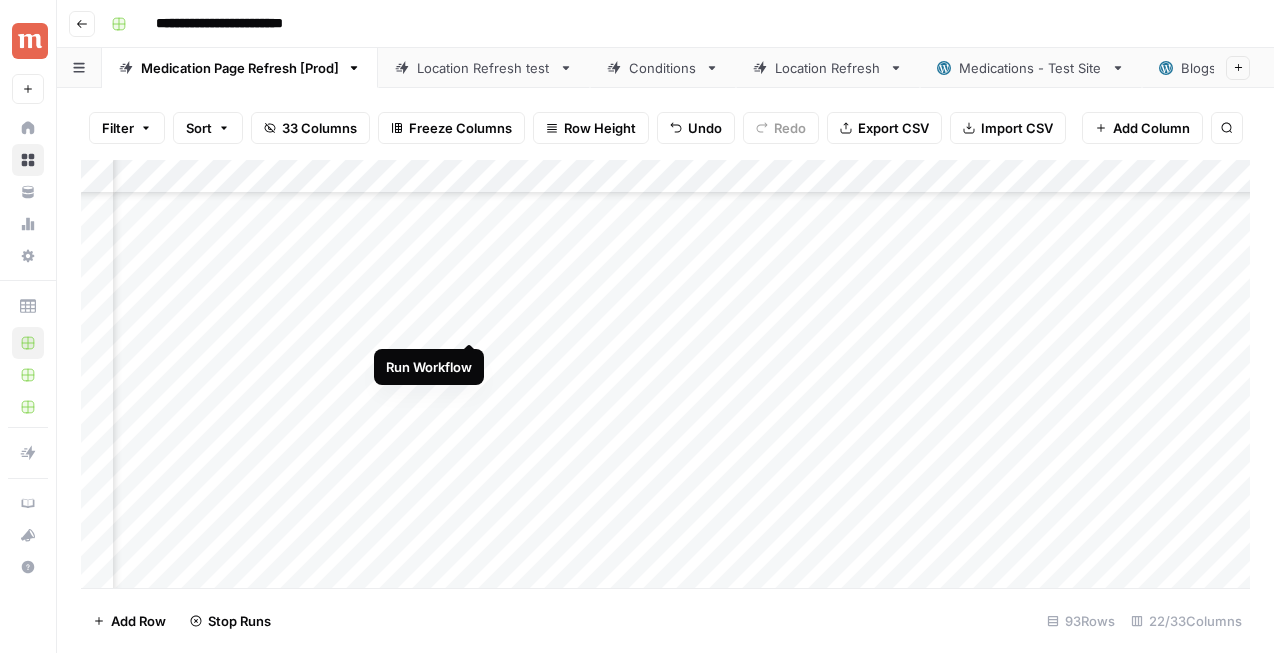 click on "Add Column" at bounding box center (665, 374) 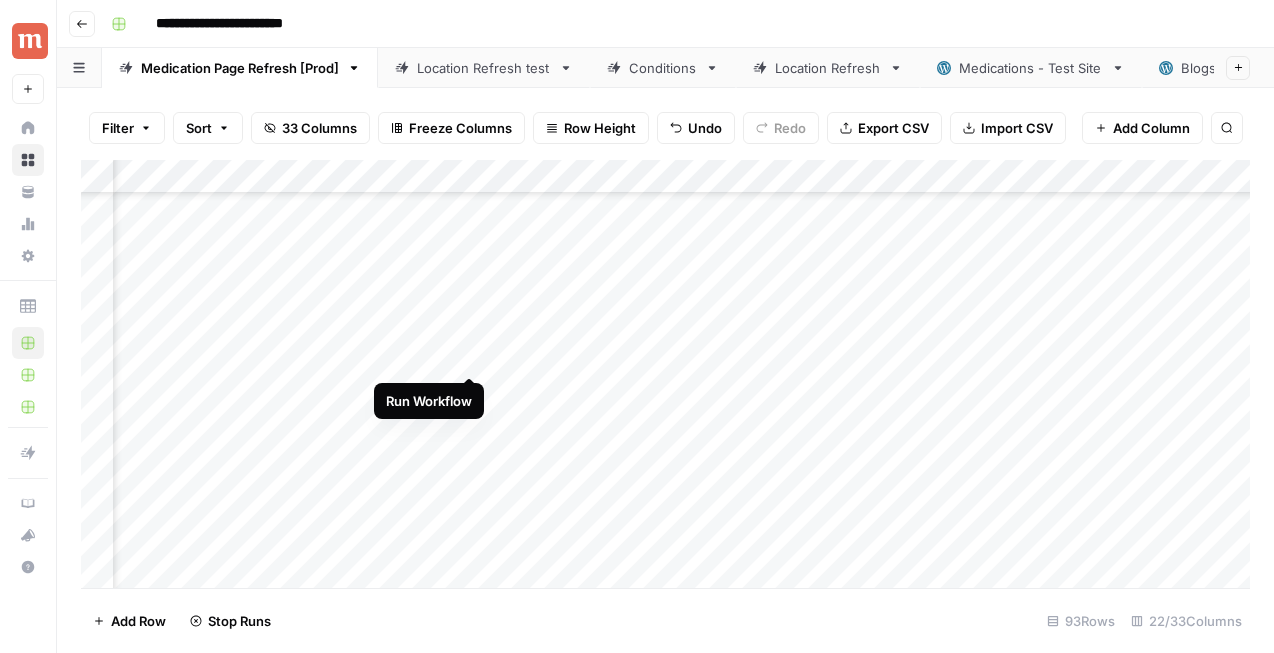 click on "Add Column" at bounding box center (665, 374) 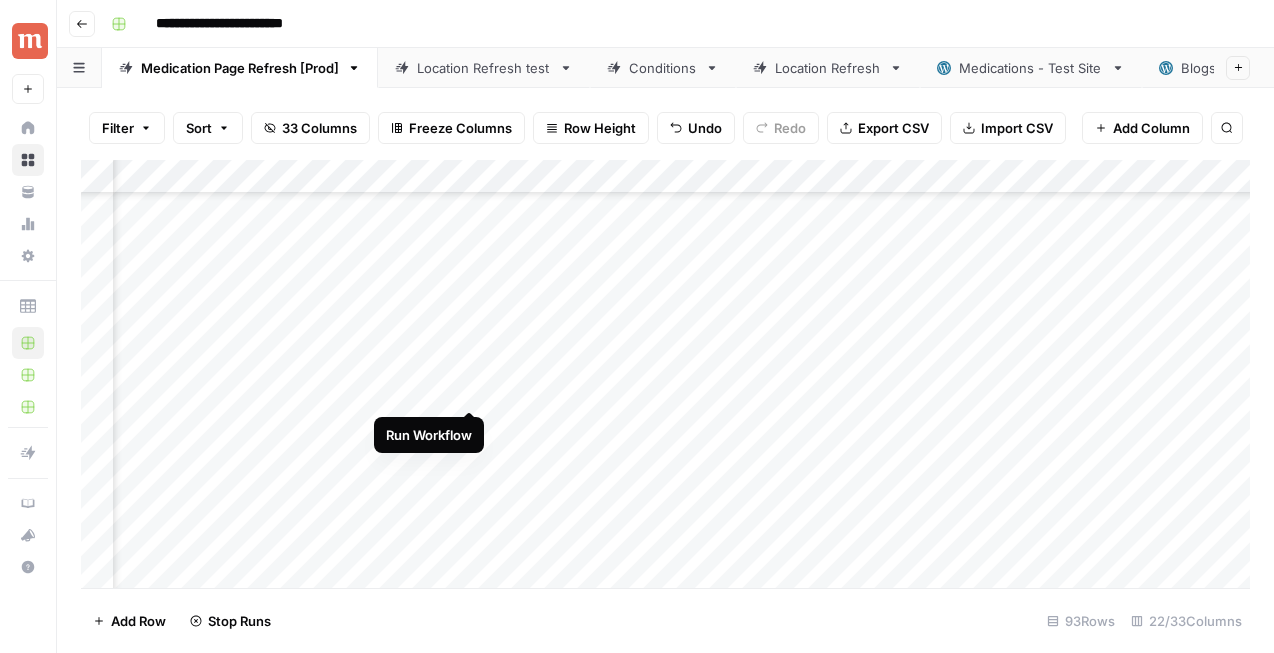 click on "Add Column" at bounding box center (665, 374) 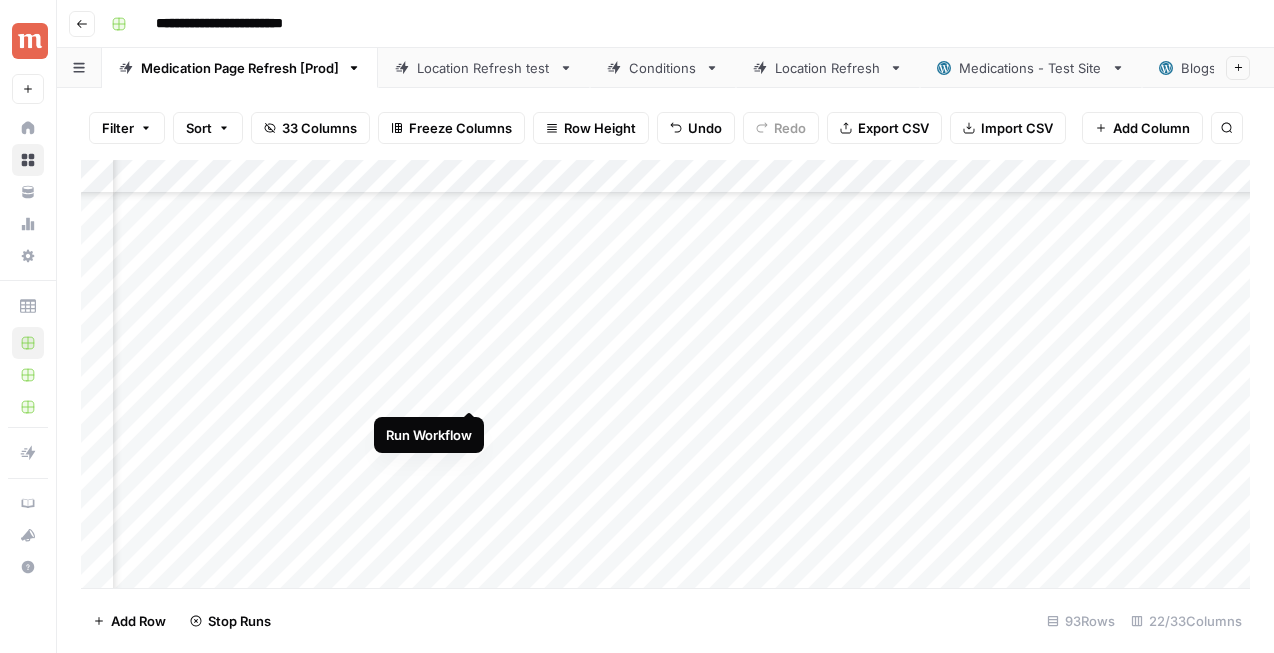 scroll, scrollTop: 998, scrollLeft: 2349, axis: both 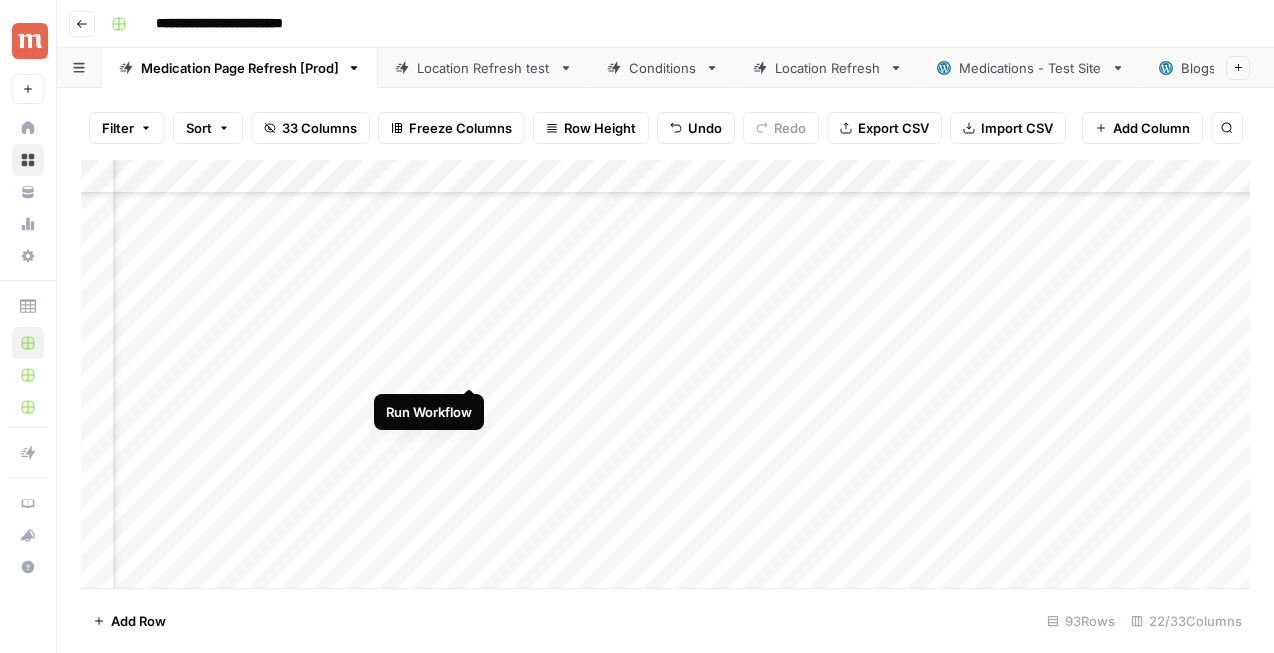 click on "Add Column" at bounding box center [665, 374] 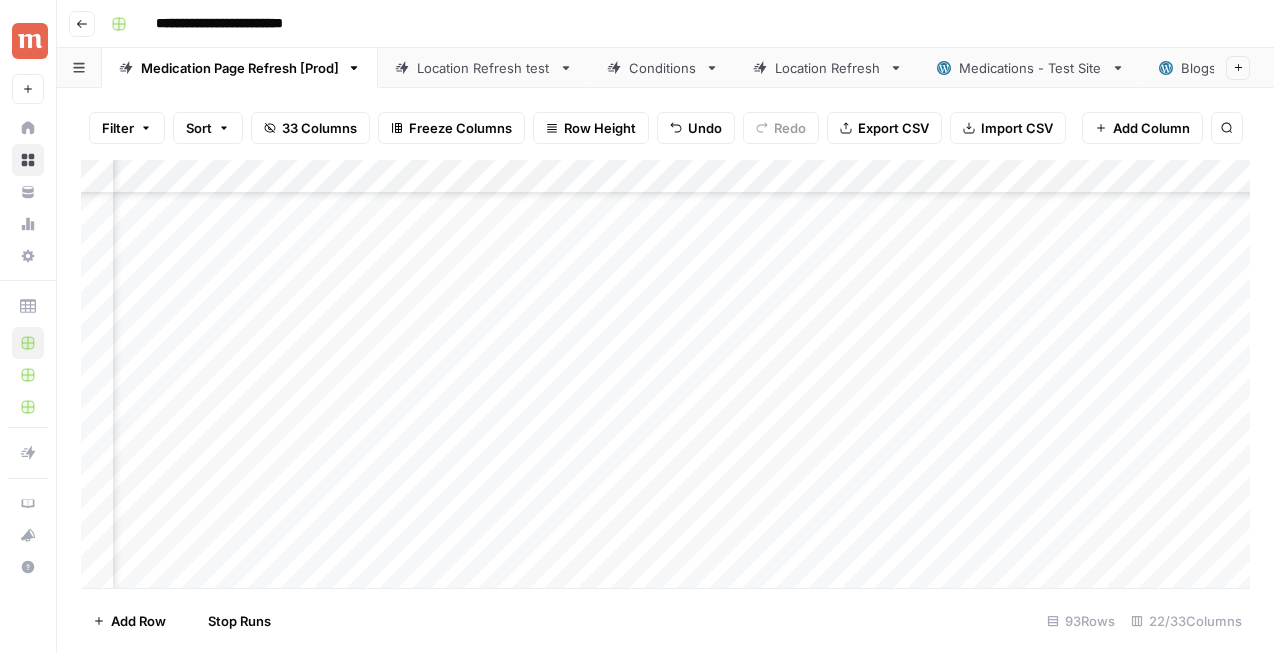 scroll, scrollTop: 501, scrollLeft: 2349, axis: both 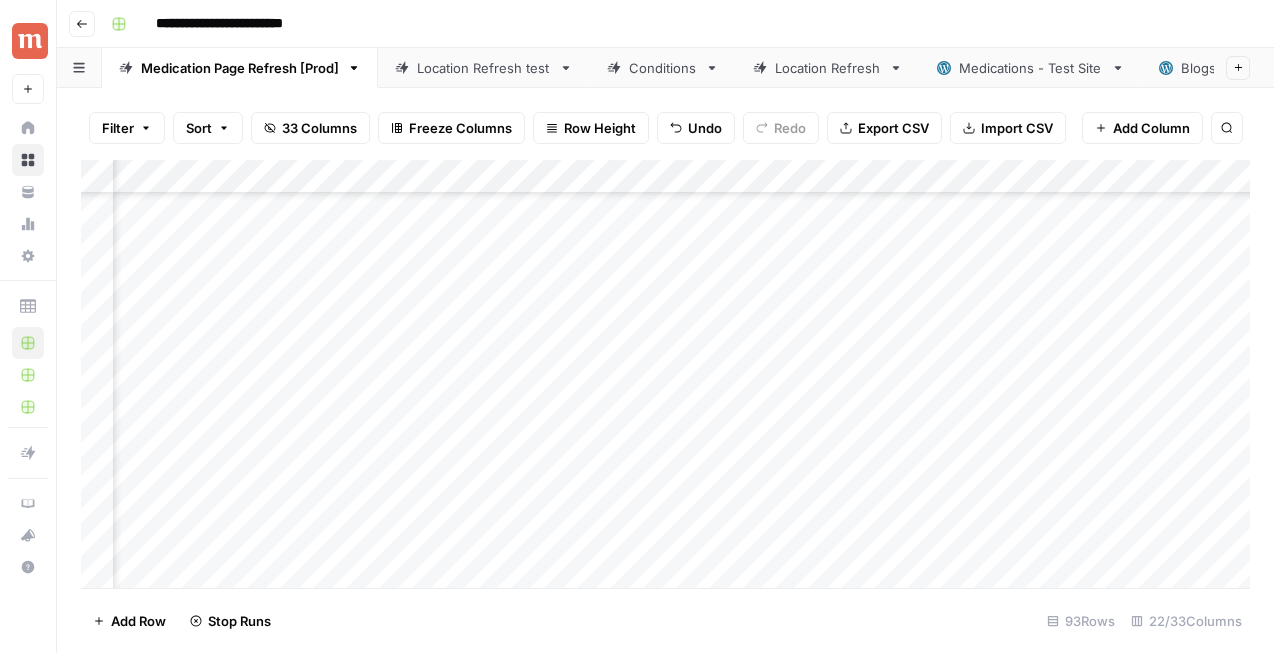 click on "Add Column" at bounding box center (665, 374) 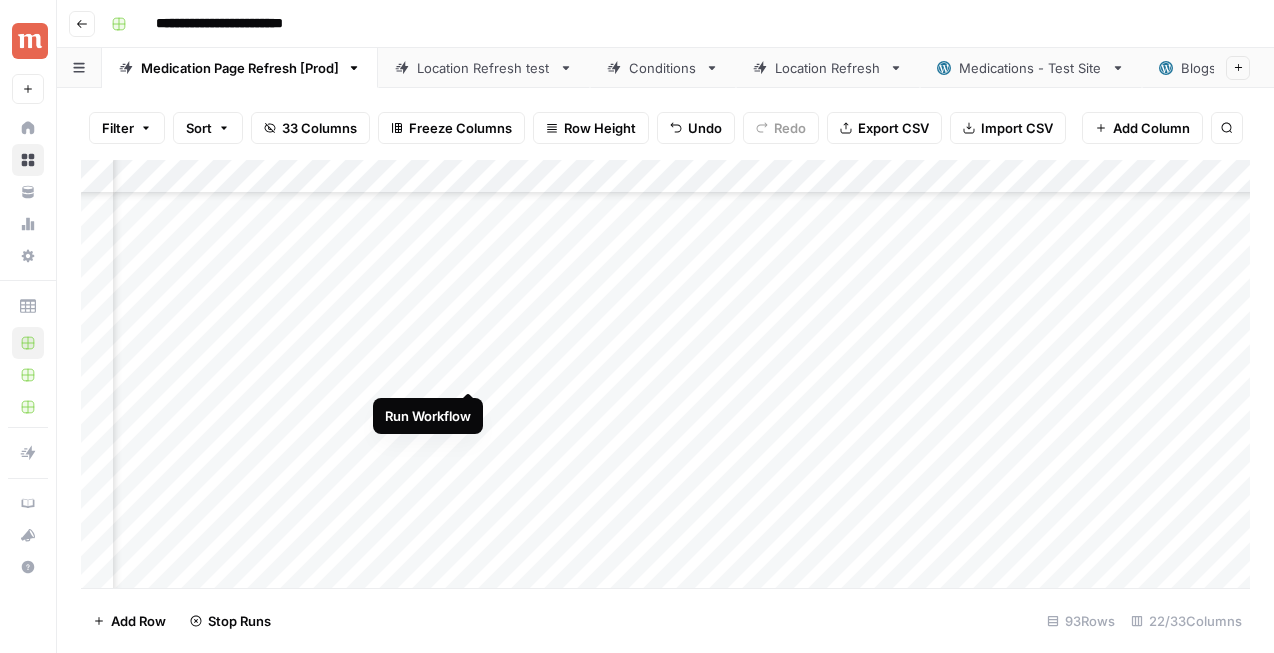 click on "Add Column" at bounding box center [665, 374] 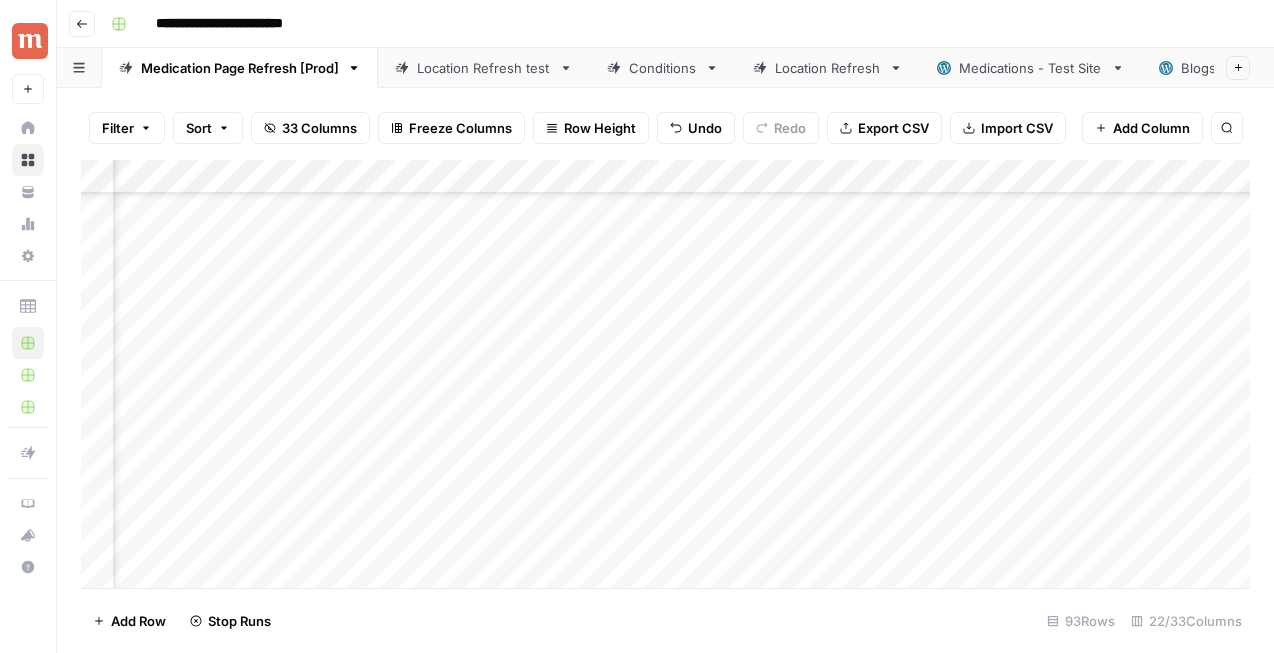 click on "Add Column" at bounding box center [665, 374] 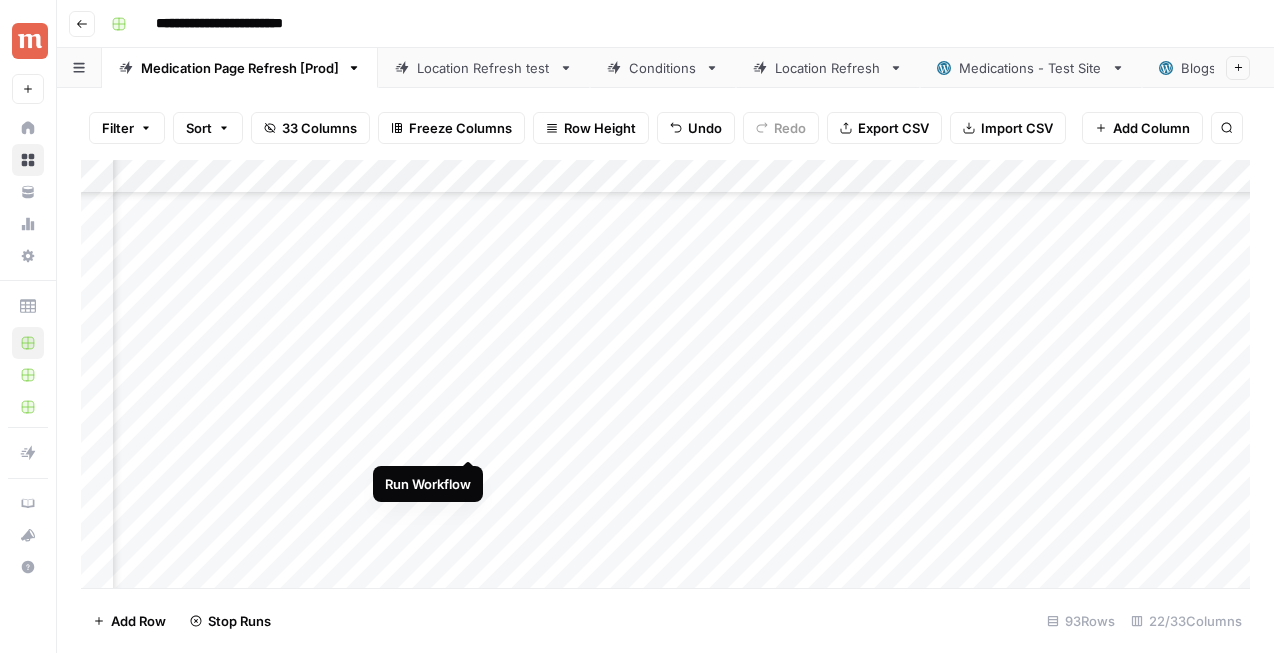 click on "Add Column" at bounding box center (665, 374) 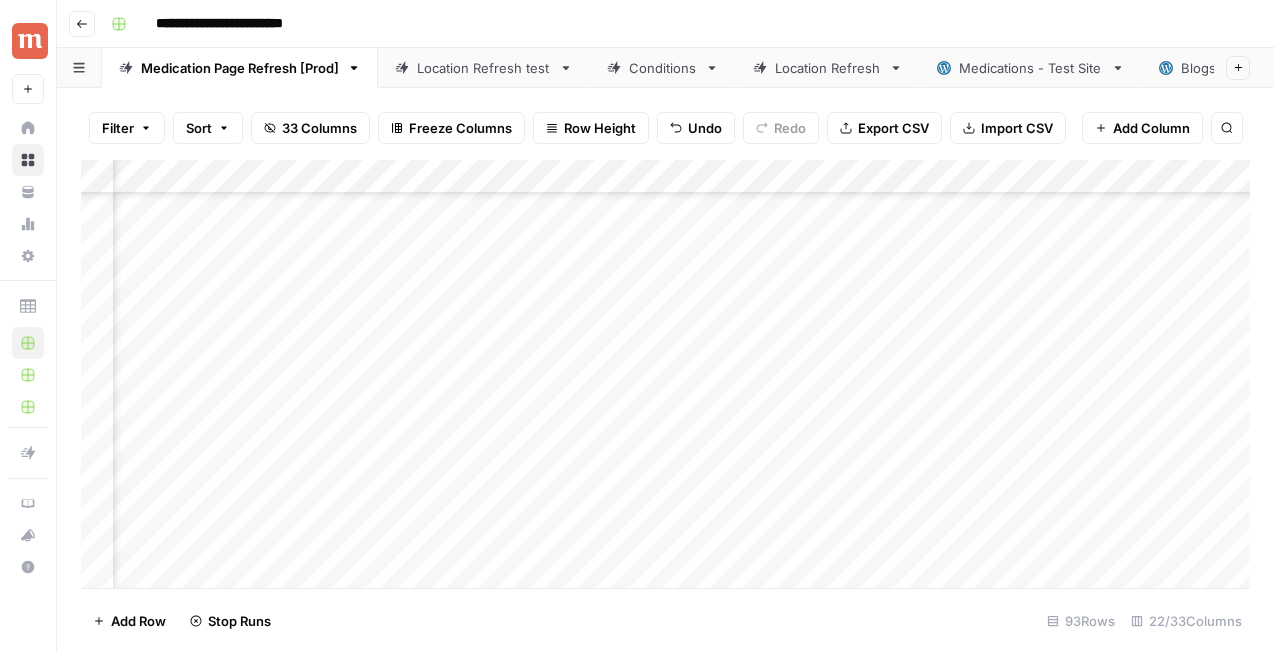 click on "Add Column" at bounding box center [665, 374] 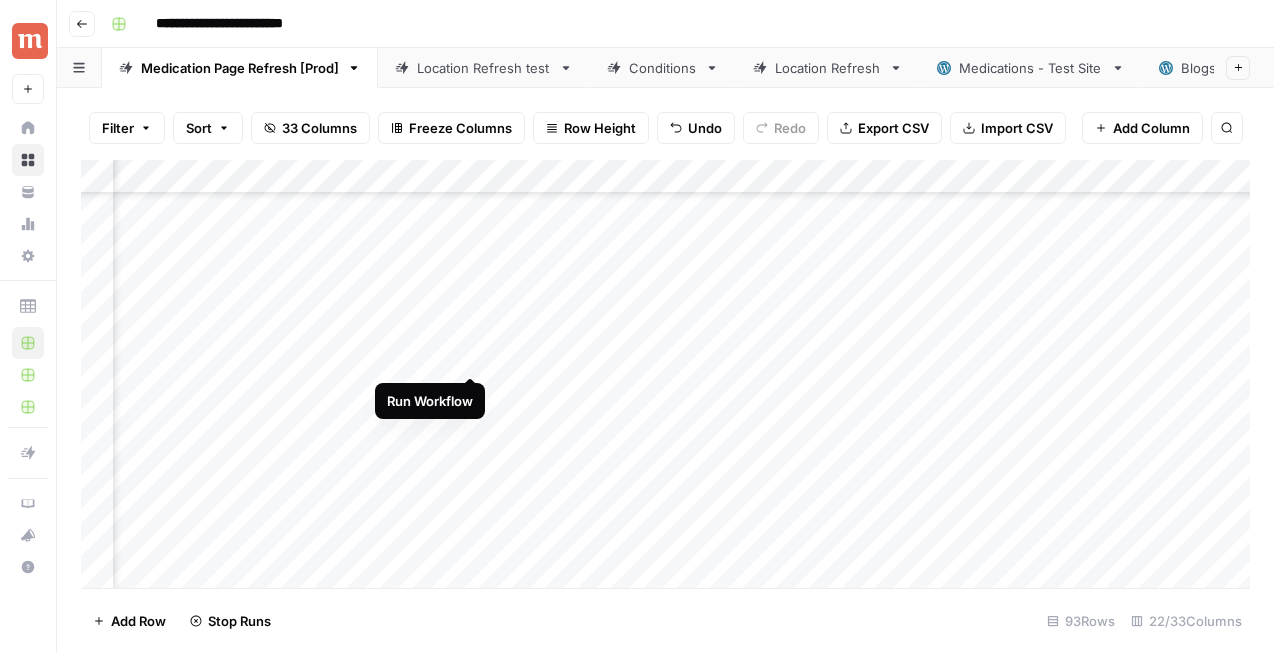 click on "Add Column" at bounding box center (665, 374) 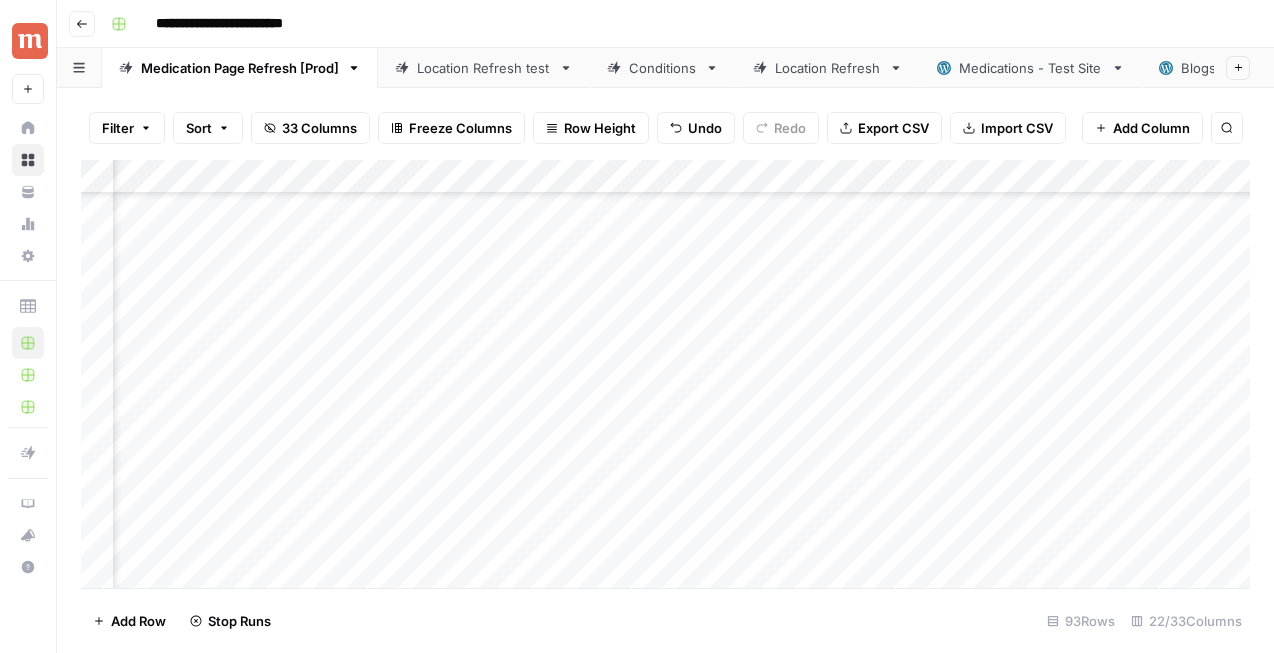 scroll, scrollTop: 1064, scrollLeft: 1864, axis: both 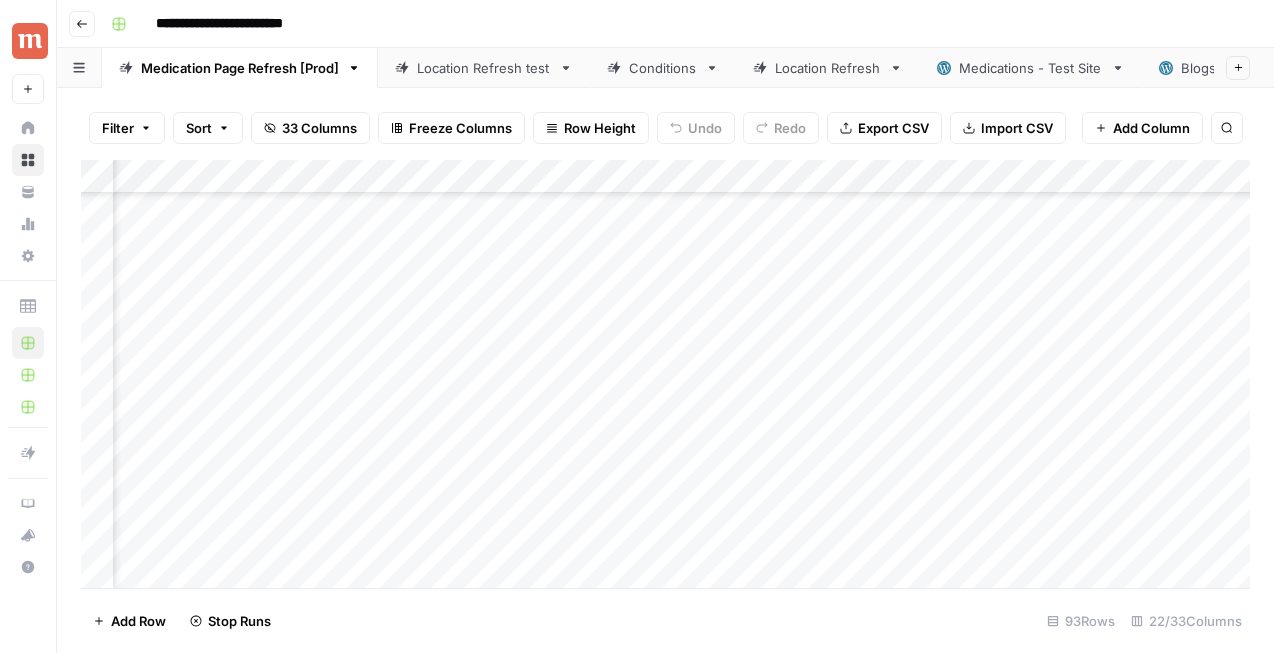 click on "Add Column" at bounding box center (665, 374) 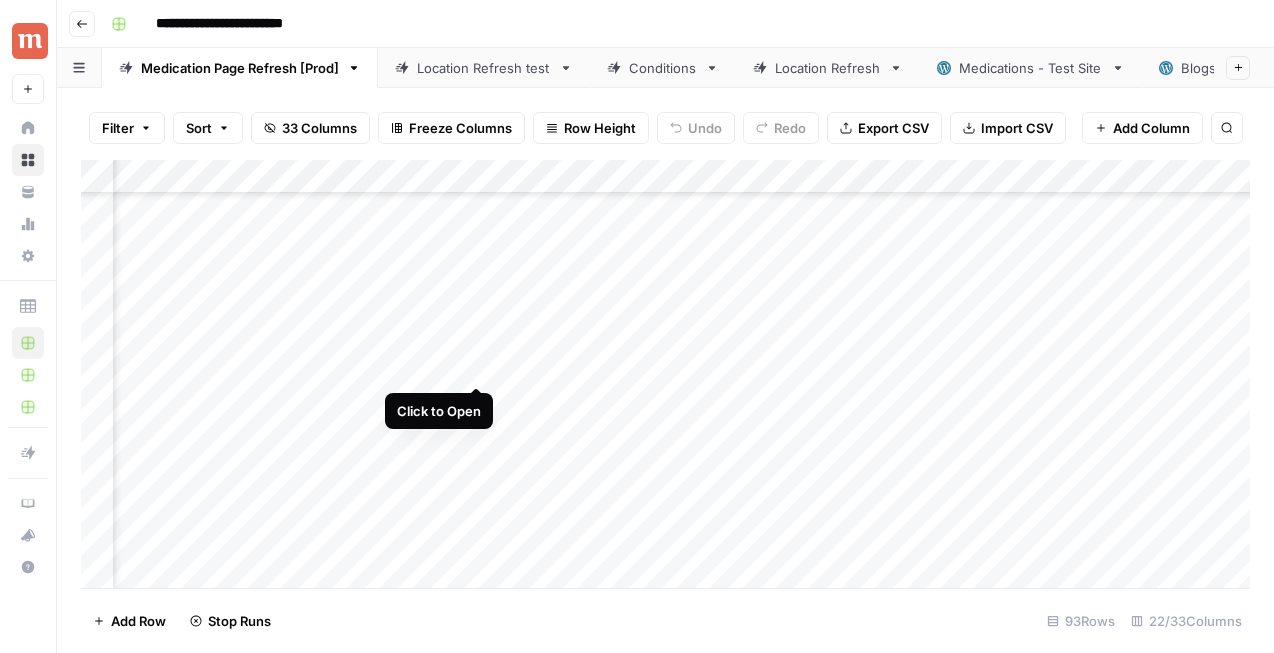 click on "Add Column" at bounding box center (665, 374) 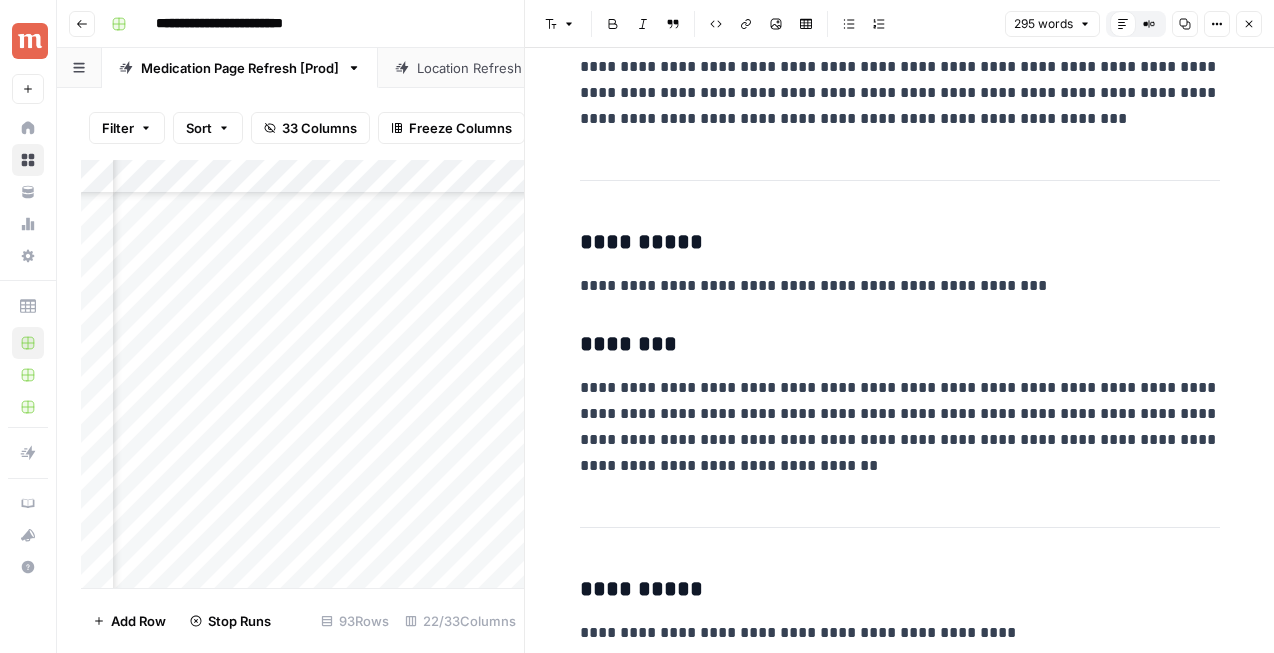scroll, scrollTop: 1172, scrollLeft: 0, axis: vertical 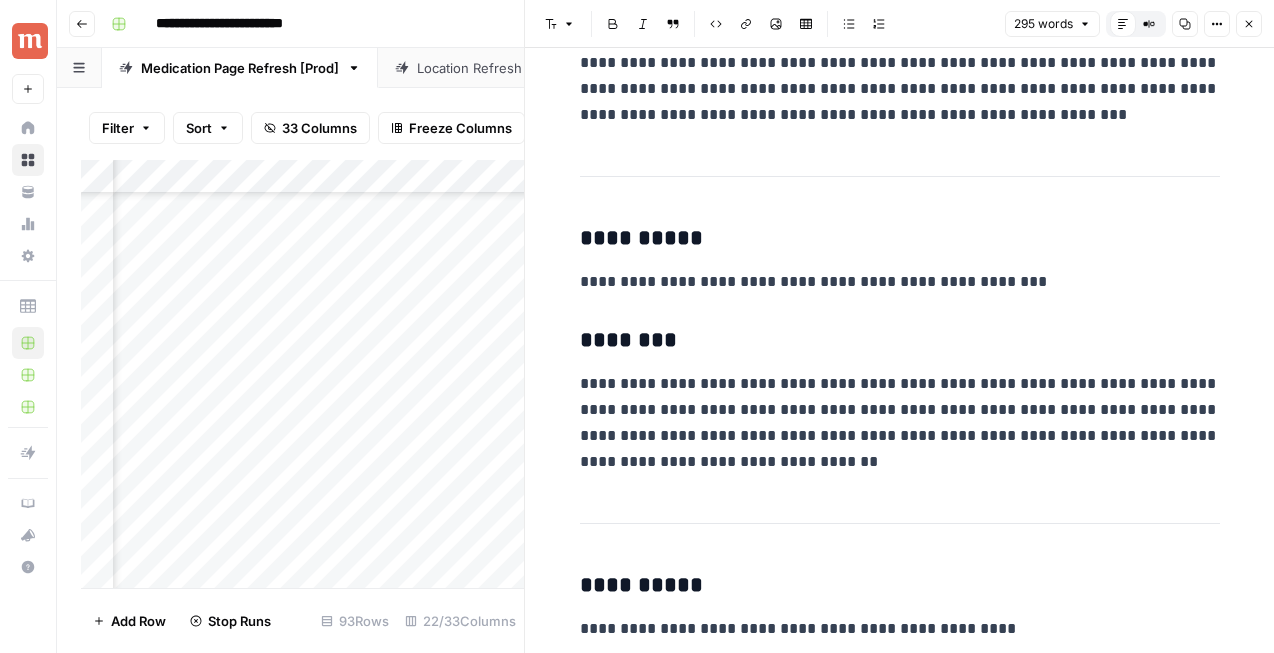 click 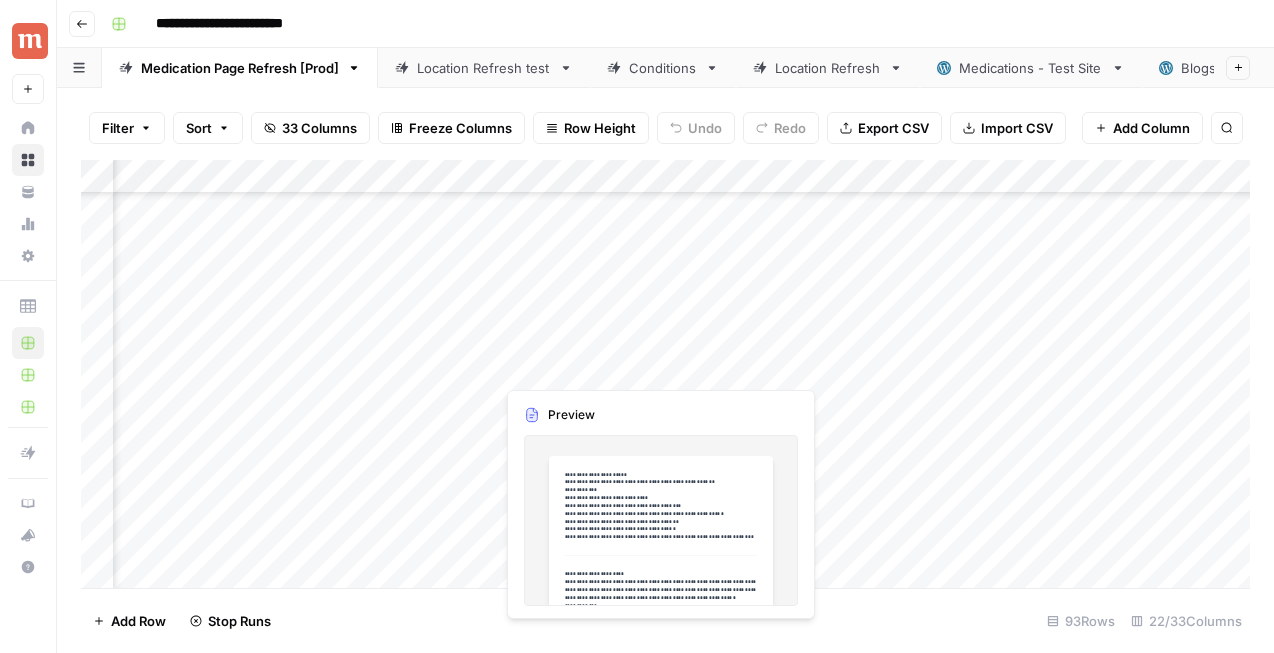 click on "Add Column" at bounding box center [665, 374] 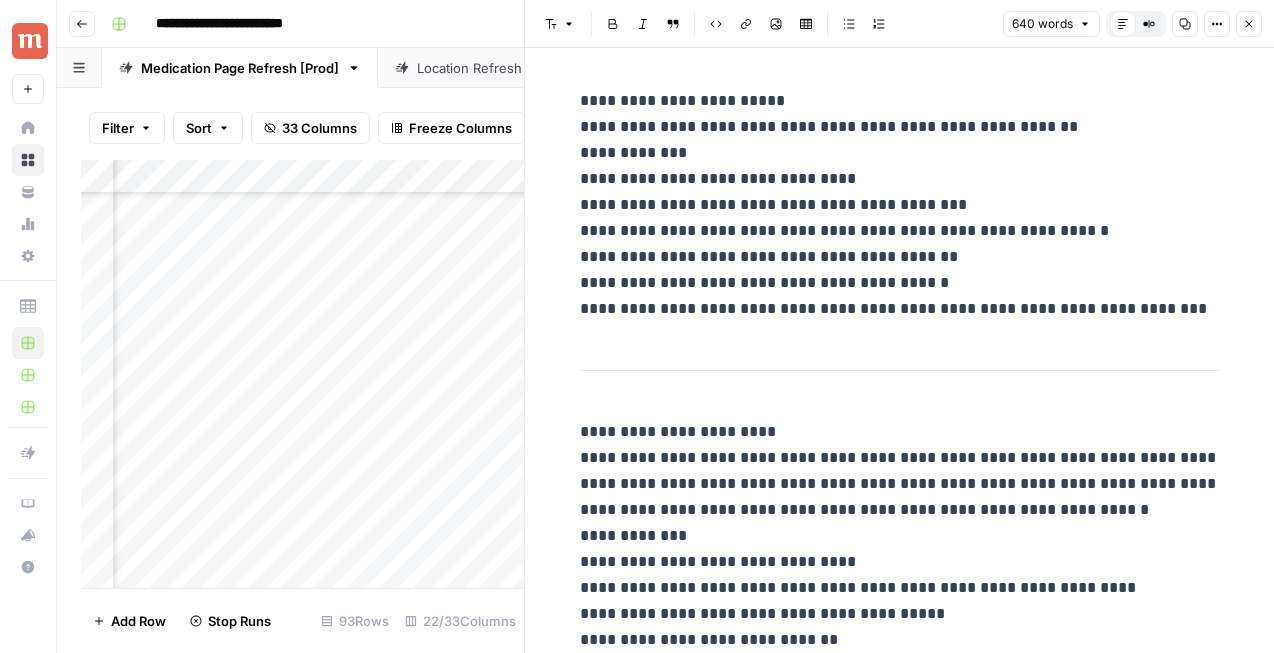 click on "**********" at bounding box center [900, 205] 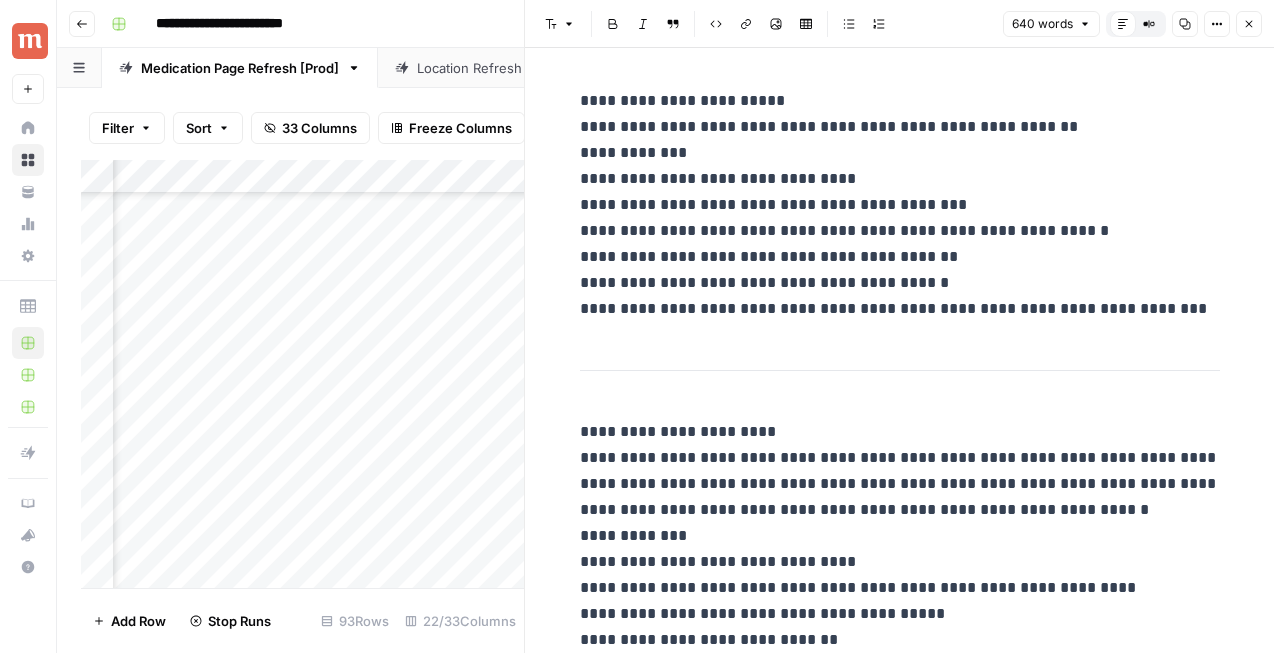 type 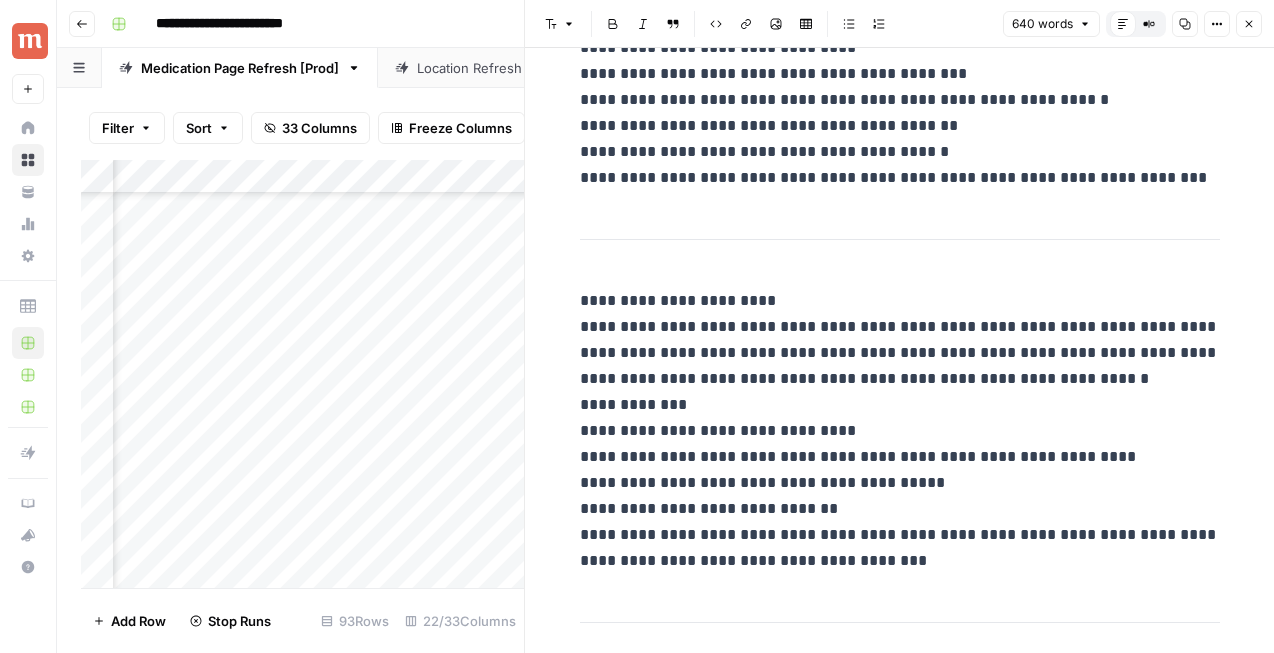 scroll, scrollTop: 165, scrollLeft: 0, axis: vertical 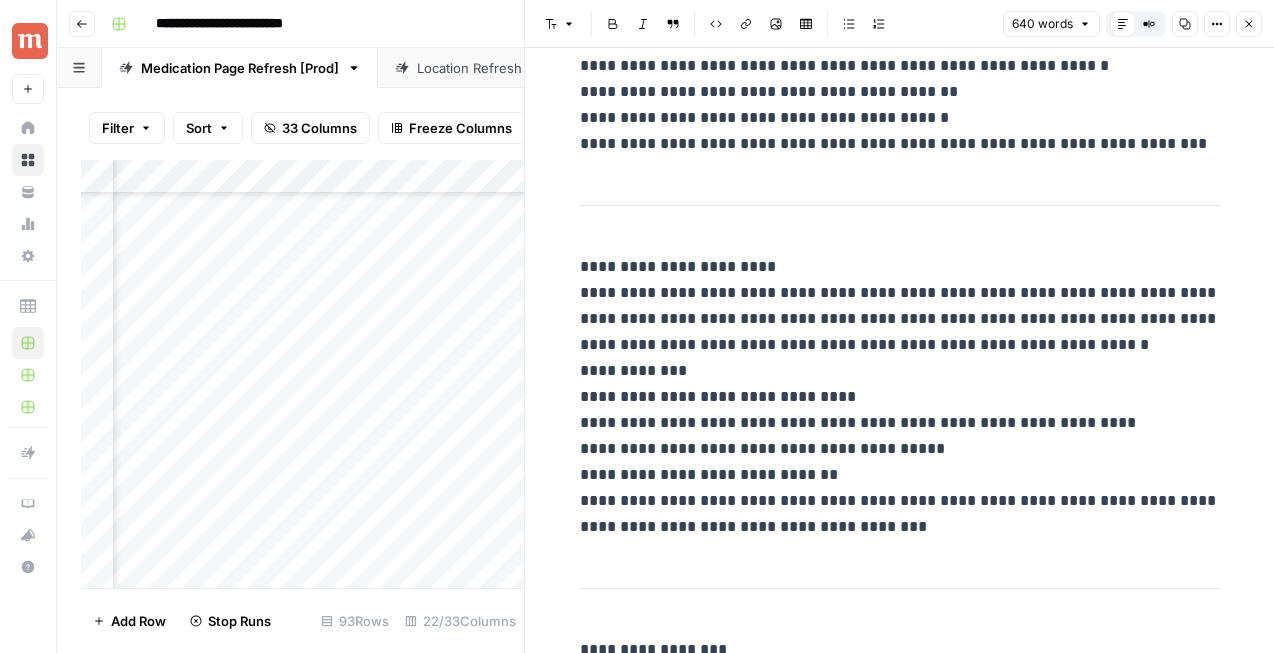 click on "**********" at bounding box center [900, 397] 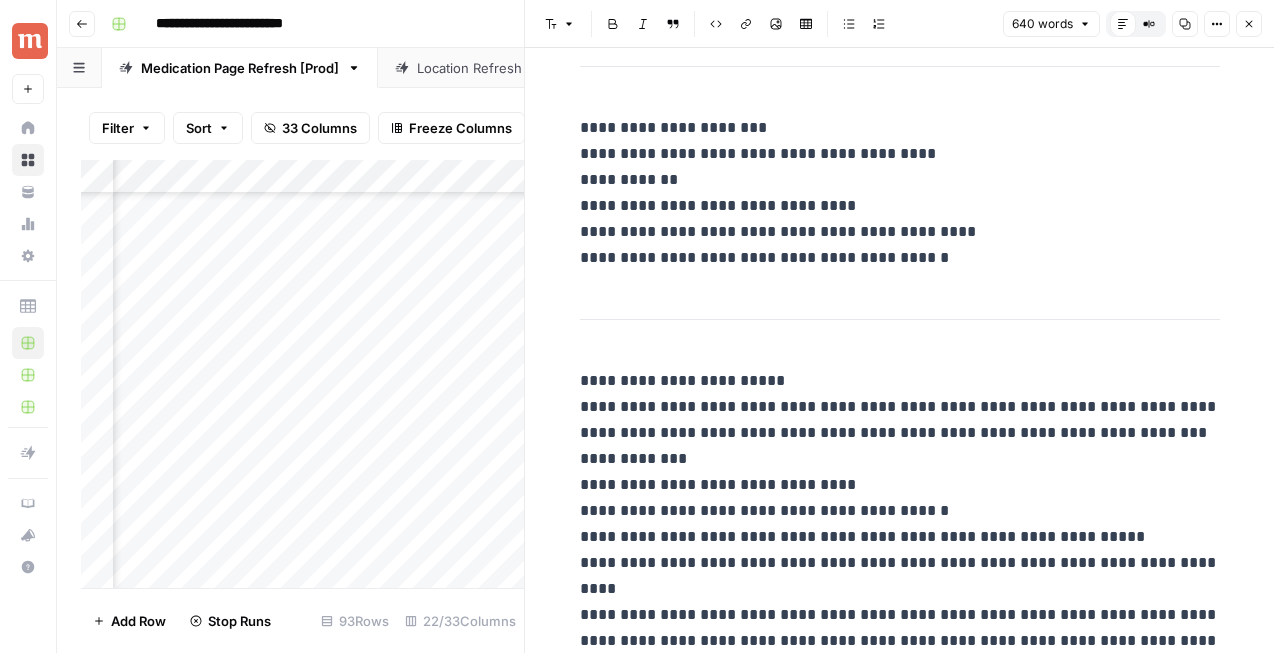 scroll, scrollTop: 2691, scrollLeft: 0, axis: vertical 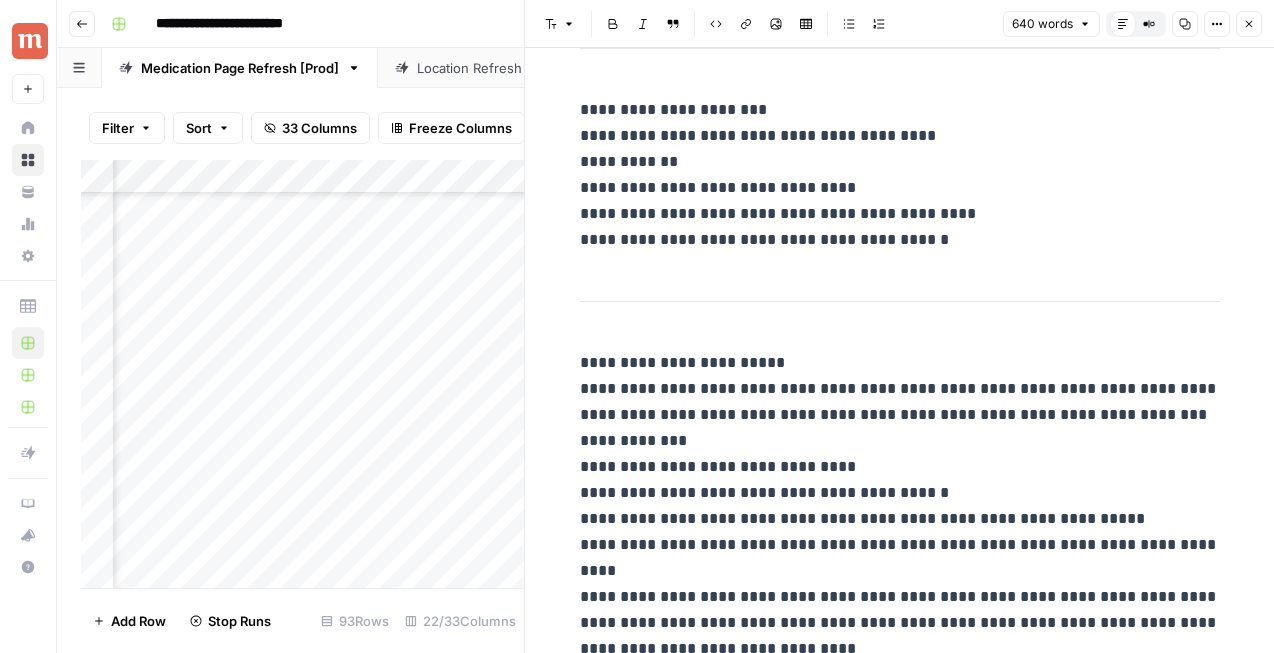 click on "Close" at bounding box center [1249, 24] 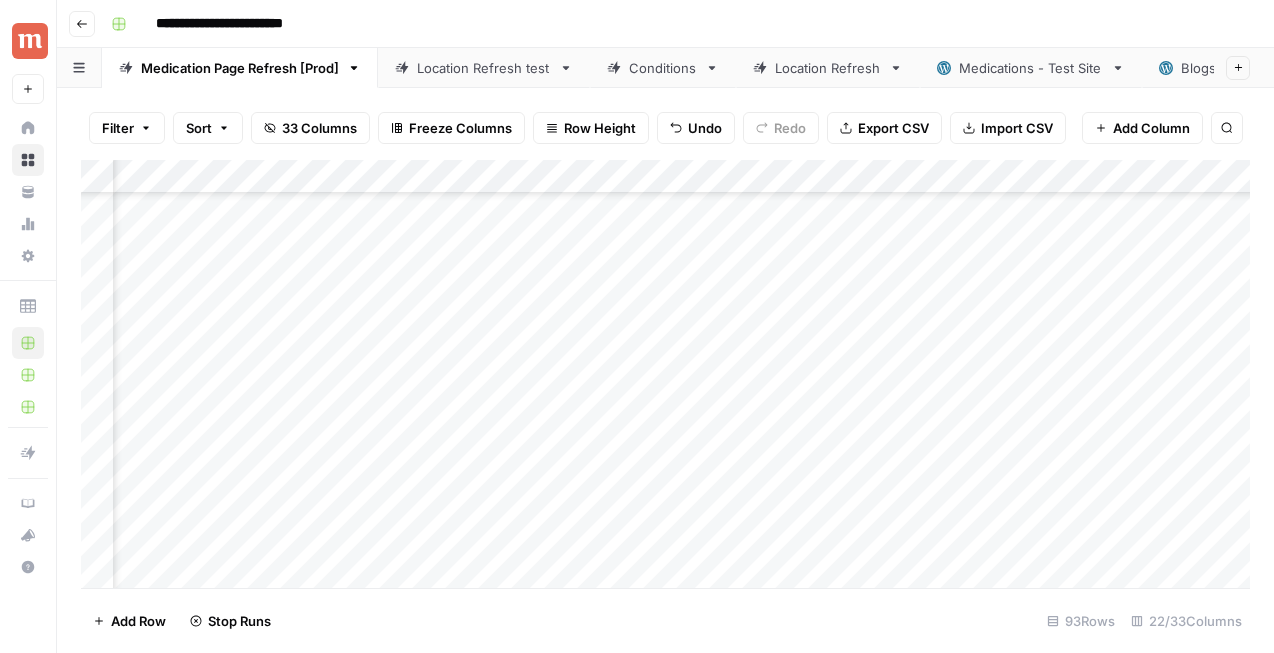 scroll, scrollTop: 557, scrollLeft: 3056, axis: both 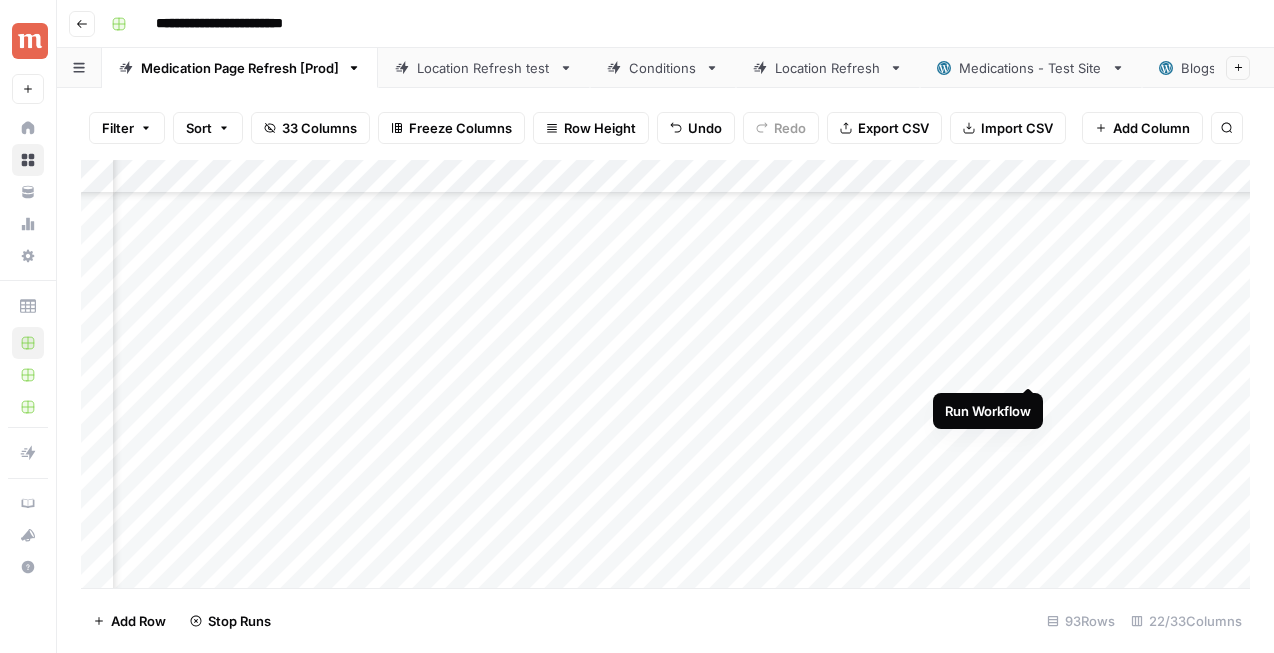 click on "Add Column" at bounding box center (665, 374) 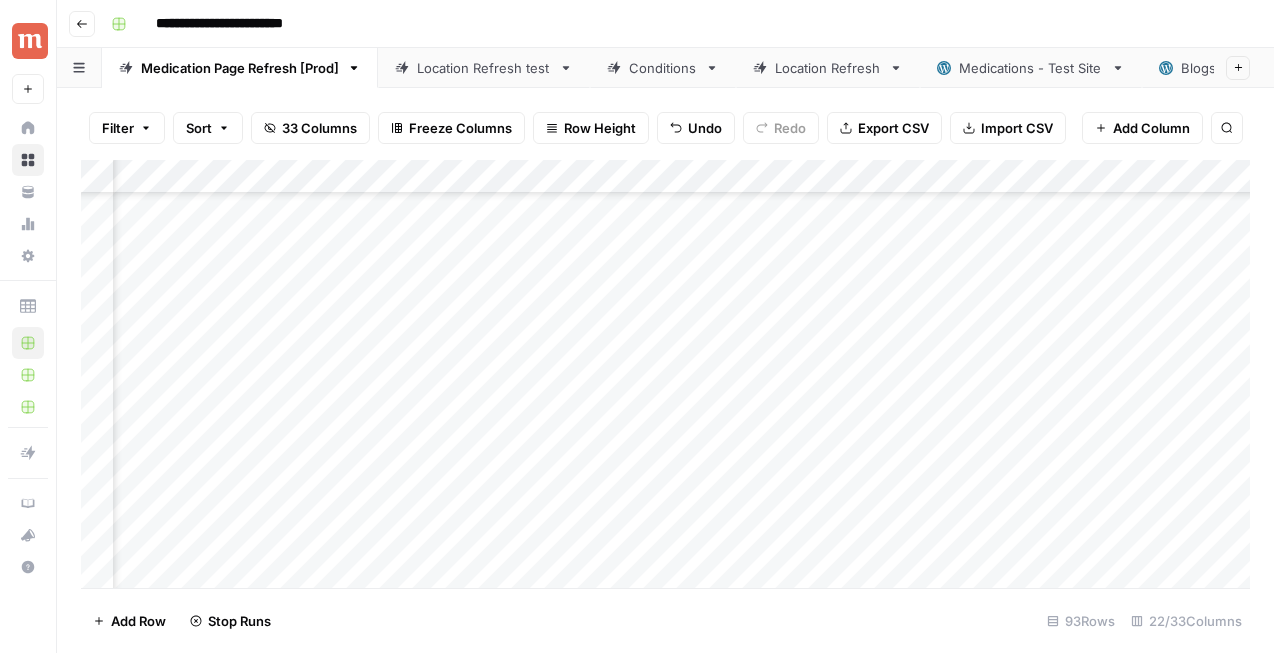 scroll, scrollTop: 557, scrollLeft: 2843, axis: both 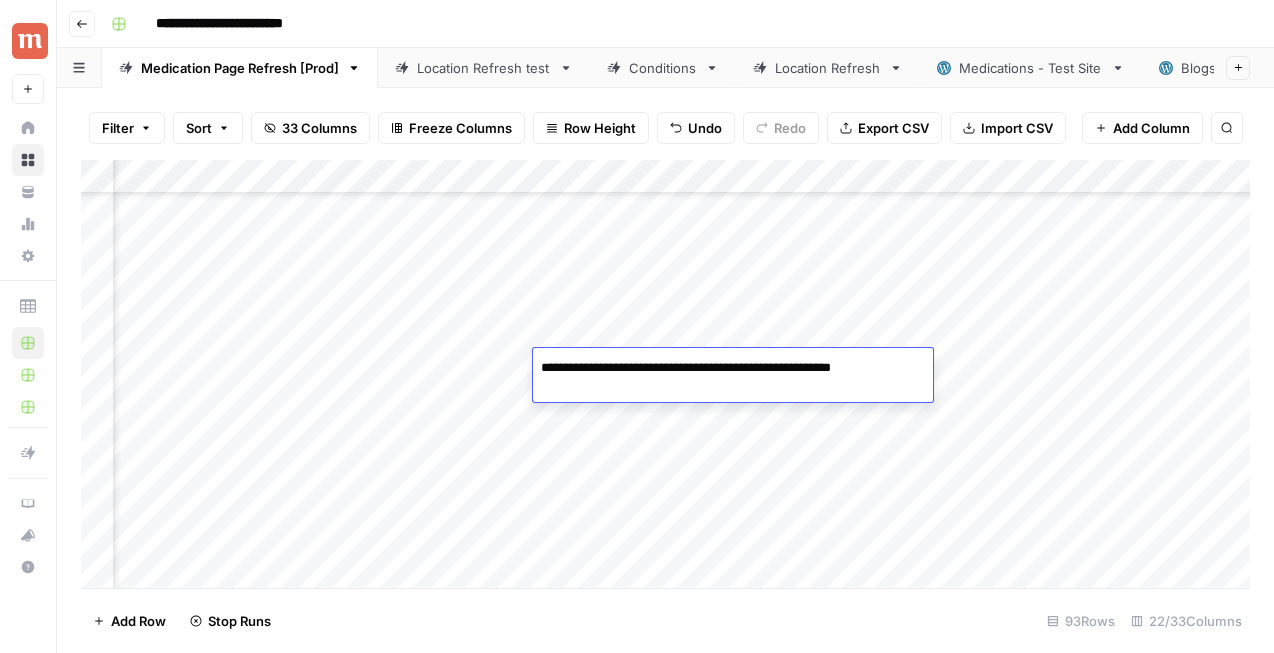 drag, startPoint x: 612, startPoint y: 372, endPoint x: 526, endPoint y: 370, distance: 86.023254 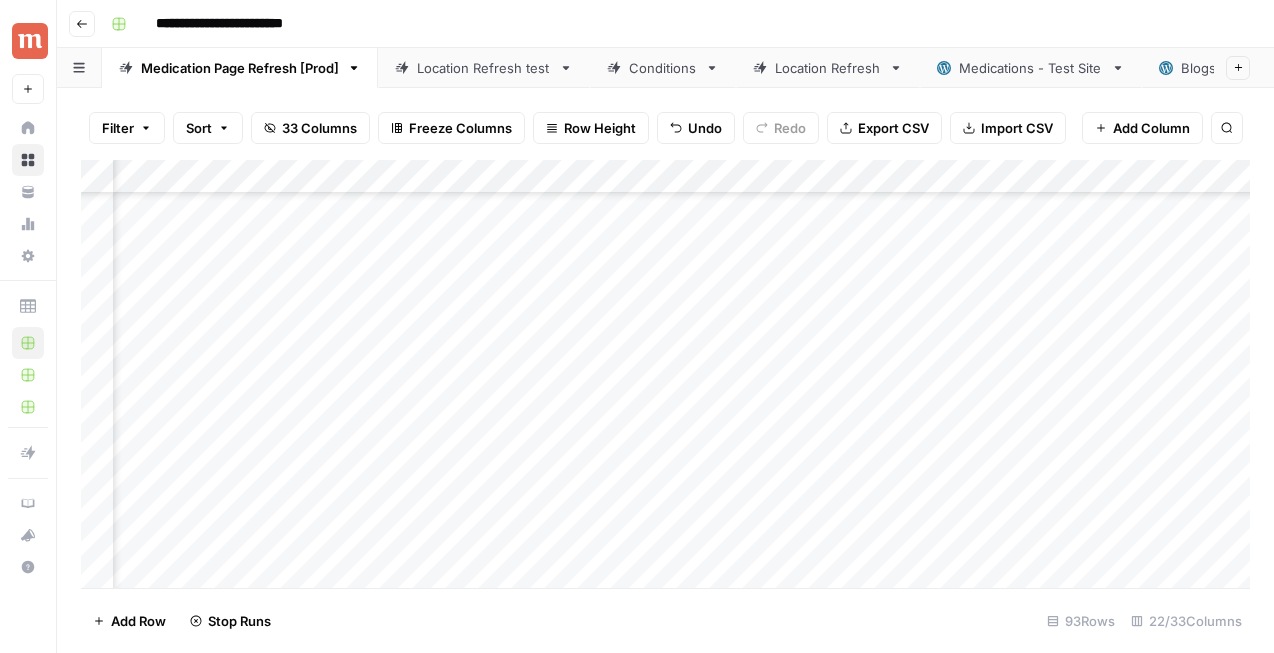 click on "Add Column" at bounding box center (665, 374) 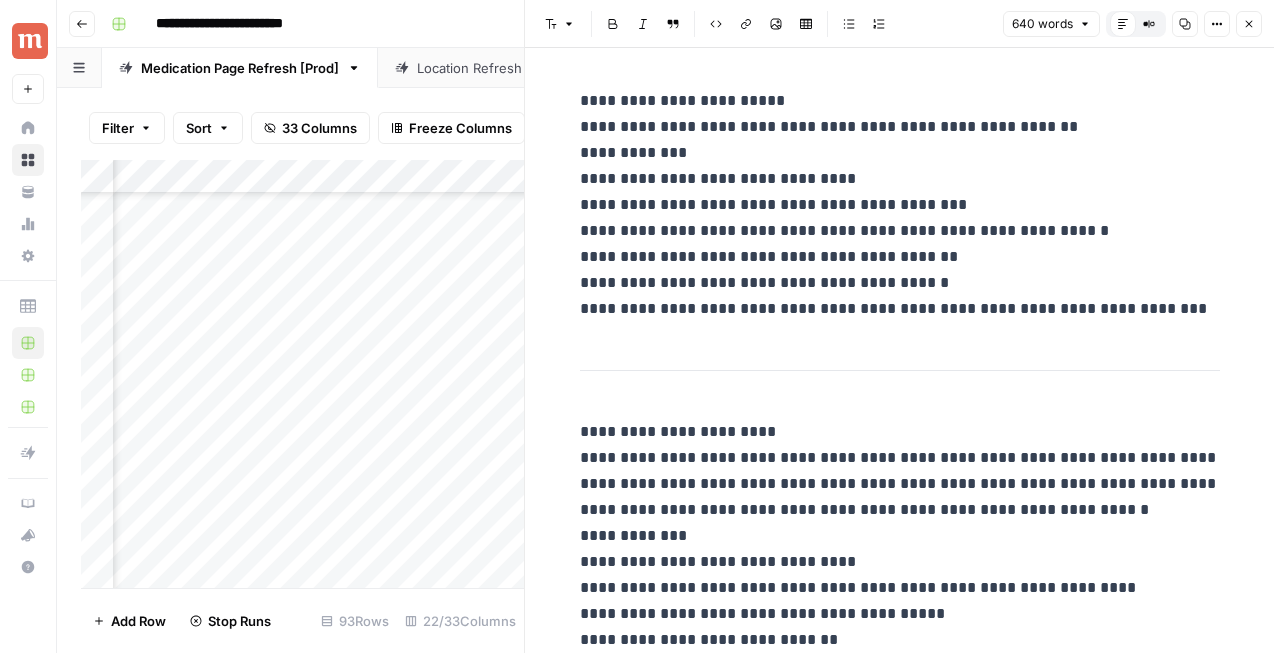 click on "**********" at bounding box center (900, 205) 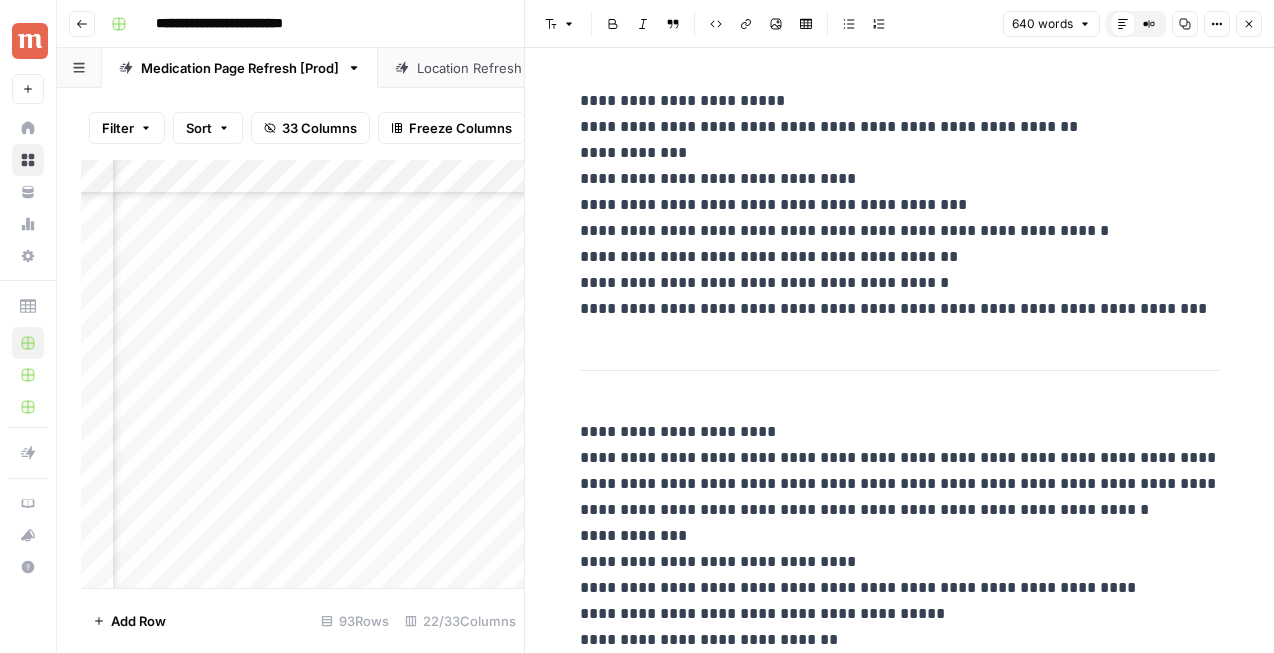 click on "Close" at bounding box center [1249, 24] 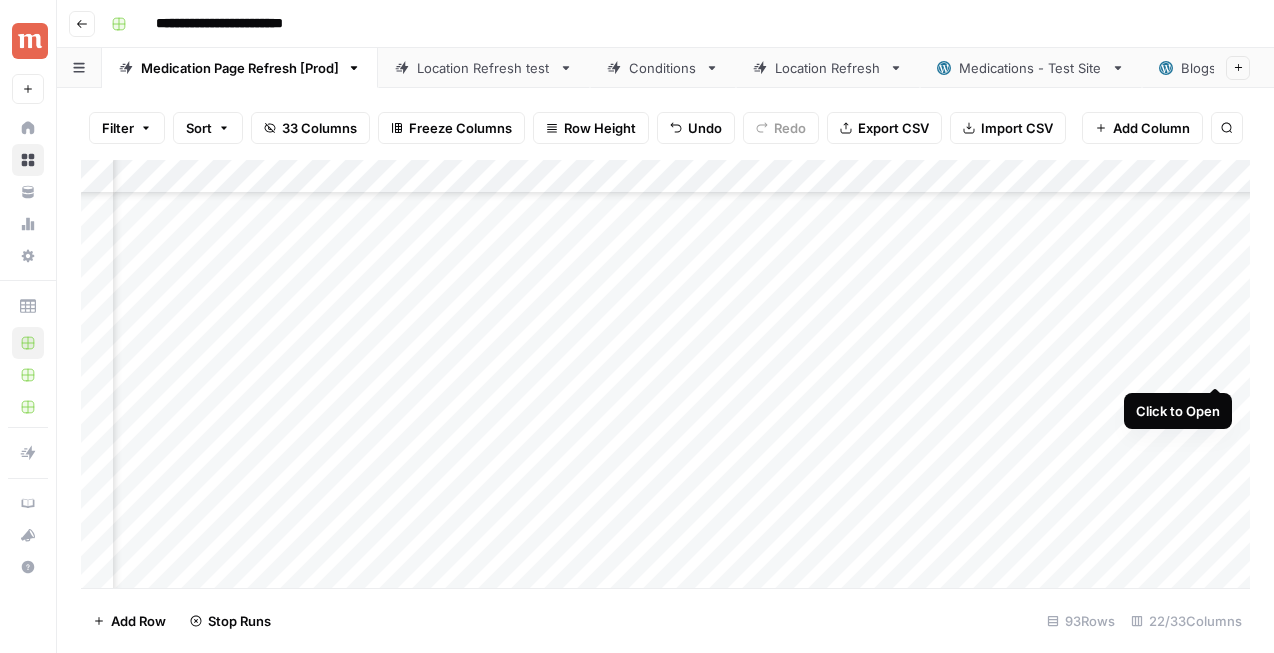 scroll, scrollTop: 557, scrollLeft: 2933, axis: both 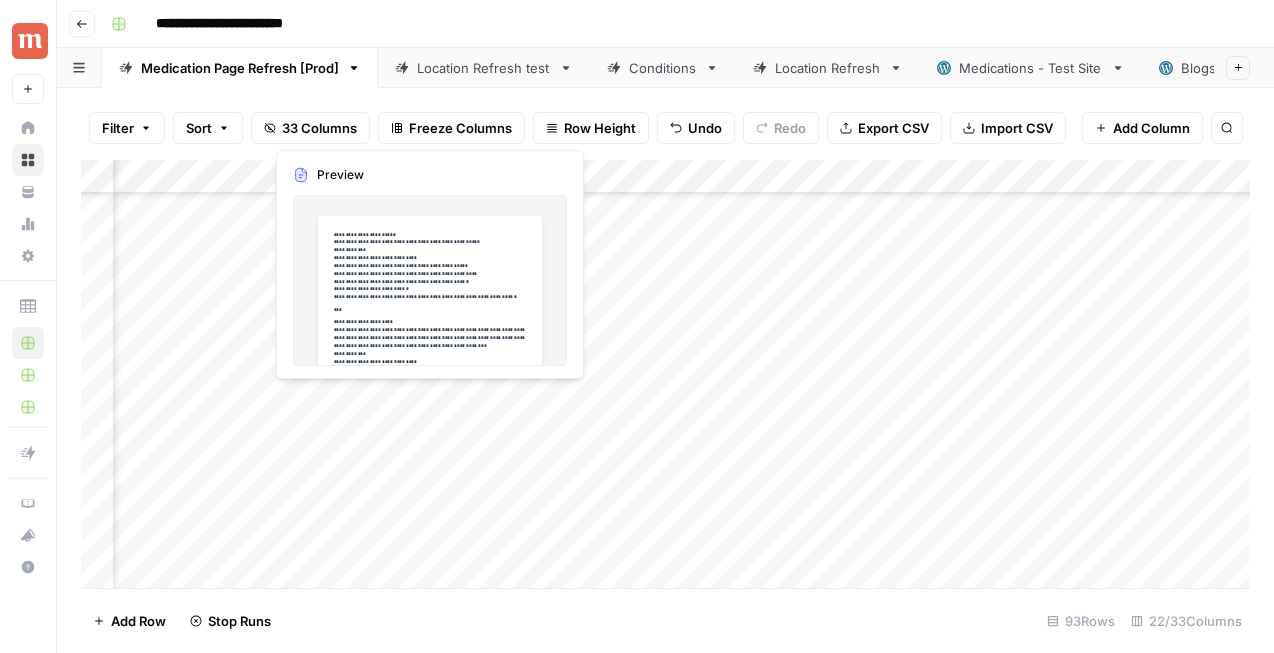click on "Add Column" at bounding box center (665, 374) 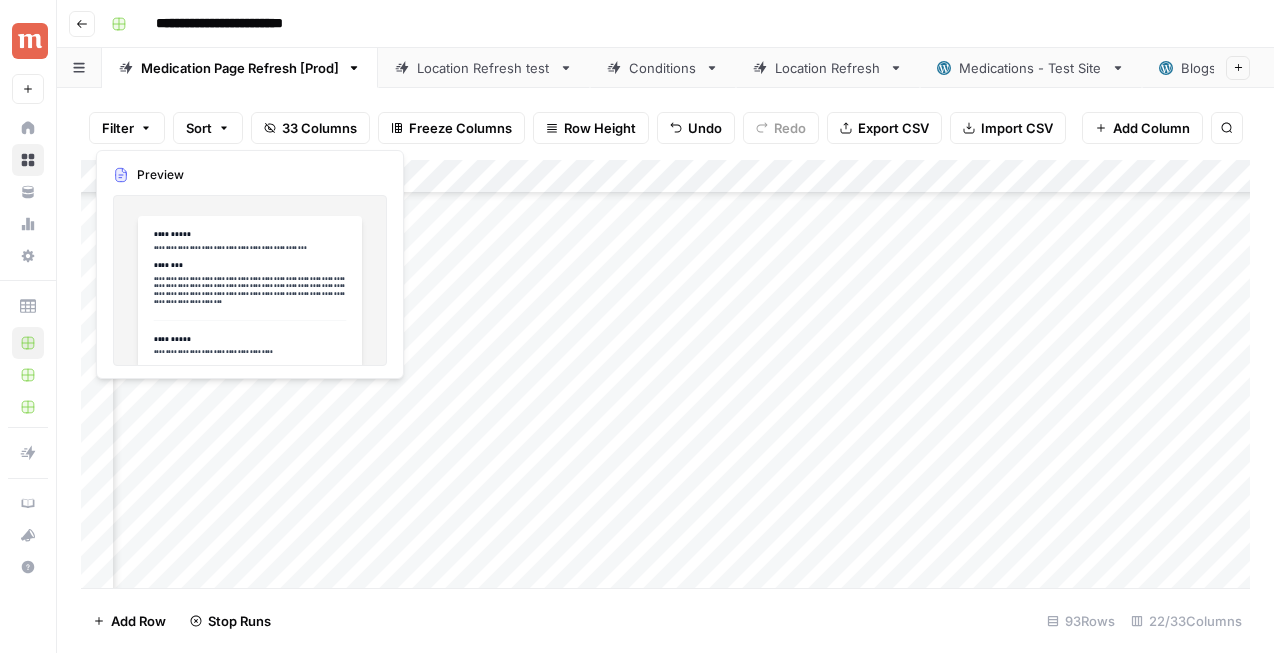 click on "Add Column" at bounding box center (665, 374) 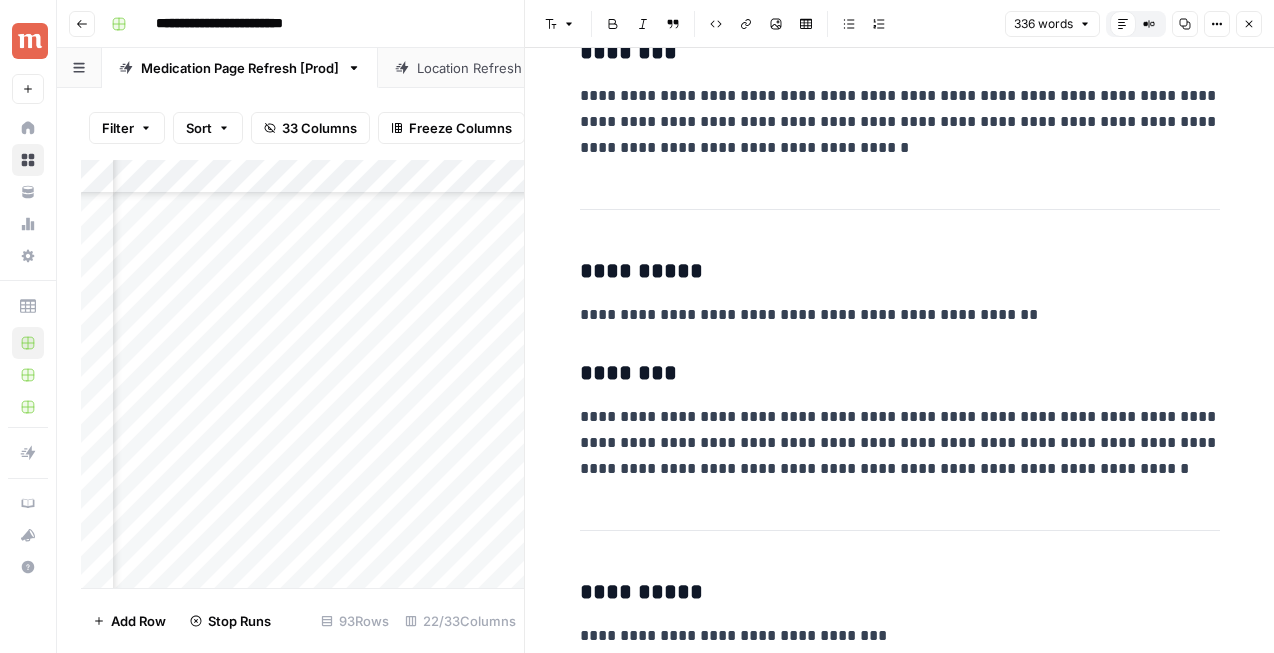 scroll, scrollTop: 504, scrollLeft: 0, axis: vertical 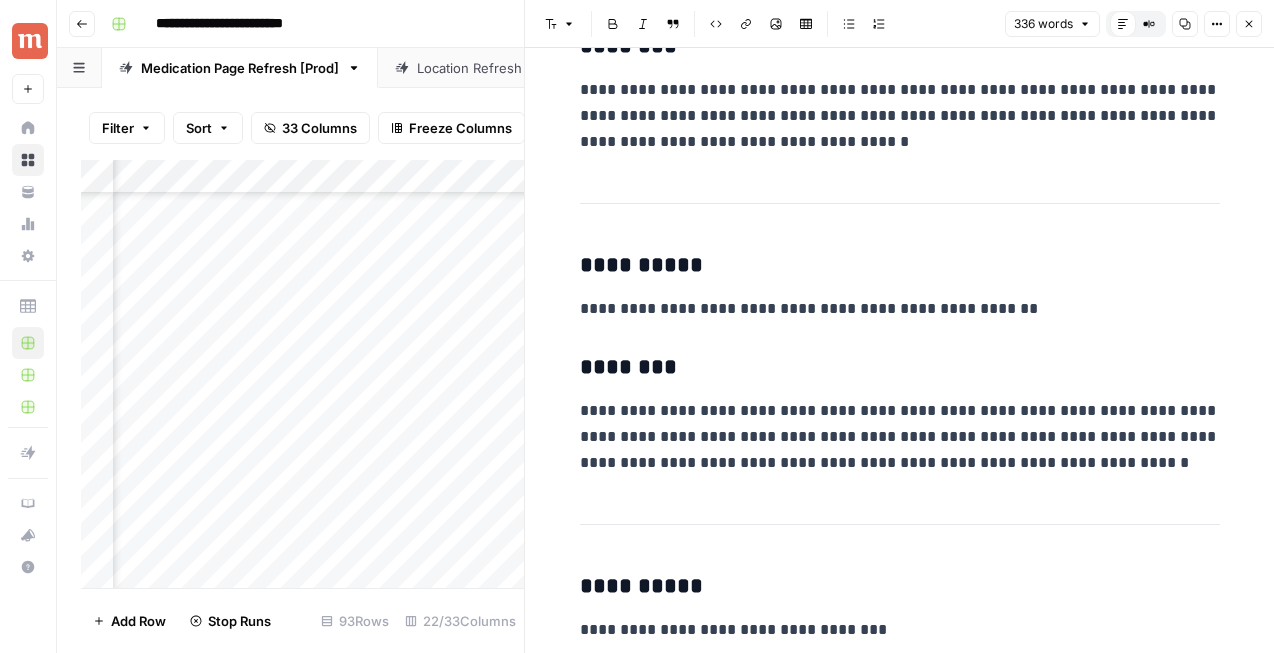 click on "Close" at bounding box center (1249, 24) 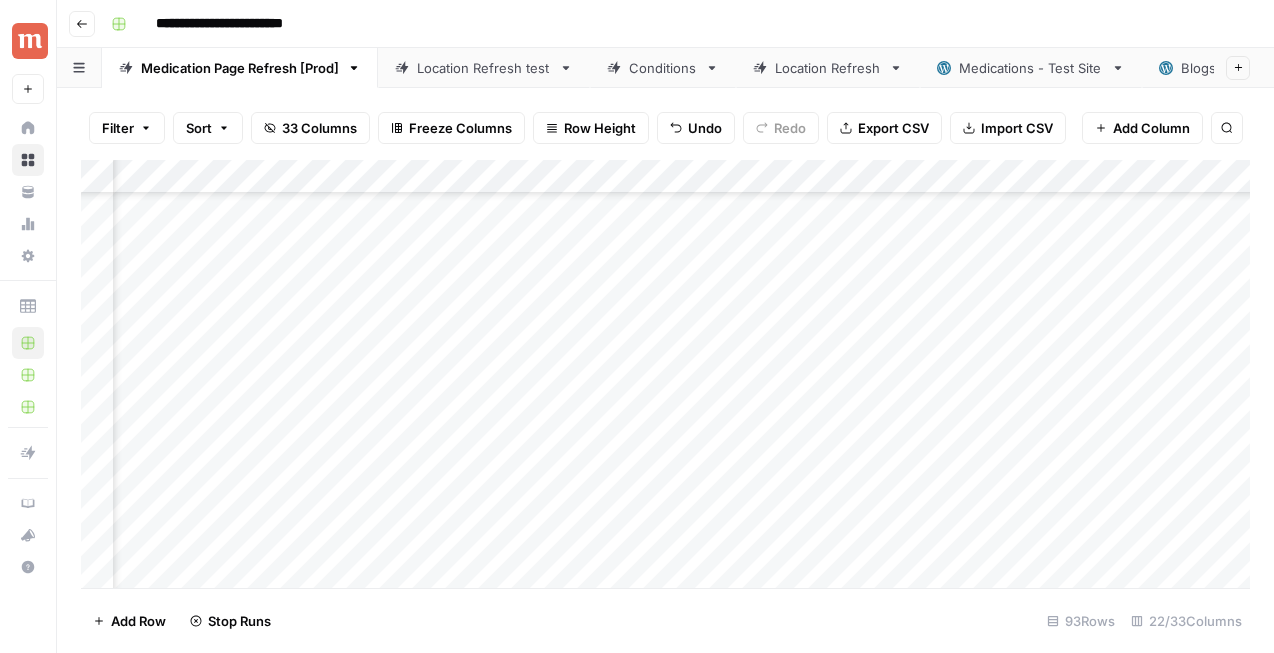click on "Add Column" at bounding box center (665, 374) 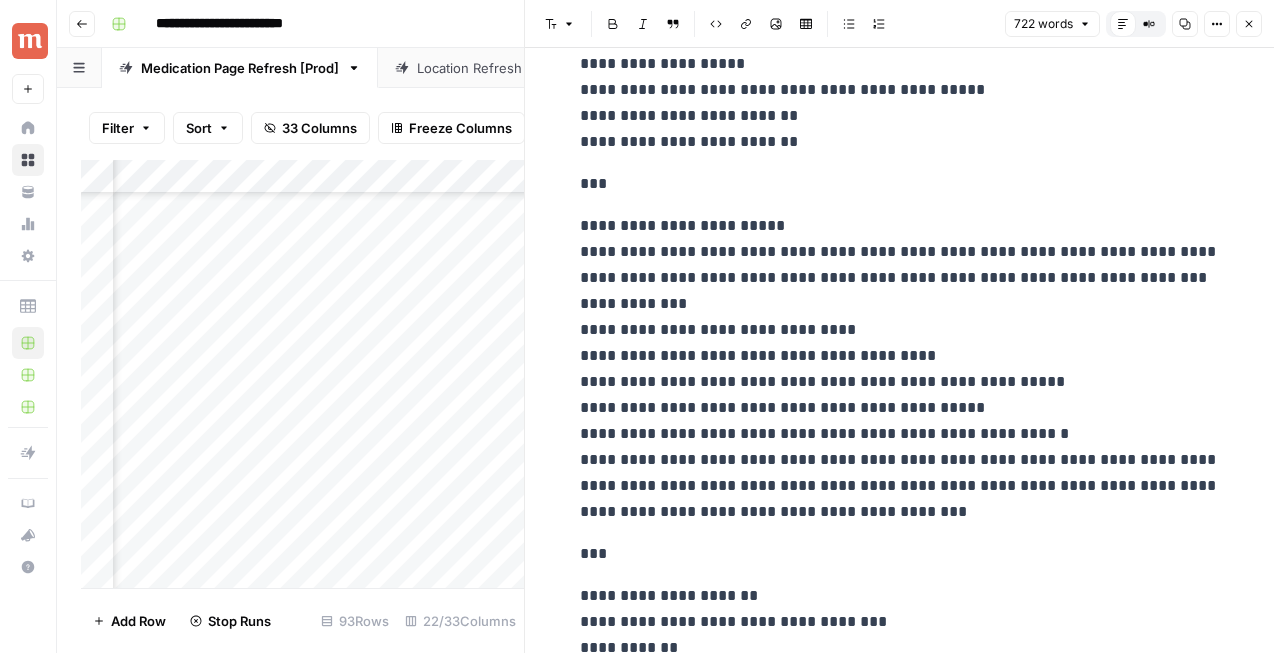 scroll, scrollTop: 2654, scrollLeft: 0, axis: vertical 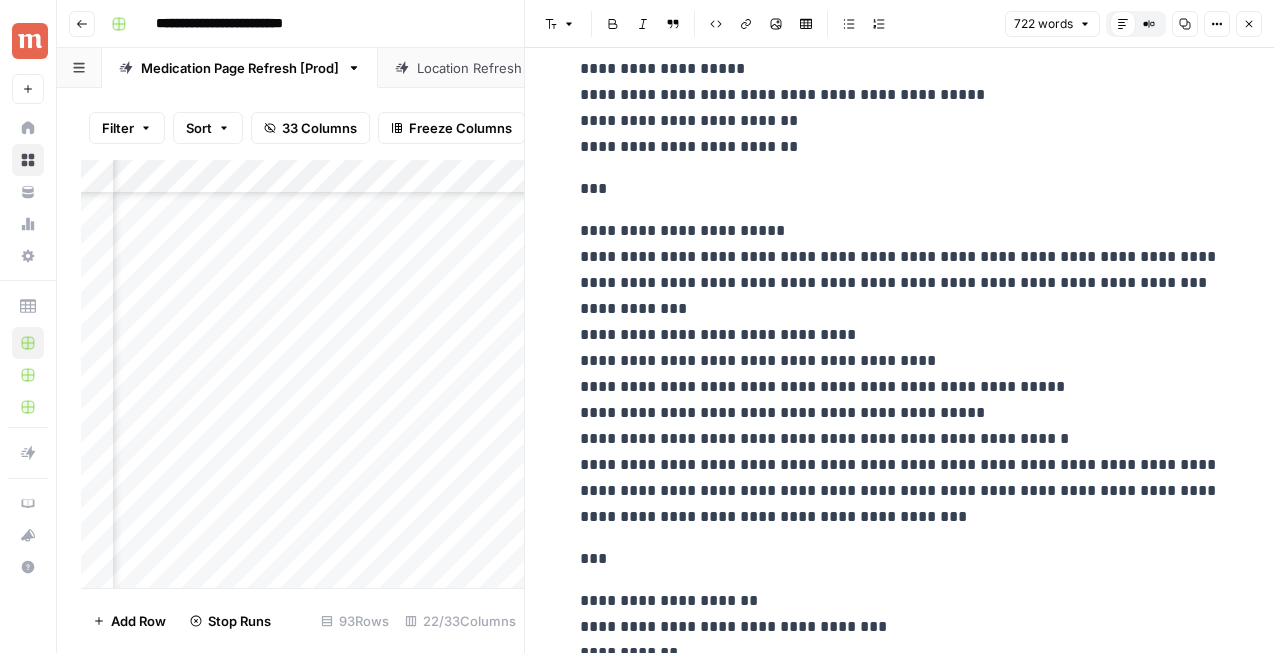 click on "Close" at bounding box center (1249, 24) 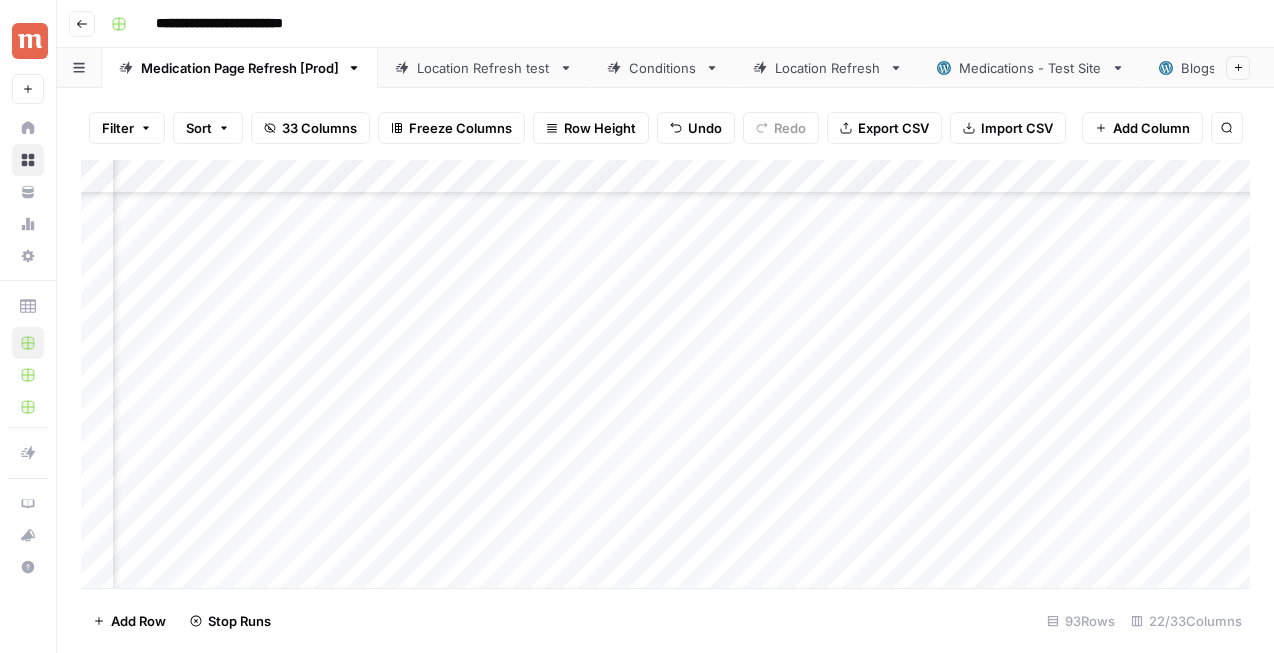 click on "Add Column" at bounding box center [665, 374] 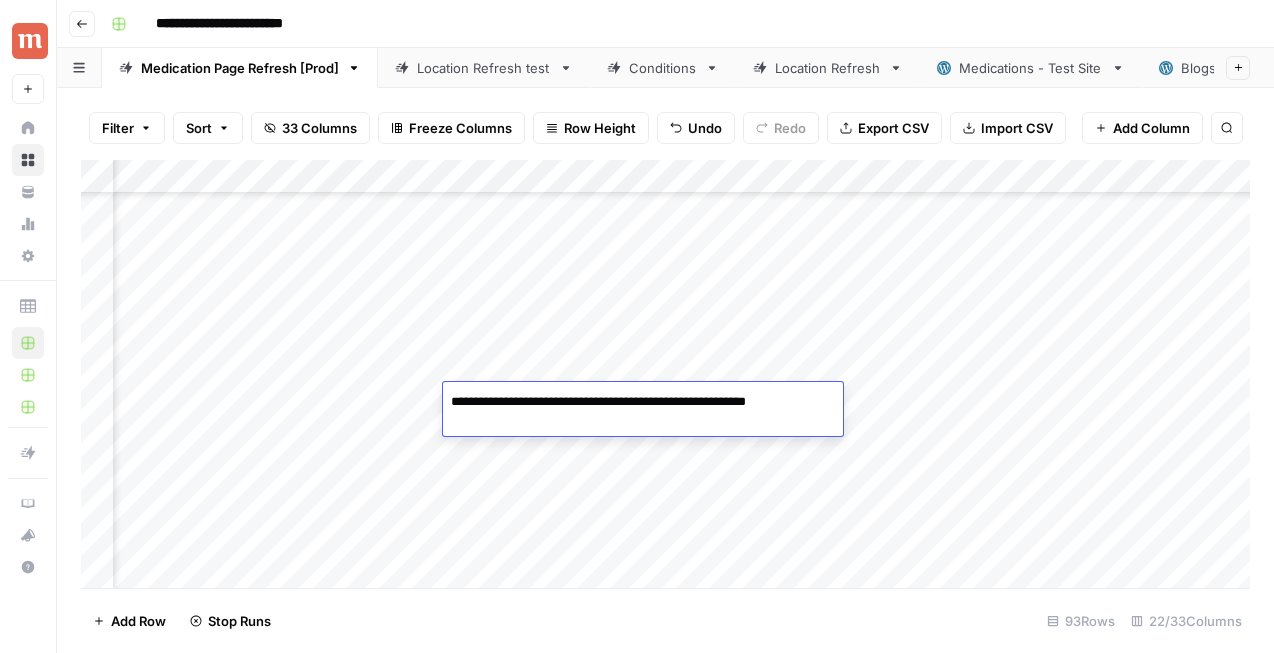 click on "**********" at bounding box center (643, 412) 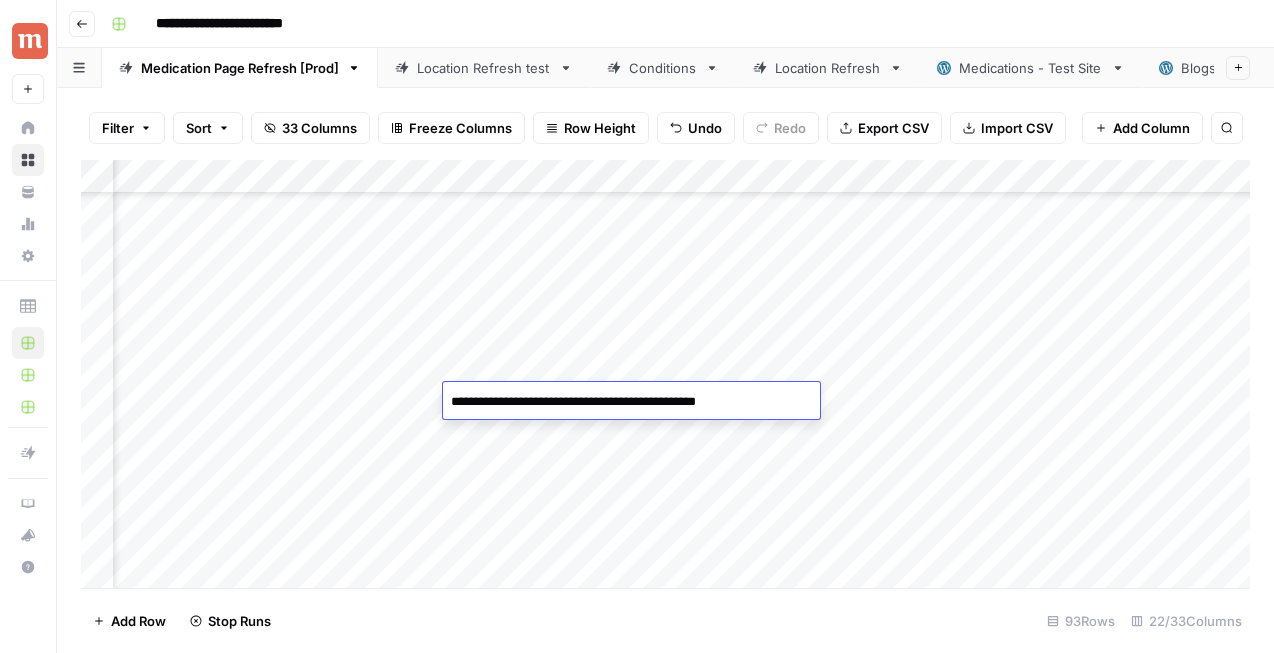 type on "**********" 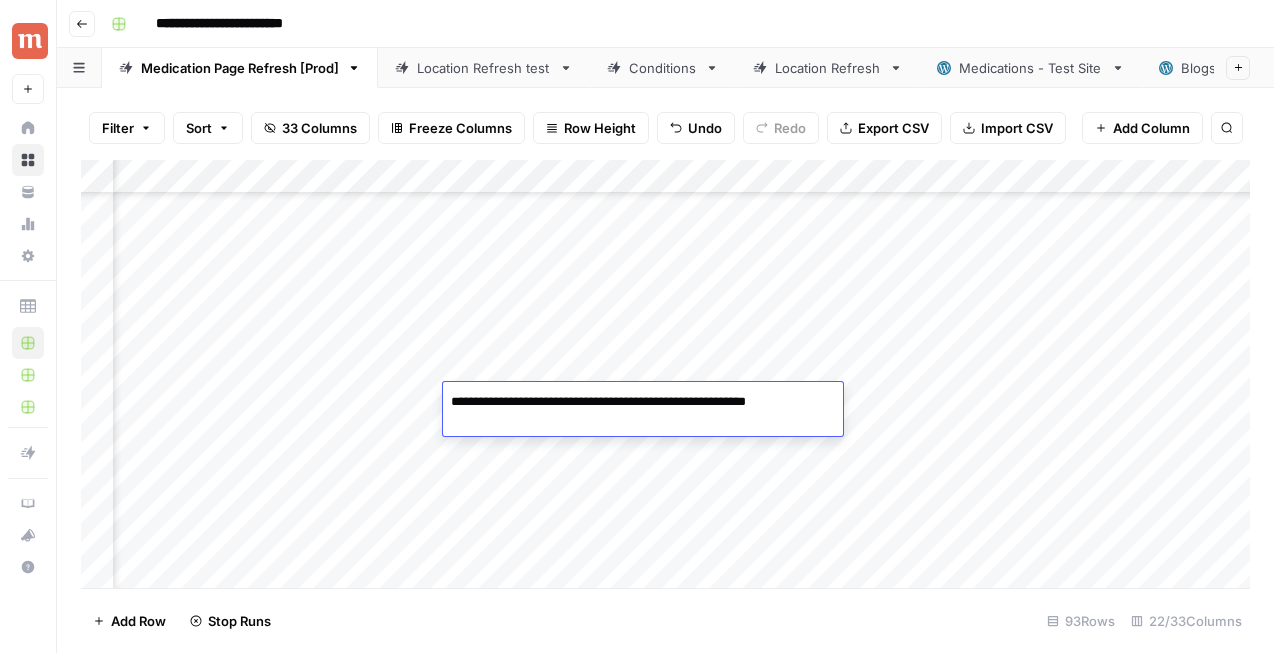 click on "Add Column" at bounding box center (665, 374) 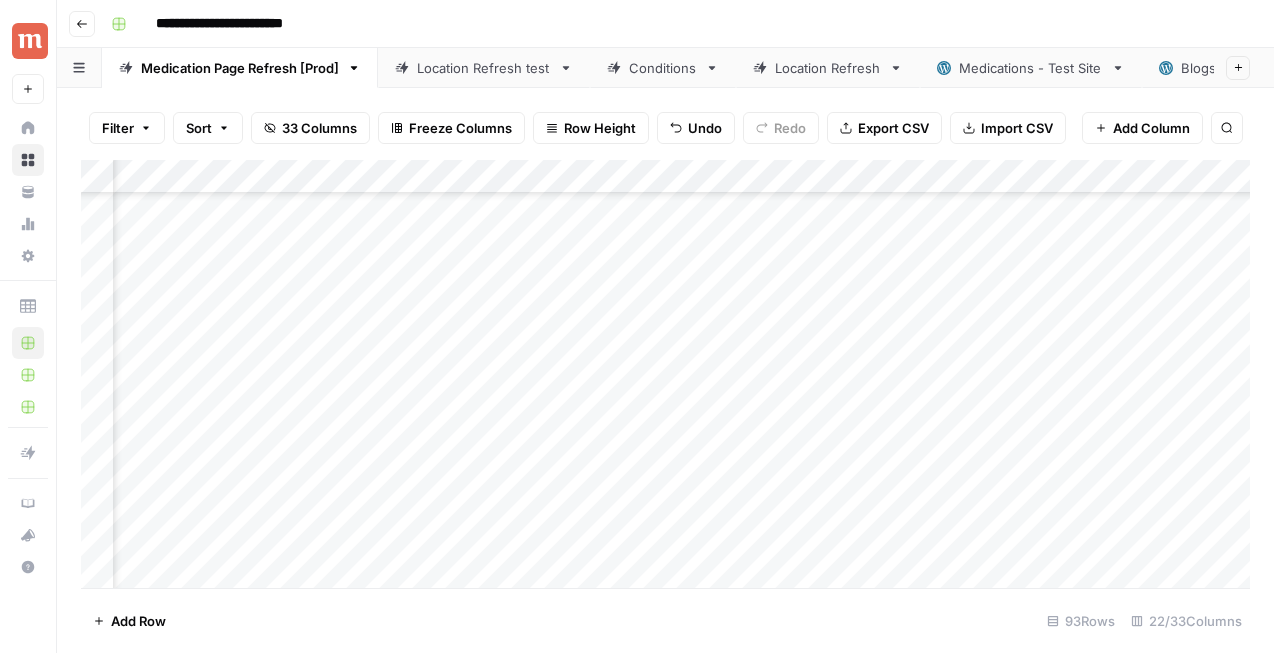 click on "Add Column" at bounding box center (665, 374) 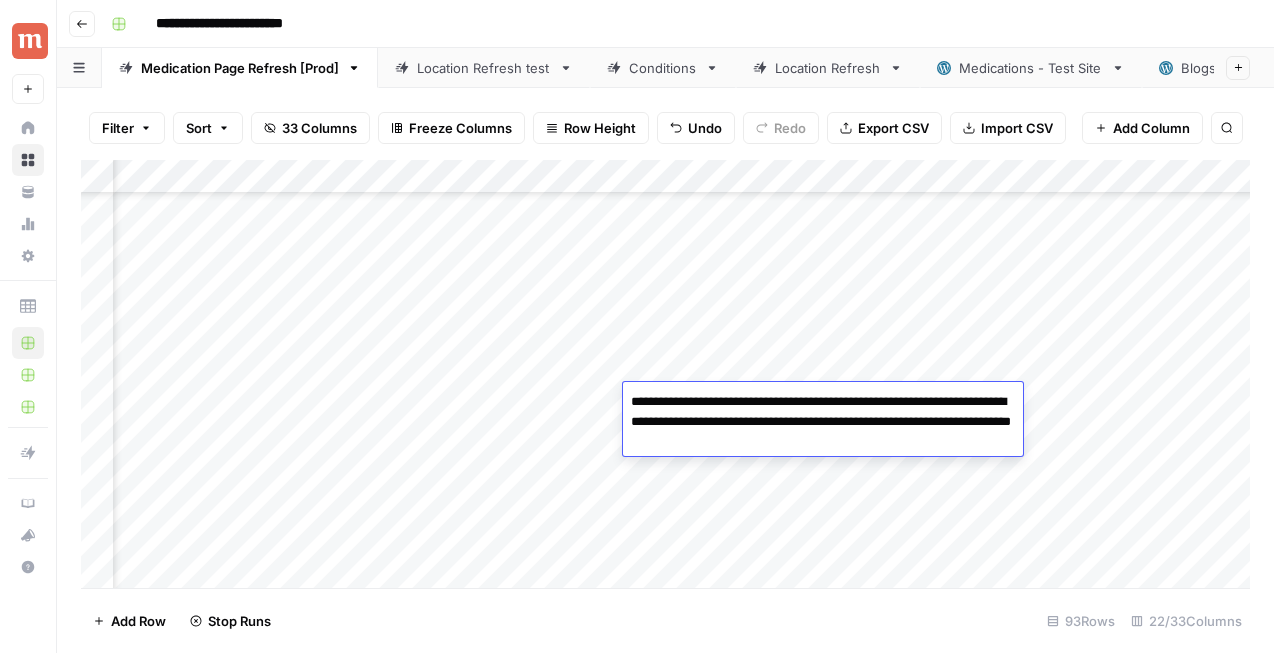 click on "Add Column" at bounding box center (665, 374) 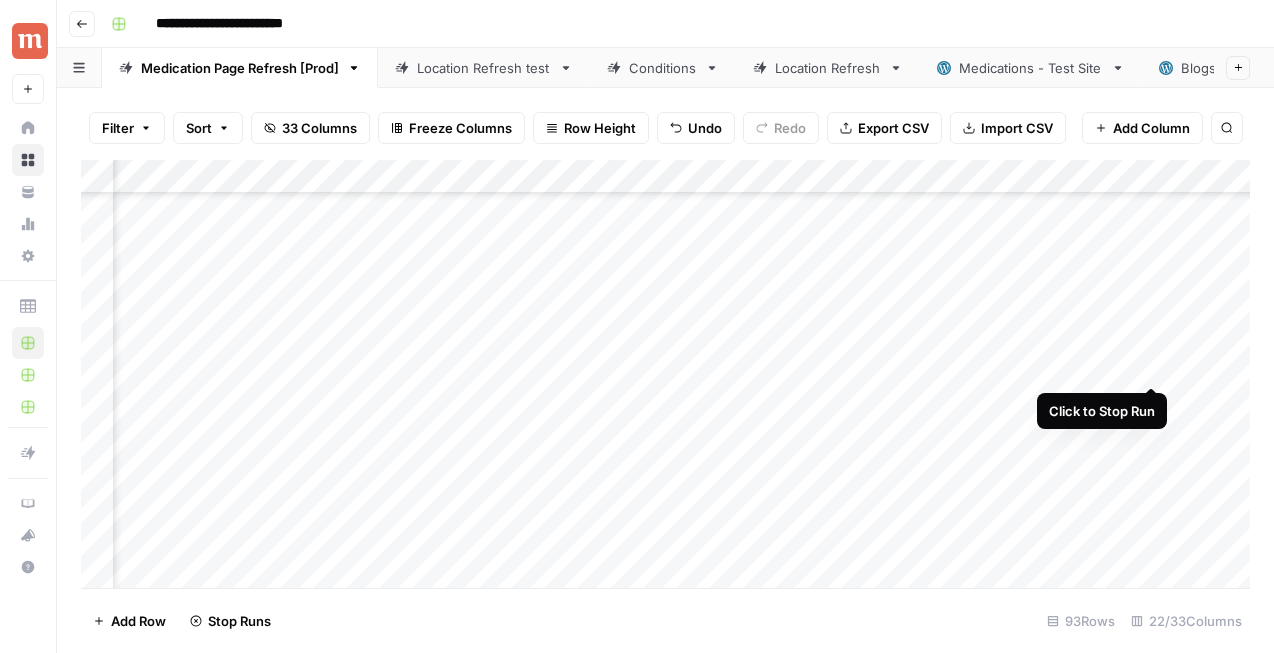 drag, startPoint x: 1151, startPoint y: 433, endPoint x: 1152, endPoint y: 389, distance: 44.011364 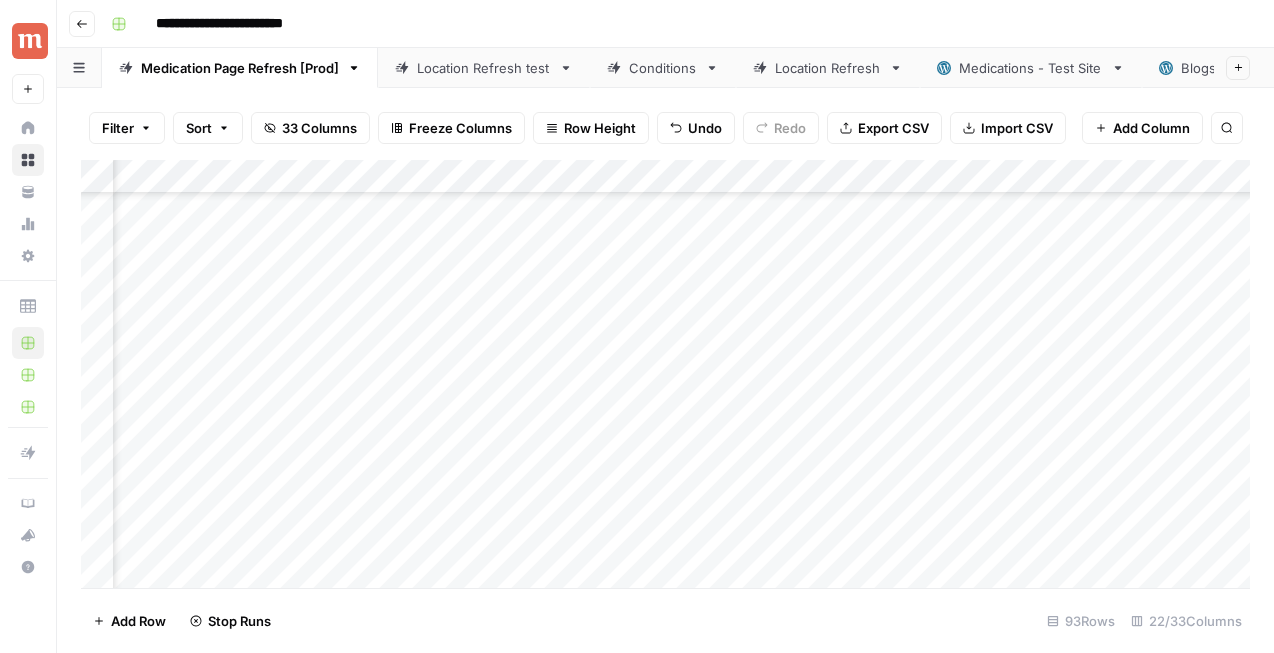 click on "Add Column" at bounding box center (665, 374) 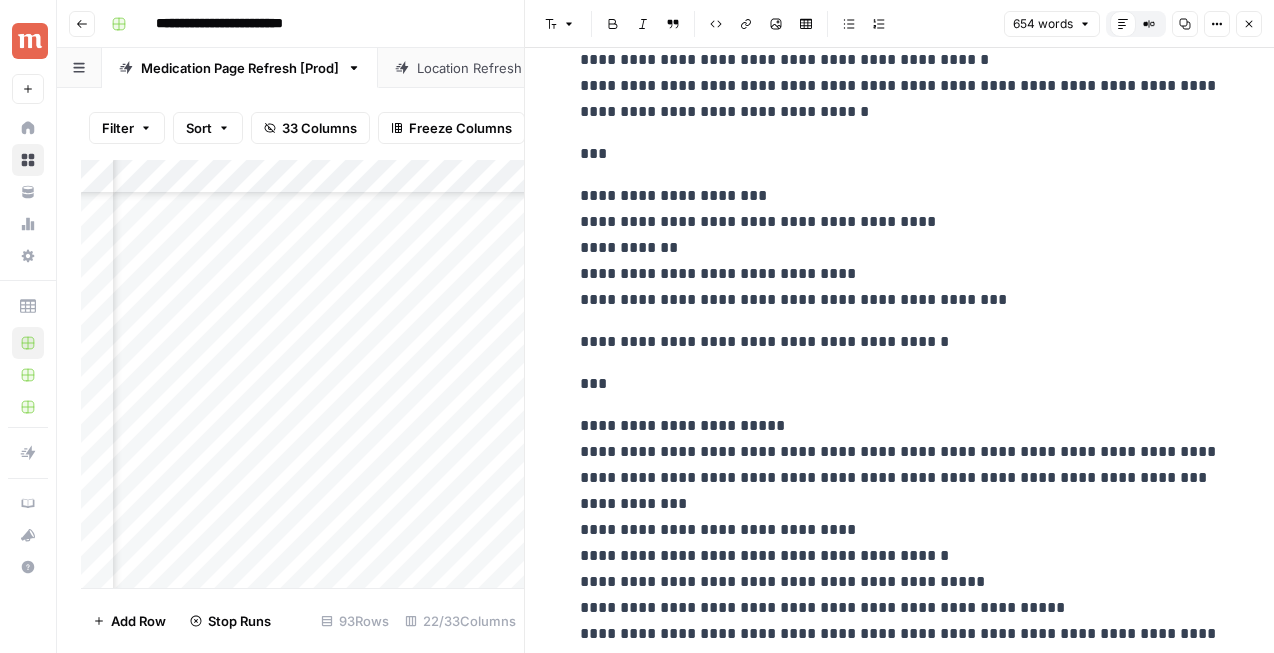 scroll, scrollTop: 2466, scrollLeft: 0, axis: vertical 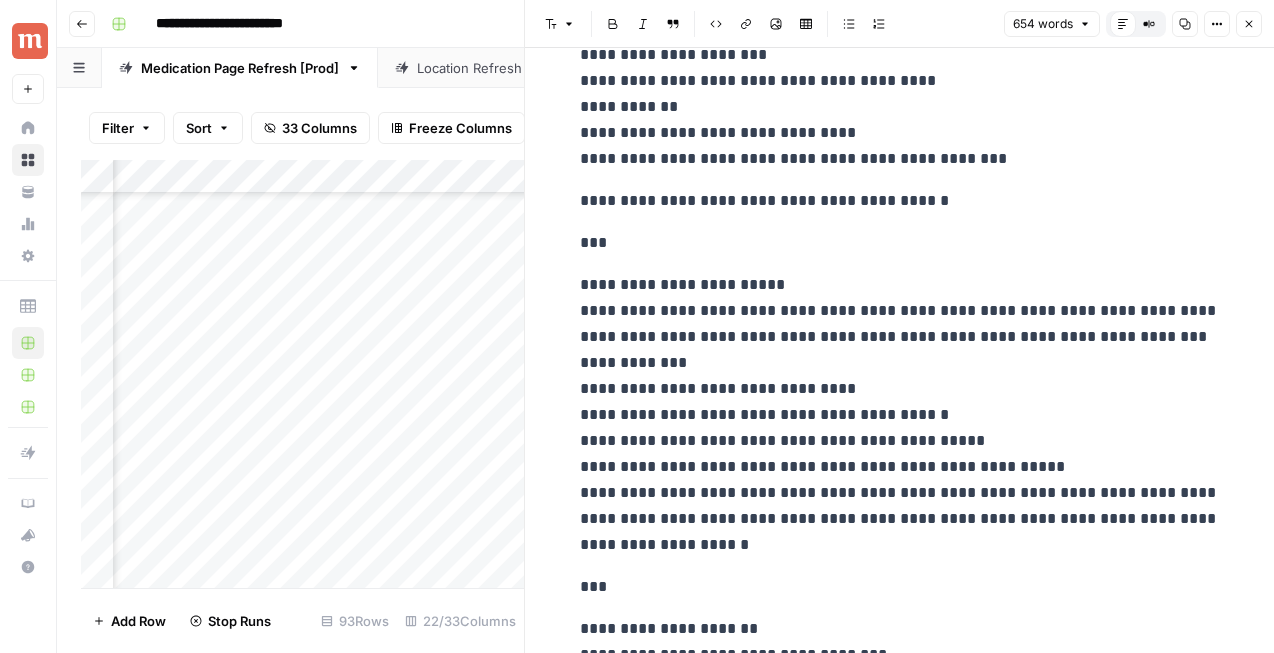 click on "Close" at bounding box center (1249, 24) 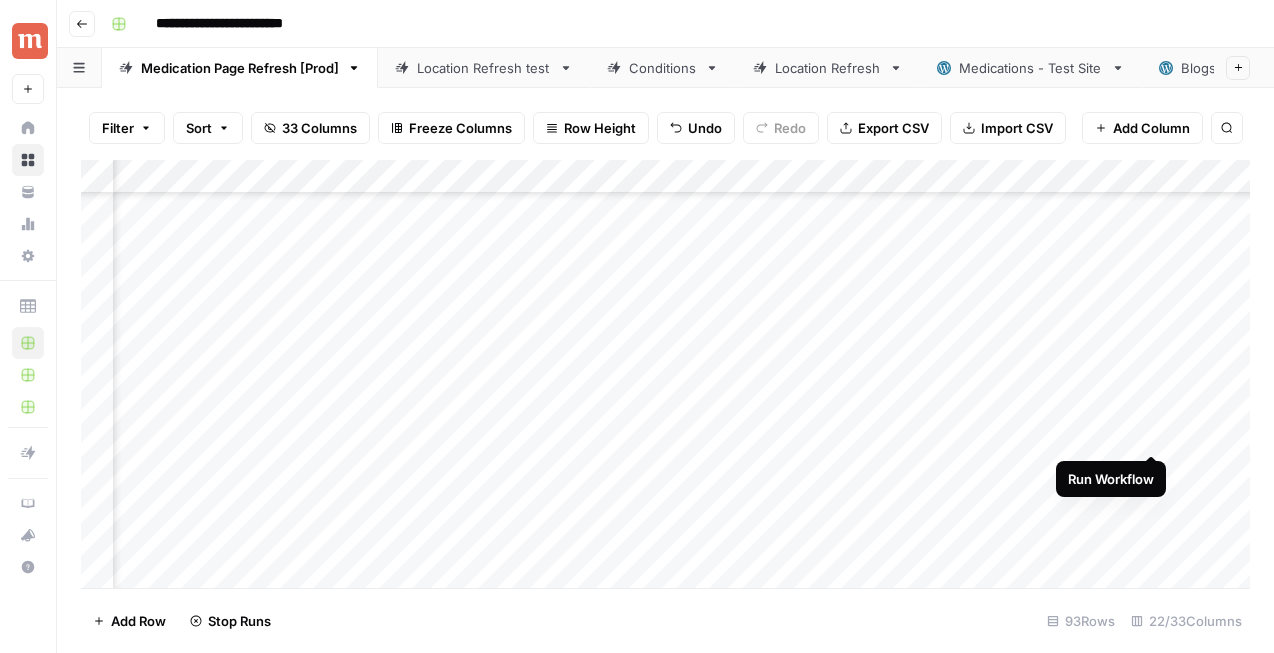 click on "Add Column" at bounding box center [665, 374] 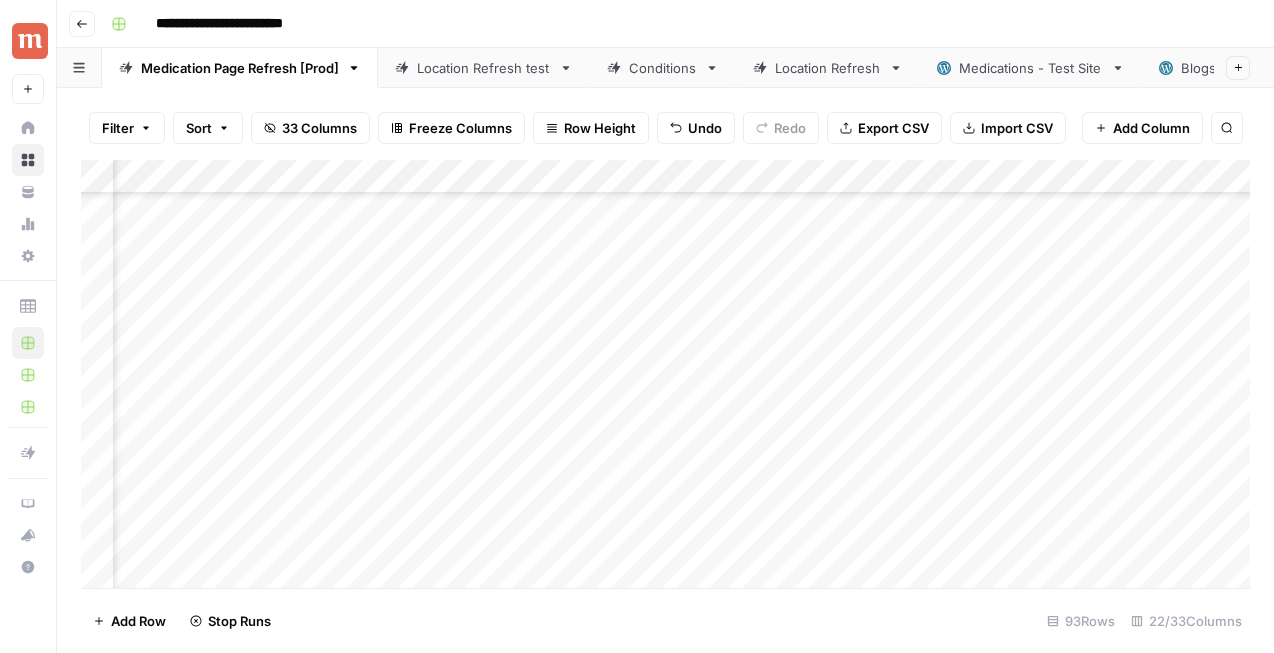 scroll, scrollTop: 633, scrollLeft: 2931, axis: both 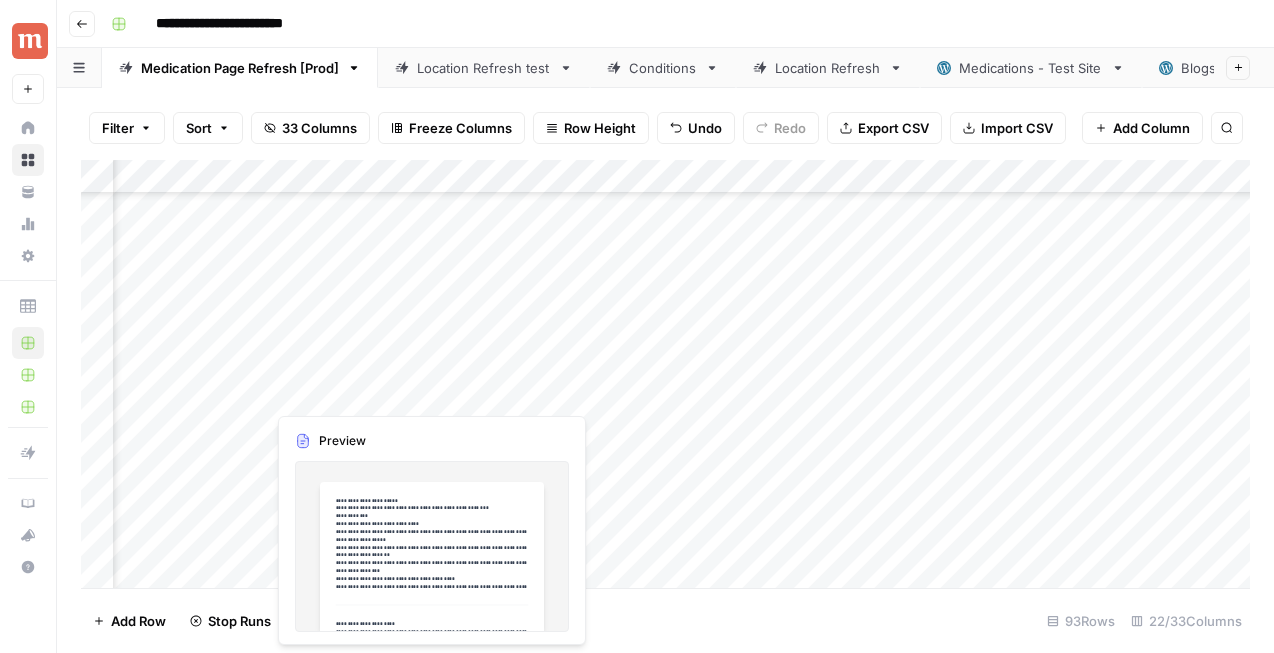 click on "Add Column" at bounding box center [665, 374] 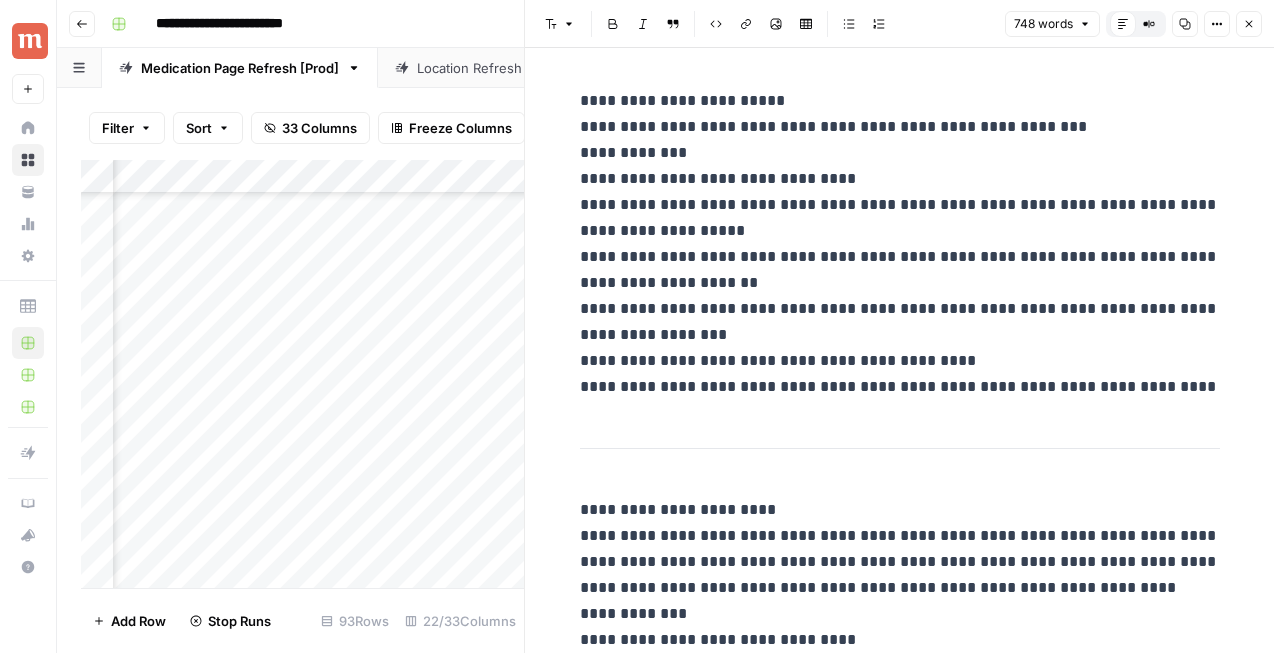 click on "Close" at bounding box center (1249, 24) 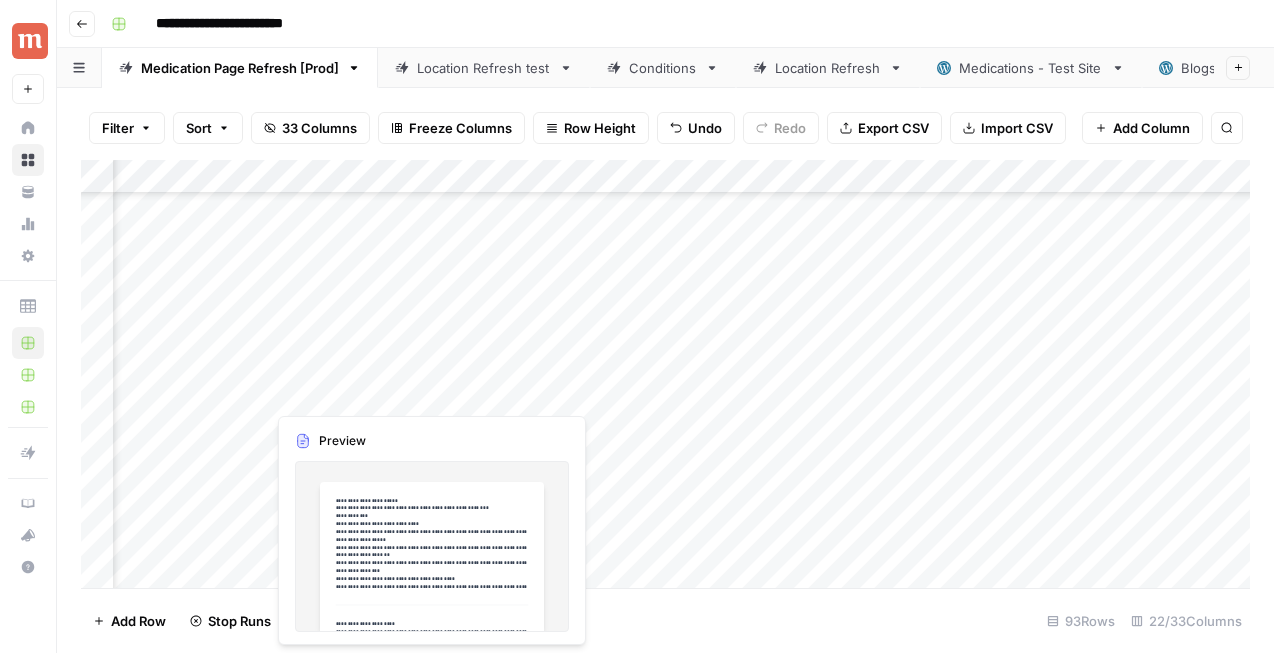 click on "Add Column" at bounding box center [665, 374] 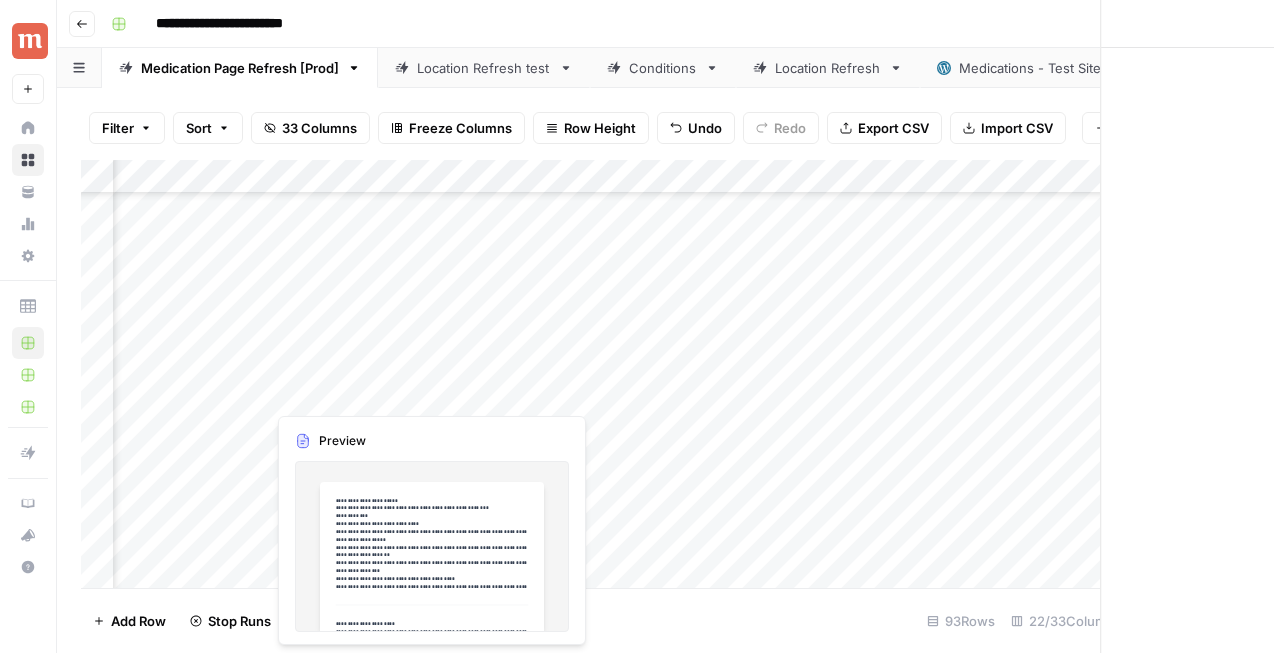 click at bounding box center [356, 392] 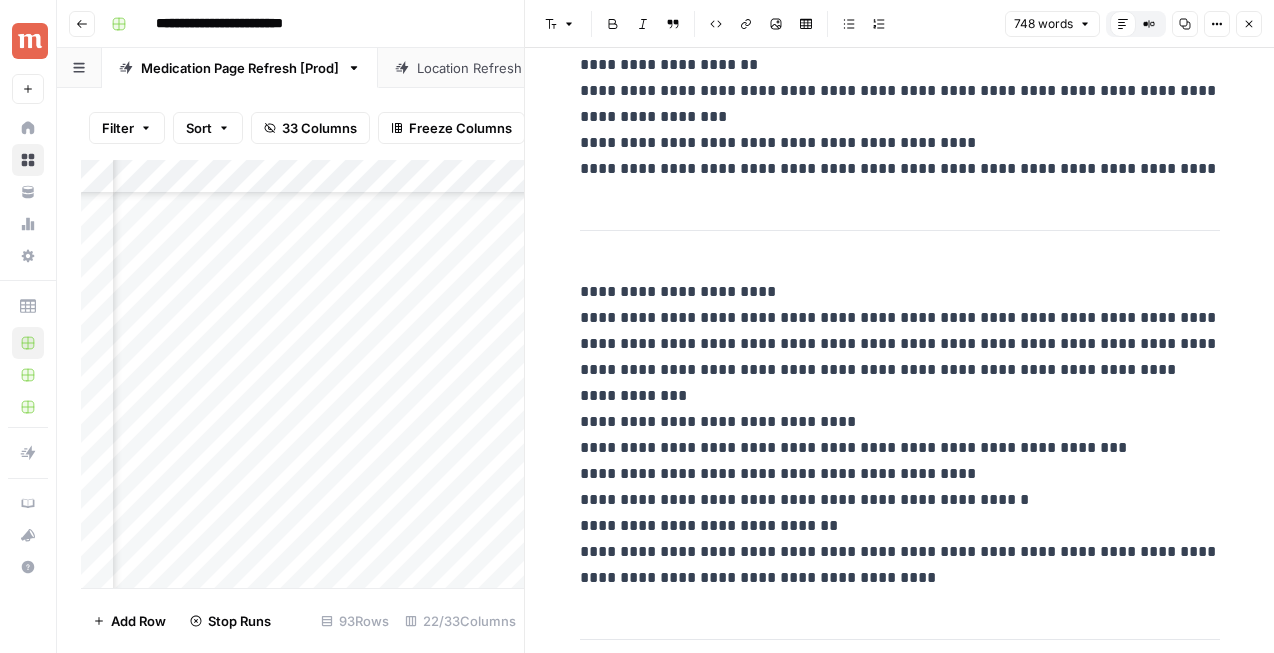 scroll, scrollTop: 210, scrollLeft: 0, axis: vertical 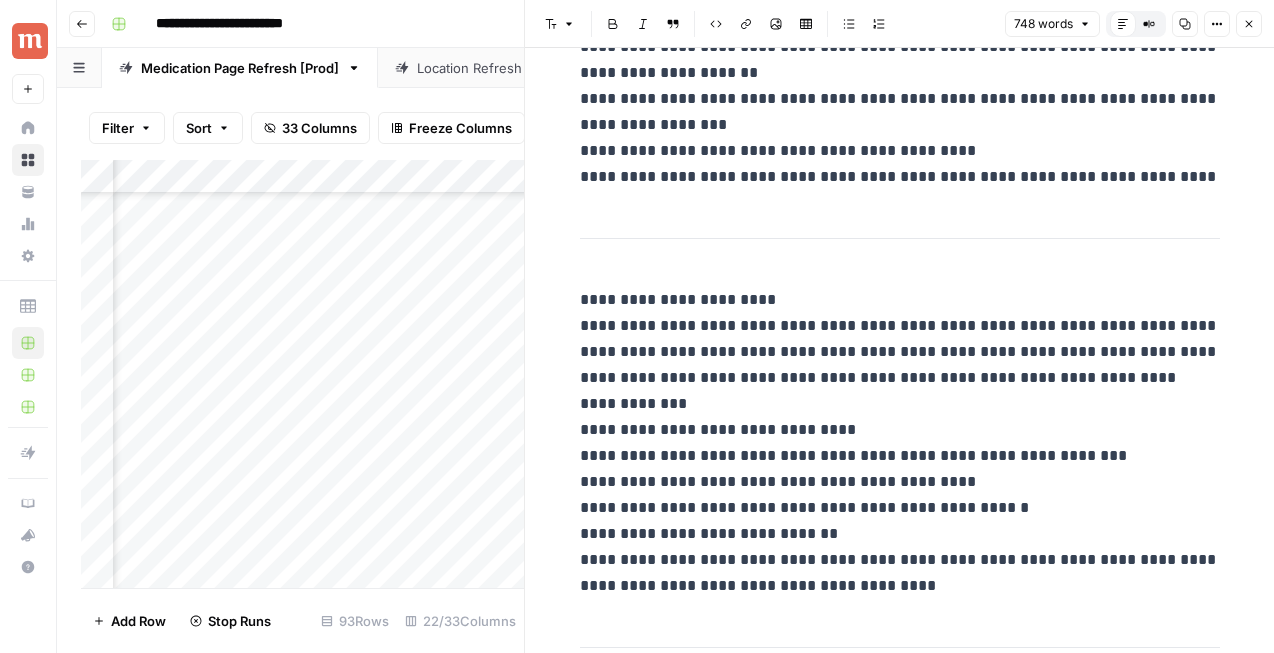 click on "**********" at bounding box center (900, 34) 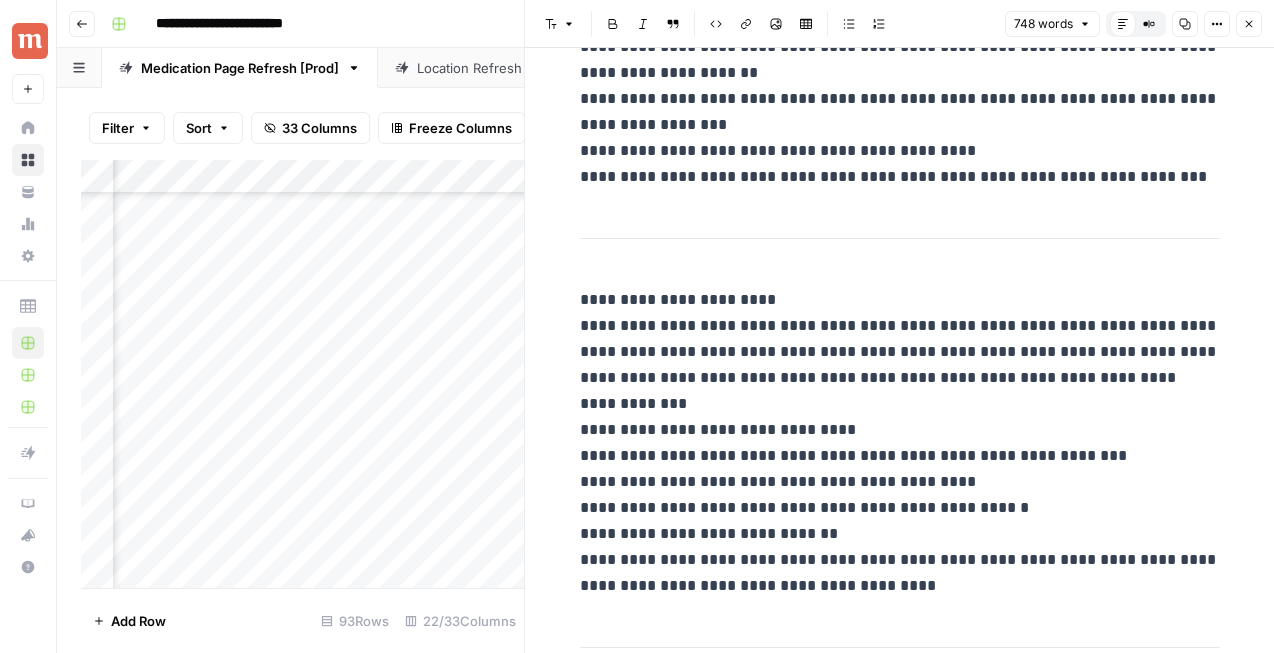 click on "**********" at bounding box center (900, 34) 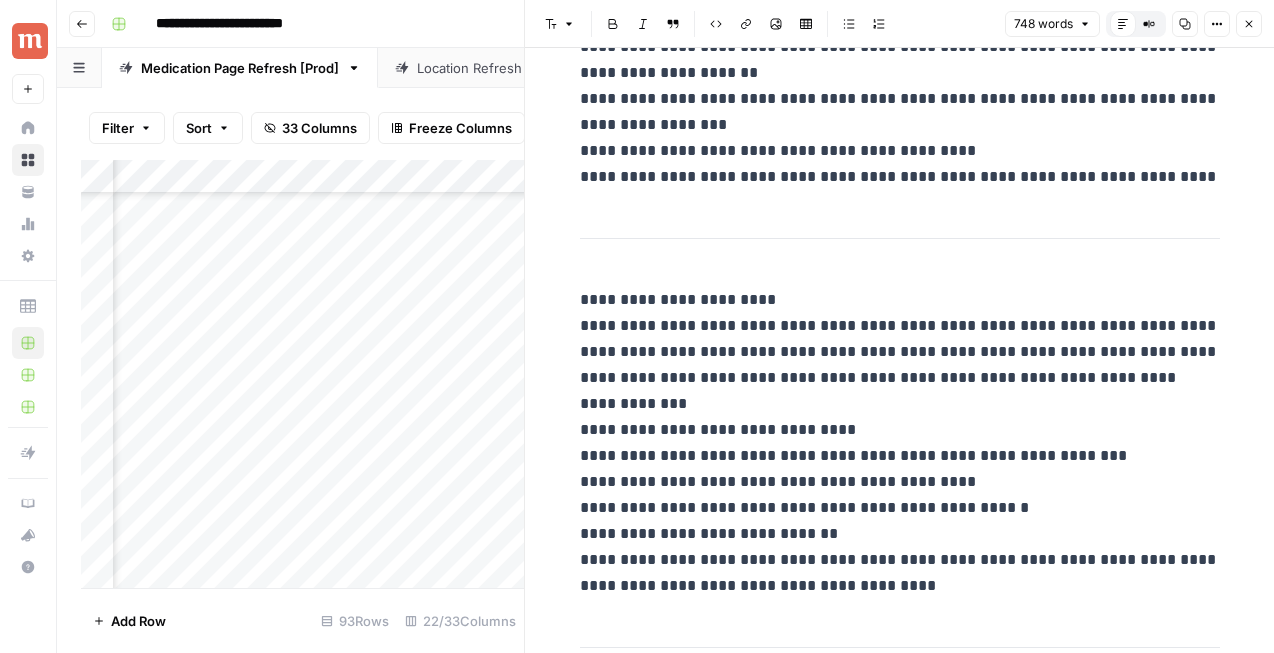 scroll, scrollTop: 302, scrollLeft: 0, axis: vertical 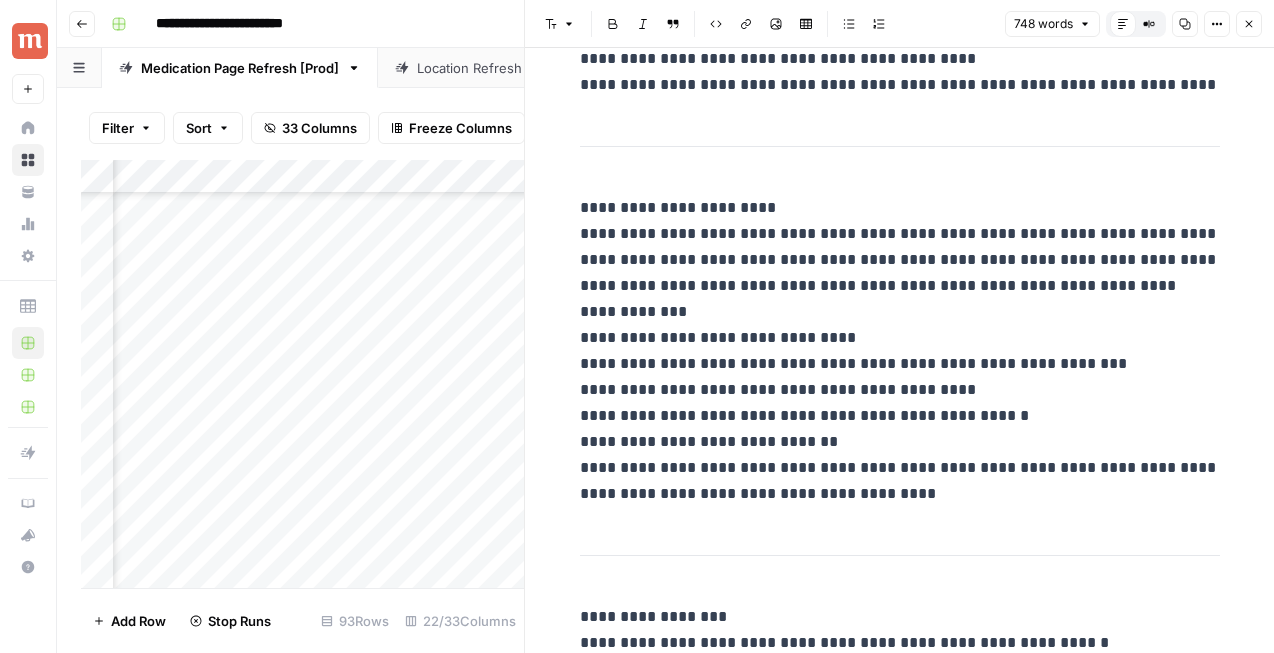 click on "**********" at bounding box center (900, 351) 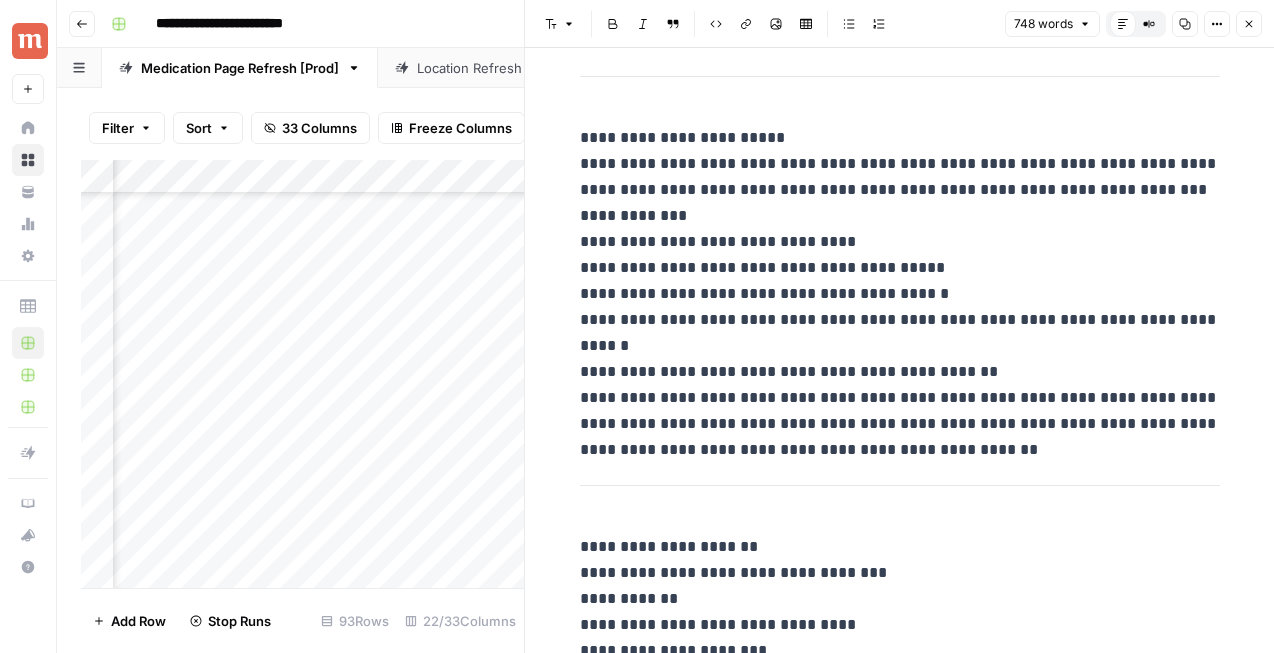 scroll, scrollTop: 3207, scrollLeft: 0, axis: vertical 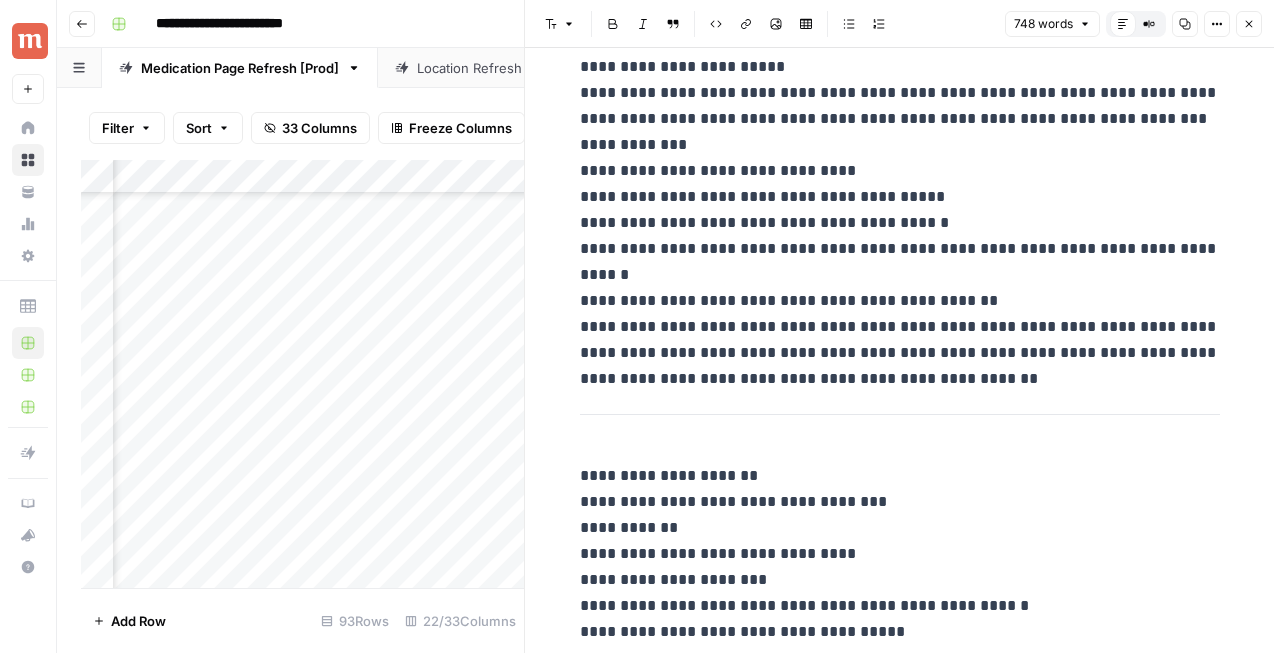 click 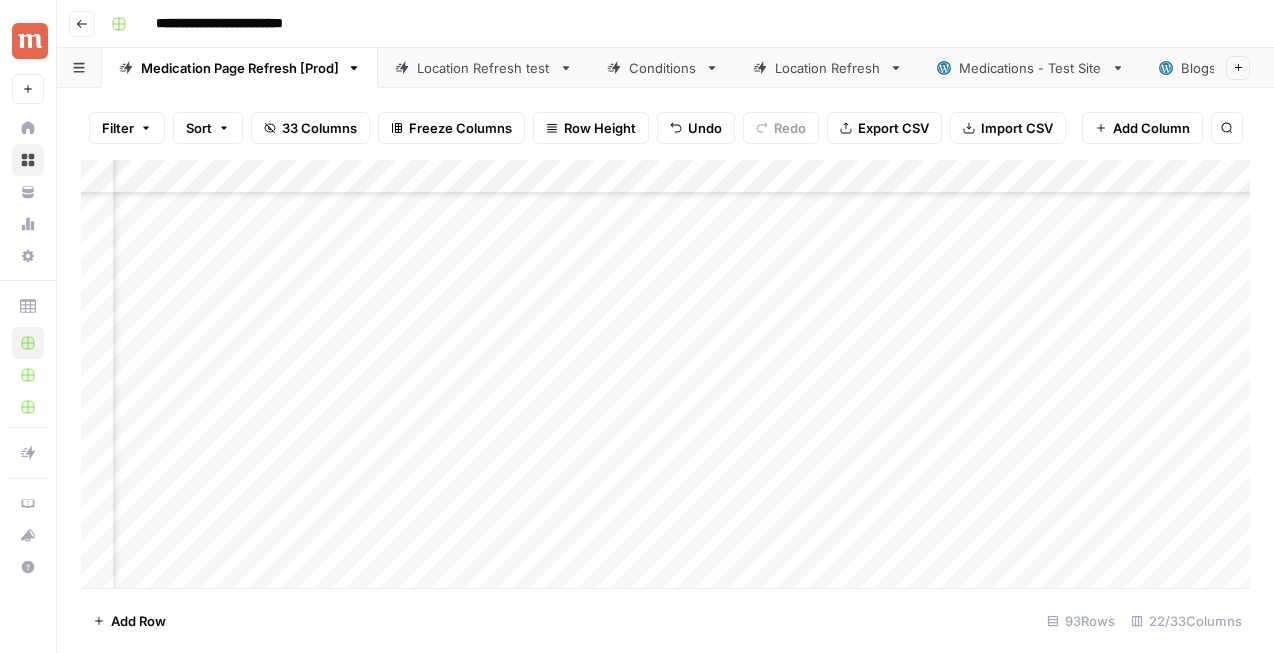 click on "Add Column" at bounding box center [665, 374] 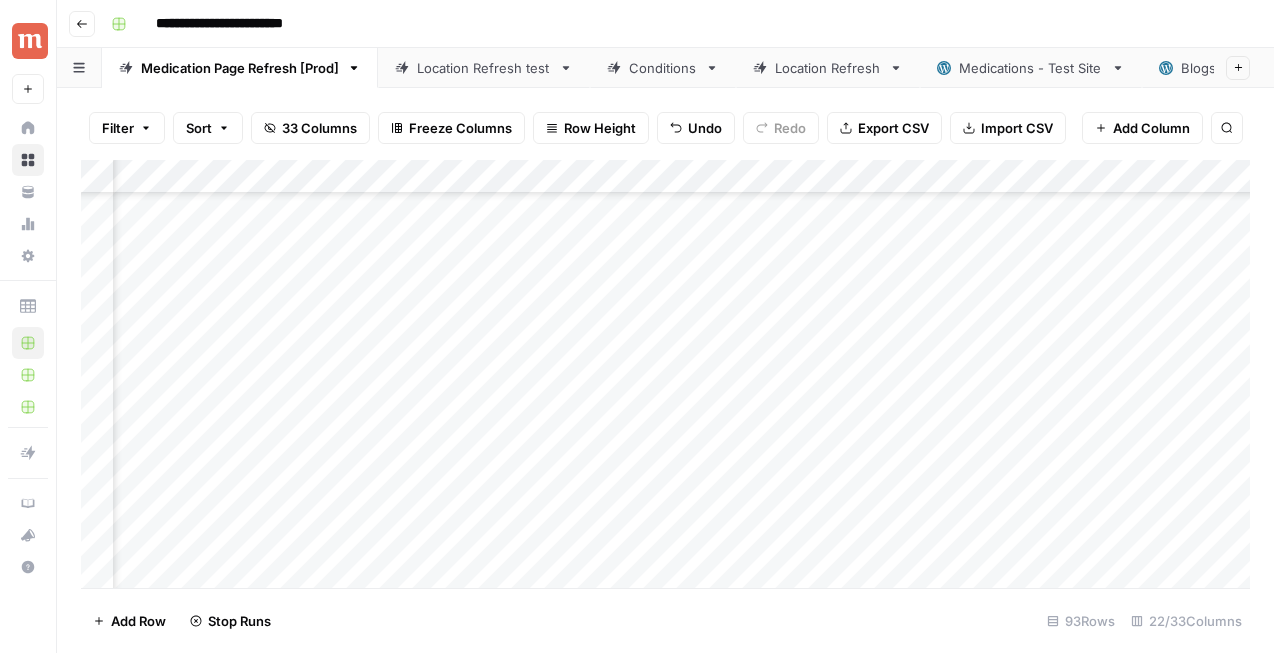 click on "Add Column" at bounding box center [665, 374] 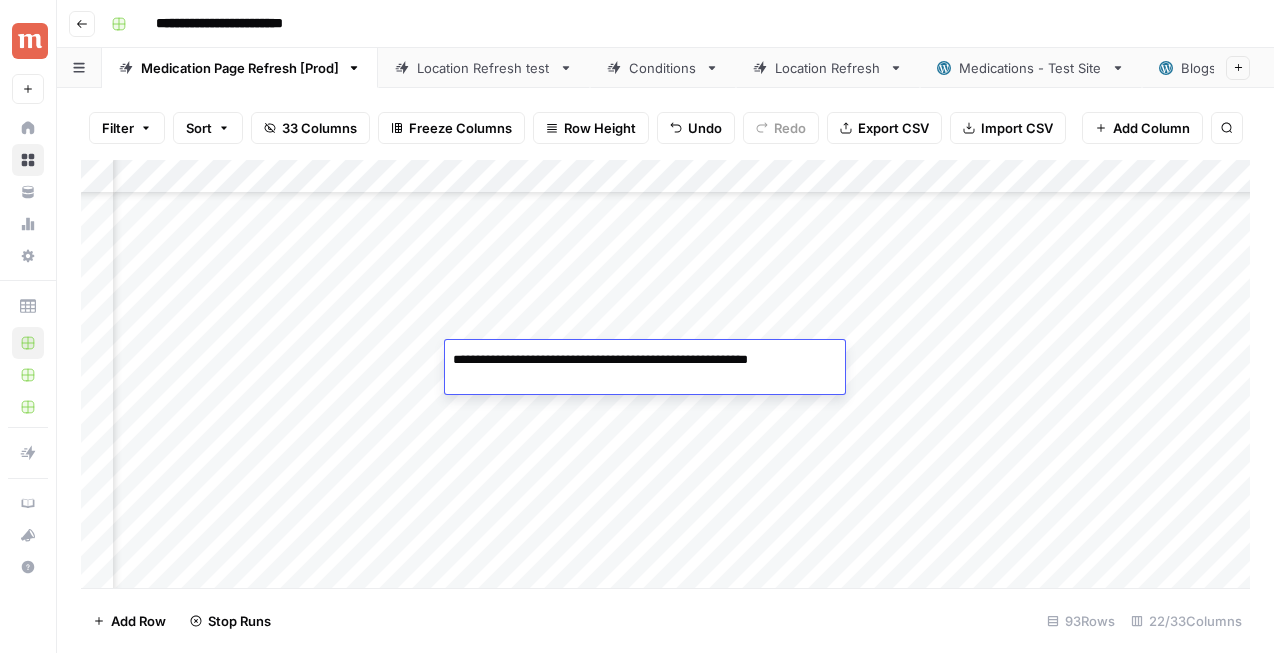drag, startPoint x: 524, startPoint y: 358, endPoint x: 436, endPoint y: 358, distance: 88 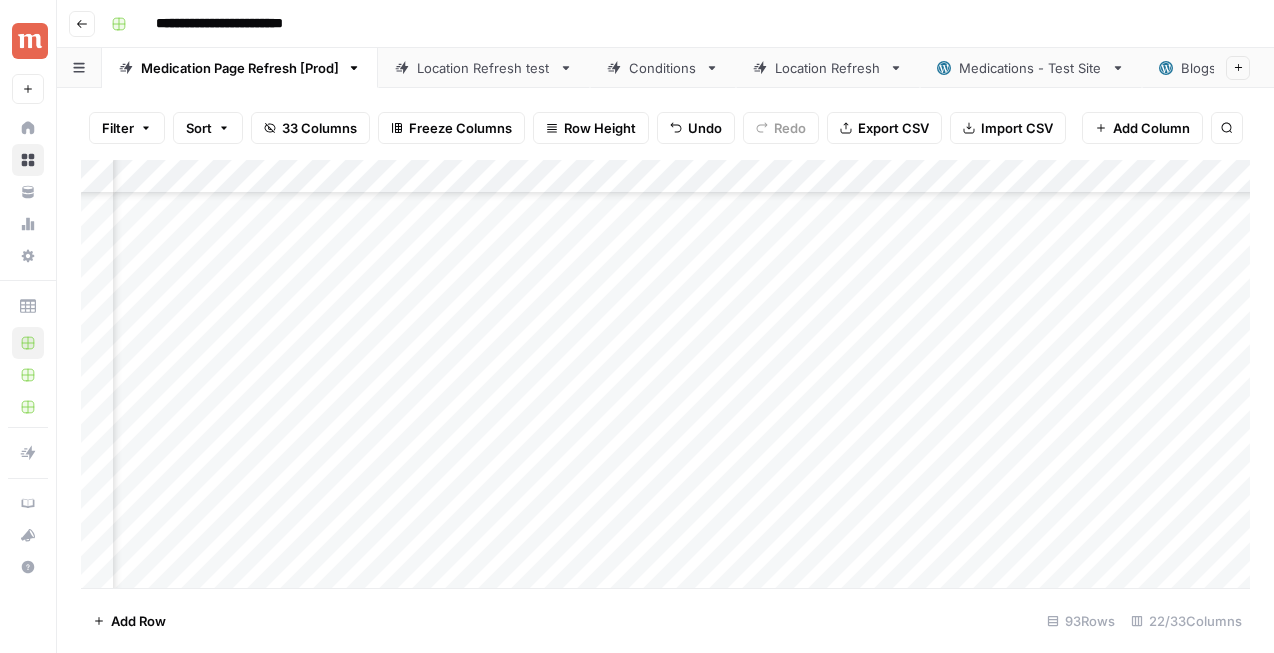 click on "Add Column" at bounding box center [665, 374] 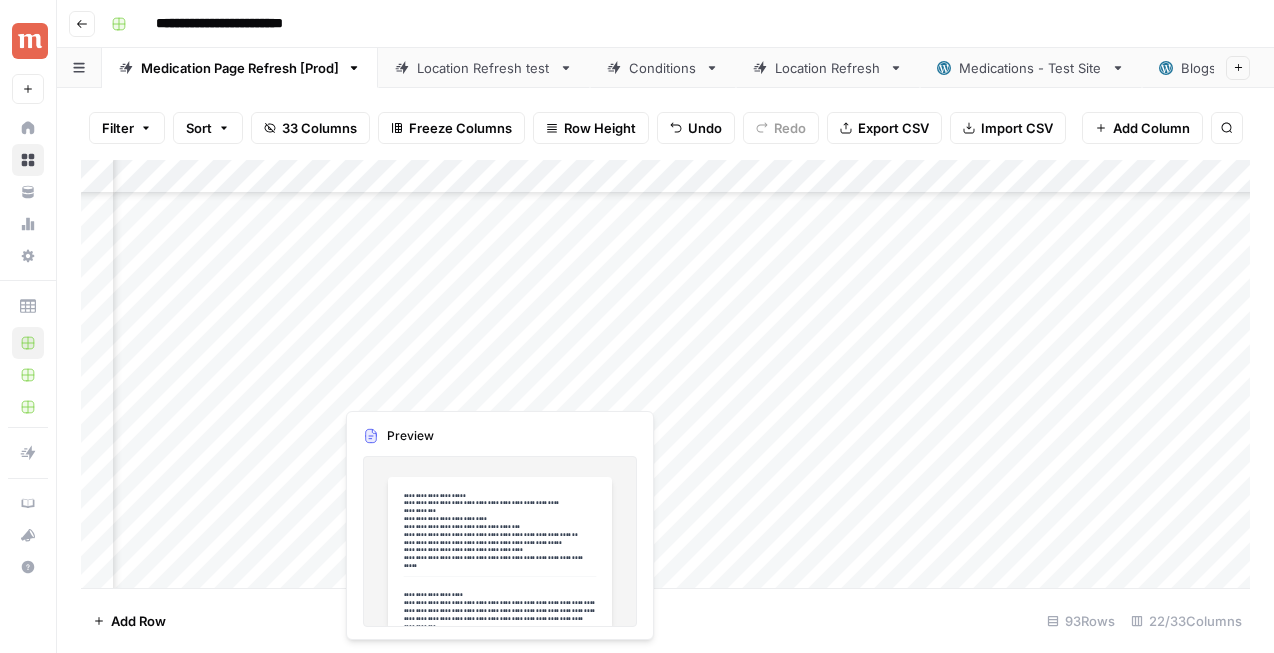 click on "Add Column" at bounding box center [665, 374] 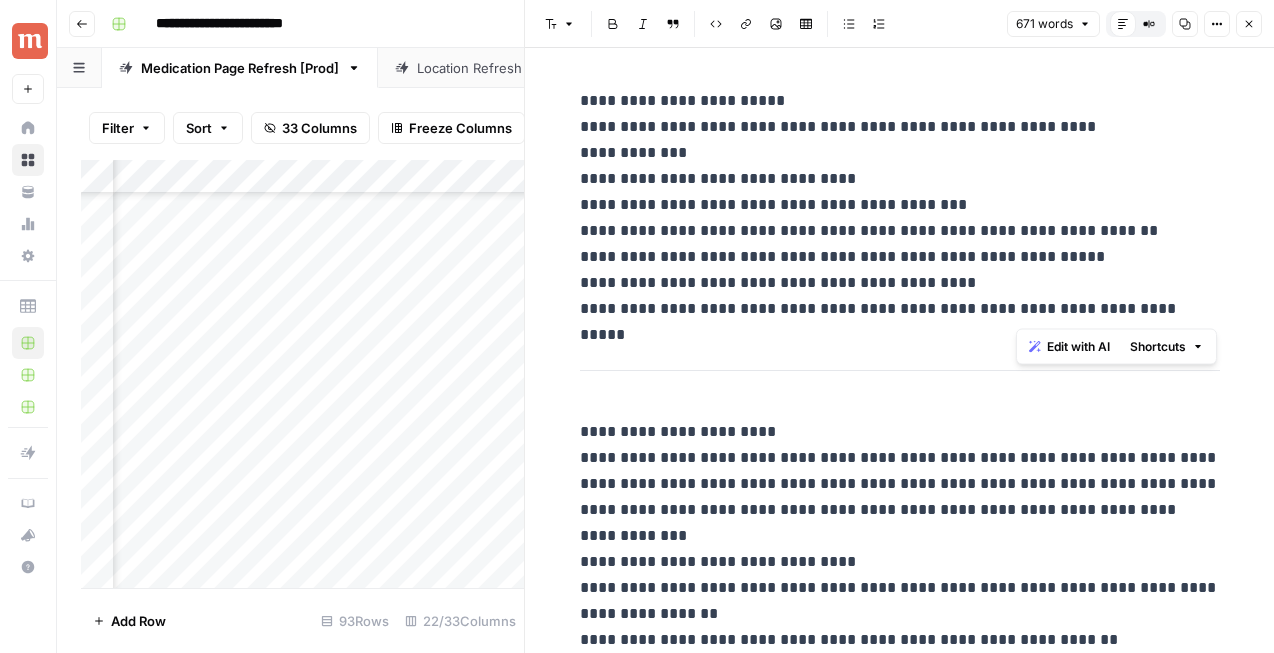 click on "**********" at bounding box center [900, 205] 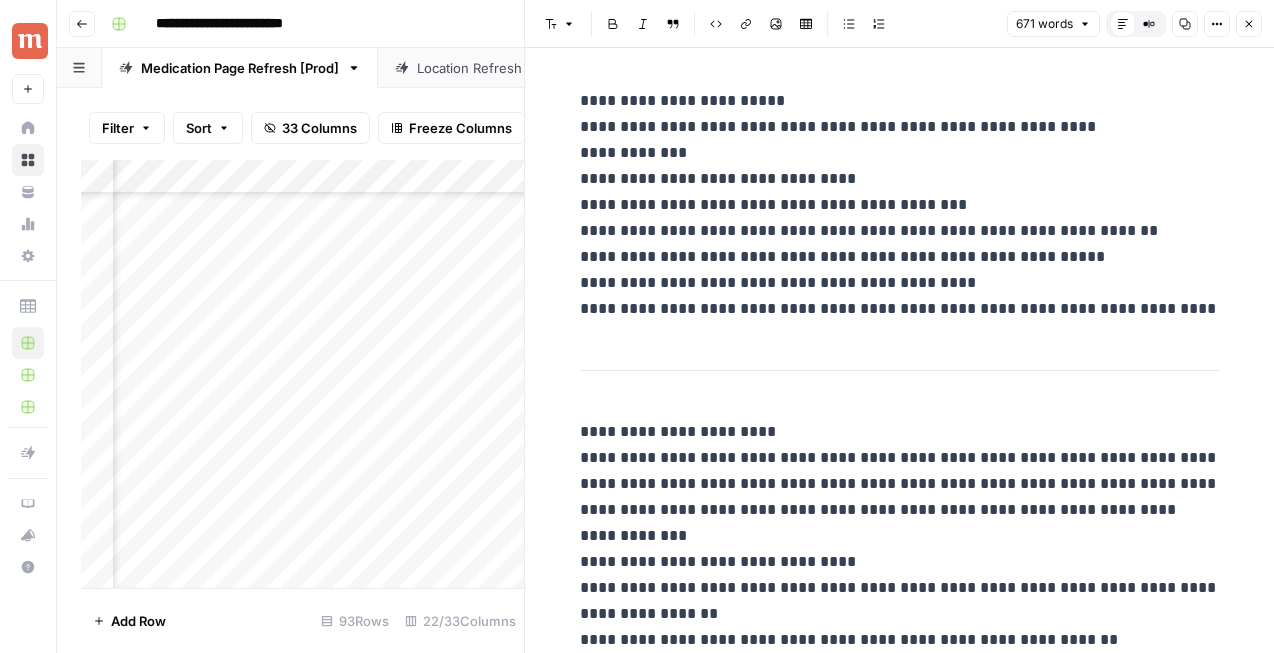 click on "**********" at bounding box center [900, 205] 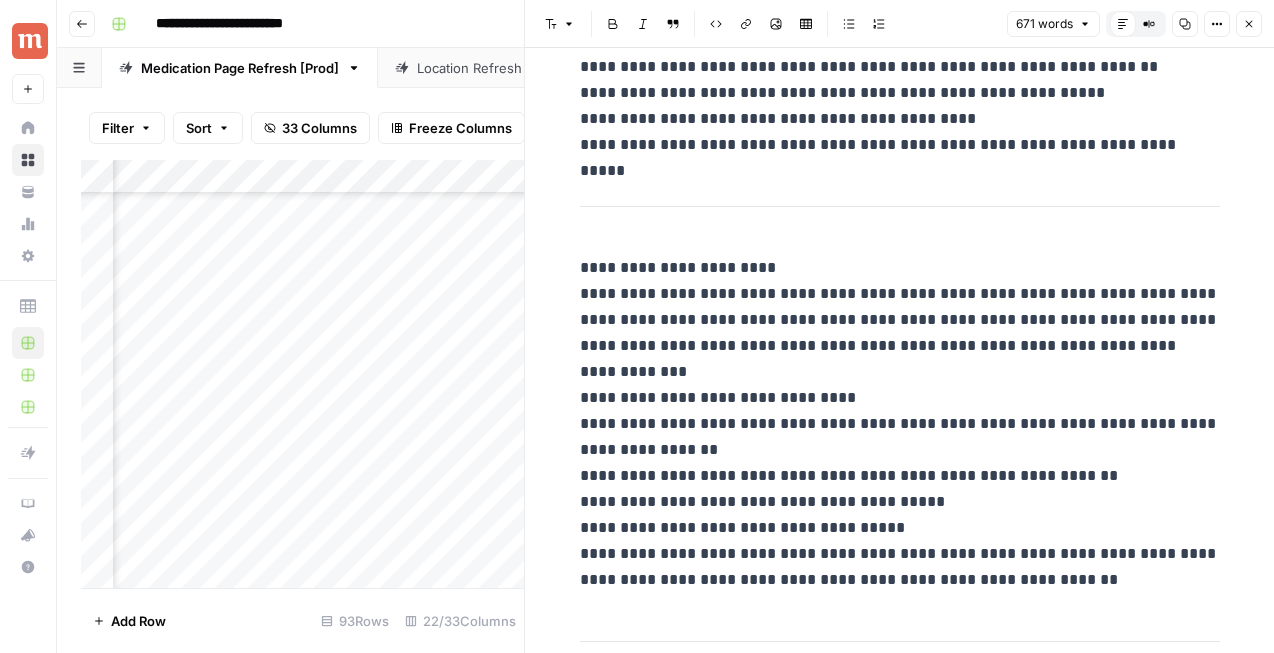 scroll, scrollTop: 177, scrollLeft: 0, axis: vertical 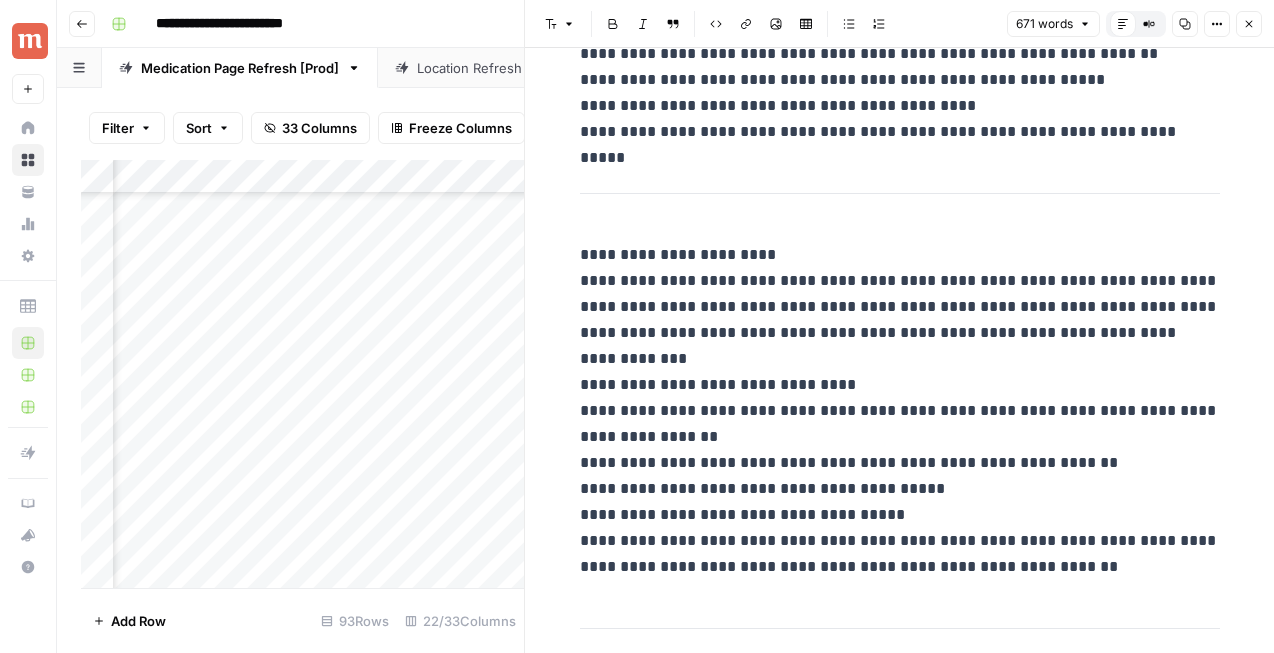 click on "**********" at bounding box center [900, 411] 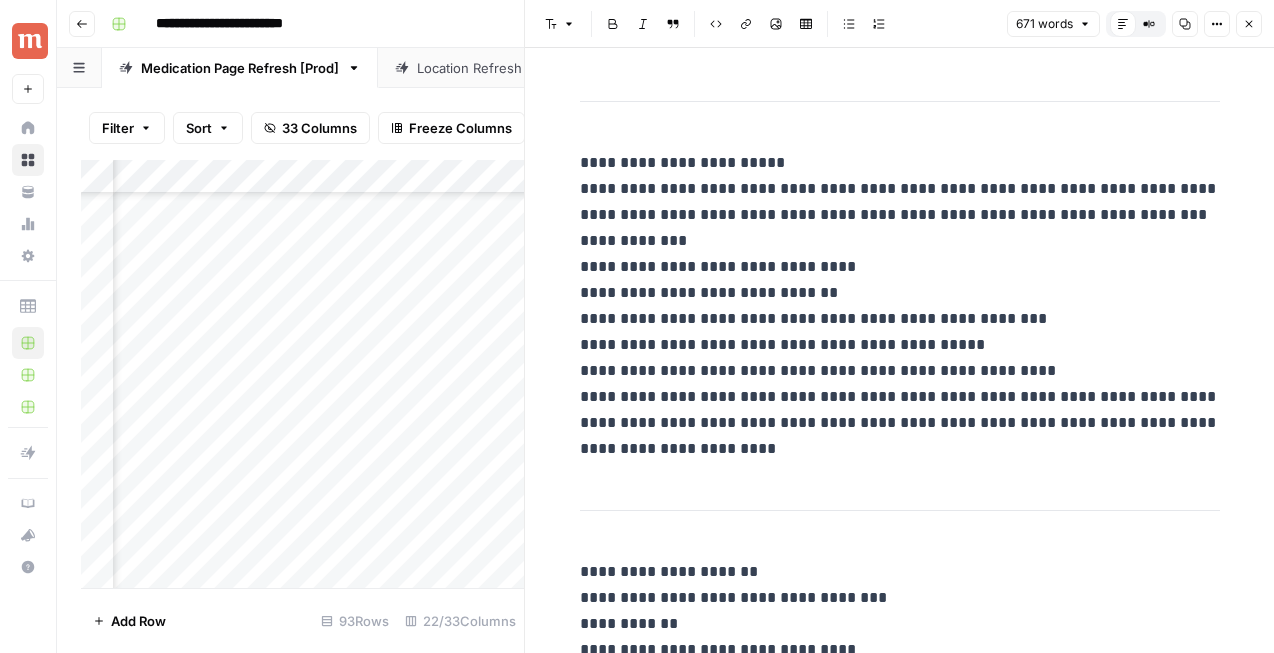 scroll, scrollTop: 2971, scrollLeft: 0, axis: vertical 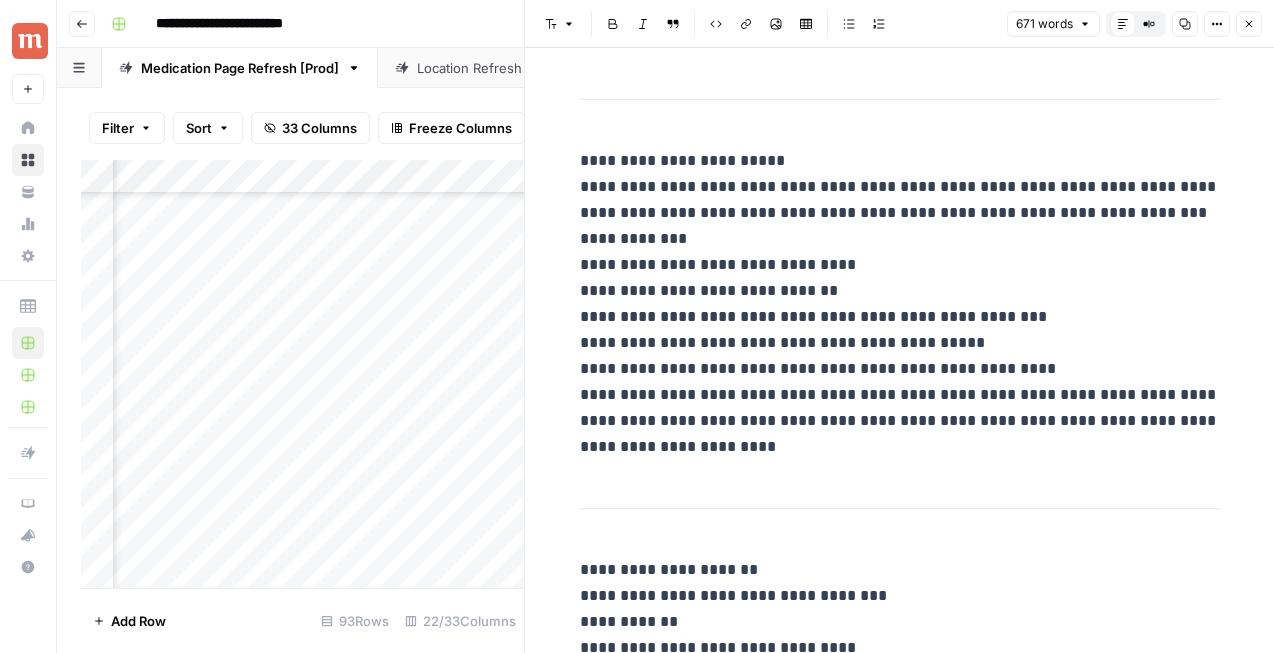 click on "**********" at bounding box center (900, 304) 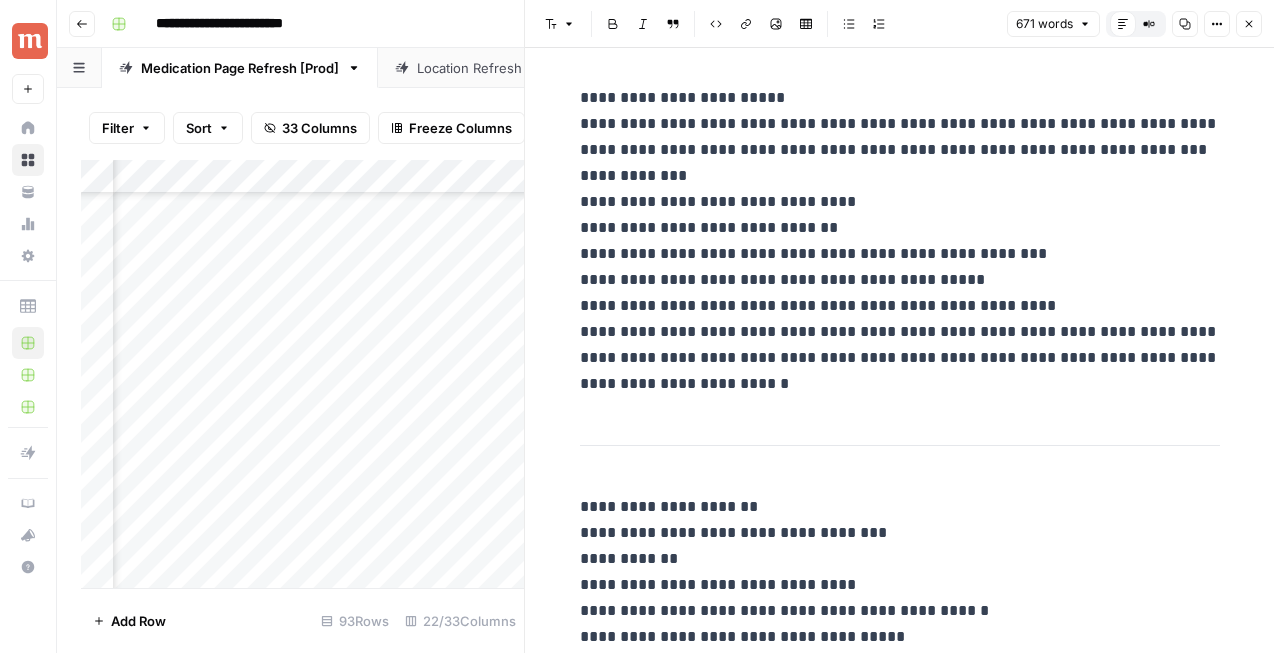 scroll, scrollTop: 3039, scrollLeft: 0, axis: vertical 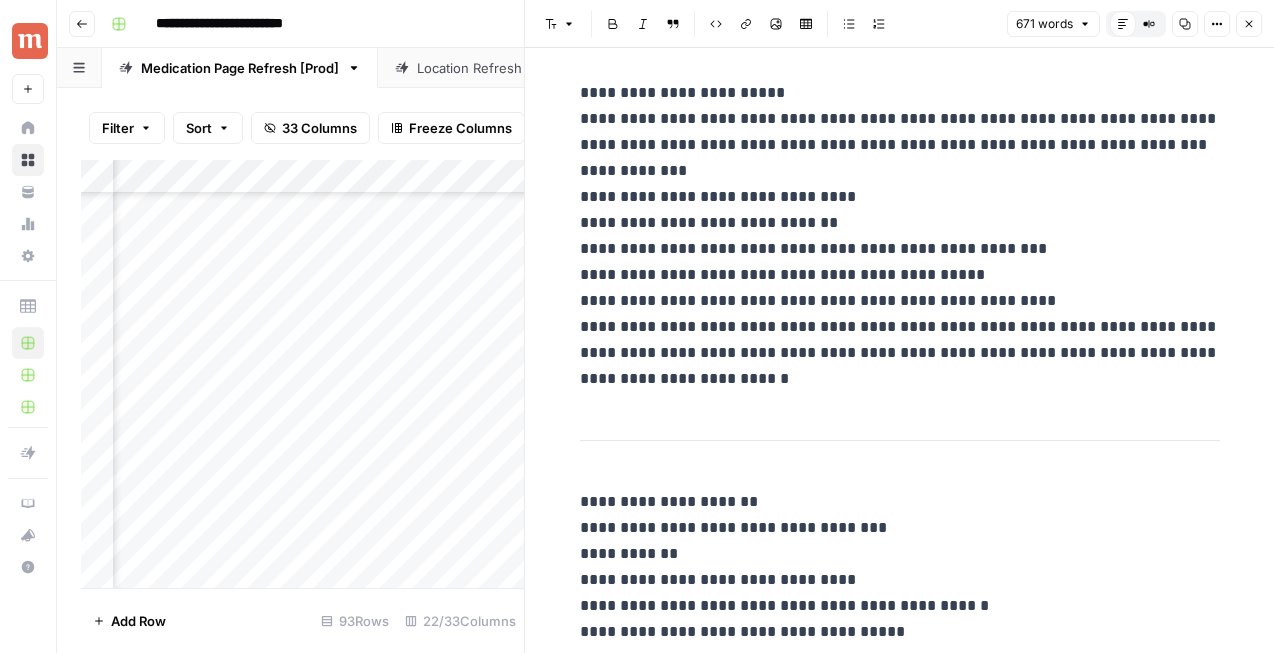 click 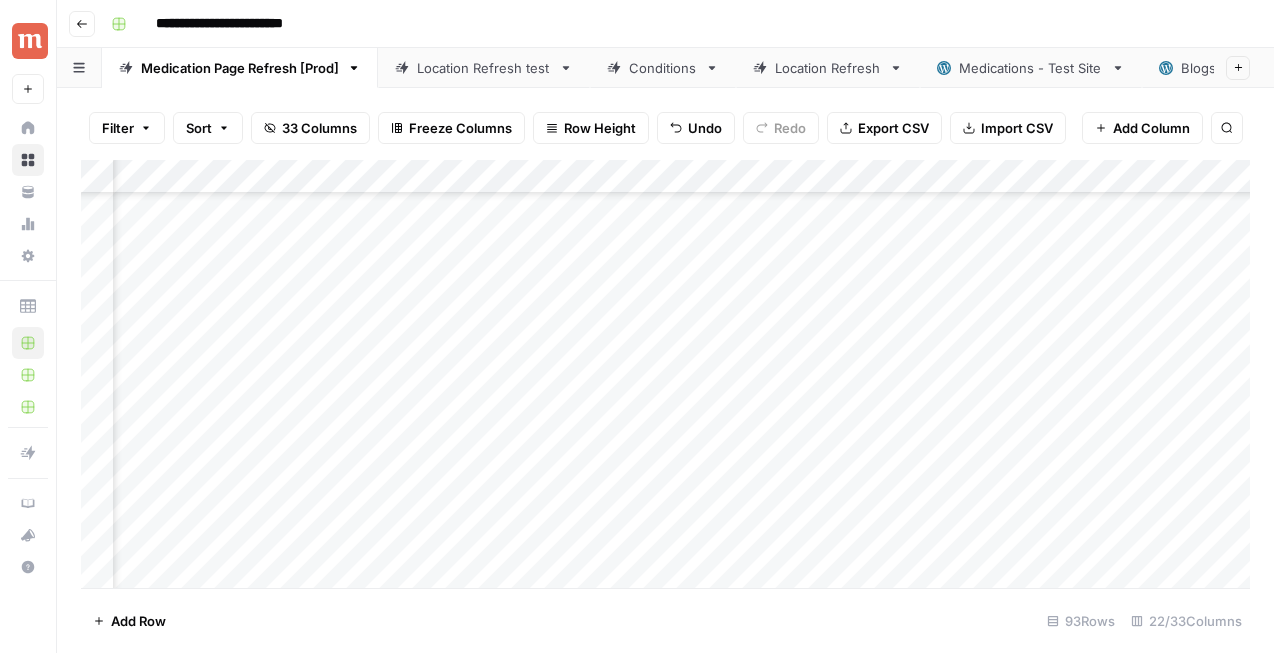 click on "Add Column" at bounding box center (665, 374) 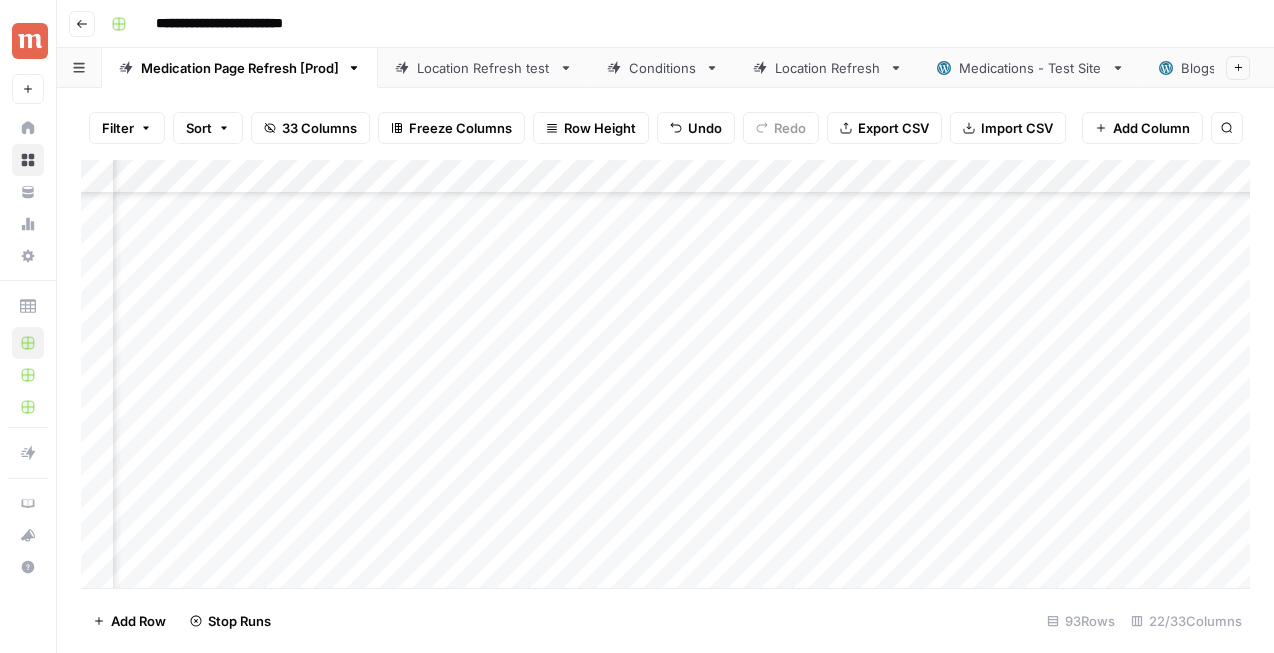 scroll, scrollTop: 671, scrollLeft: 2554, axis: both 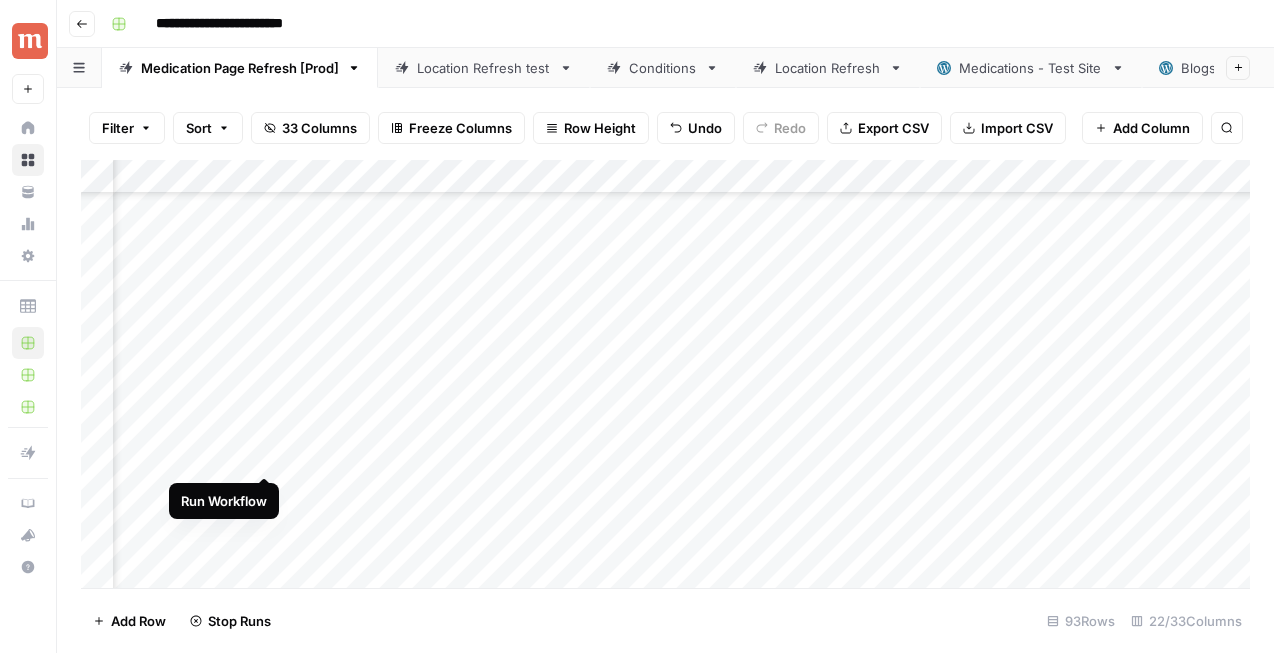 click on "Add Column" at bounding box center [665, 374] 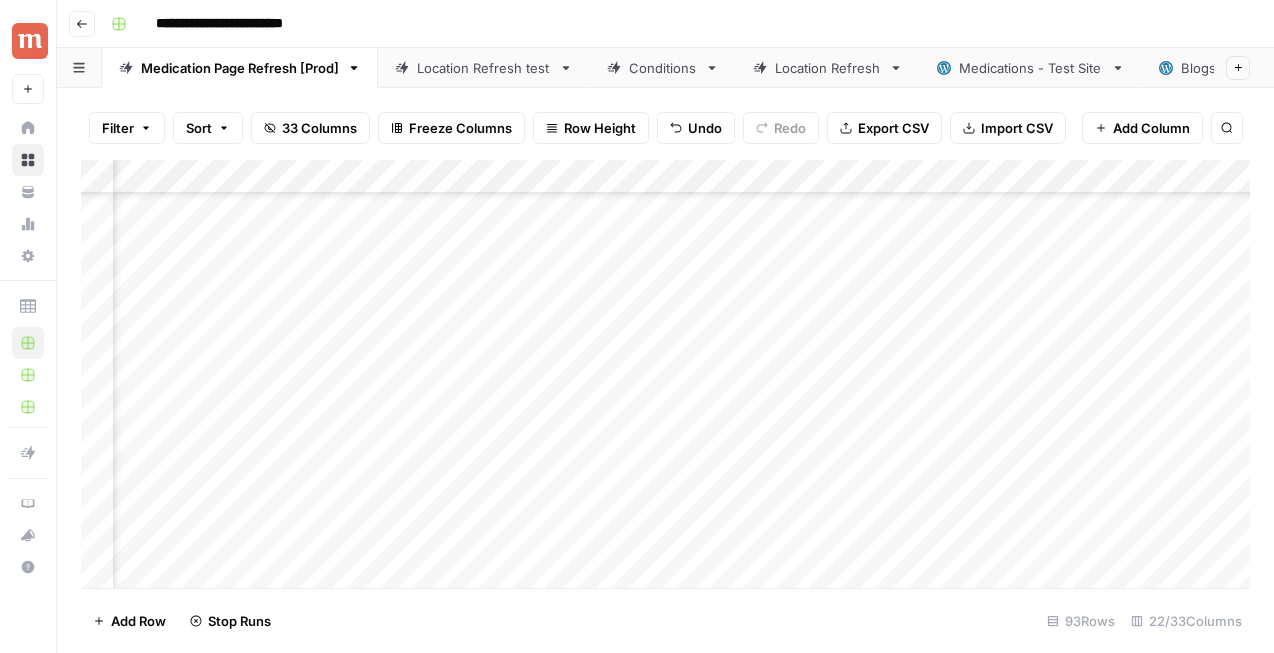 scroll, scrollTop: 671, scrollLeft: 2821, axis: both 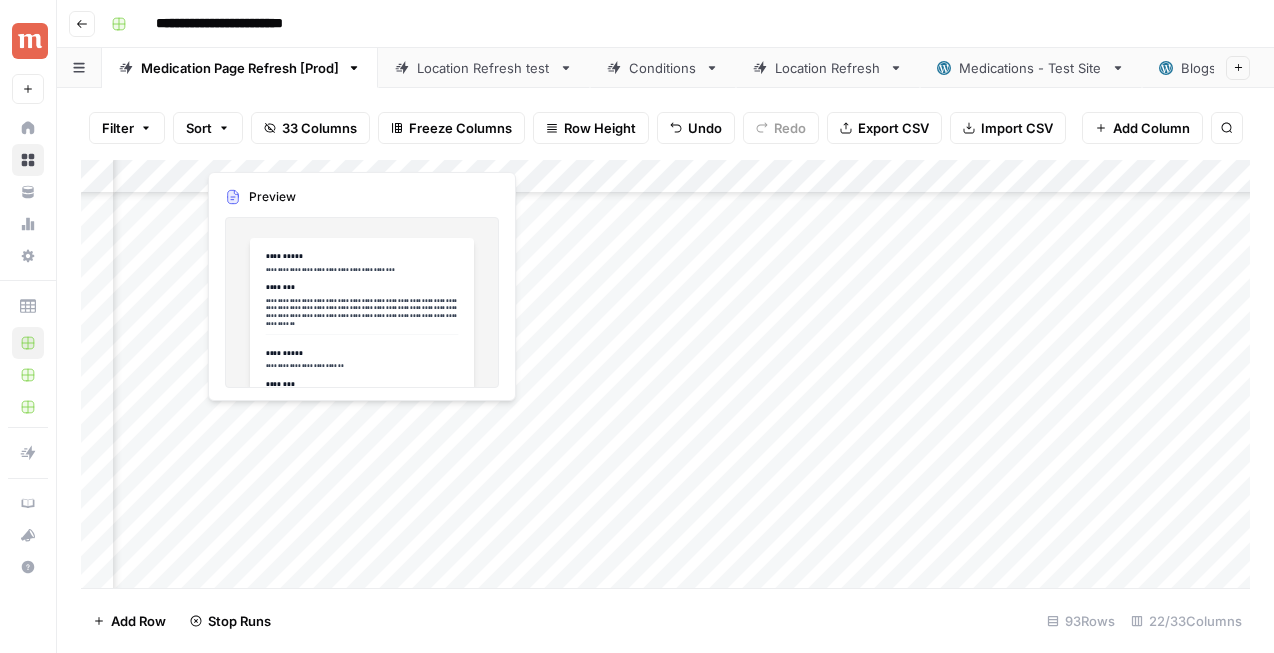 click on "Add Column" at bounding box center (665, 374) 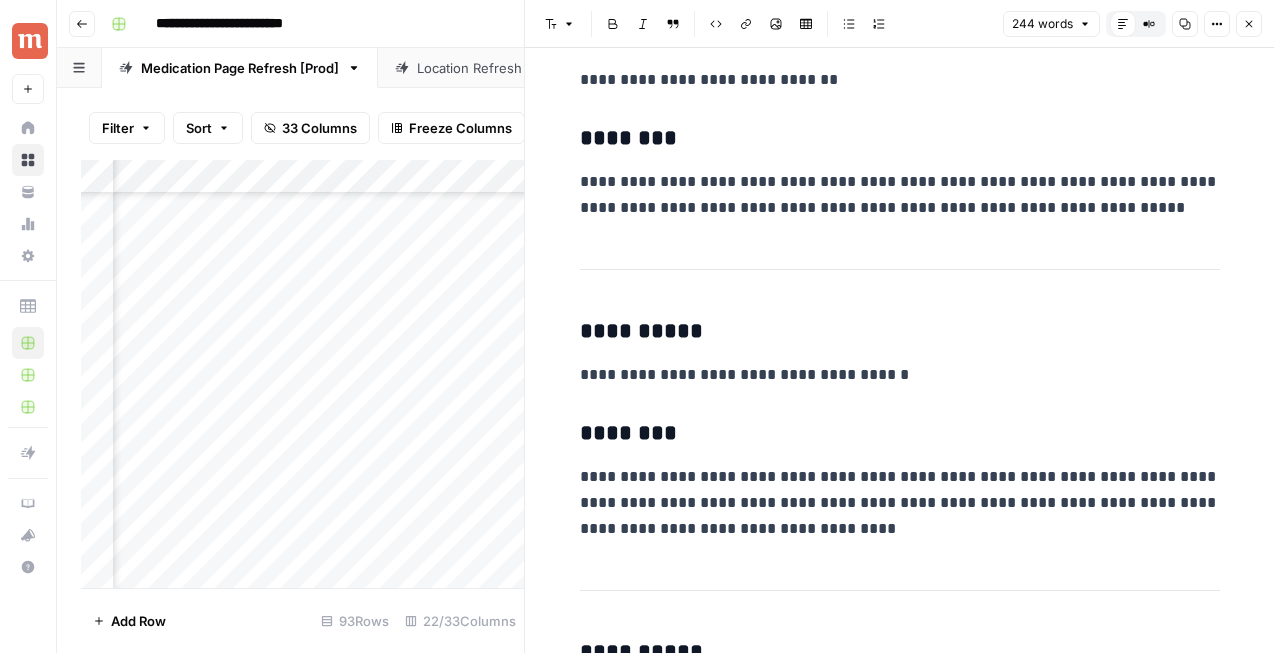 scroll, scrollTop: 395, scrollLeft: 0, axis: vertical 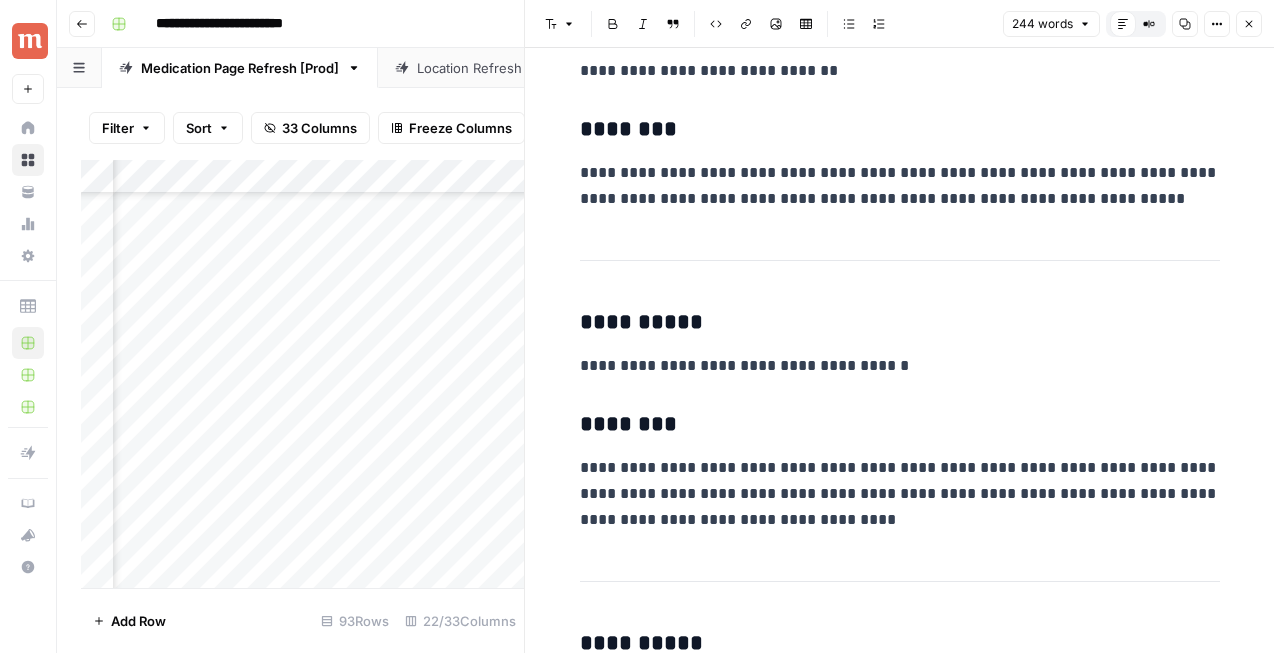 click on "Close" at bounding box center (1249, 24) 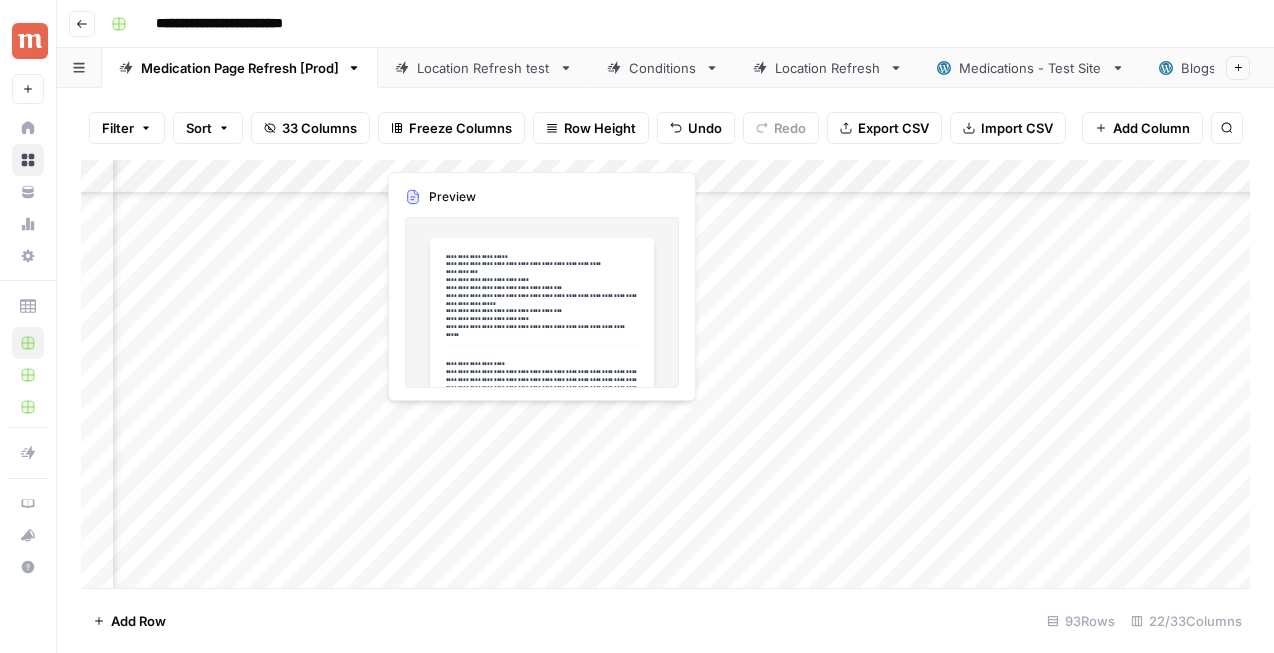 click on "Add Column" at bounding box center [665, 374] 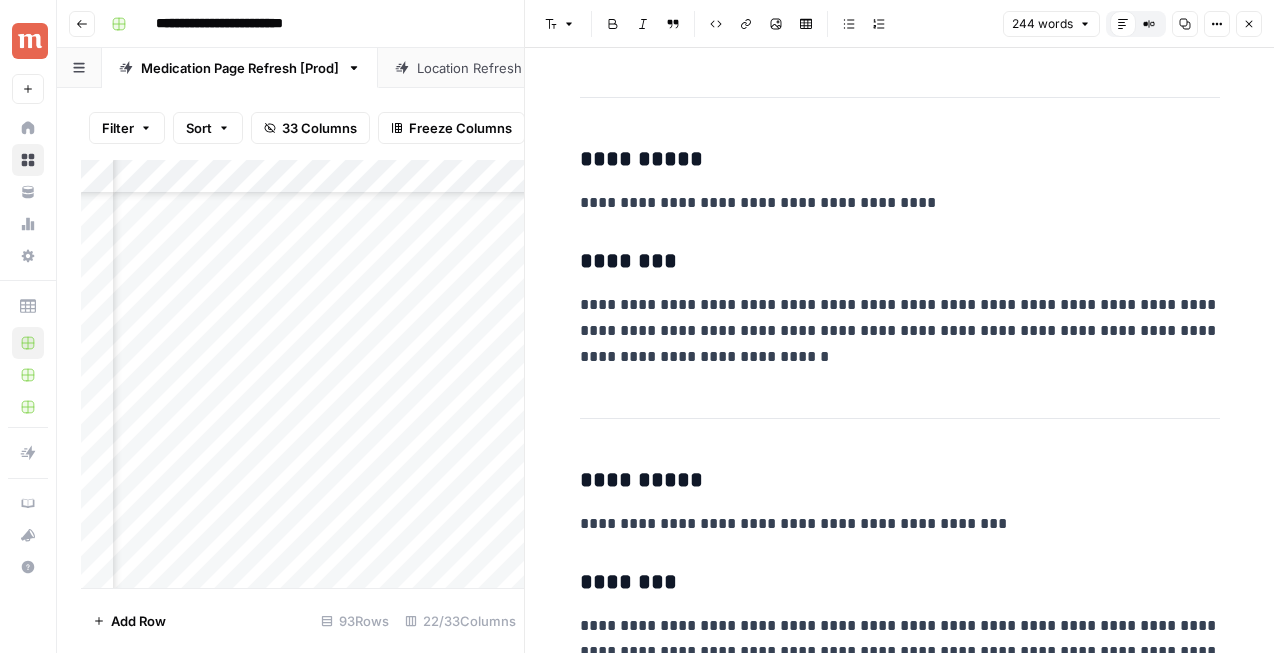 scroll, scrollTop: 1245, scrollLeft: 0, axis: vertical 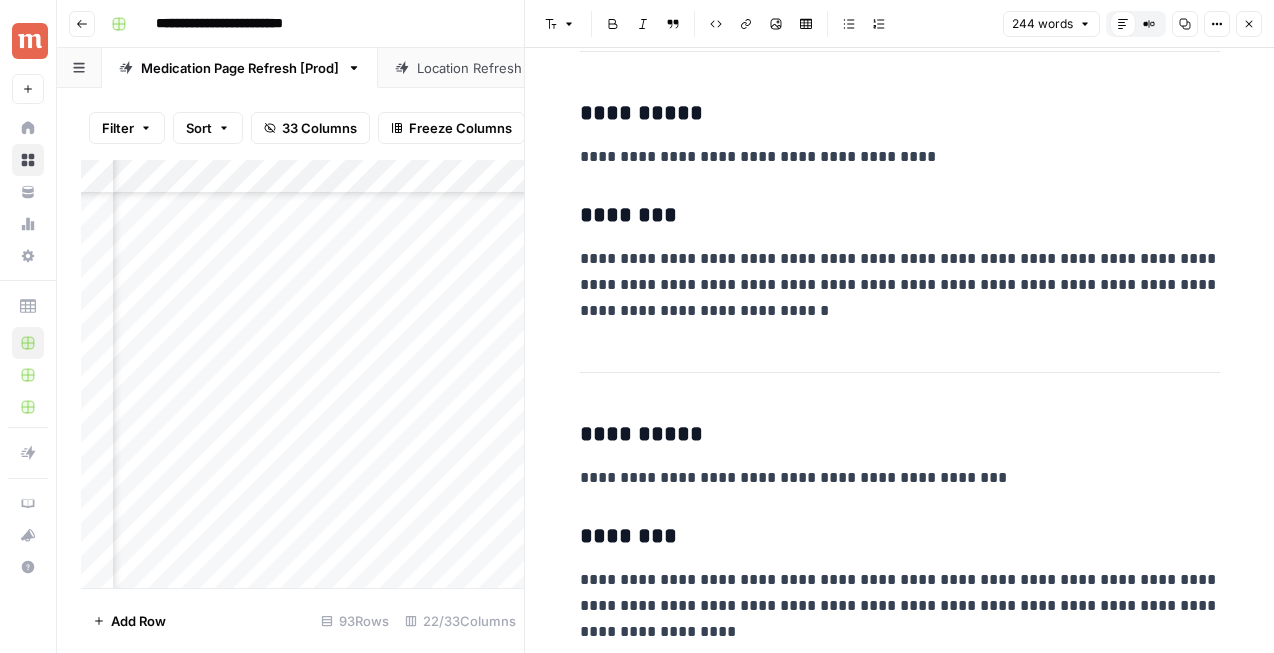 click on "Close" at bounding box center (1249, 24) 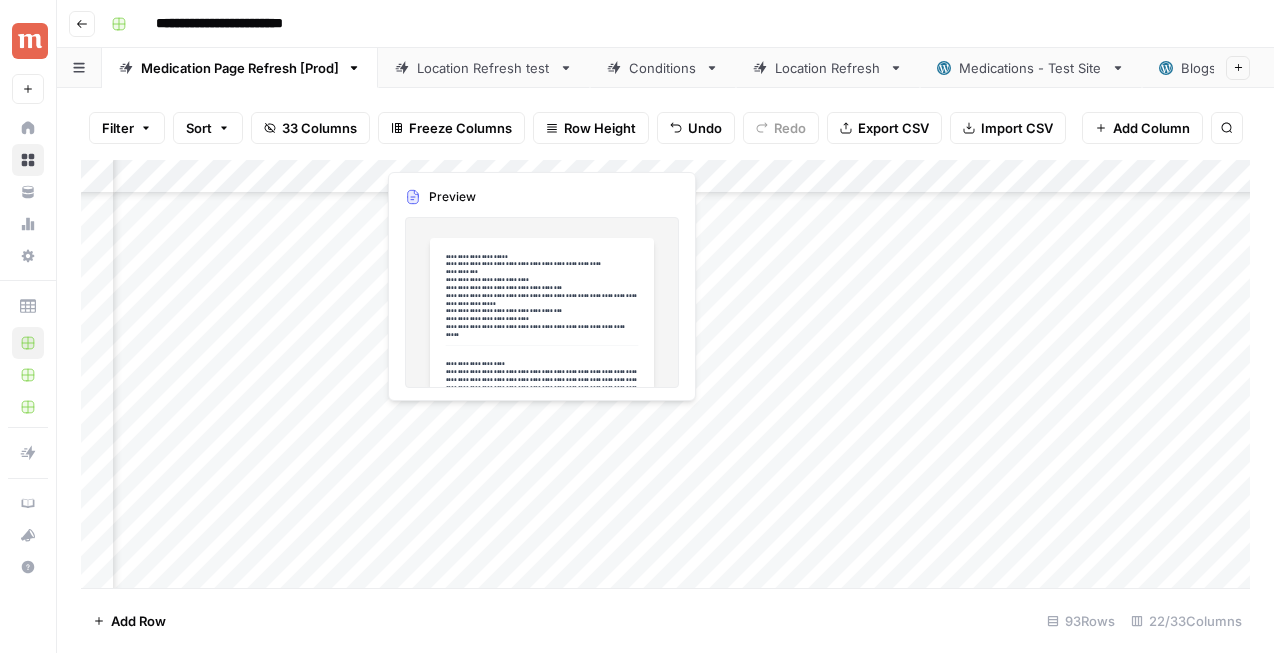 click on "Add Column" at bounding box center (665, 374) 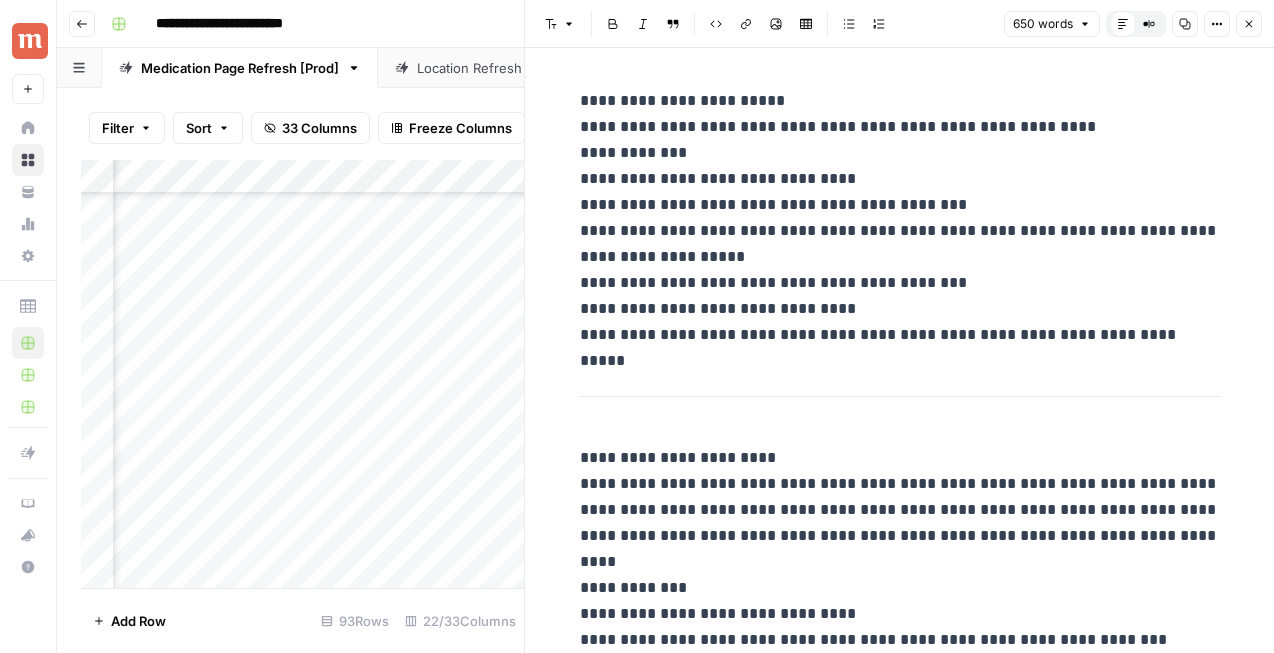 click on "**********" at bounding box center (900, 218) 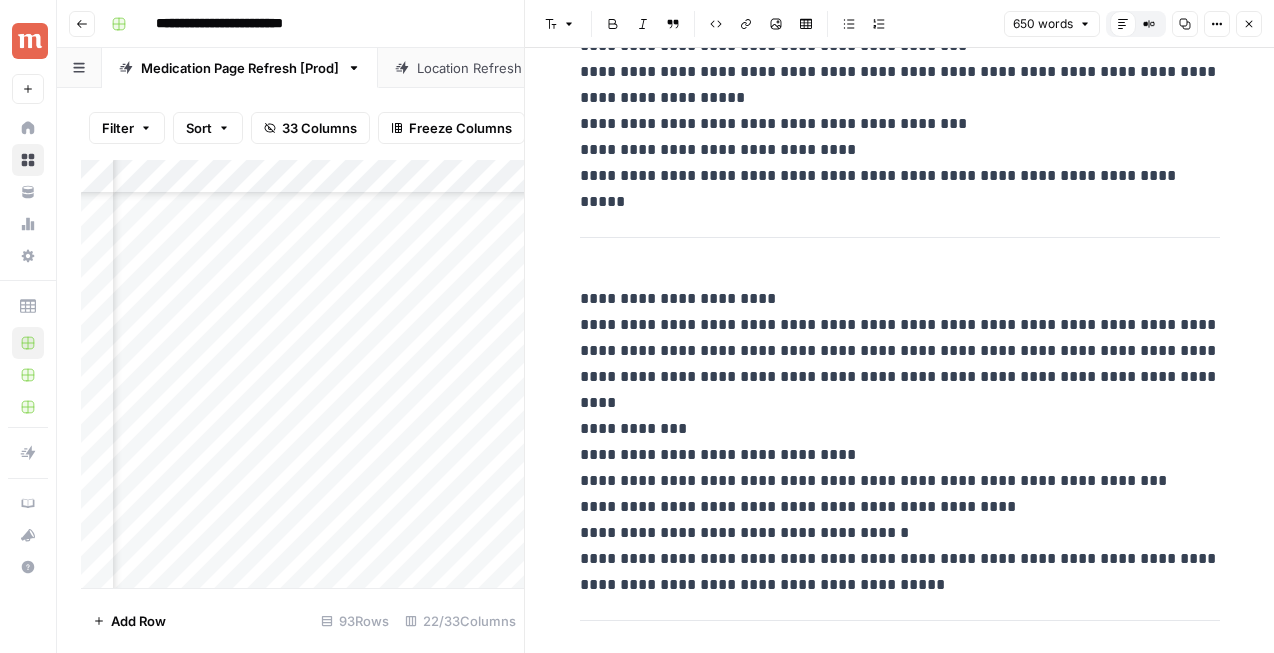 click on "**********" at bounding box center (900, 429) 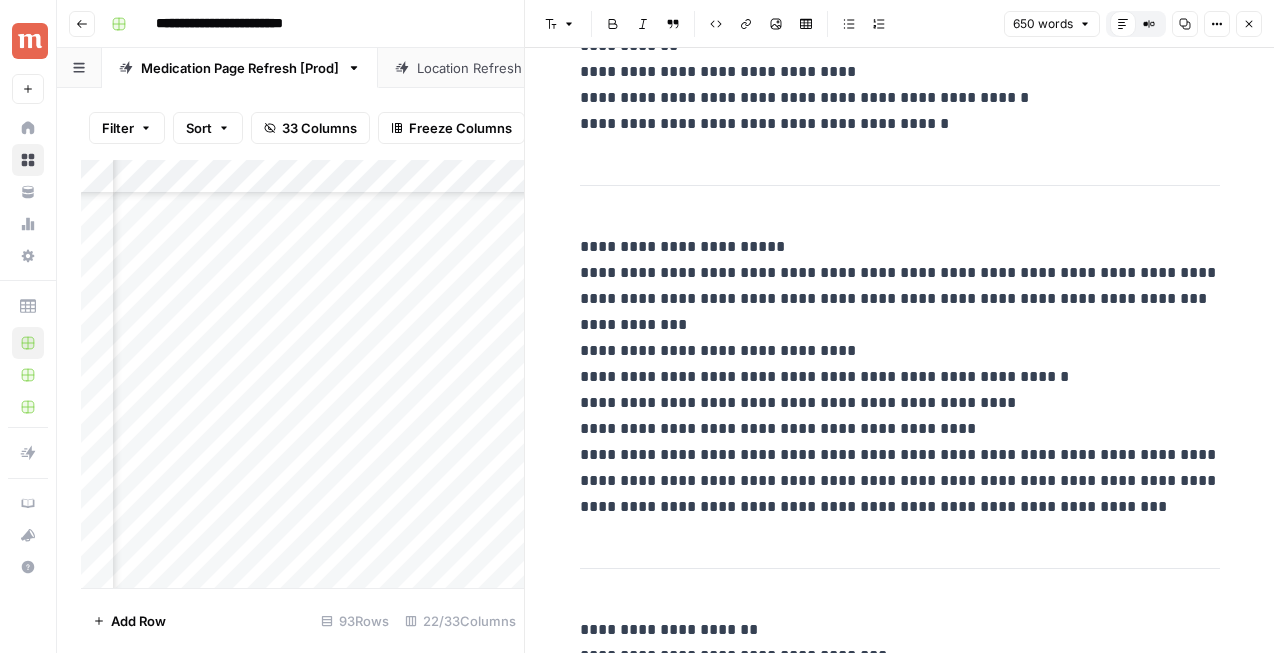 scroll, scrollTop: 2788, scrollLeft: 0, axis: vertical 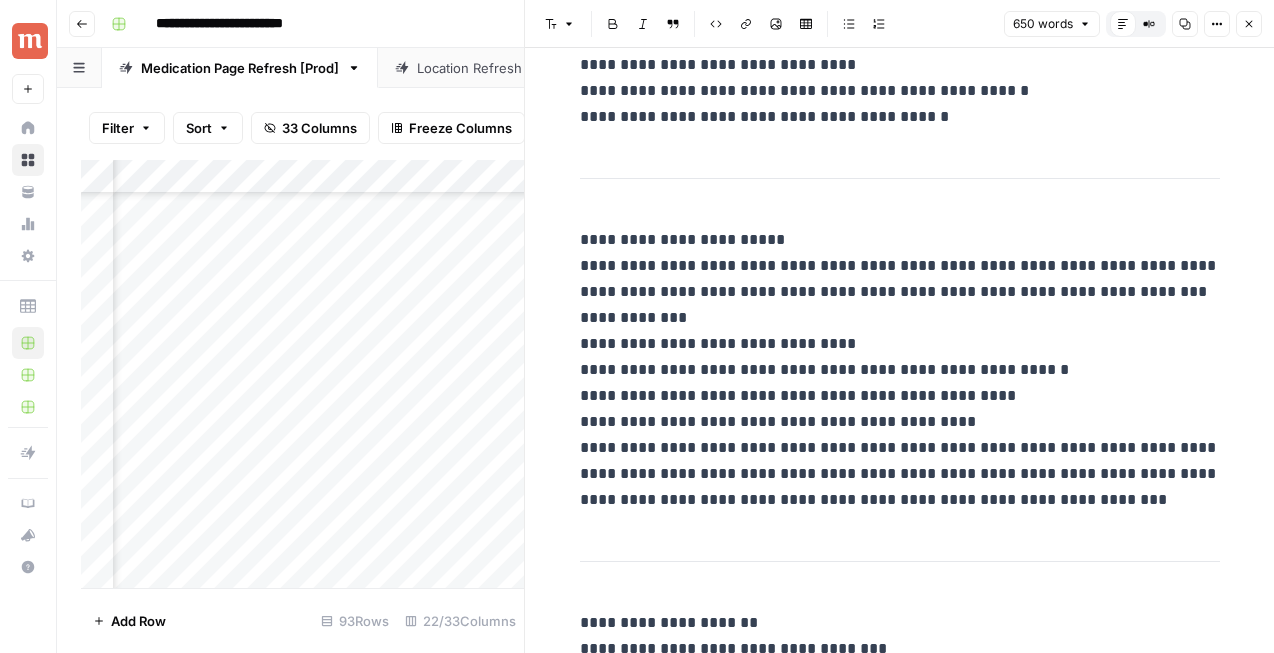 click on "**********" at bounding box center (900, 370) 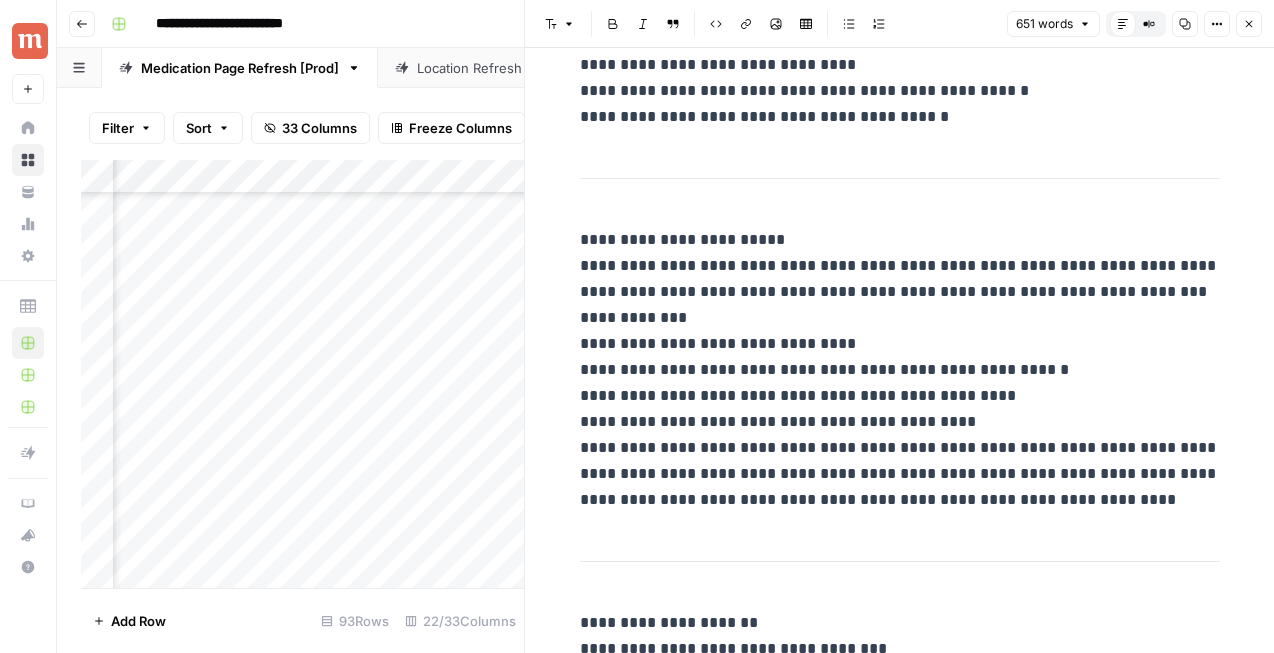 click on "**********" at bounding box center (900, 370) 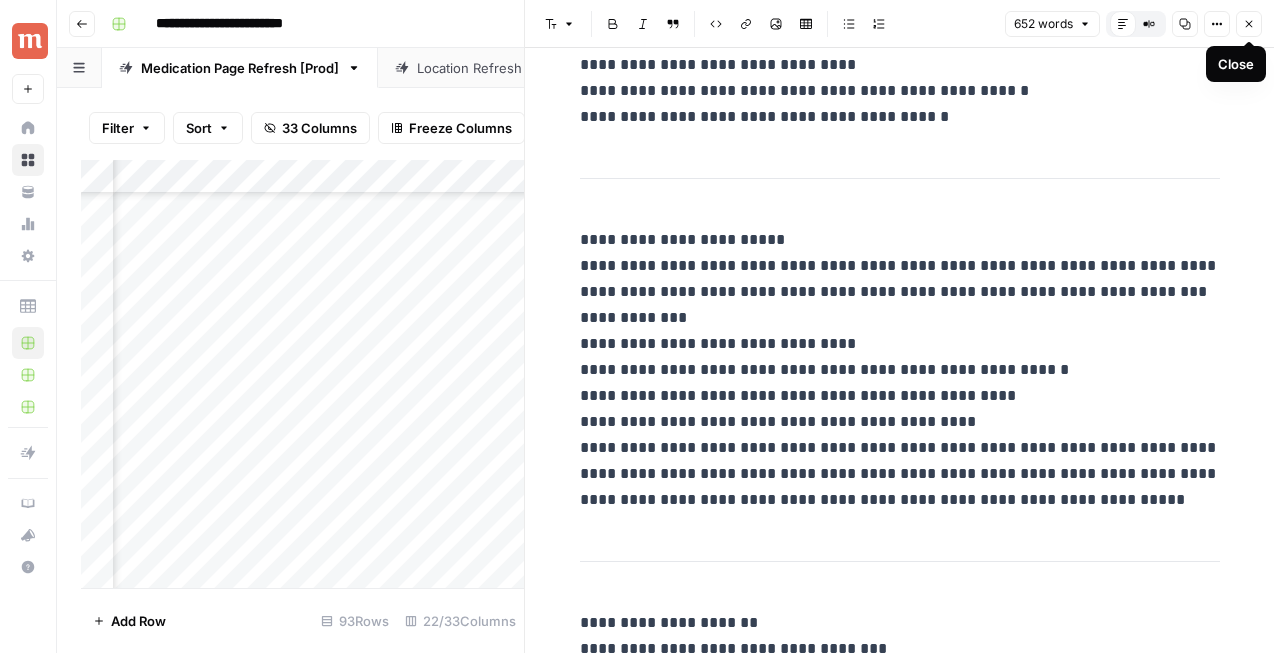 click 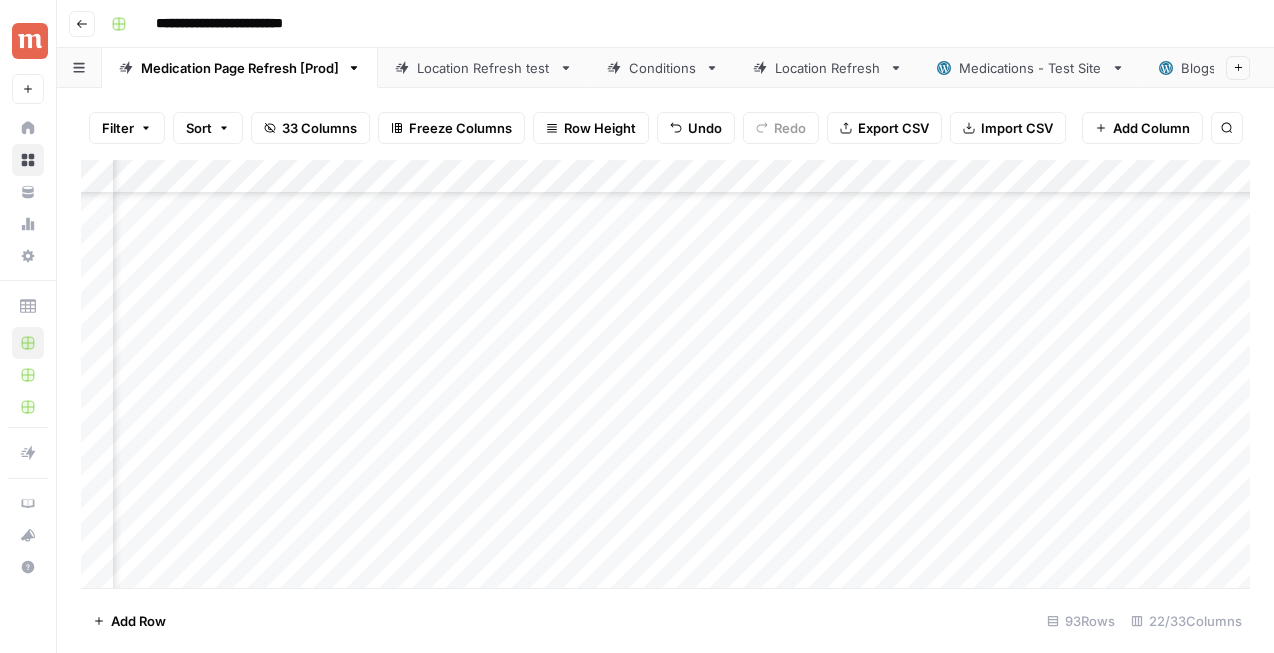 click on "Add Column" at bounding box center [665, 374] 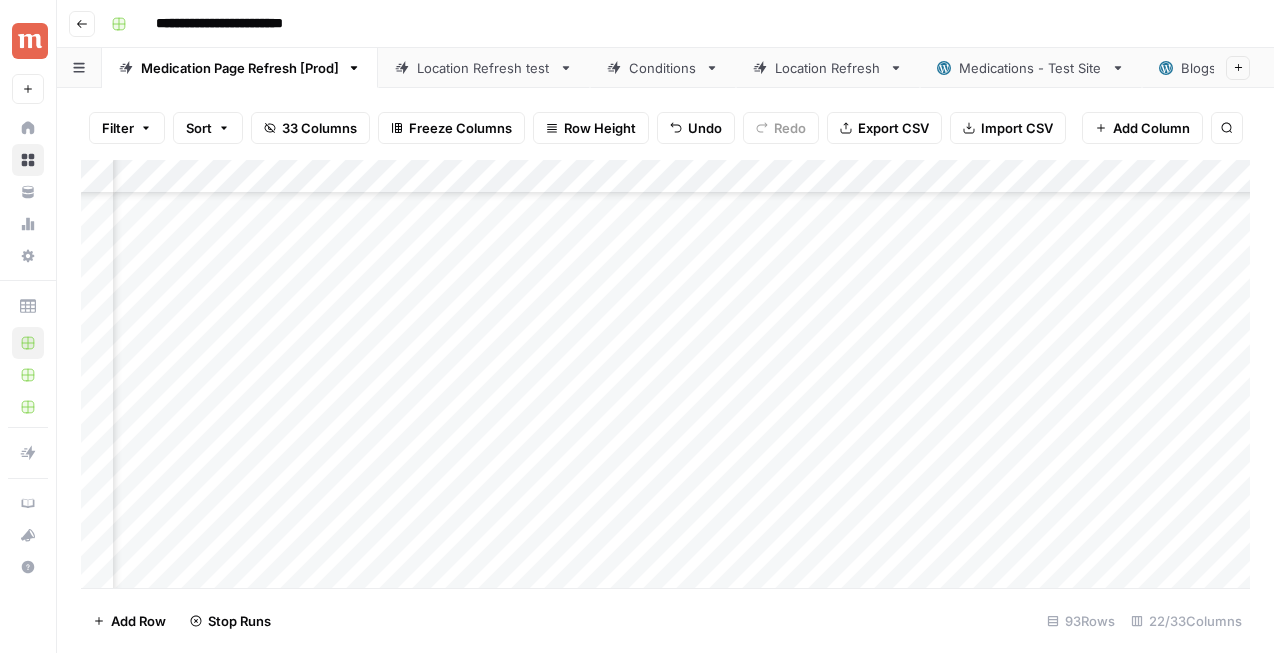 click on "Add Column" at bounding box center [665, 374] 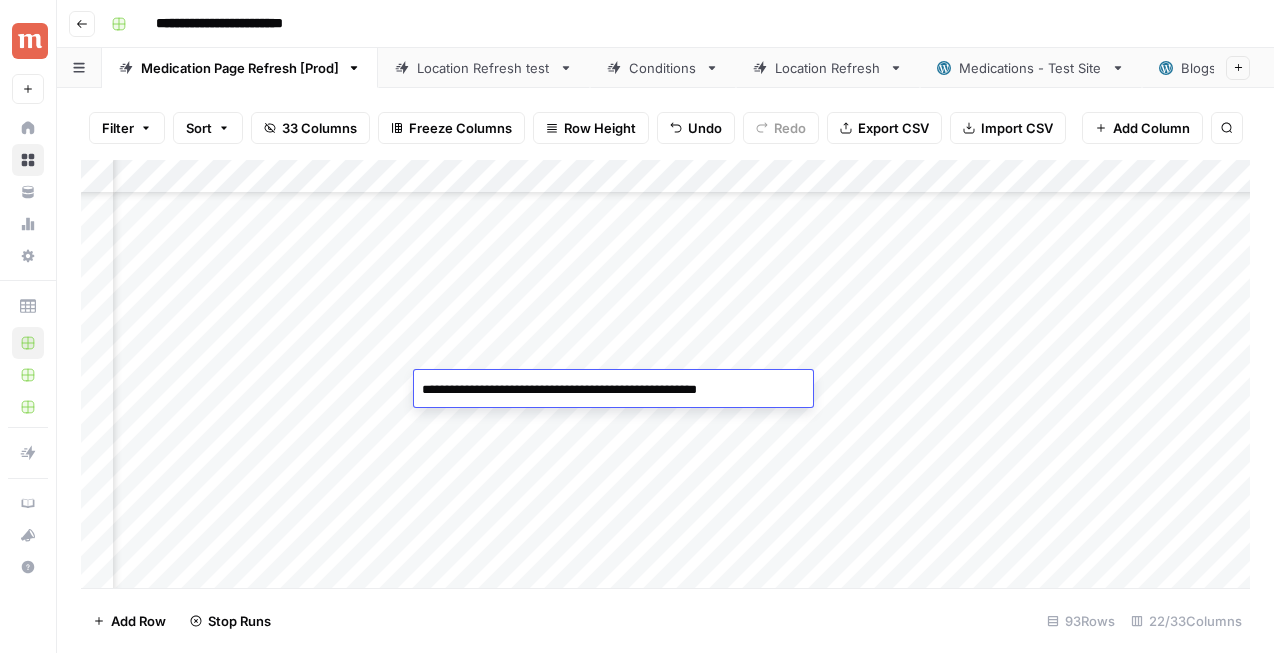 drag, startPoint x: 496, startPoint y: 391, endPoint x: 394, endPoint y: 391, distance: 102 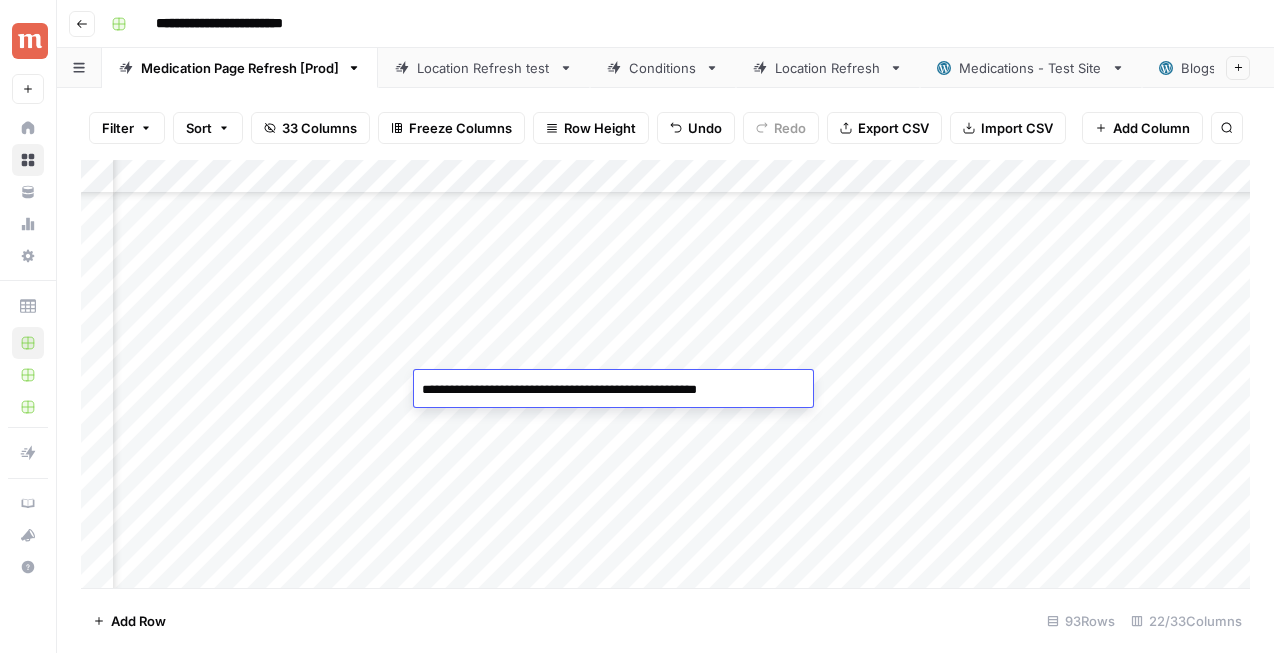 click on "Add Column" at bounding box center (665, 374) 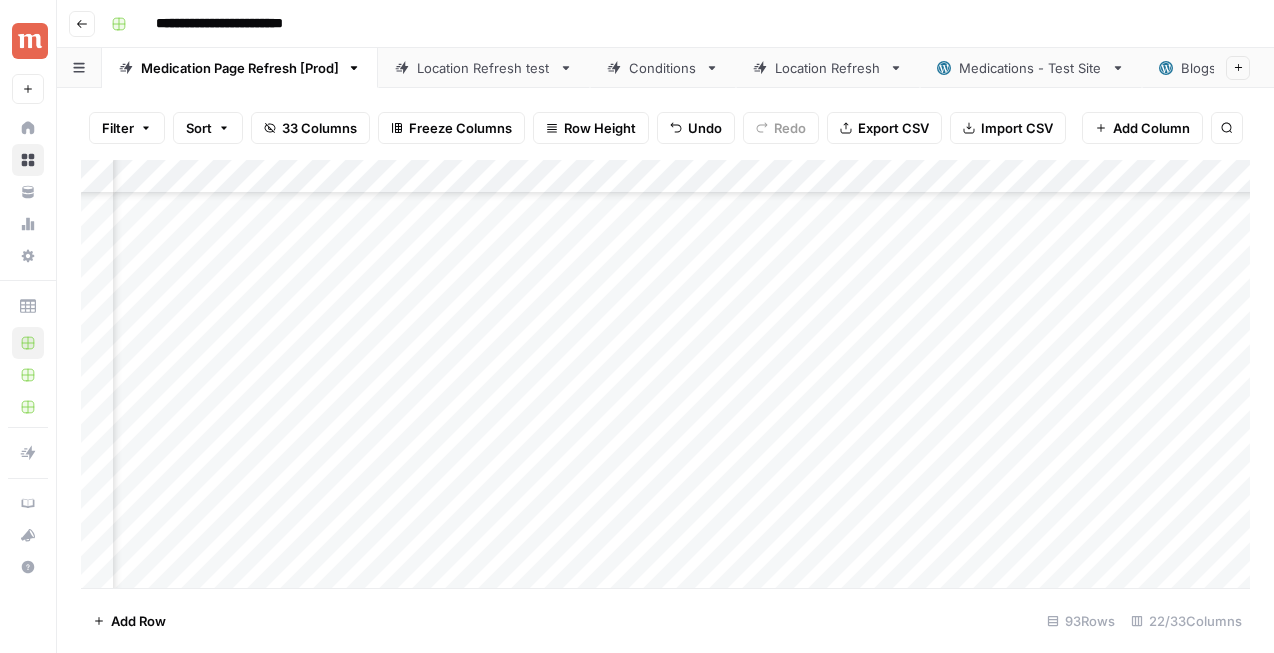 click on "Add Column" at bounding box center [665, 374] 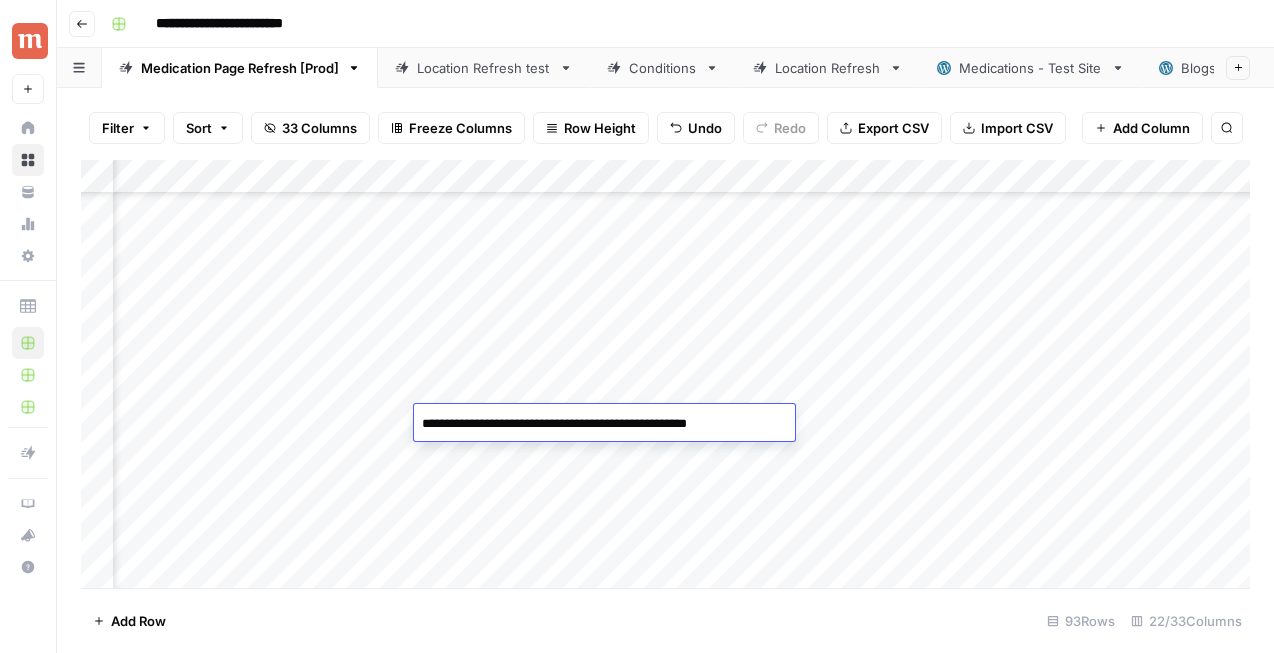 drag, startPoint x: 488, startPoint y: 425, endPoint x: 416, endPoint y: 424, distance: 72.00694 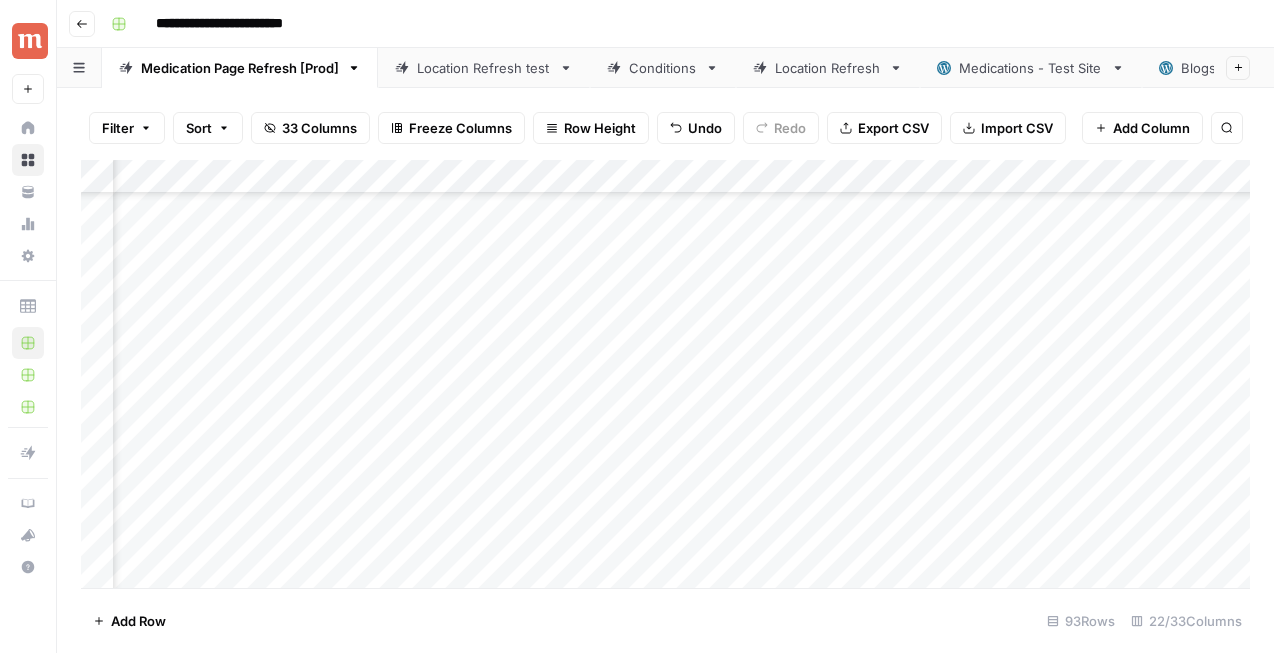 scroll, scrollTop: 826, scrollLeft: 2691, axis: both 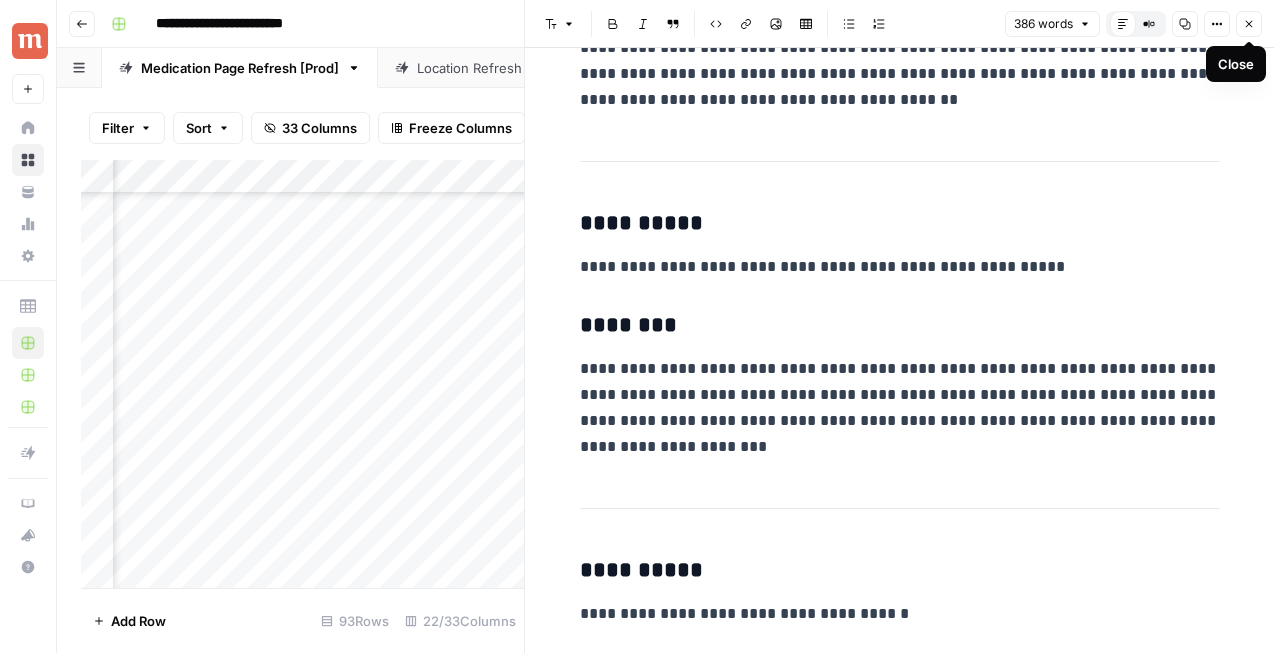 click 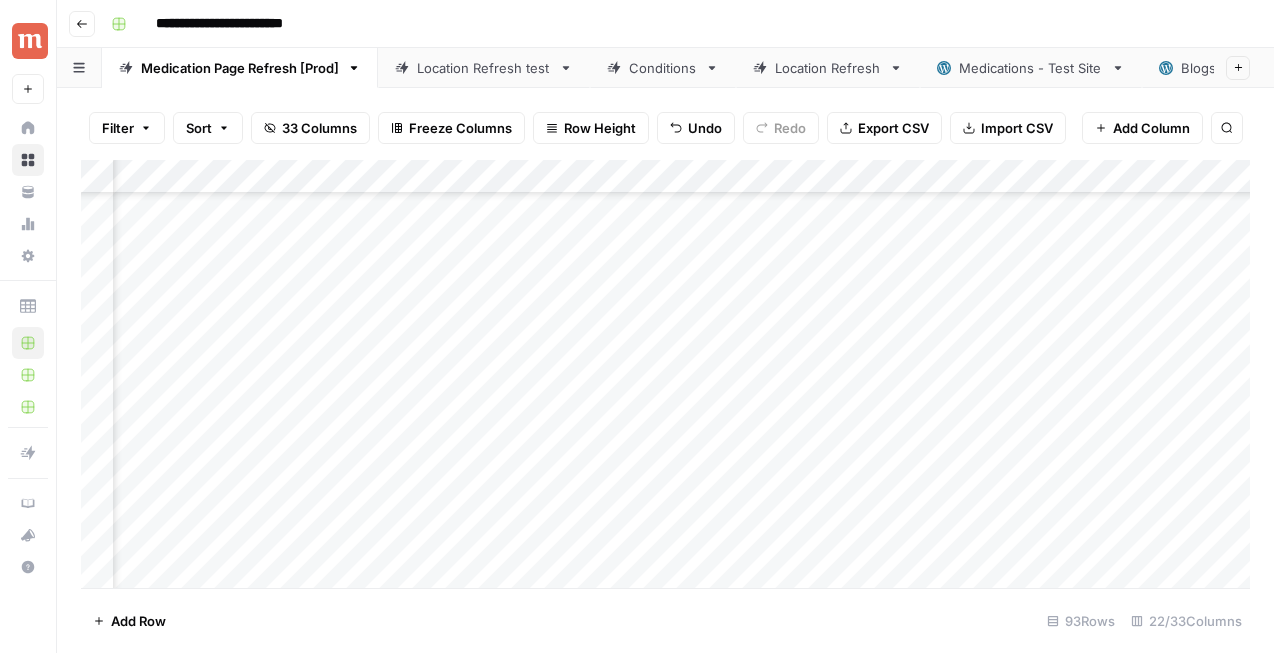 scroll, scrollTop: 826, scrollLeft: 2743, axis: both 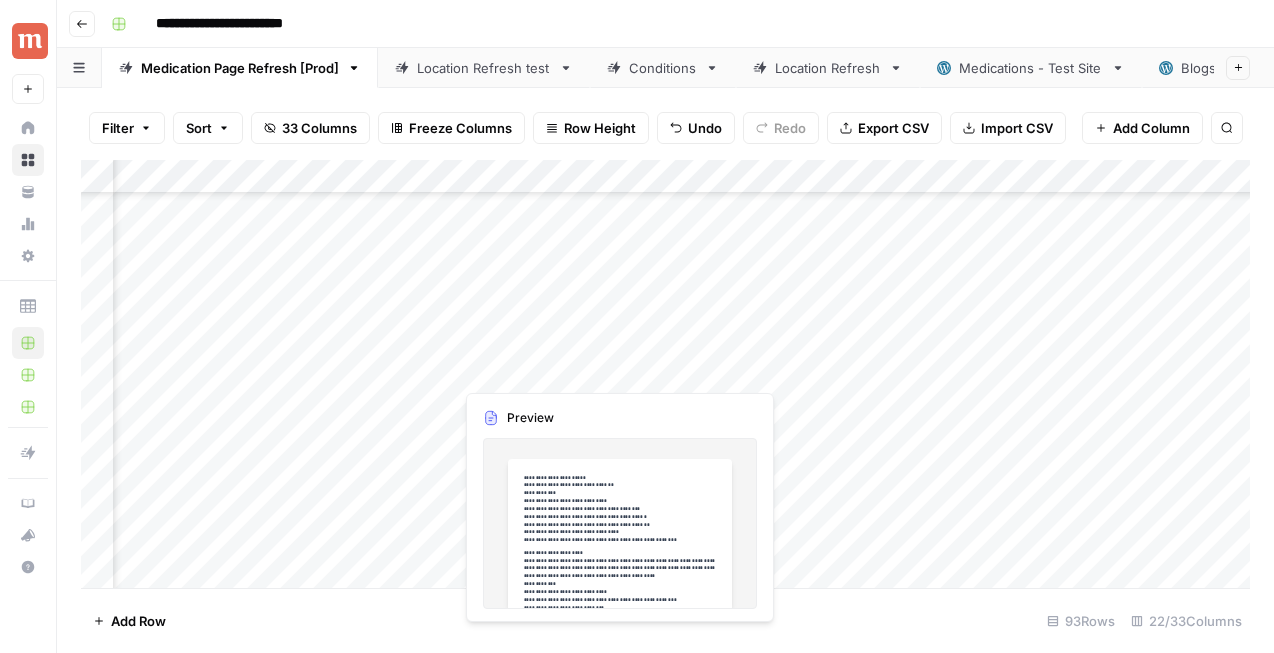 click on "Add Column" at bounding box center (665, 374) 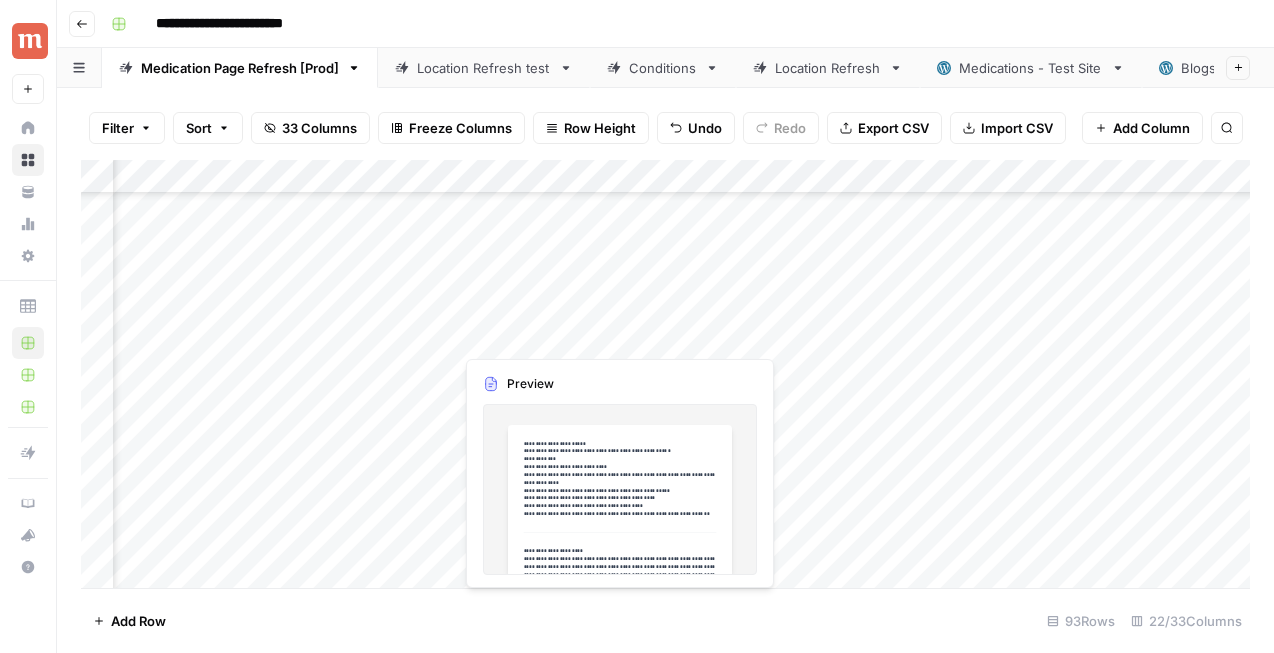 click on "Add Column" at bounding box center (665, 374) 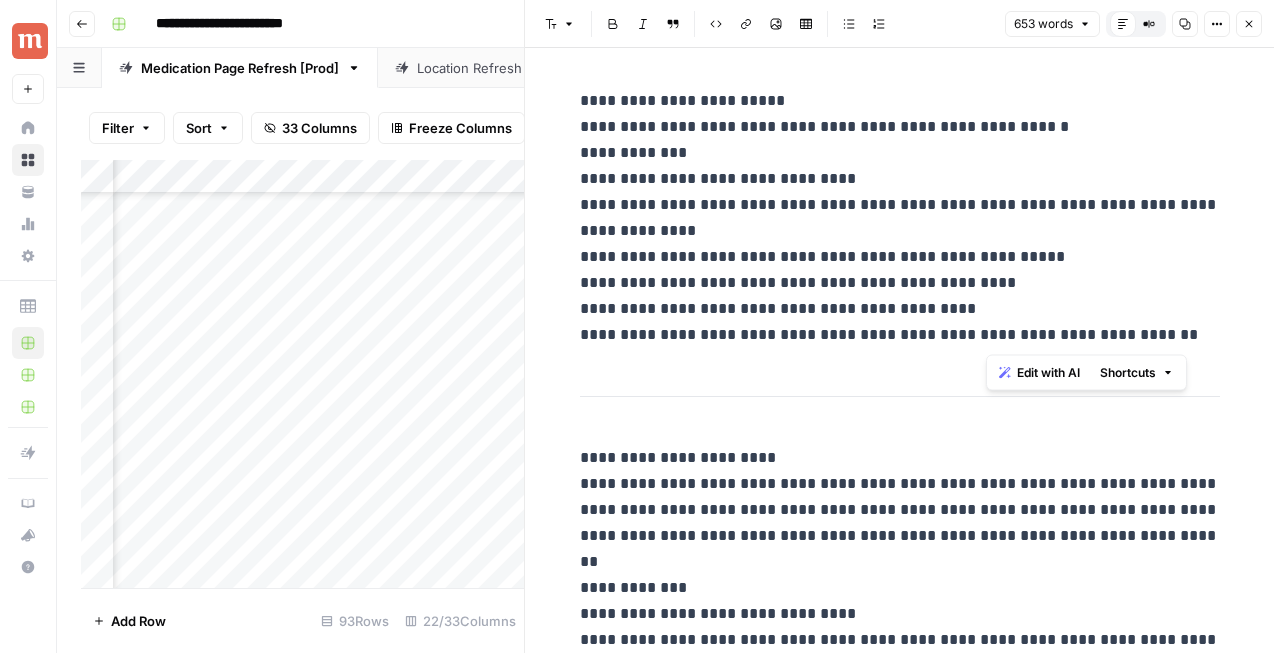 click on "**********" at bounding box center (900, 218) 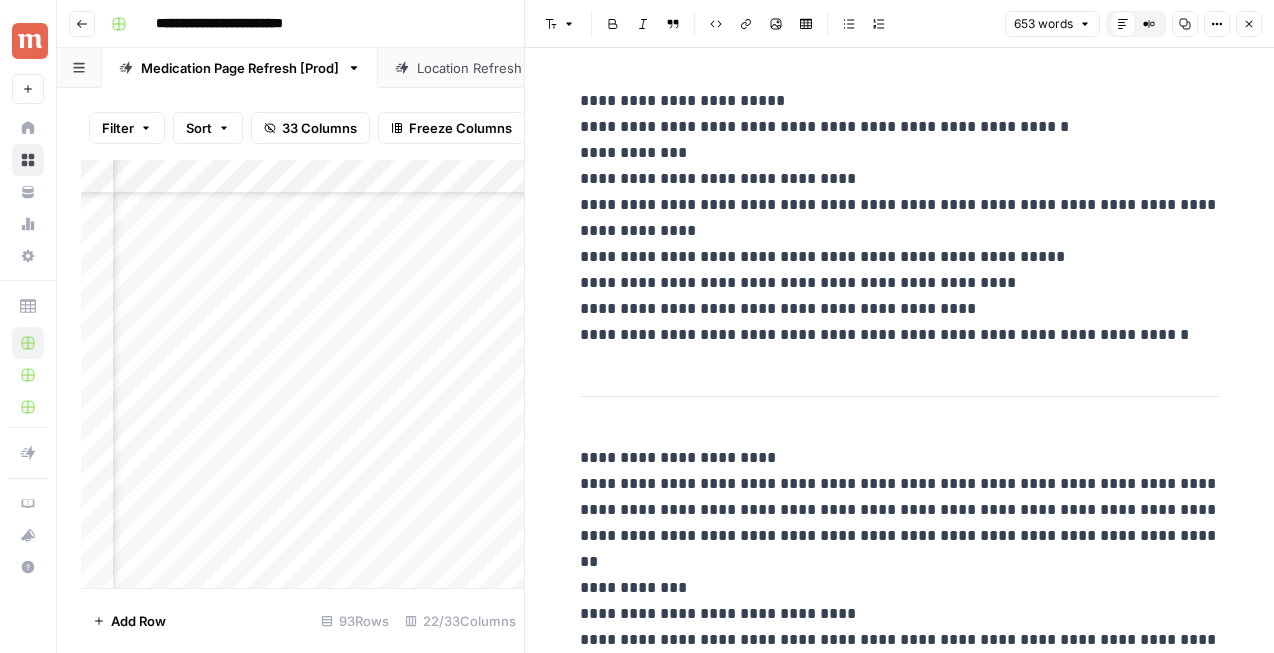 click on "**********" at bounding box center [900, 218] 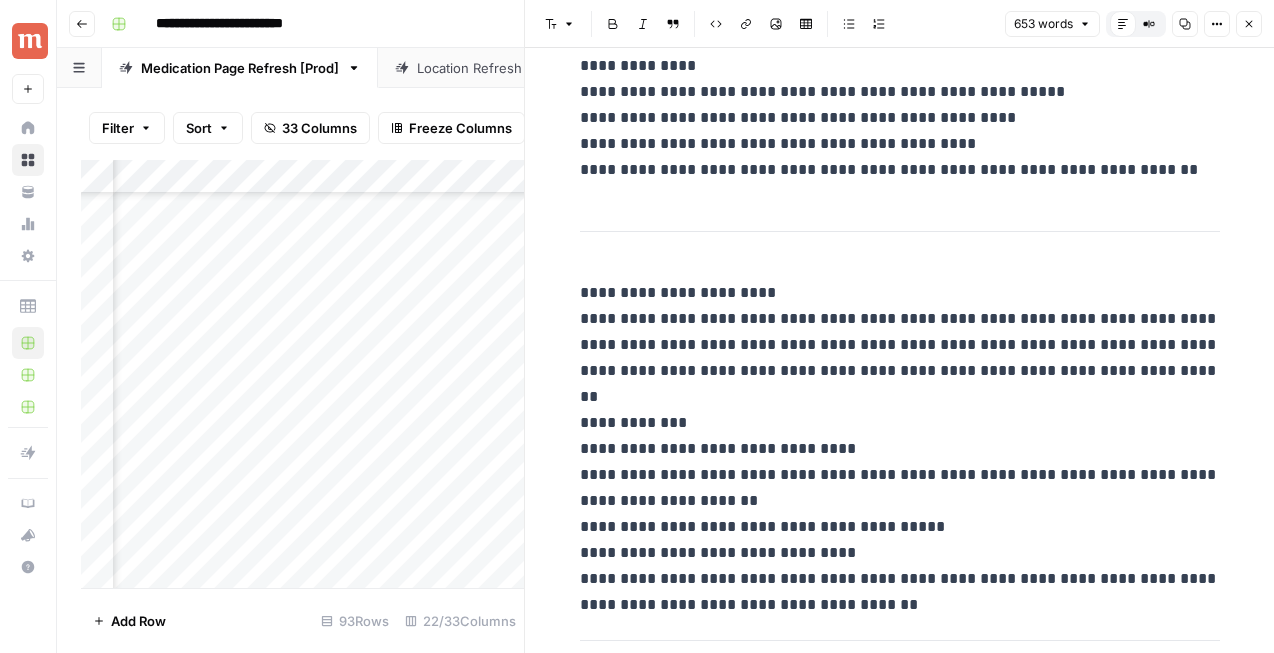 scroll, scrollTop: 197, scrollLeft: 0, axis: vertical 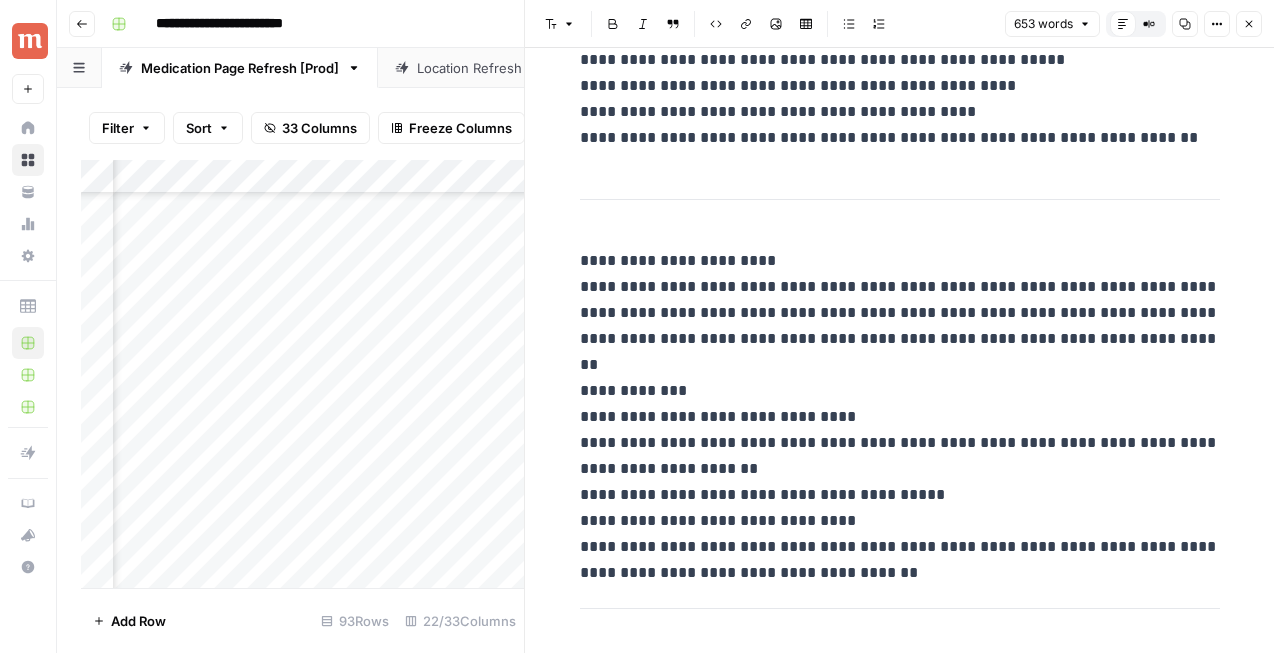 click on "**********" at bounding box center (900, 404) 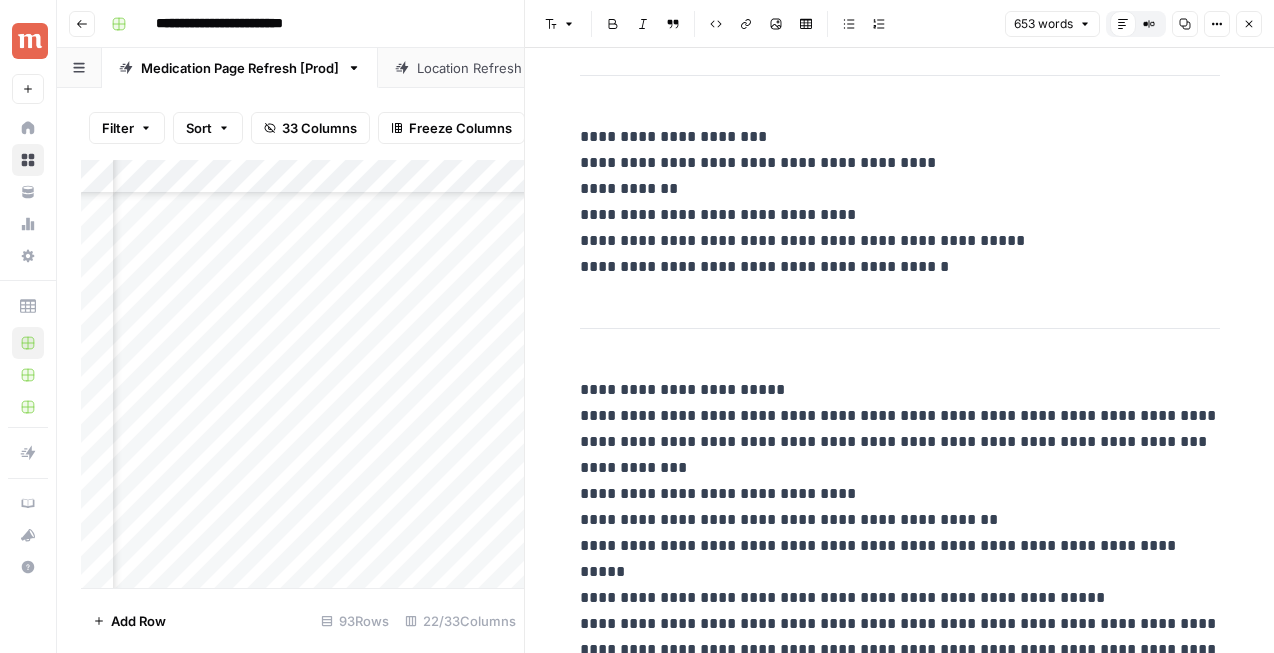 scroll, scrollTop: 2741, scrollLeft: 0, axis: vertical 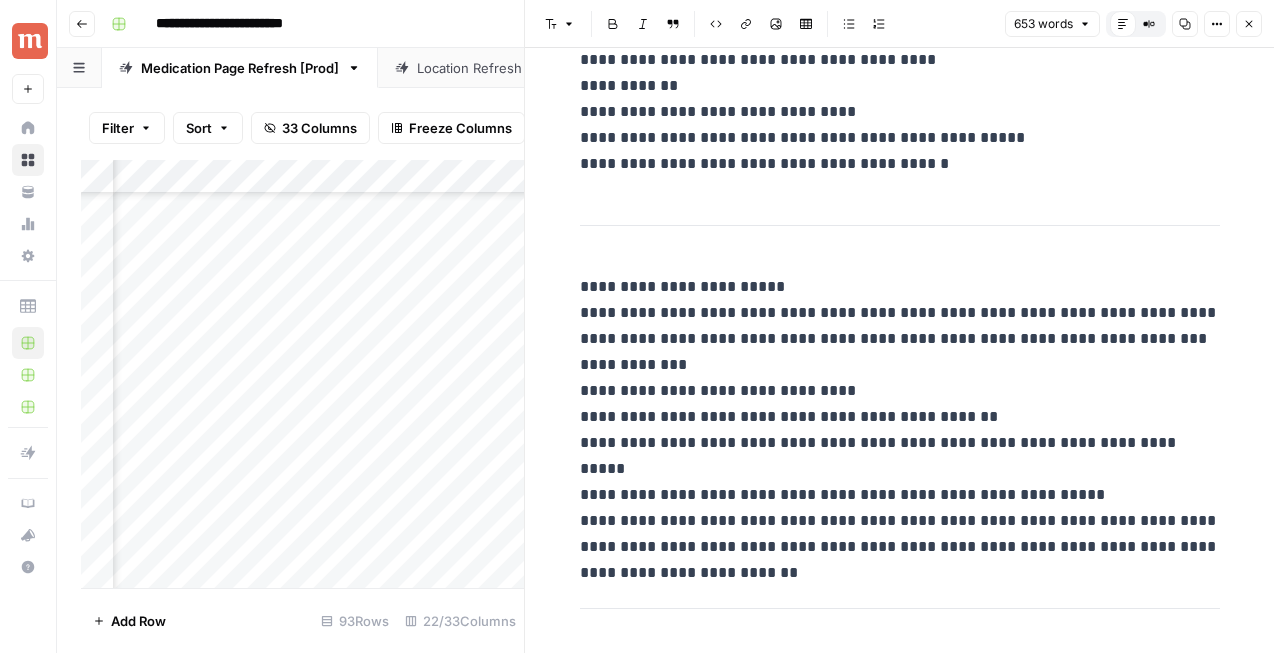 click on "**********" at bounding box center (900, 417) 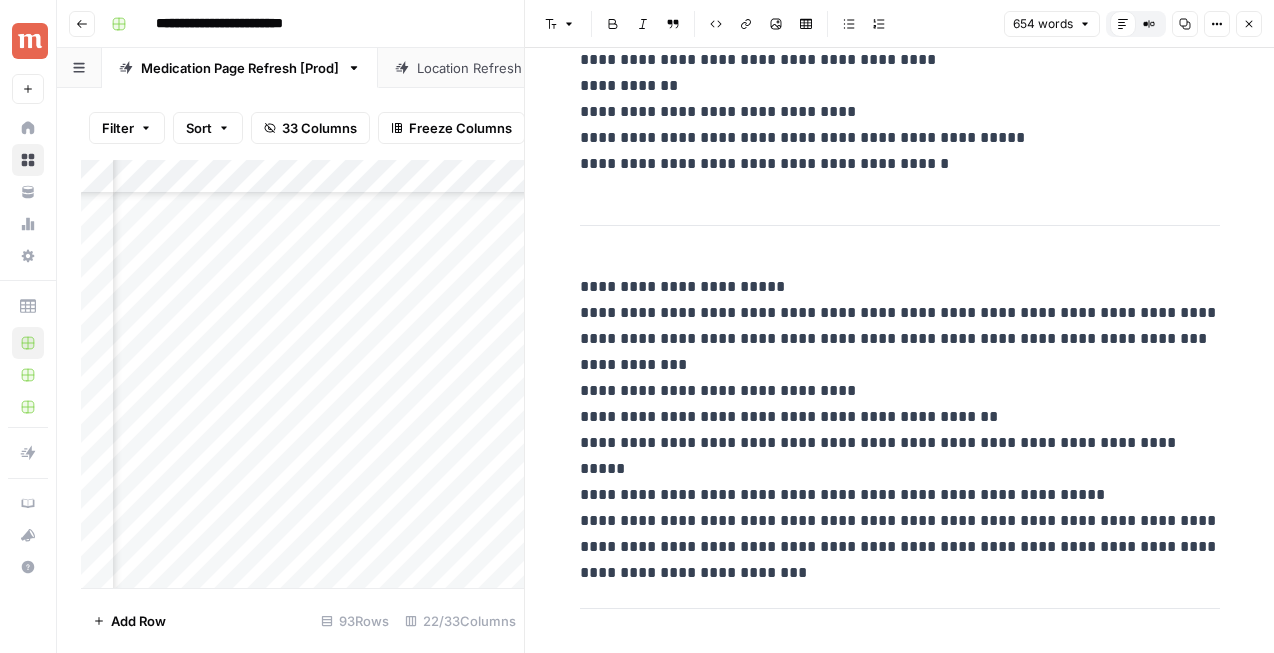 click on "**********" at bounding box center [900, 417] 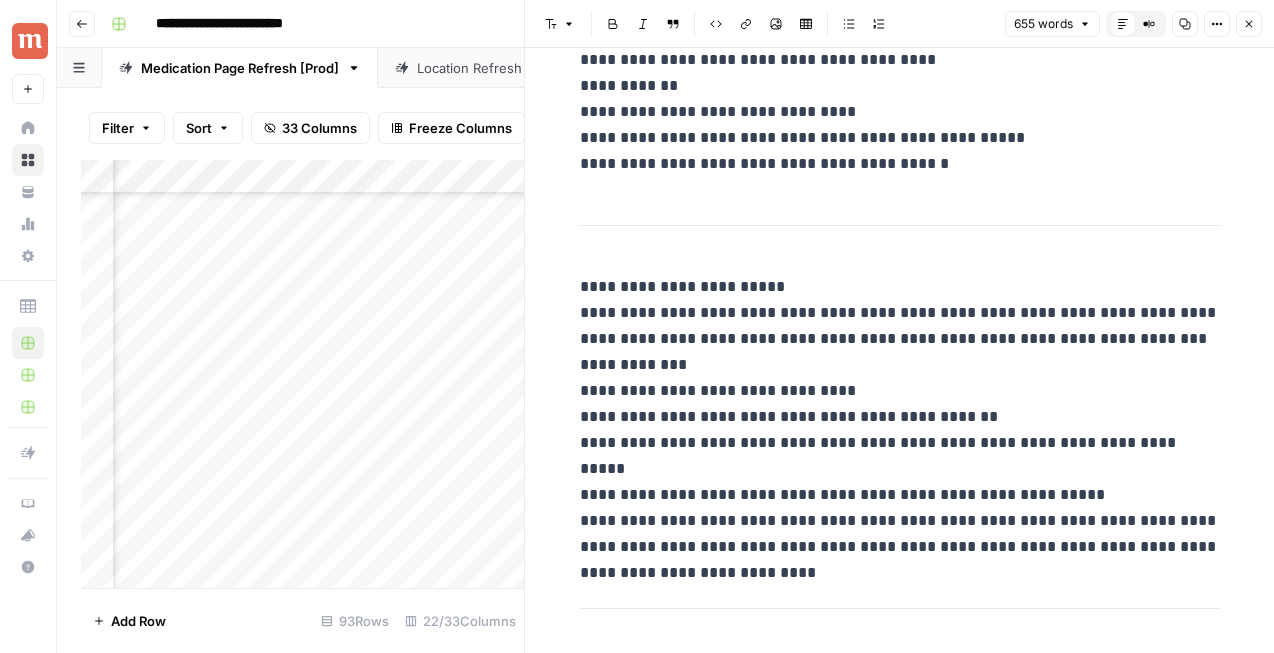scroll, scrollTop: 2909, scrollLeft: 0, axis: vertical 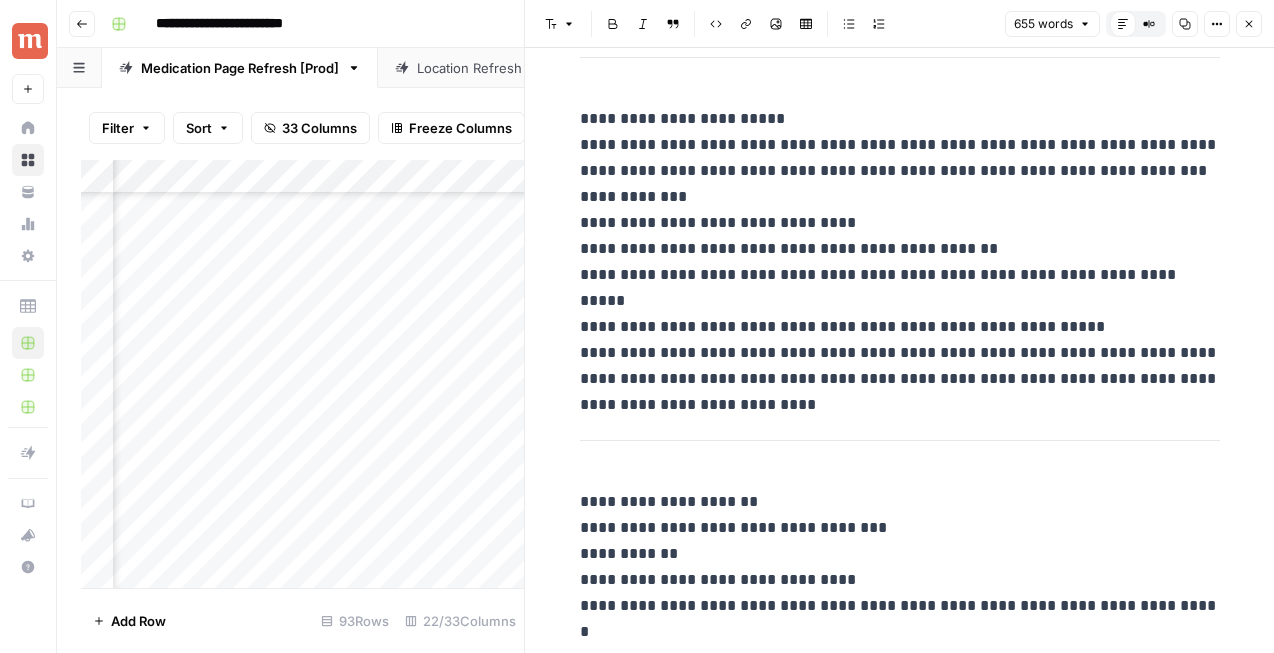 click 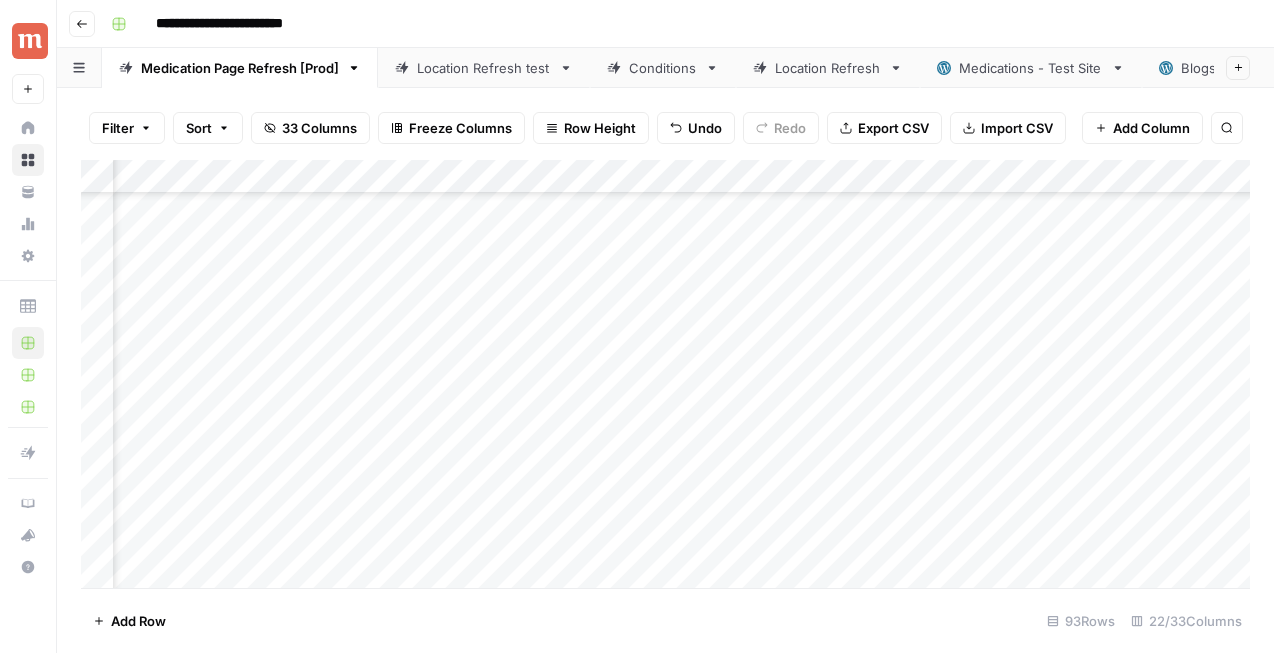 scroll, scrollTop: 826, scrollLeft: 2967, axis: both 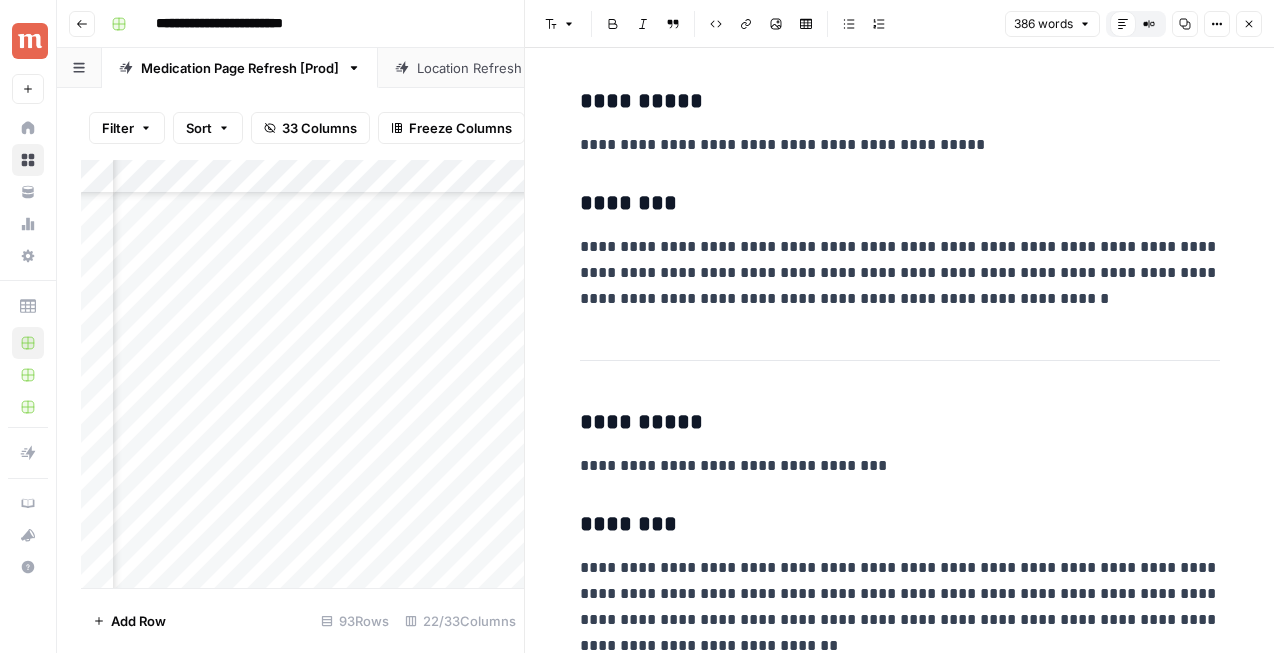click on "Close" at bounding box center [1249, 24] 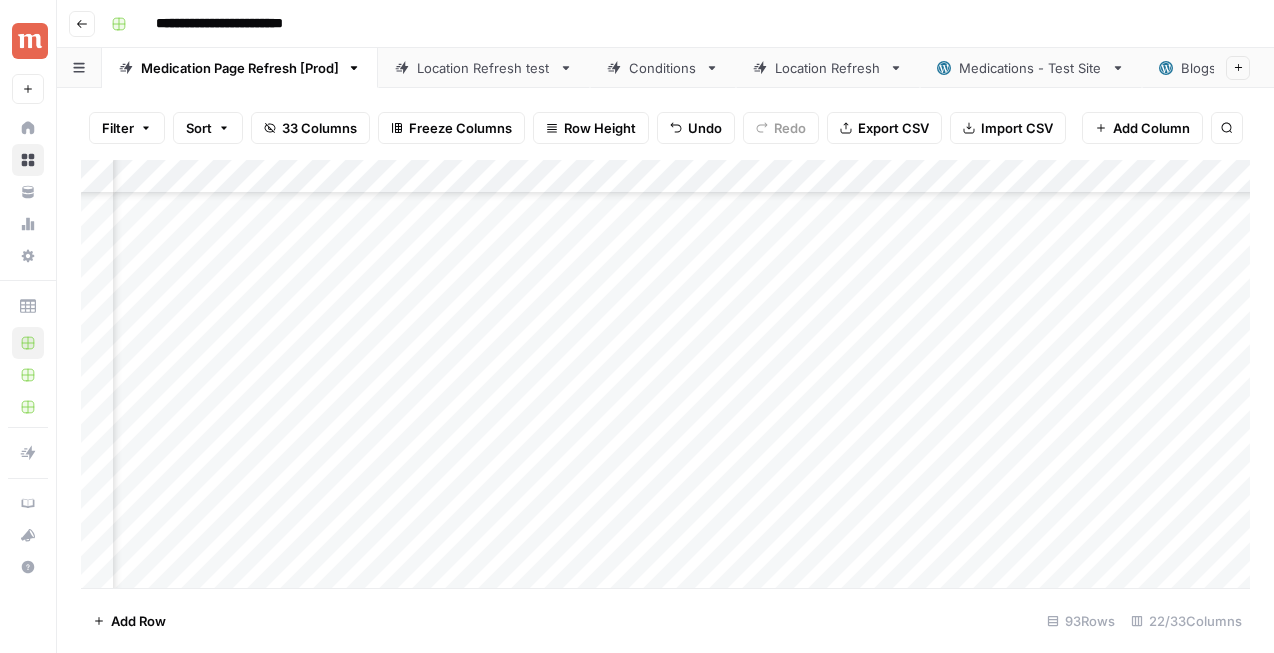 click on "Add Column" at bounding box center (665, 374) 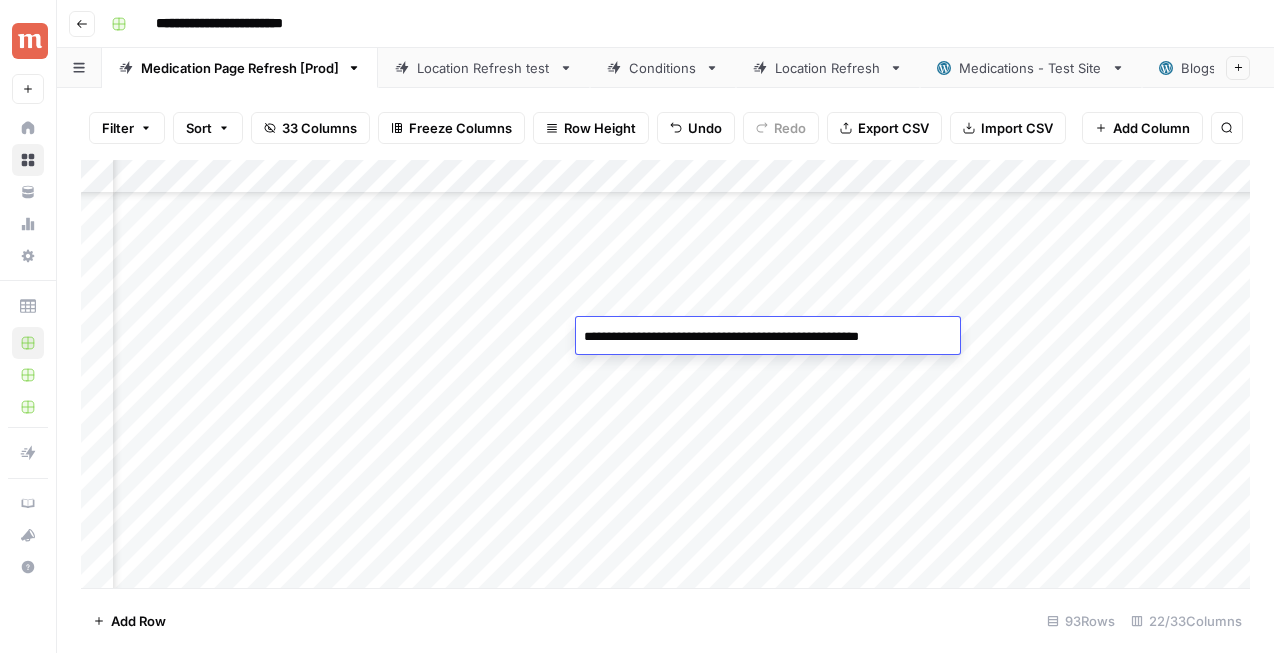 drag, startPoint x: 644, startPoint y: 338, endPoint x: 570, endPoint y: 335, distance: 74.06078 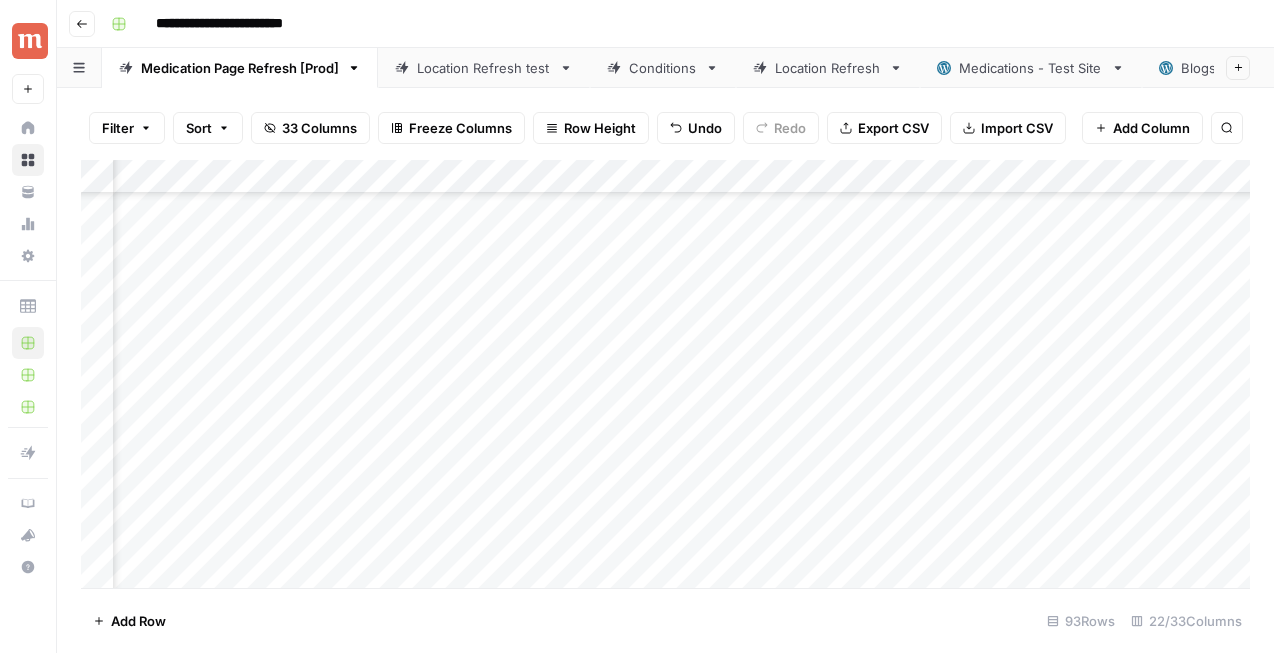 click on "Add Column" at bounding box center (665, 374) 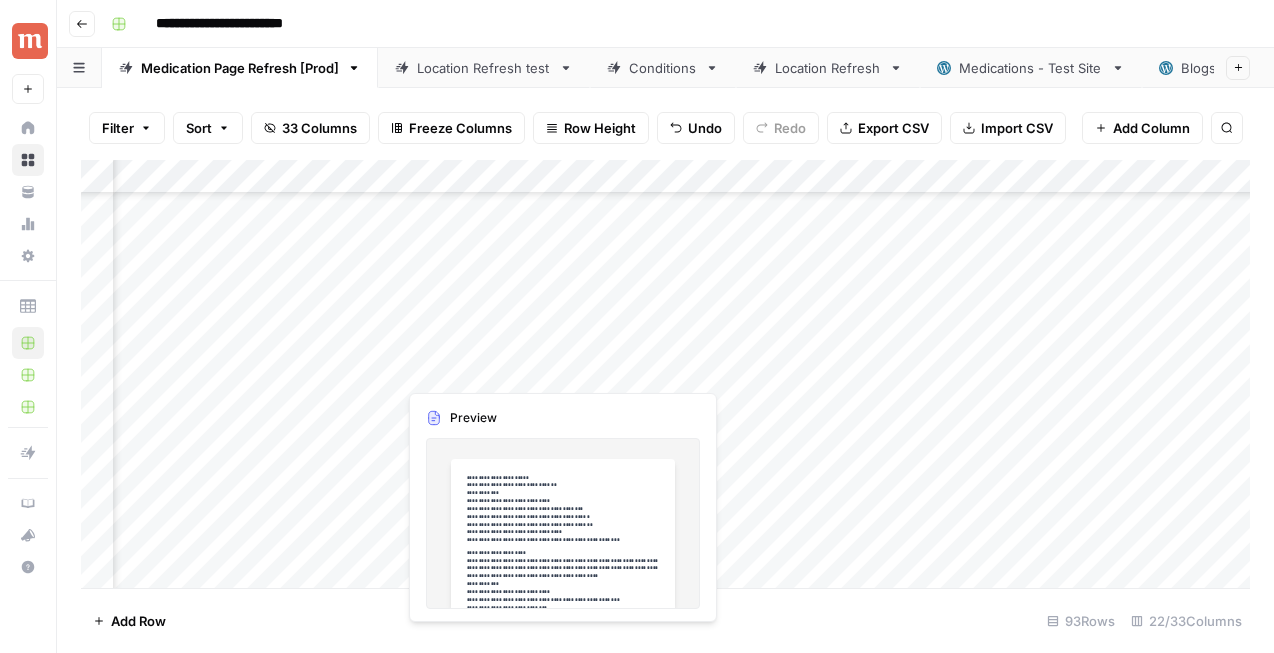 click on "Add Column" at bounding box center (665, 374) 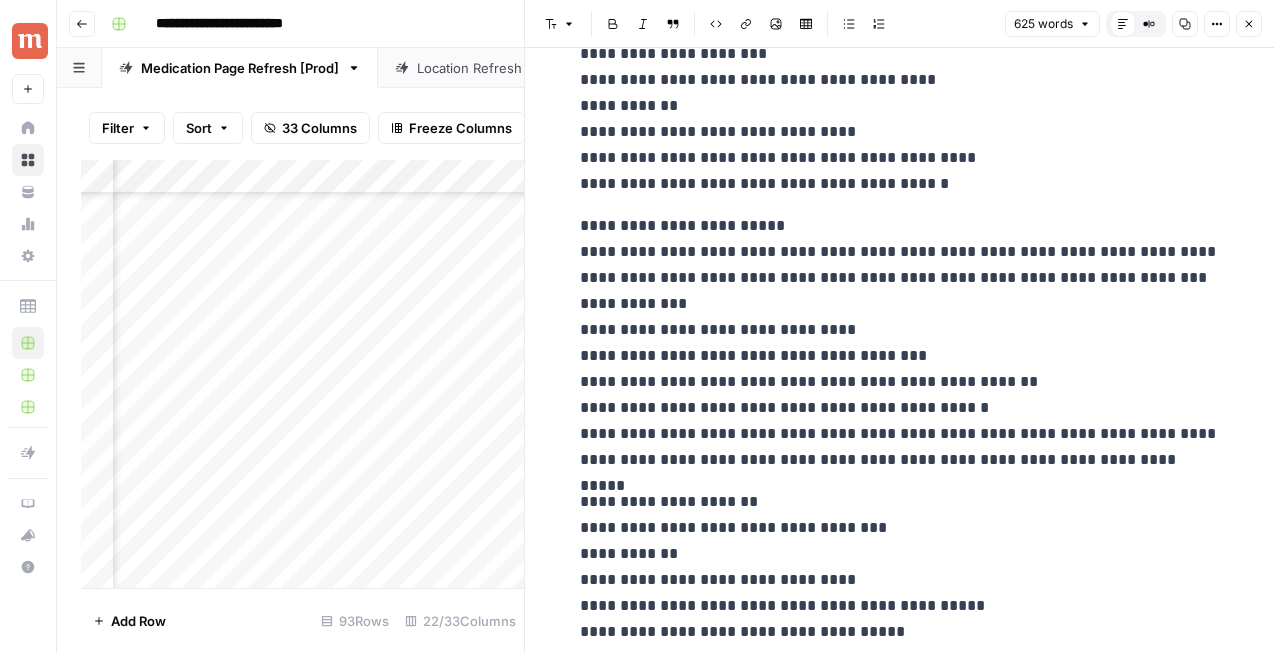 scroll, scrollTop: 2123, scrollLeft: 0, axis: vertical 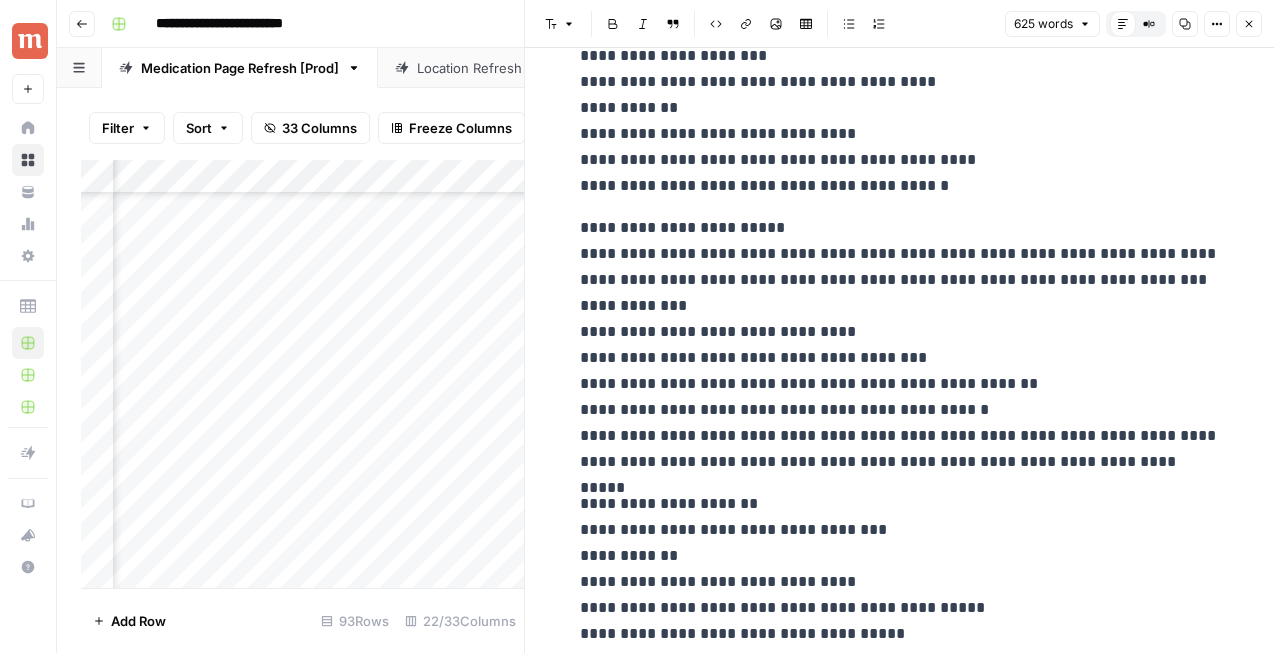 click on "Close" at bounding box center (1249, 24) 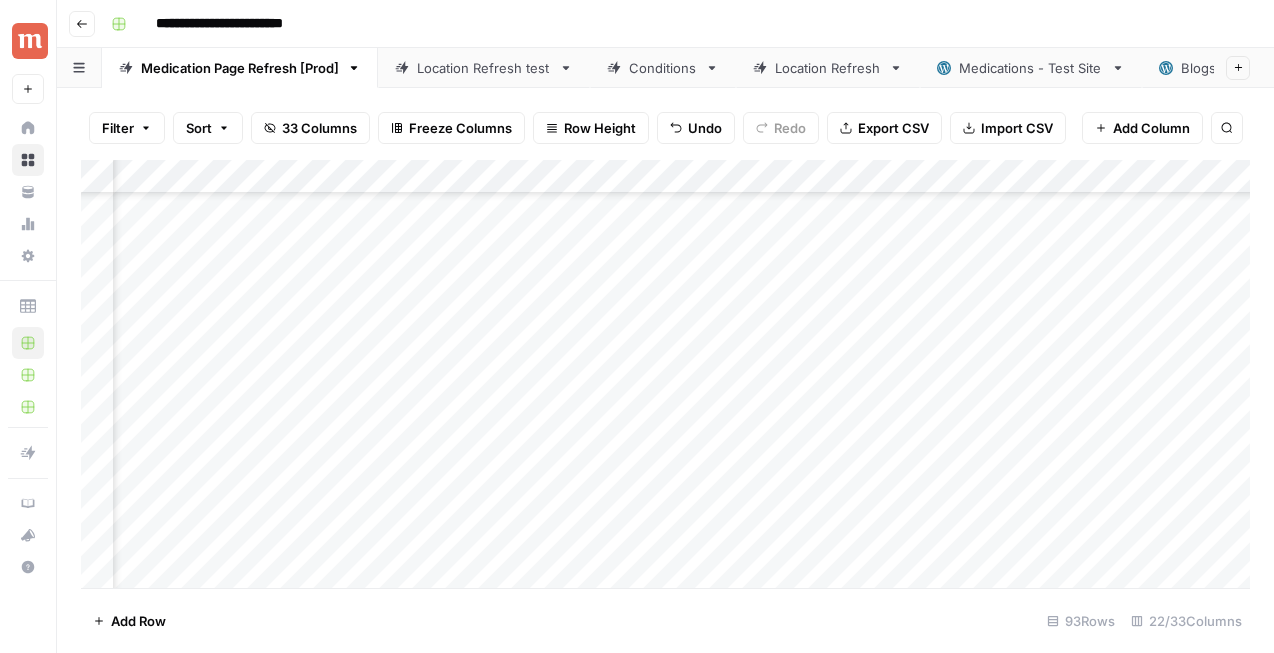 scroll, scrollTop: 826, scrollLeft: 2861, axis: both 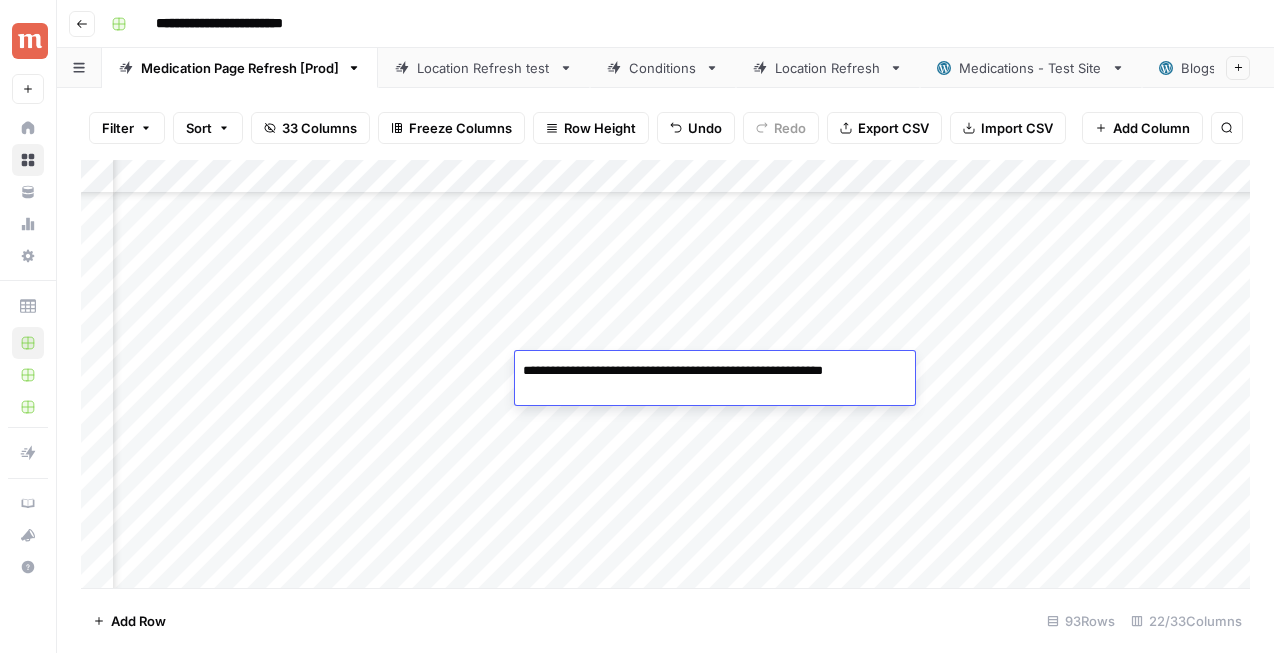 click on "Add Column" at bounding box center (665, 374) 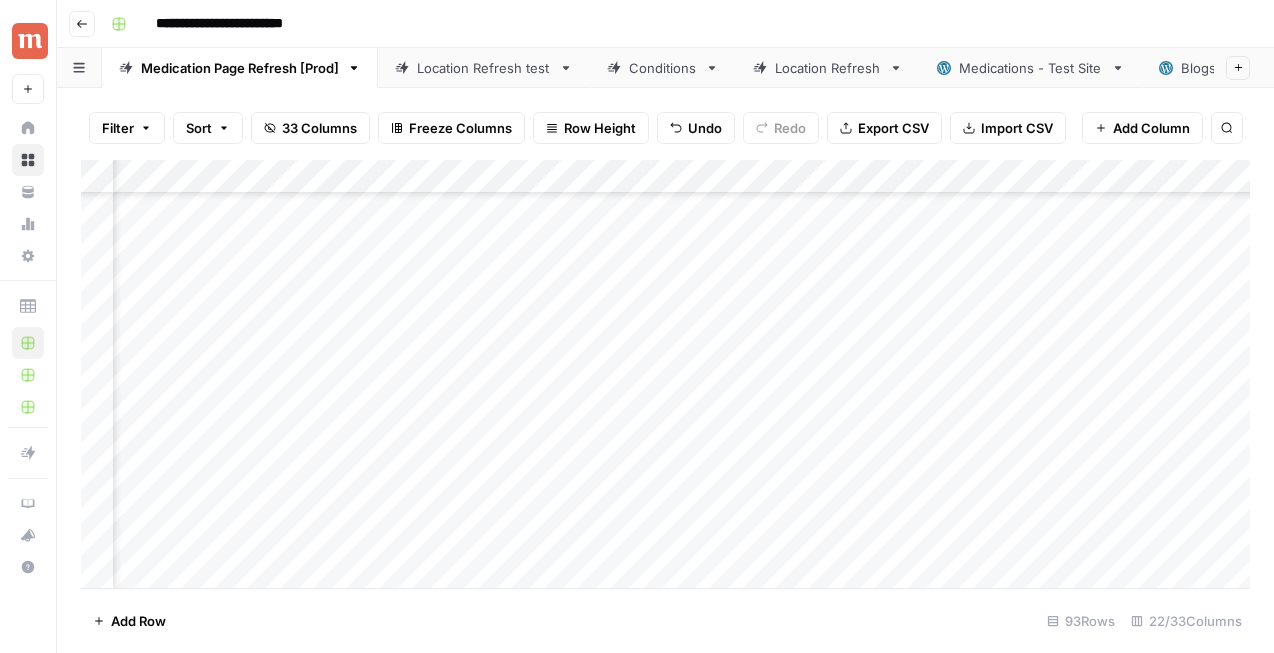 click on "Add Column" at bounding box center (665, 374) 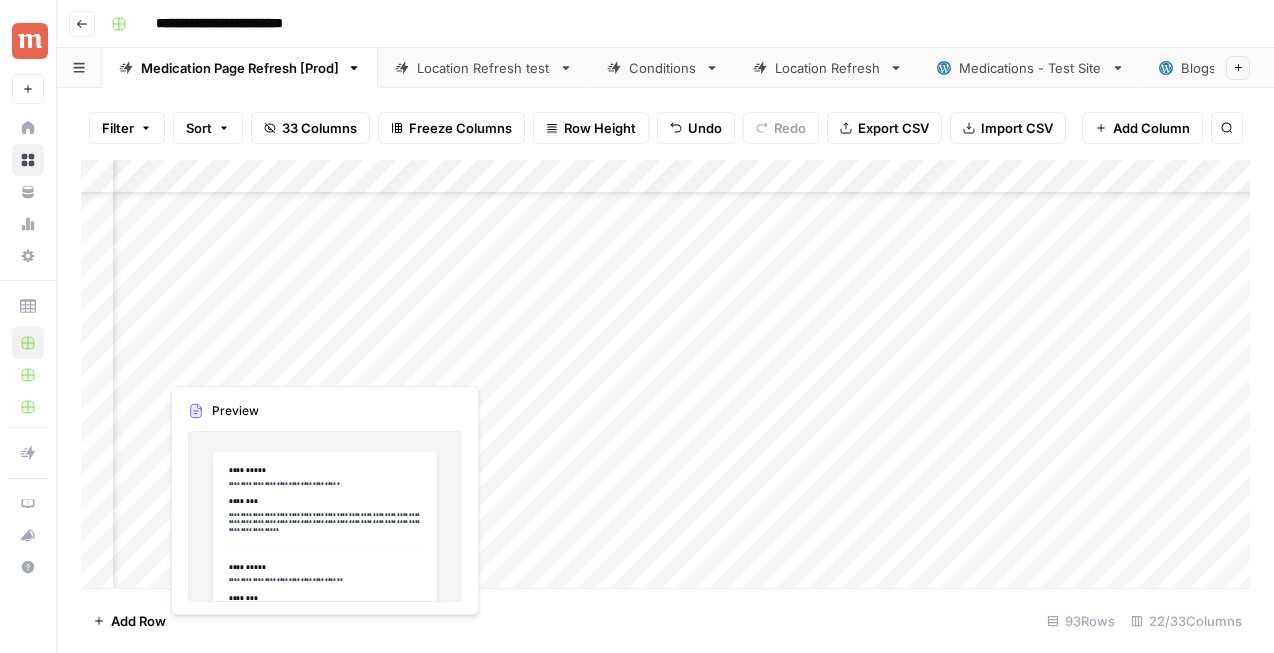 scroll, scrollTop: 867, scrollLeft: 1985, axis: both 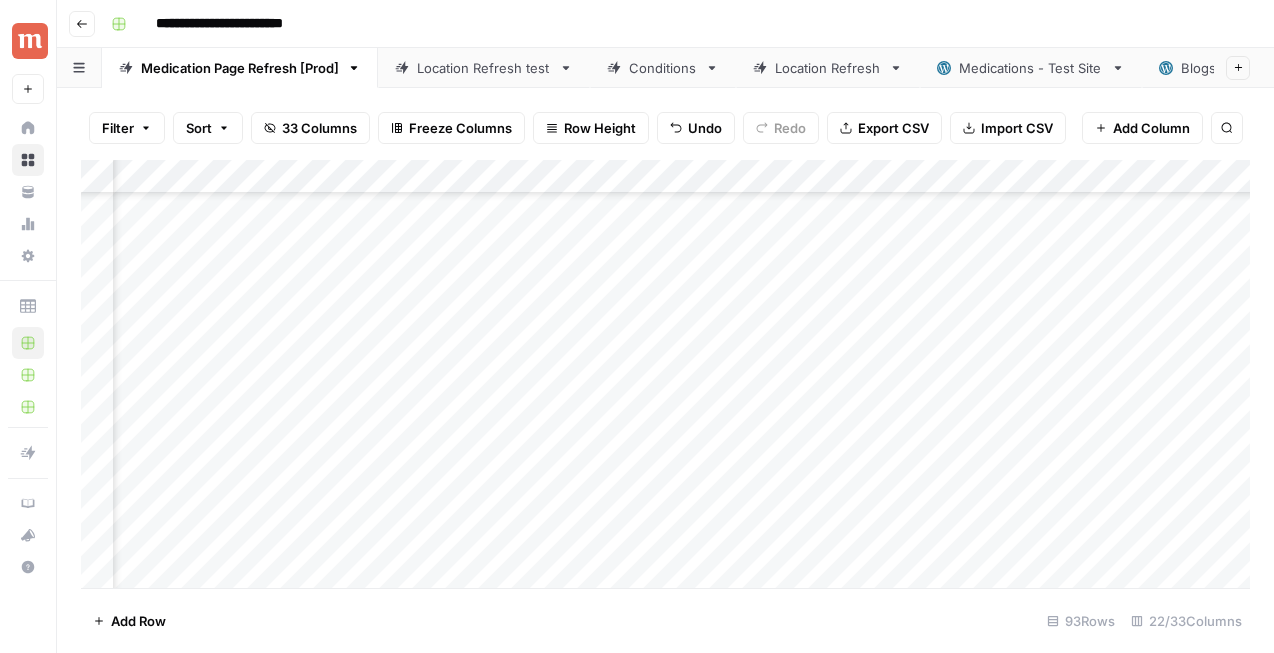 click on "Add Column" at bounding box center [665, 374] 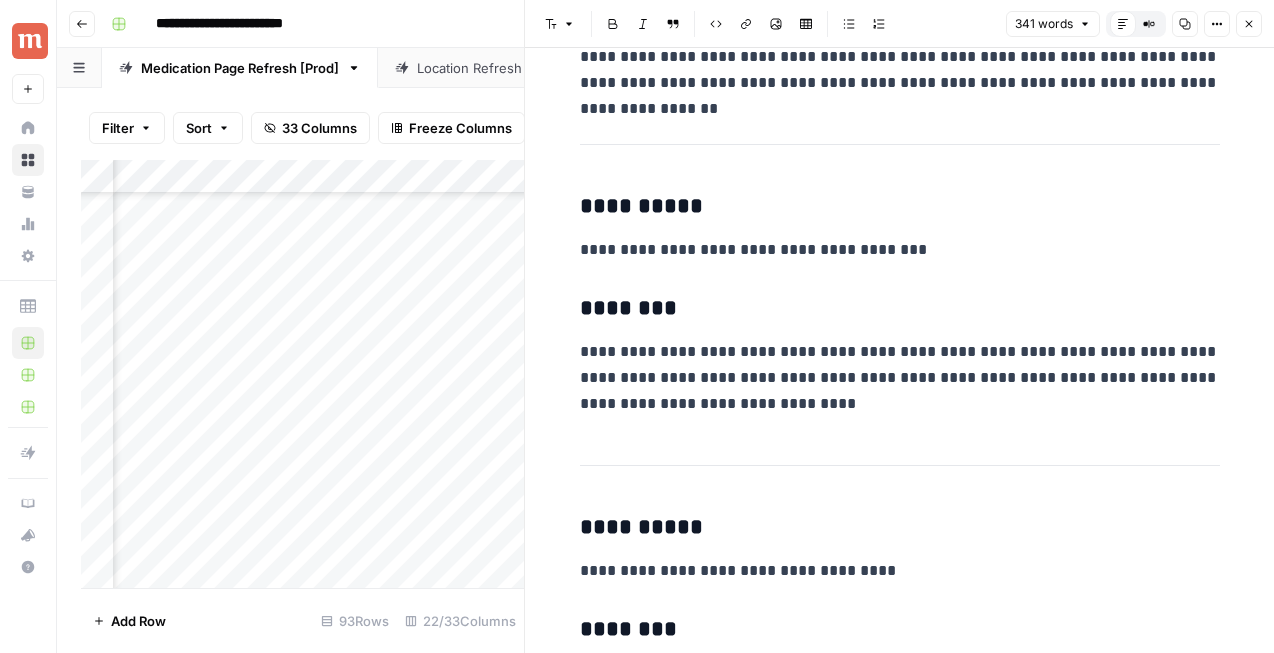 scroll, scrollTop: 1623, scrollLeft: 0, axis: vertical 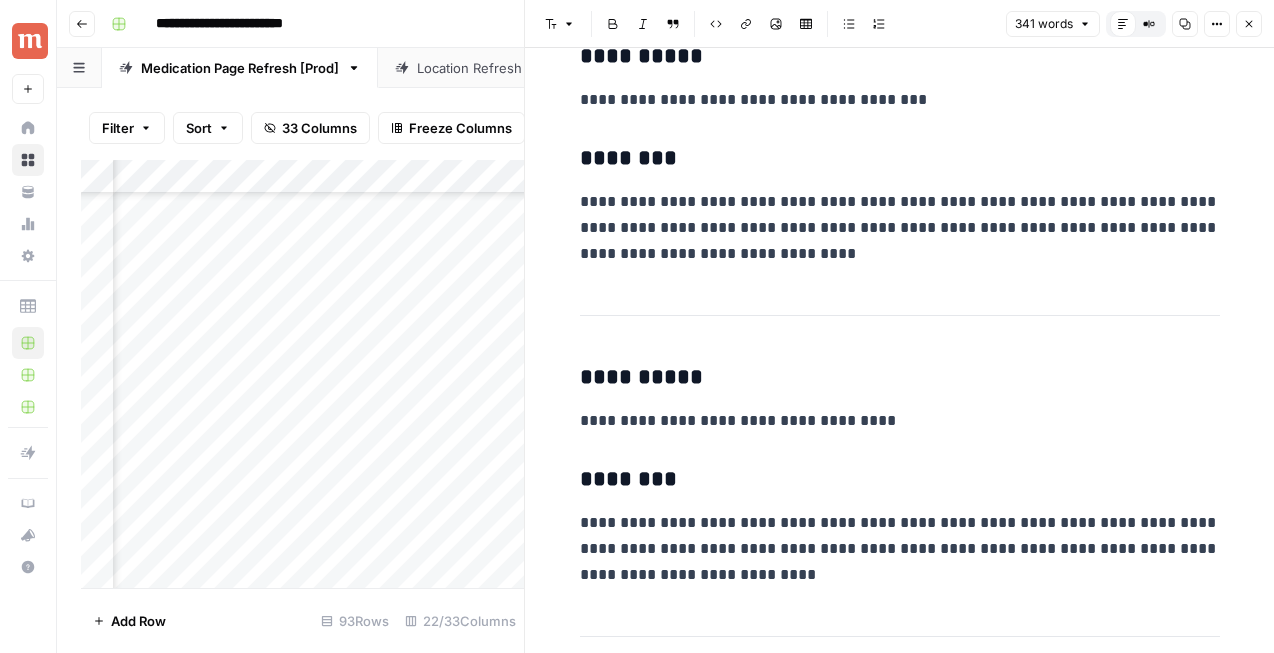 click 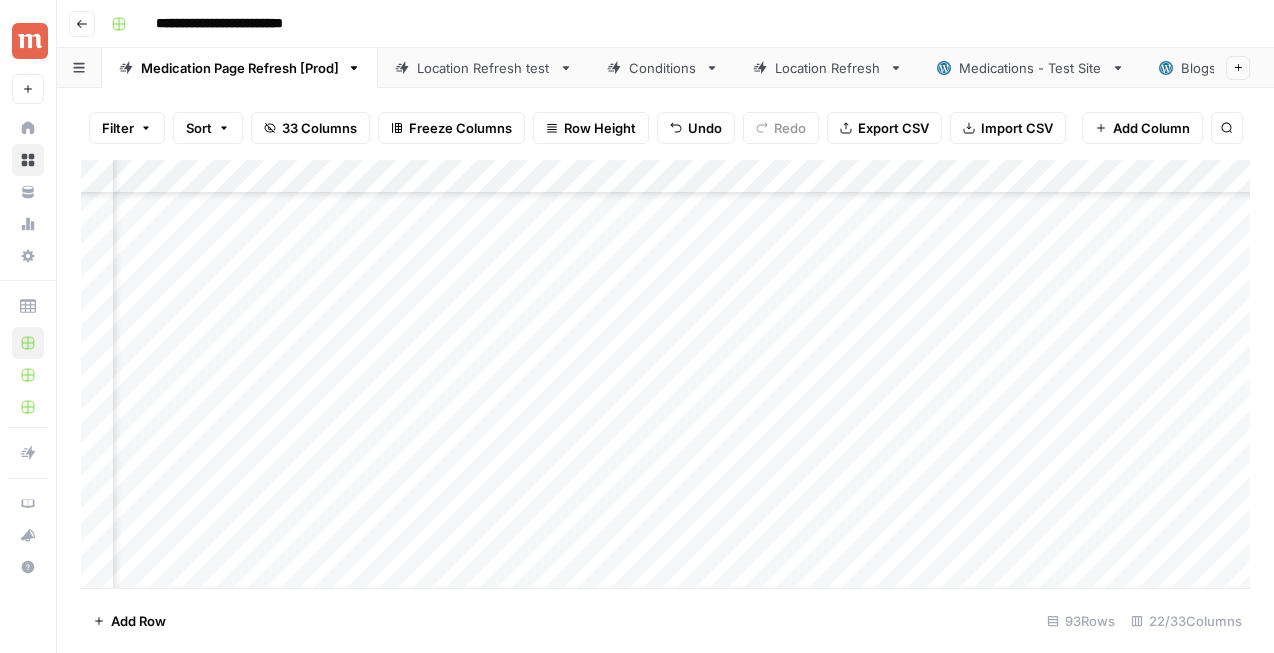 click on "Add Column" at bounding box center (665, 374) 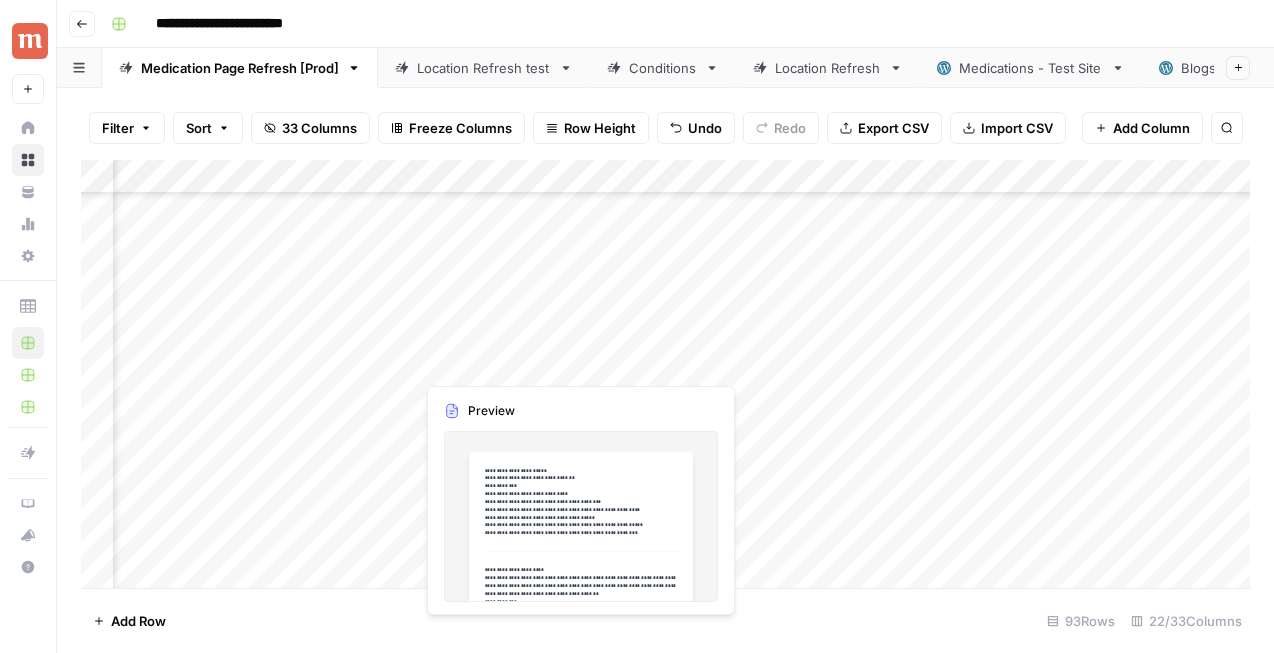 click on "Add Column" at bounding box center [665, 374] 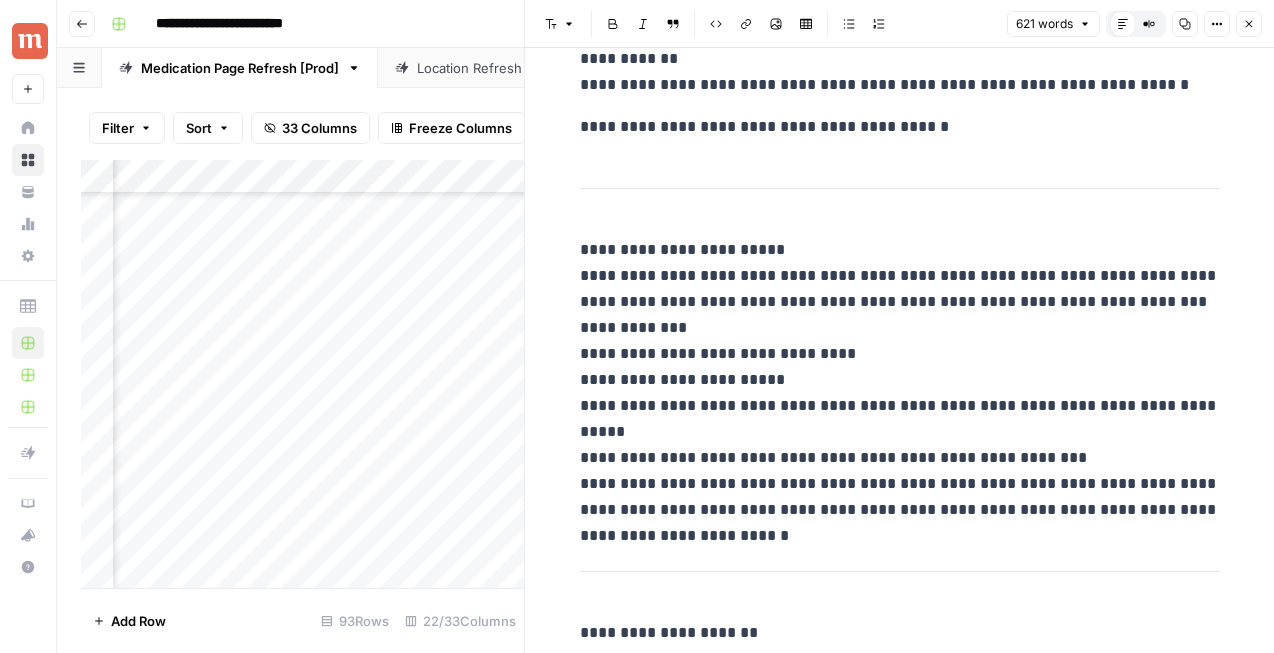 scroll, scrollTop: 2766, scrollLeft: 0, axis: vertical 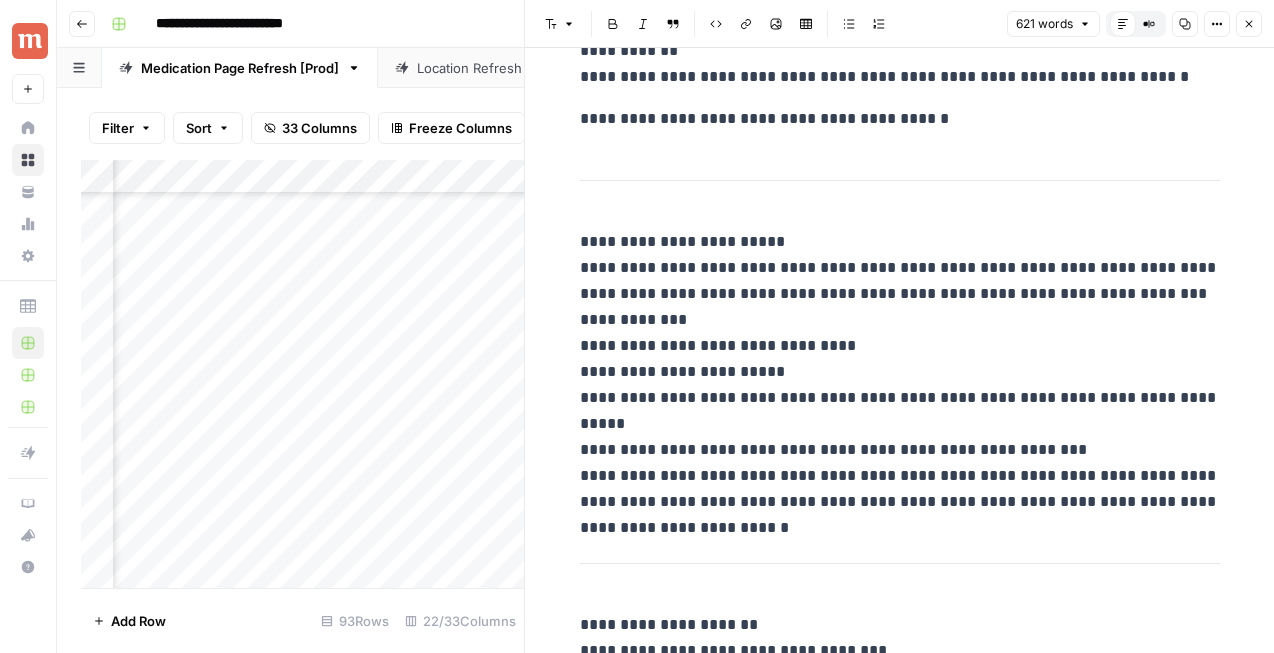 click 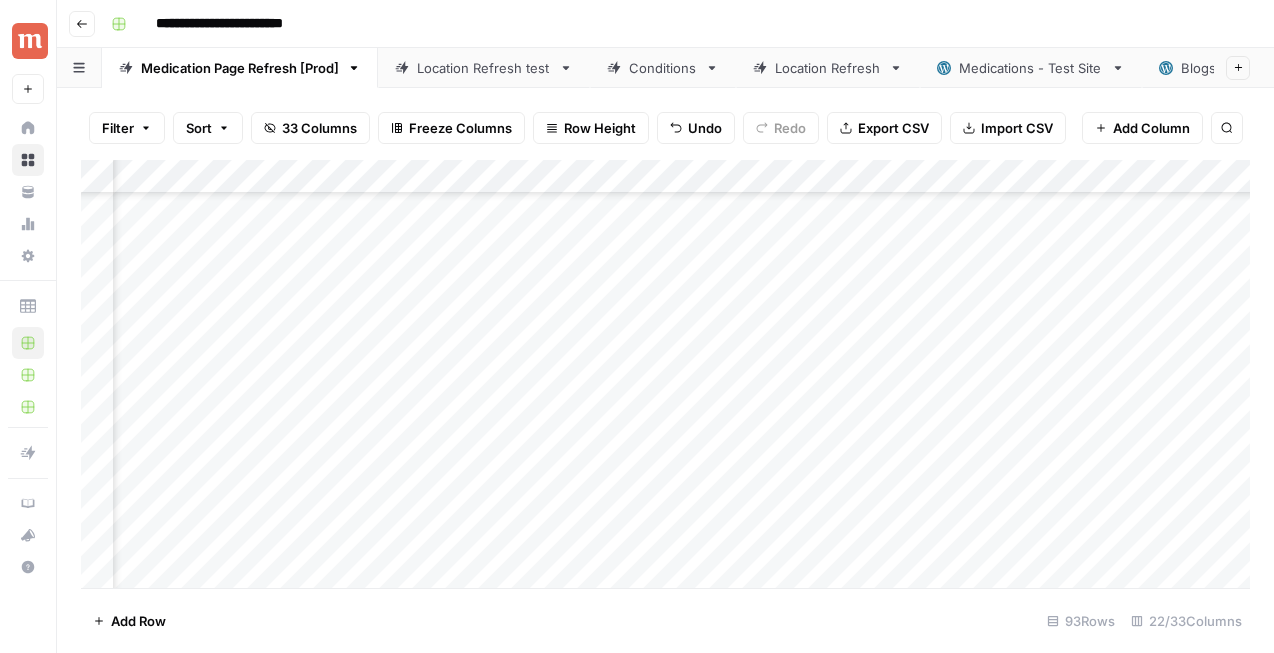 scroll, scrollTop: 867, scrollLeft: 2898, axis: both 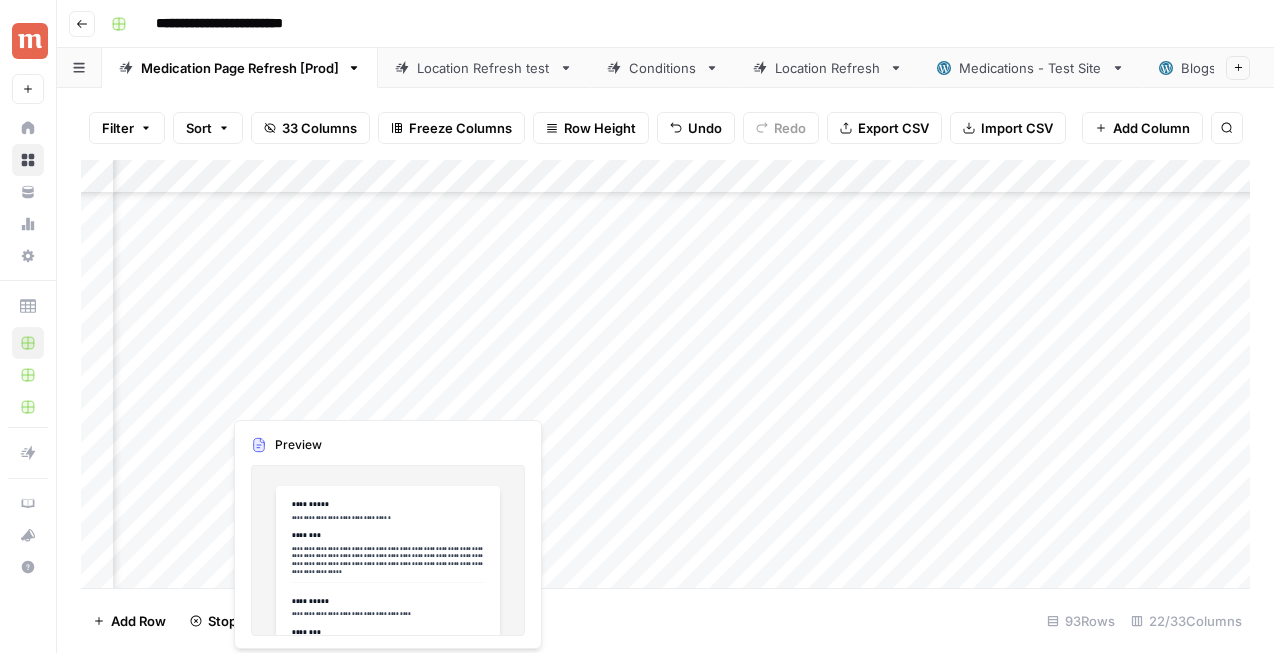 click on "Add Column" at bounding box center [665, 374] 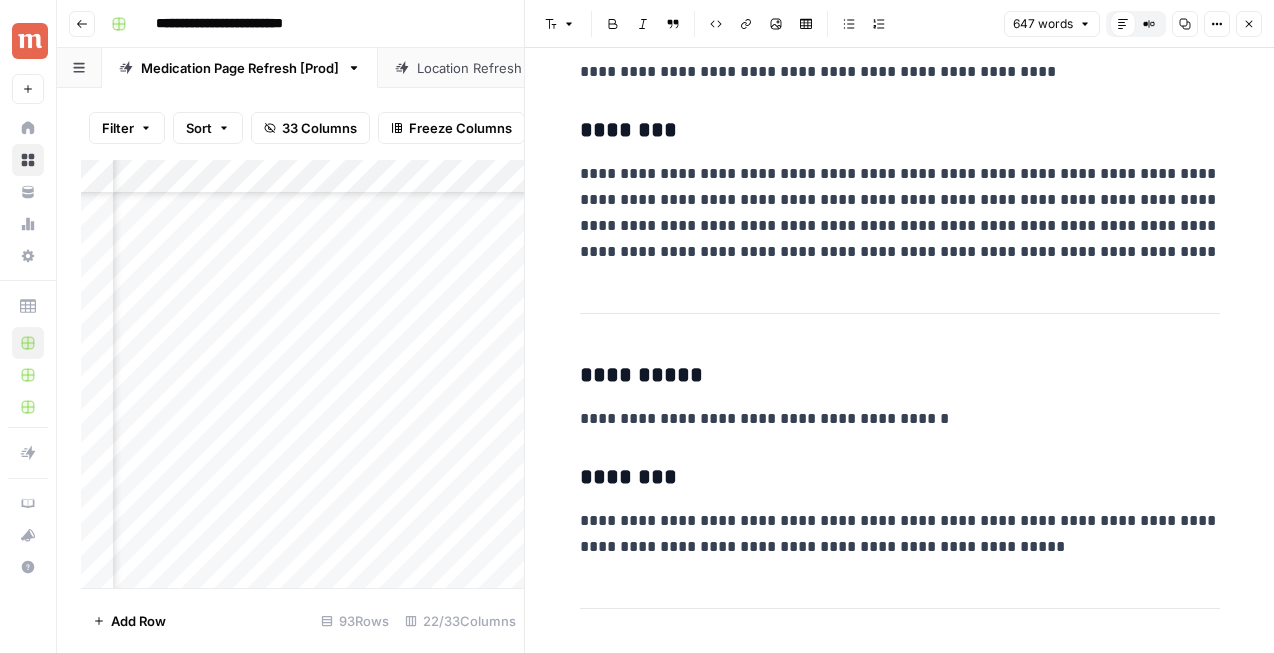 scroll, scrollTop: 2431, scrollLeft: 0, axis: vertical 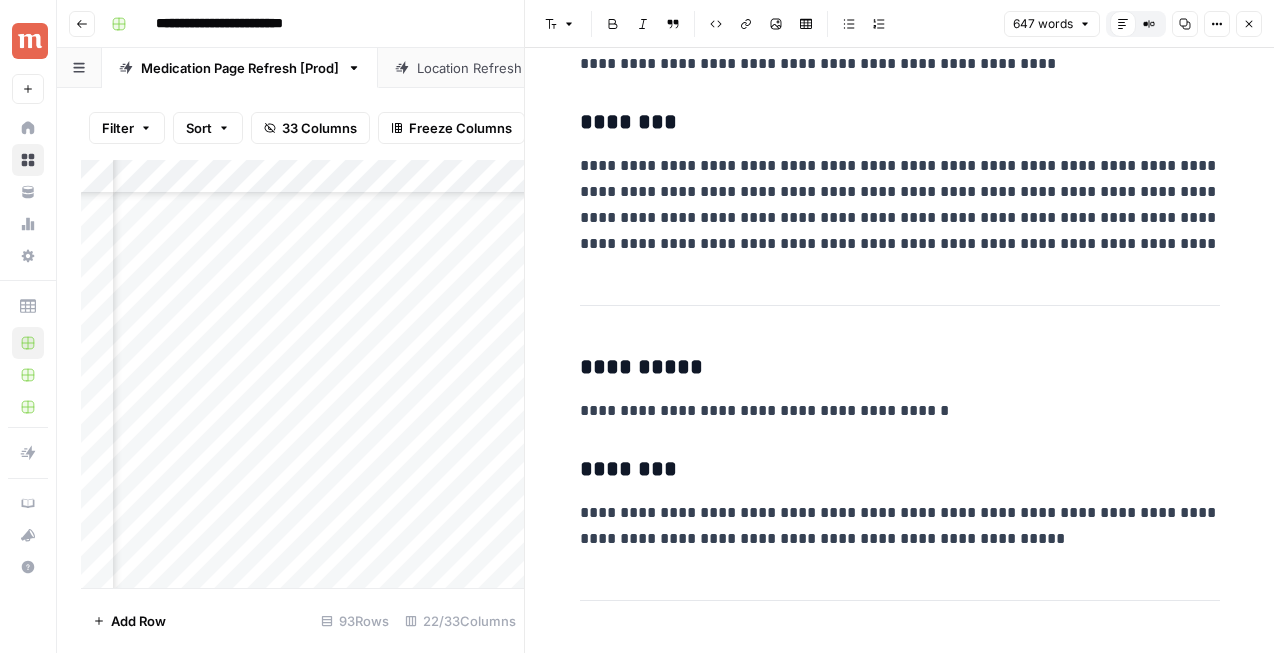 click 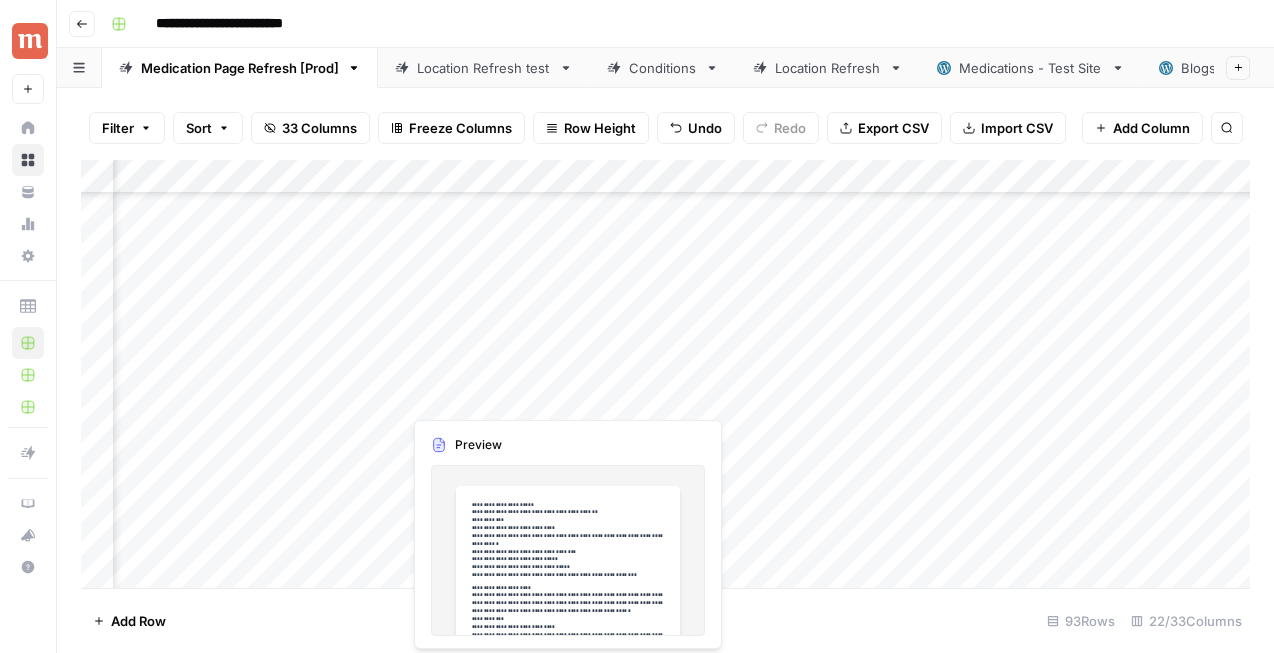 click on "Add Column" at bounding box center (665, 374) 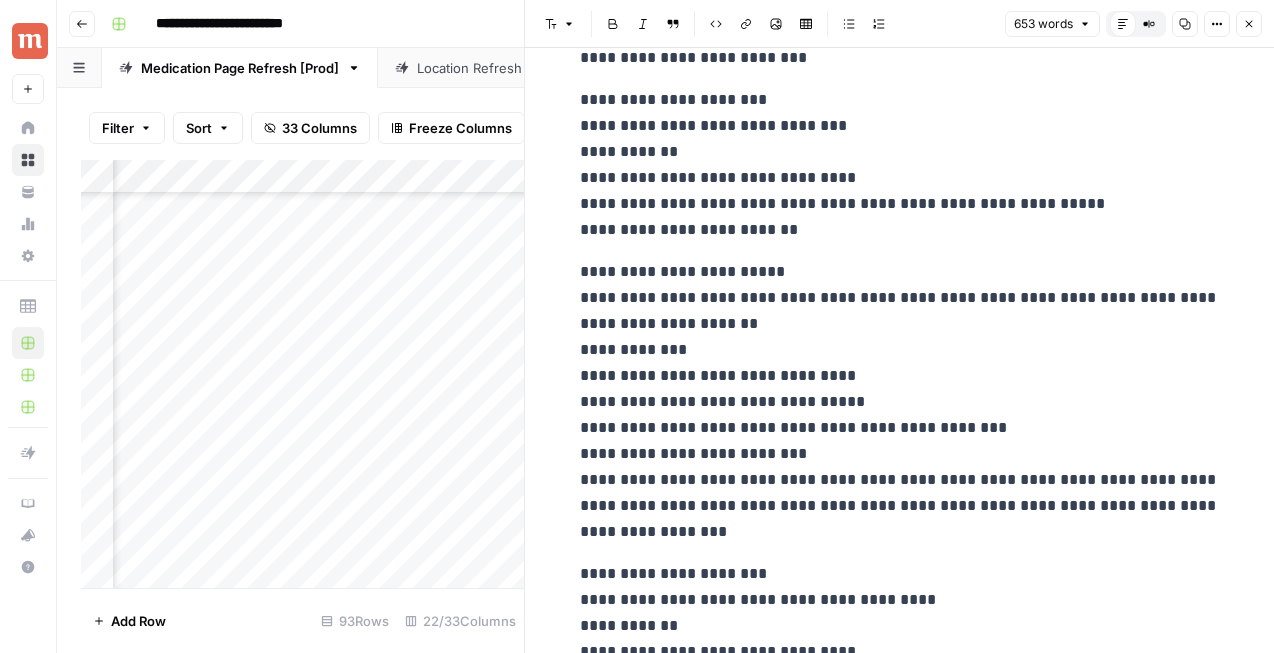 scroll, scrollTop: 1707, scrollLeft: 0, axis: vertical 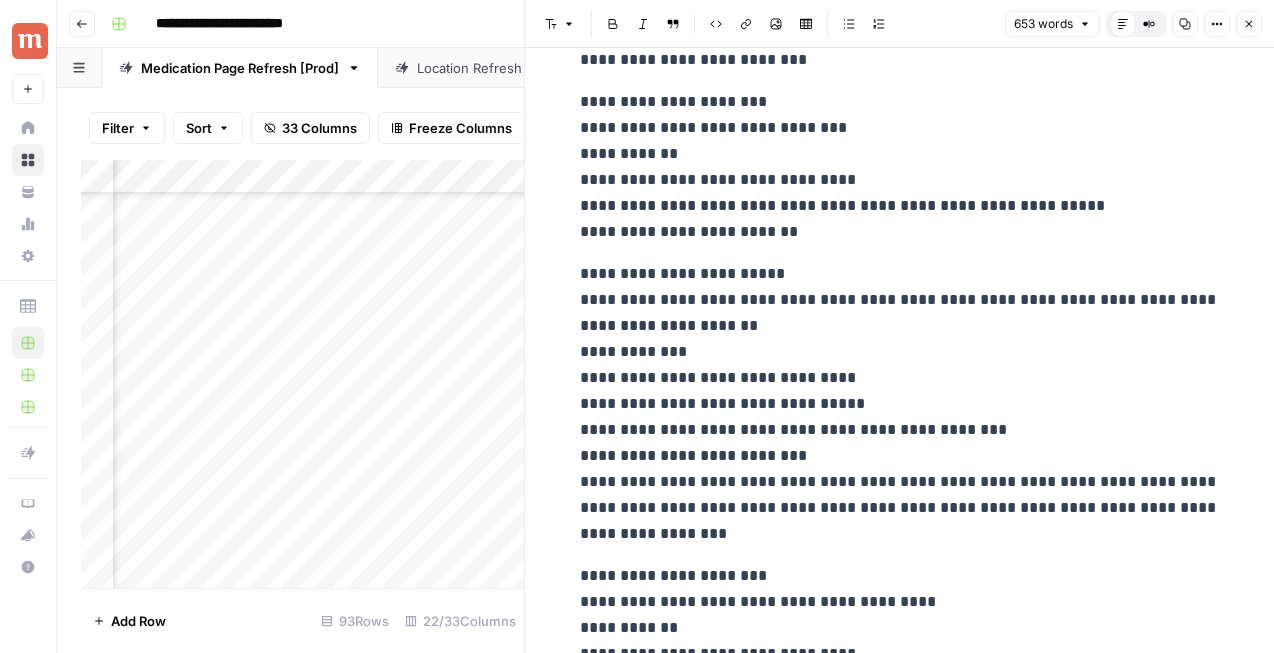click on "**********" at bounding box center (900, 404) 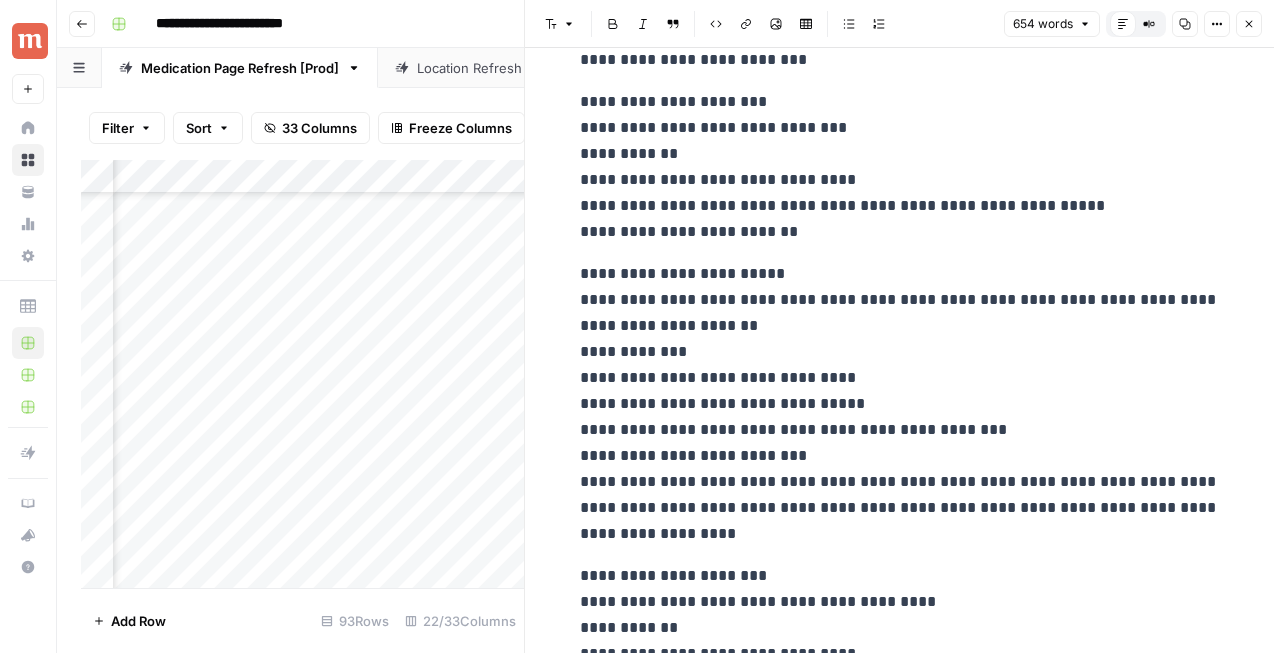 click on "**********" at bounding box center [900, 404] 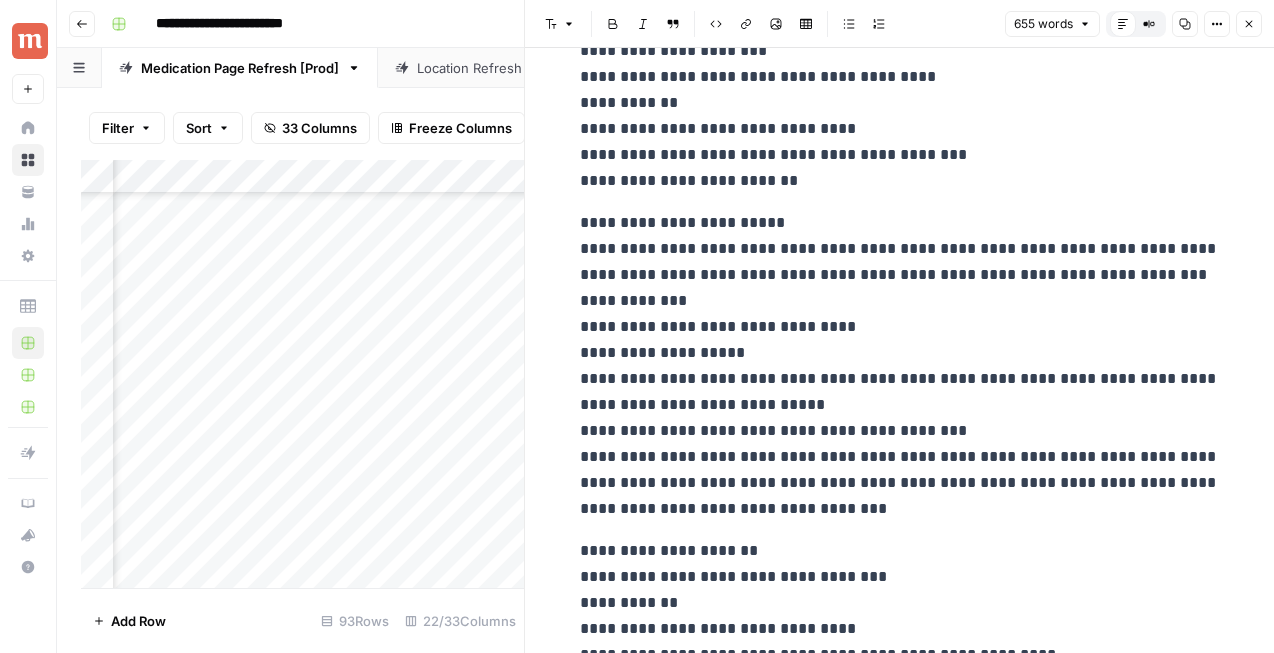 scroll, scrollTop: 2231, scrollLeft: 0, axis: vertical 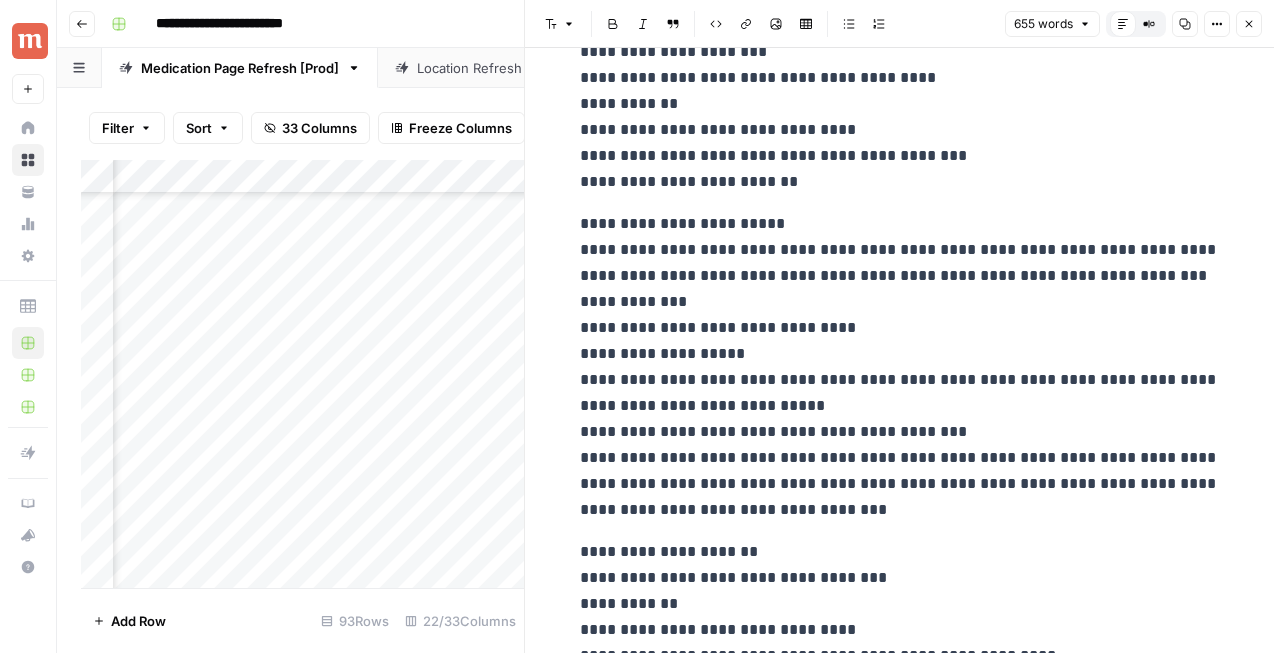 click on "**********" at bounding box center [900, 367] 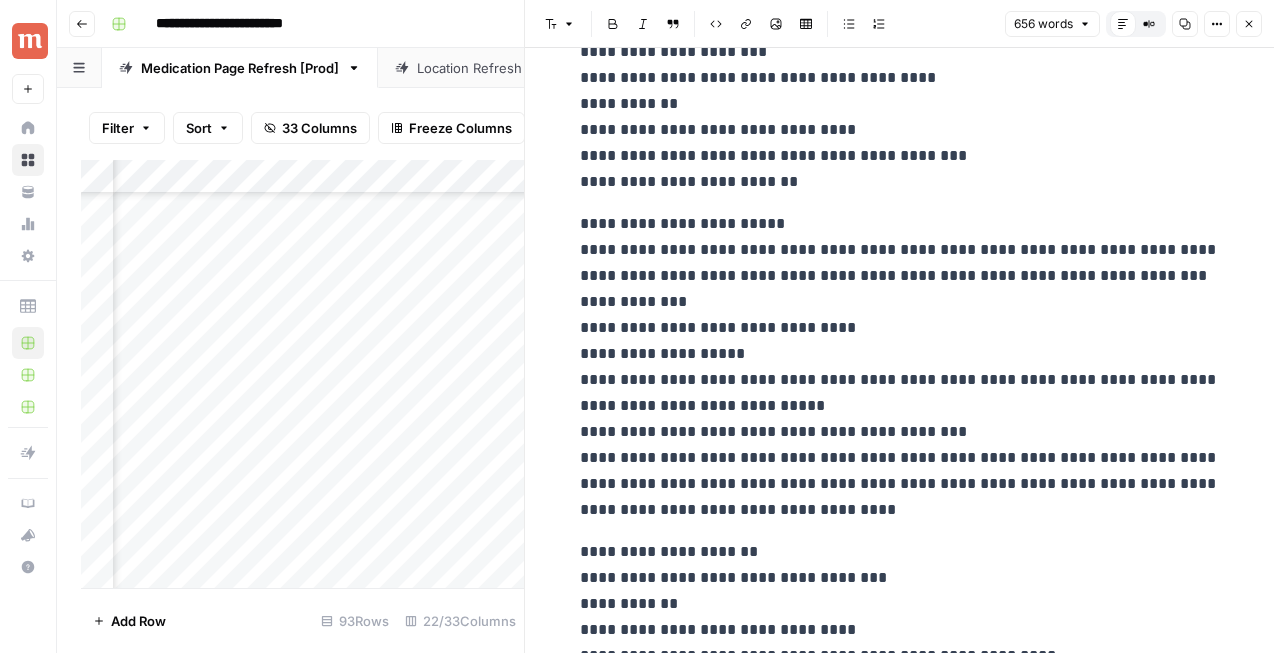 click on "**********" at bounding box center (900, 367) 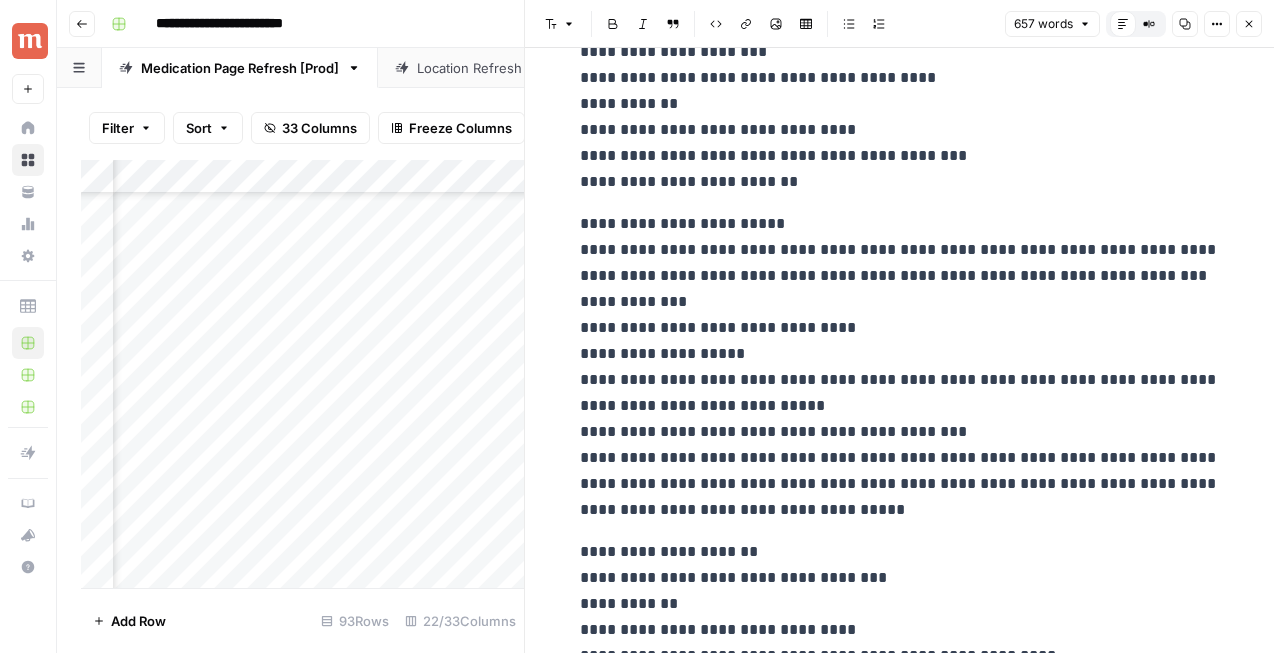 click on "**********" at bounding box center [900, 367] 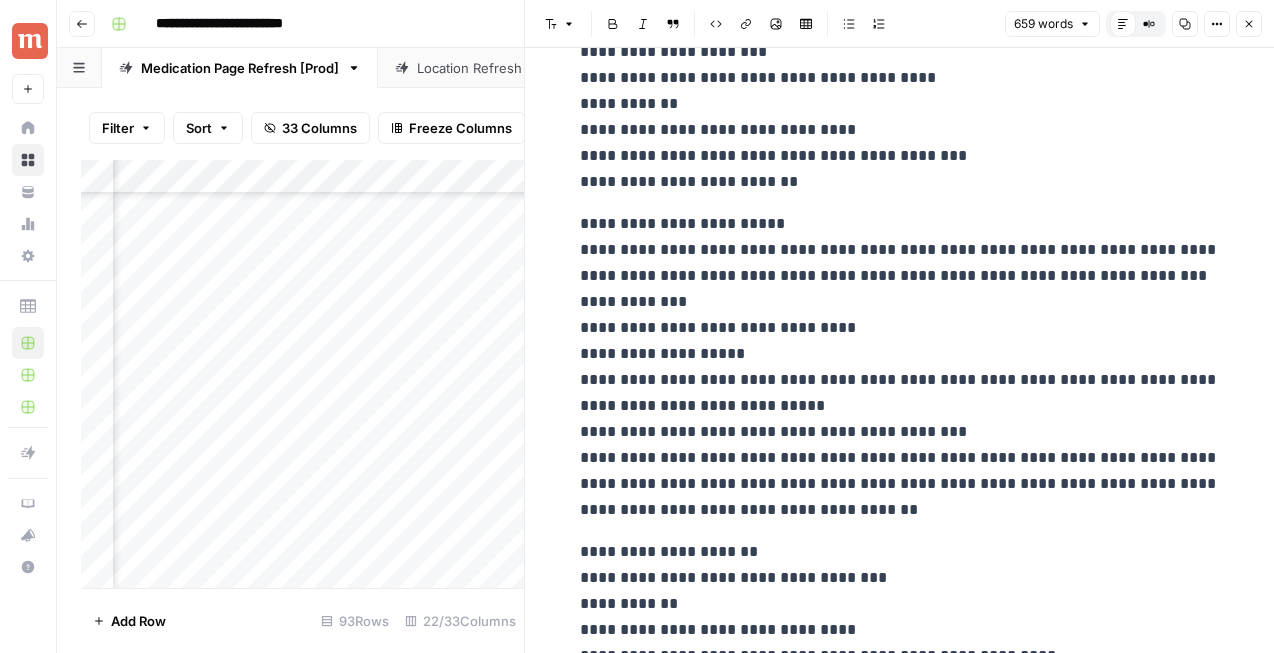 scroll, scrollTop: 2281, scrollLeft: 0, axis: vertical 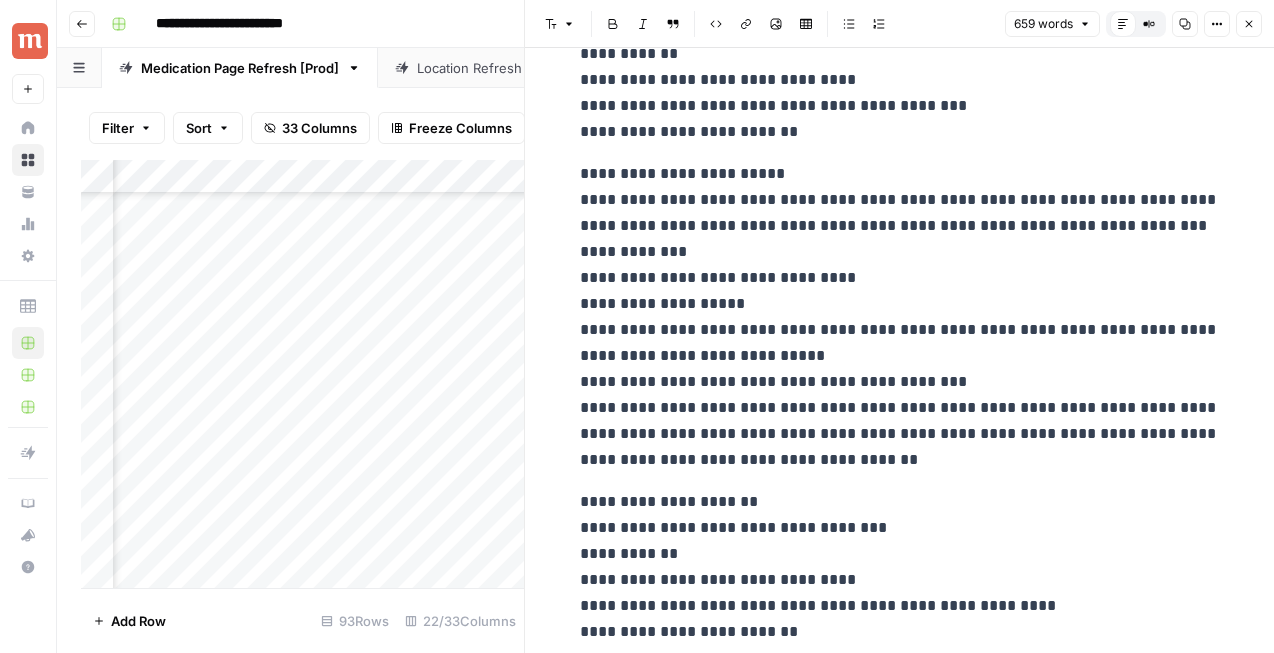 click on "Close" at bounding box center (1249, 24) 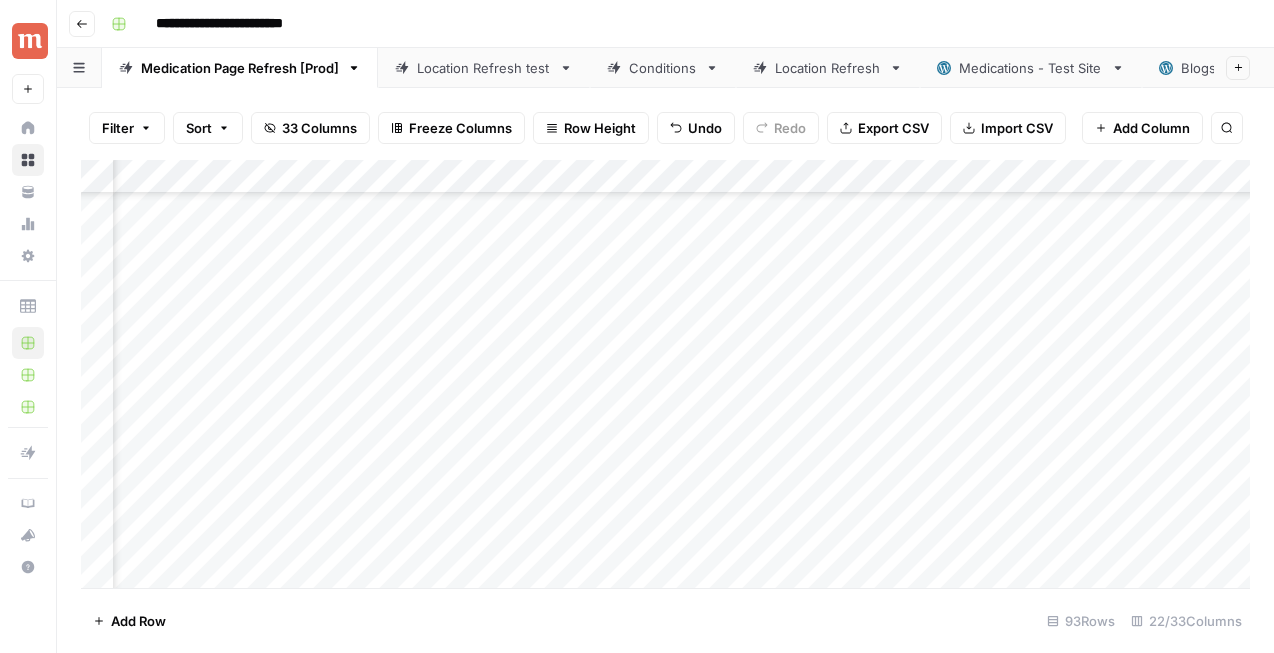 click on "Add Column" at bounding box center [665, 374] 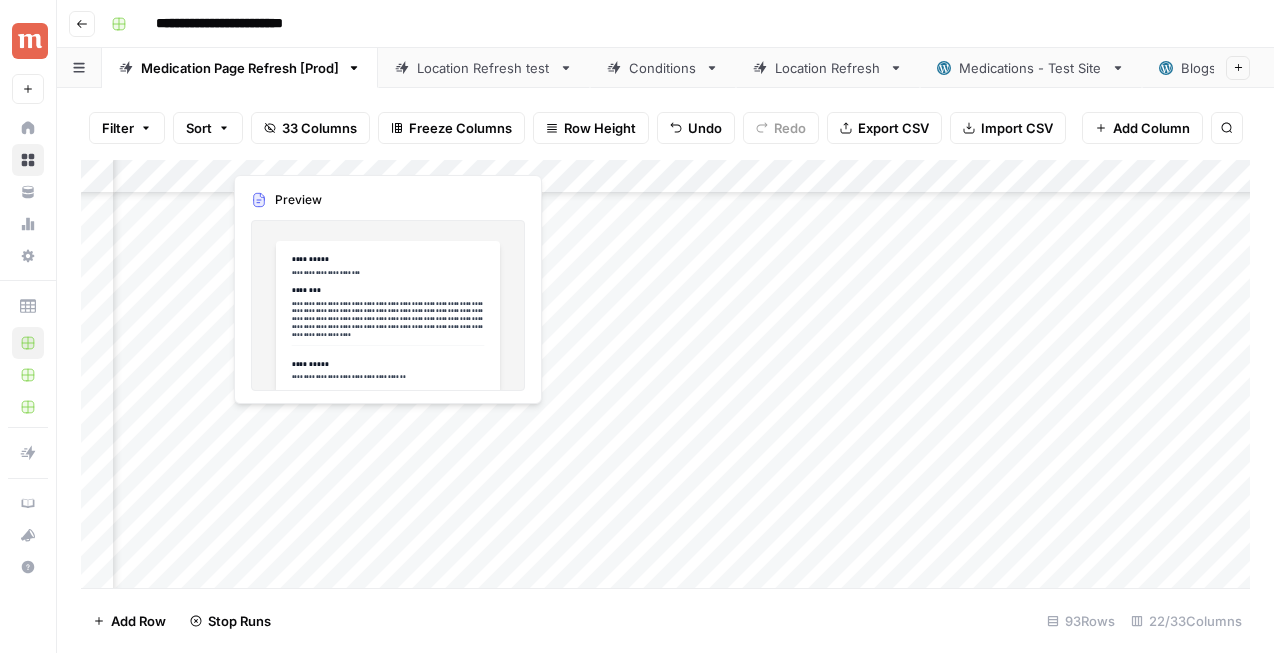 scroll, scrollTop: 905, scrollLeft: 2795, axis: both 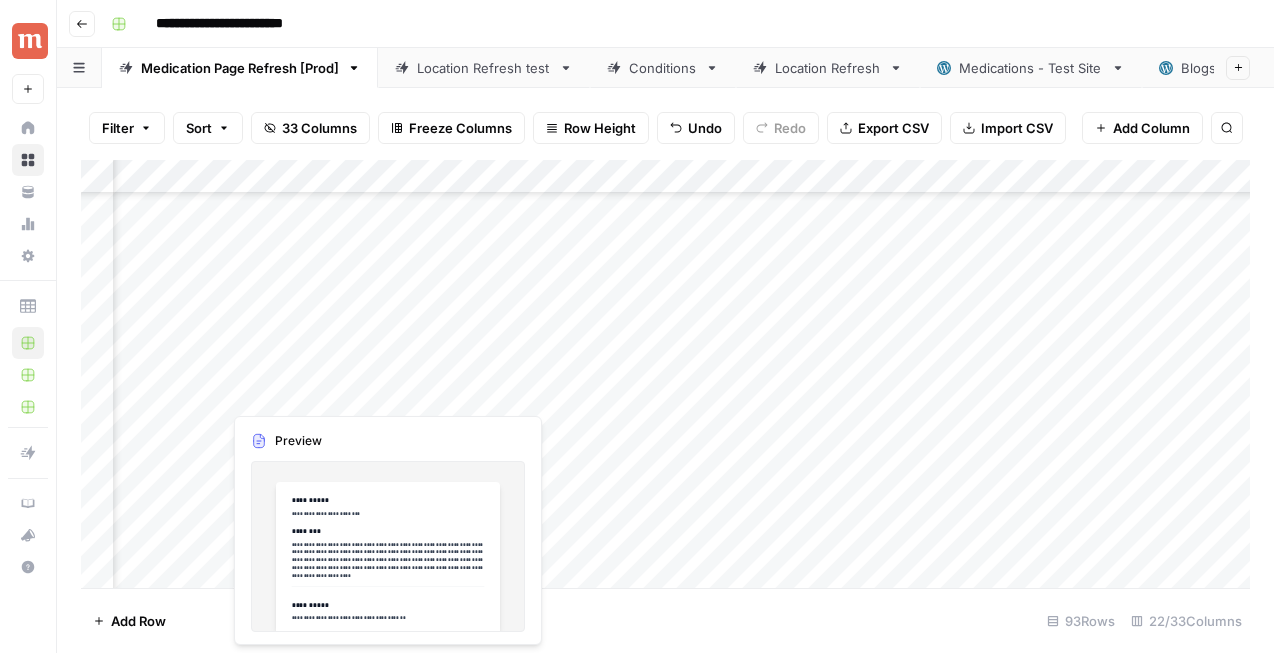 click on "Add Column" at bounding box center (665, 374) 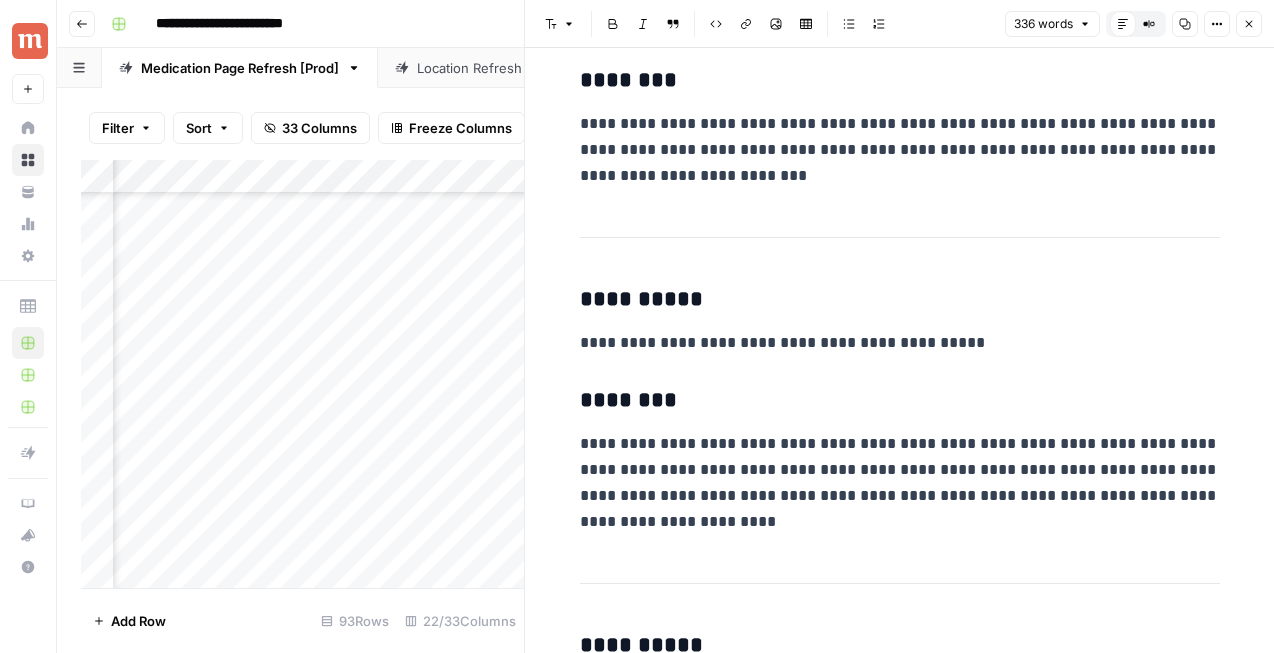 scroll, scrollTop: 818, scrollLeft: 0, axis: vertical 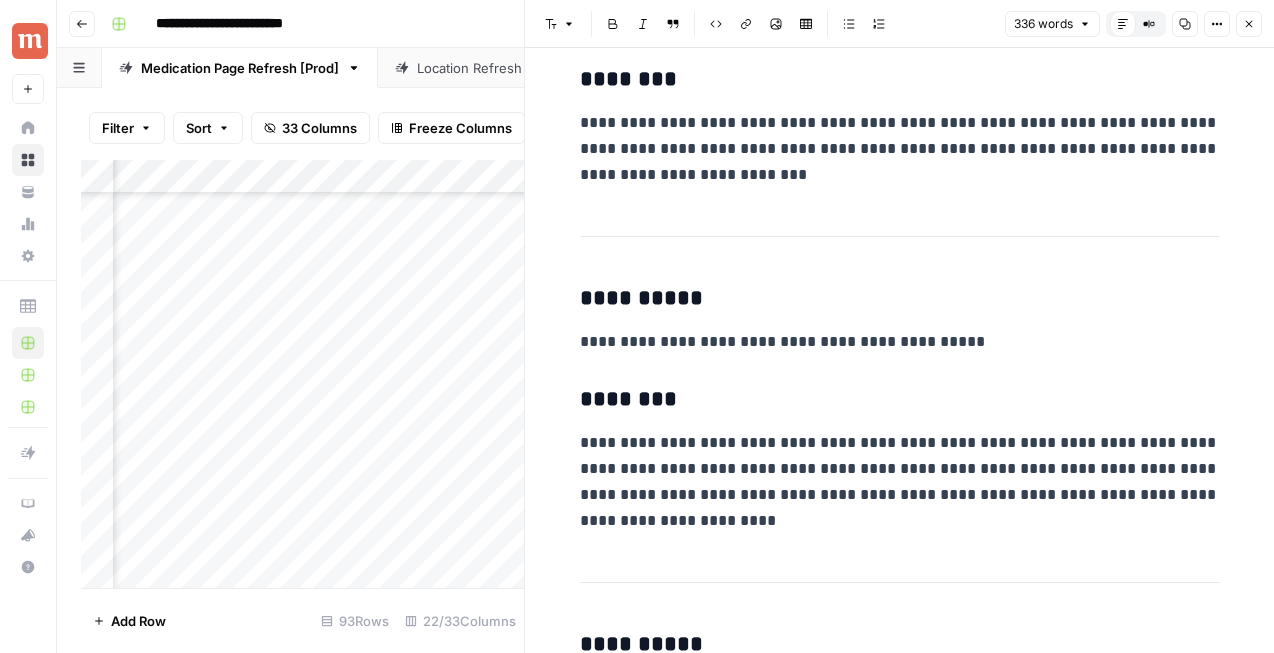 click on "Close" at bounding box center (1249, 24) 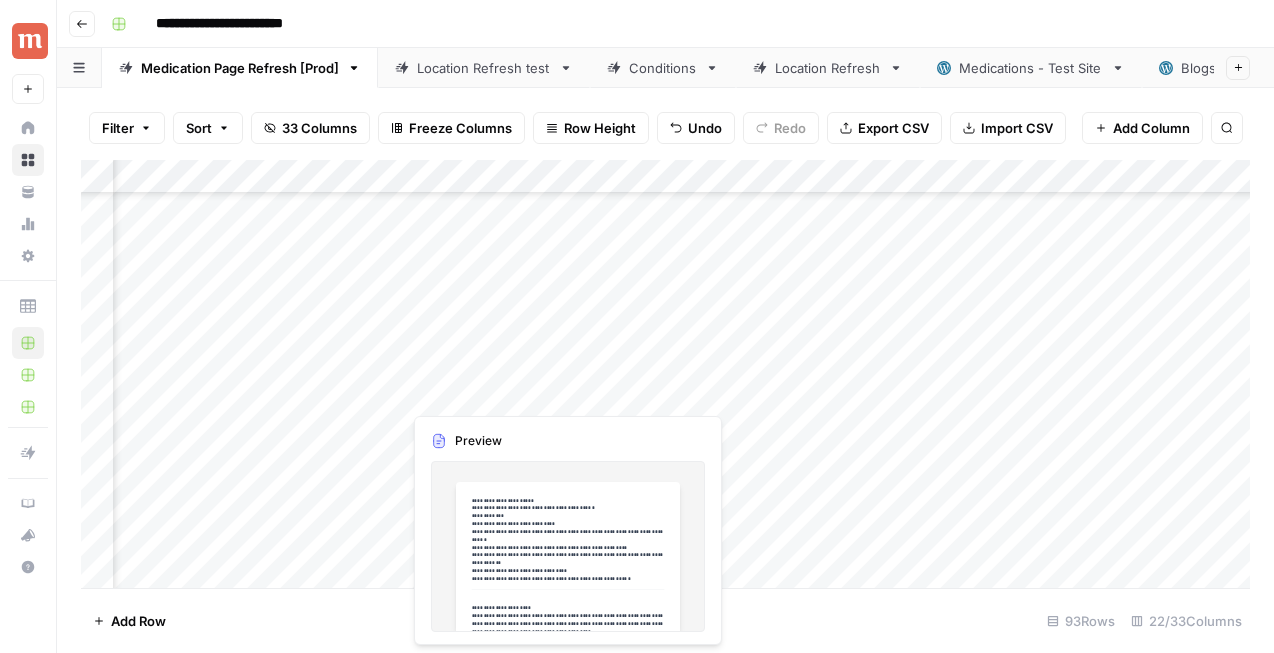 click on "Add Column" at bounding box center [665, 374] 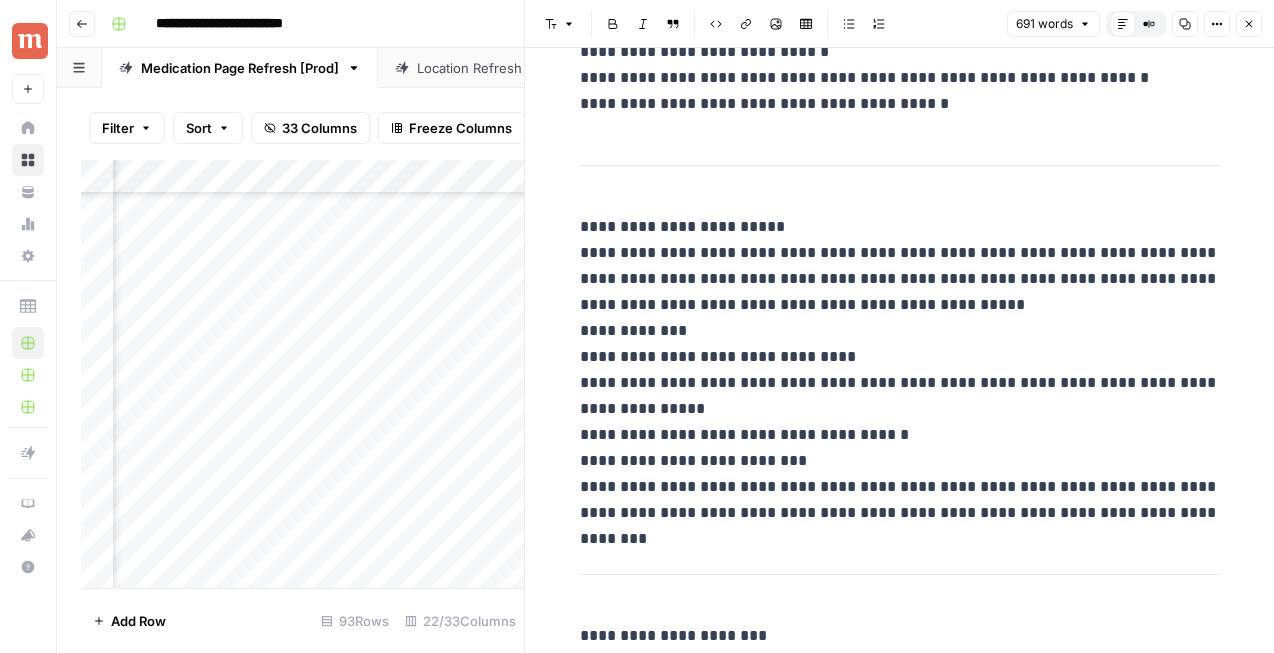 scroll, scrollTop: 1660, scrollLeft: 0, axis: vertical 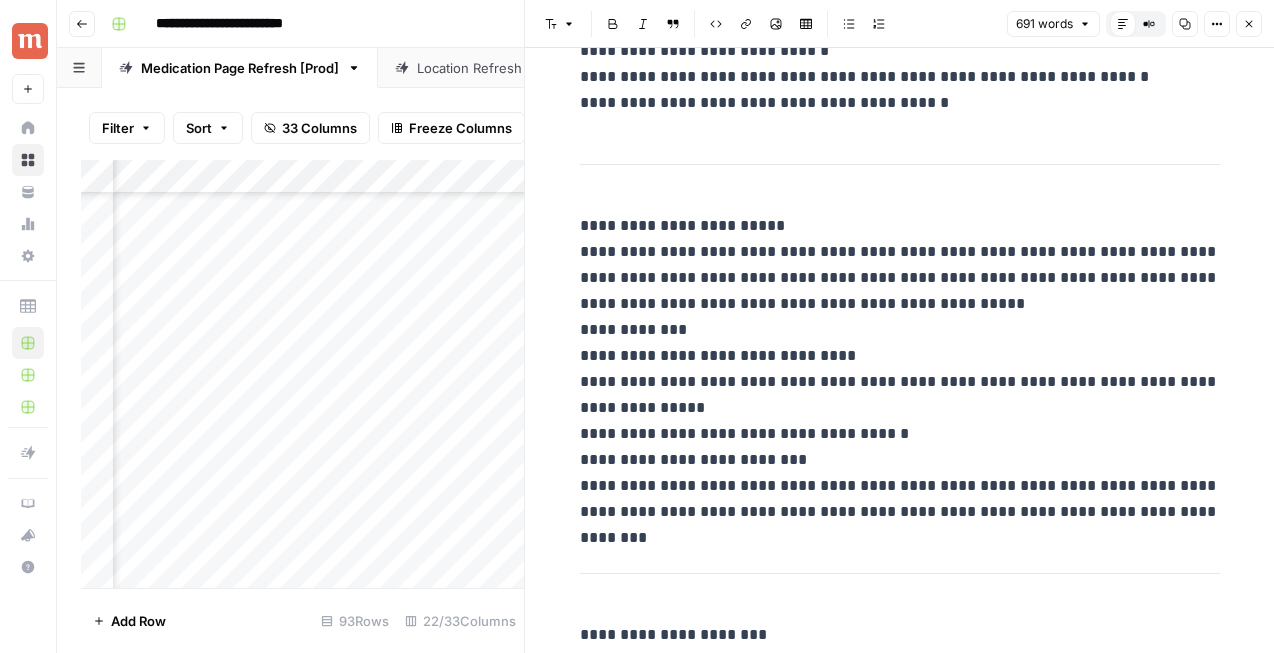 click 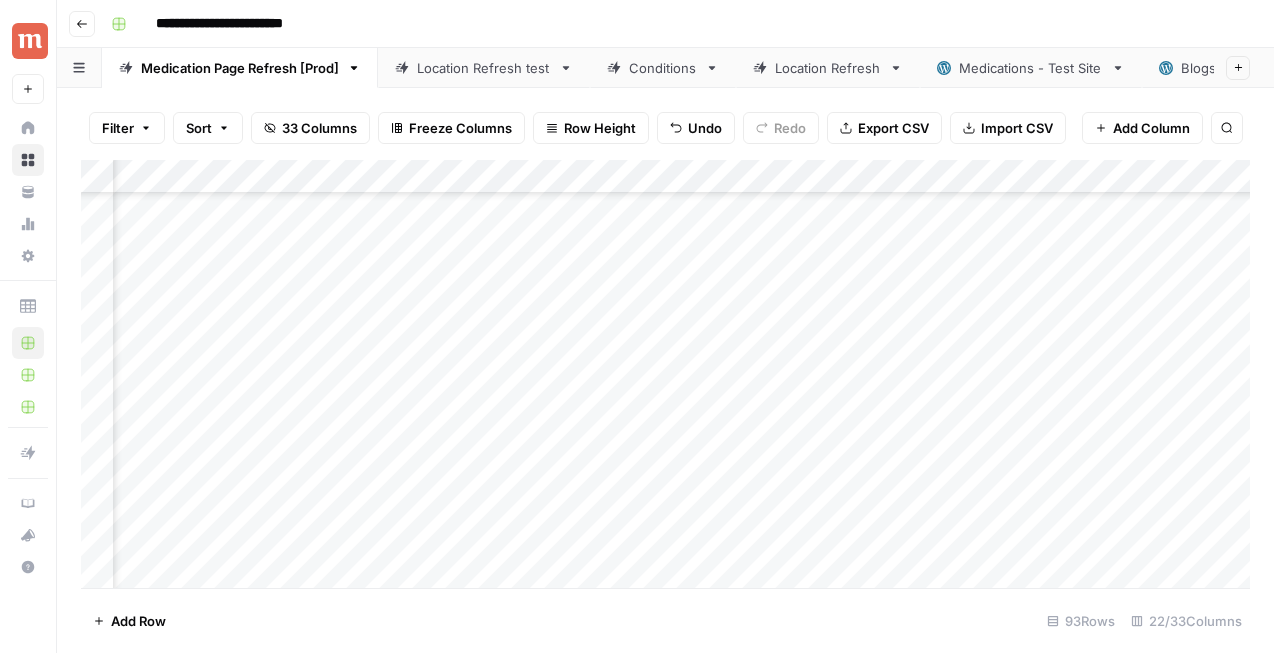 click on "Add Column" at bounding box center [665, 374] 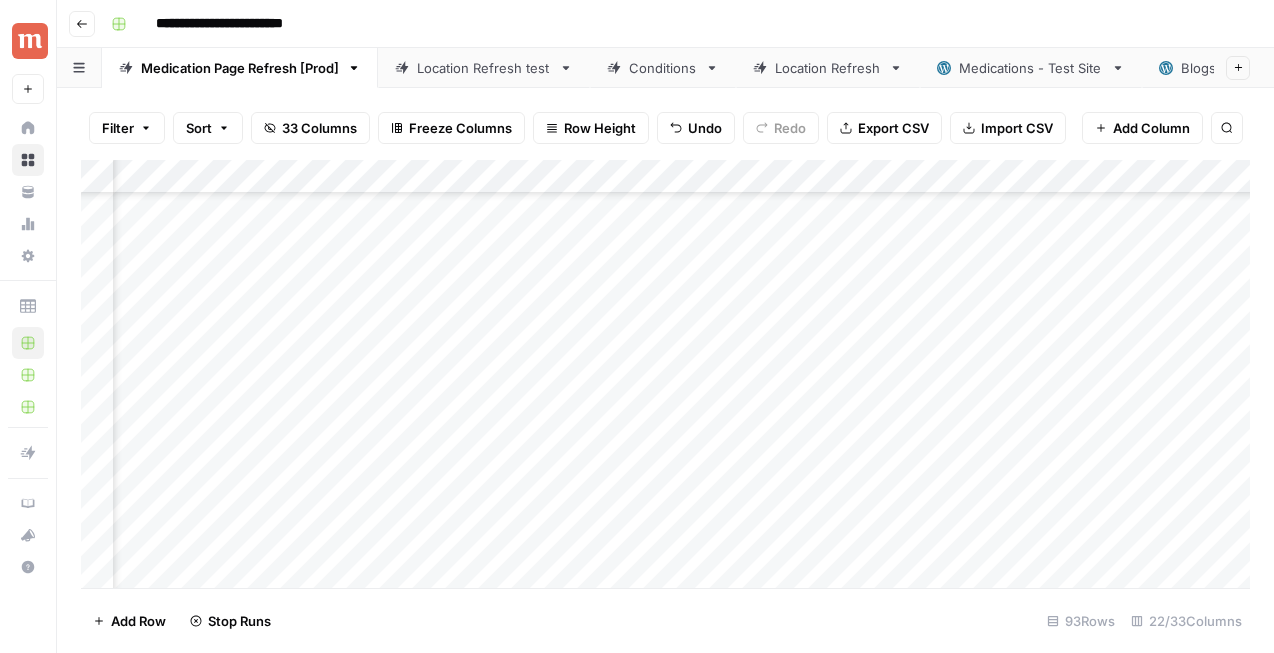 scroll, scrollTop: 905, scrollLeft: 2903, axis: both 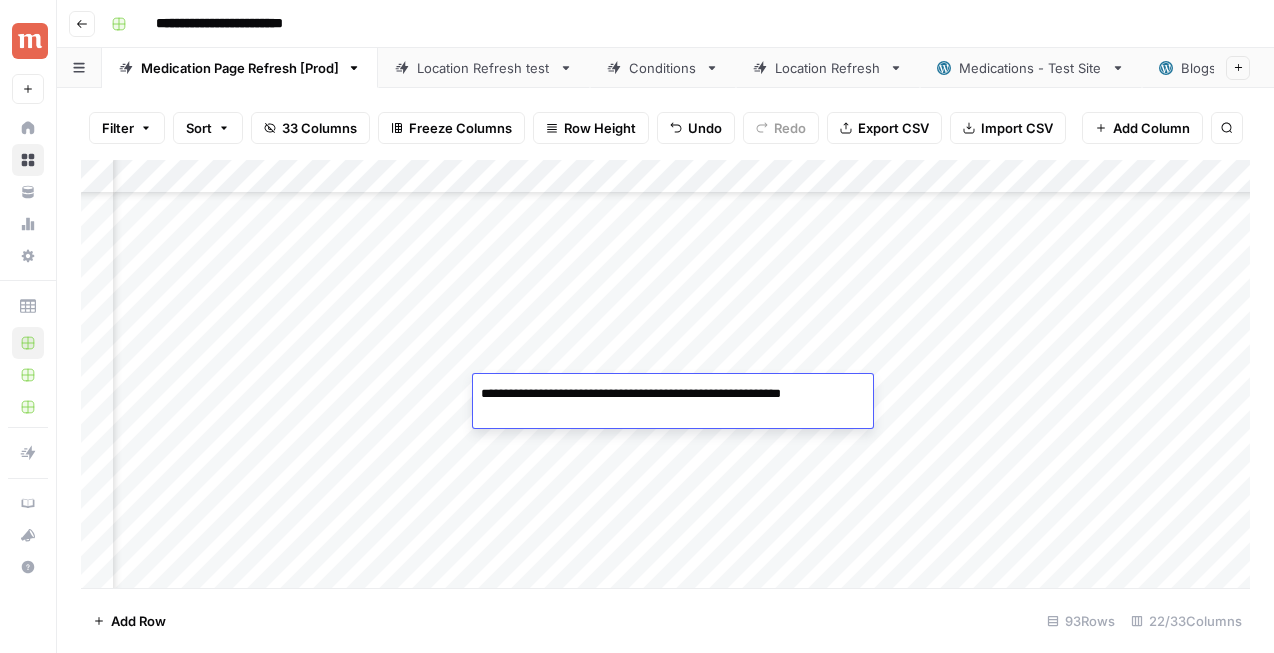 click on "Add Column" at bounding box center [665, 374] 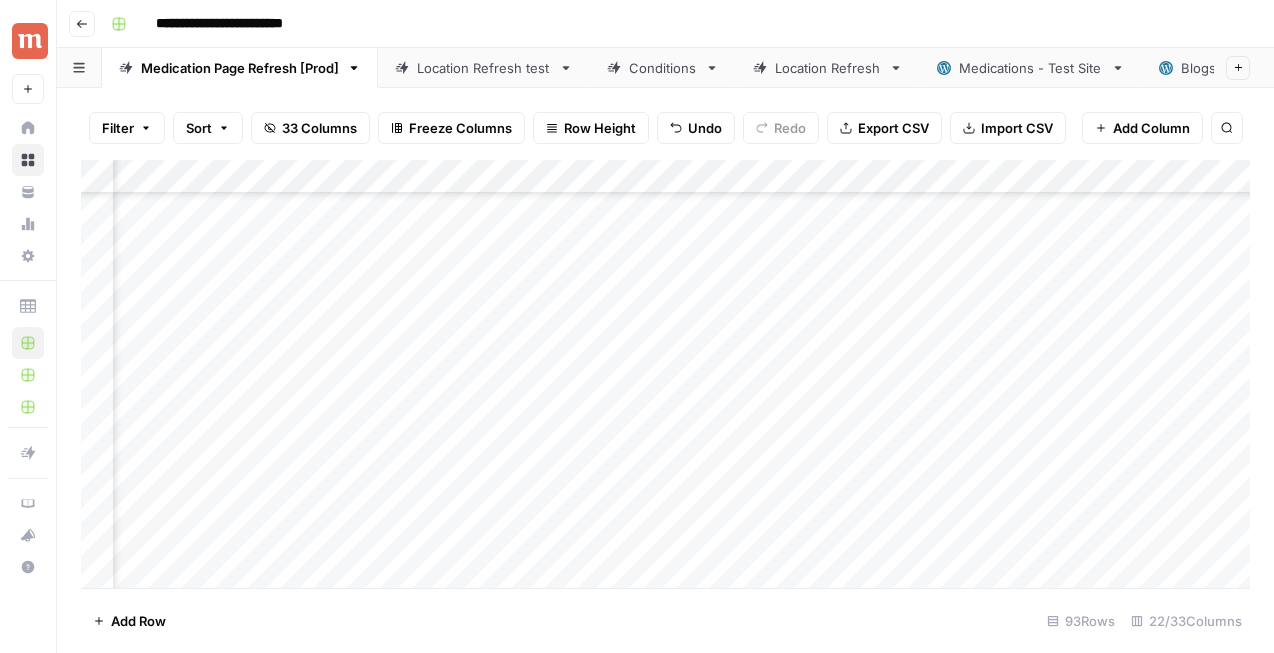 click on "Add Column" at bounding box center (665, 374) 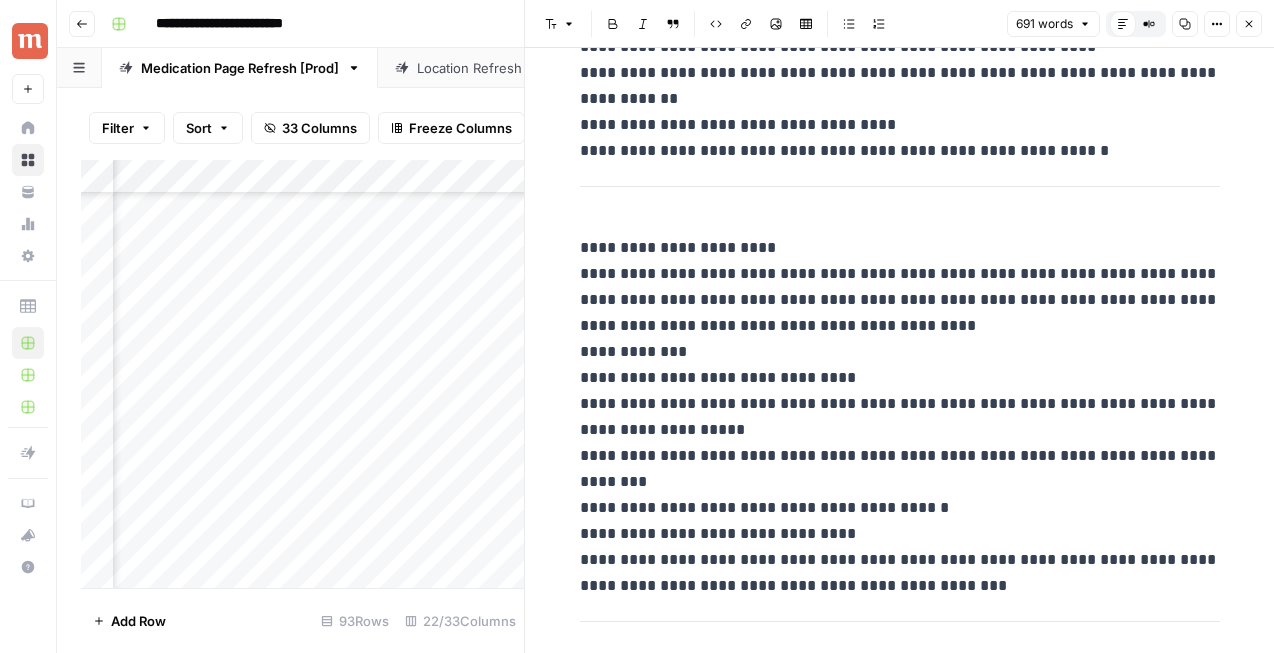 scroll, scrollTop: 208, scrollLeft: 0, axis: vertical 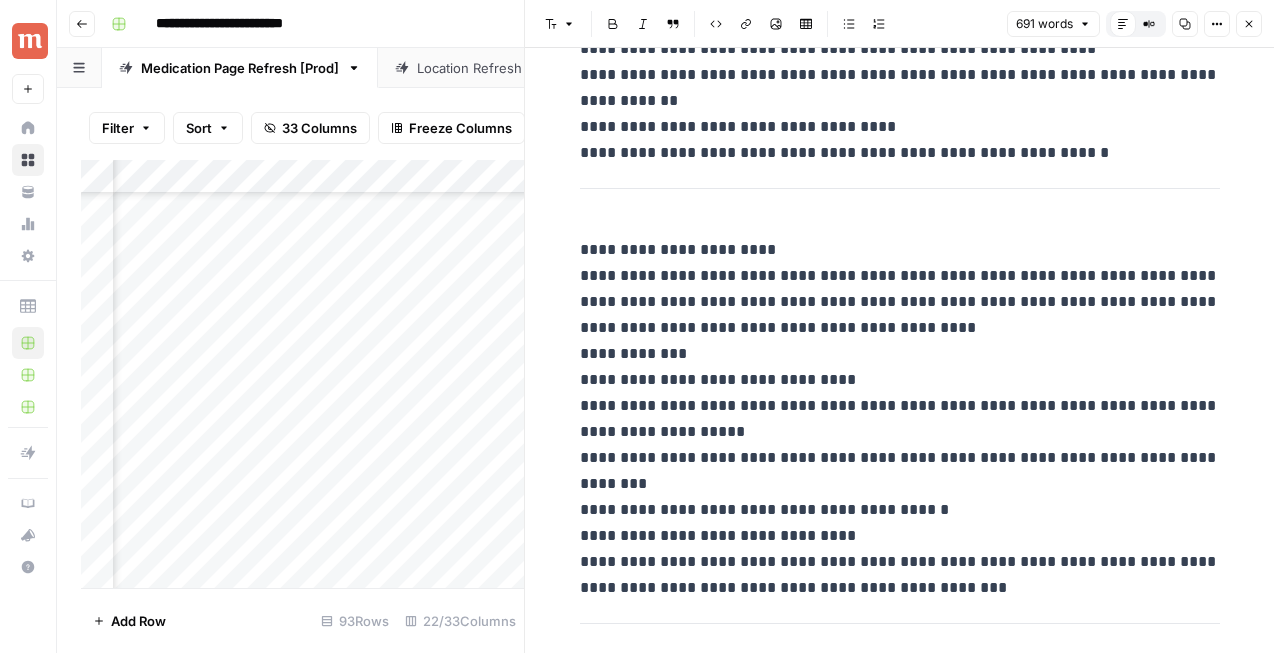 click on "Close" at bounding box center (1249, 24) 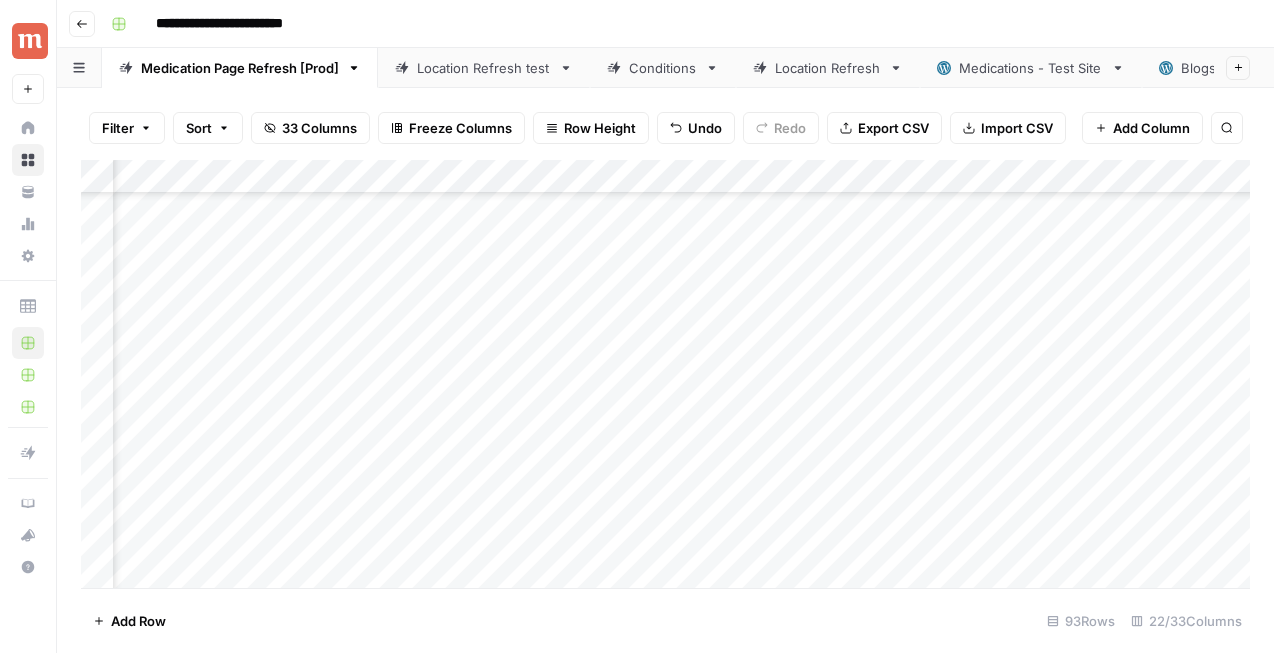 scroll, scrollTop: 1140, scrollLeft: 2372, axis: both 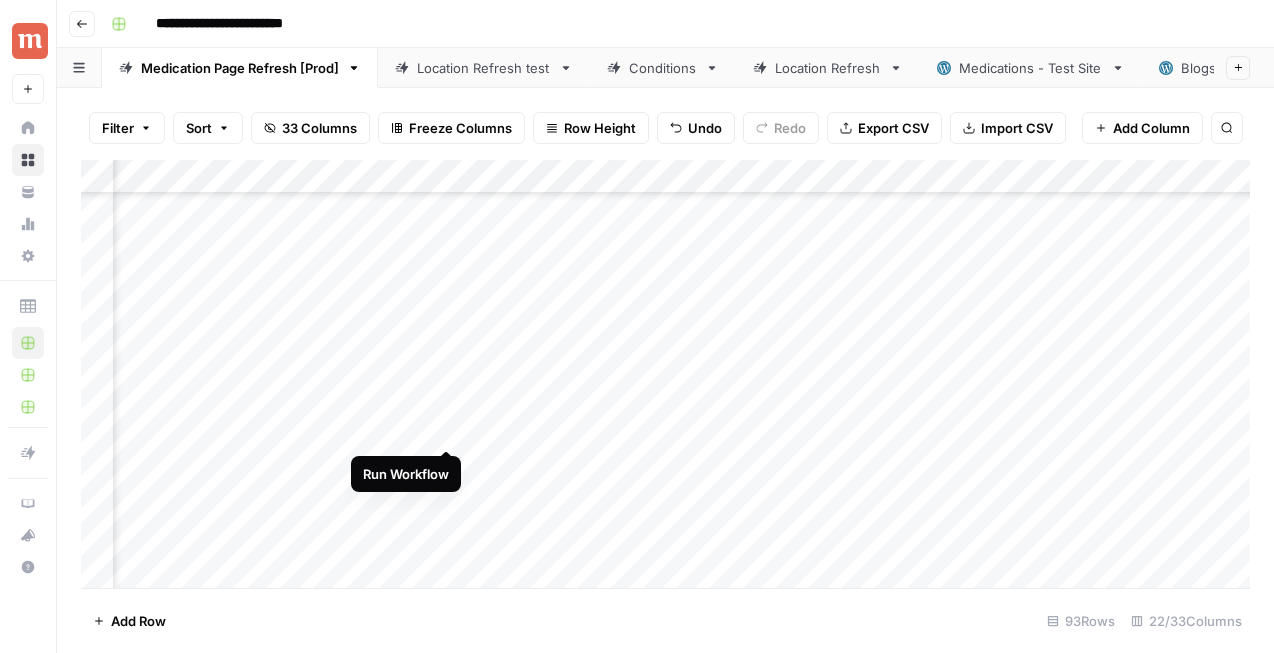 click on "Add Column" at bounding box center [665, 374] 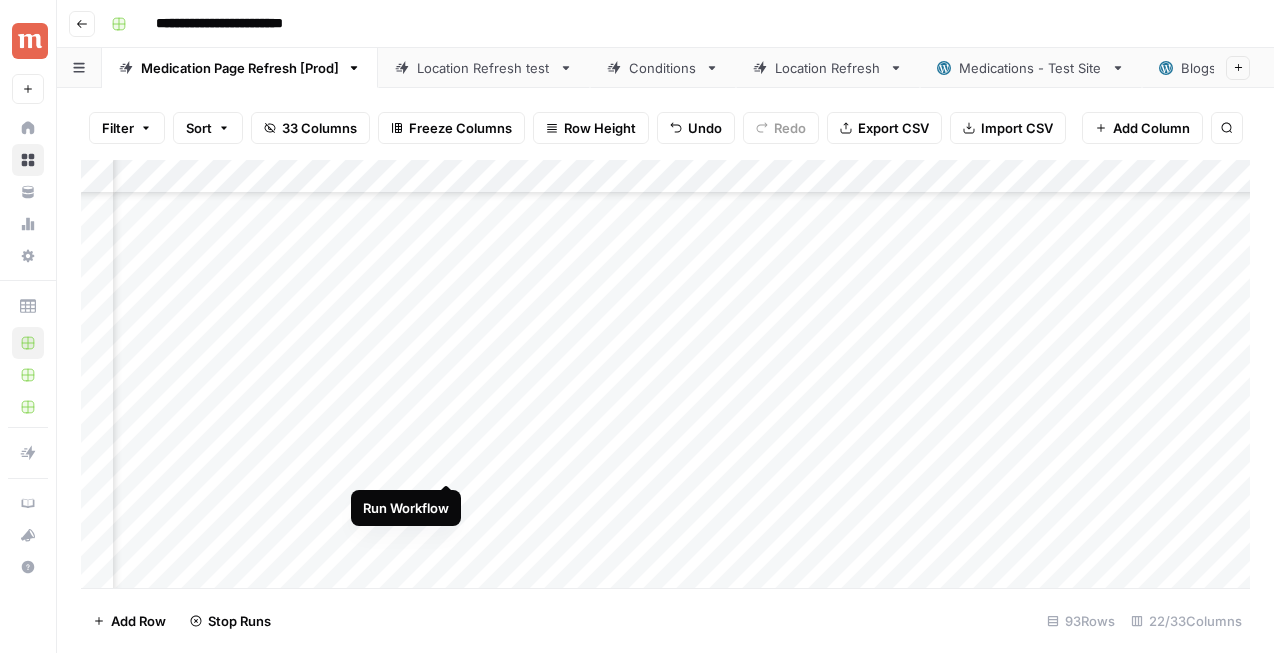 click on "Add Column" at bounding box center [665, 374] 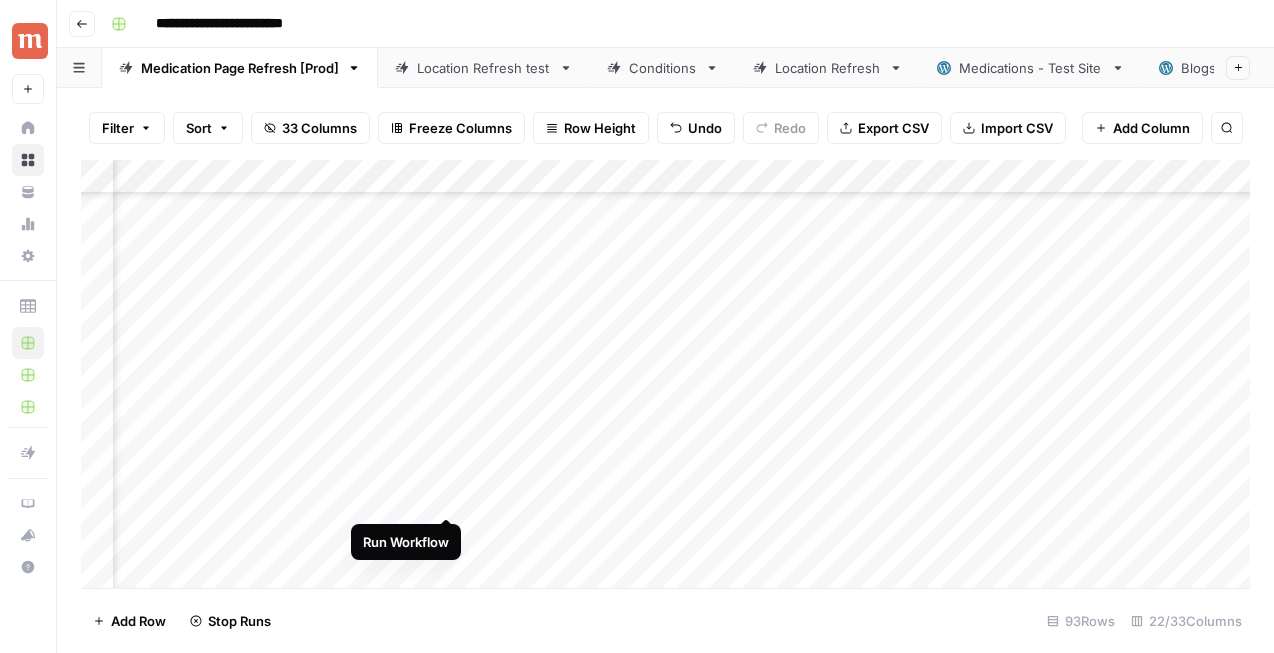 scroll, scrollTop: 1274, scrollLeft: 2372, axis: both 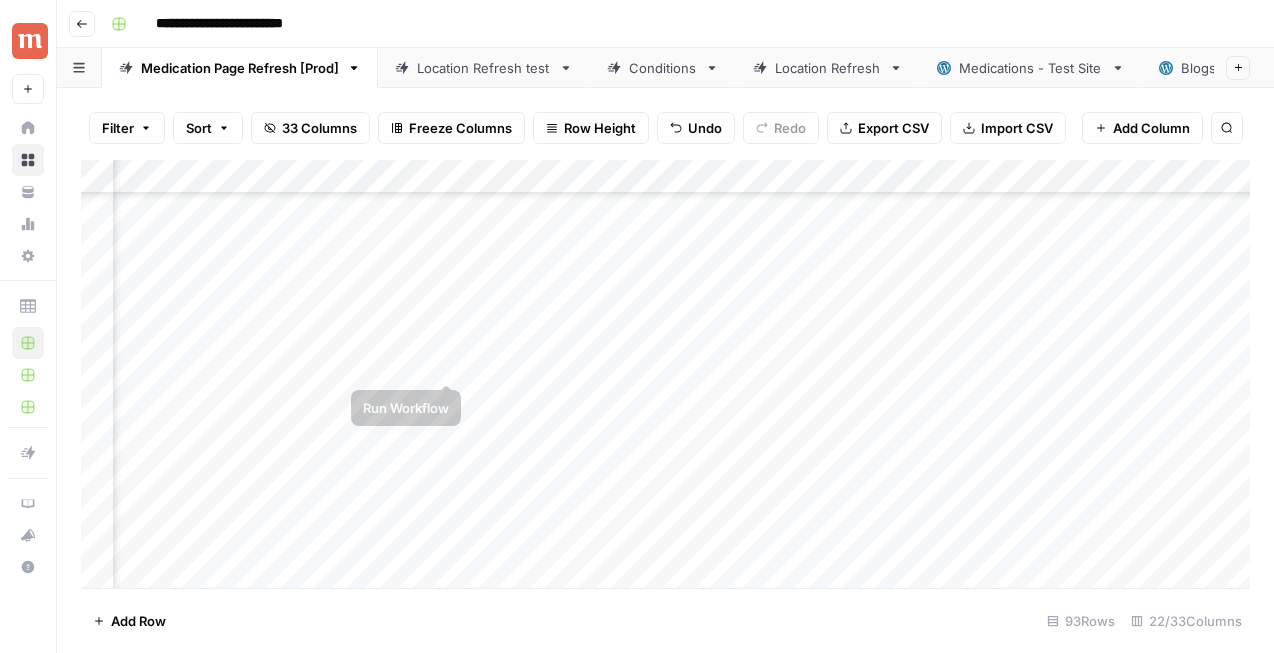 click on "Add Column" at bounding box center (665, 374) 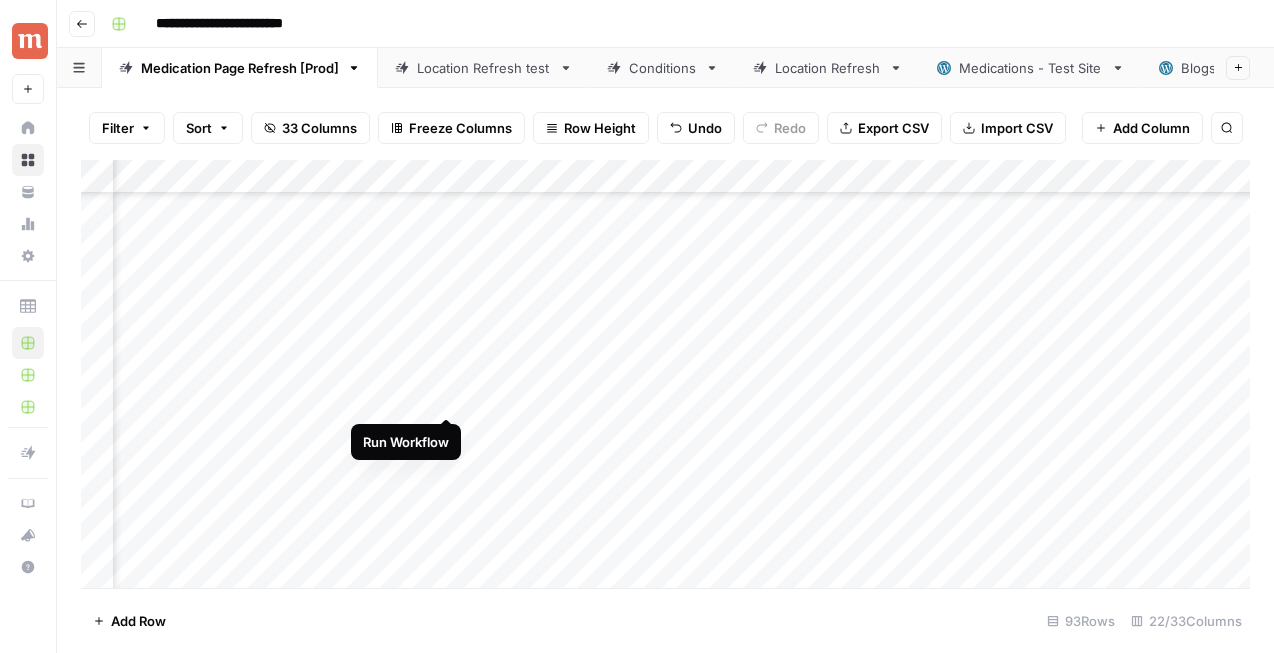 click on "Add Column" at bounding box center [665, 374] 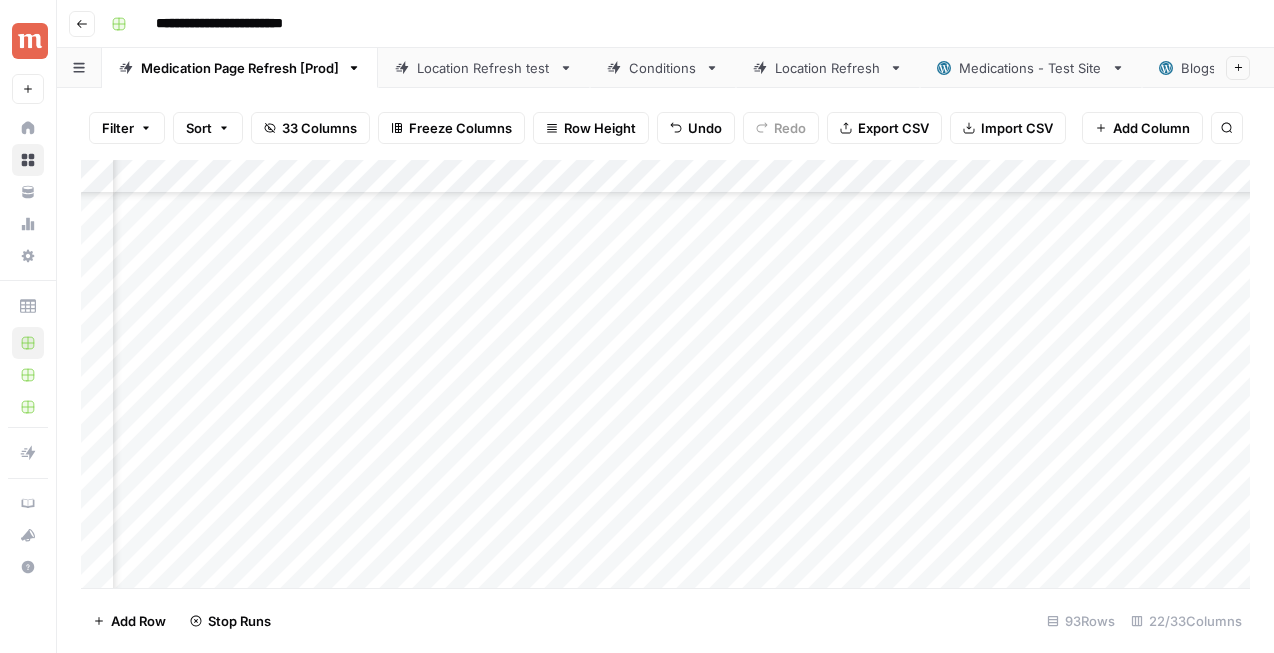 click on "Add Column" at bounding box center [665, 374] 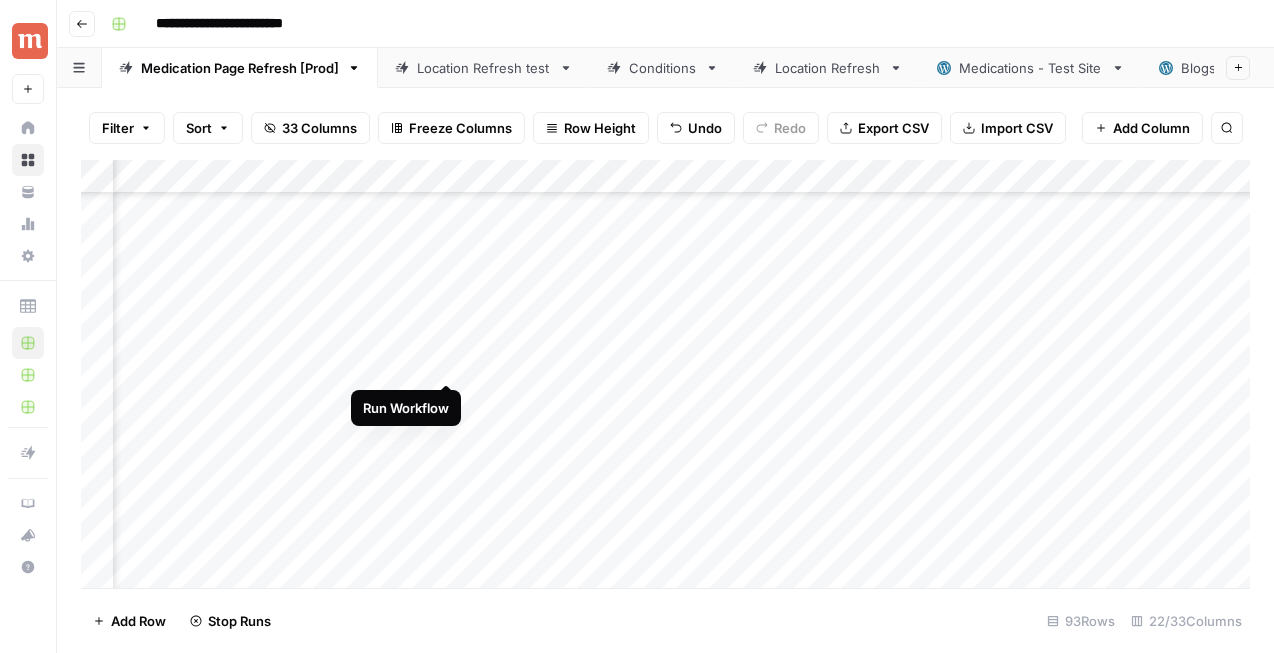 click on "Add Column" at bounding box center (665, 374) 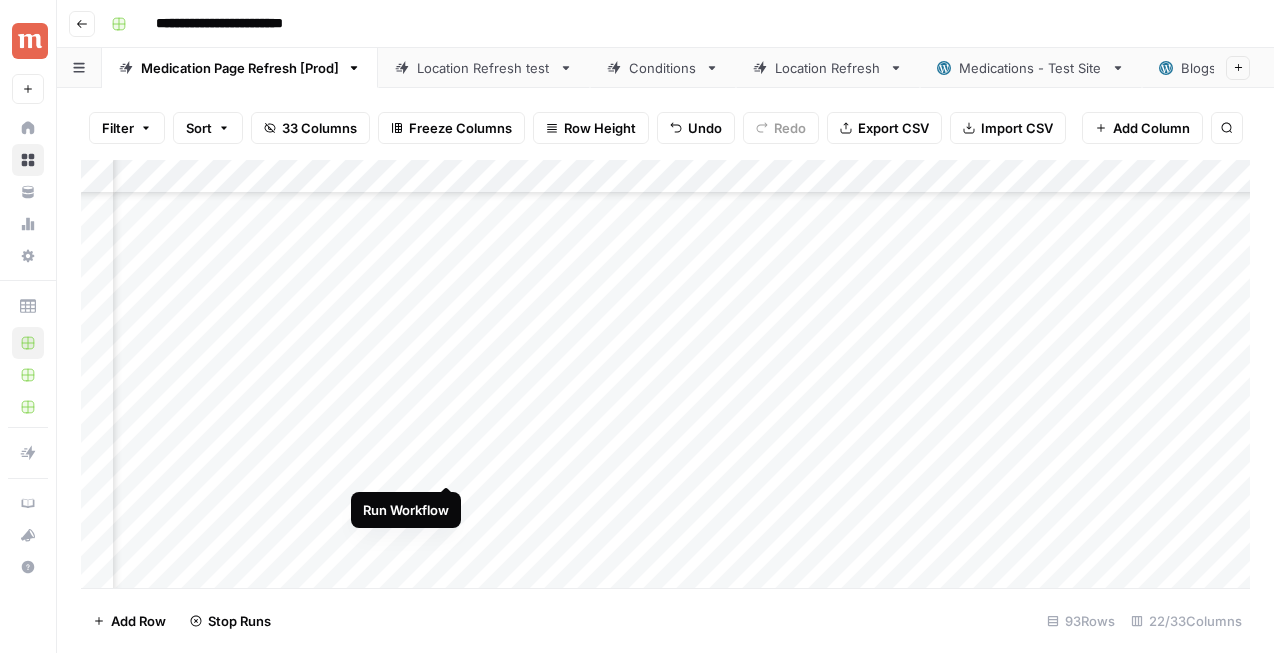 click on "Add Column" at bounding box center (665, 374) 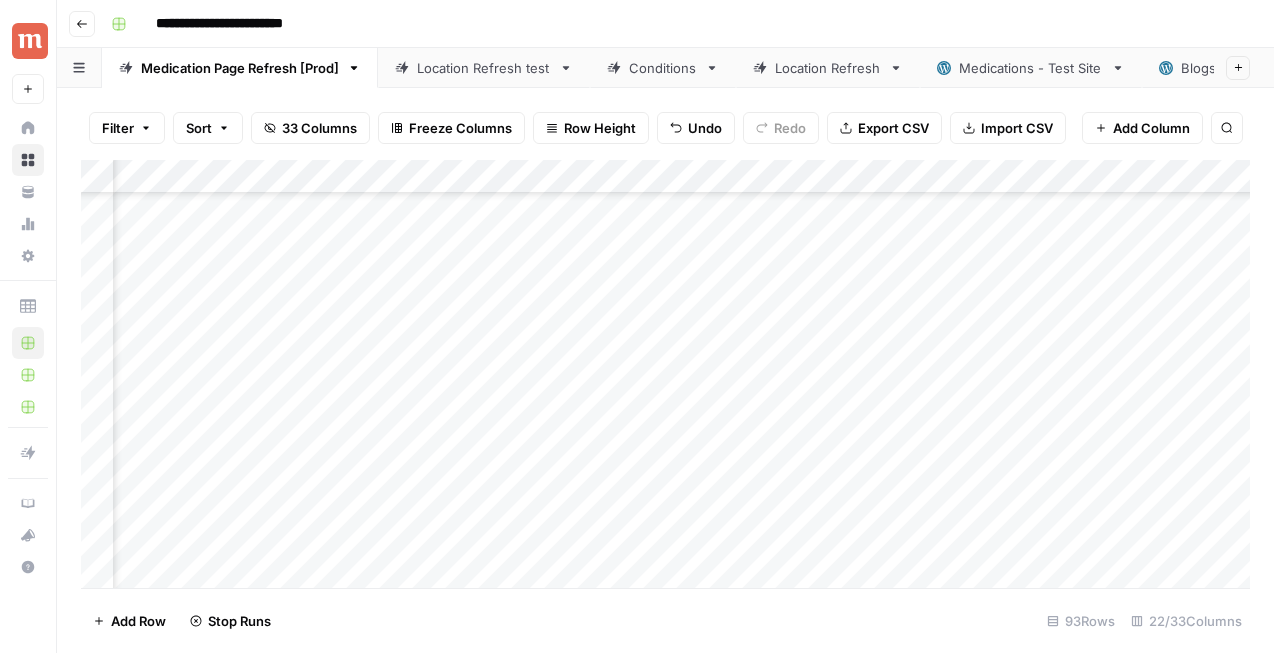 scroll, scrollTop: 1323, scrollLeft: 2372, axis: both 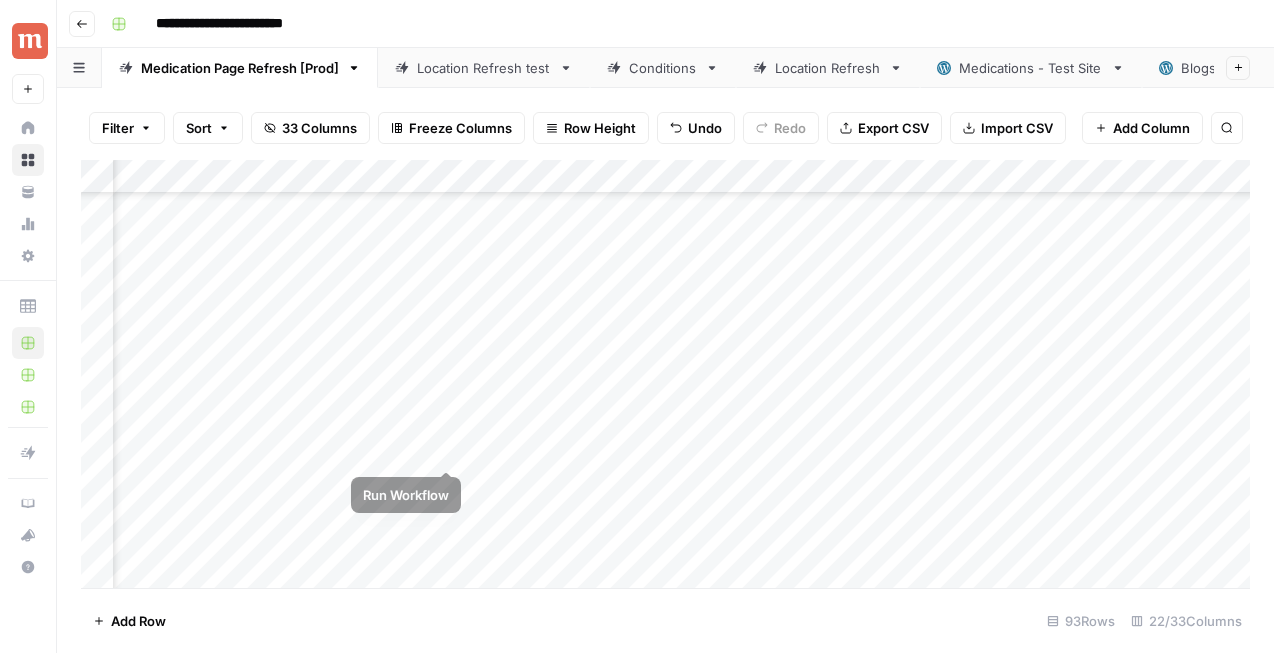 click on "Add Column" at bounding box center [665, 374] 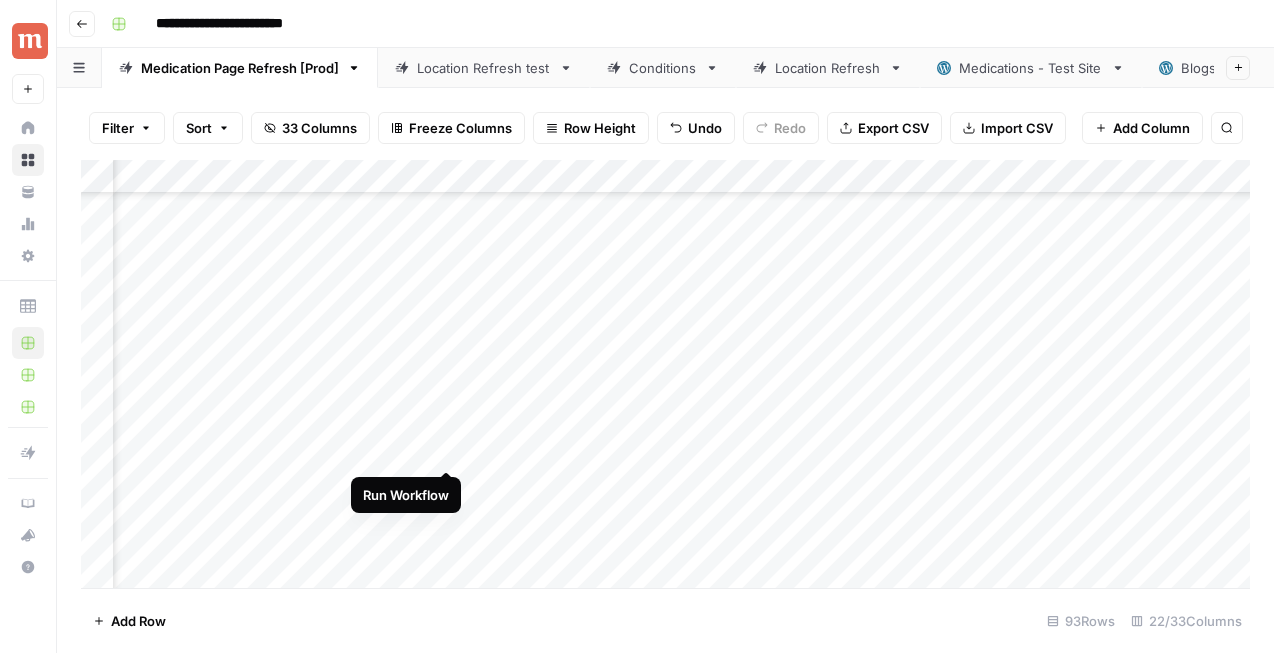 scroll, scrollTop: 1365, scrollLeft: 2372, axis: both 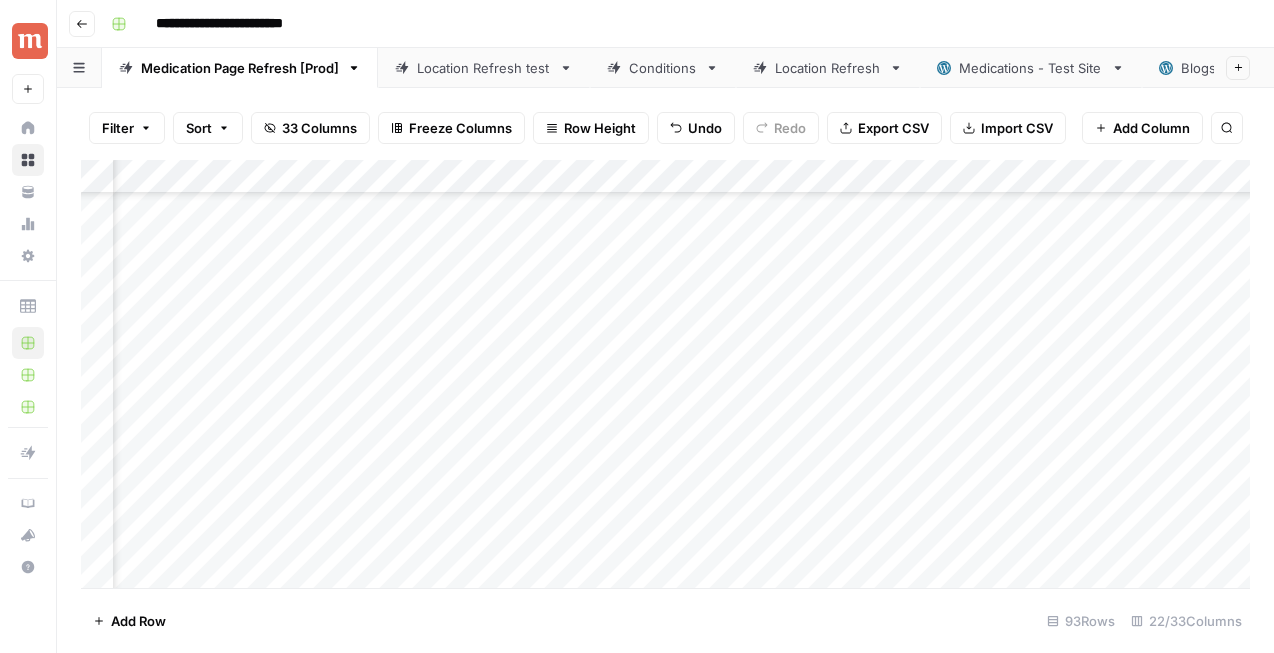 click on "Add Column" at bounding box center (665, 374) 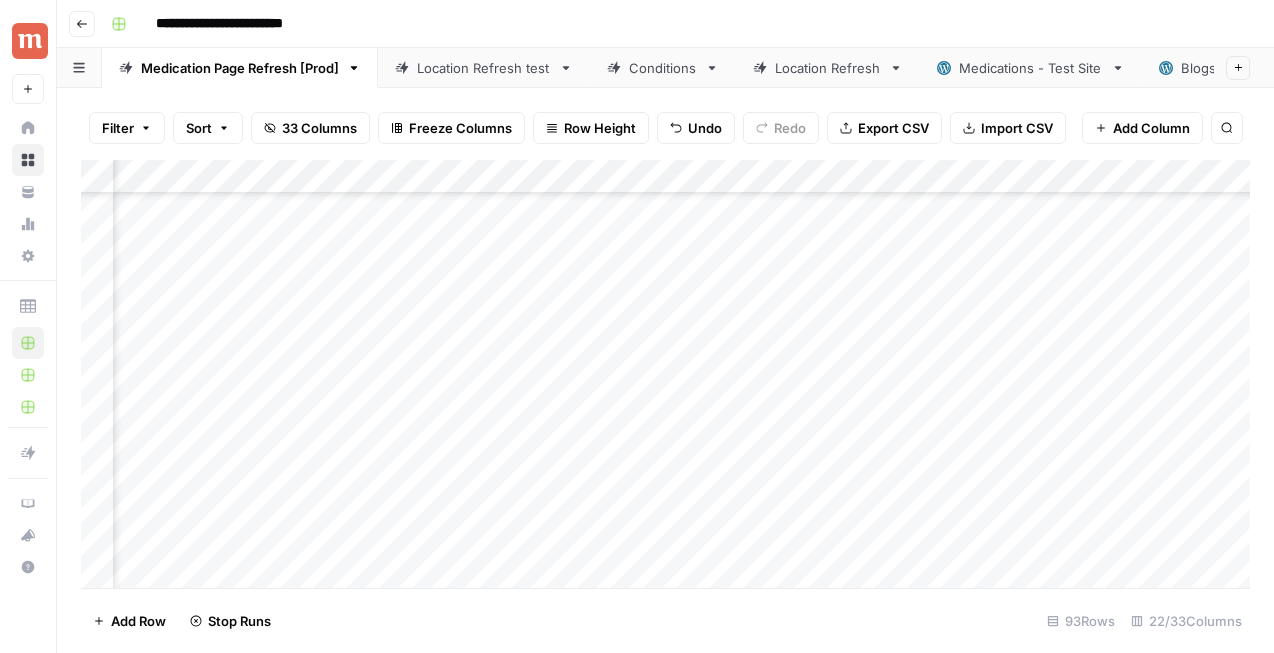 click on "Add Column" at bounding box center (665, 374) 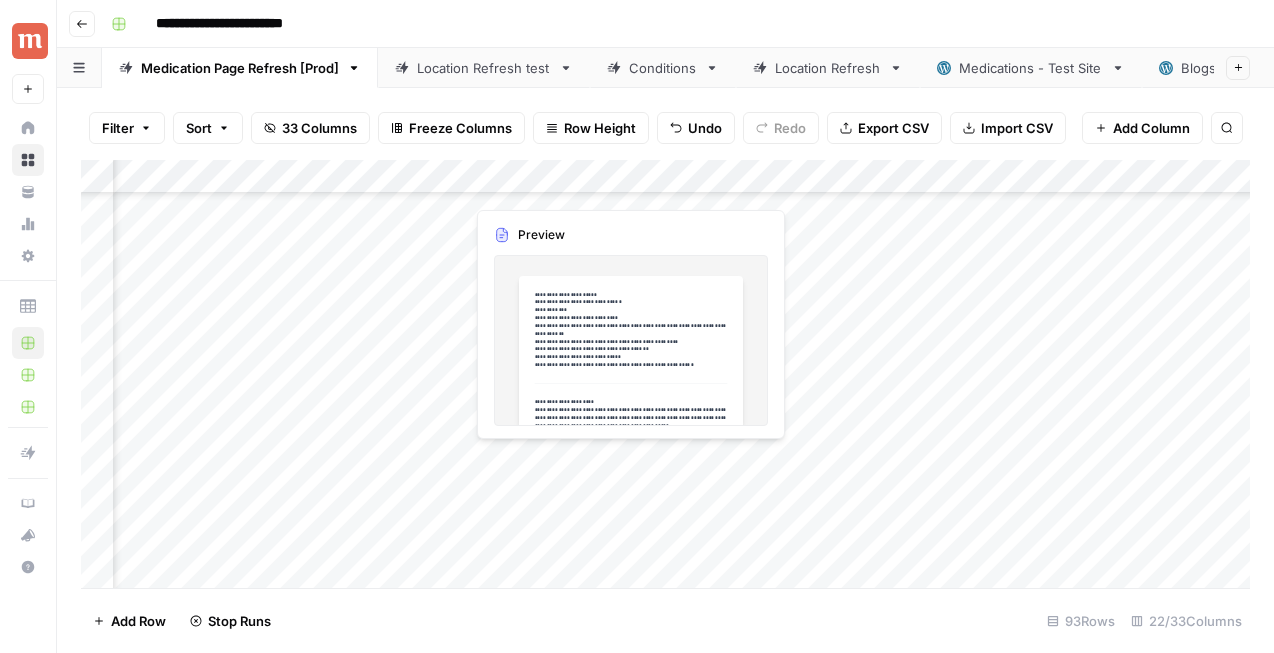 scroll, scrollTop: 1007, scrollLeft: 2858, axis: both 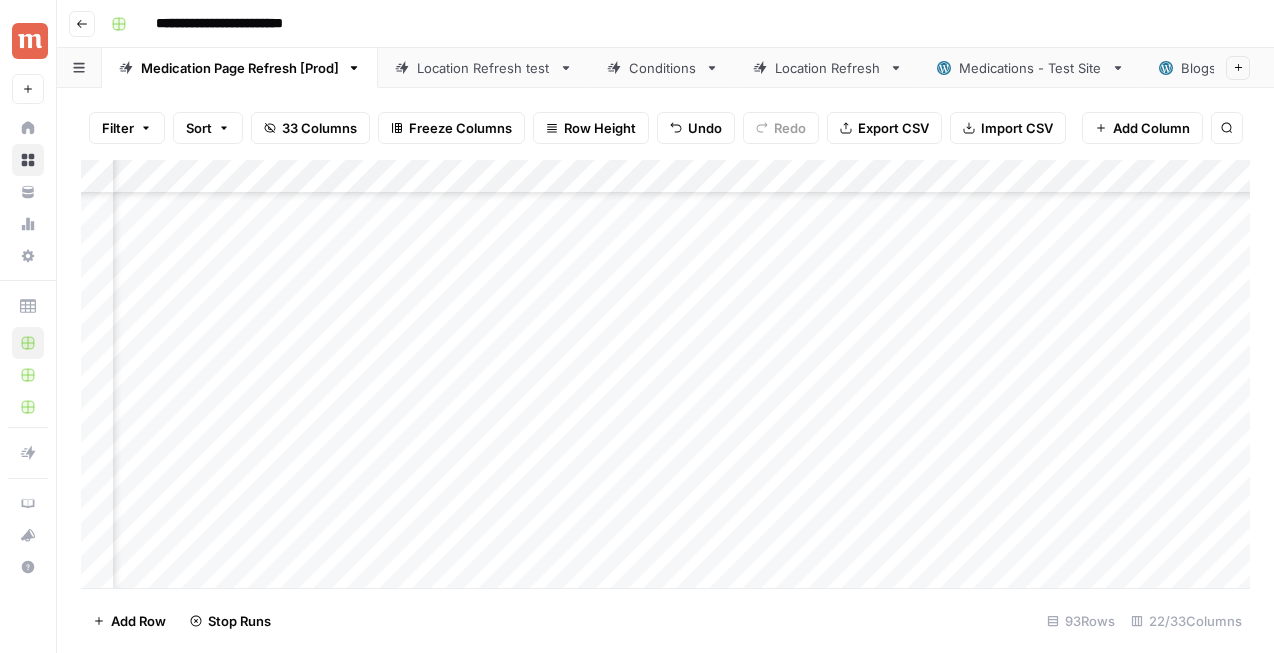 click on "Add Column" at bounding box center (665, 374) 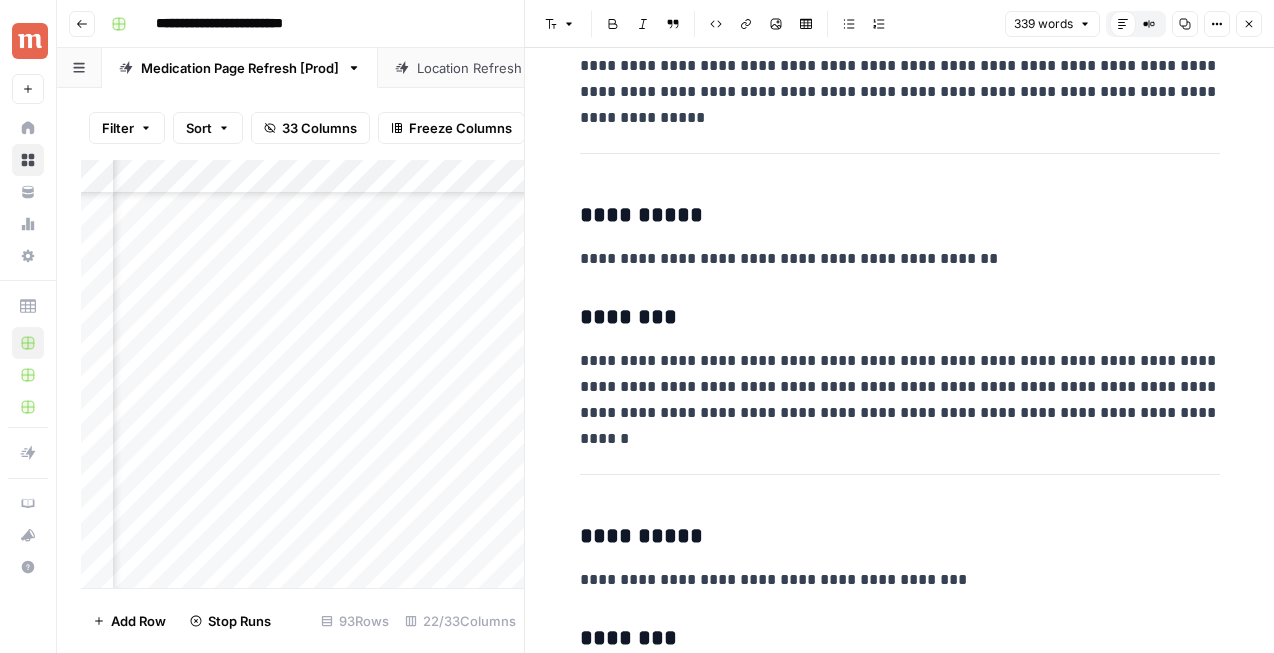 scroll, scrollTop: 1618, scrollLeft: 0, axis: vertical 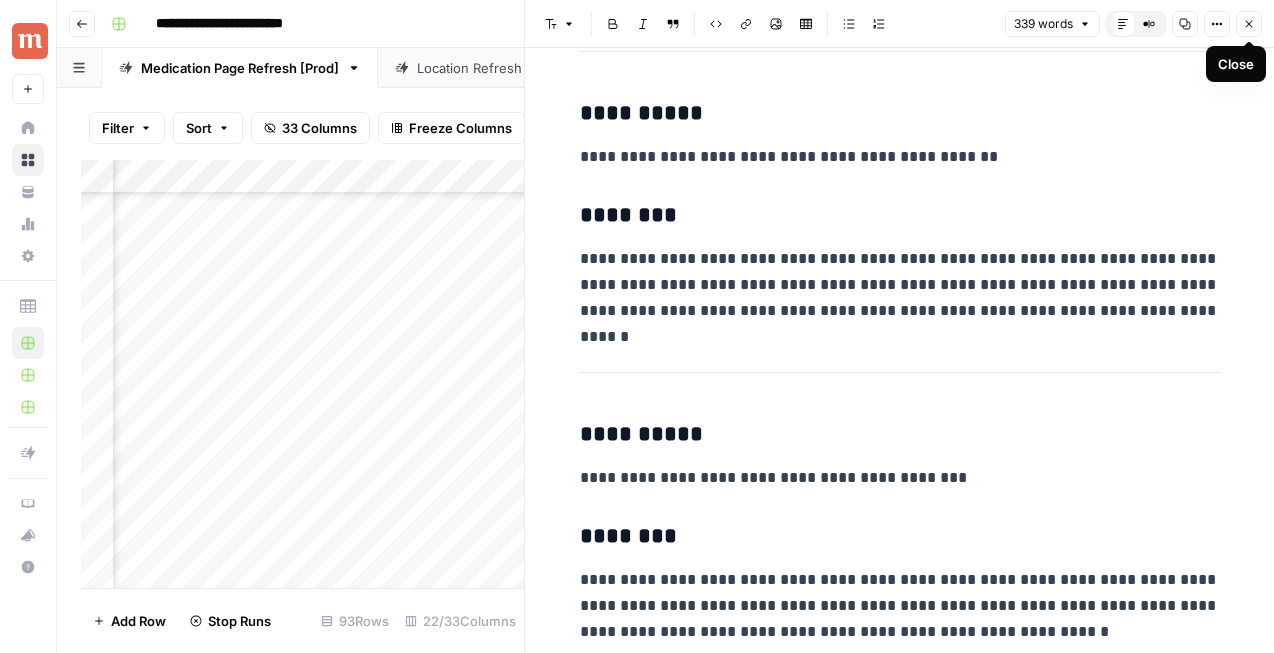 click 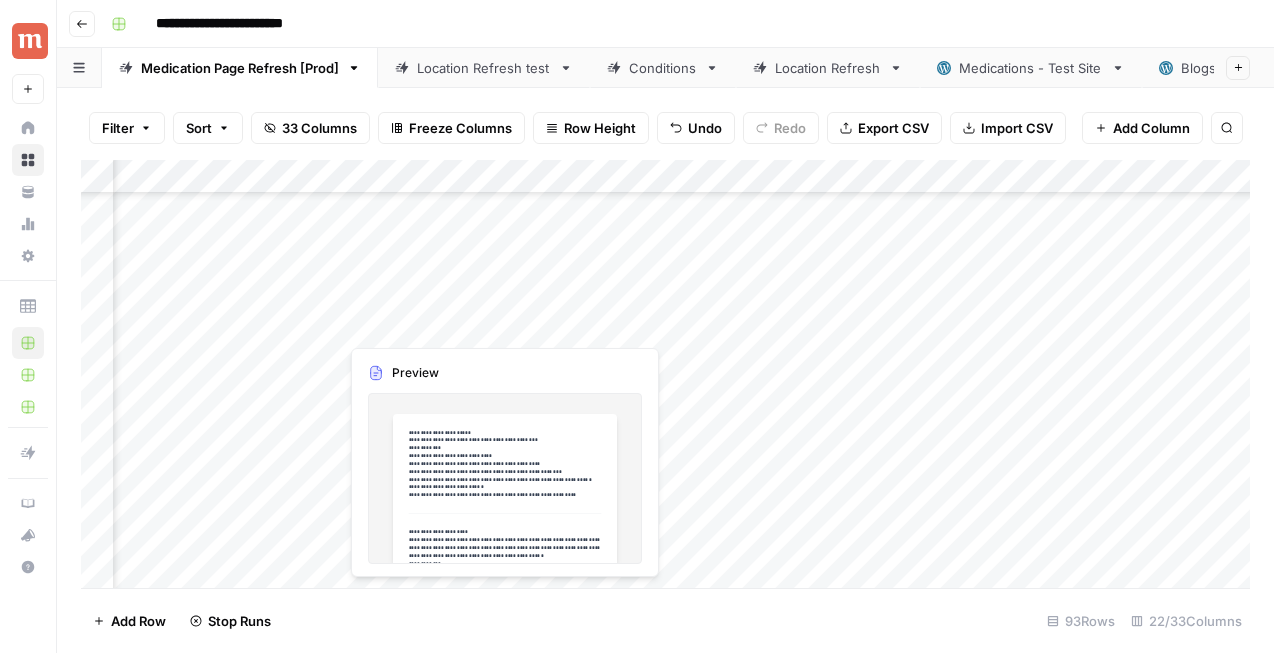 click on "Add Column" at bounding box center (665, 374) 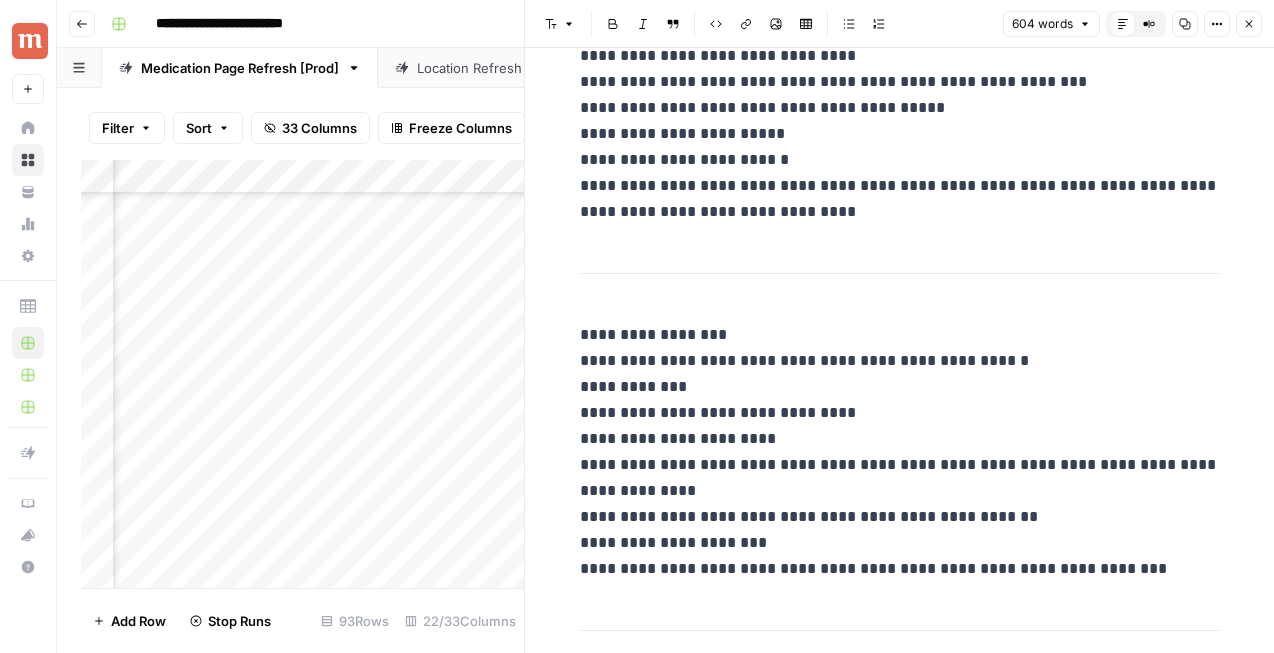scroll, scrollTop: 0, scrollLeft: 0, axis: both 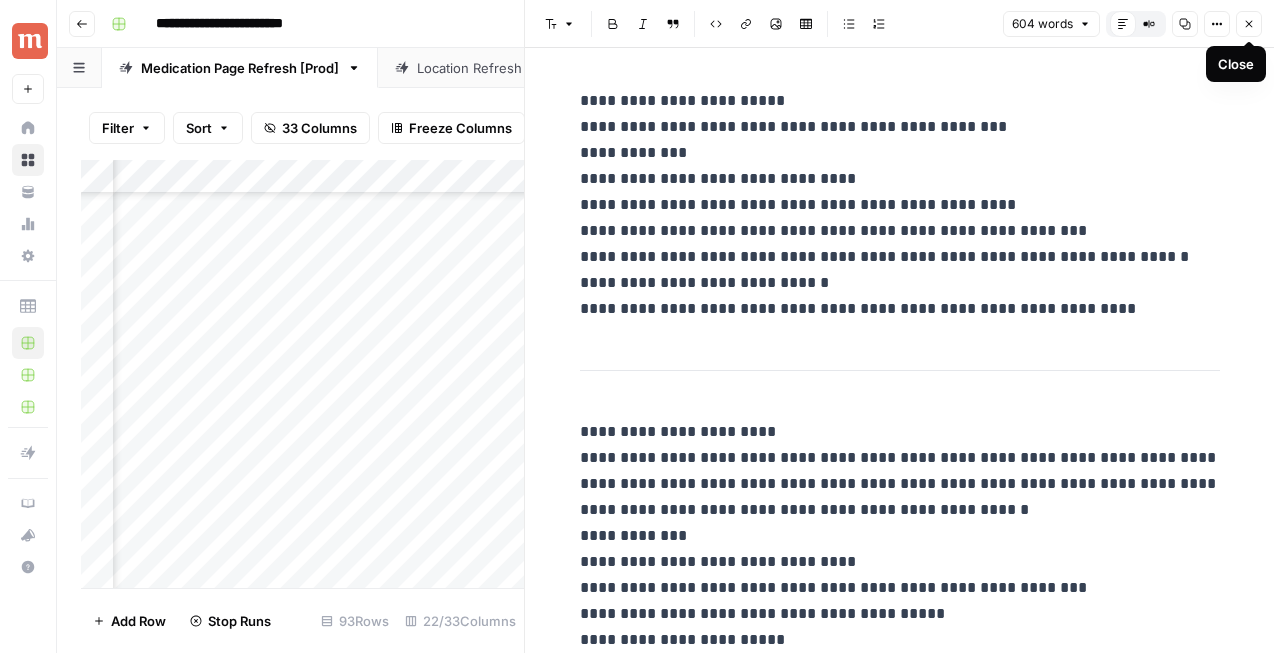 click 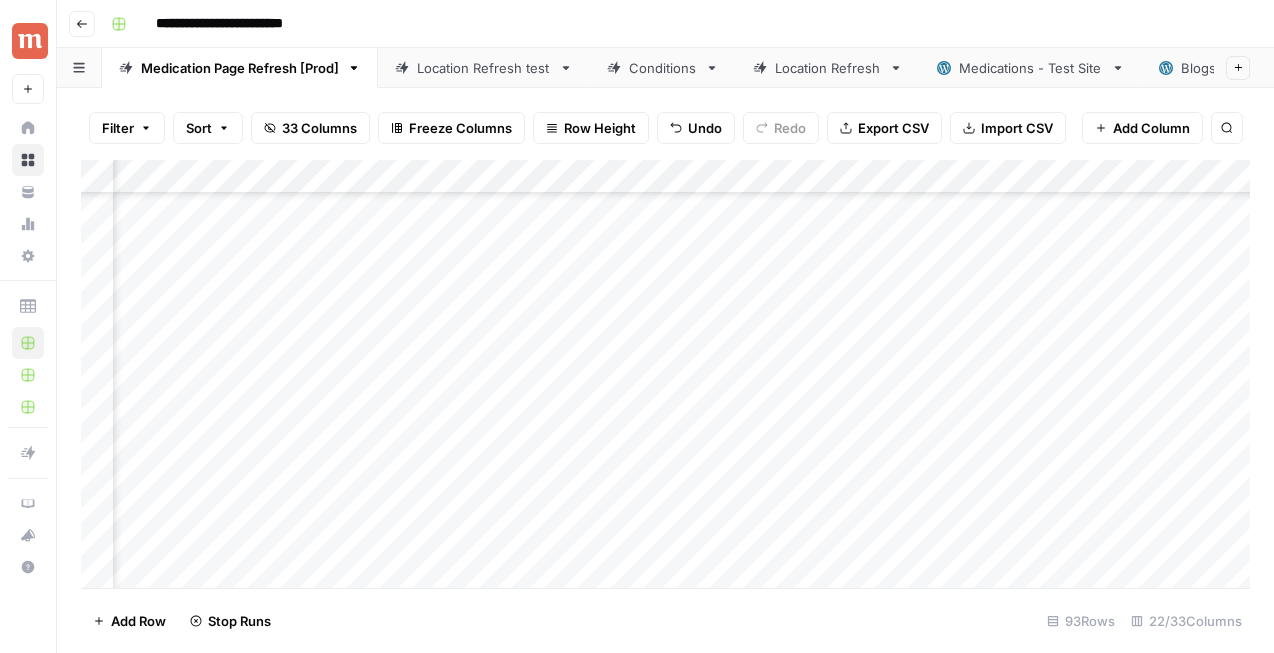 click on "Add Column" at bounding box center (665, 374) 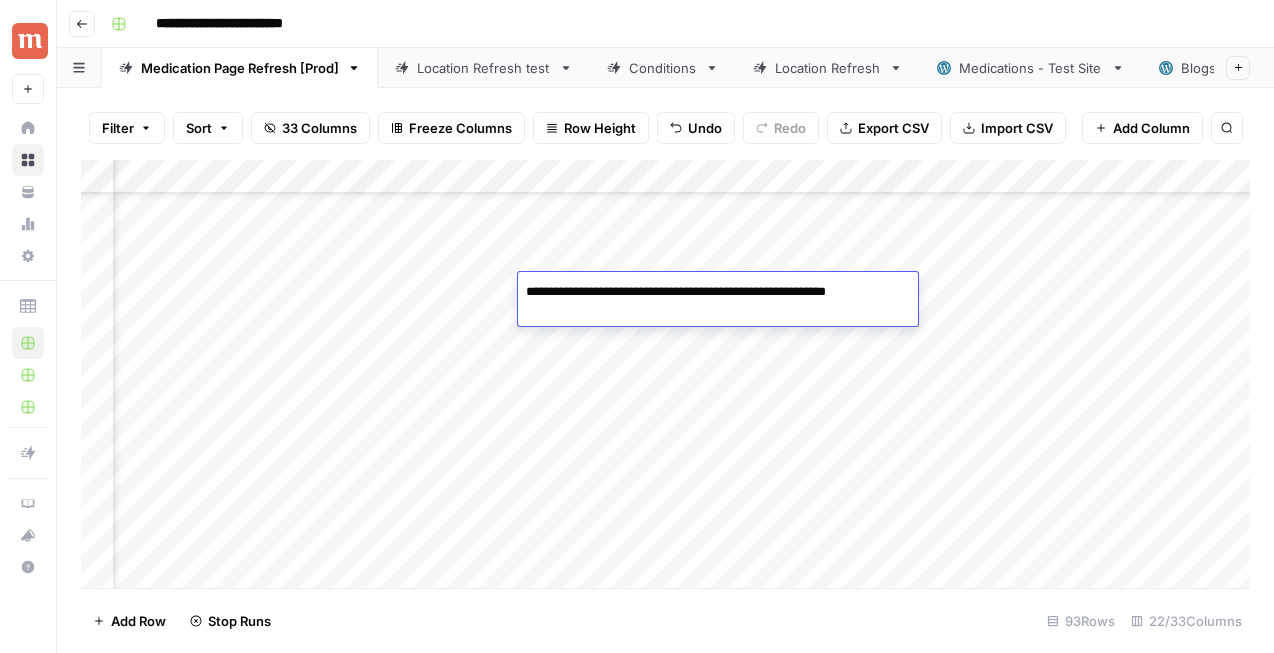 drag, startPoint x: 584, startPoint y: 293, endPoint x: 508, endPoint y: 293, distance: 76 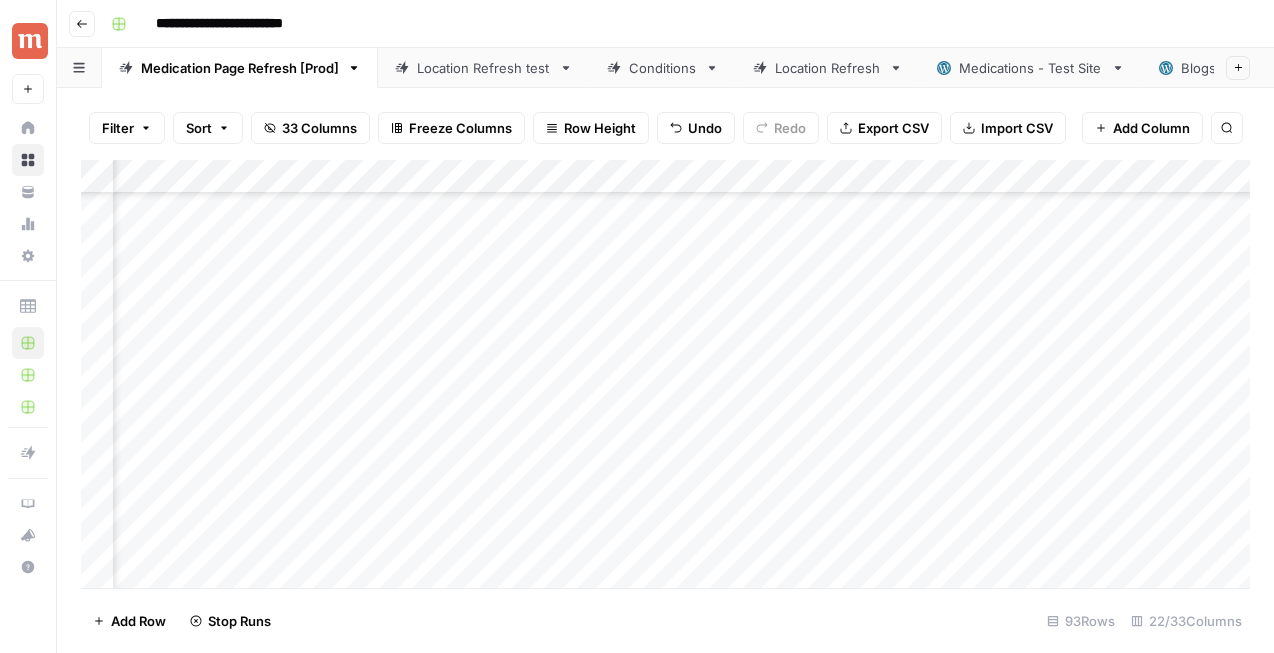 click on "Add Column" at bounding box center (665, 374) 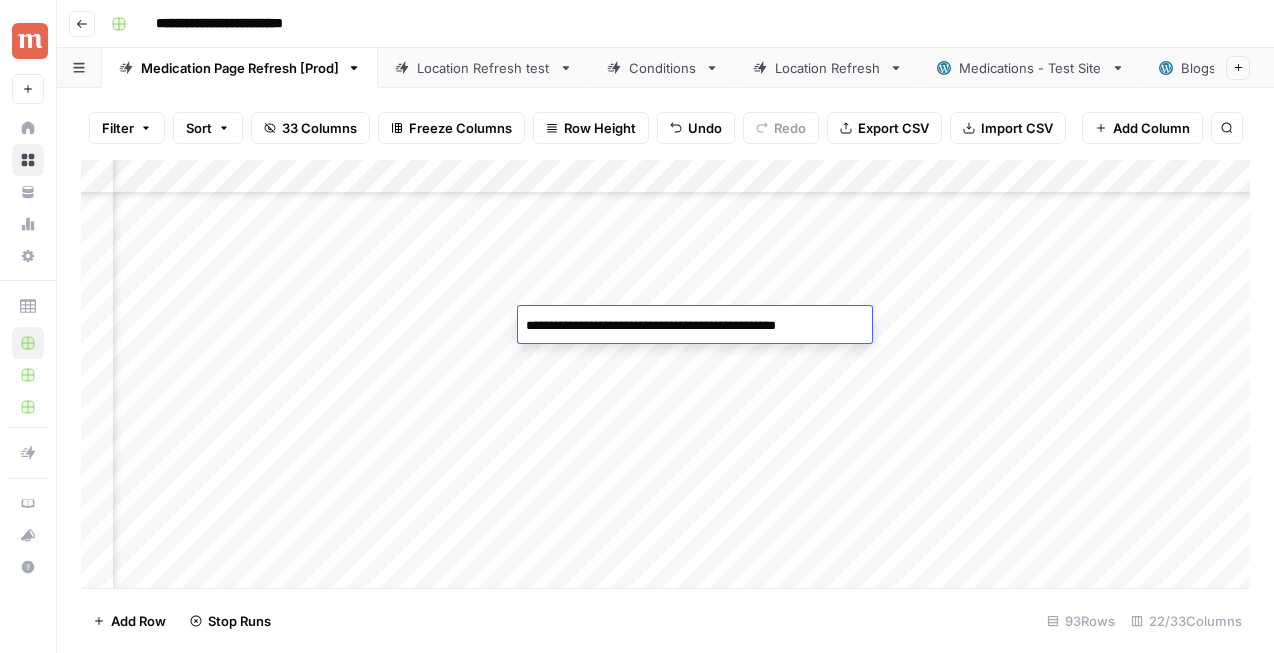 drag, startPoint x: 599, startPoint y: 325, endPoint x: 492, endPoint y: 325, distance: 107 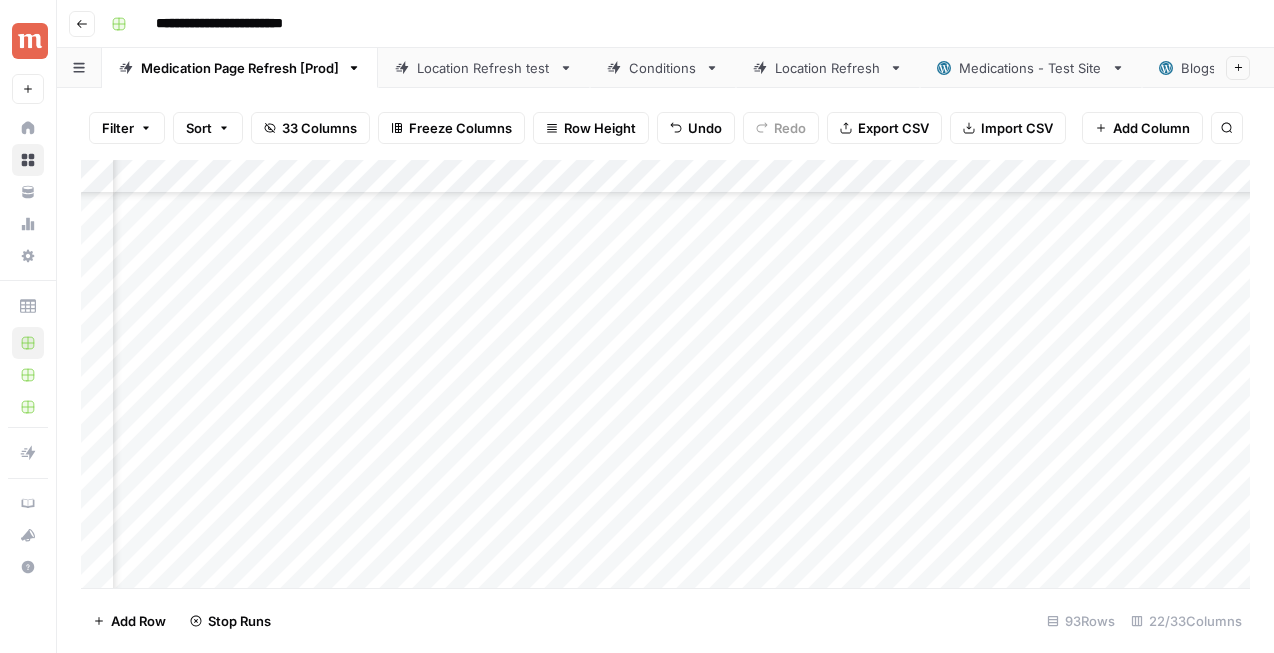 click on "Add Column" at bounding box center (665, 374) 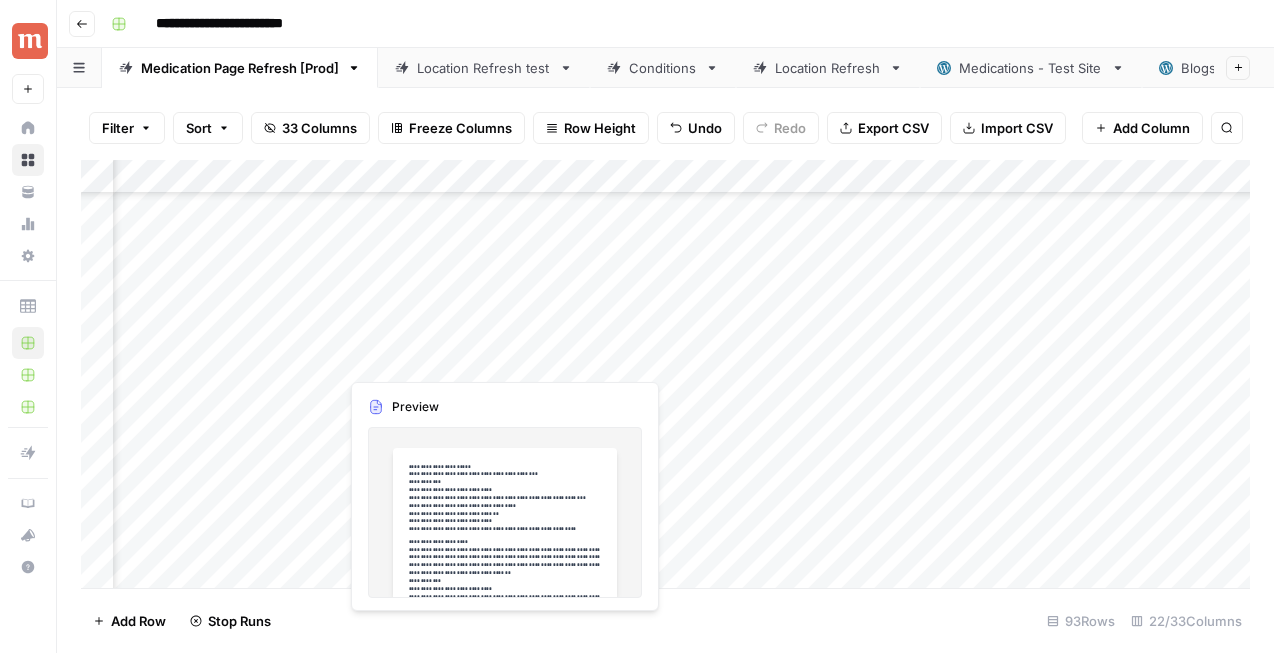 click on "Add Column" at bounding box center (665, 374) 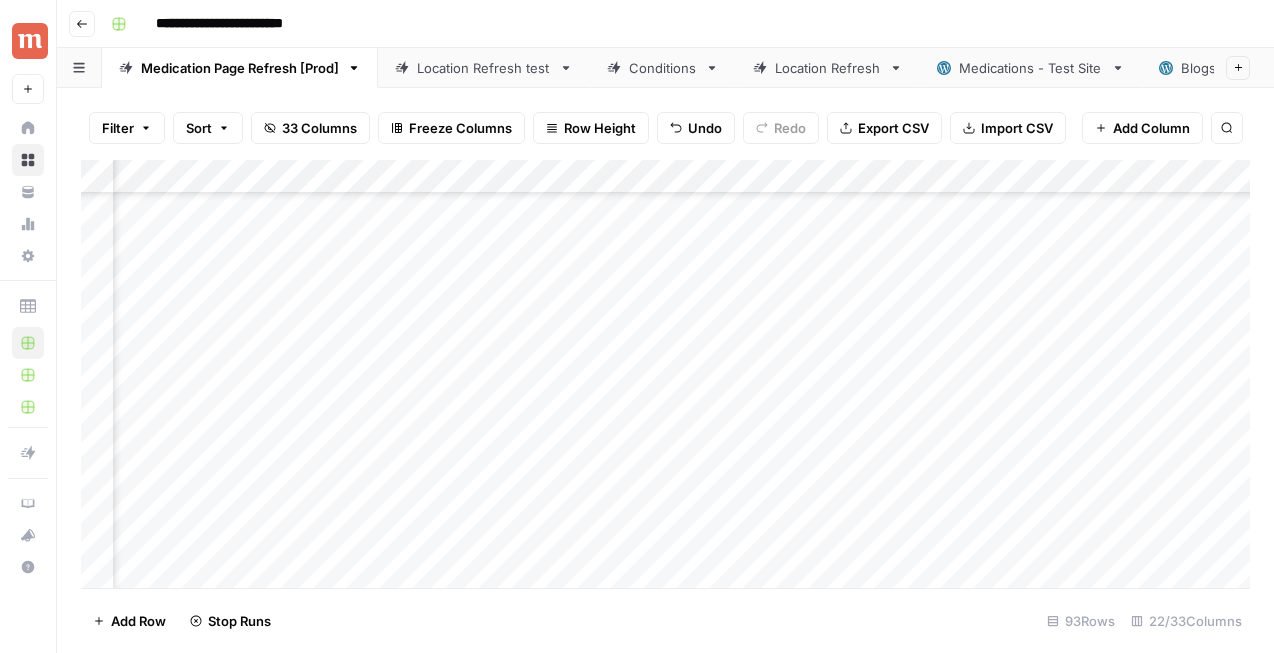 click on "Add Column" at bounding box center [665, 374] 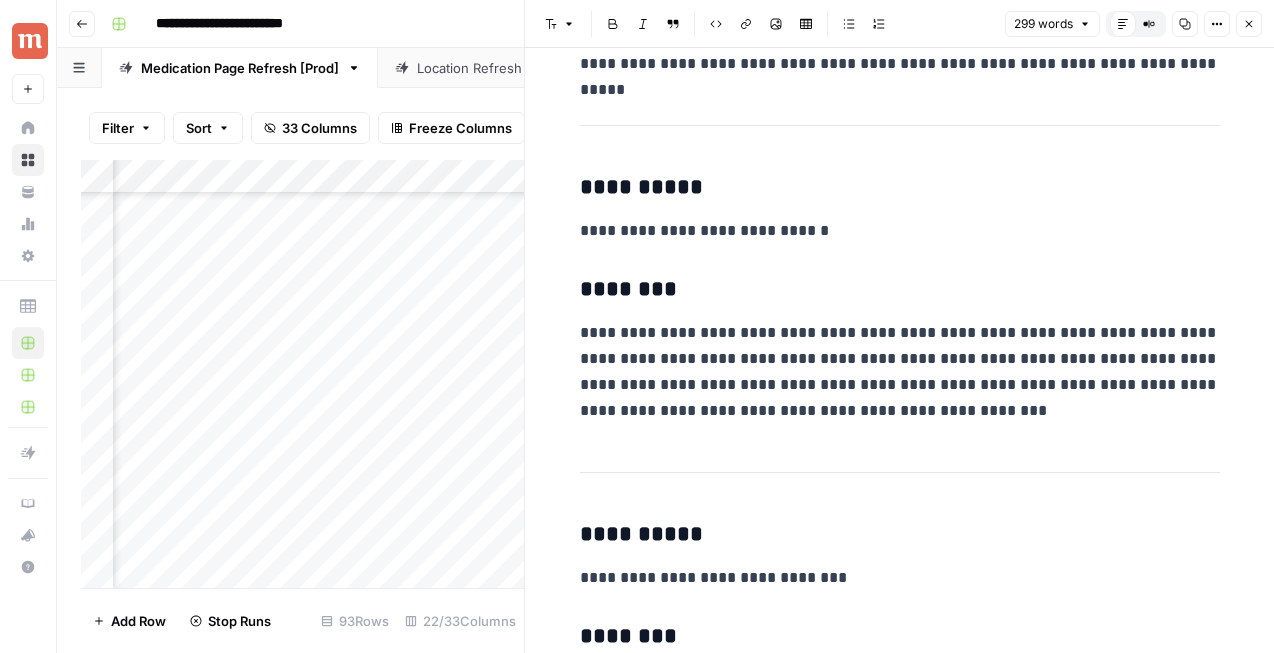 scroll, scrollTop: 1349, scrollLeft: 0, axis: vertical 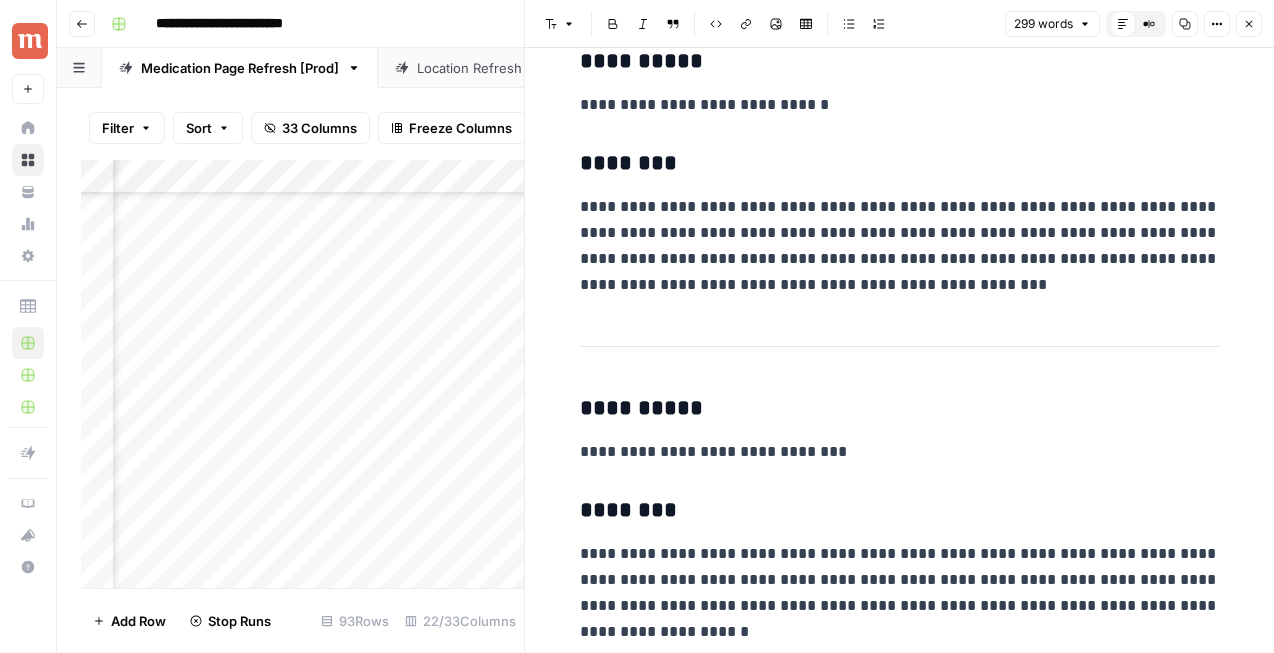 click 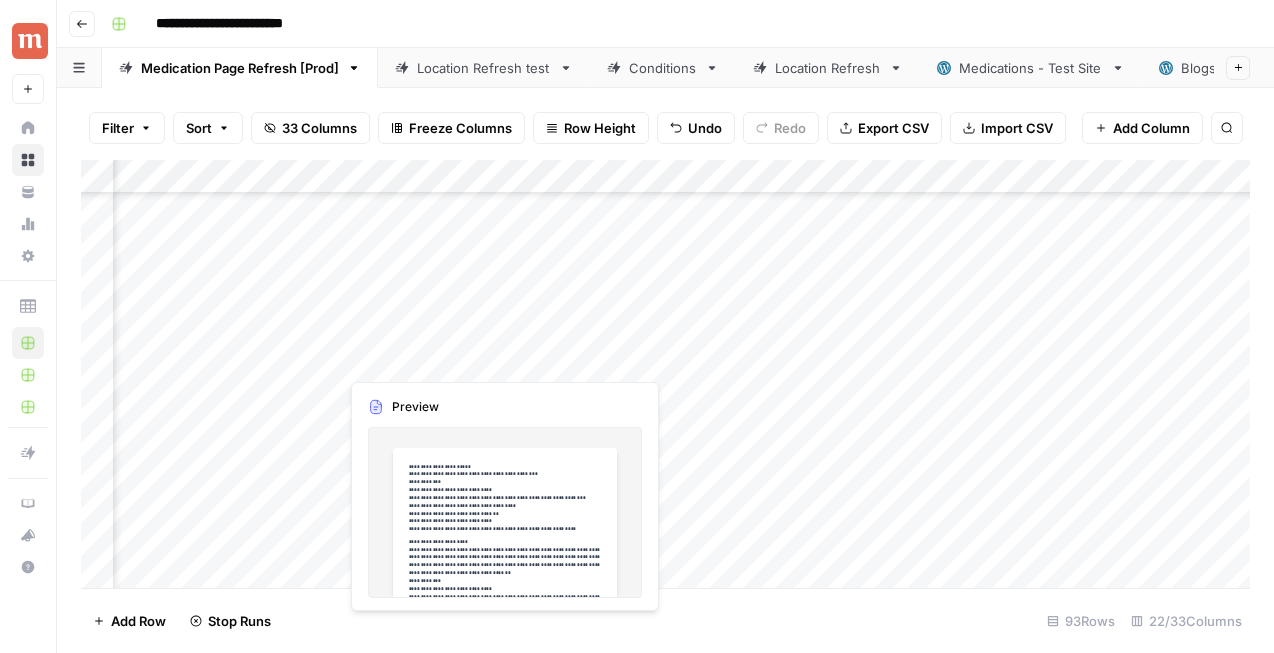 click on "Add Column" at bounding box center [665, 374] 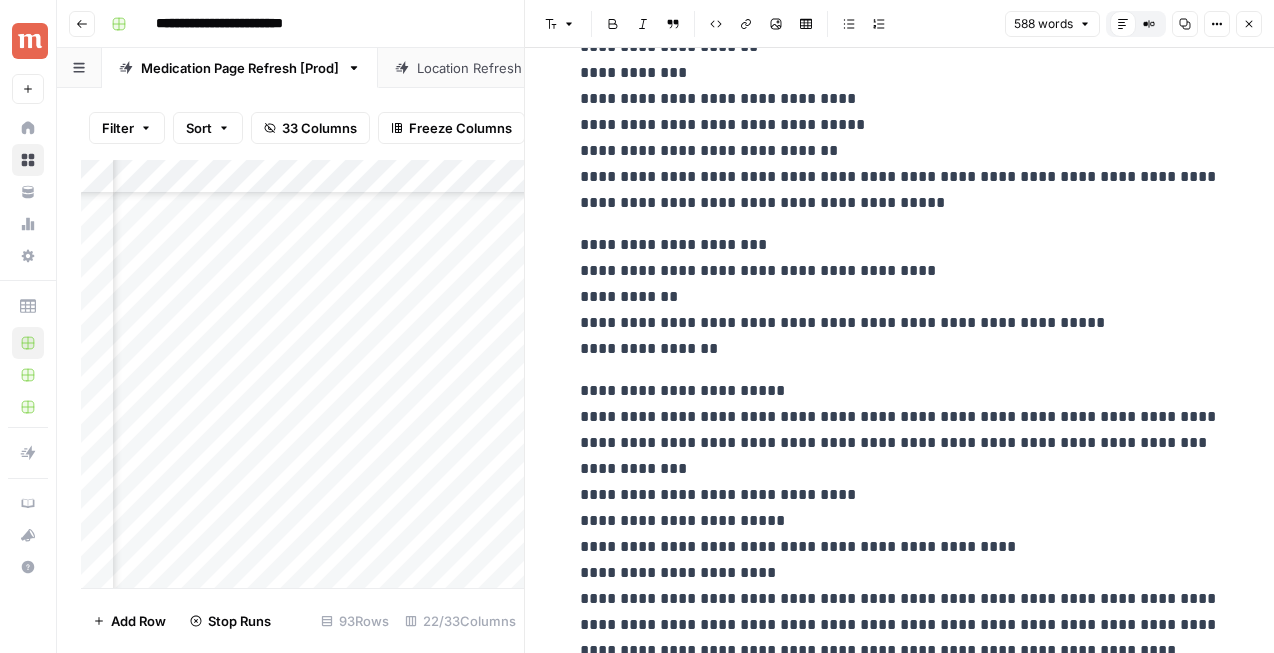scroll, scrollTop: 1921, scrollLeft: 0, axis: vertical 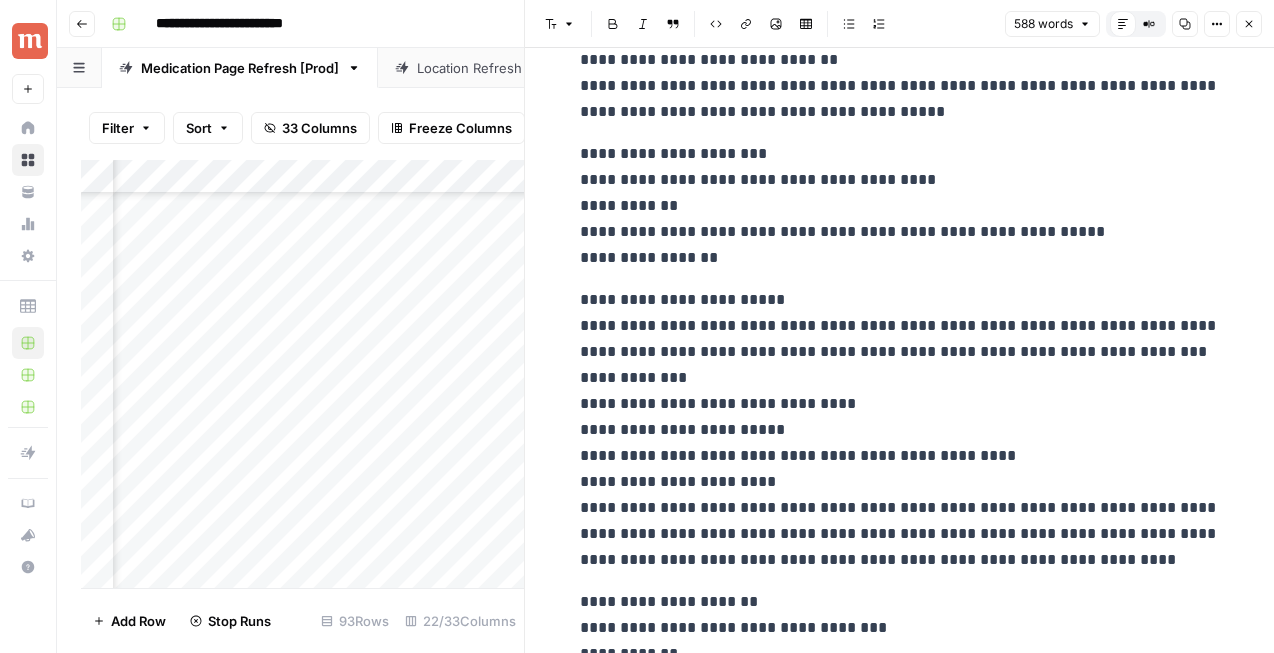 click 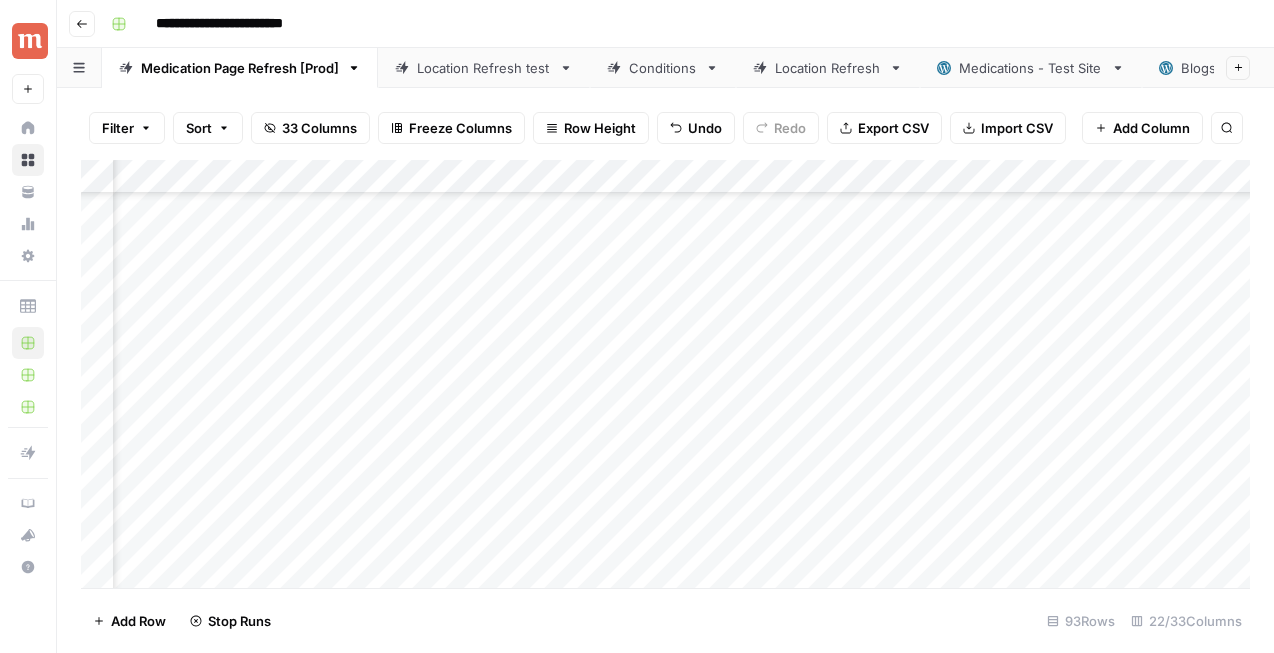 click on "Add Column" at bounding box center [665, 374] 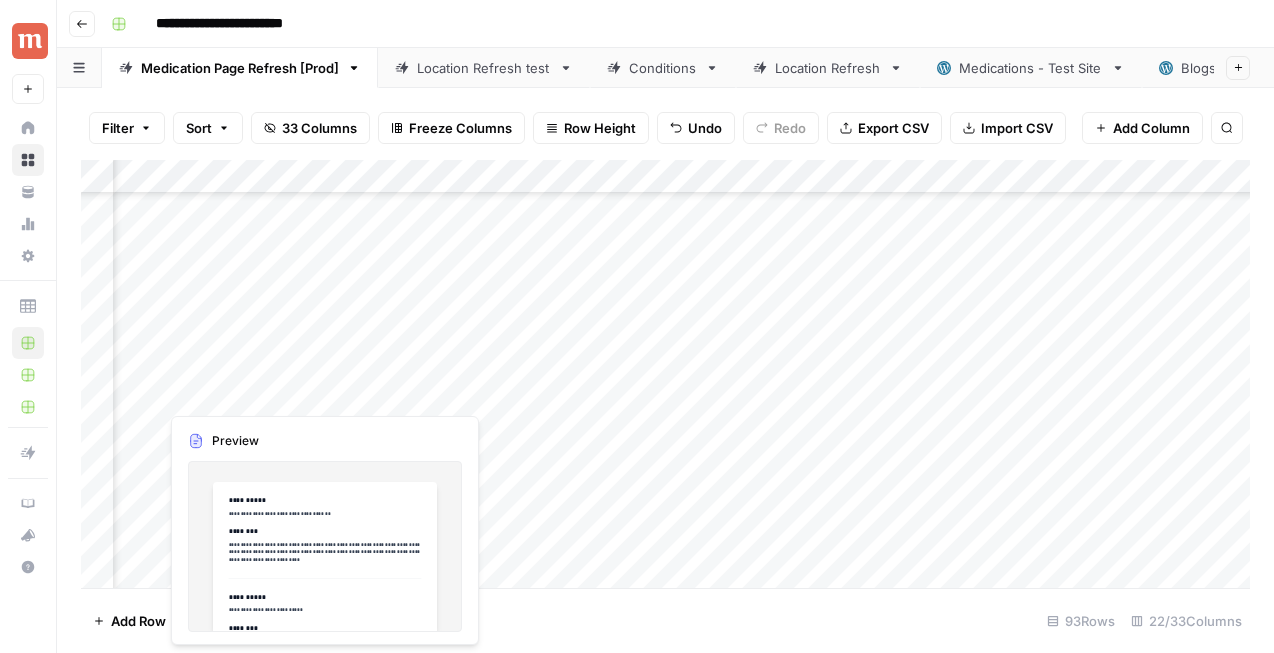 click on "Add Column" at bounding box center (665, 374) 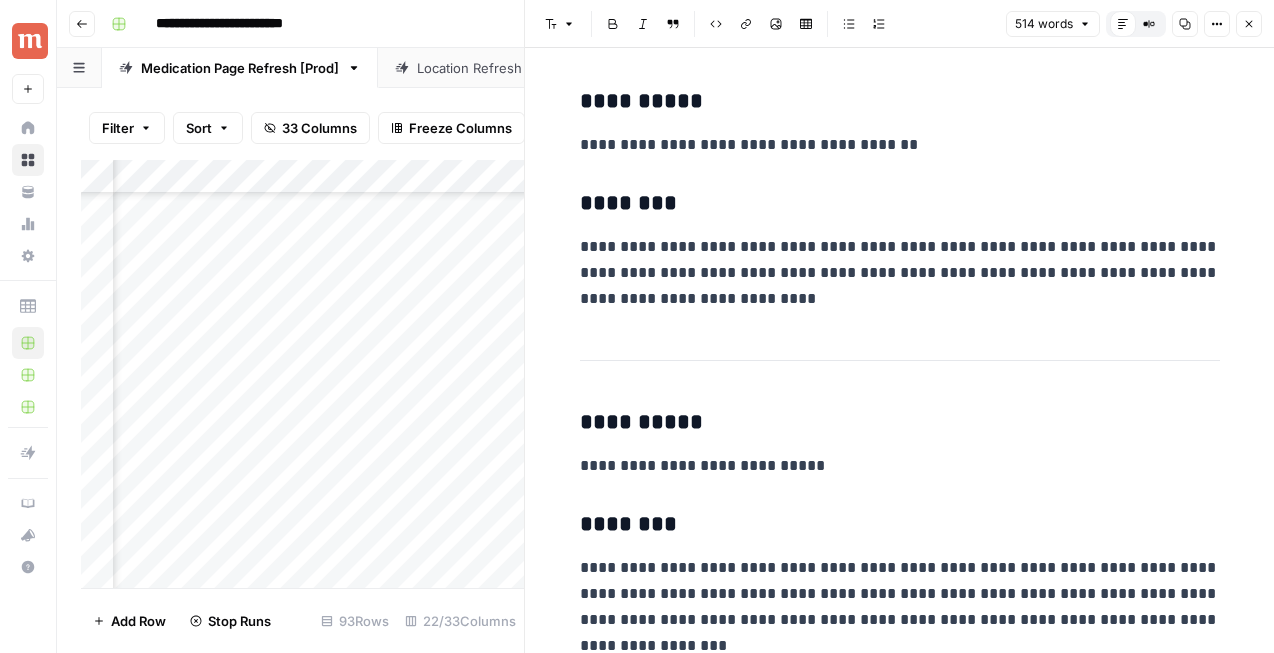 click on "Close" at bounding box center (1249, 24) 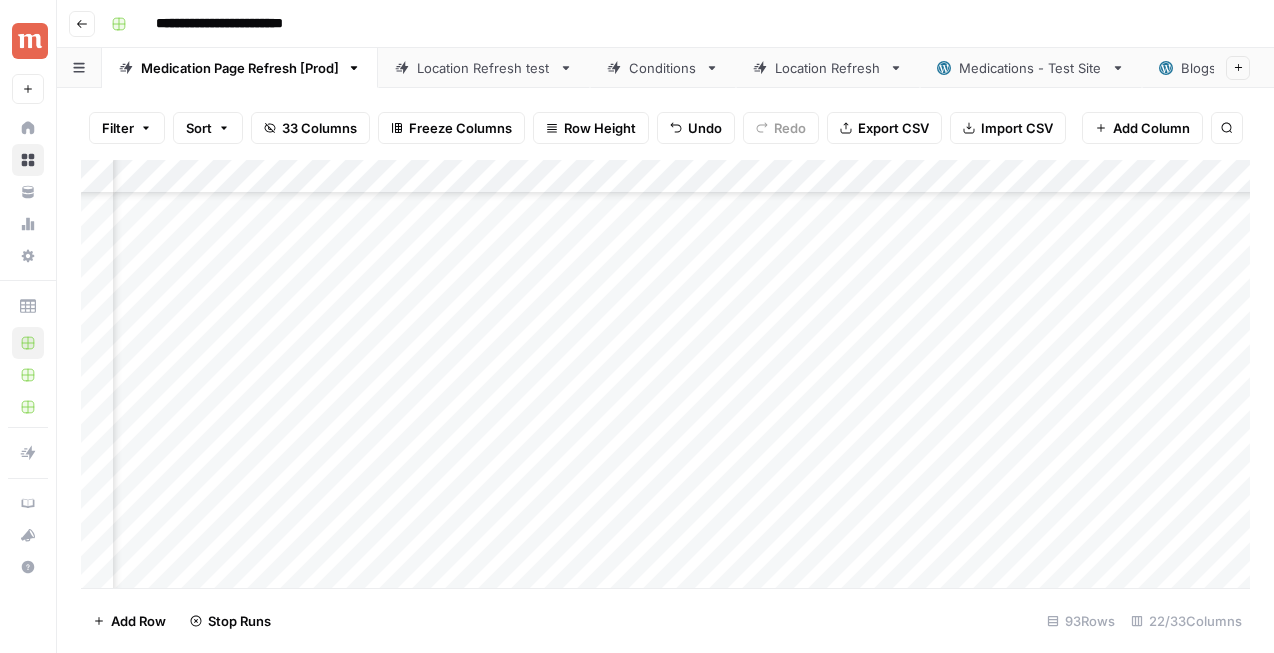 scroll, scrollTop: 1425, scrollLeft: 2412, axis: both 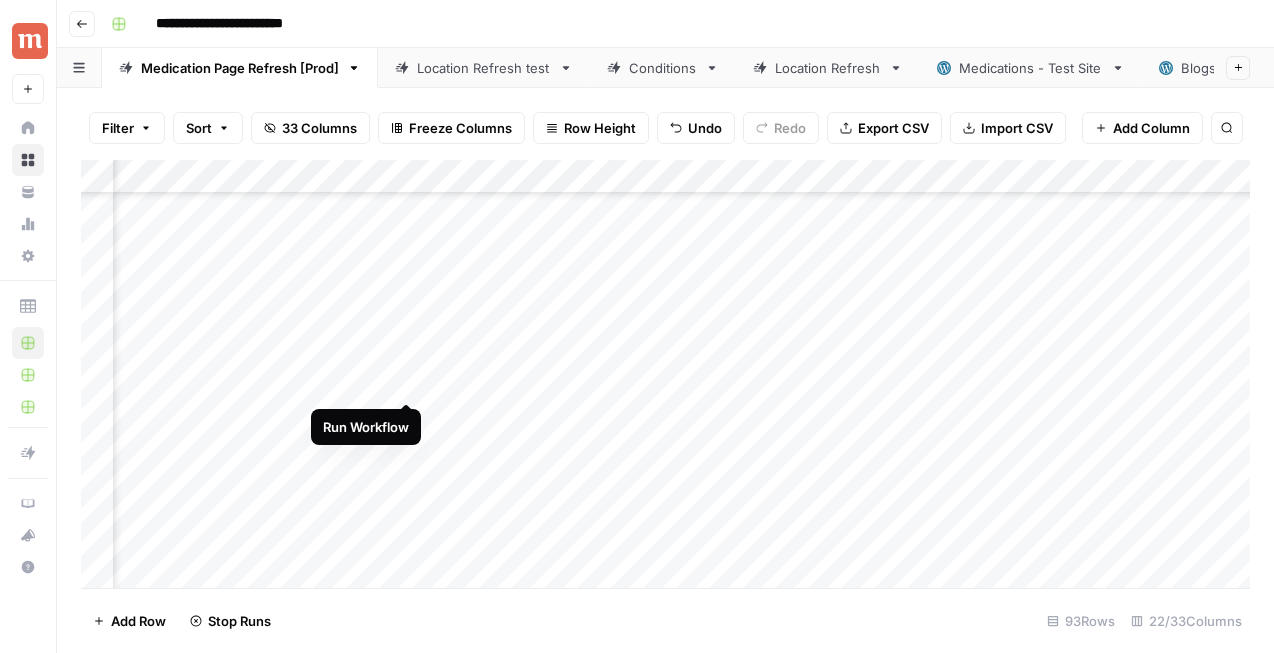 click on "Add Column" at bounding box center (665, 374) 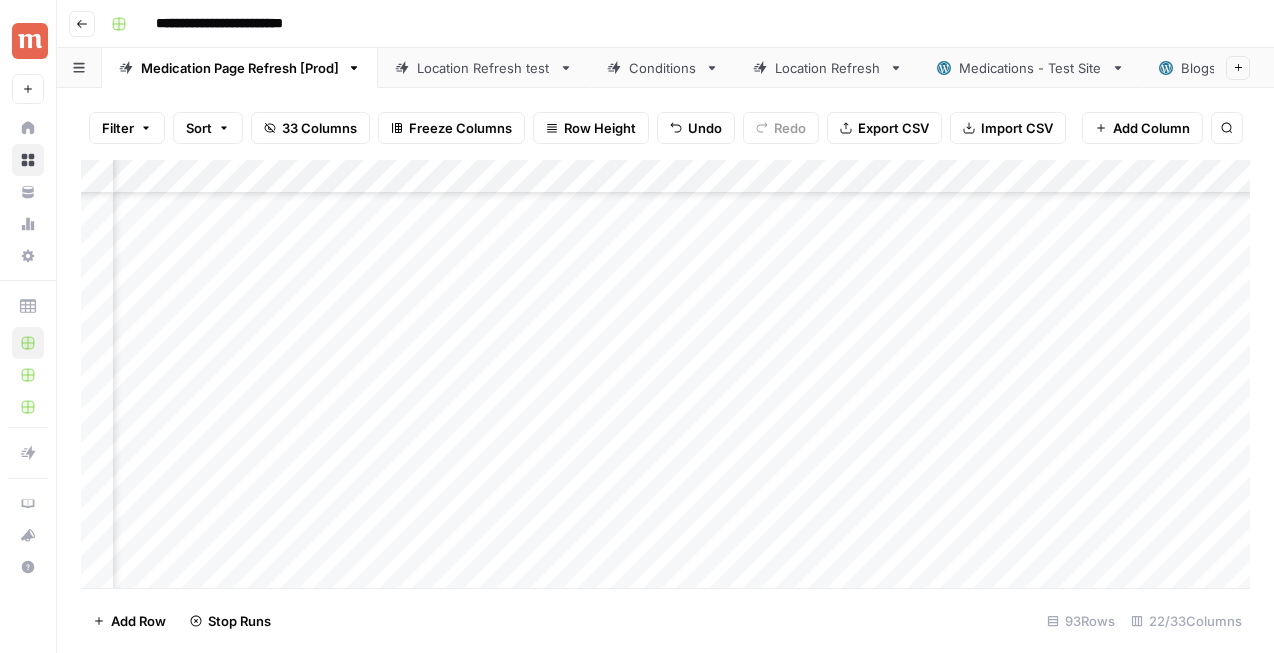 scroll, scrollTop: 1108, scrollLeft: 2771, axis: both 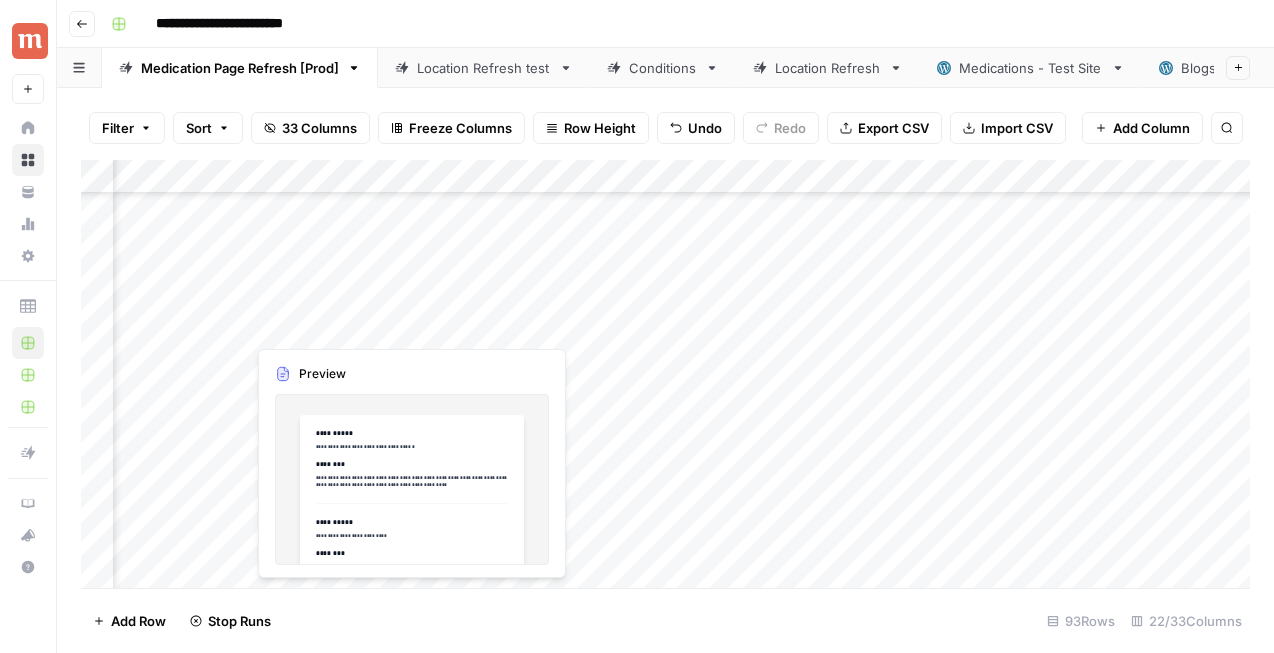 click on "Add Column" at bounding box center (665, 374) 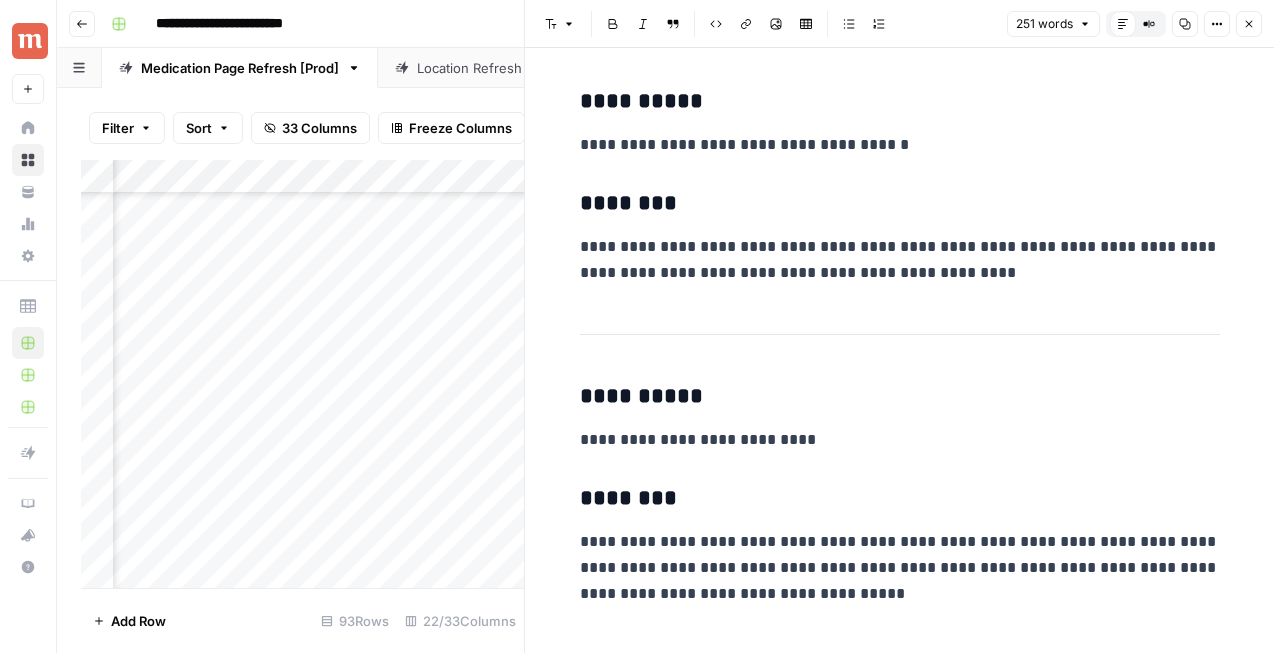 scroll, scrollTop: 3, scrollLeft: 0, axis: vertical 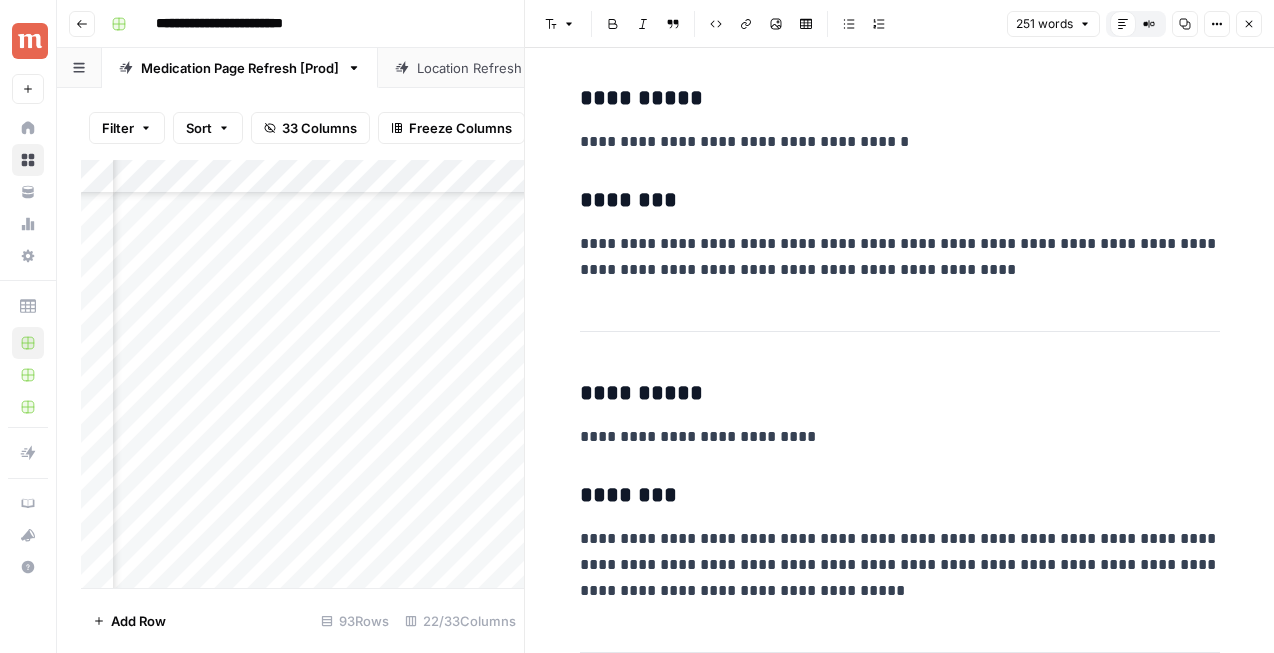 click on "Close" at bounding box center (1249, 24) 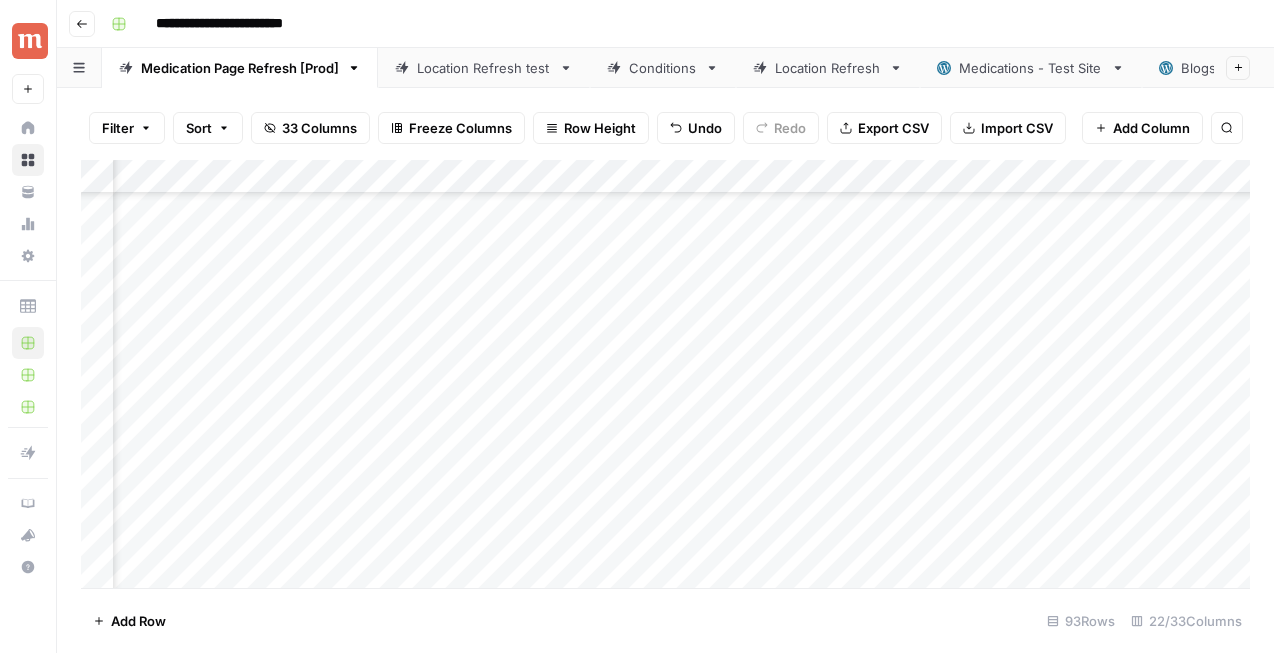 click on "Add Column" at bounding box center (665, 374) 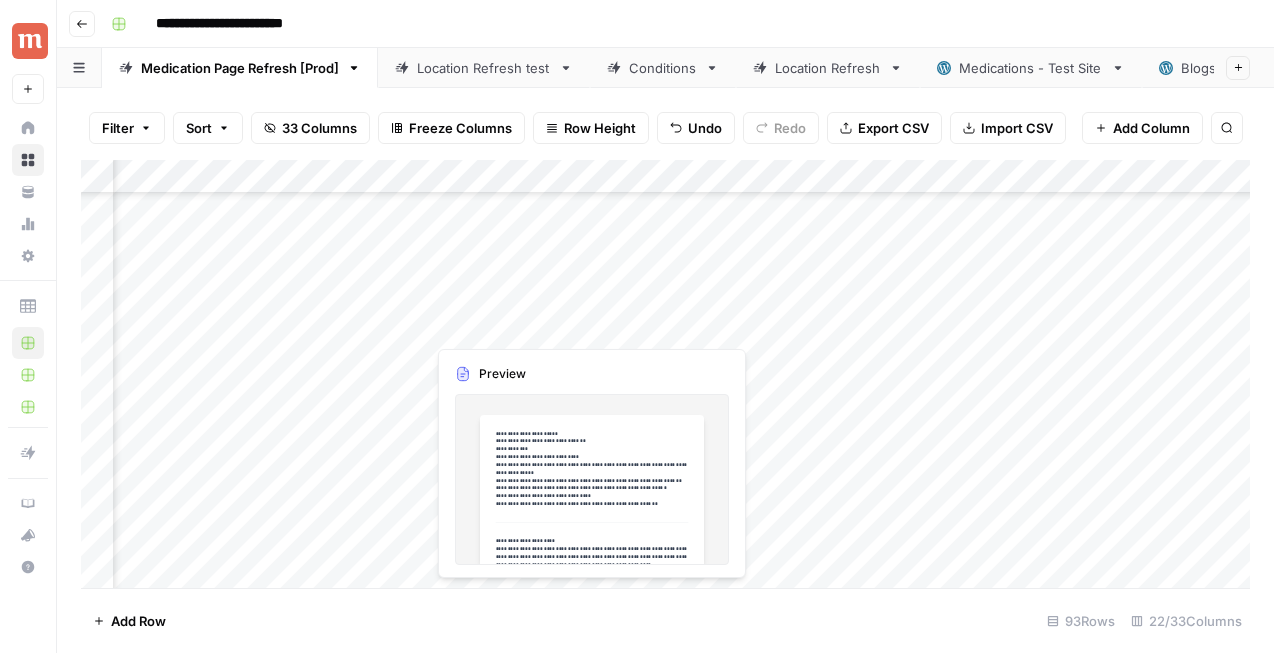 click on "Add Column" at bounding box center [665, 374] 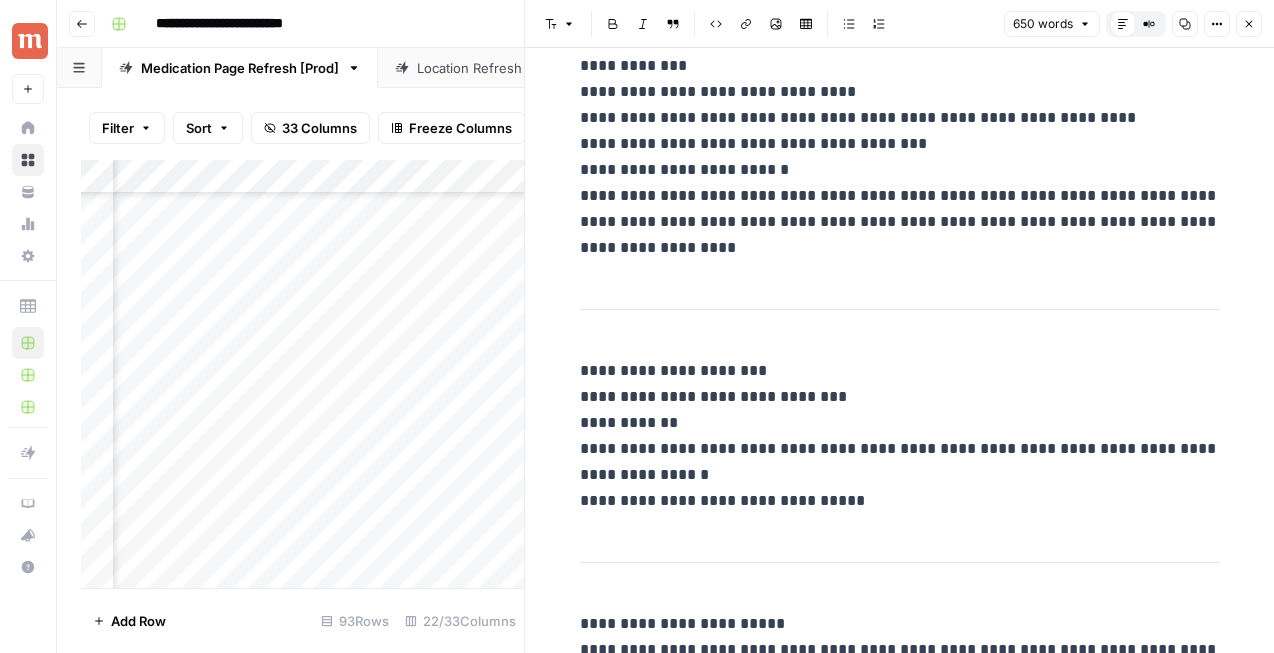 scroll, scrollTop: 2043, scrollLeft: 0, axis: vertical 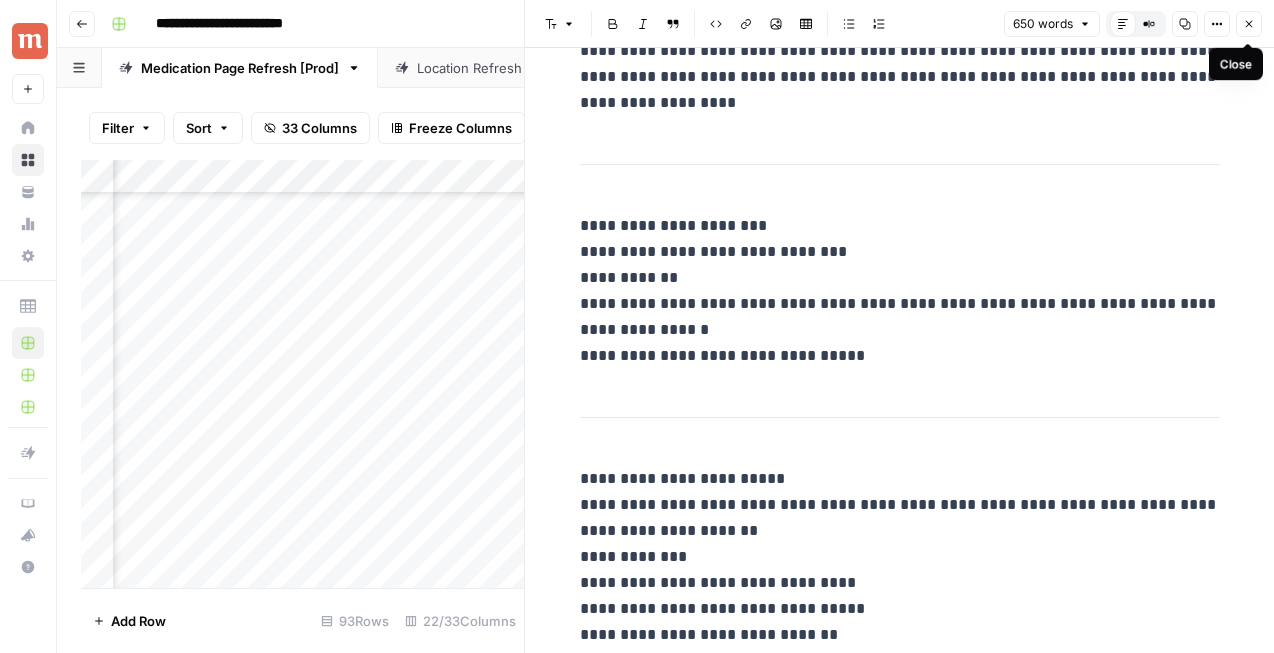 click on "Close" at bounding box center [1249, 24] 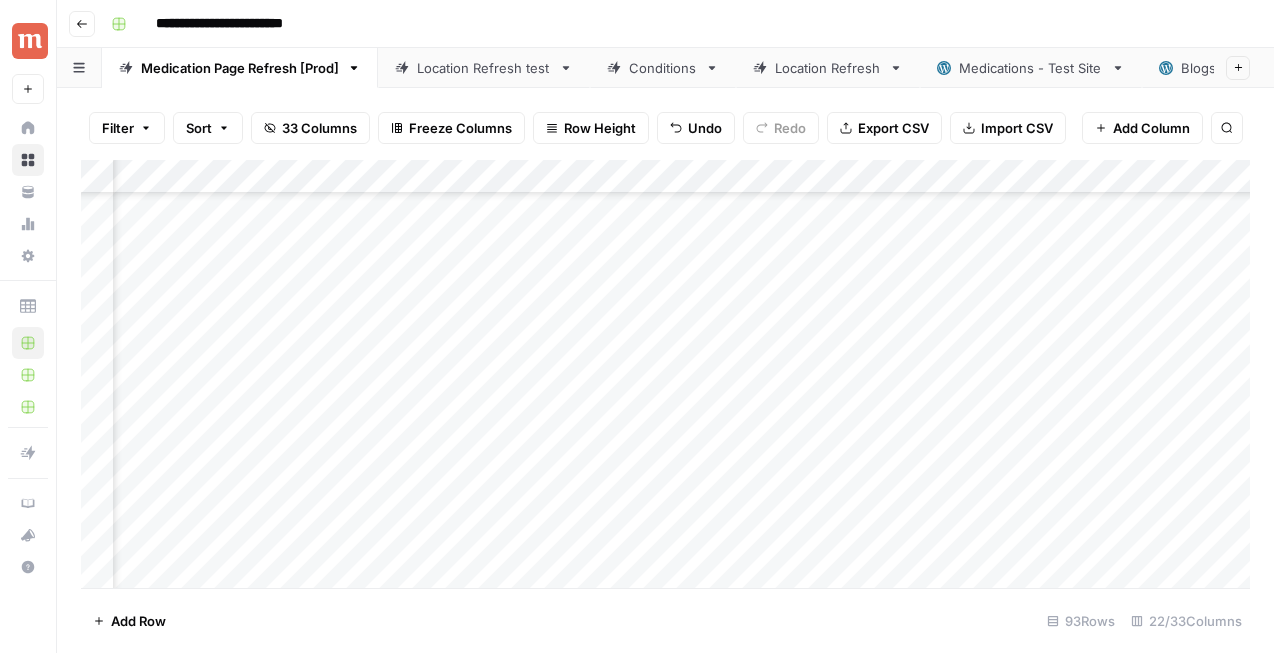 scroll, scrollTop: 1108, scrollLeft: 2908, axis: both 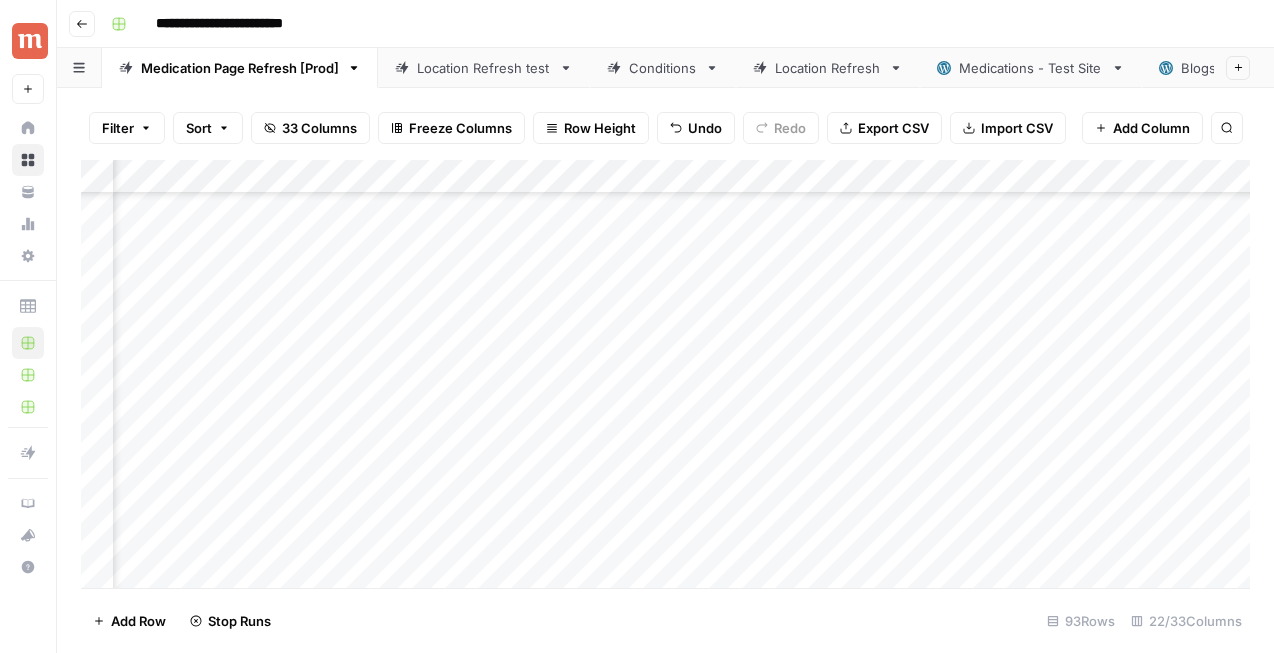 click on "Add Column" at bounding box center (665, 374) 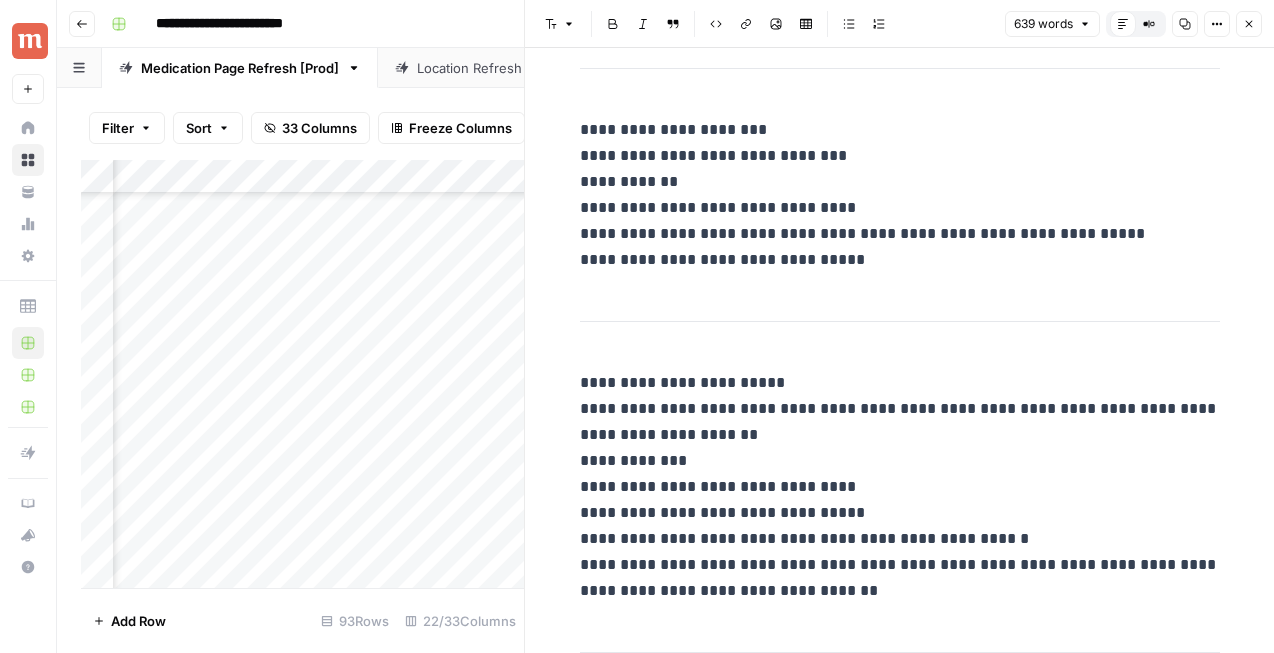 scroll, scrollTop: 2091, scrollLeft: 0, axis: vertical 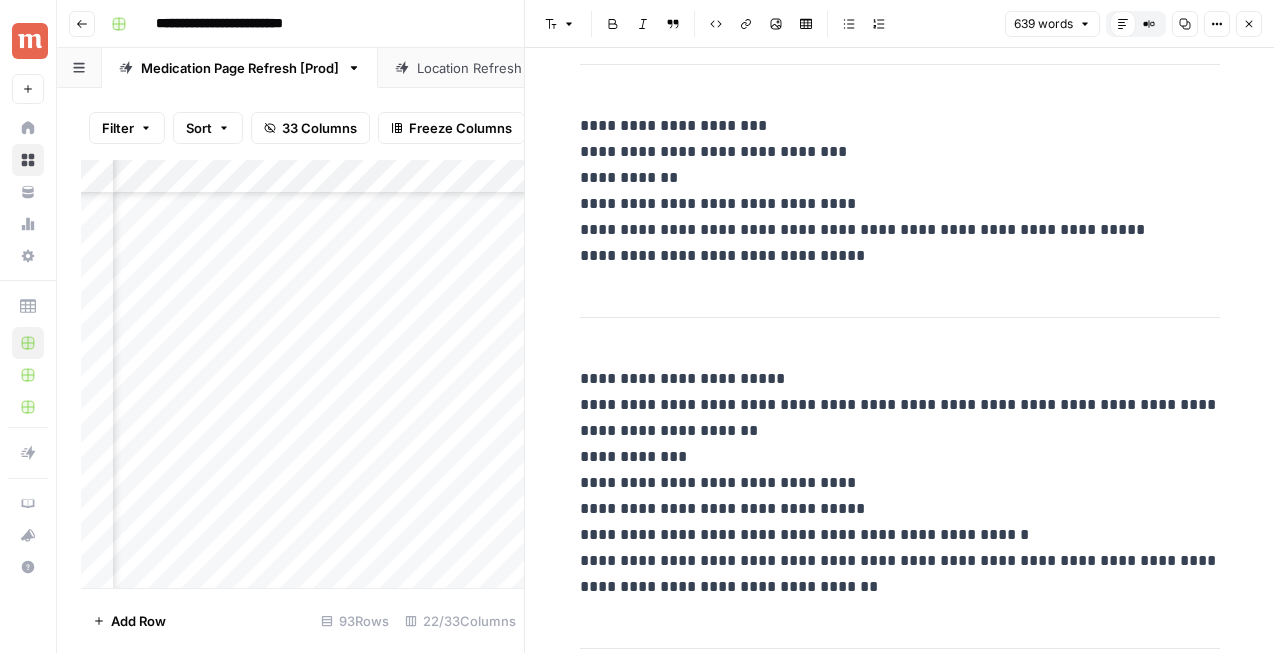 click on "Close" at bounding box center (1249, 24) 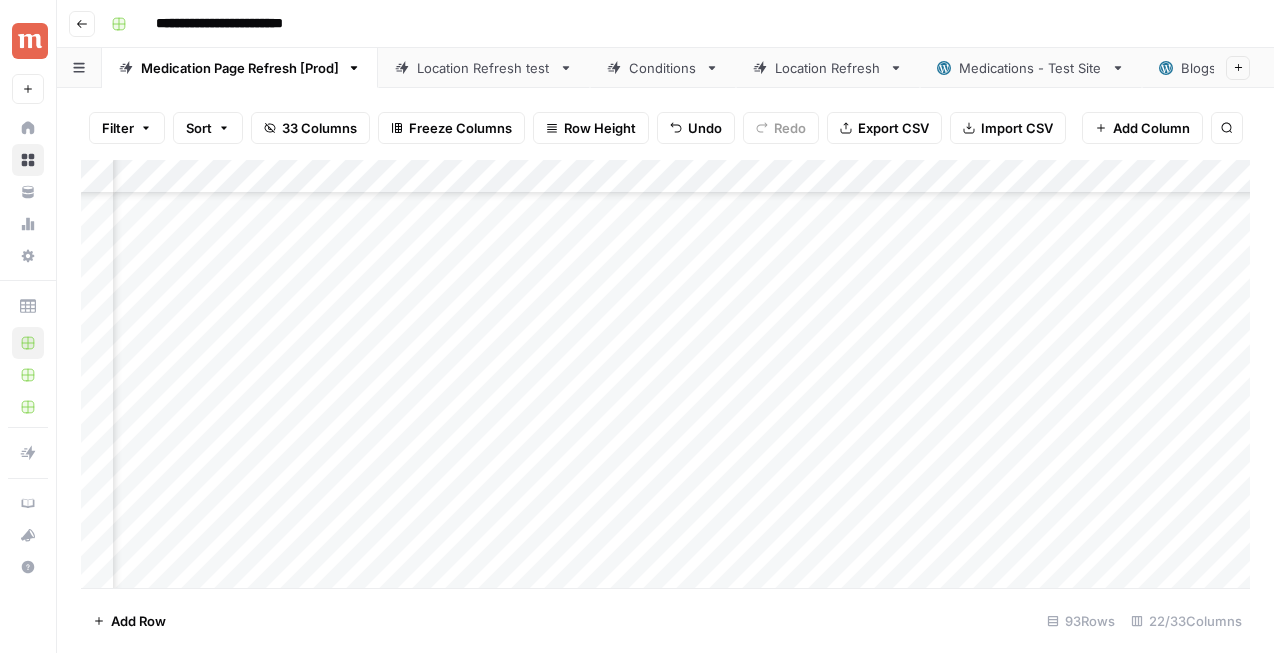 click on "Add Column" at bounding box center [665, 374] 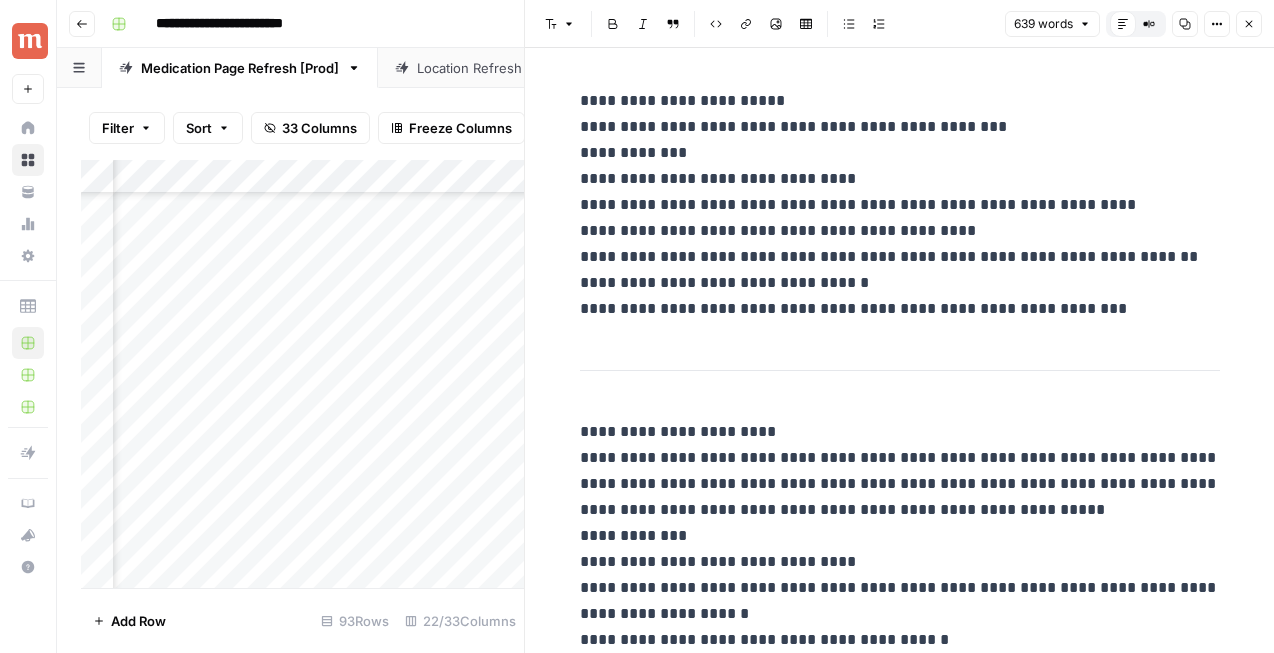 click 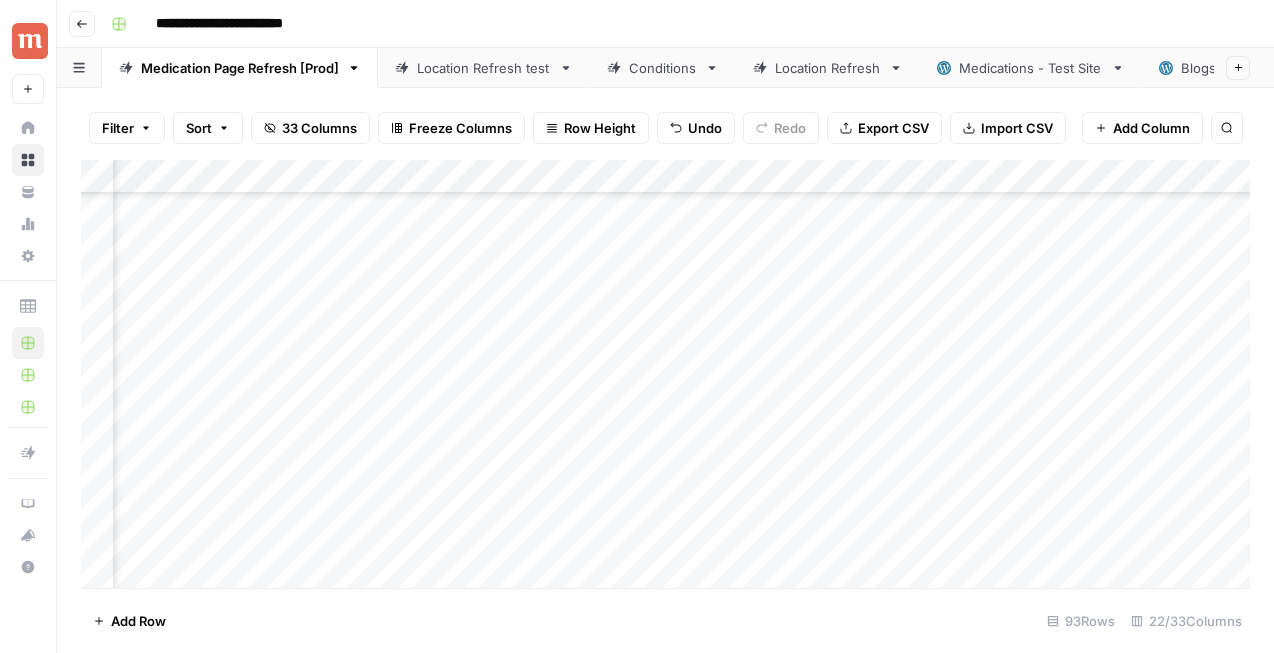 click on "Add Column" at bounding box center [665, 374] 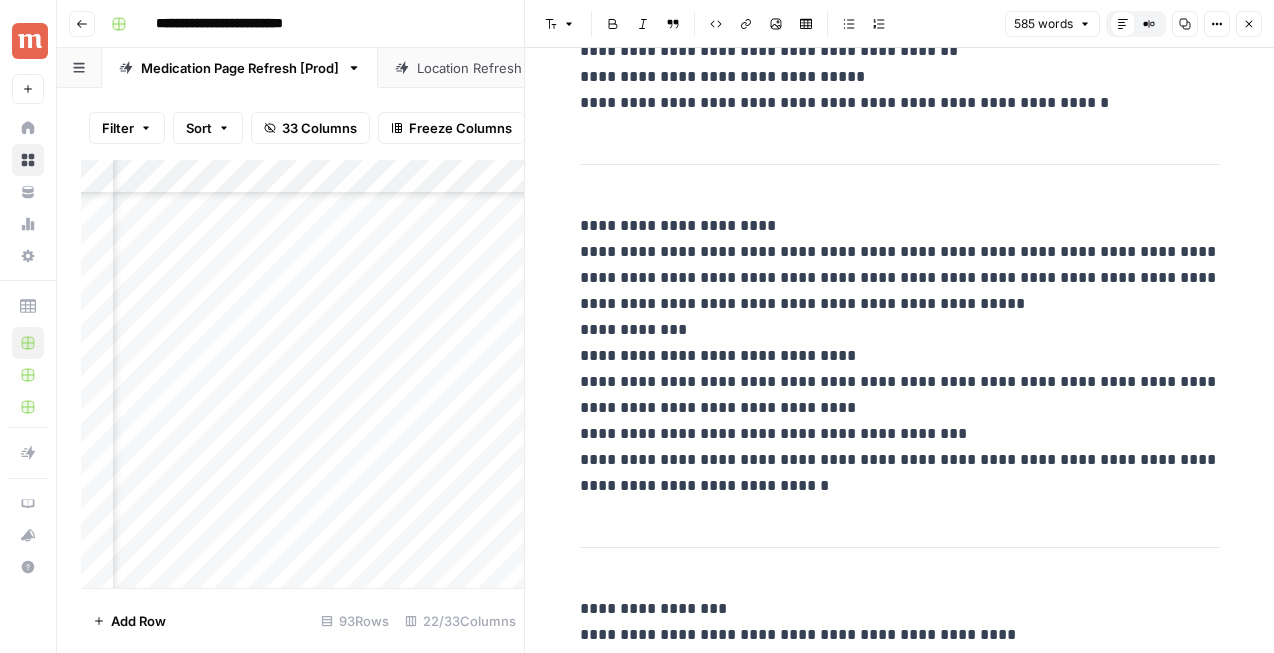 scroll, scrollTop: 468, scrollLeft: 0, axis: vertical 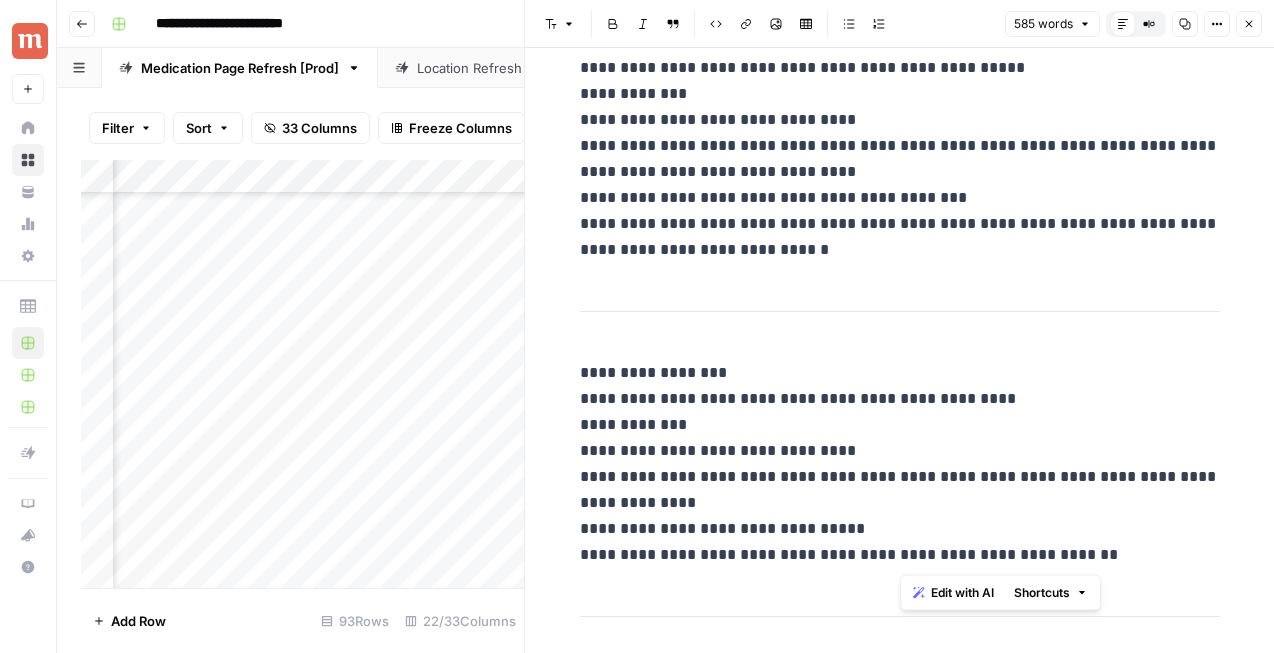 drag, startPoint x: 973, startPoint y: 556, endPoint x: 899, endPoint y: 556, distance: 74 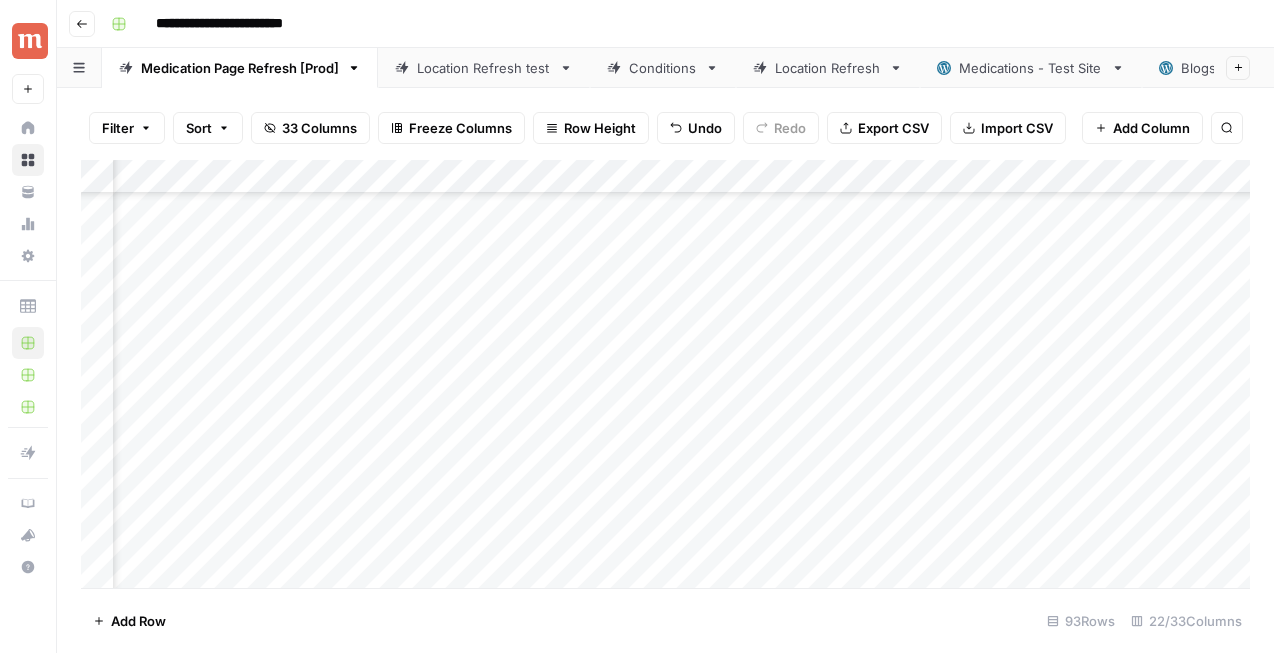click on "Add Column" at bounding box center [665, 374] 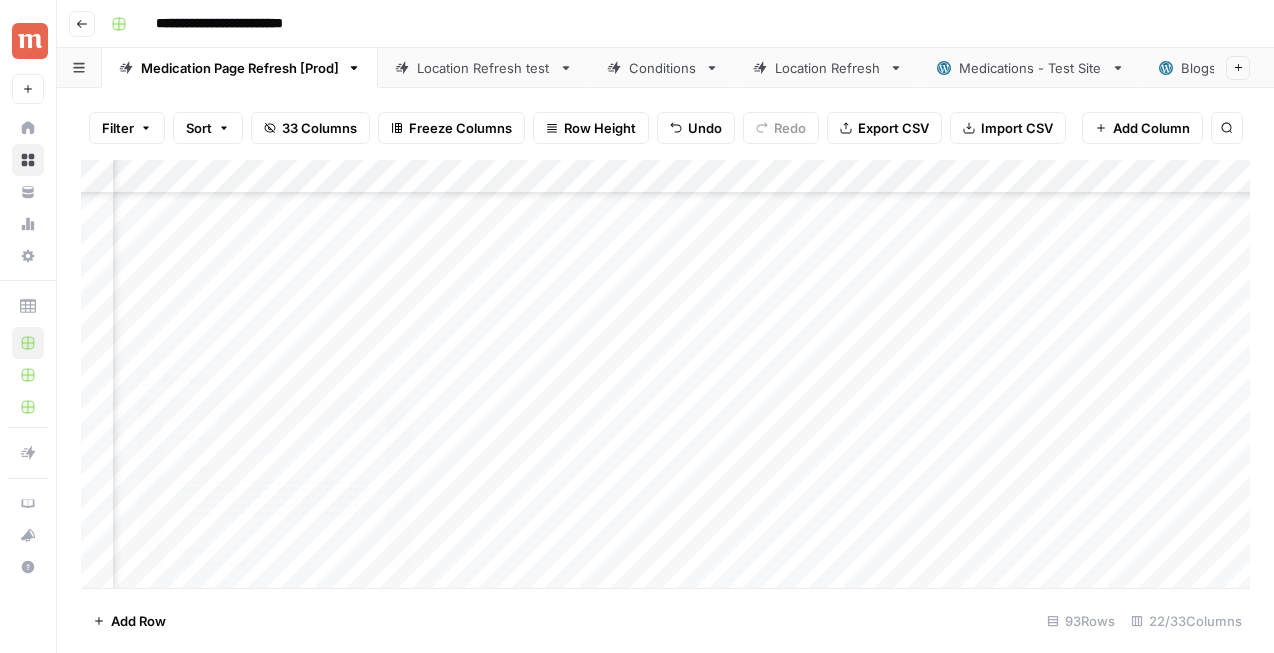 click on "Add Column" at bounding box center [665, 374] 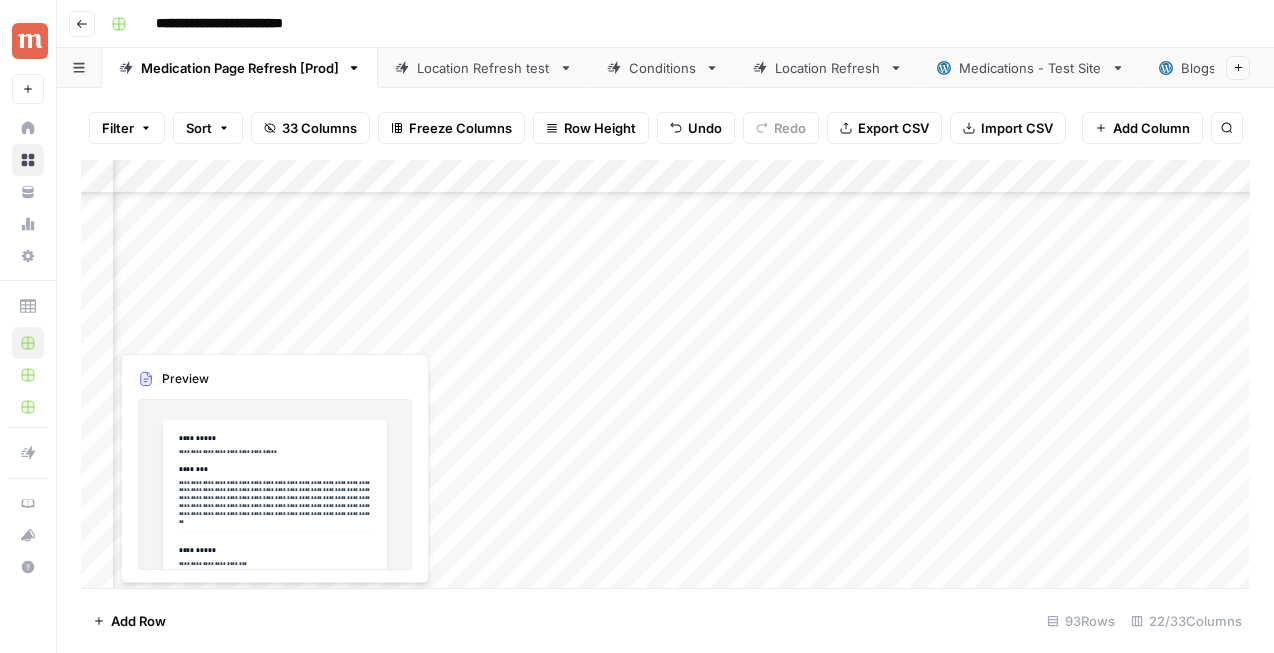 click on "Add Column" at bounding box center [665, 374] 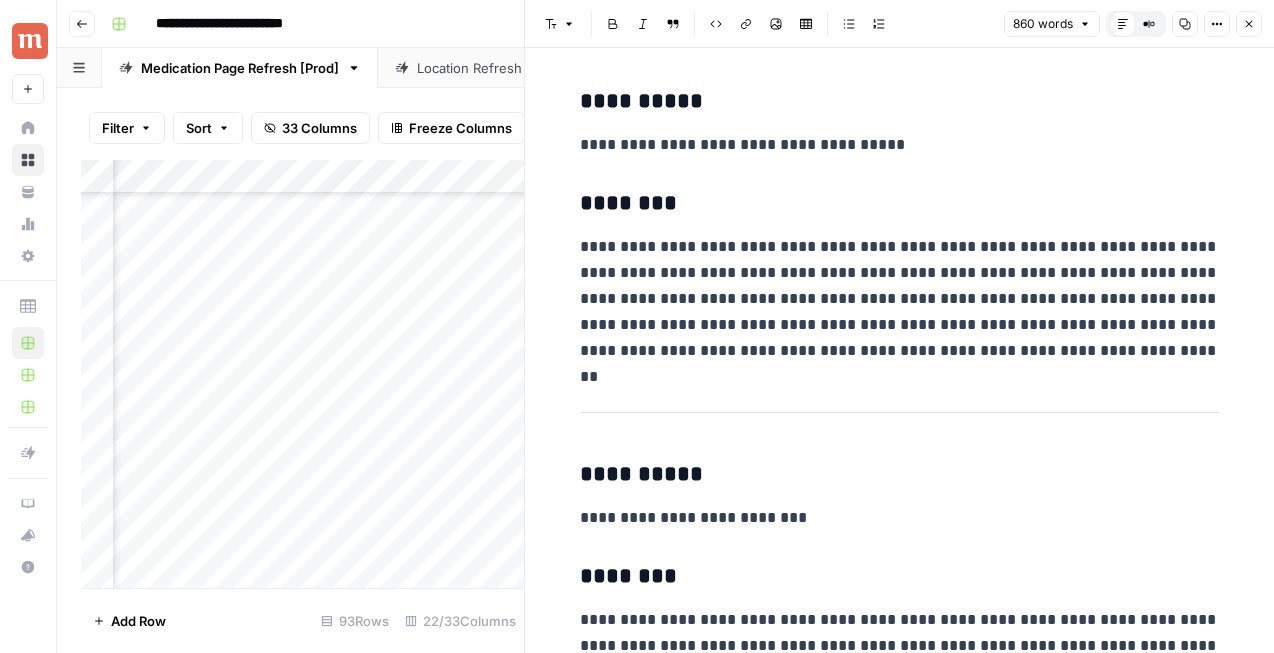 click on "Close" at bounding box center (1249, 24) 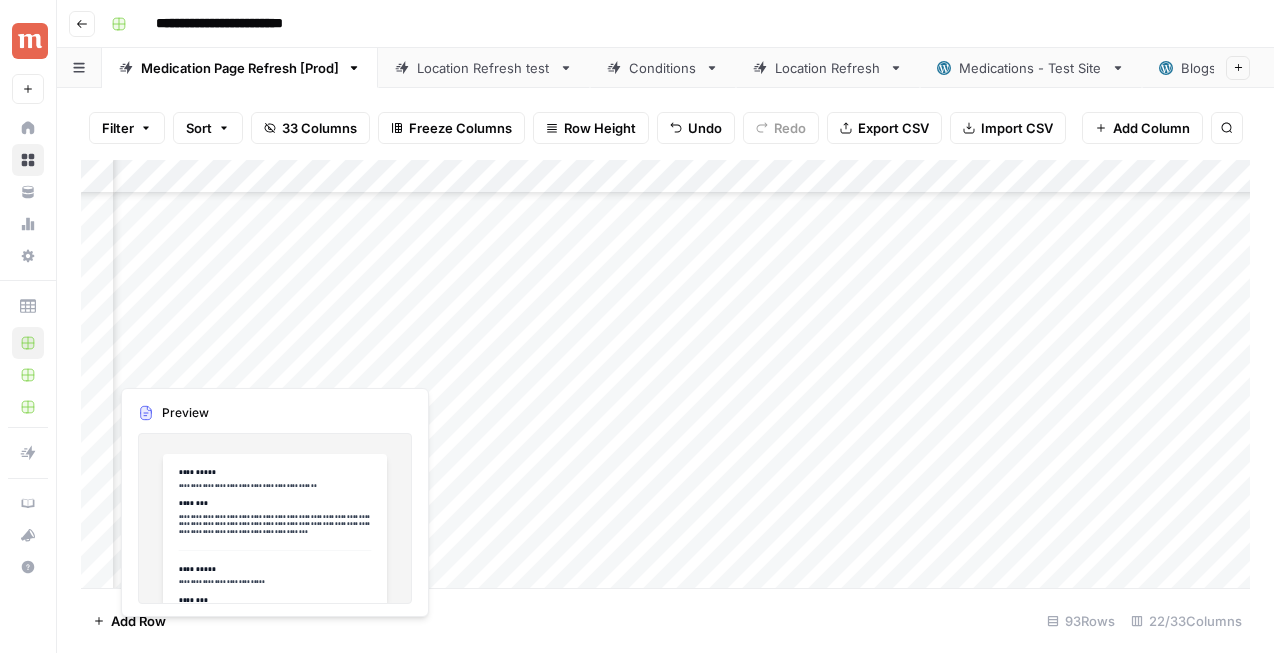 click on "Add Column" at bounding box center (665, 374) 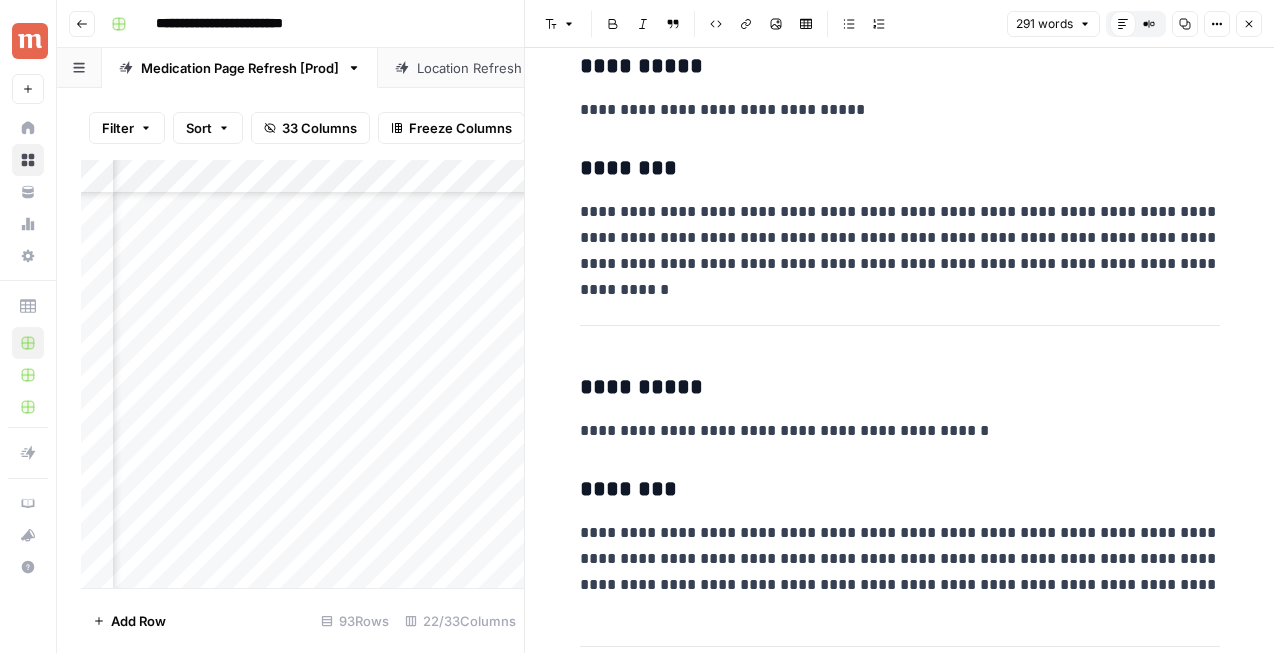 scroll, scrollTop: 360, scrollLeft: 0, axis: vertical 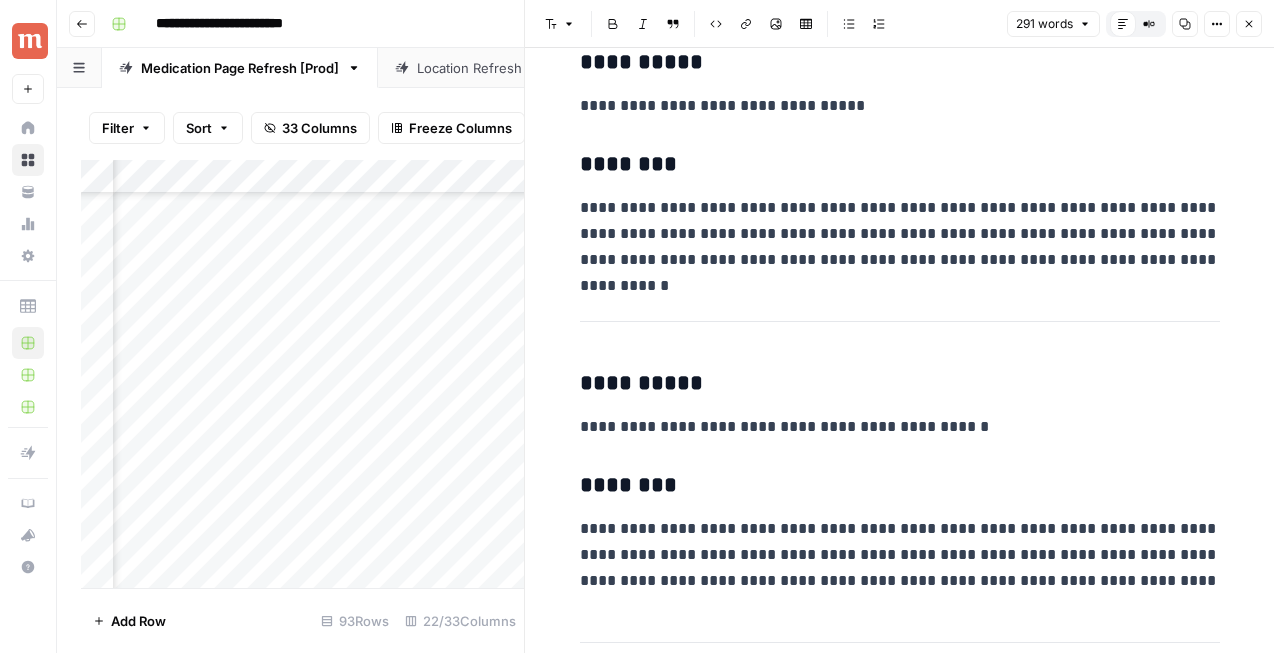 click 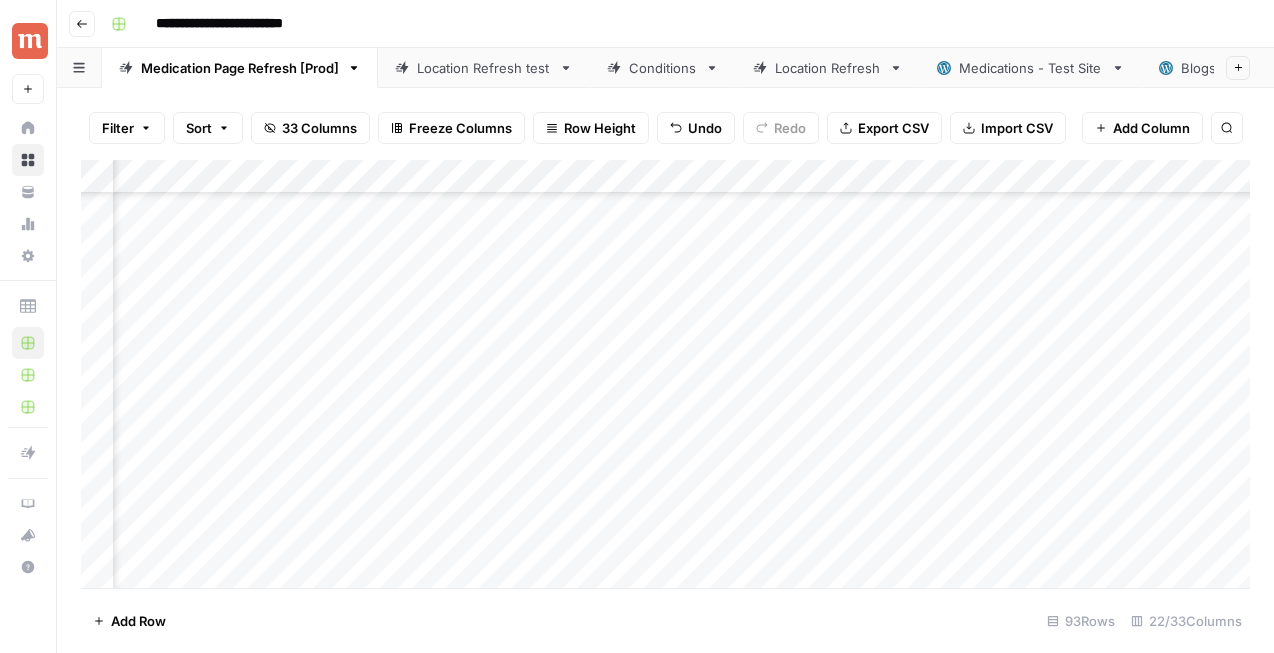 scroll, scrollTop: 1137, scrollLeft: 2702, axis: both 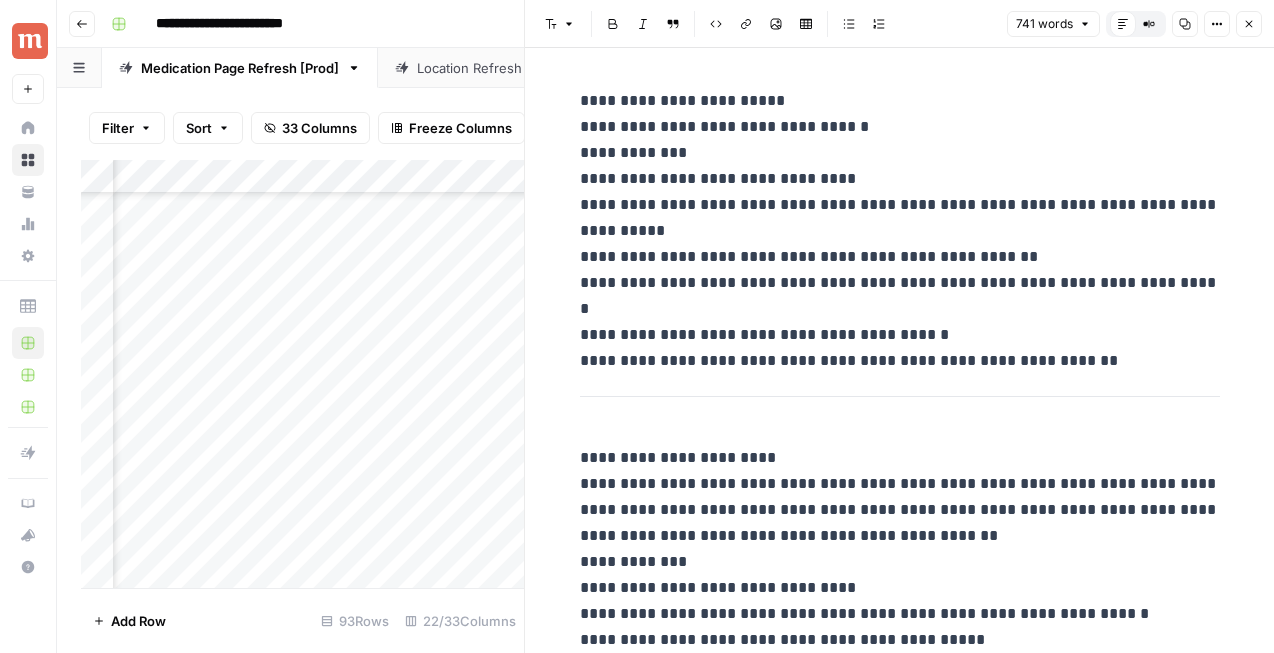 click 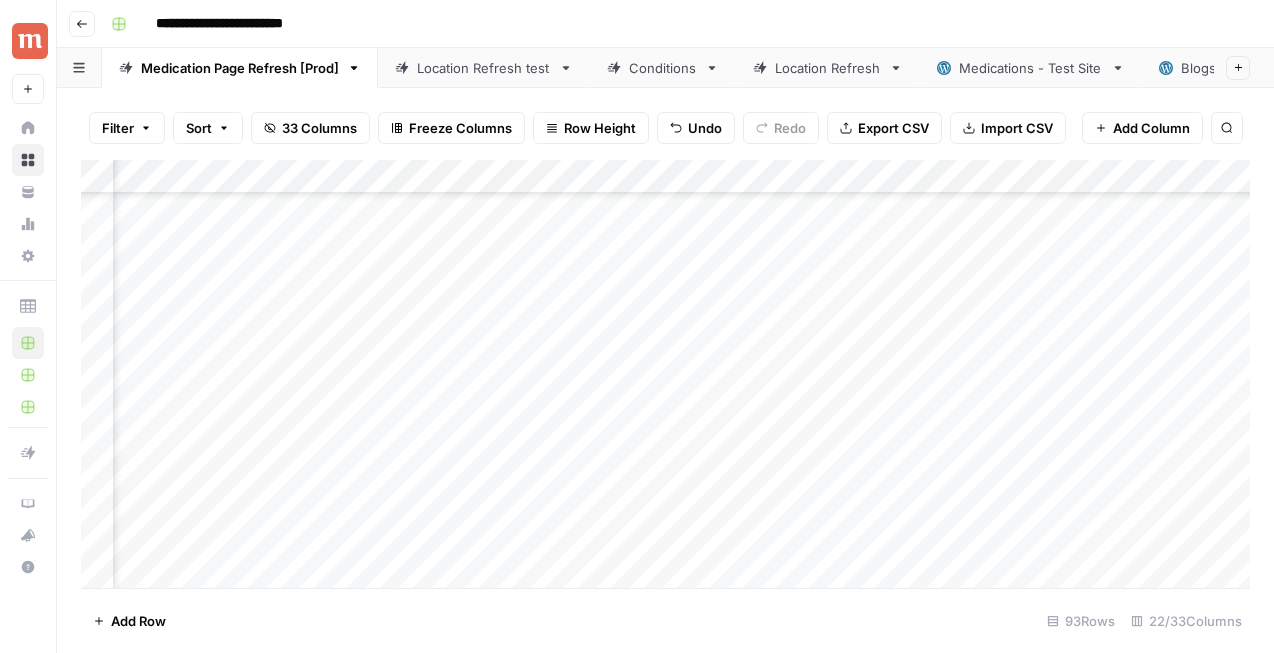 scroll, scrollTop: 1137, scrollLeft: 2485, axis: both 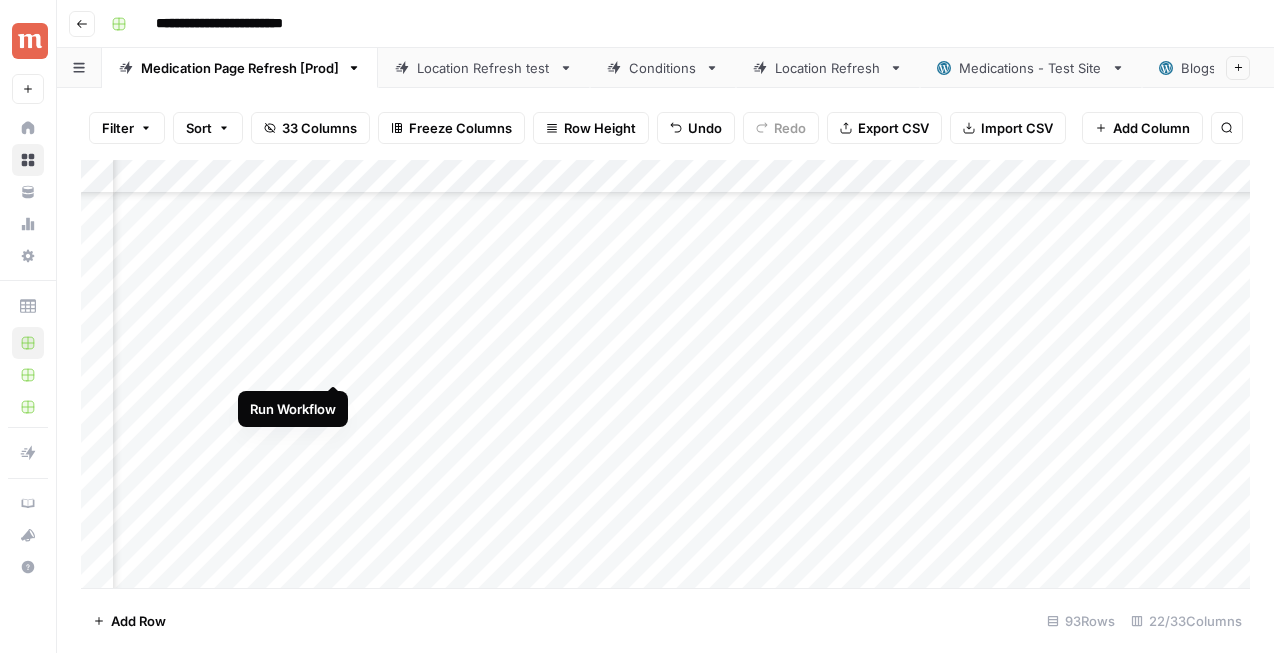click on "Add Column" at bounding box center (665, 374) 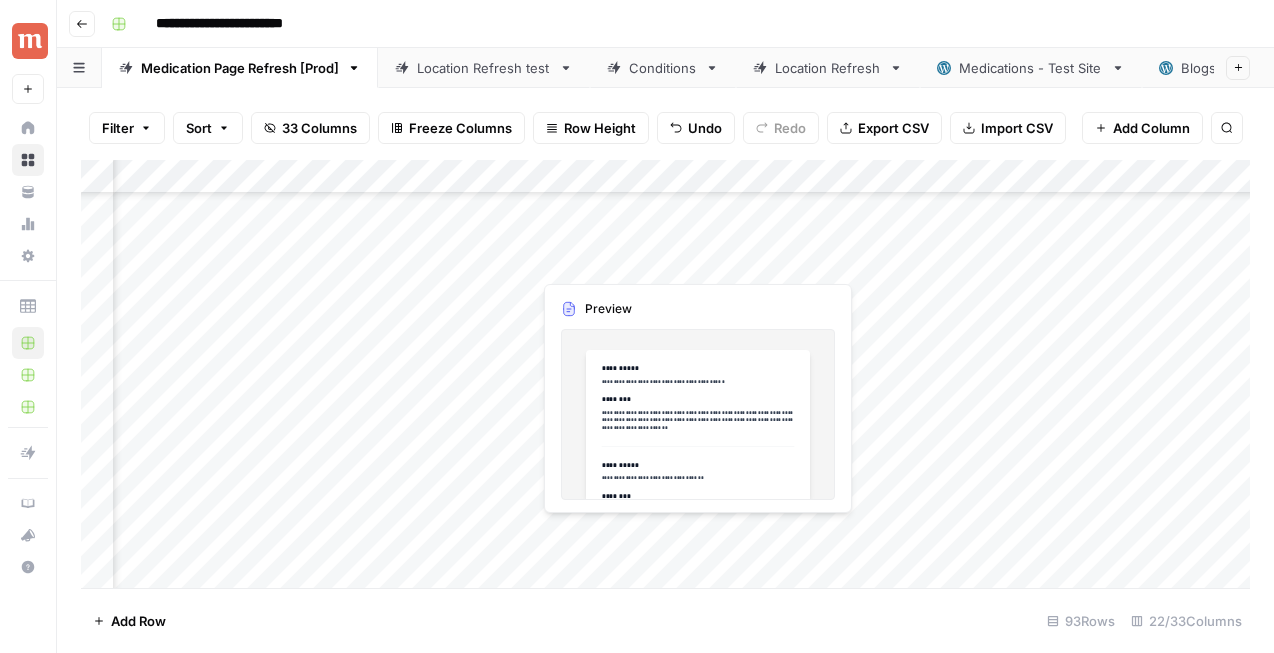 scroll, scrollTop: 1211, scrollLeft: 2485, axis: both 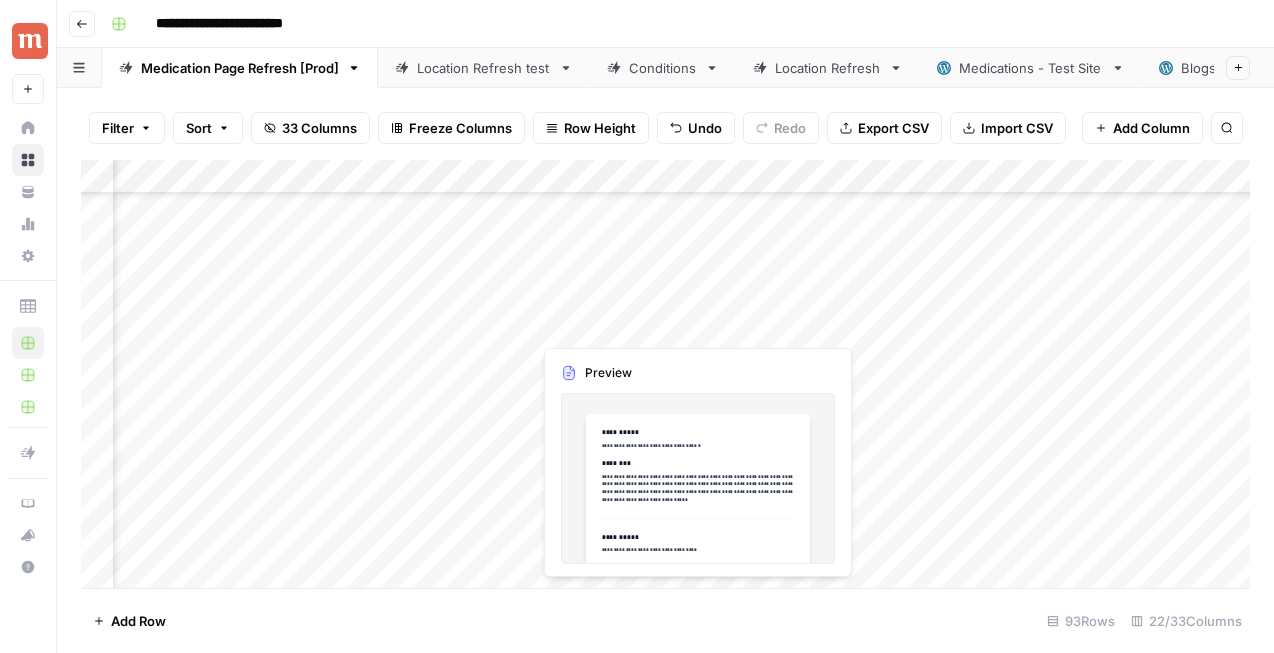 click on "Add Column" at bounding box center [665, 374] 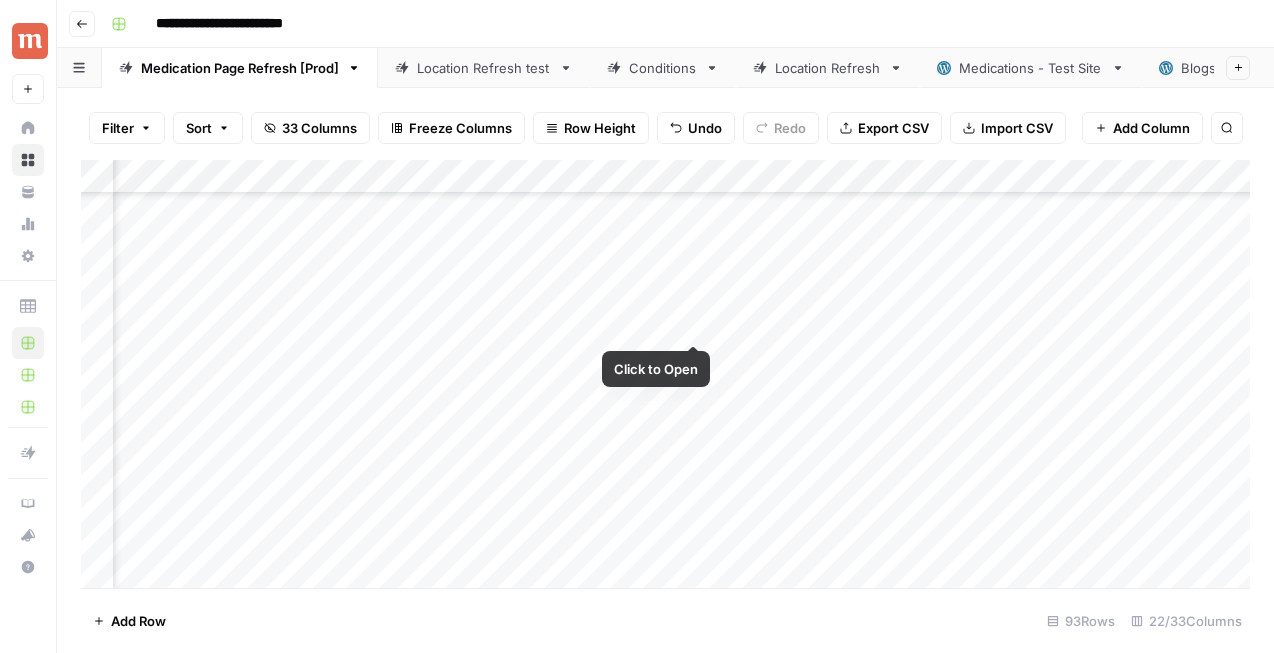 click on "Add Column" at bounding box center (665, 374) 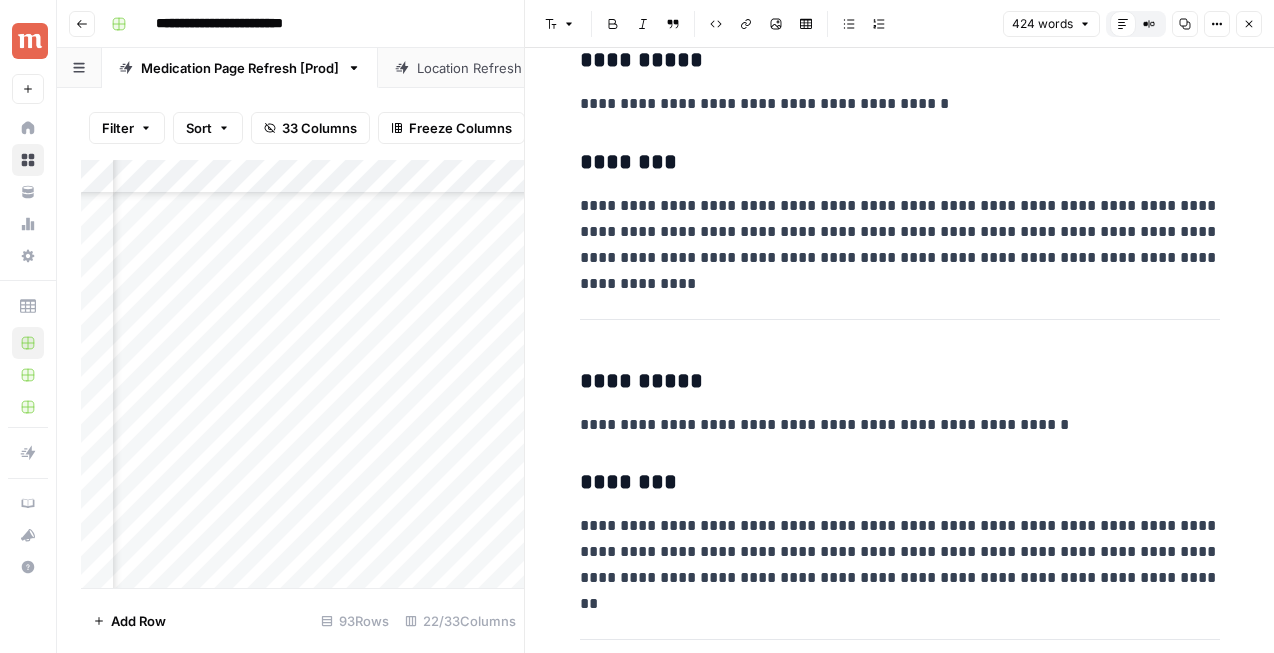 scroll, scrollTop: 717, scrollLeft: 0, axis: vertical 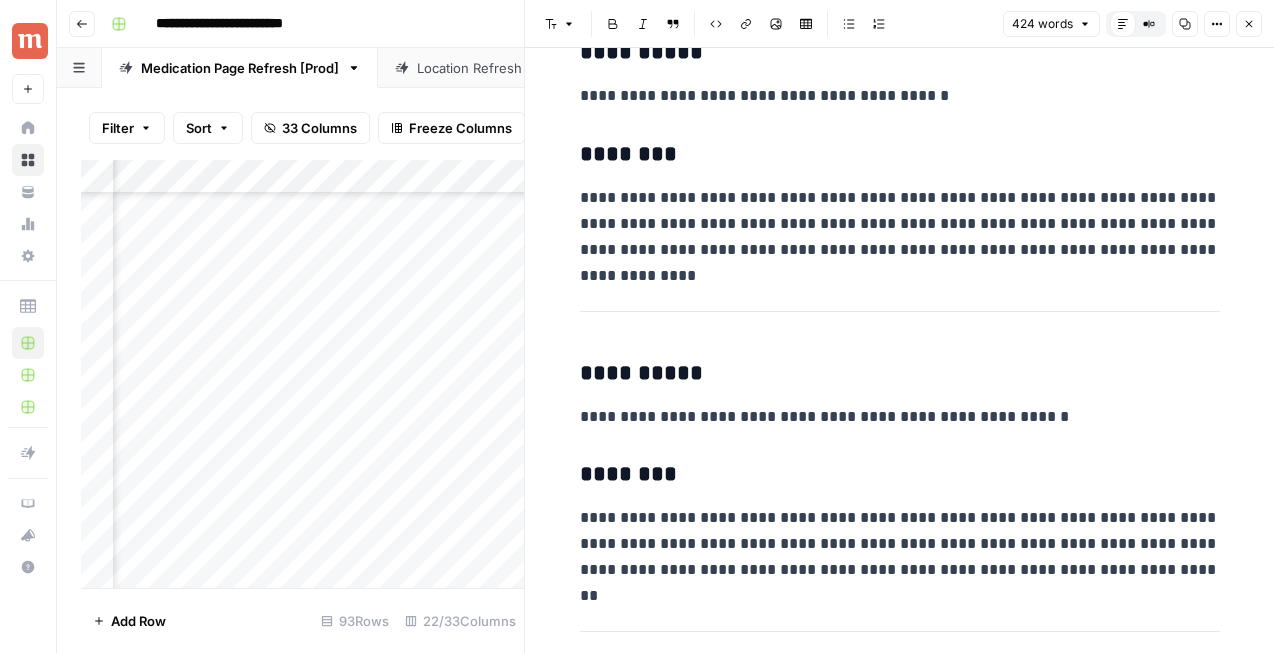 click on "Close" at bounding box center [1249, 24] 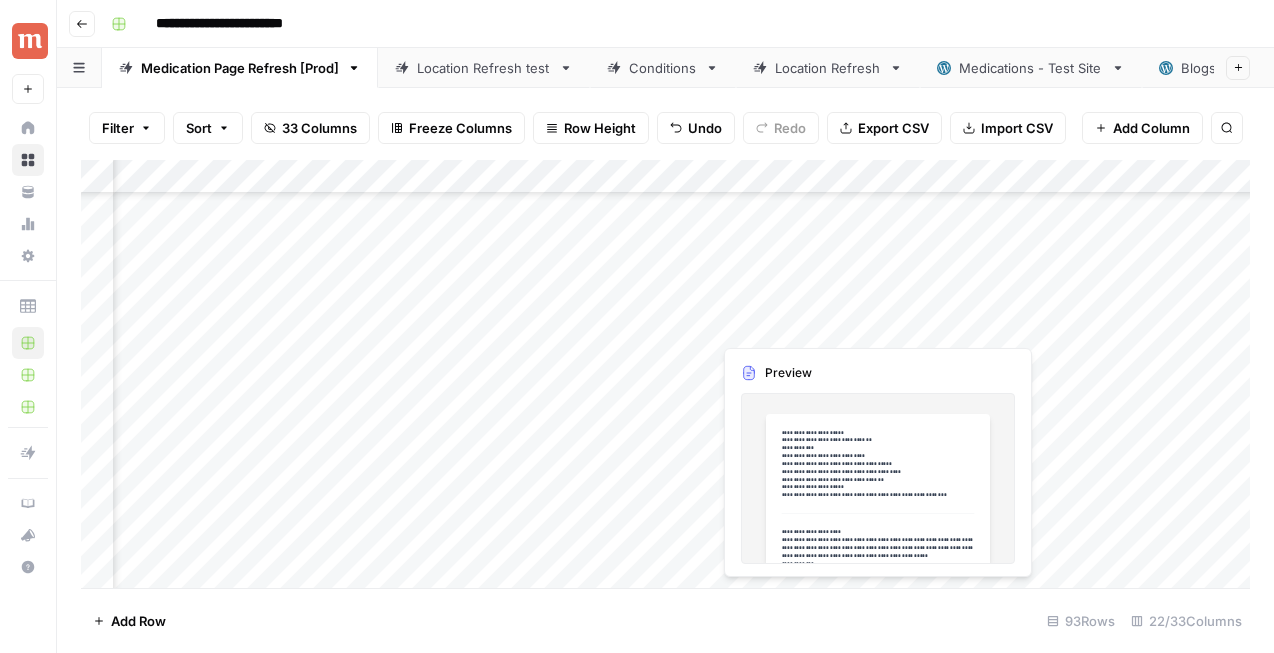 click on "Add Column" at bounding box center [665, 374] 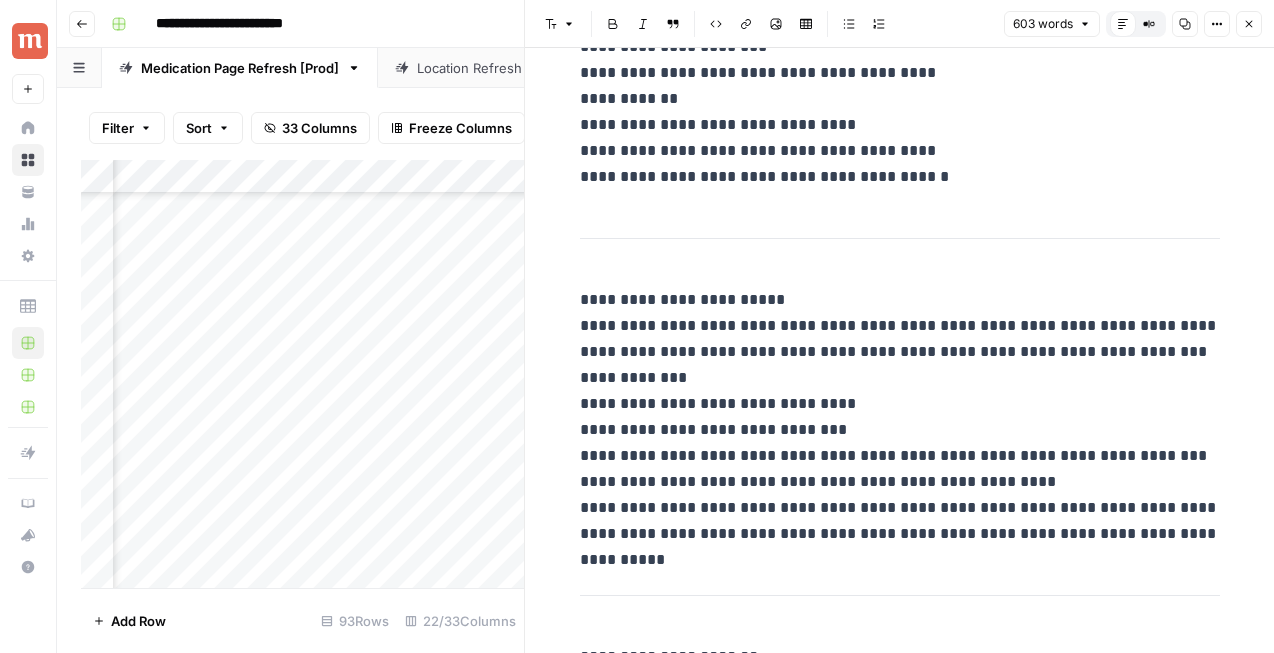 scroll, scrollTop: 2774, scrollLeft: 0, axis: vertical 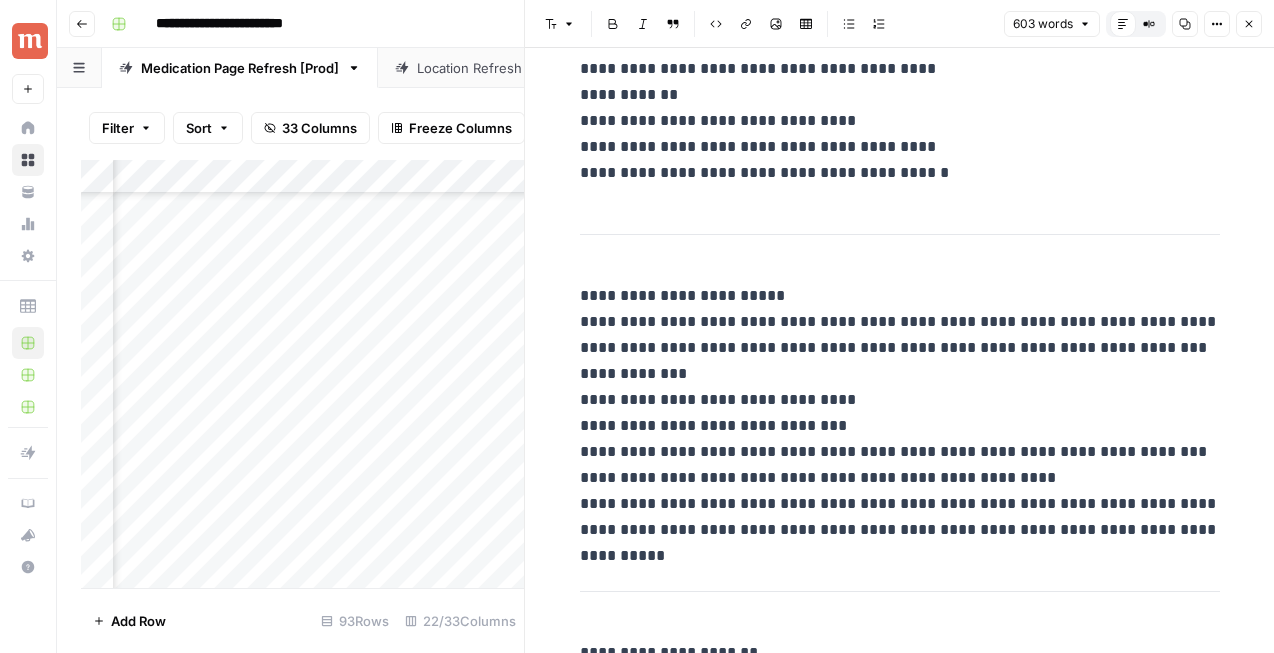 click on "Close" at bounding box center (1249, 24) 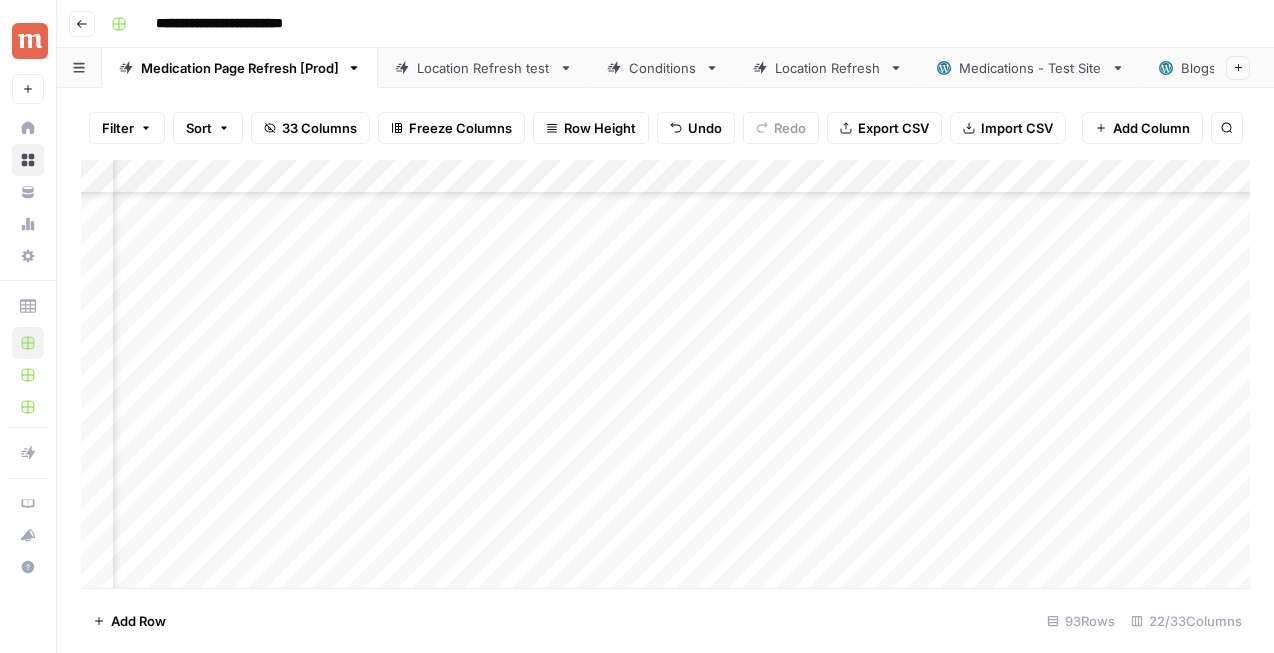 scroll, scrollTop: 1211, scrollLeft: 2777, axis: both 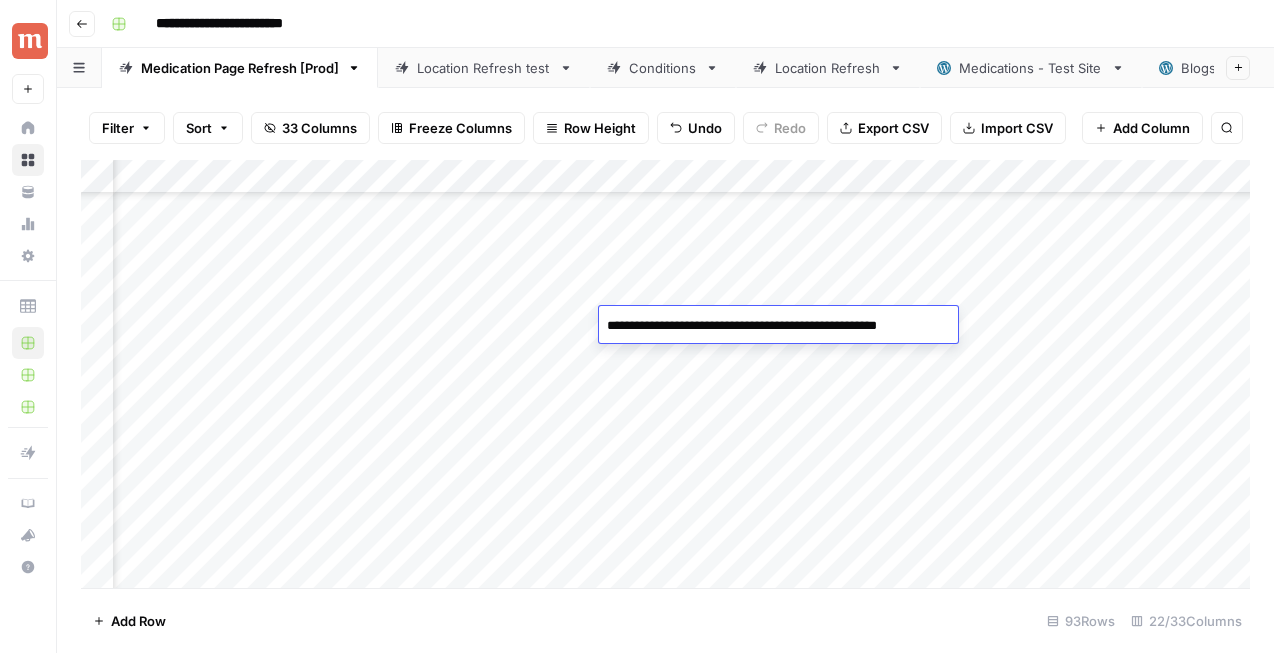click on "Add Column" at bounding box center (665, 374) 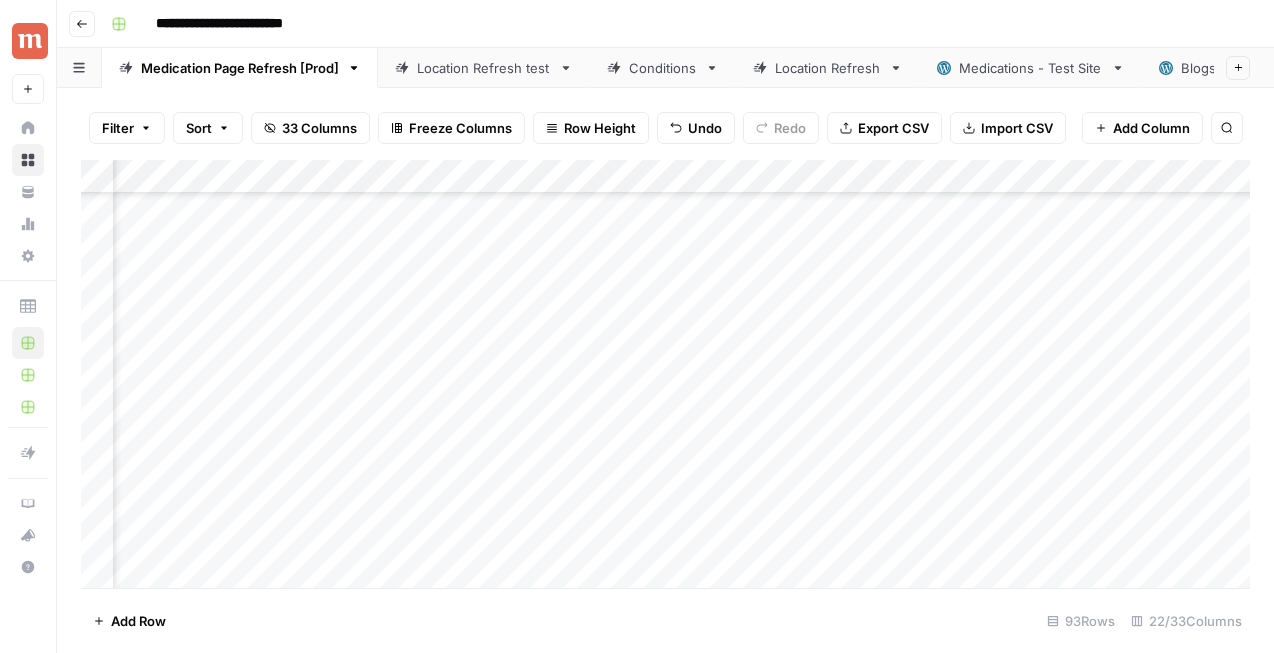 click on "Add Column" at bounding box center (665, 374) 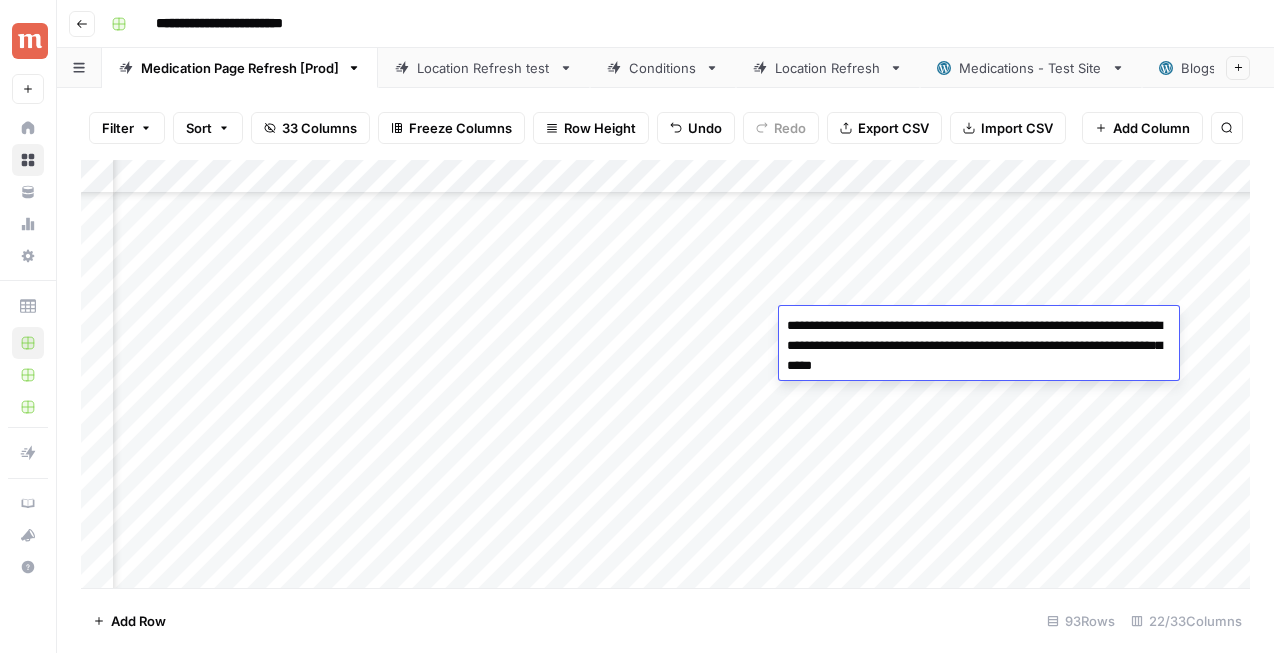 click on "Add Column" at bounding box center [665, 374] 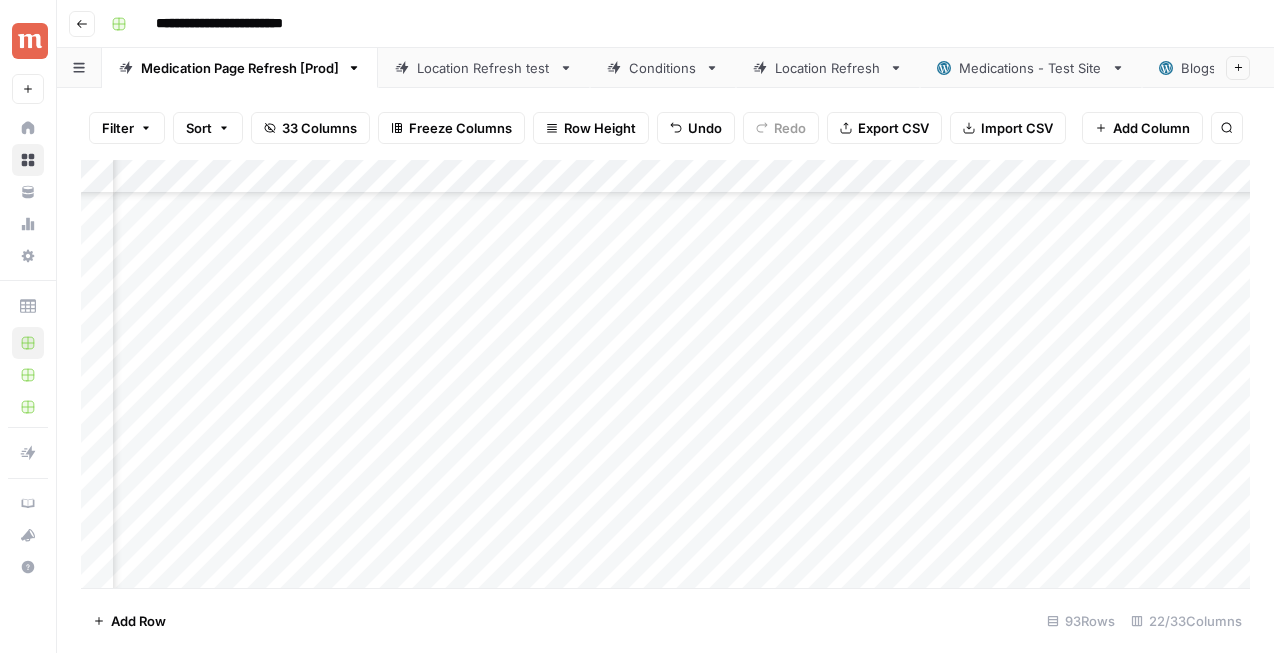 scroll, scrollTop: 1211, scrollLeft: 2911, axis: both 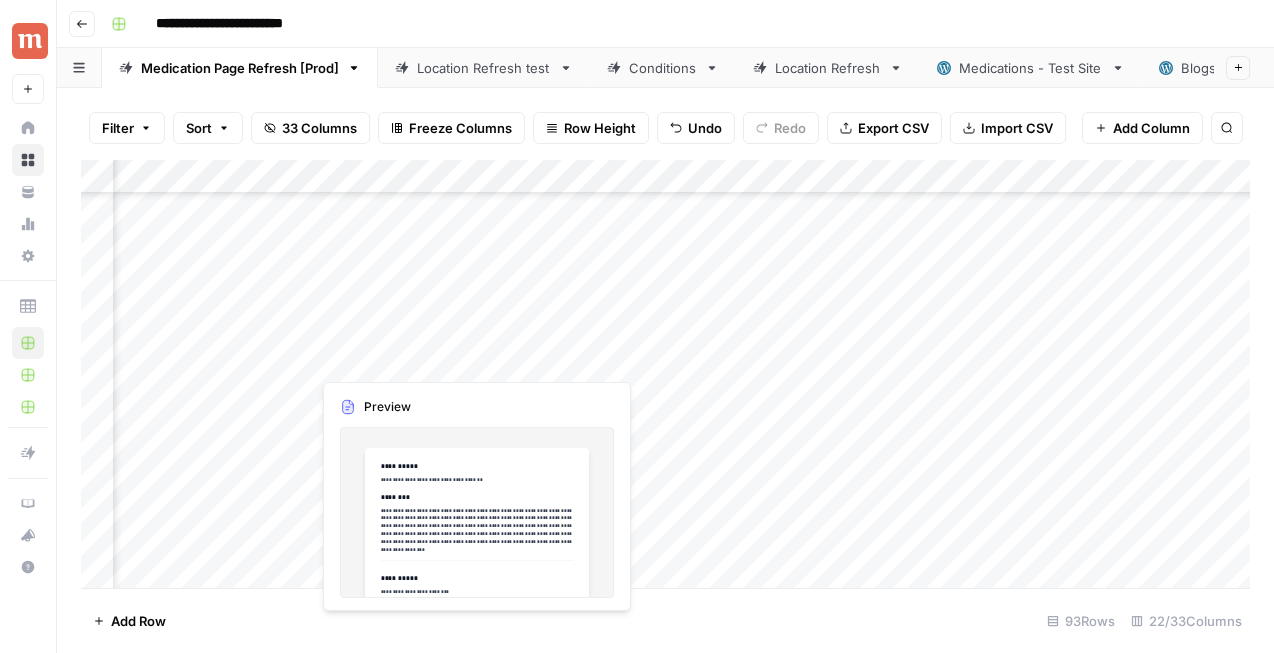 click on "Add Column" at bounding box center (665, 374) 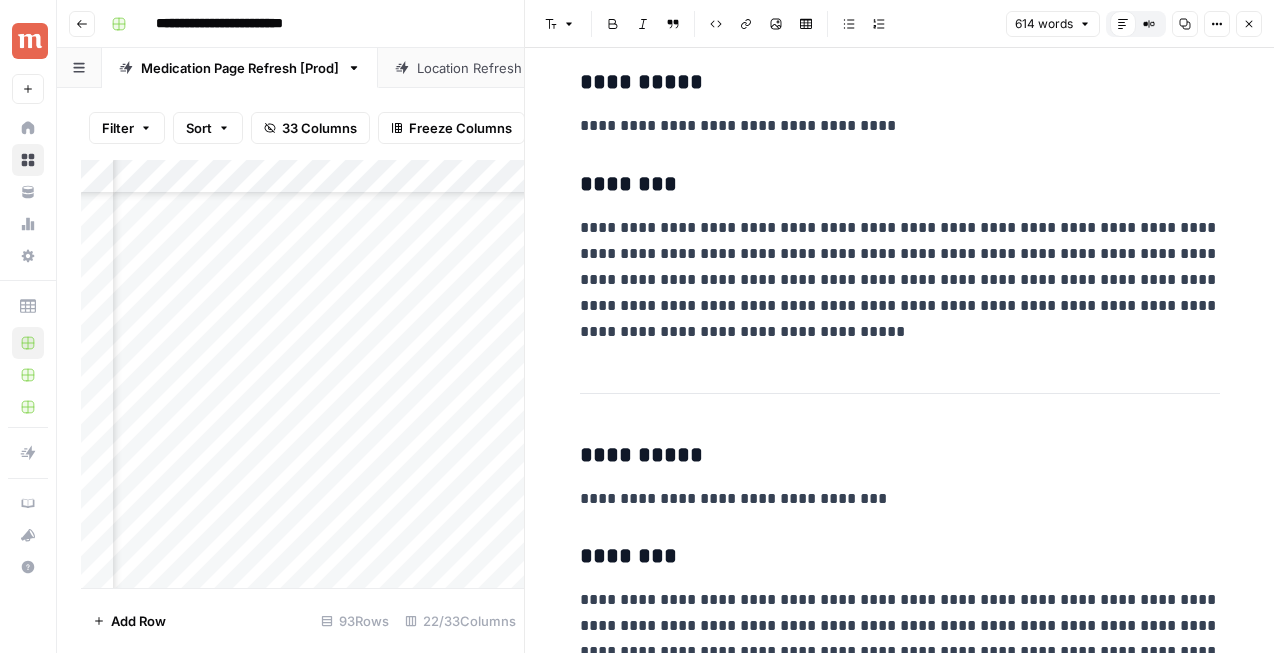 scroll, scrollTop: 741, scrollLeft: 0, axis: vertical 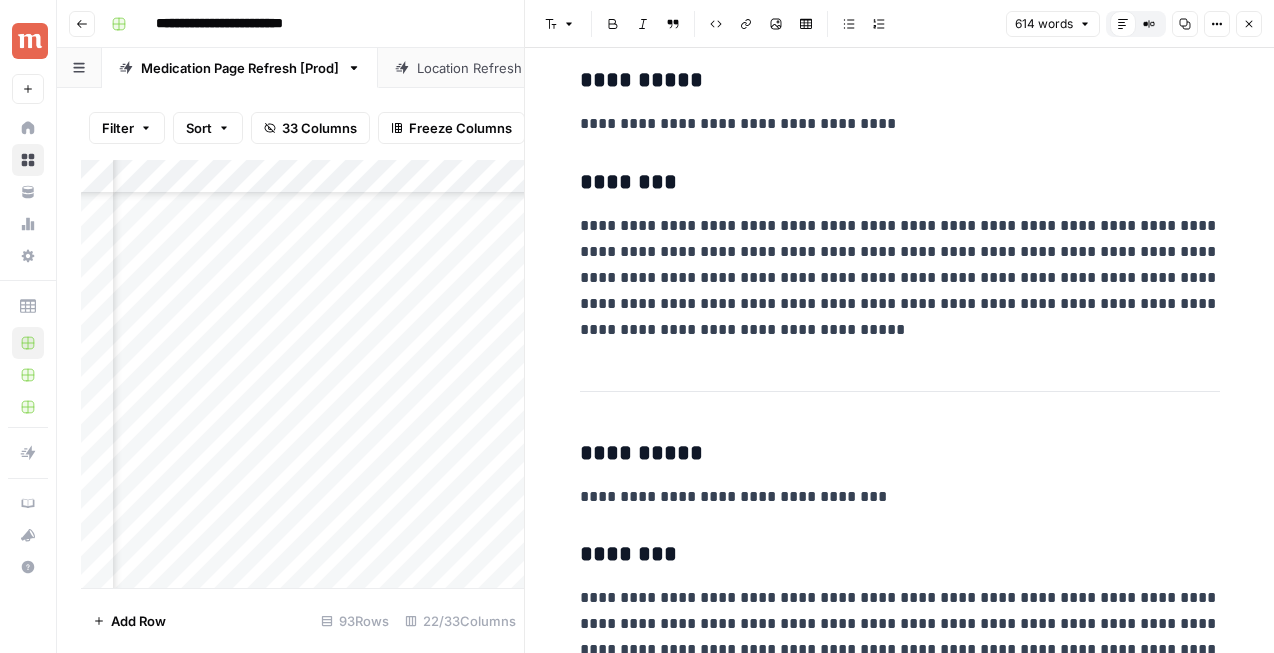 click 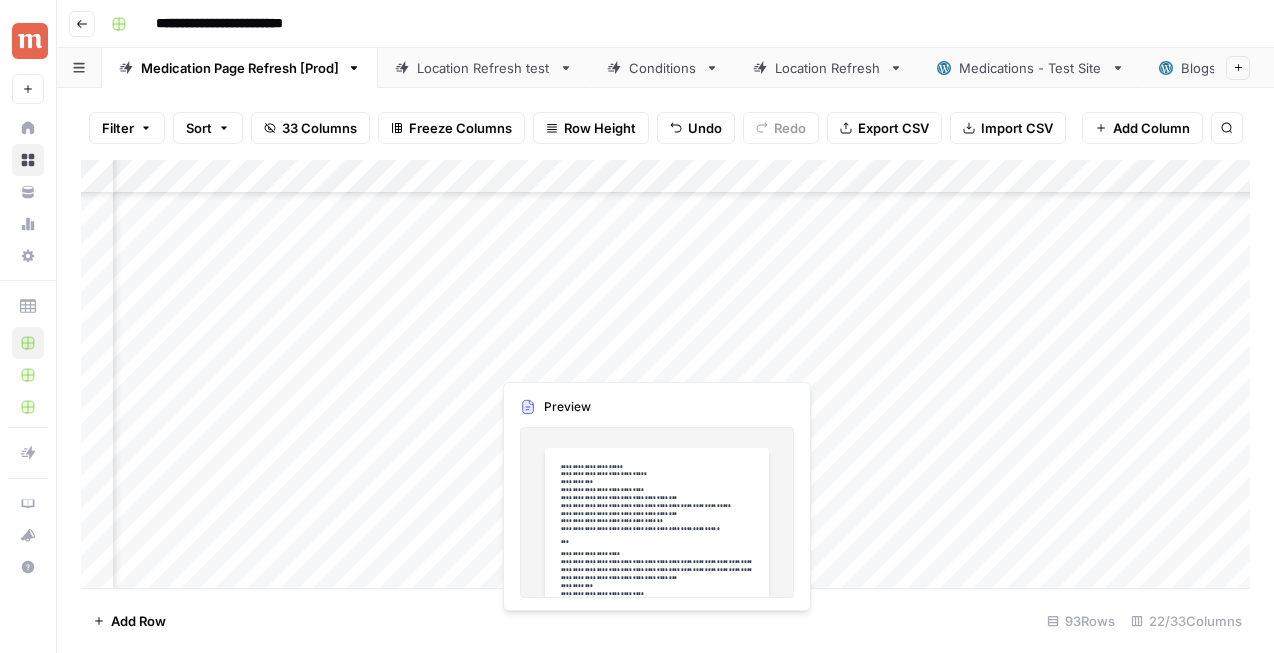 click on "Add Column" at bounding box center (665, 374) 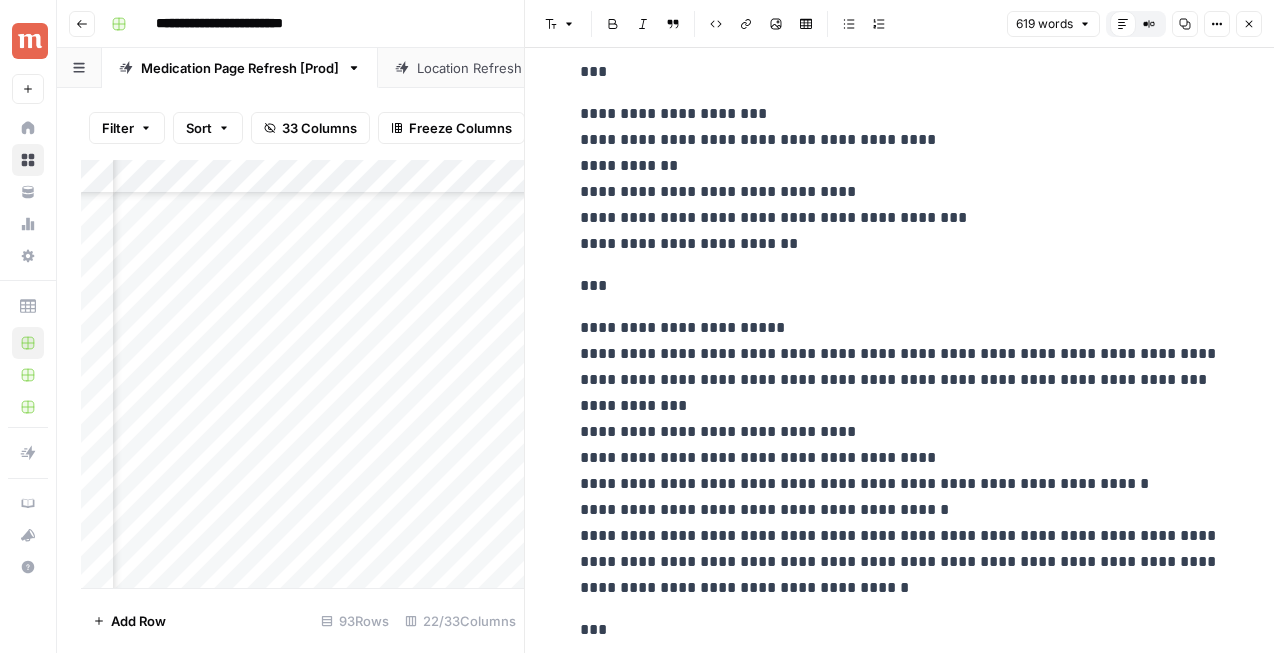 scroll, scrollTop: 2376, scrollLeft: 0, axis: vertical 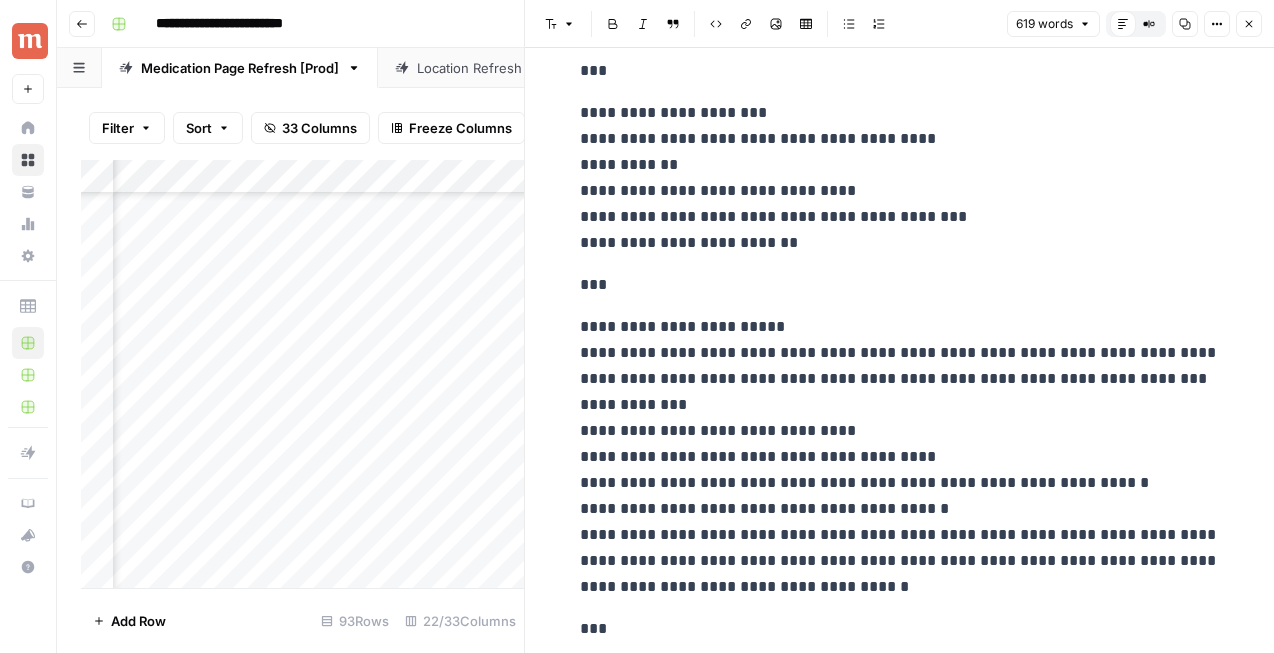 click 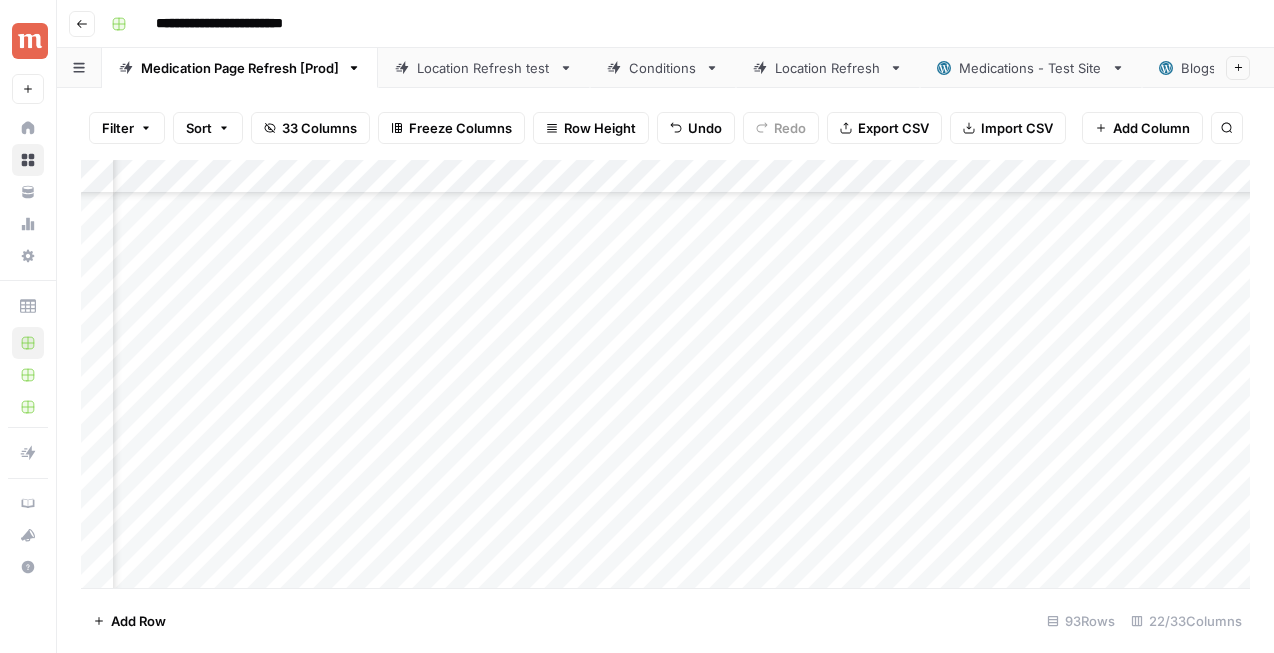 scroll, scrollTop: 1211, scrollLeft: 2826, axis: both 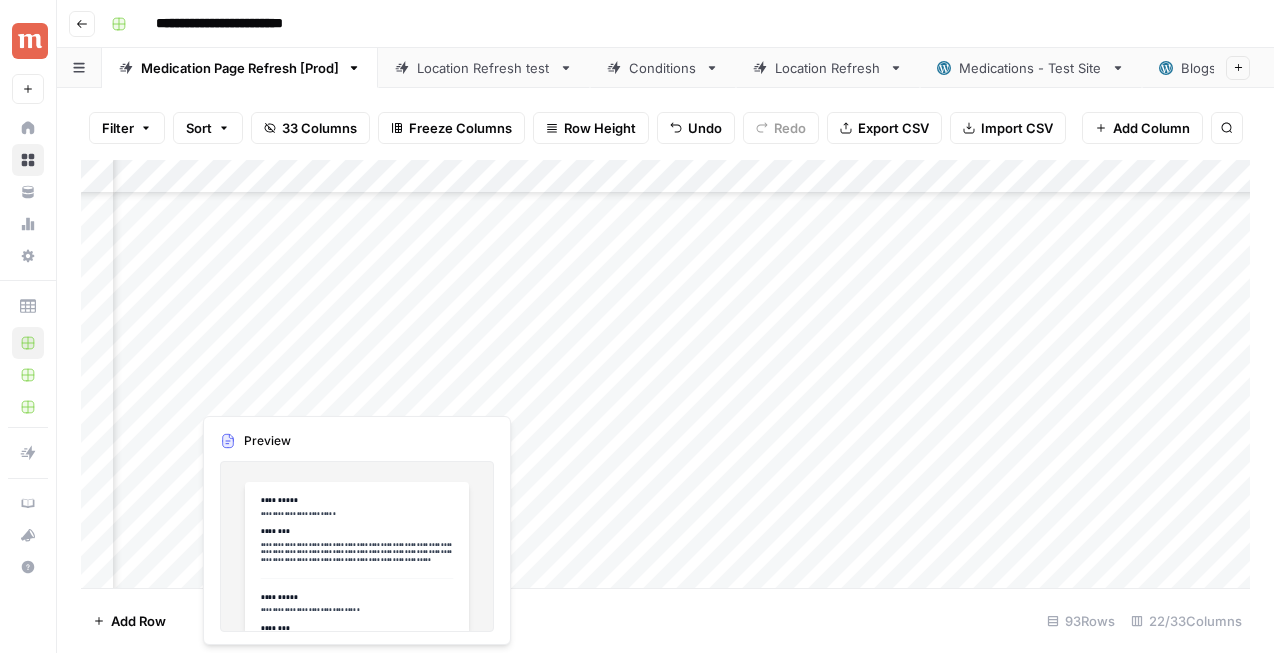 click on "Add Column" at bounding box center [665, 374] 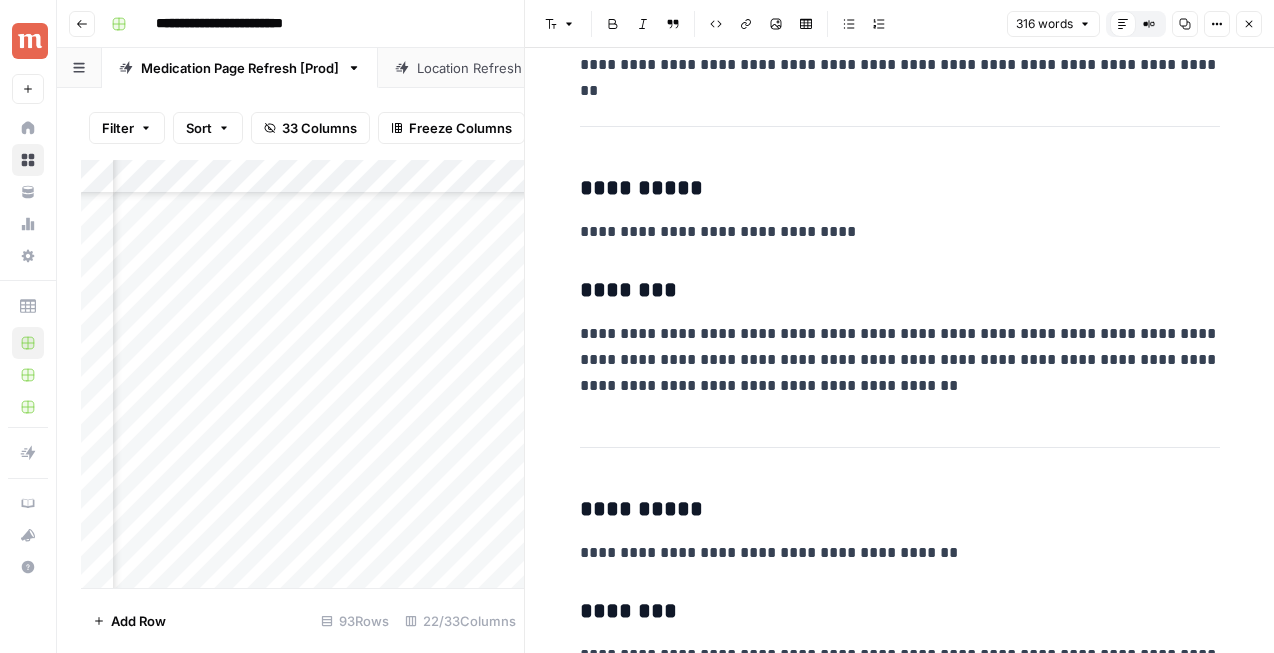 scroll, scrollTop: 1533, scrollLeft: 0, axis: vertical 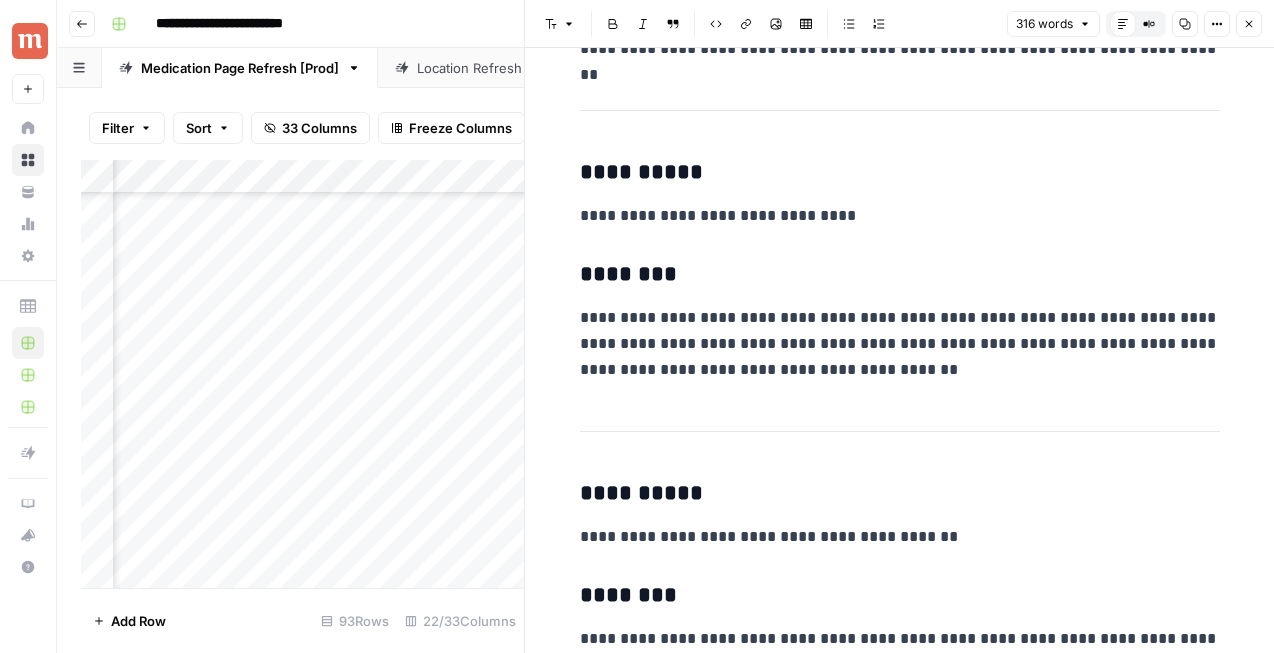 click on "Close" at bounding box center [1249, 24] 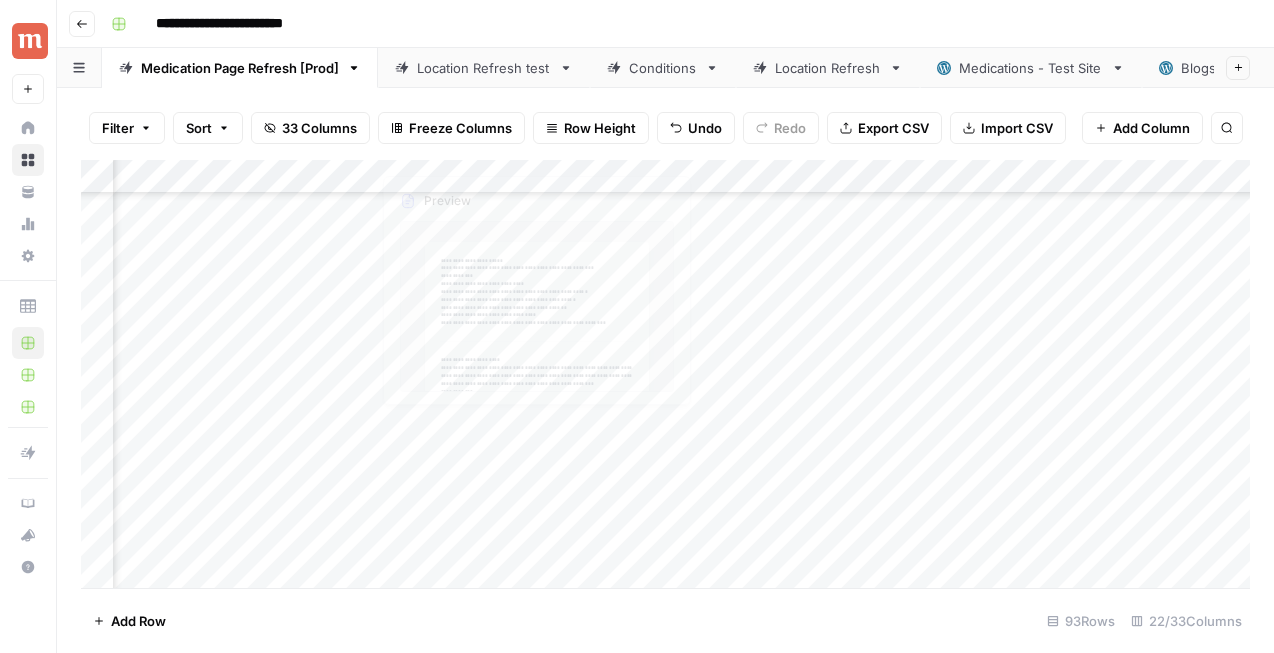 click on "Add Column" at bounding box center (665, 374) 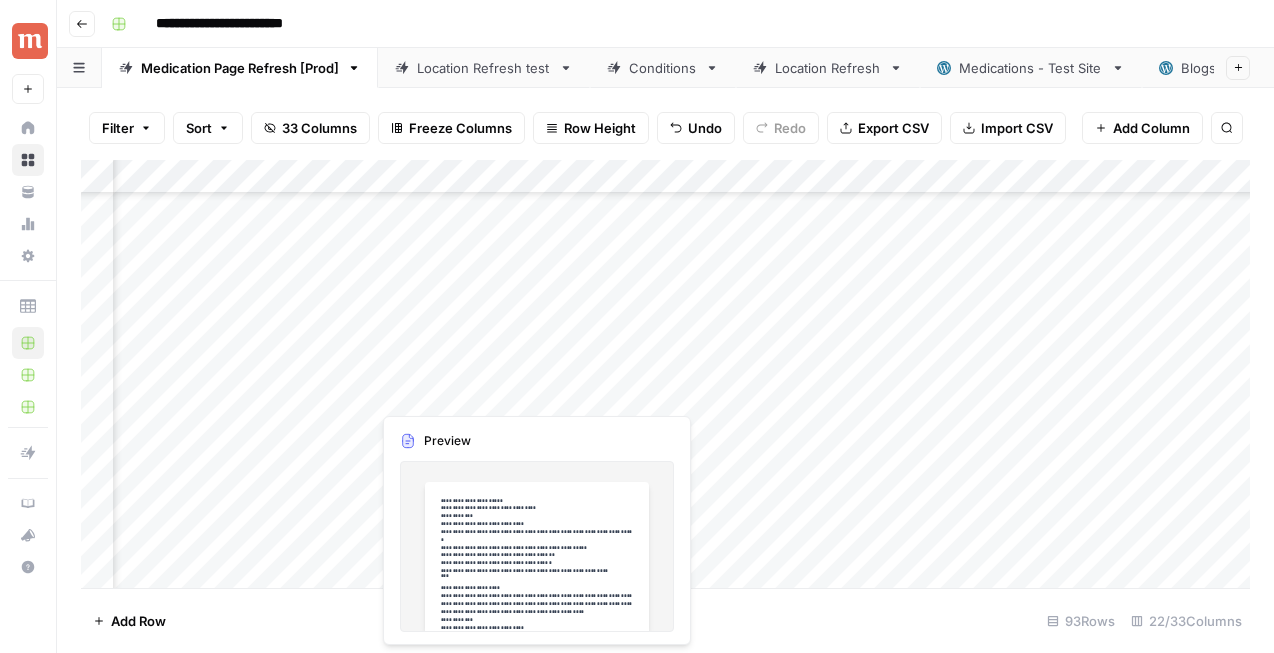 click on "Add Column" at bounding box center (665, 374) 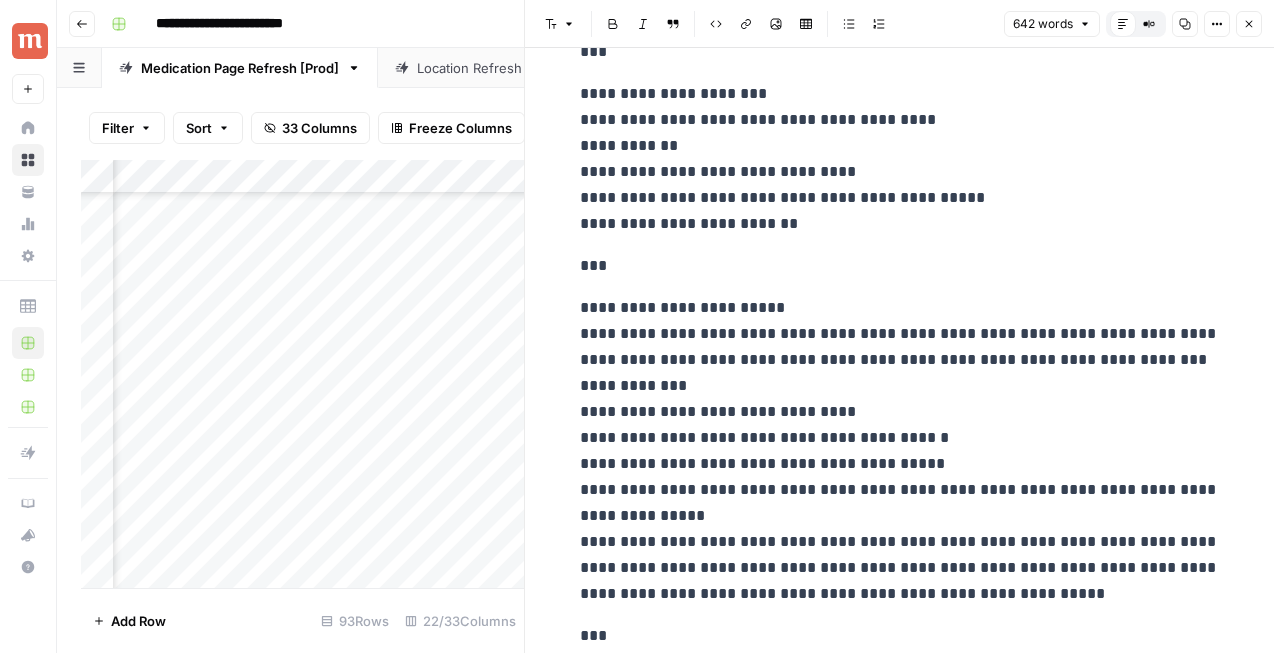 scroll, scrollTop: 2373, scrollLeft: 0, axis: vertical 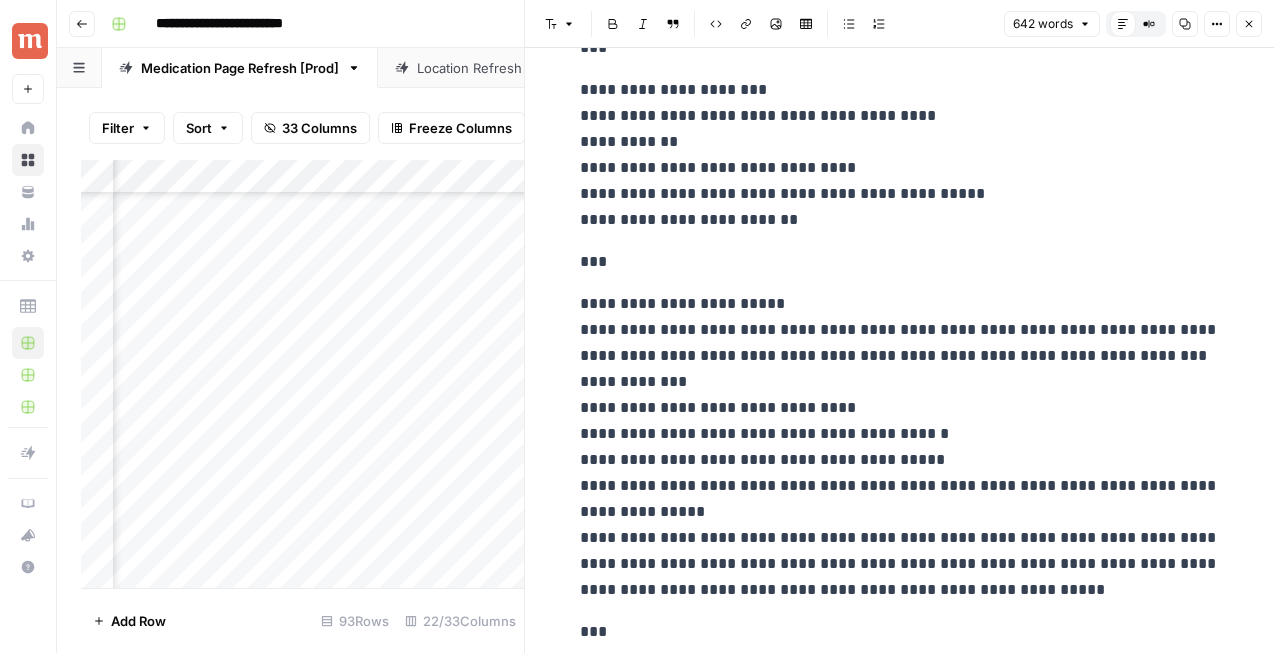 click on "**********" at bounding box center (900, 447) 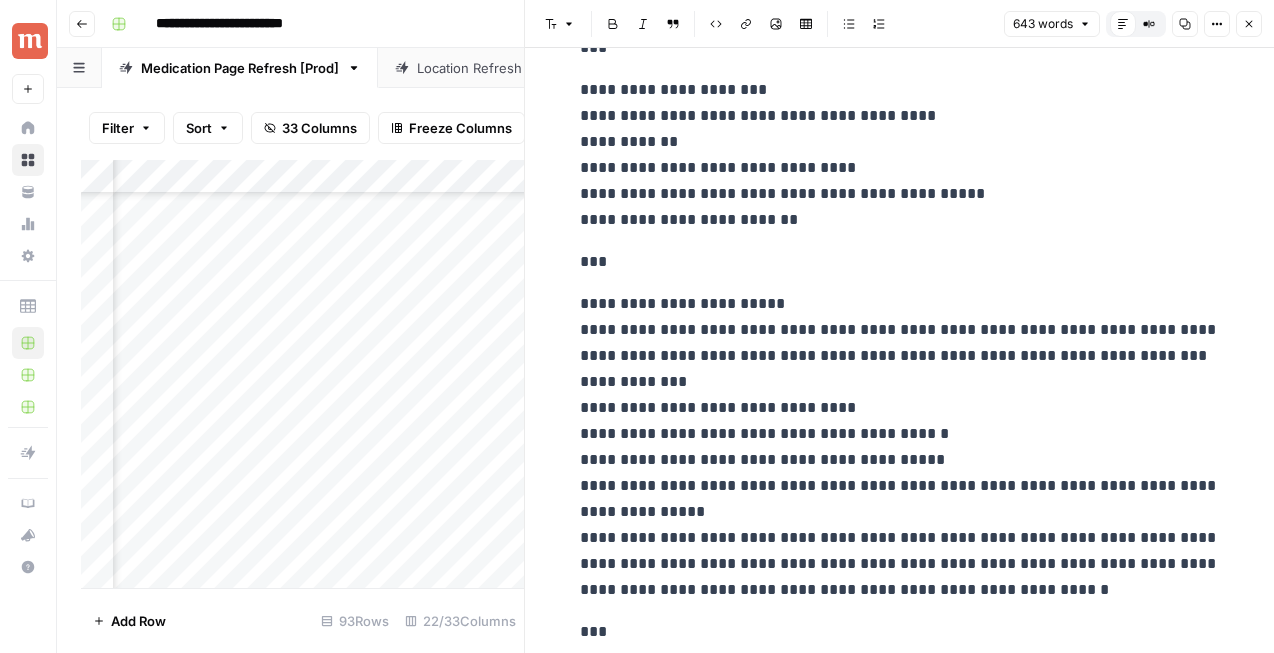 click on "**********" at bounding box center [900, 447] 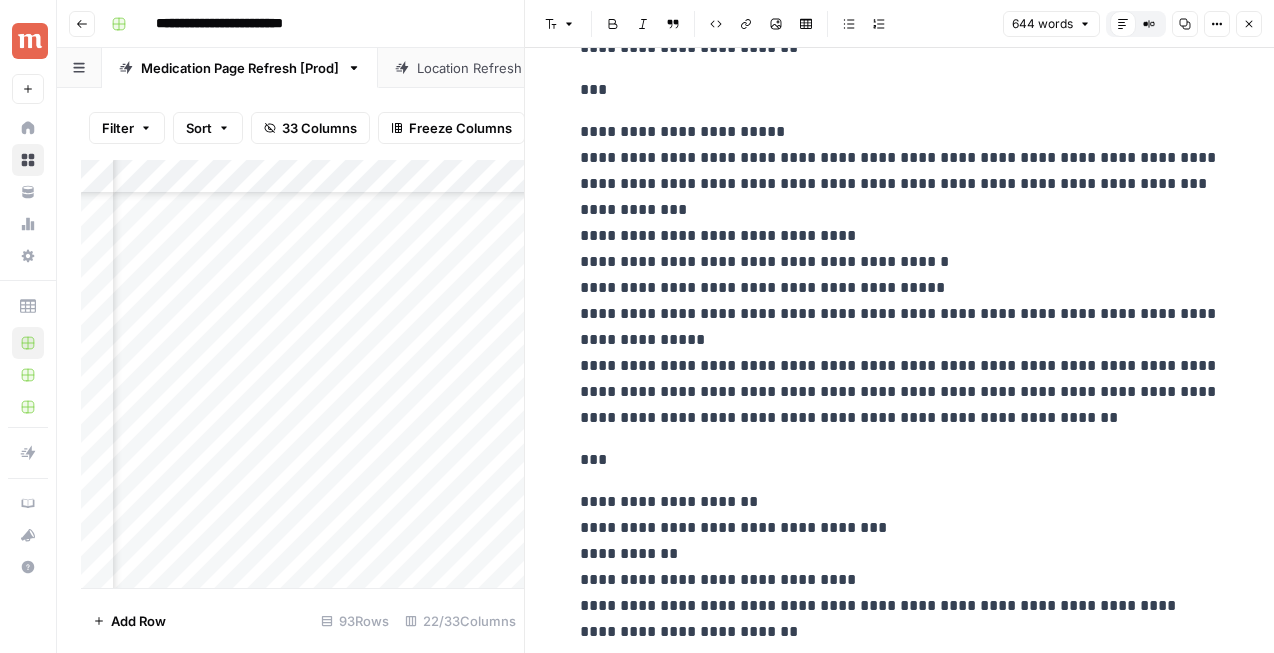 scroll, scrollTop: 2543, scrollLeft: 0, axis: vertical 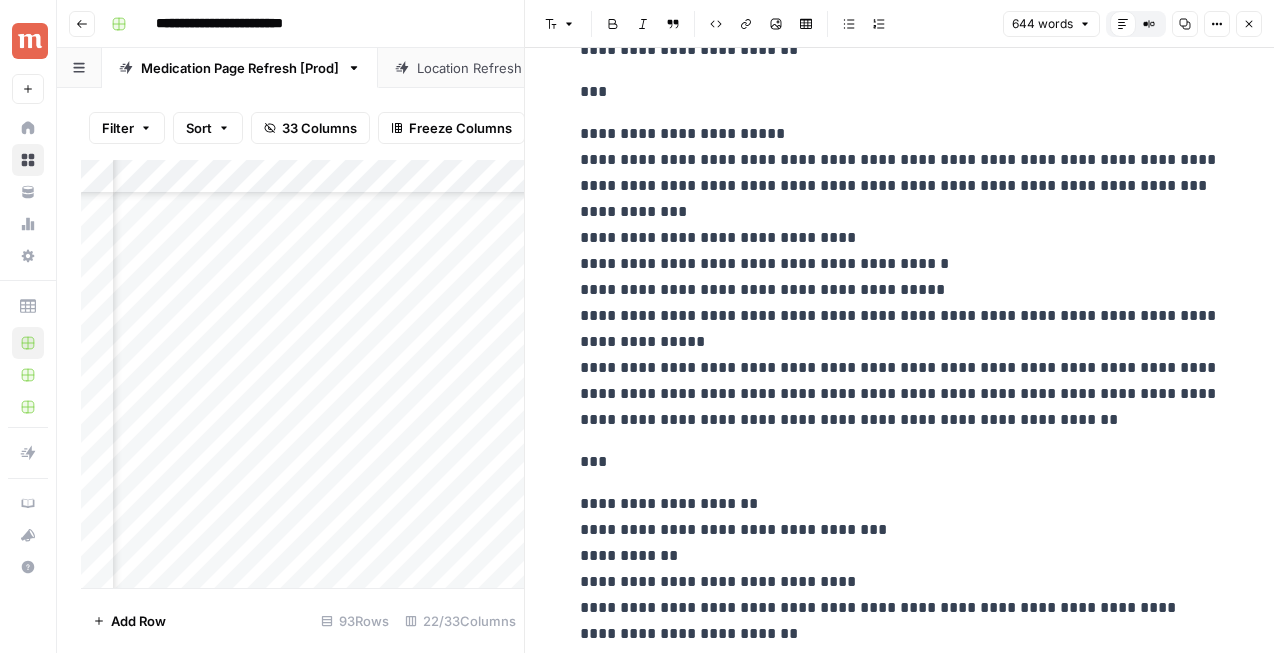 click on "Close" at bounding box center [1249, 24] 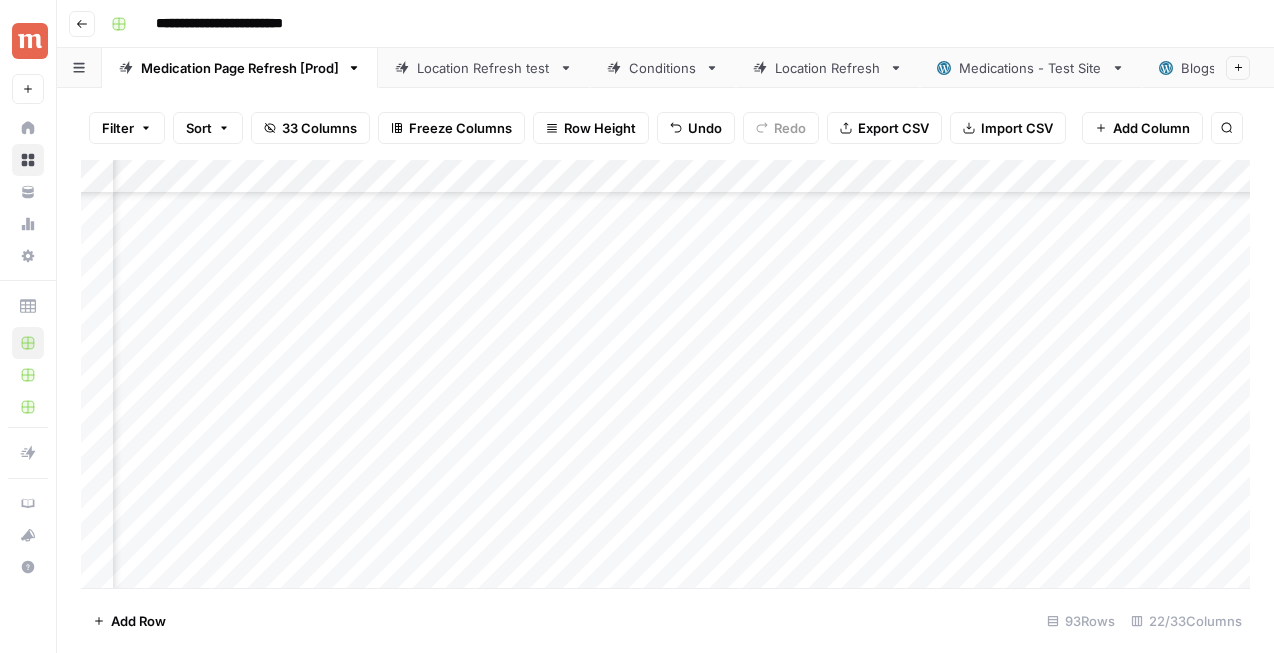 click on "Add Column" at bounding box center [665, 374] 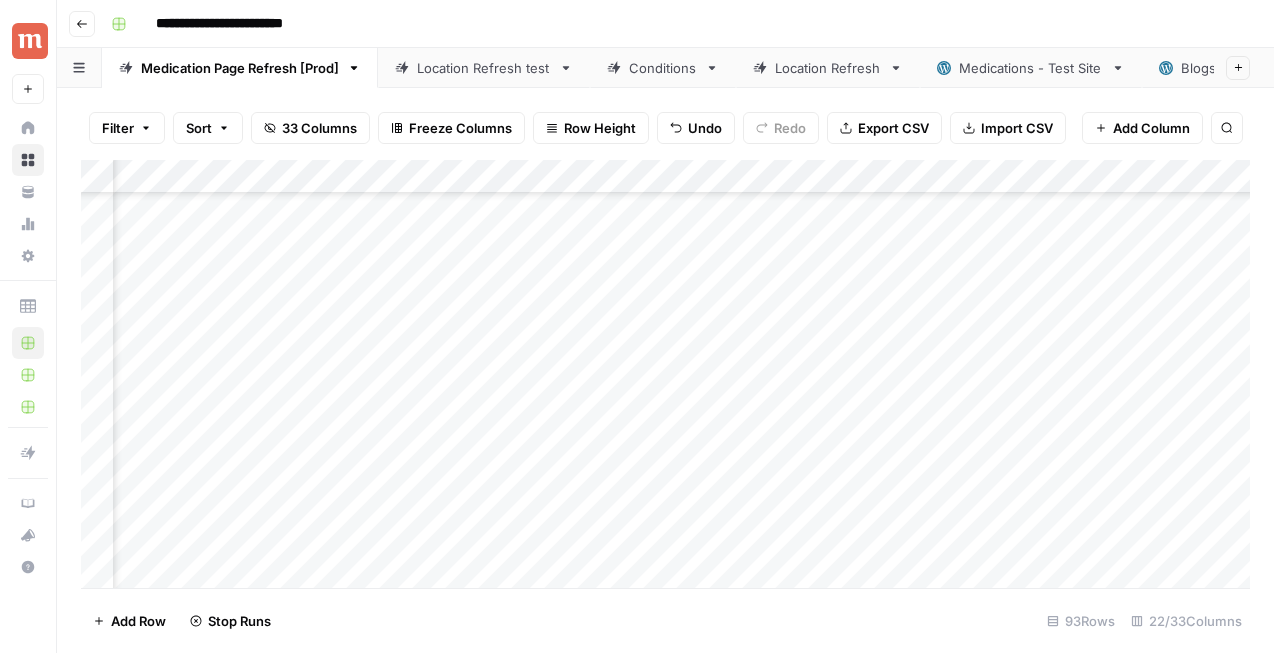 scroll, scrollTop: 1379, scrollLeft: 2826, axis: both 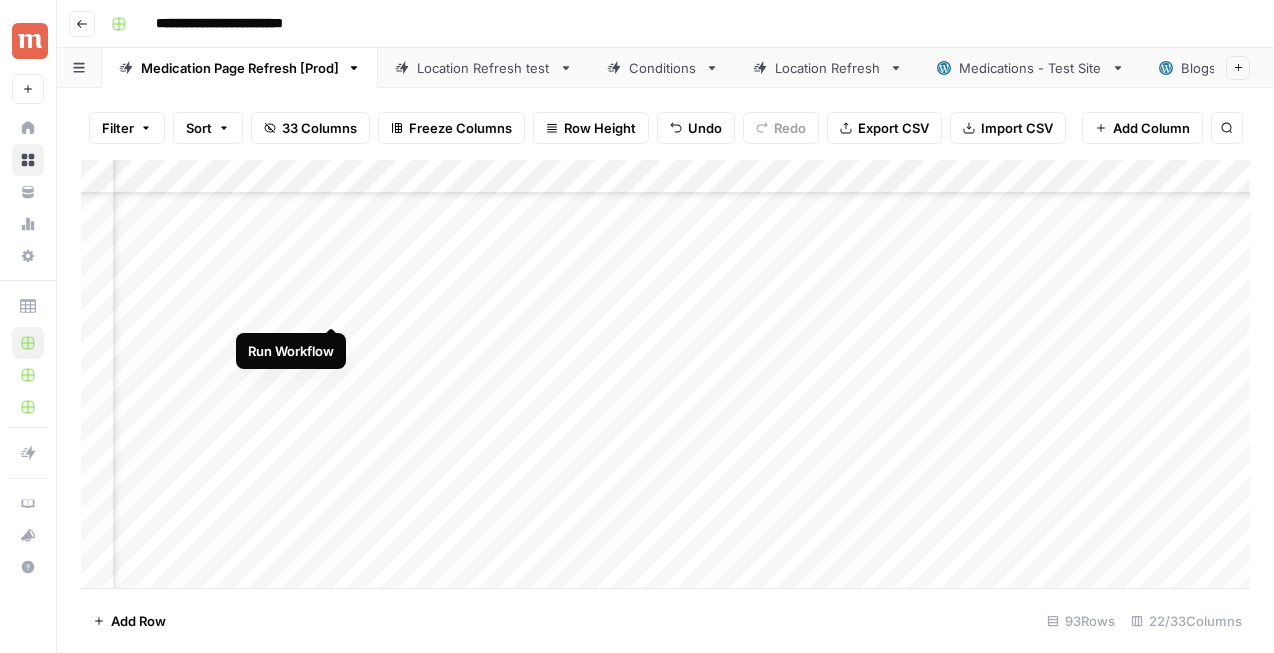 click on "Add Column" at bounding box center (665, 374) 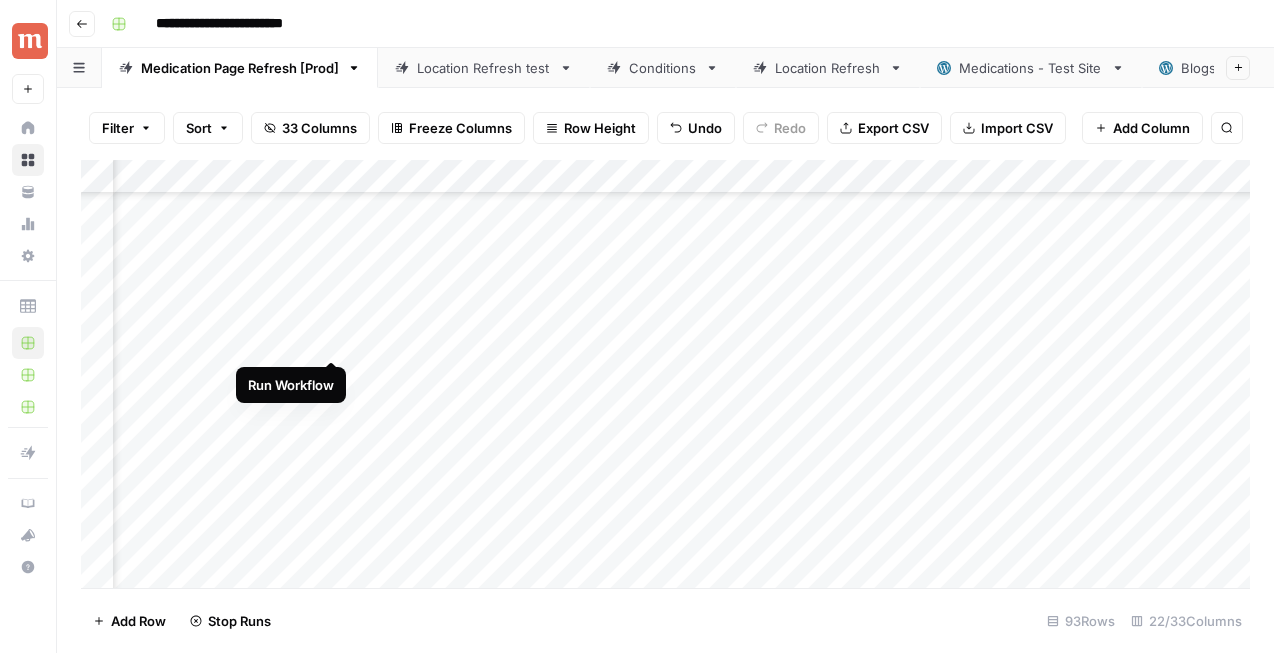 click on "Add Column" at bounding box center (665, 374) 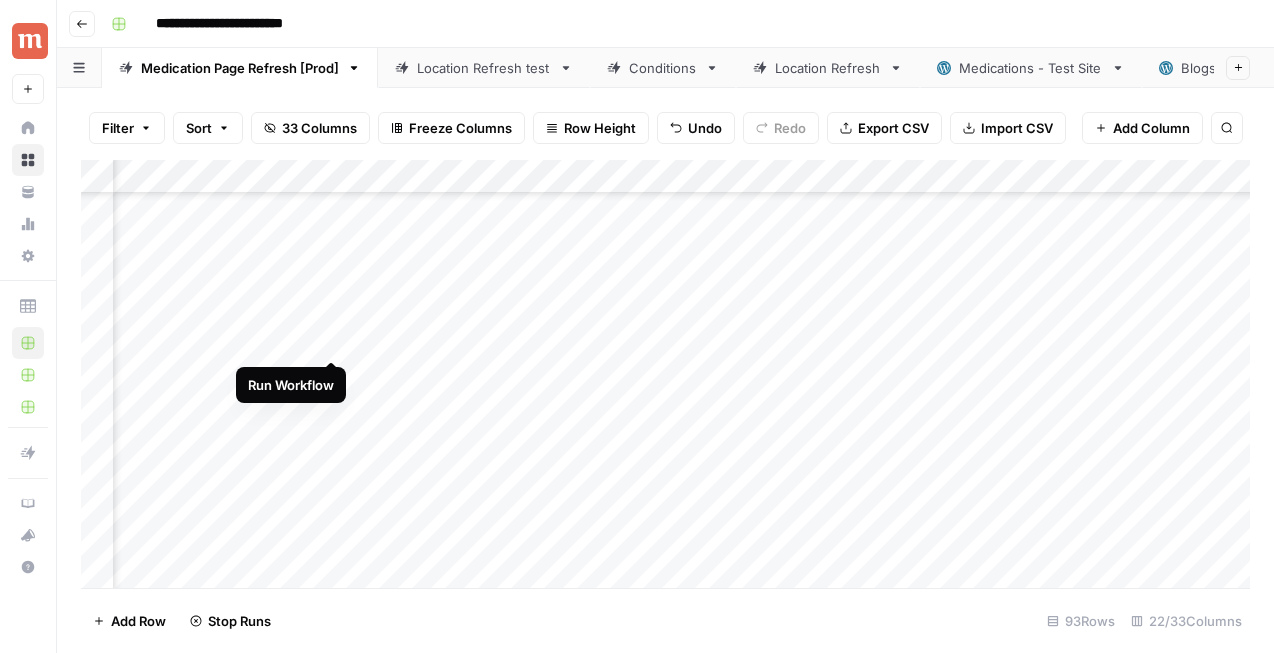 scroll, scrollTop: 1646, scrollLeft: 2487, axis: both 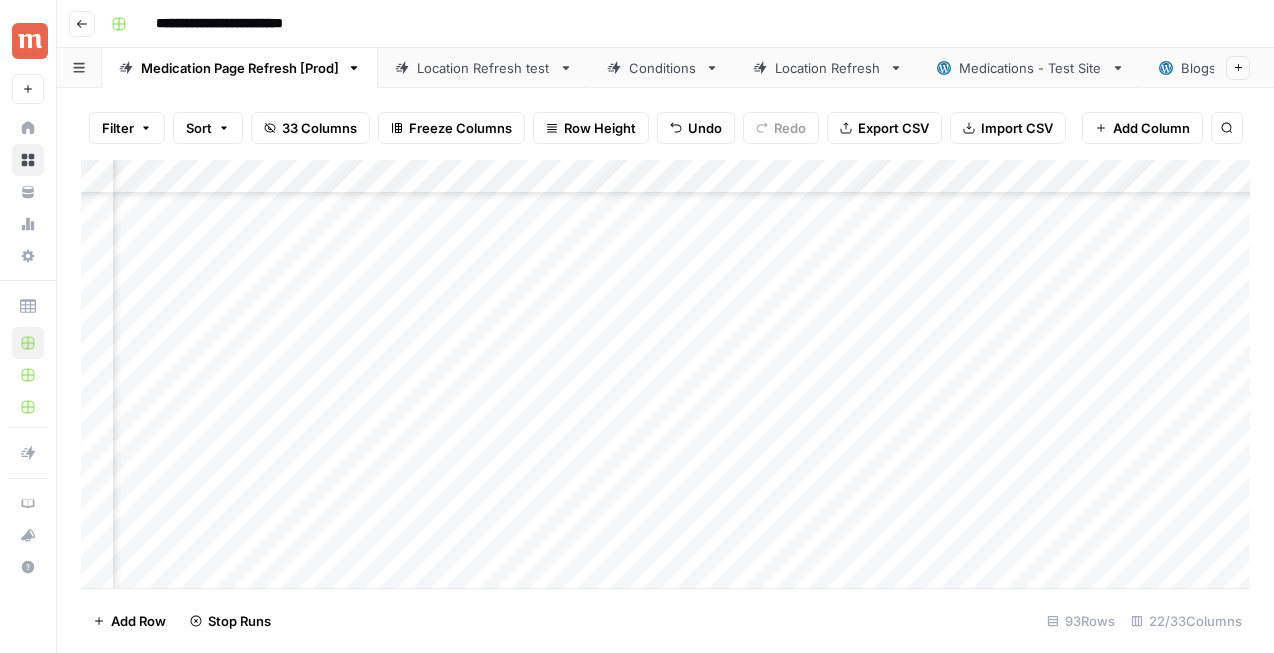 click on "Add Column" at bounding box center [665, 374] 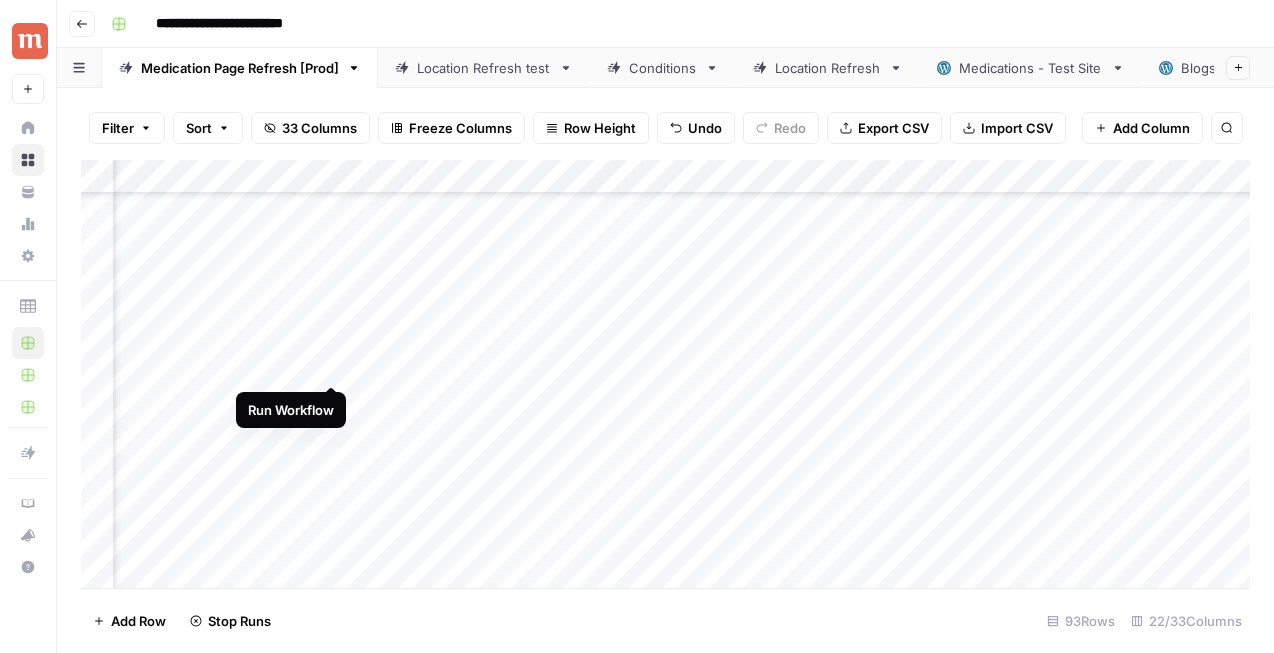 click on "Add Column" at bounding box center (665, 374) 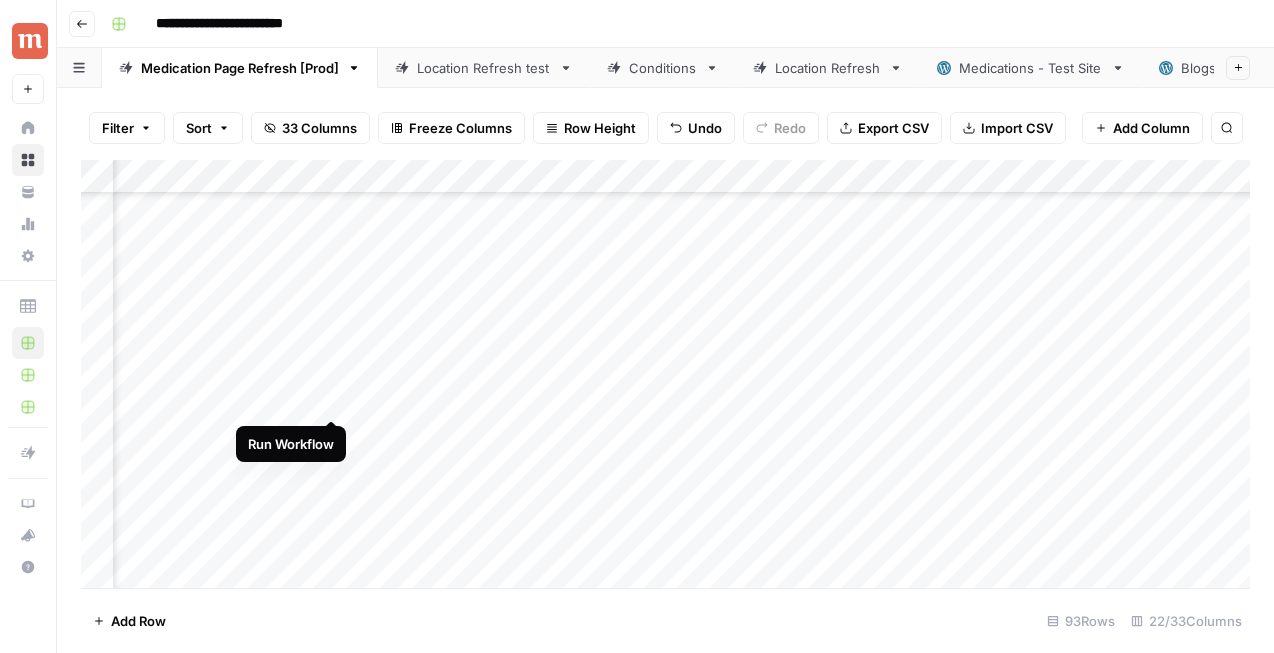 click on "Add Column" at bounding box center [665, 374] 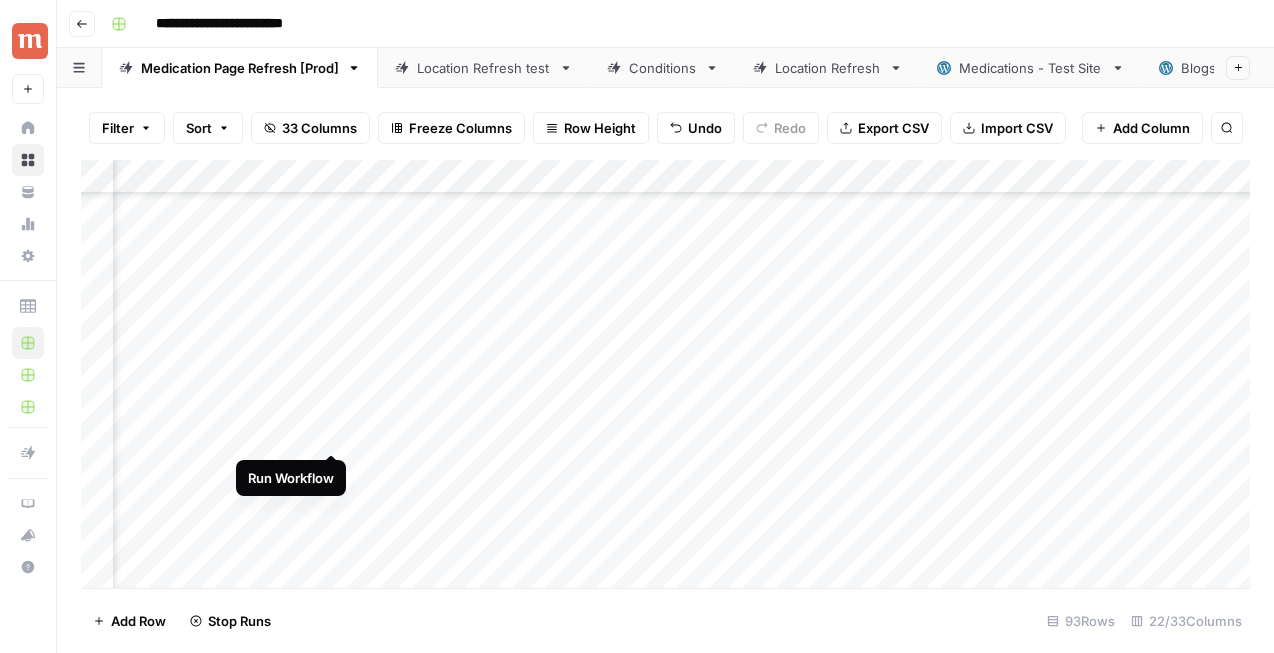 click on "Add Column" at bounding box center [665, 374] 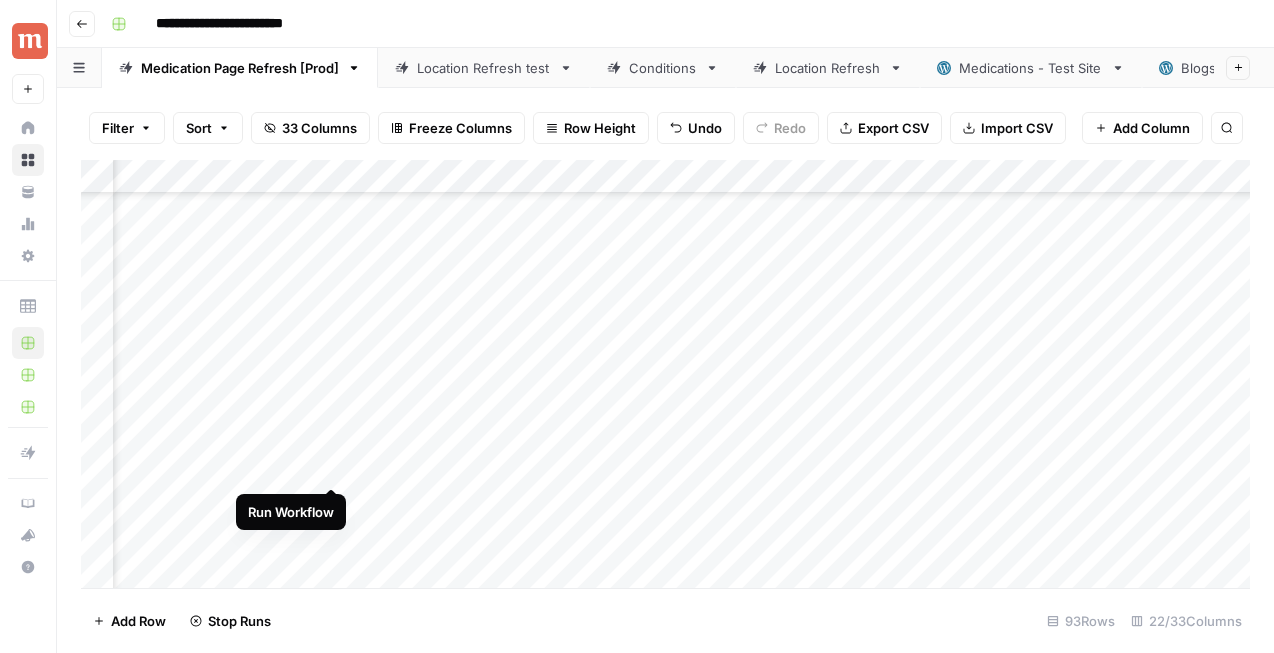 click on "Add Column" at bounding box center [665, 374] 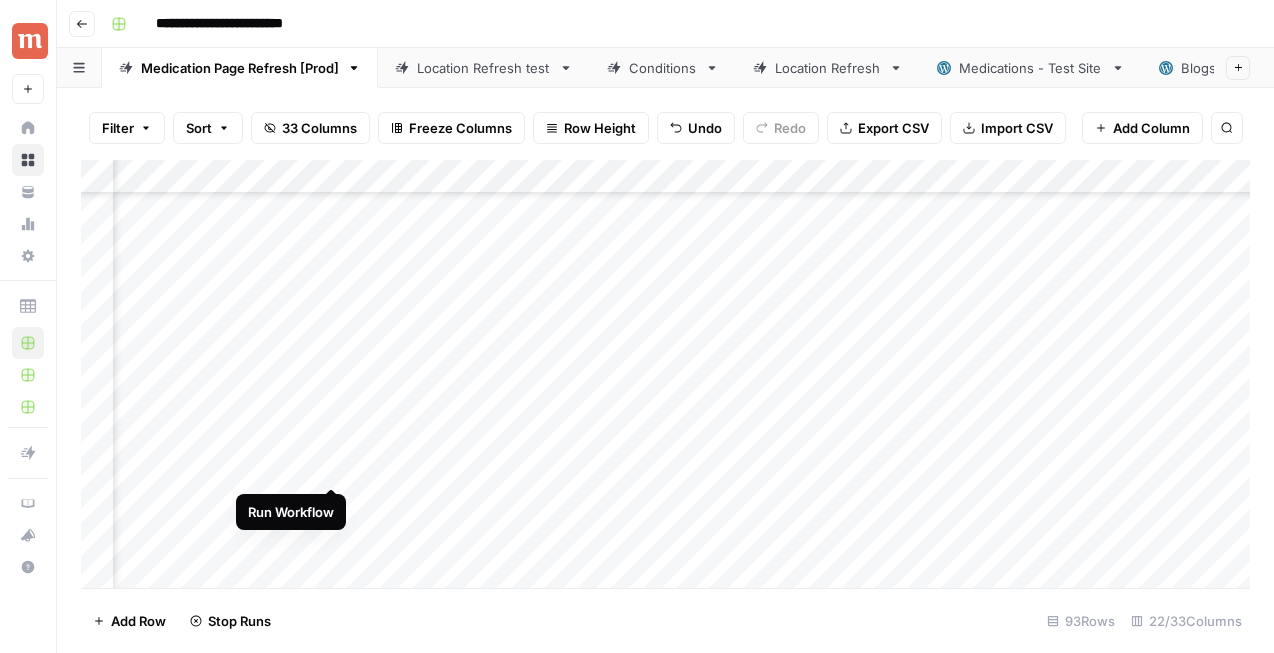 scroll, scrollTop: 1718, scrollLeft: 2487, axis: both 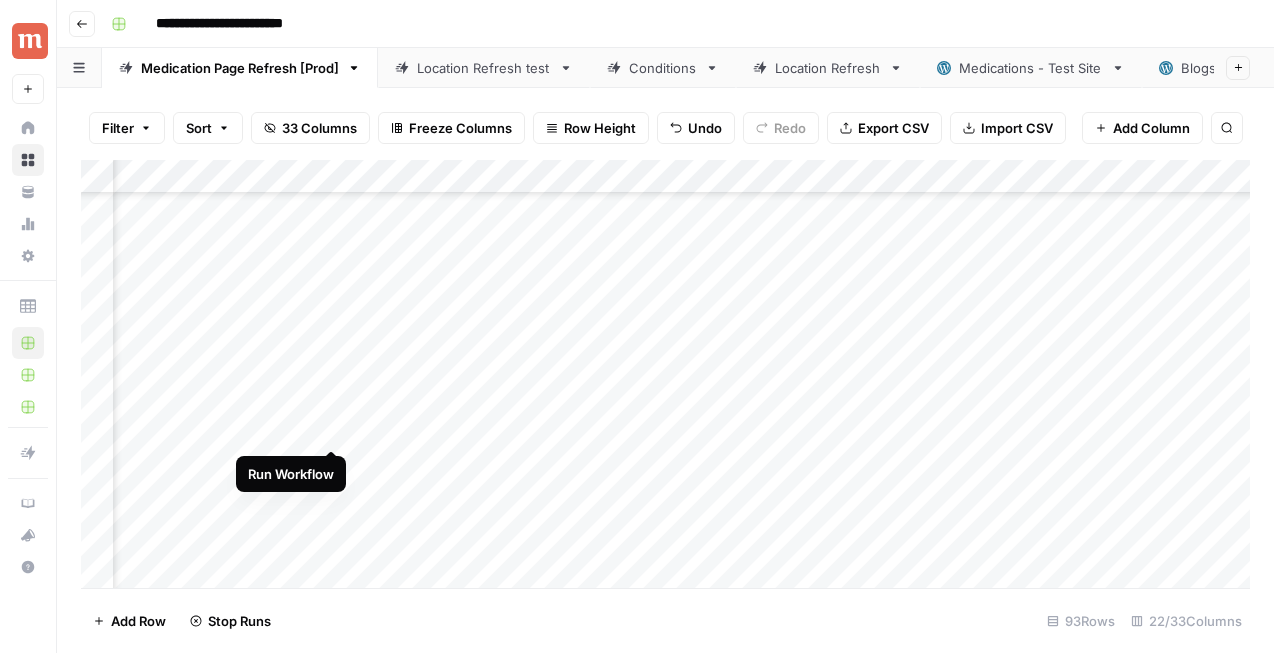 click on "Add Column" at bounding box center [665, 374] 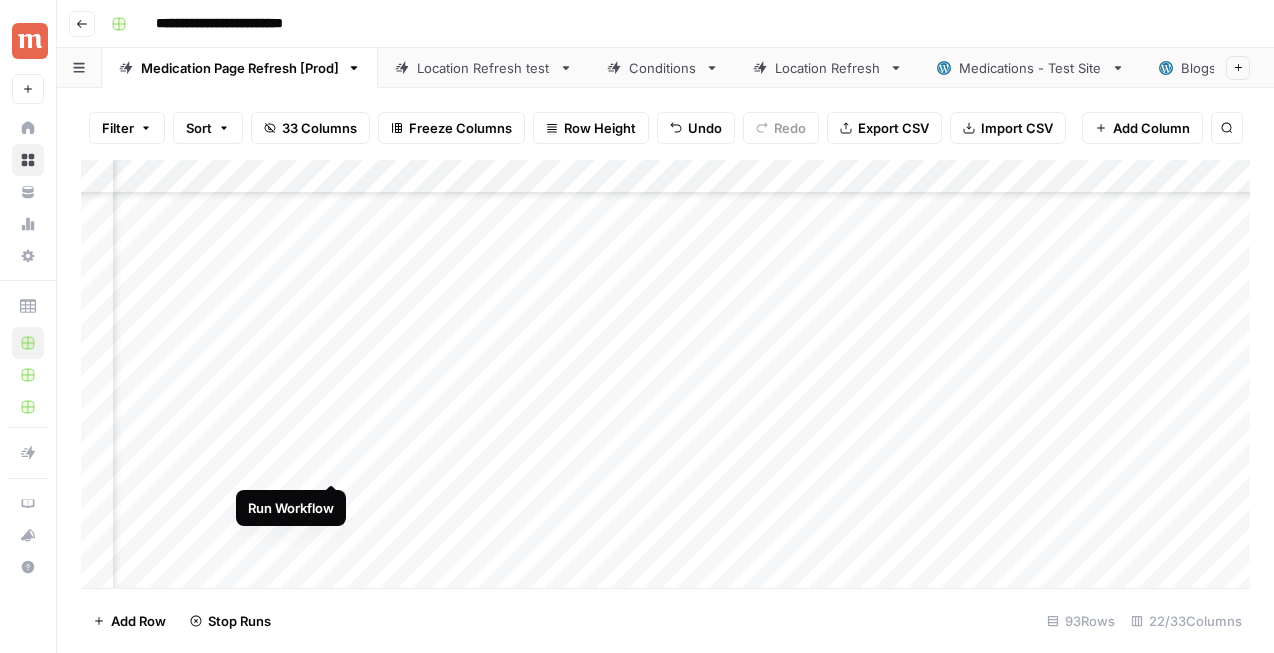 click on "Add Column" at bounding box center (665, 374) 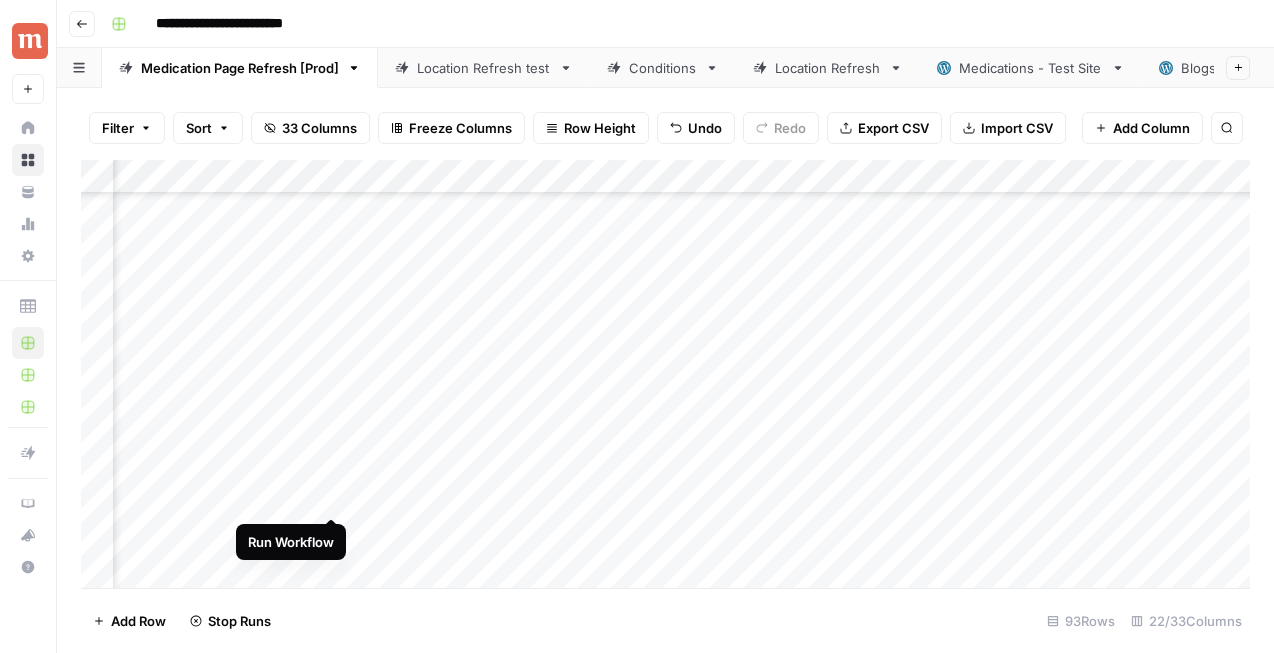 click on "Add Column" at bounding box center [665, 374] 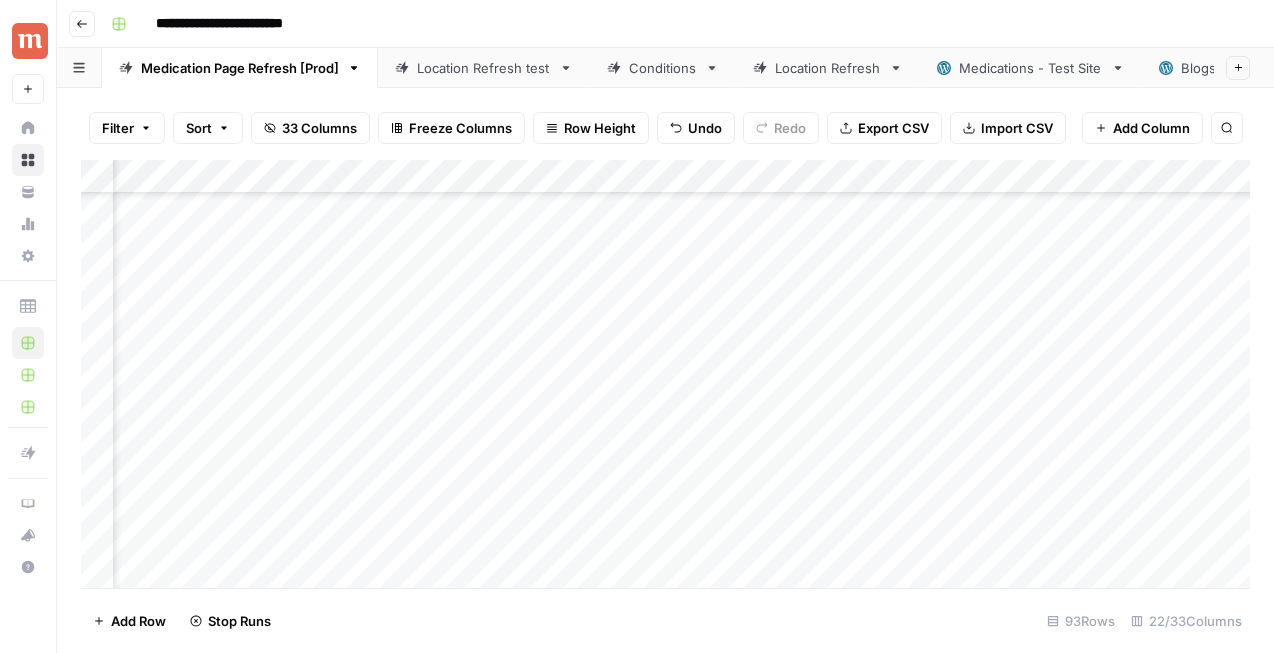 scroll, scrollTop: 1383, scrollLeft: 2822, axis: both 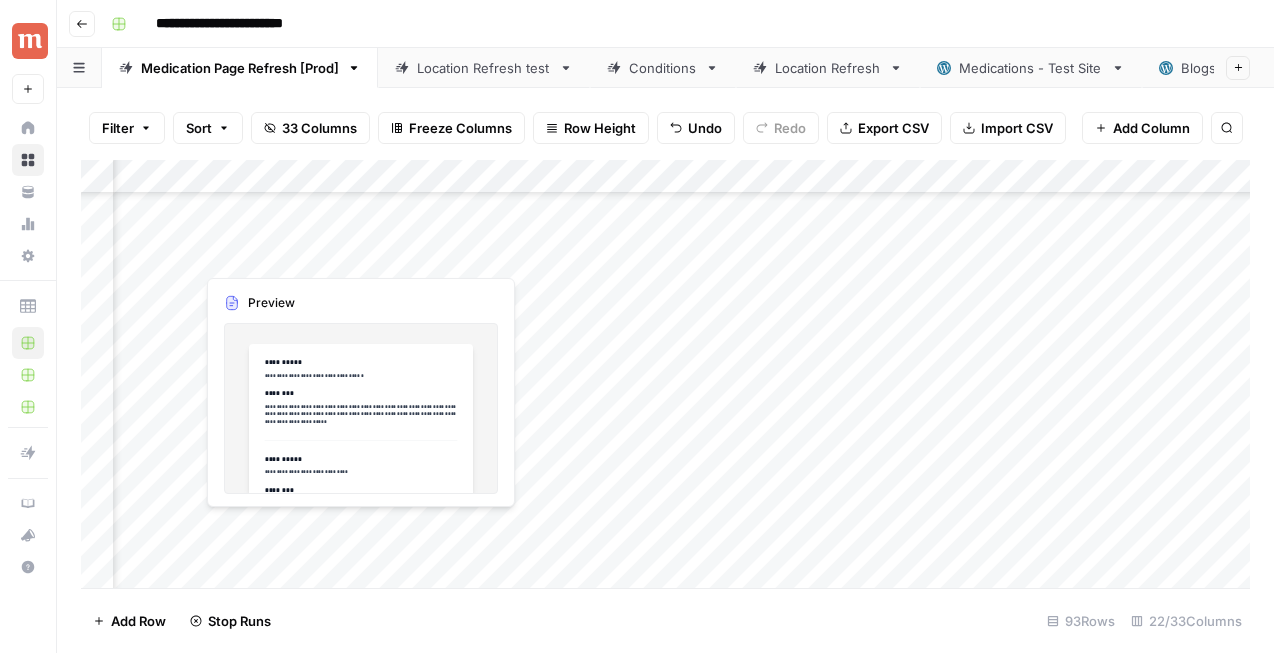 click on "Add Column" at bounding box center (665, 374) 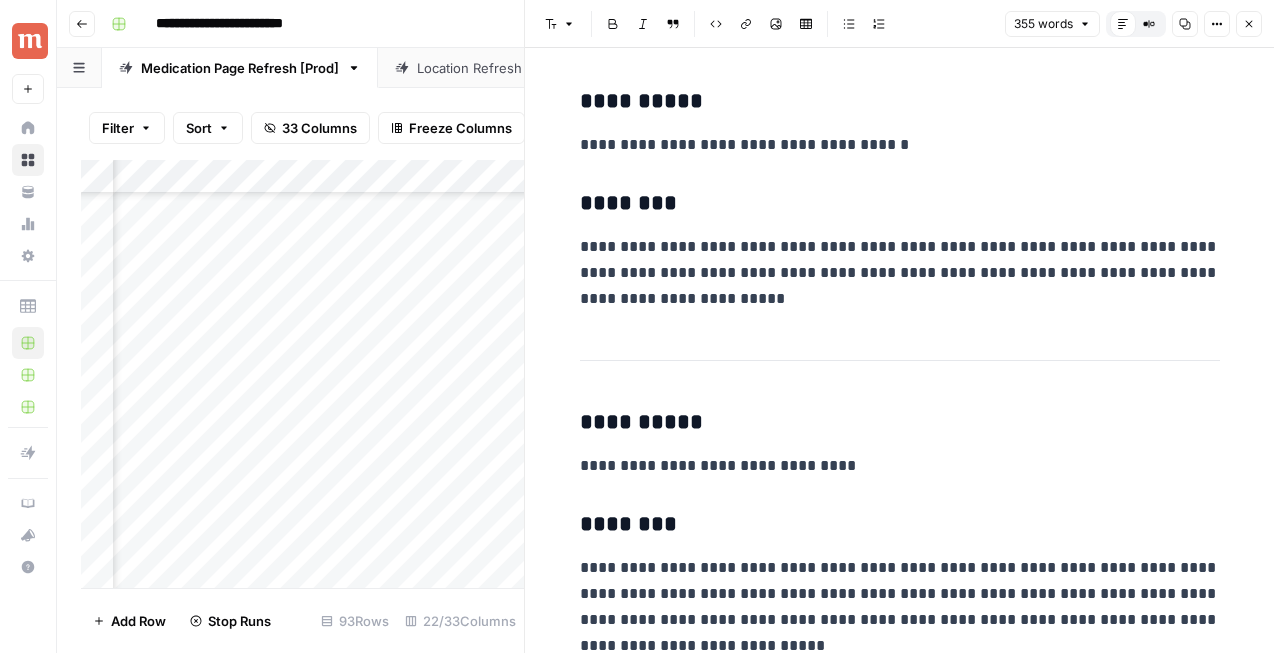 scroll, scrollTop: 0, scrollLeft: 0, axis: both 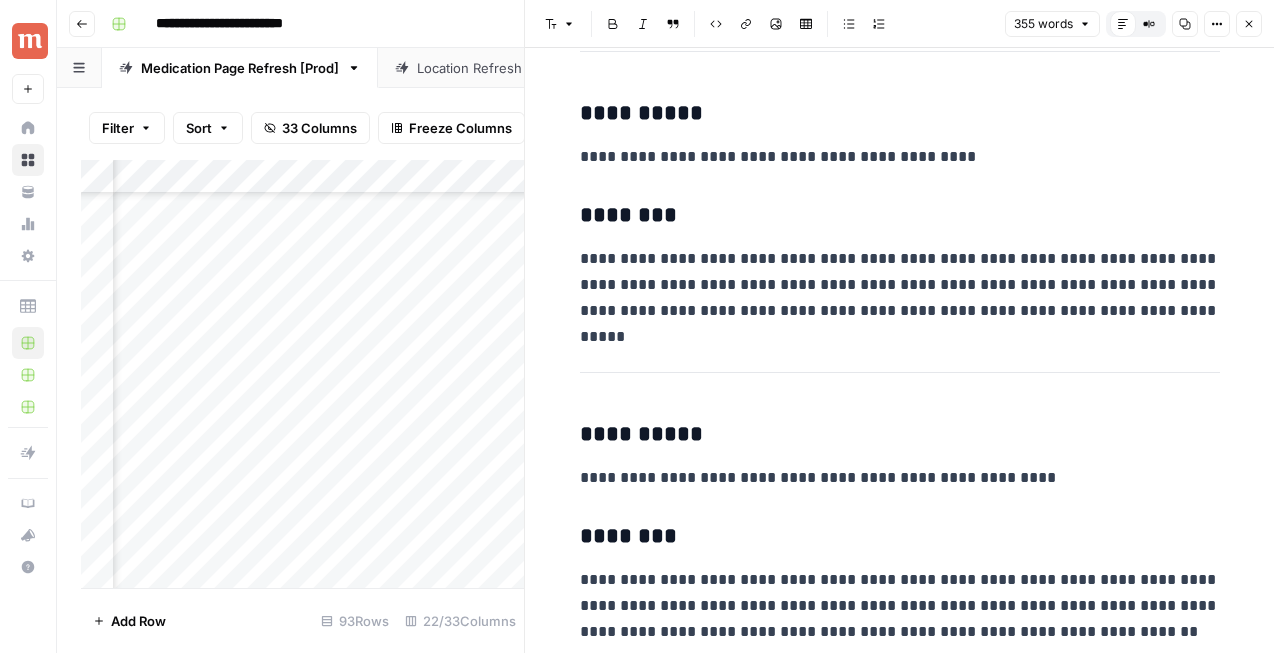 click 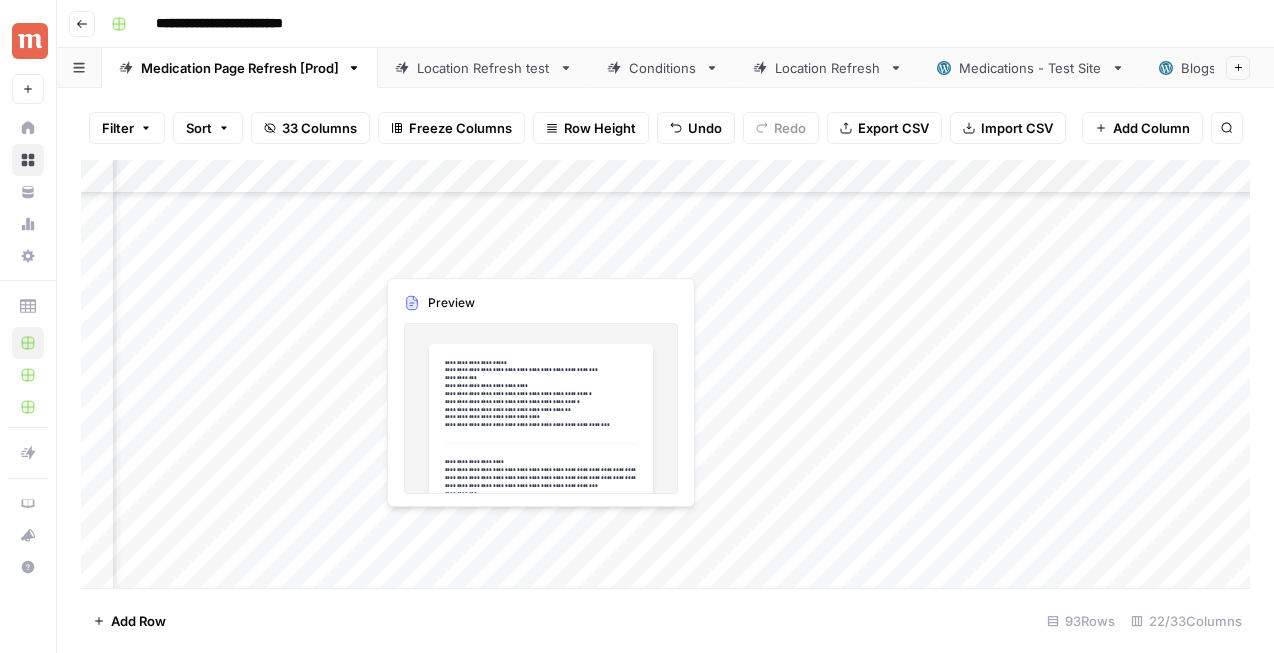 click on "Add Column" at bounding box center [665, 374] 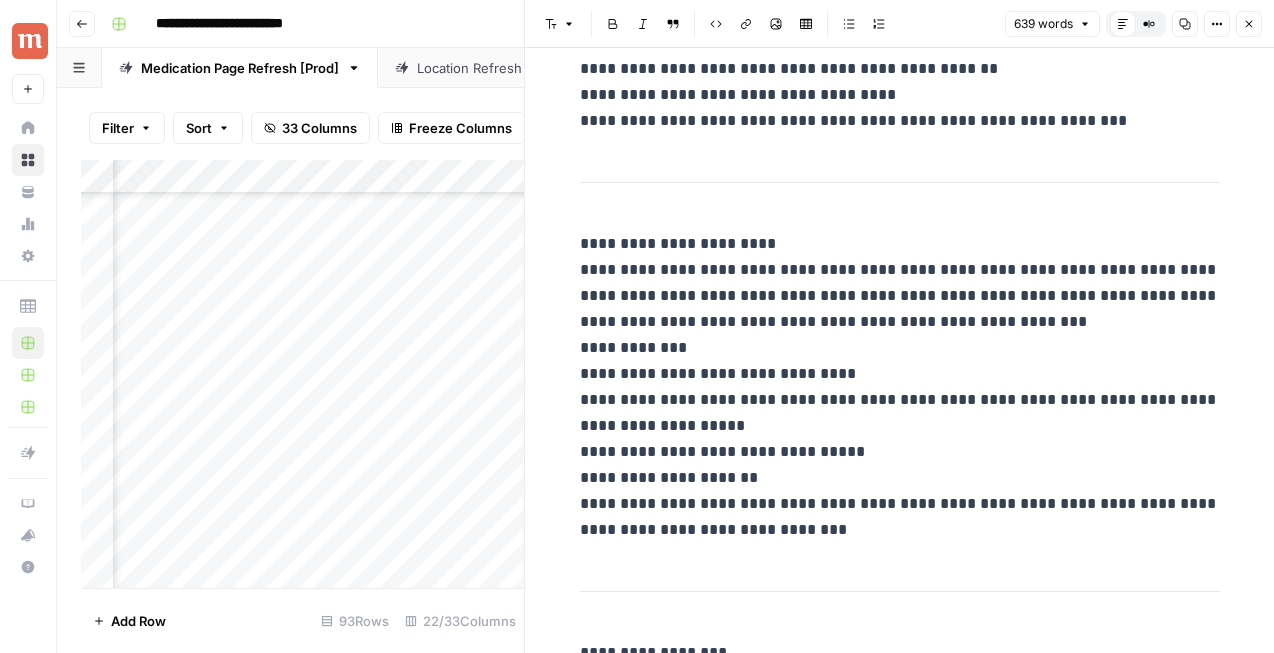 scroll, scrollTop: 184, scrollLeft: 0, axis: vertical 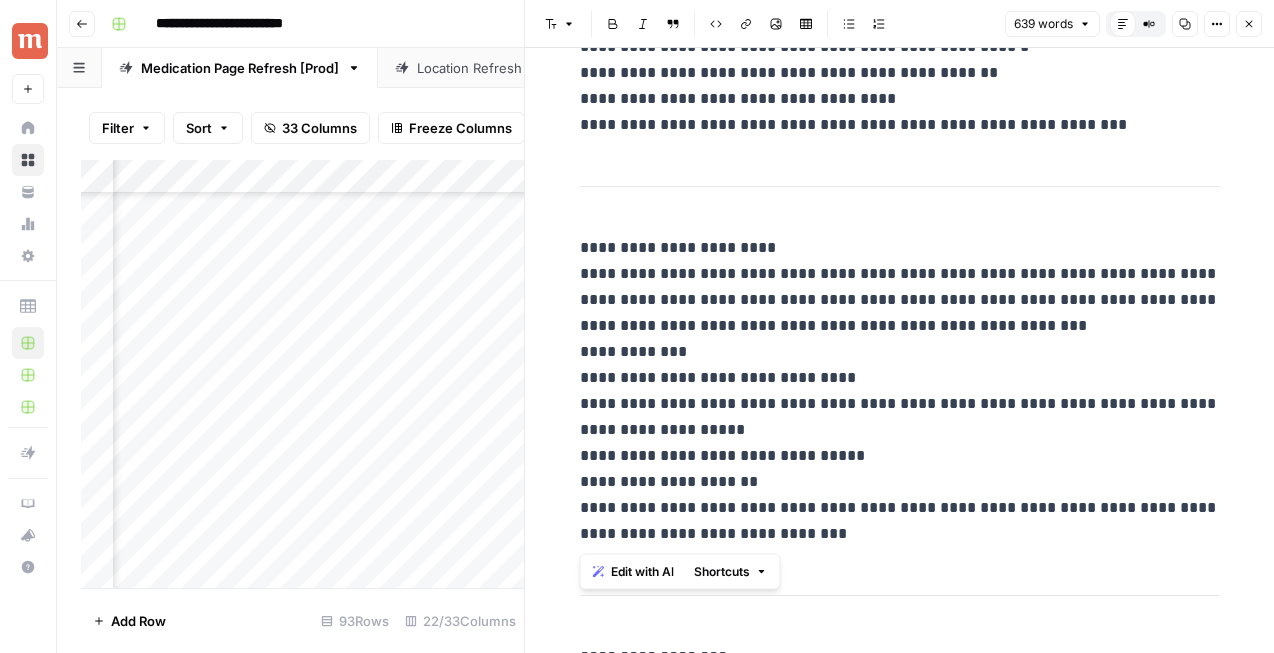 drag, startPoint x: 655, startPoint y: 532, endPoint x: 571, endPoint y: 532, distance: 84 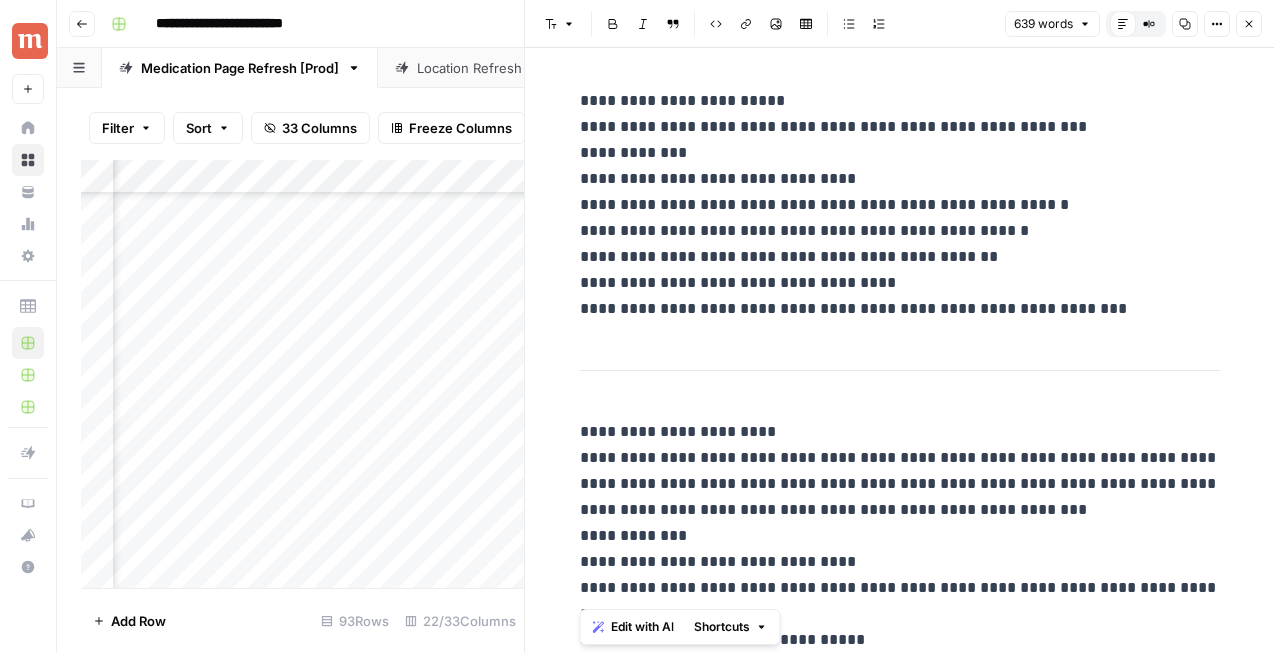 scroll, scrollTop: 7, scrollLeft: 0, axis: vertical 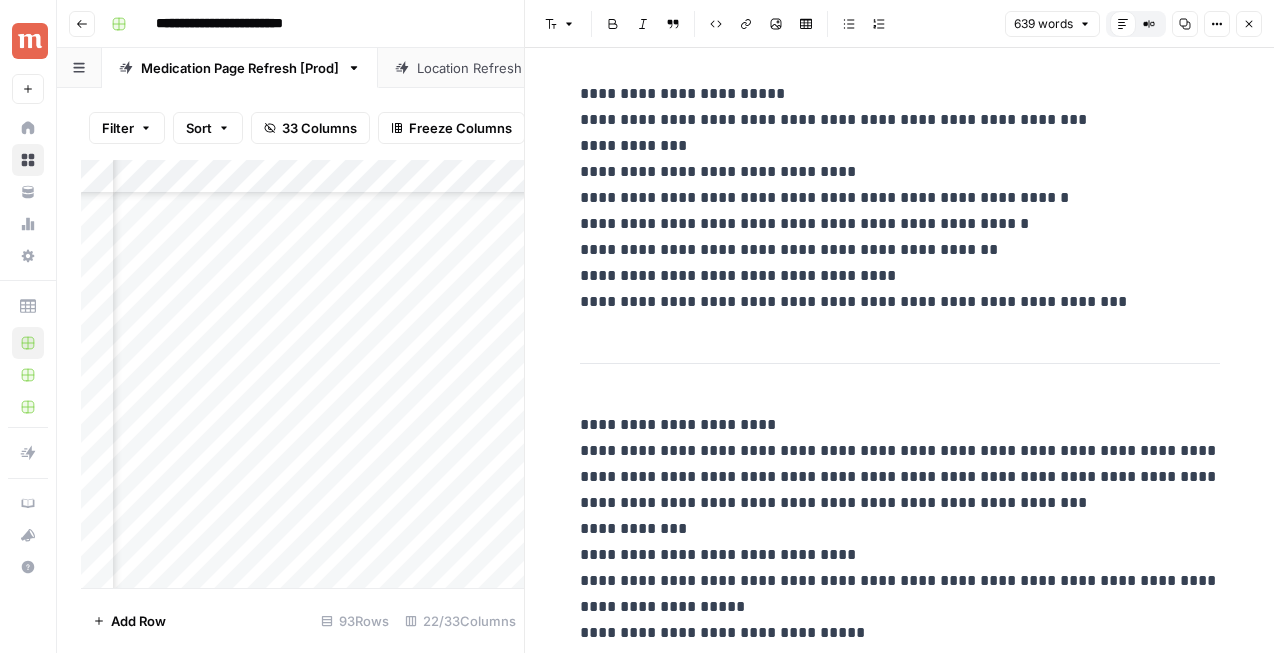 click on "**********" at bounding box center (900, 198) 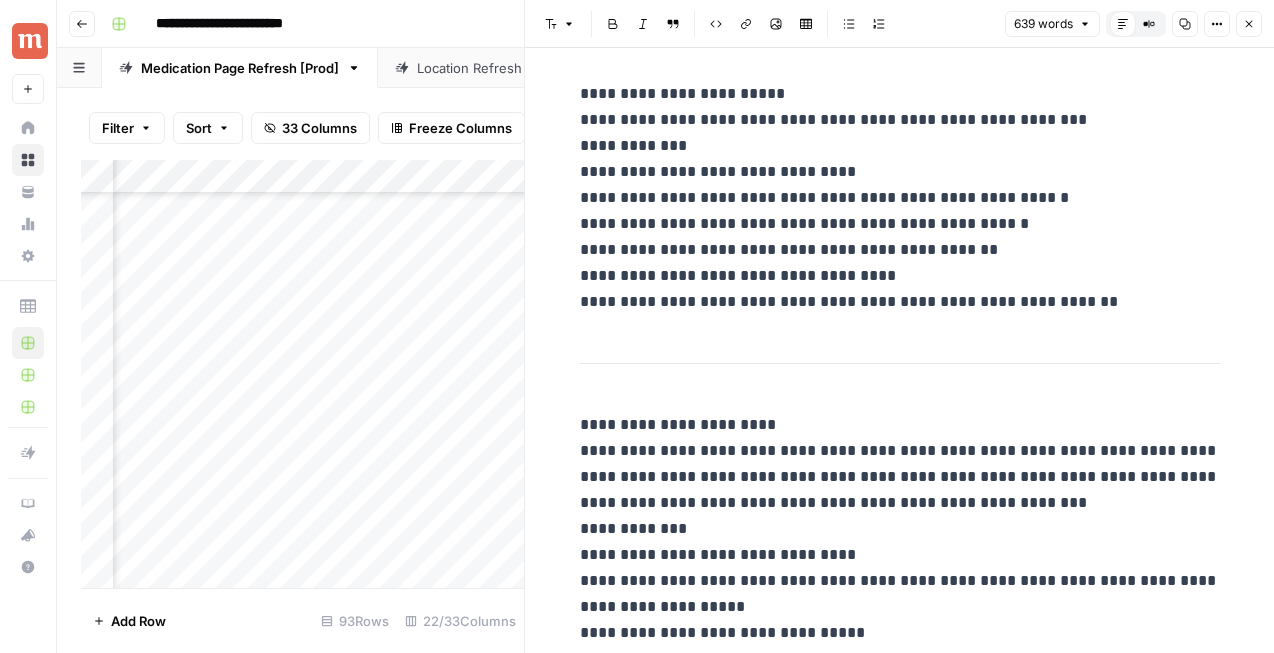 click on "**********" at bounding box center (900, 198) 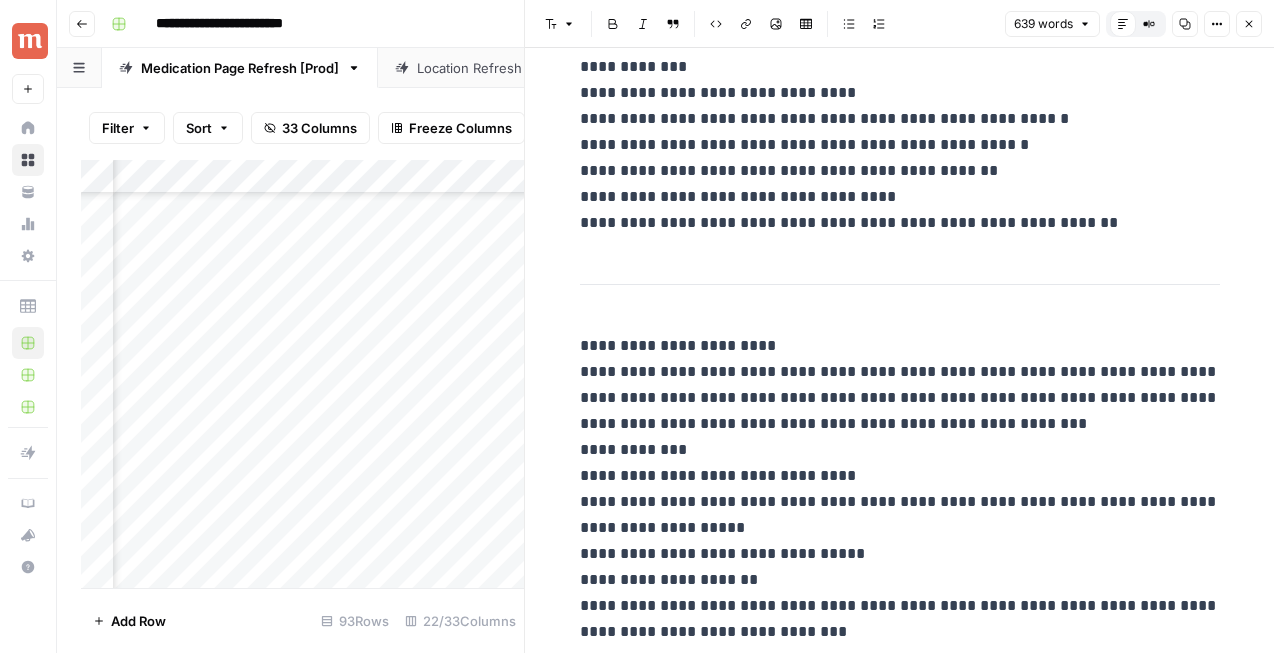 scroll, scrollTop: 119, scrollLeft: 0, axis: vertical 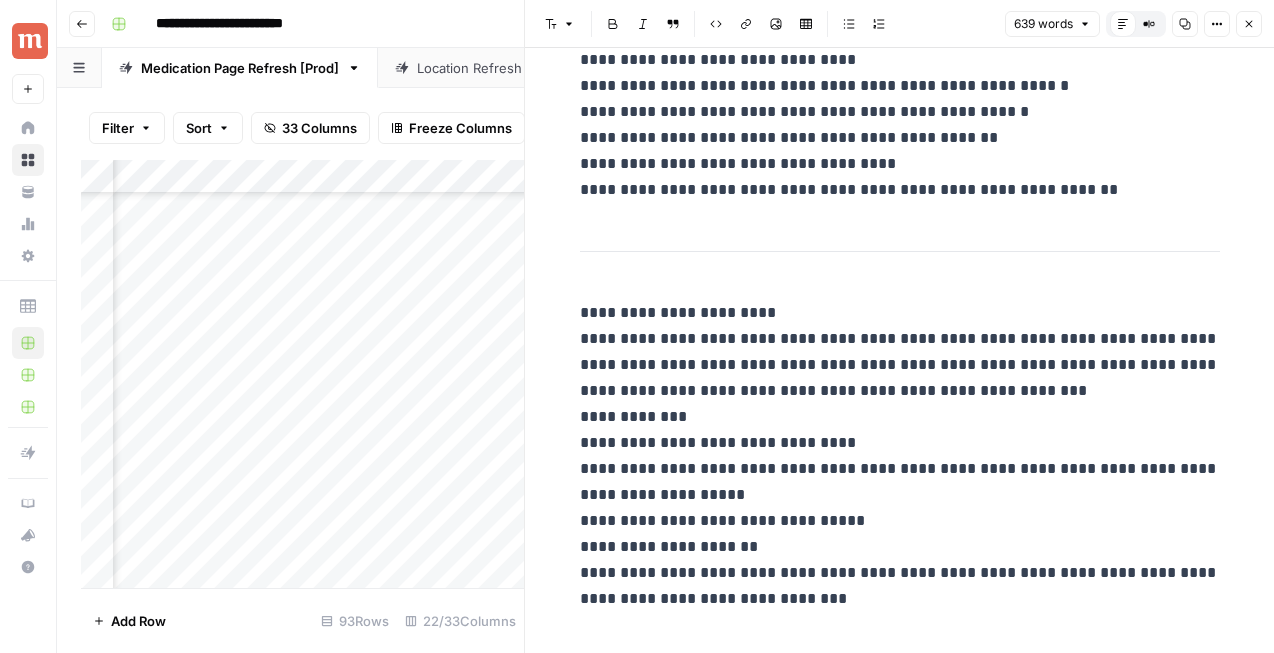click on "**********" at bounding box center [900, 456] 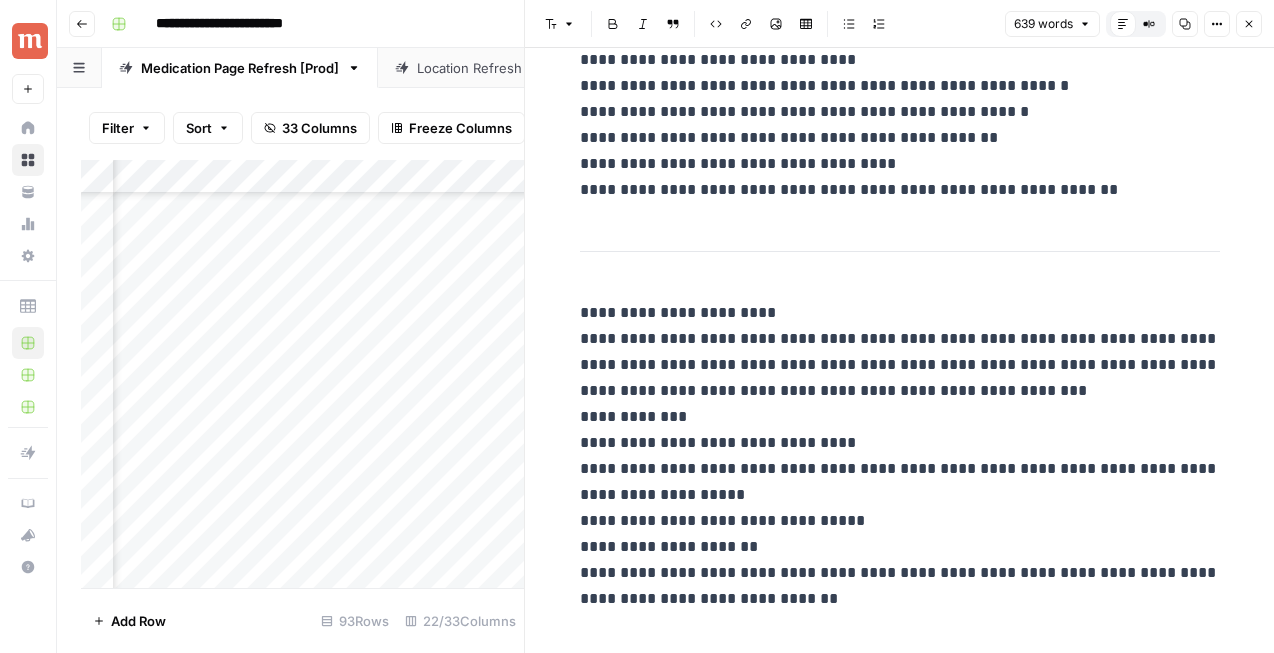 click on "**********" at bounding box center [900, 456] 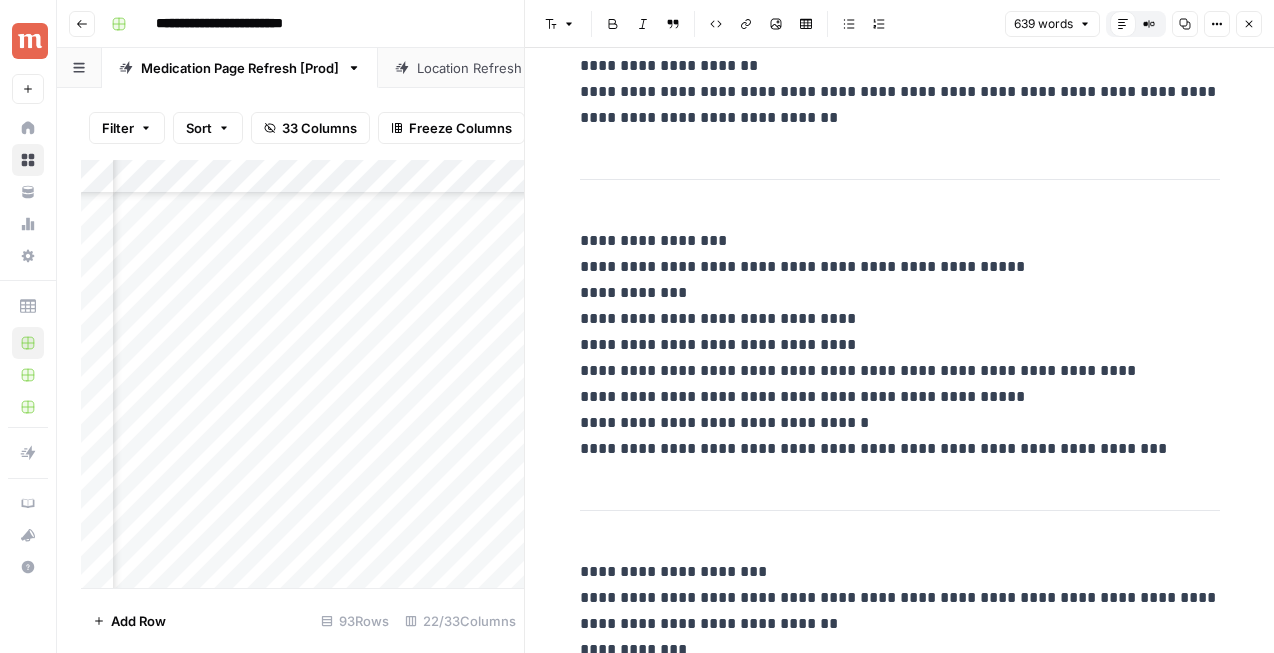 scroll, scrollTop: 610, scrollLeft: 0, axis: vertical 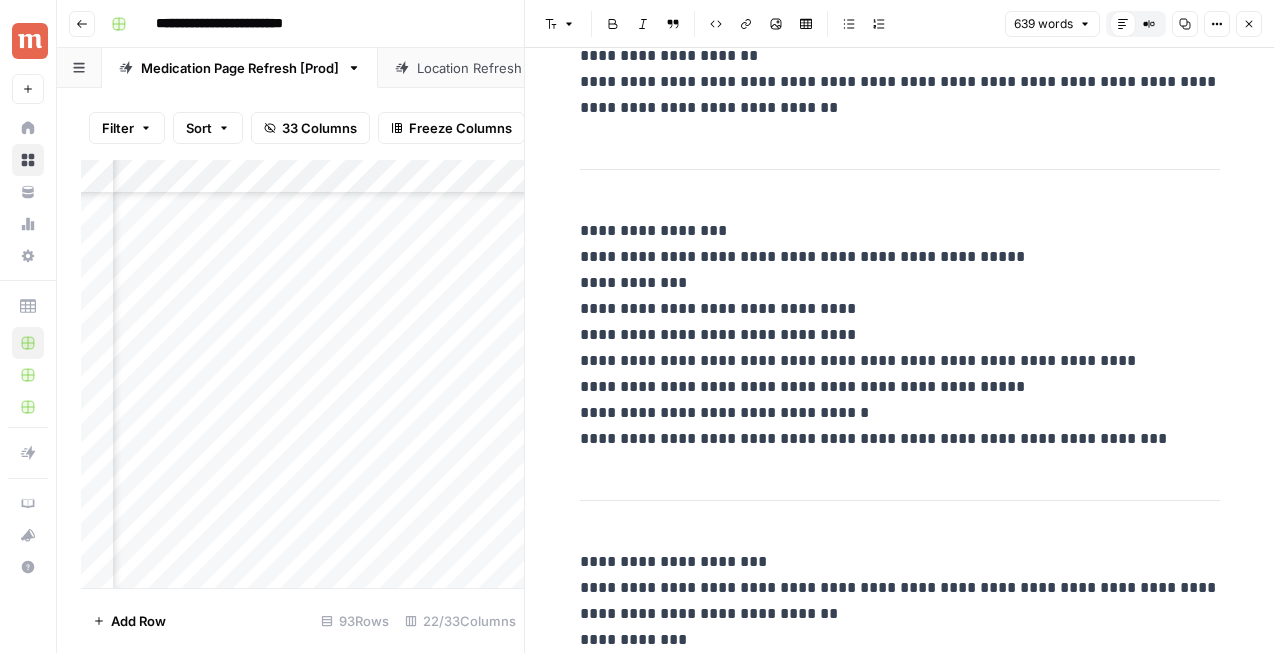 click on "**********" at bounding box center (900, 335) 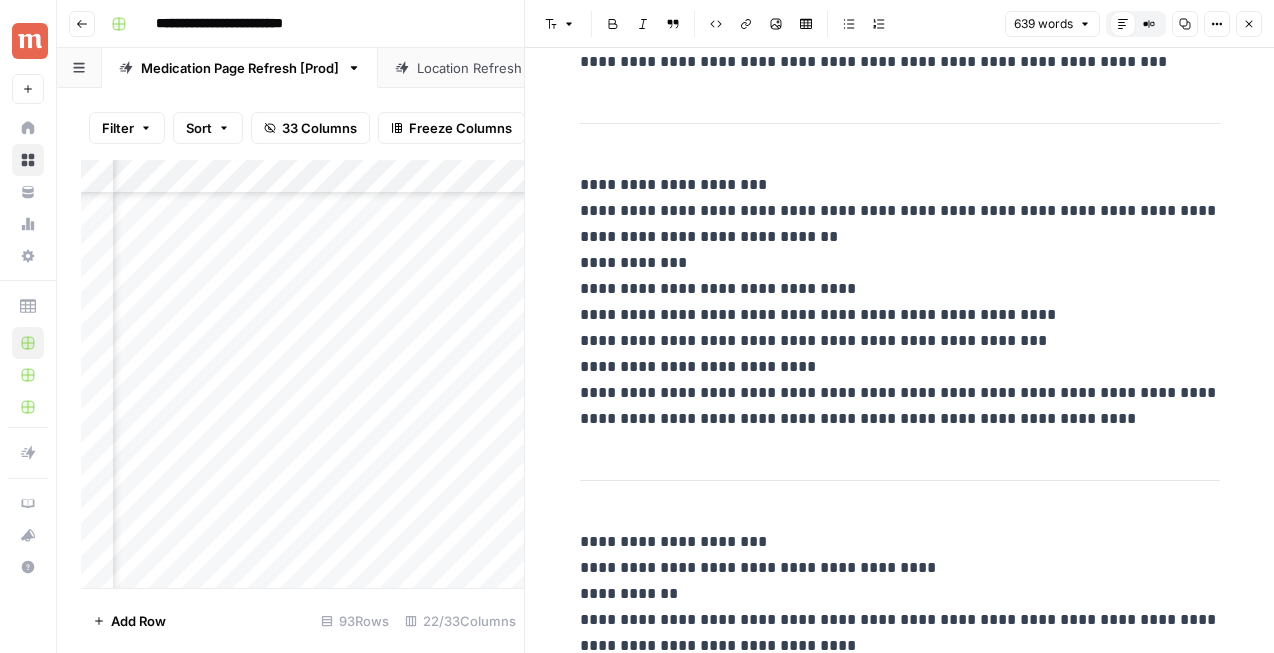 scroll, scrollTop: 994, scrollLeft: 0, axis: vertical 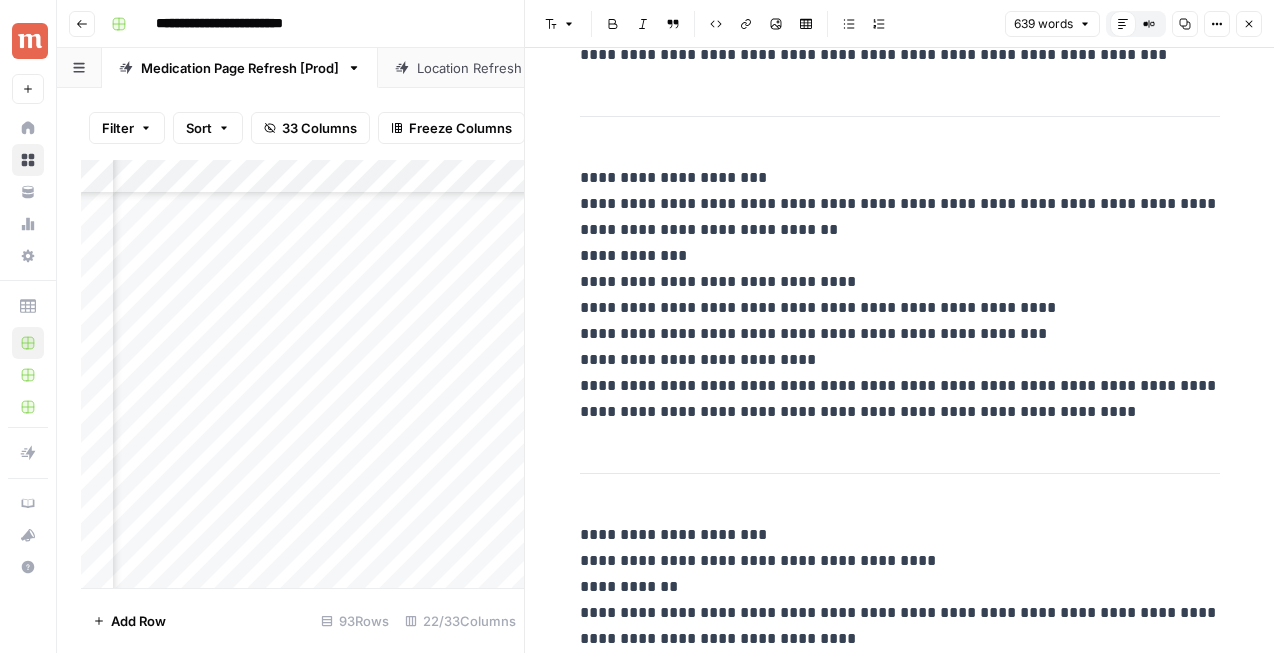 click on "**********" at bounding box center [900, 295] 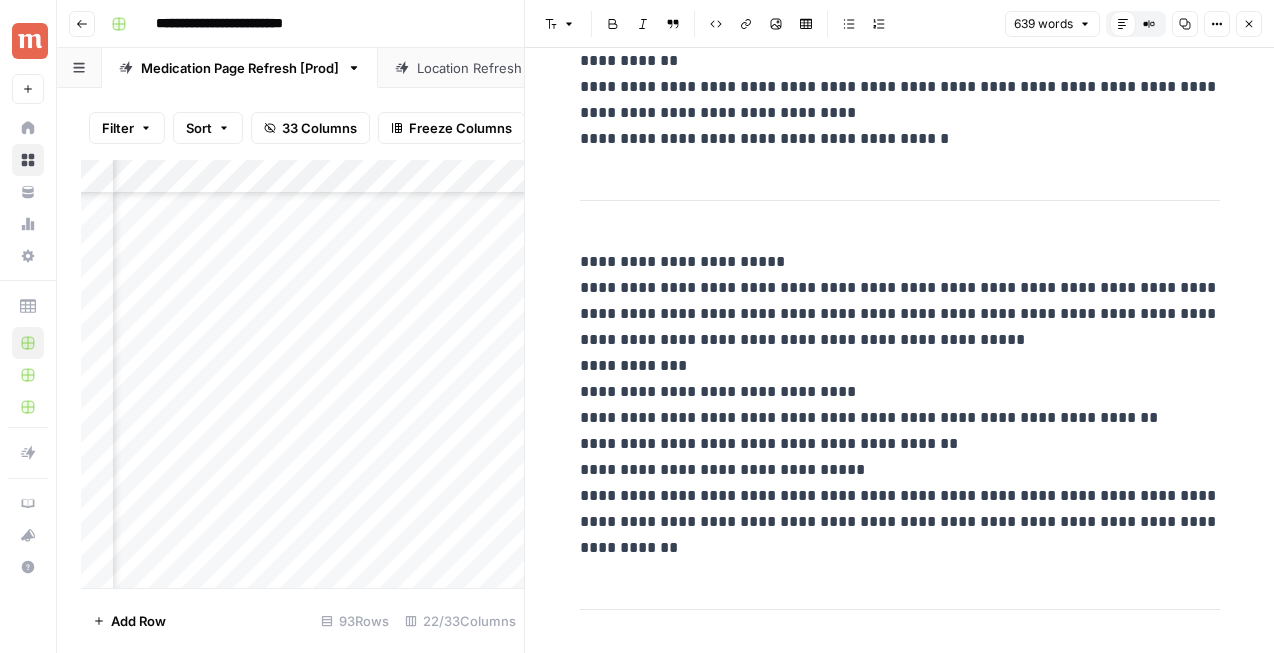 scroll, scrollTop: 1526, scrollLeft: 0, axis: vertical 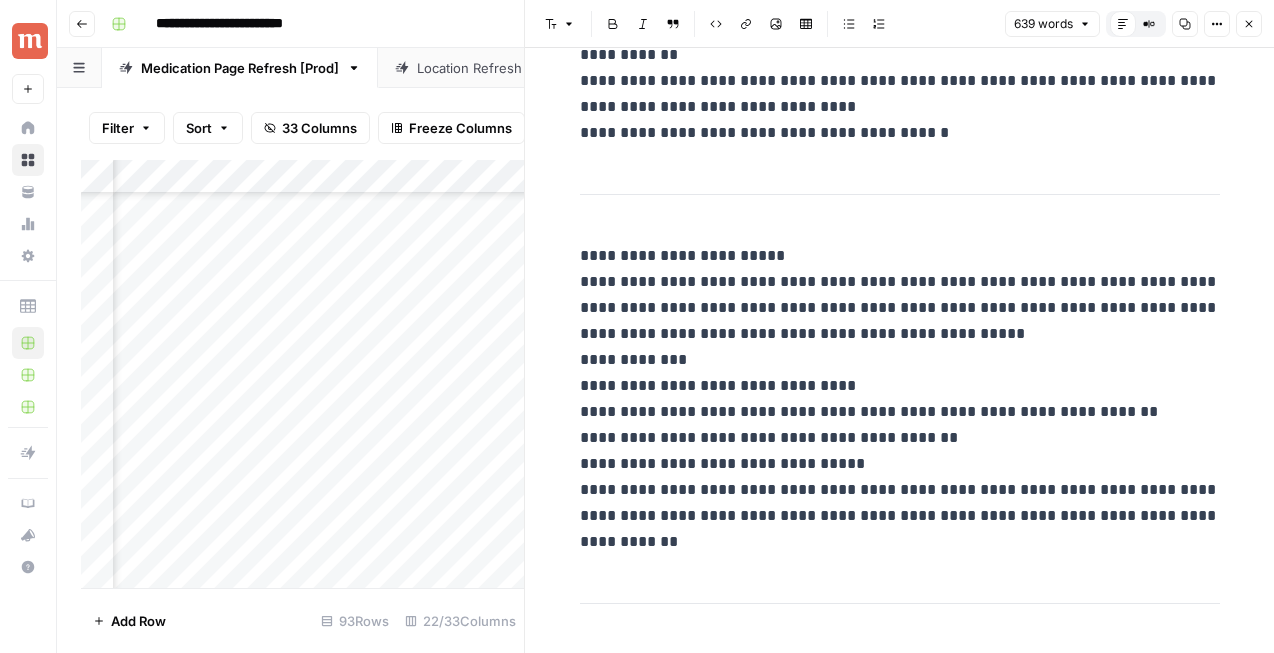 click on "**********" at bounding box center [900, 399] 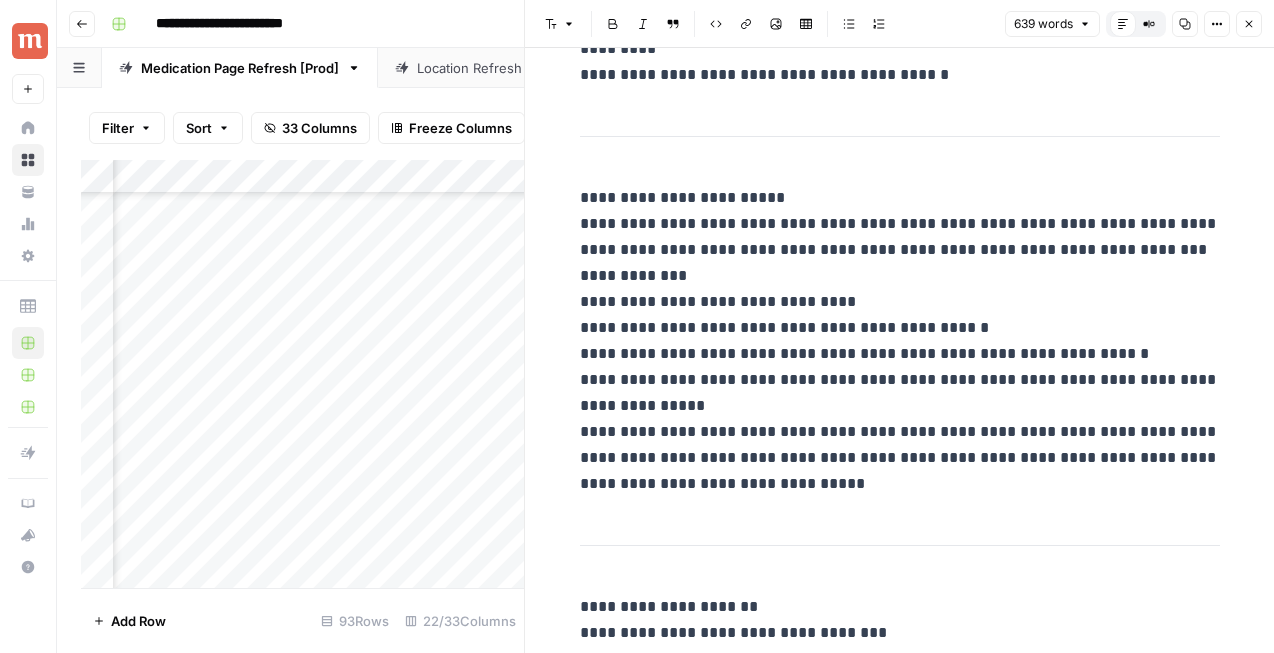 scroll, scrollTop: 2838, scrollLeft: 0, axis: vertical 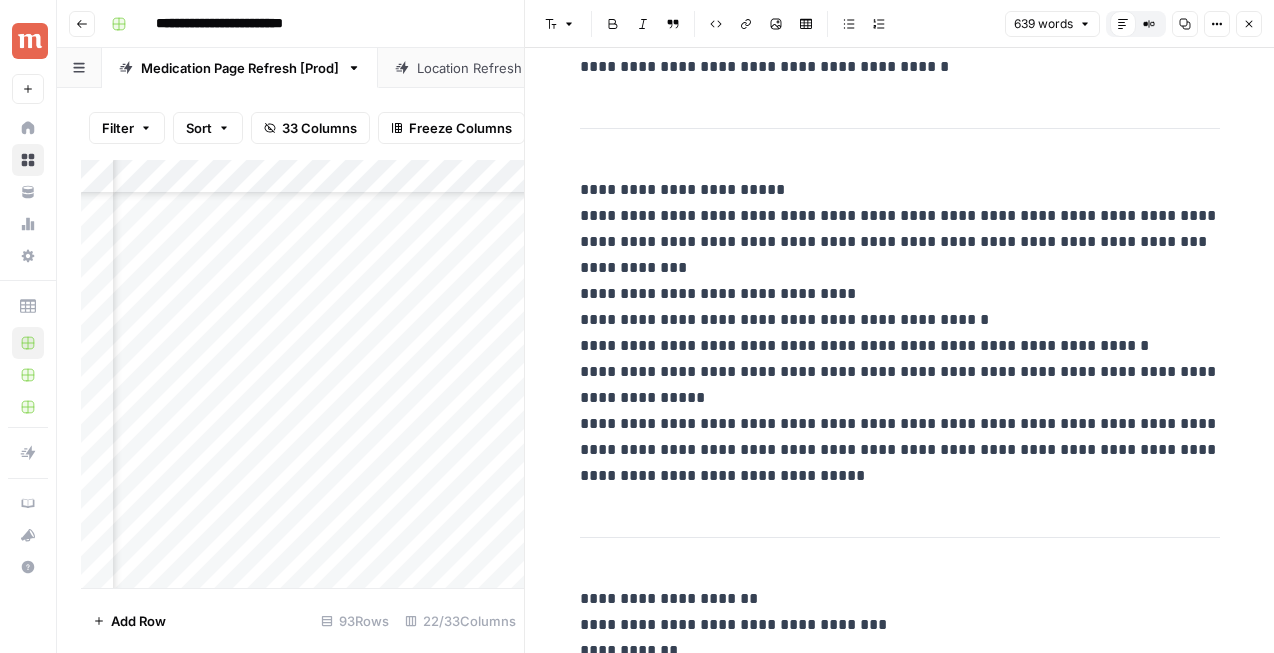 click on "**********" at bounding box center (900, 333) 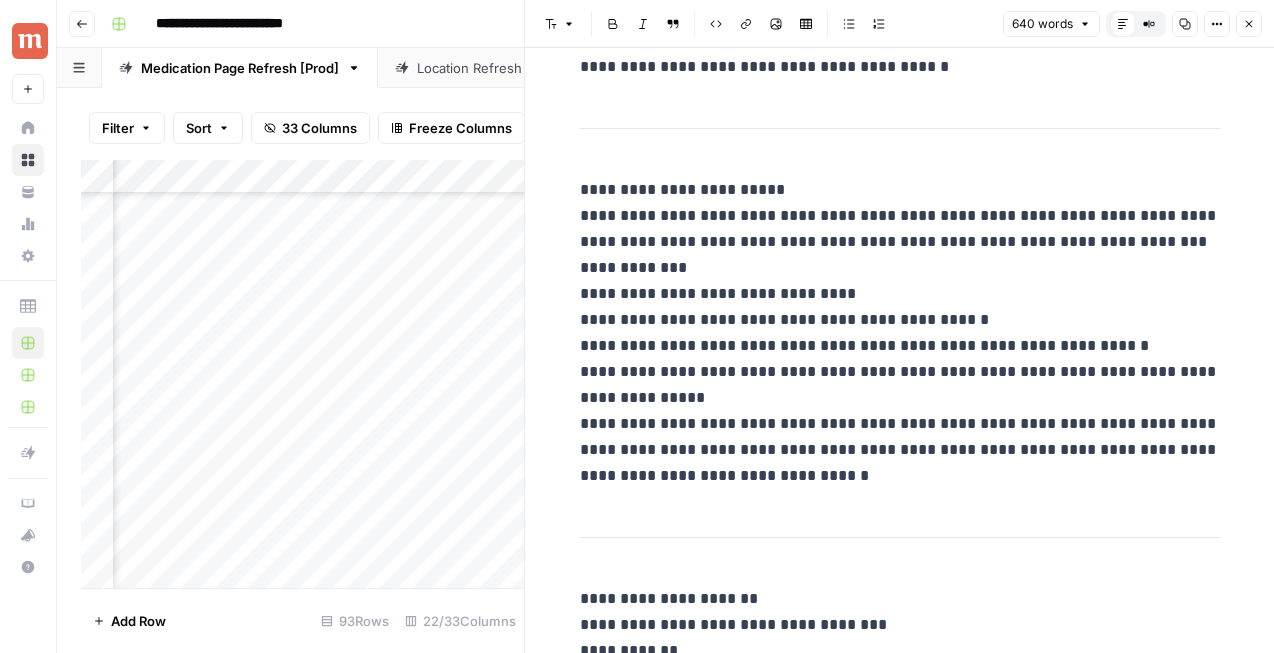 click on "**********" at bounding box center [900, 333] 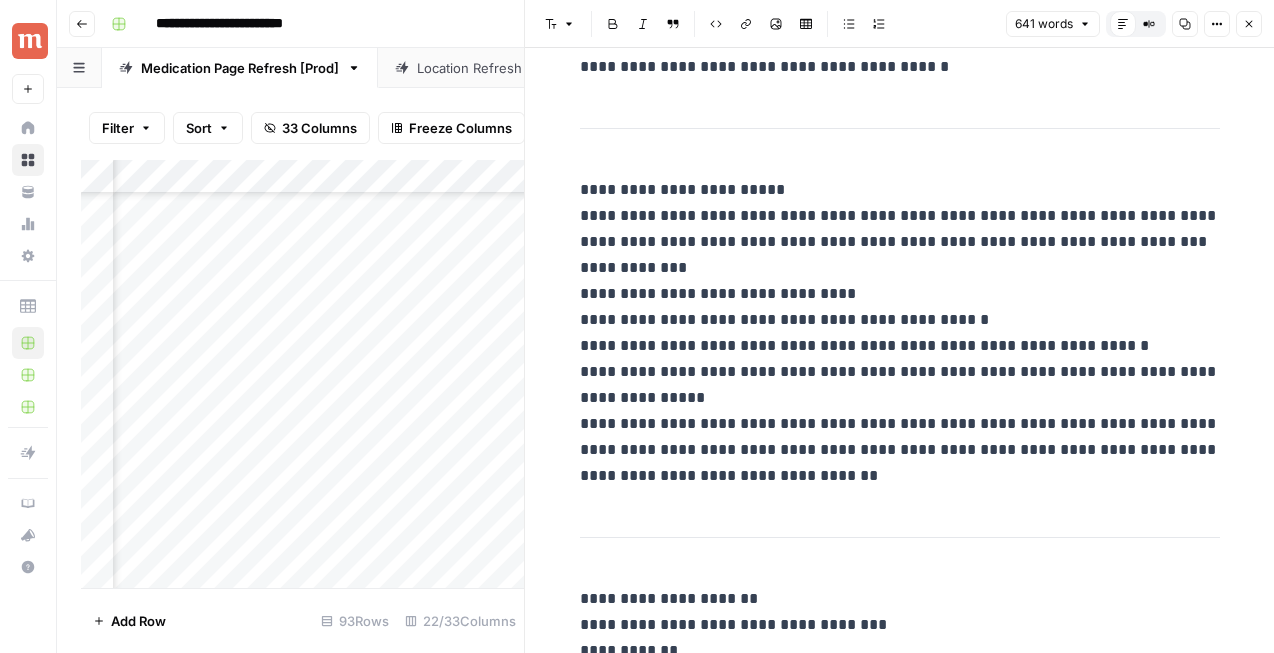 scroll, scrollTop: 2935, scrollLeft: 0, axis: vertical 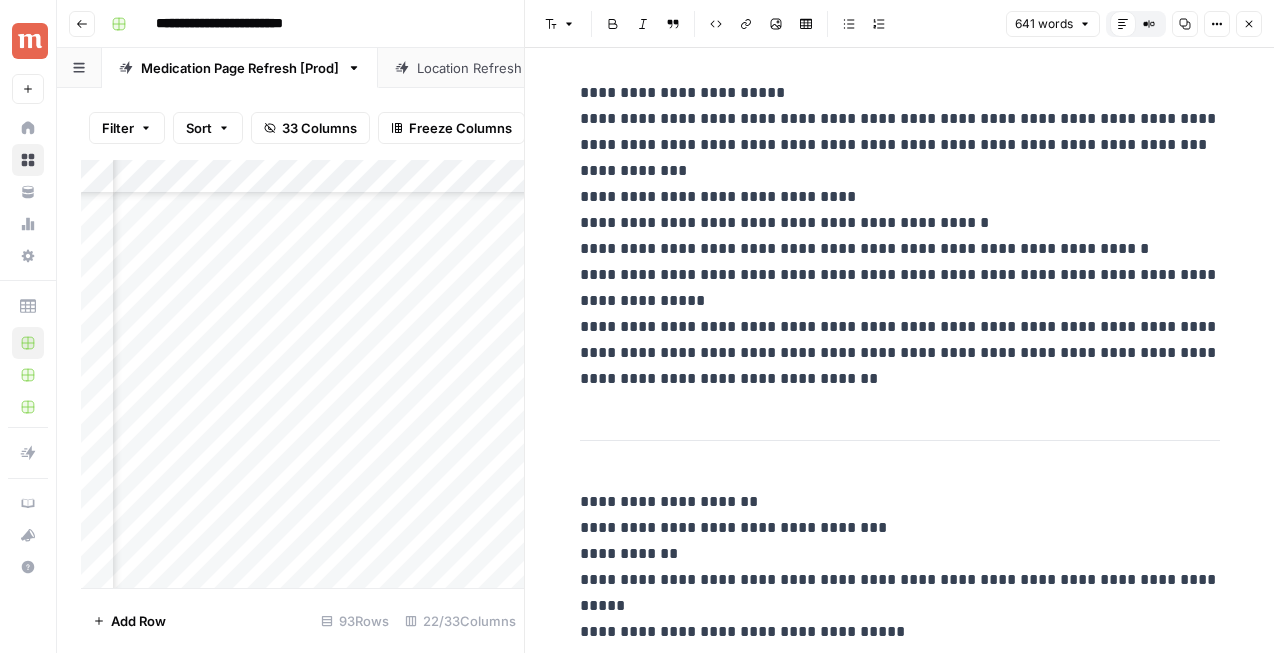 click 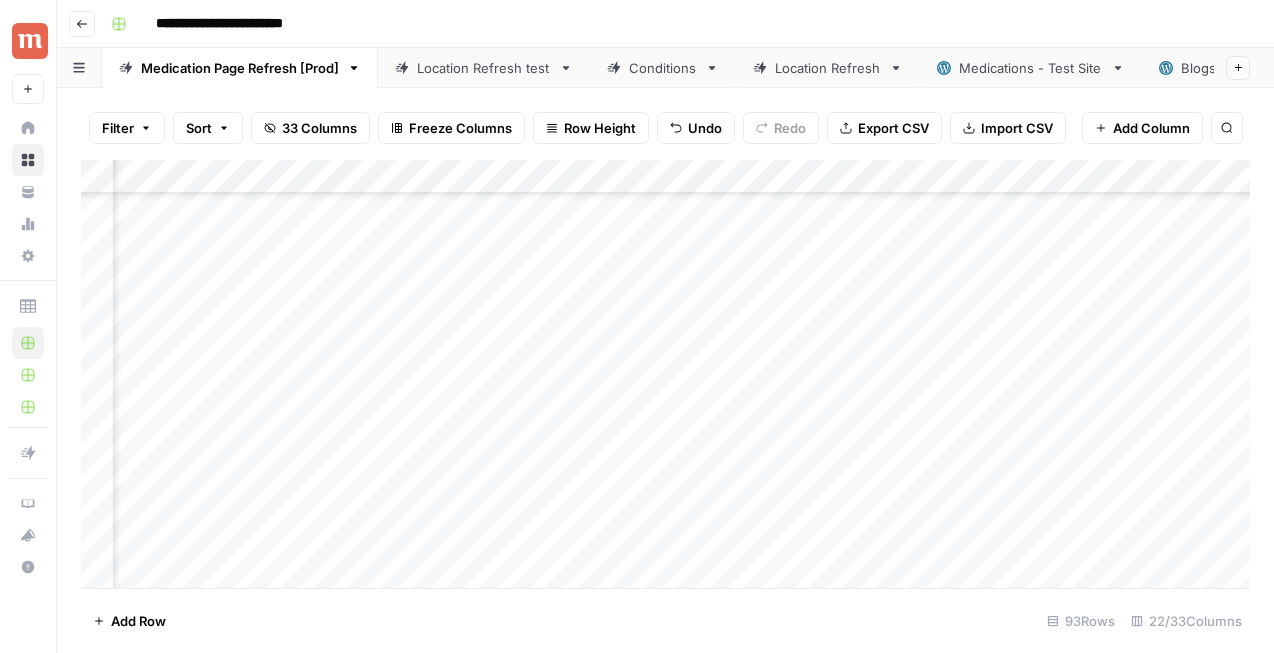 click on "Add Column" at bounding box center (665, 374) 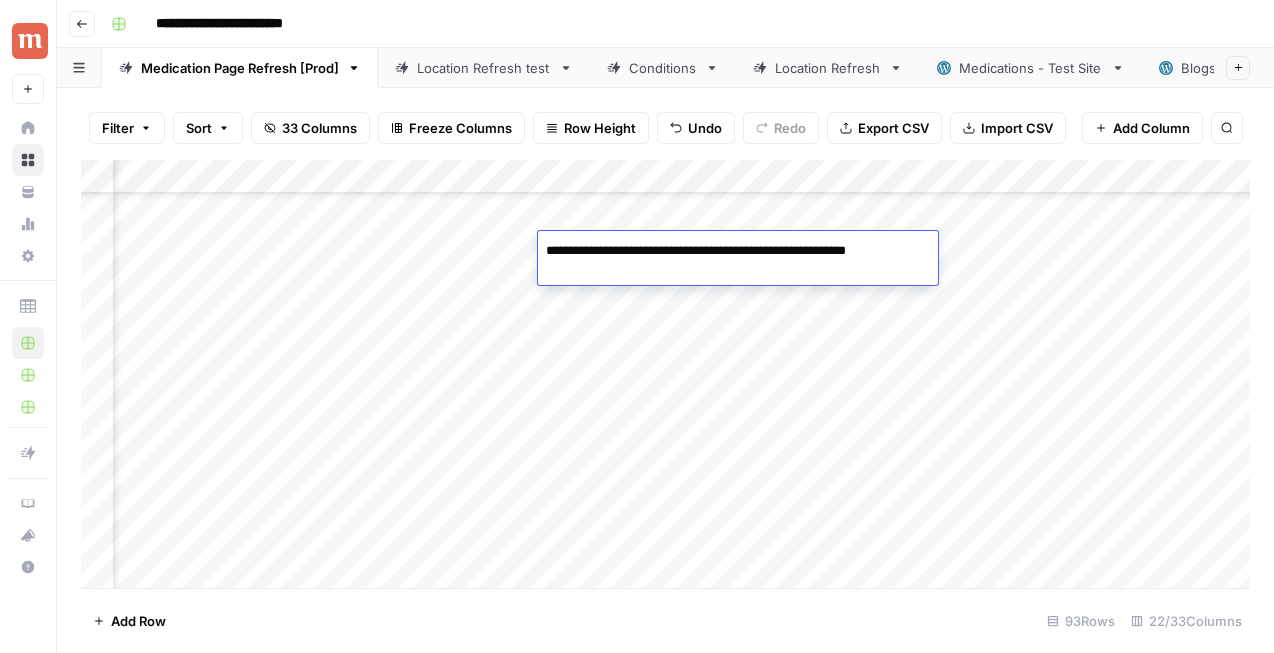 drag, startPoint x: 615, startPoint y: 255, endPoint x: 535, endPoint y: 255, distance: 80 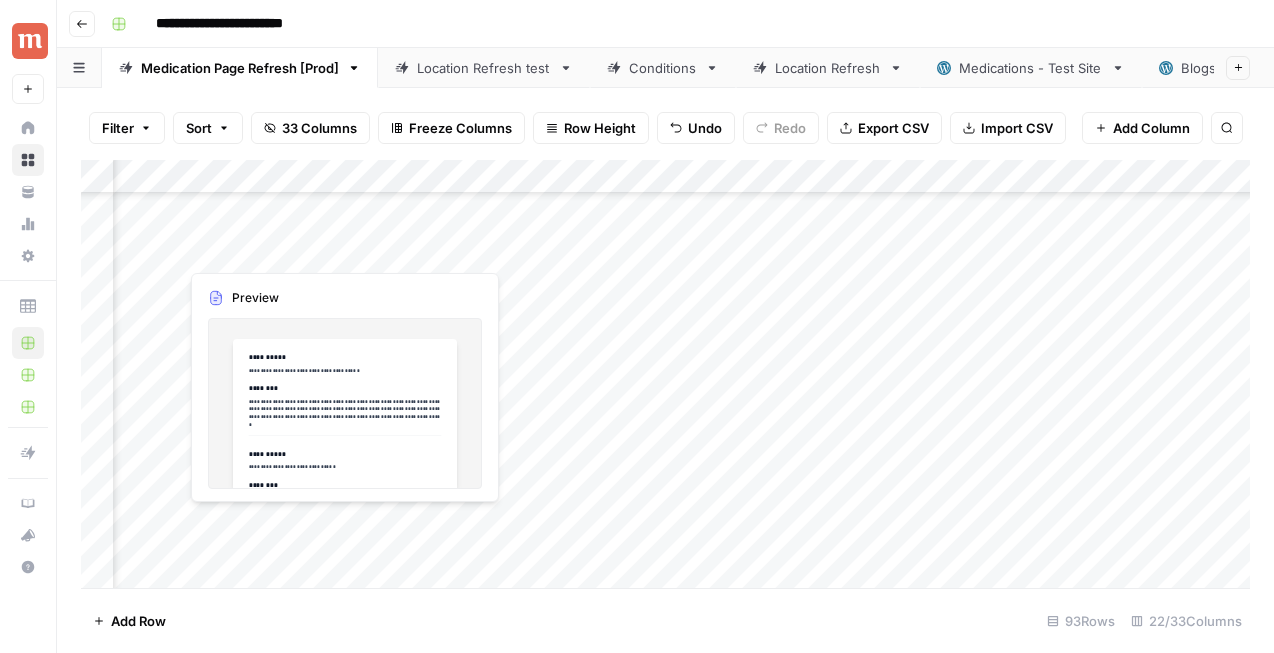 click on "Add Column" at bounding box center [665, 374] 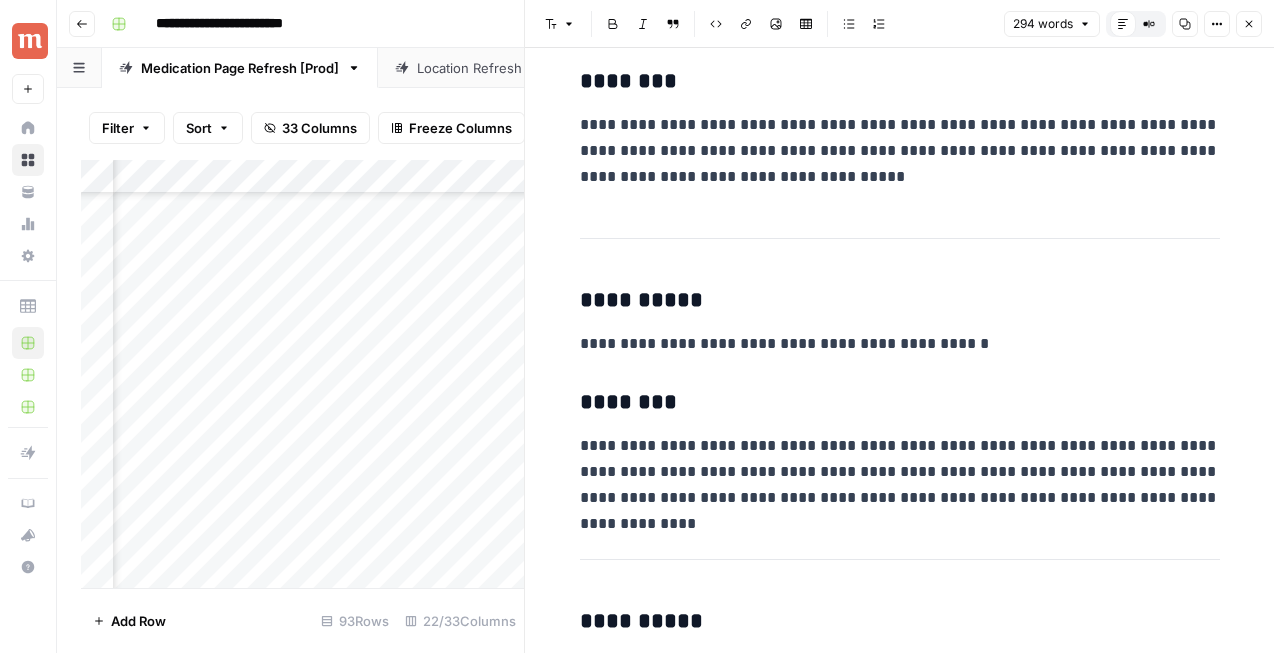 scroll, scrollTop: 455, scrollLeft: 0, axis: vertical 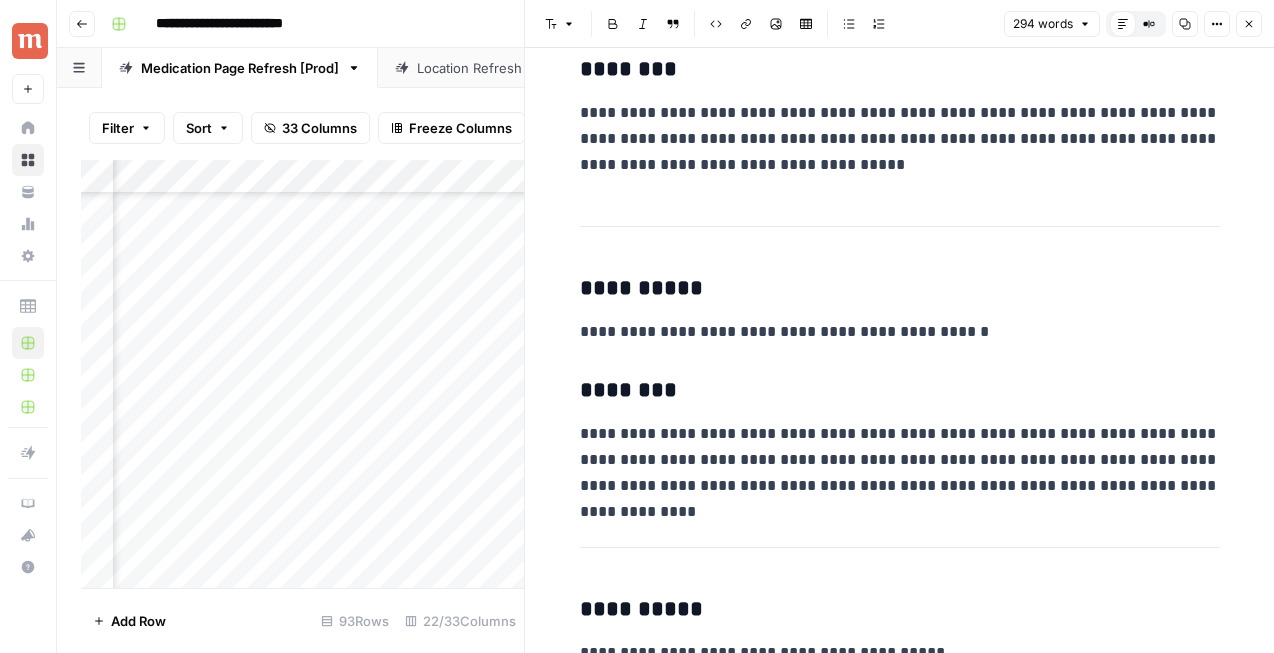 click on "Close" at bounding box center [1249, 24] 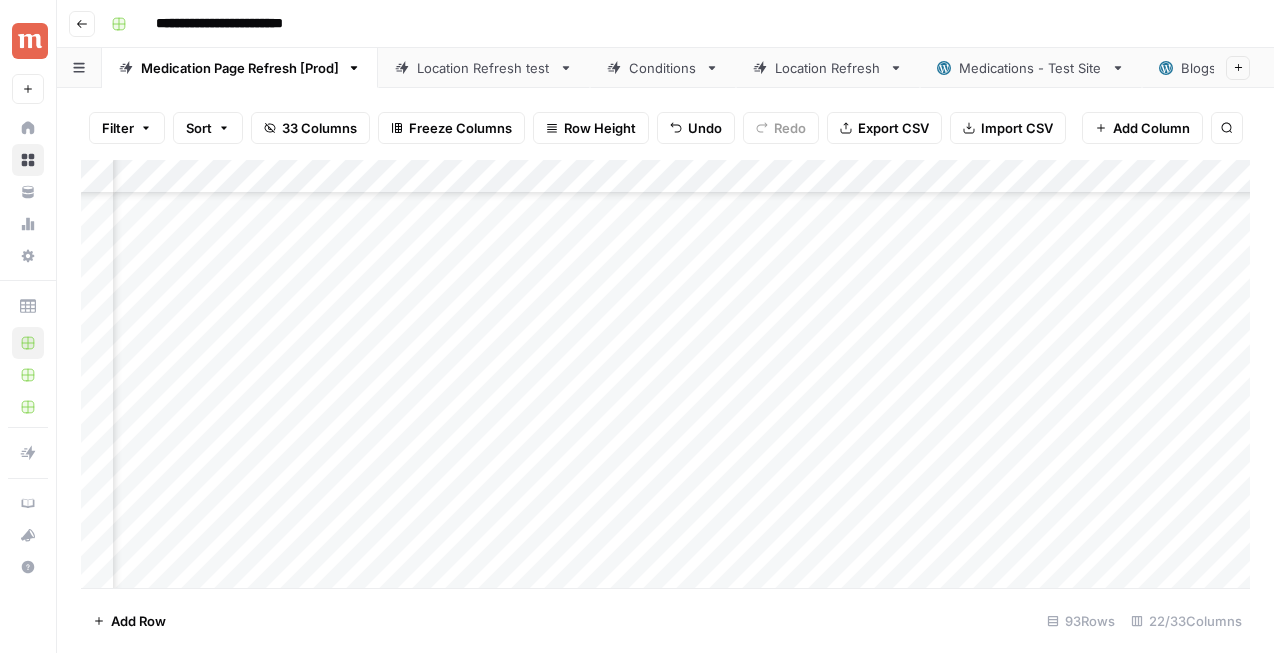 click on "Add Column" at bounding box center [665, 374] 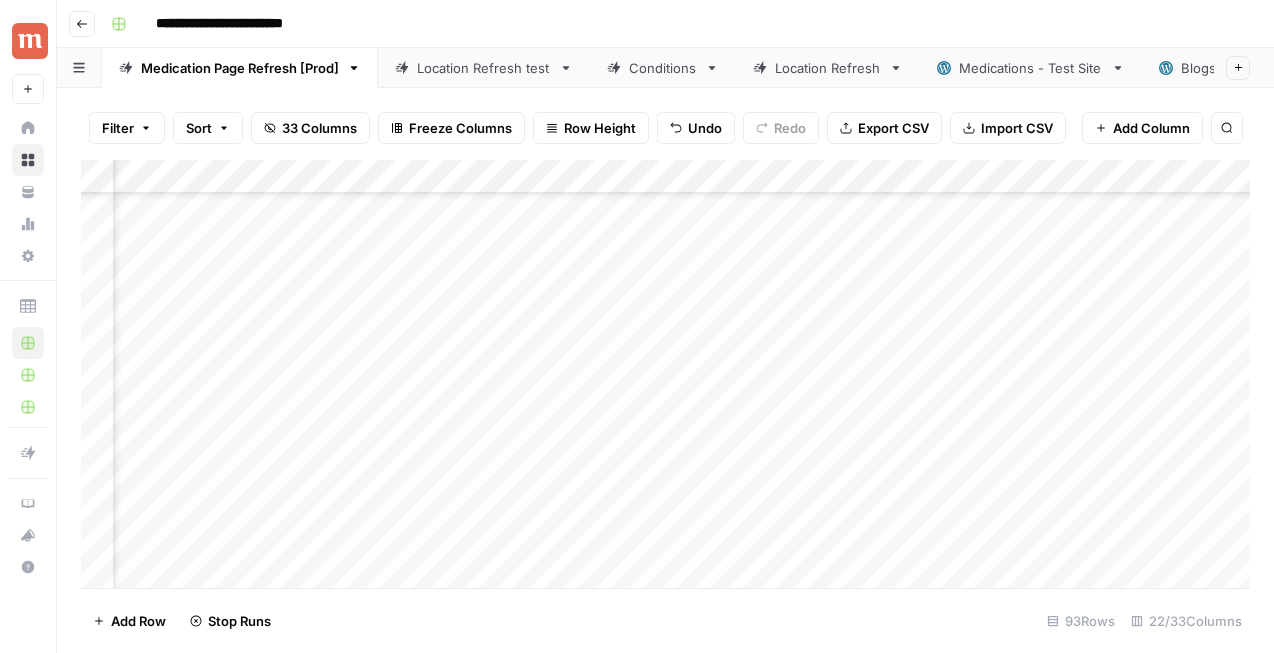 scroll, scrollTop: 1316, scrollLeft: 2838, axis: both 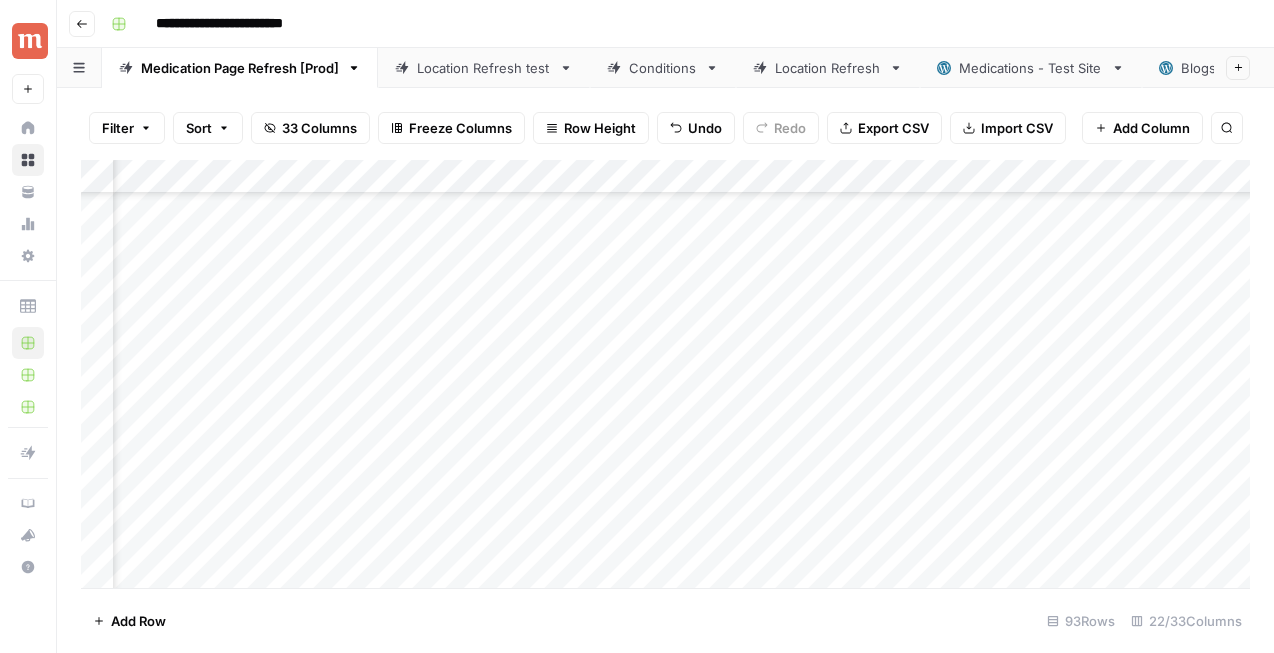 click on "Add Column" at bounding box center [665, 374] 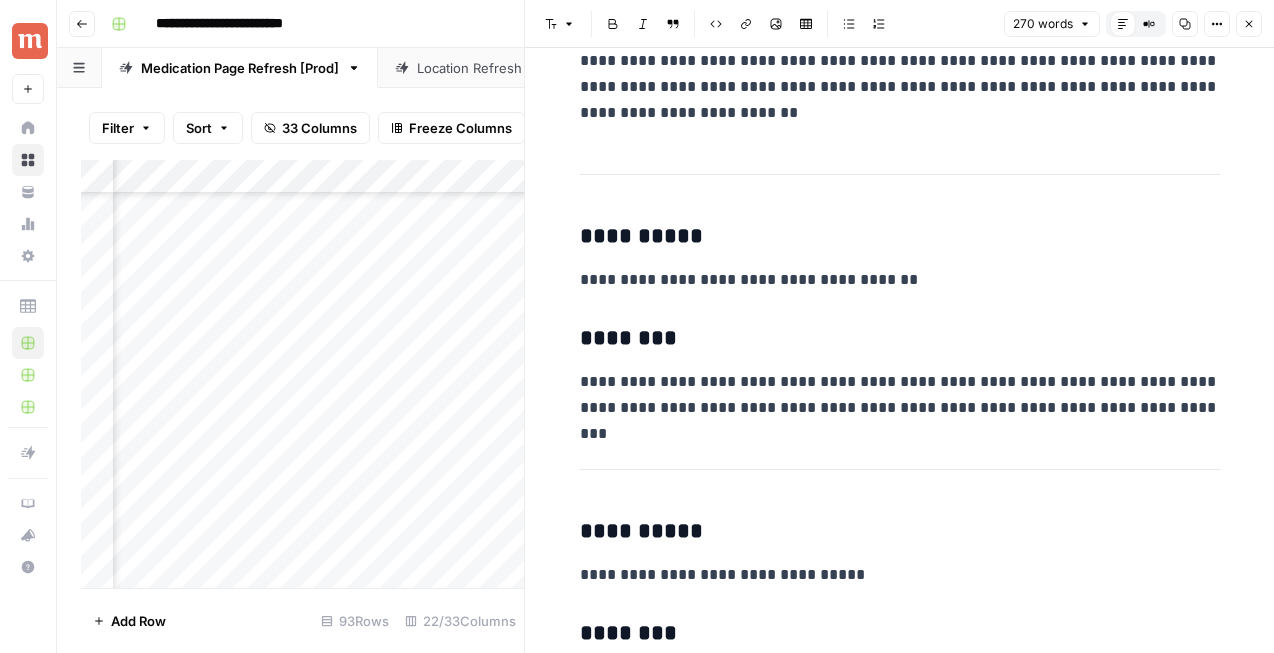 scroll, scrollTop: 204, scrollLeft: 0, axis: vertical 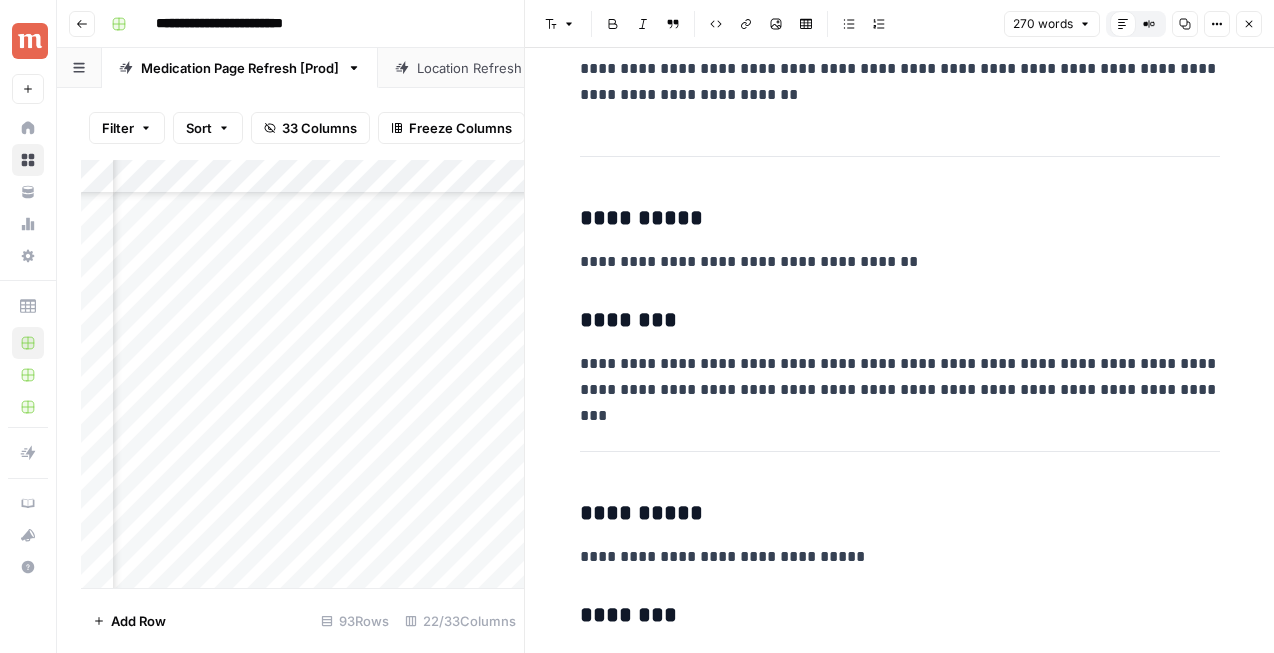 click on "Close" at bounding box center [1249, 24] 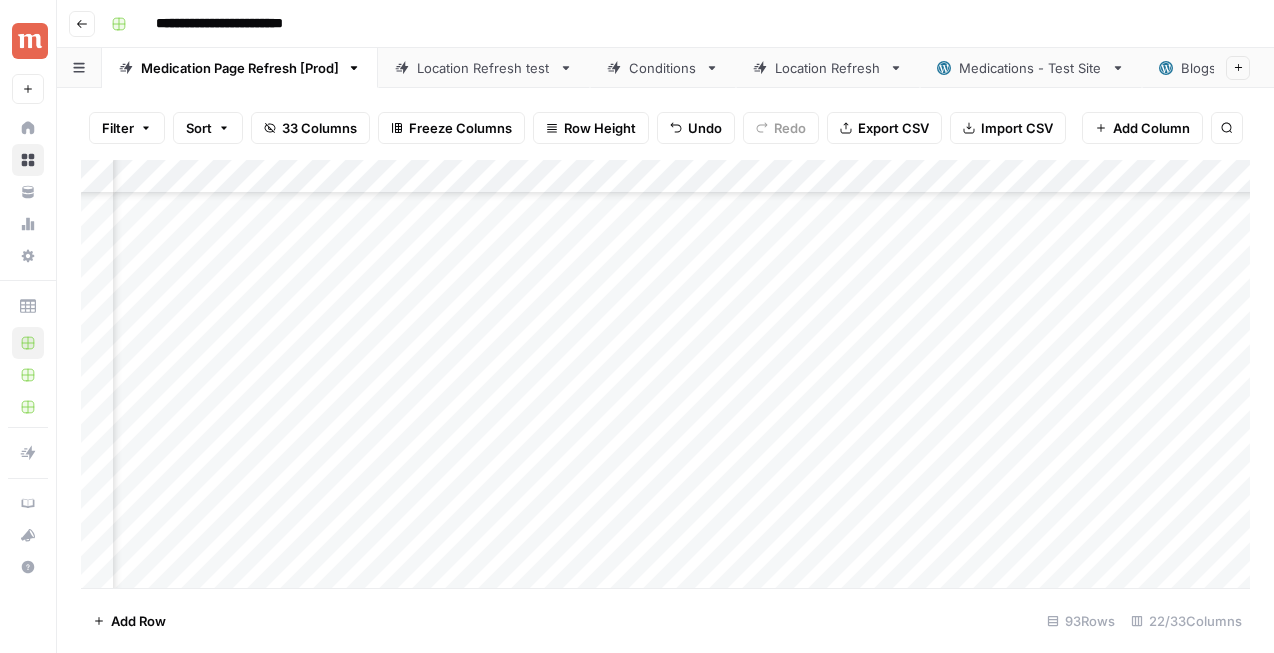 click on "Add Column" at bounding box center (665, 374) 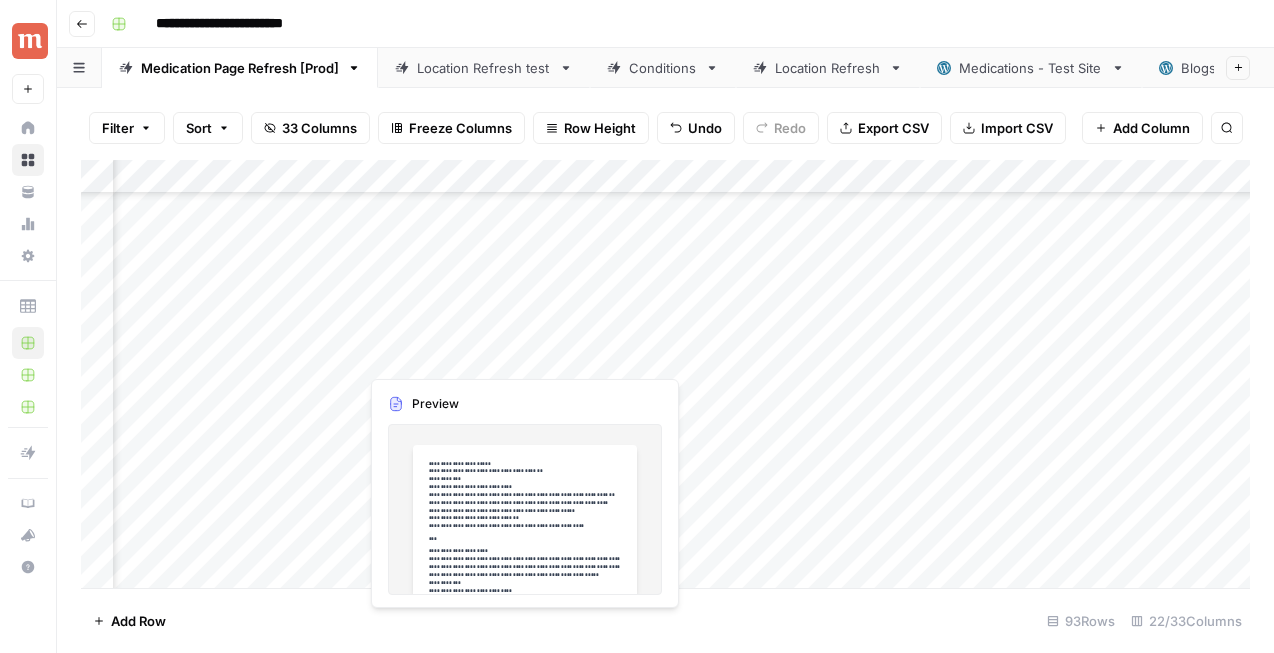 click on "Add Column" at bounding box center [665, 374] 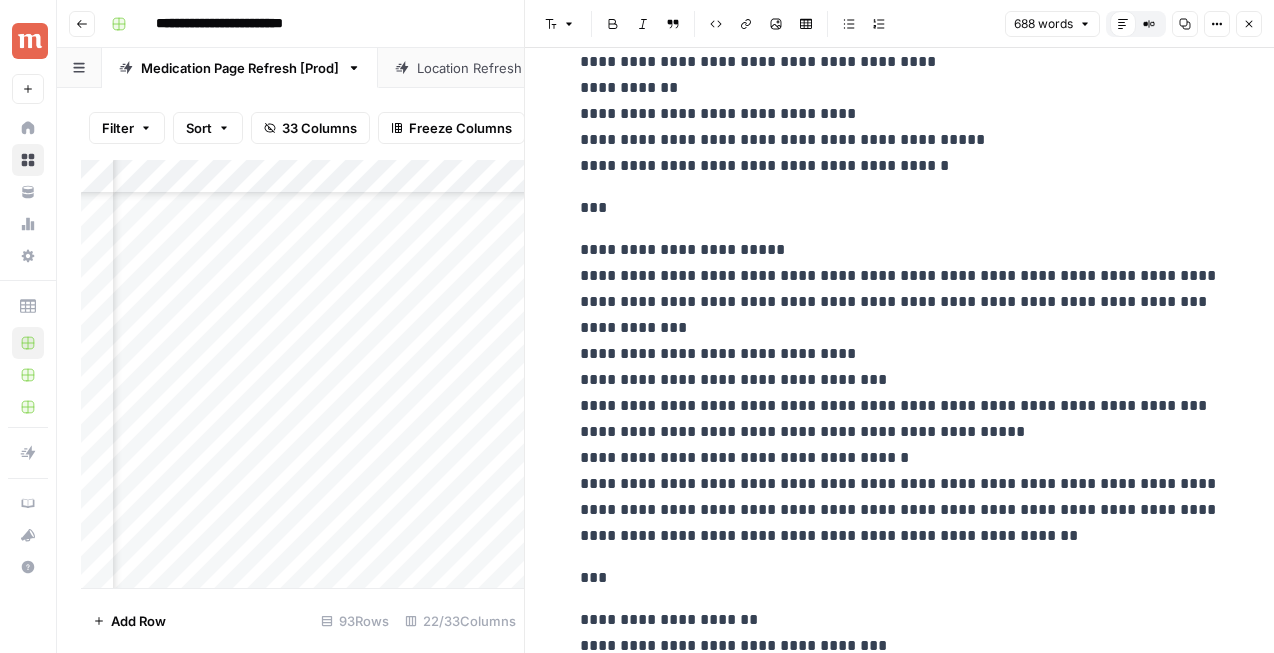 scroll, scrollTop: 2753, scrollLeft: 0, axis: vertical 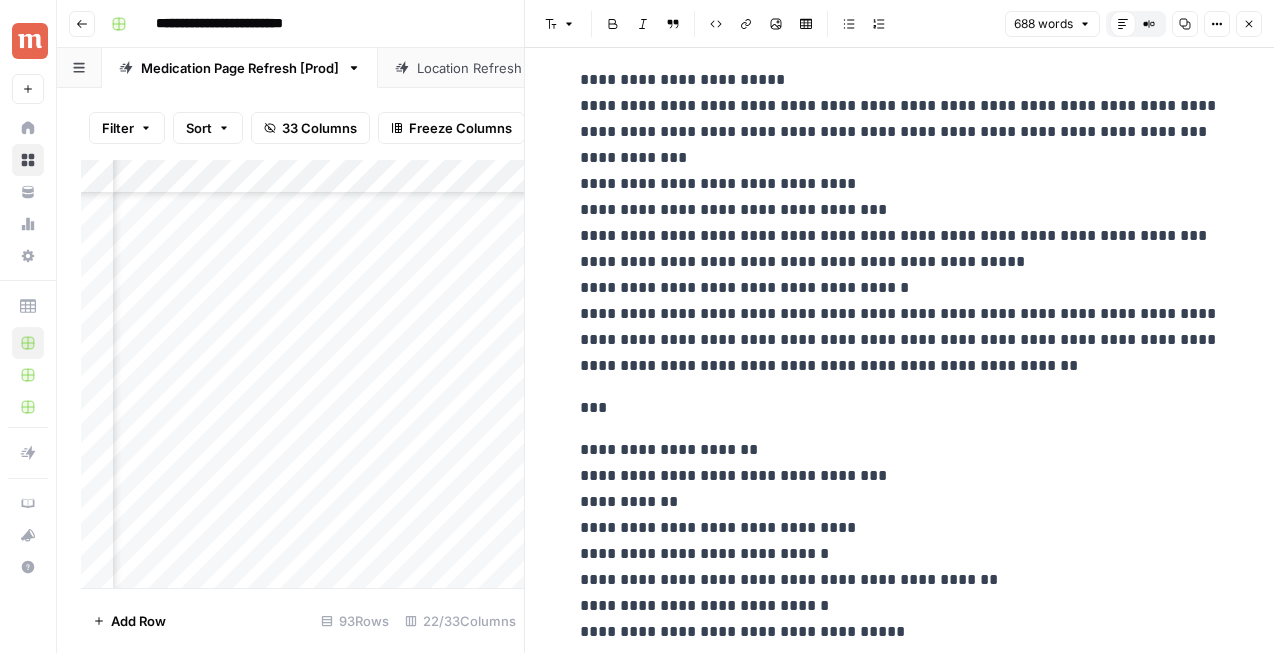 click 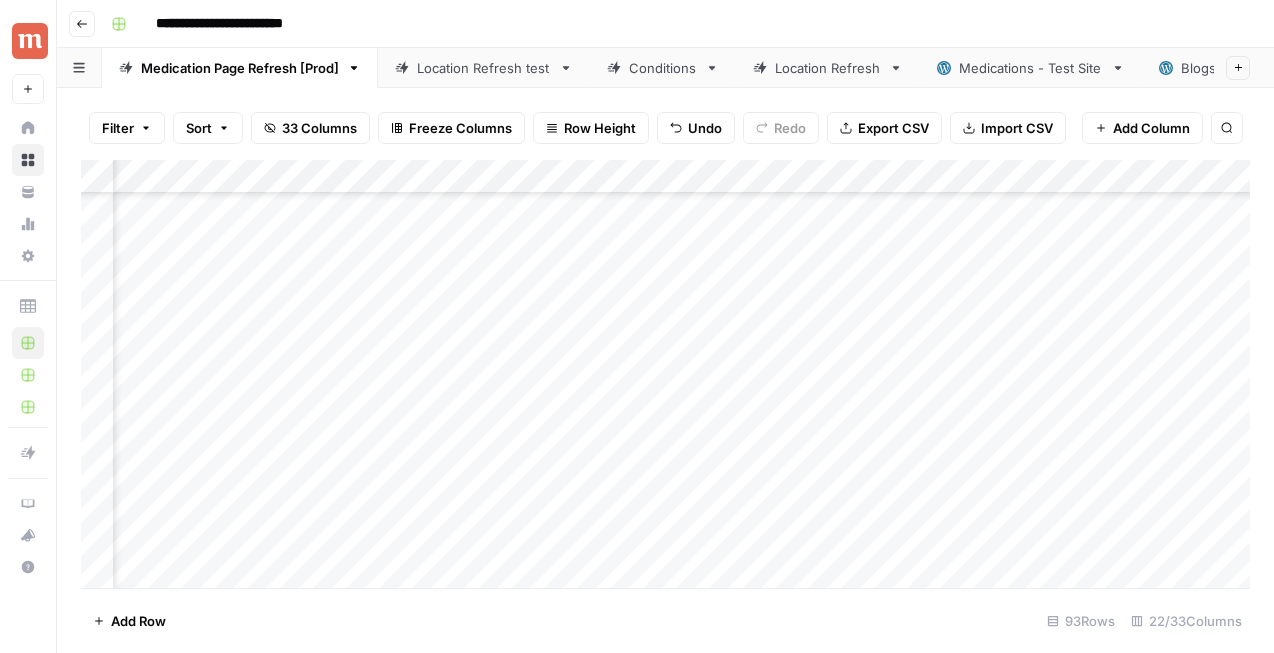 click on "Add Column" at bounding box center [665, 374] 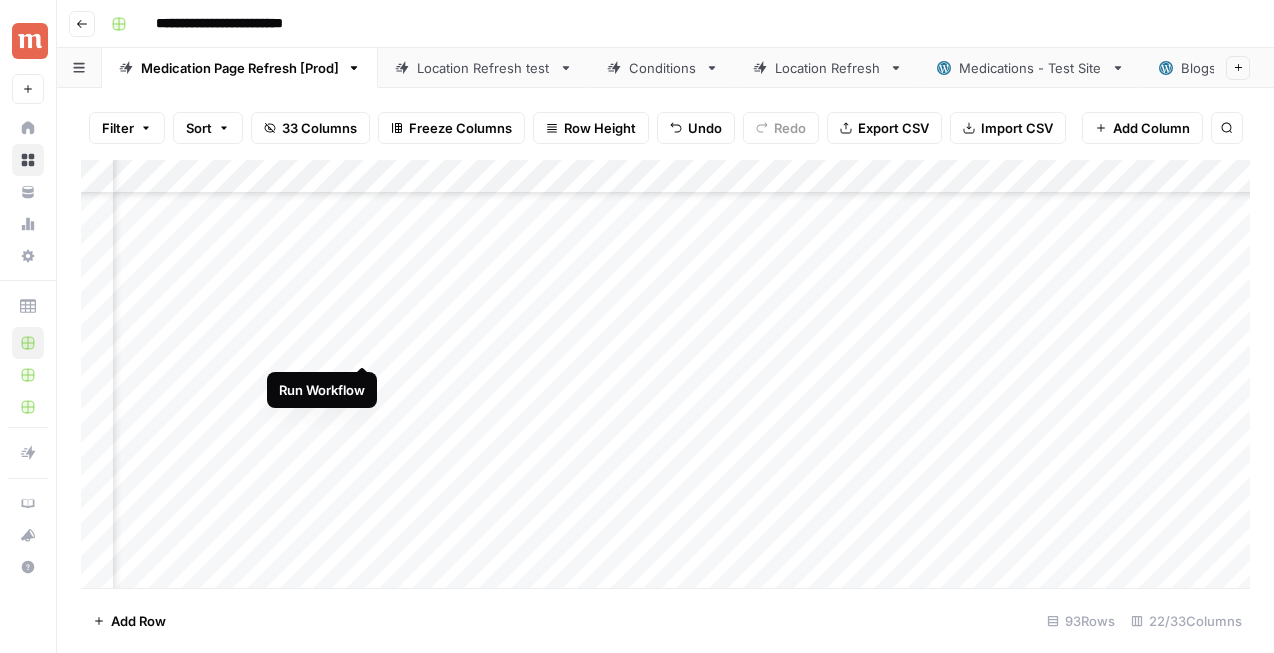 click on "Add Column" at bounding box center [665, 374] 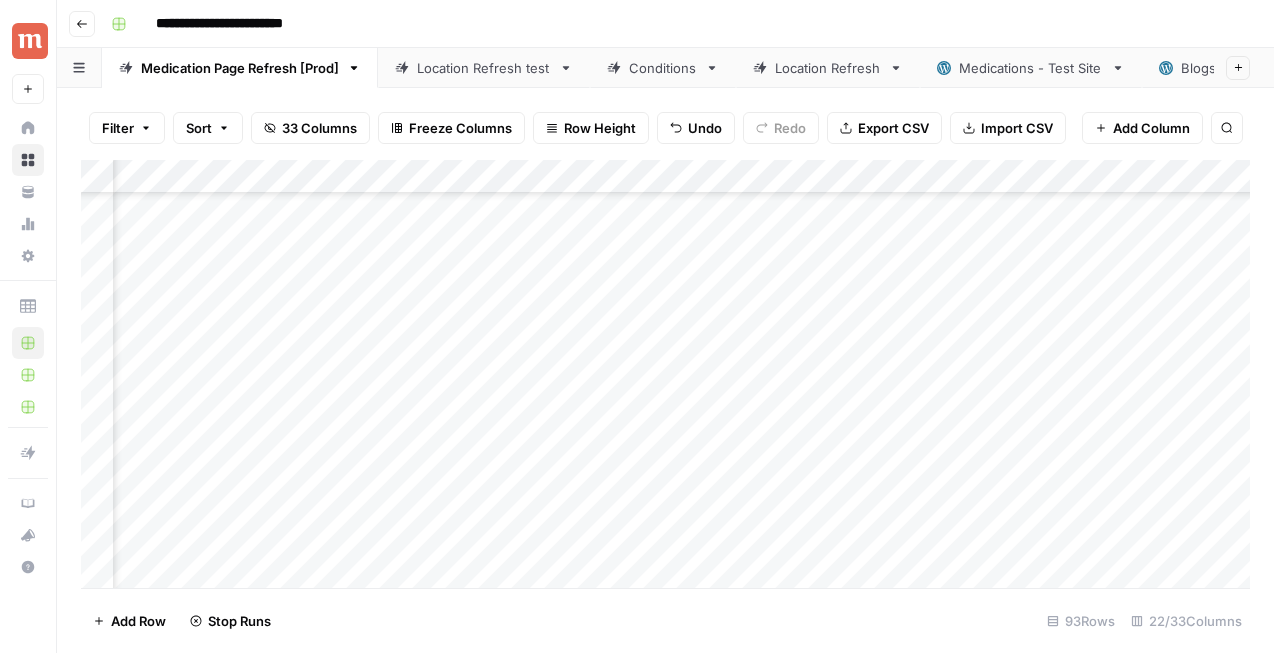 scroll, scrollTop: 1427, scrollLeft: 2817, axis: both 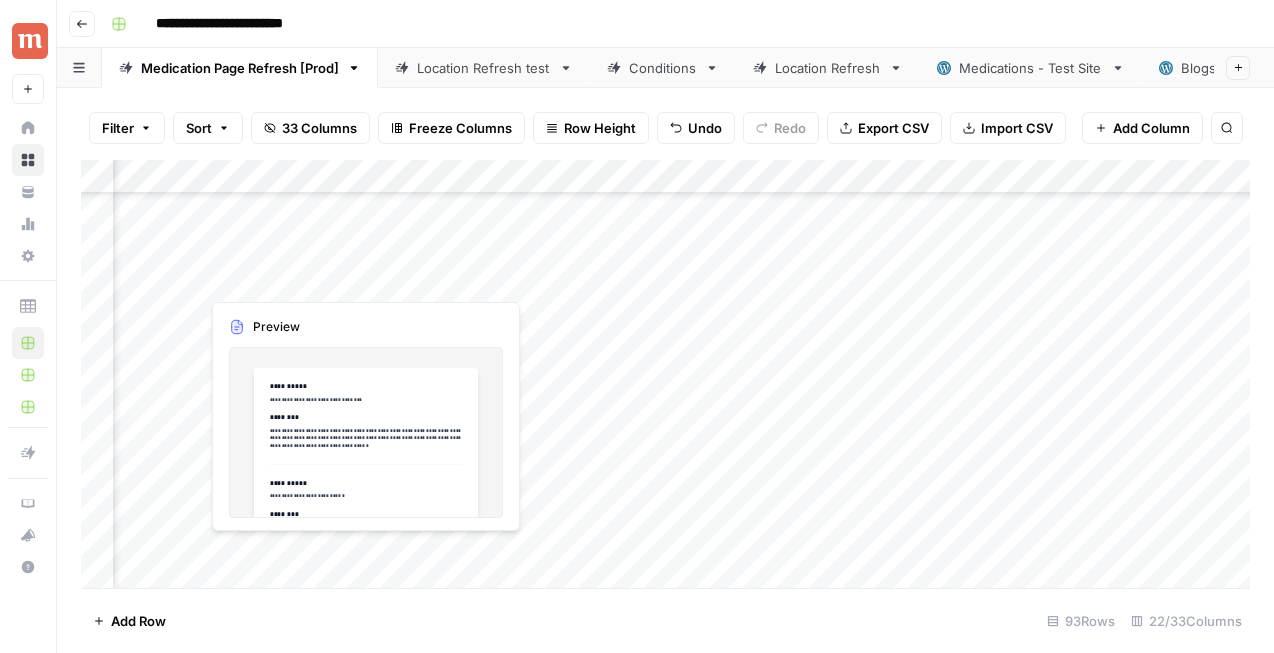 click on "Add Column" at bounding box center (665, 374) 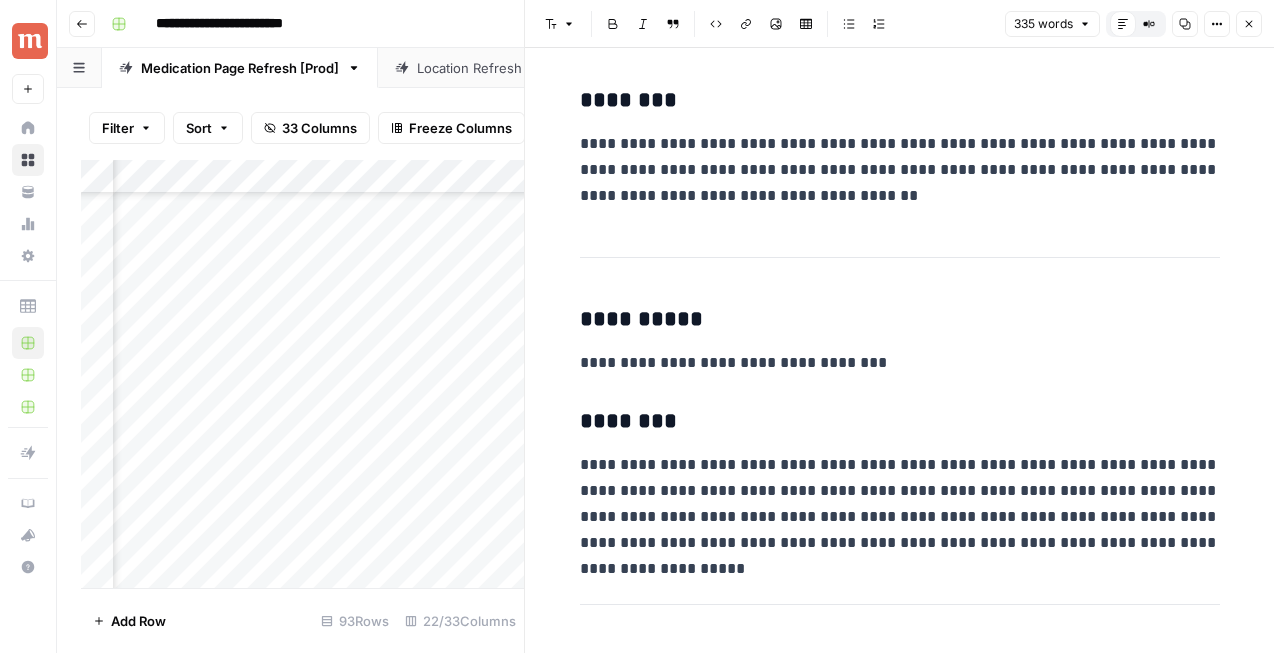 scroll, scrollTop: 470, scrollLeft: 0, axis: vertical 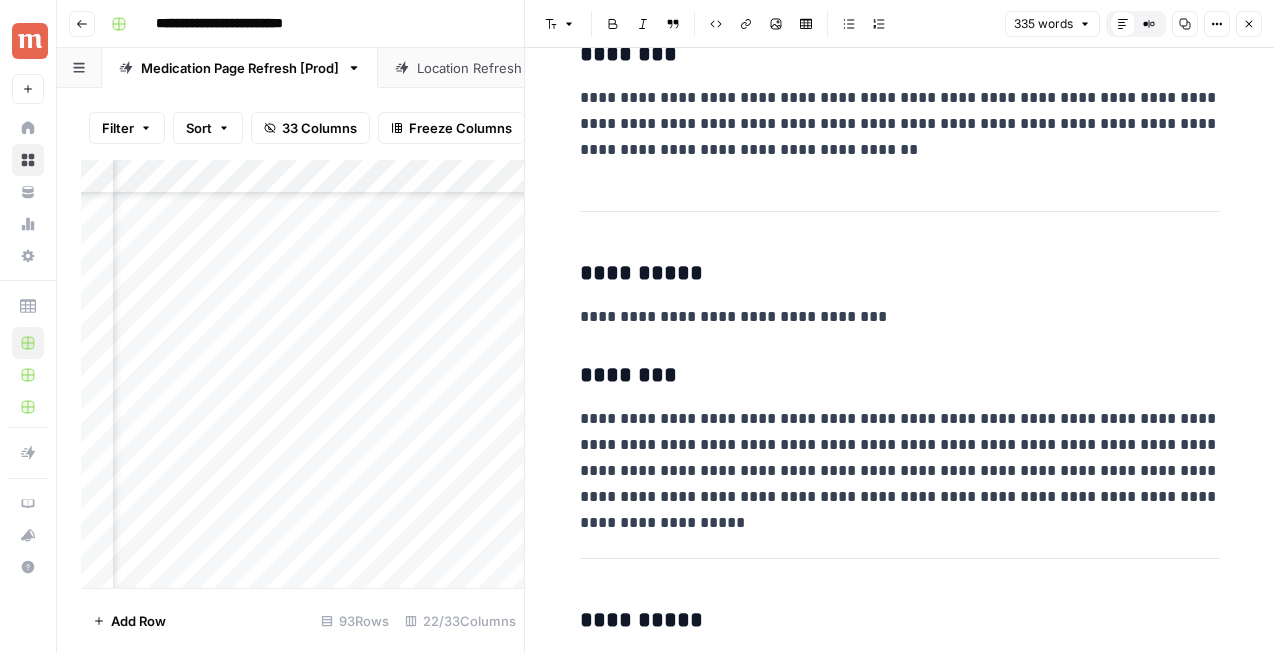 click 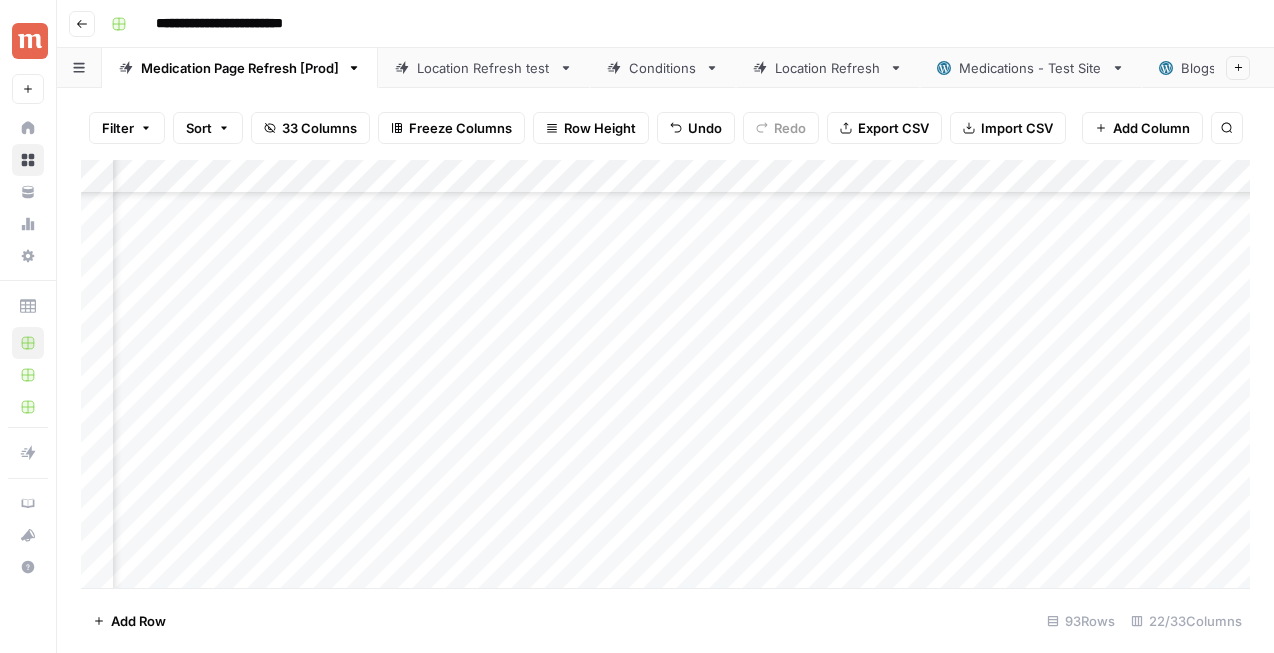 click on "Add Column" at bounding box center [665, 374] 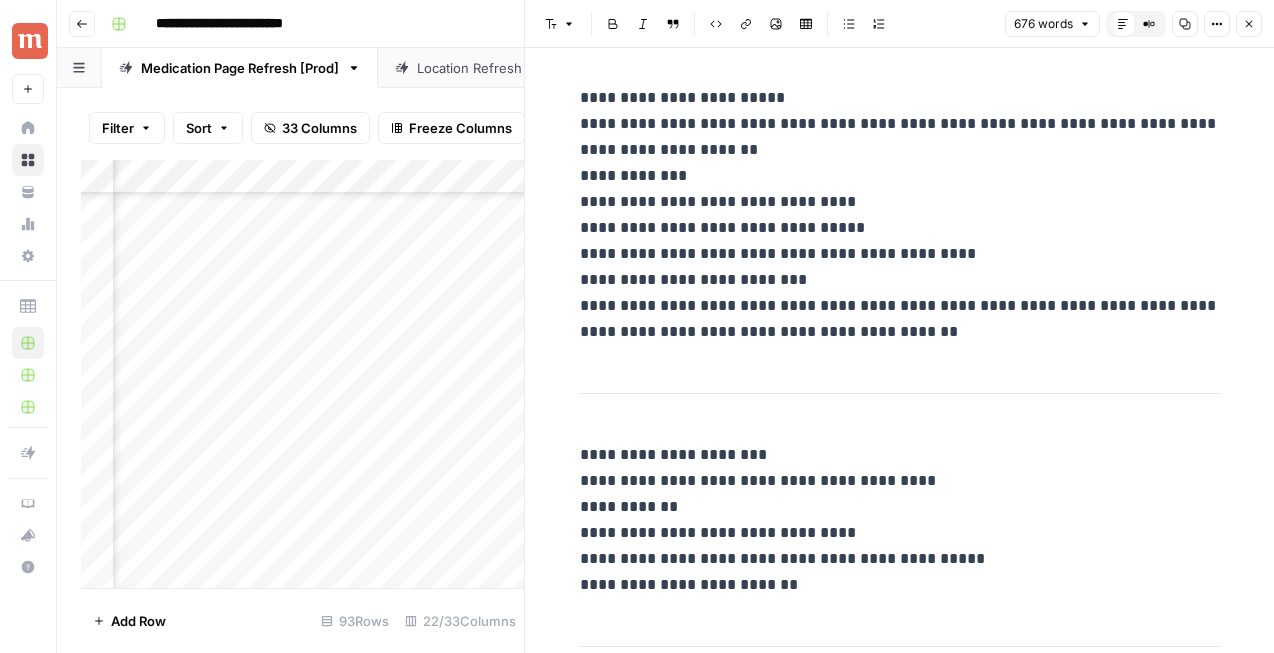 scroll, scrollTop: 2488, scrollLeft: 0, axis: vertical 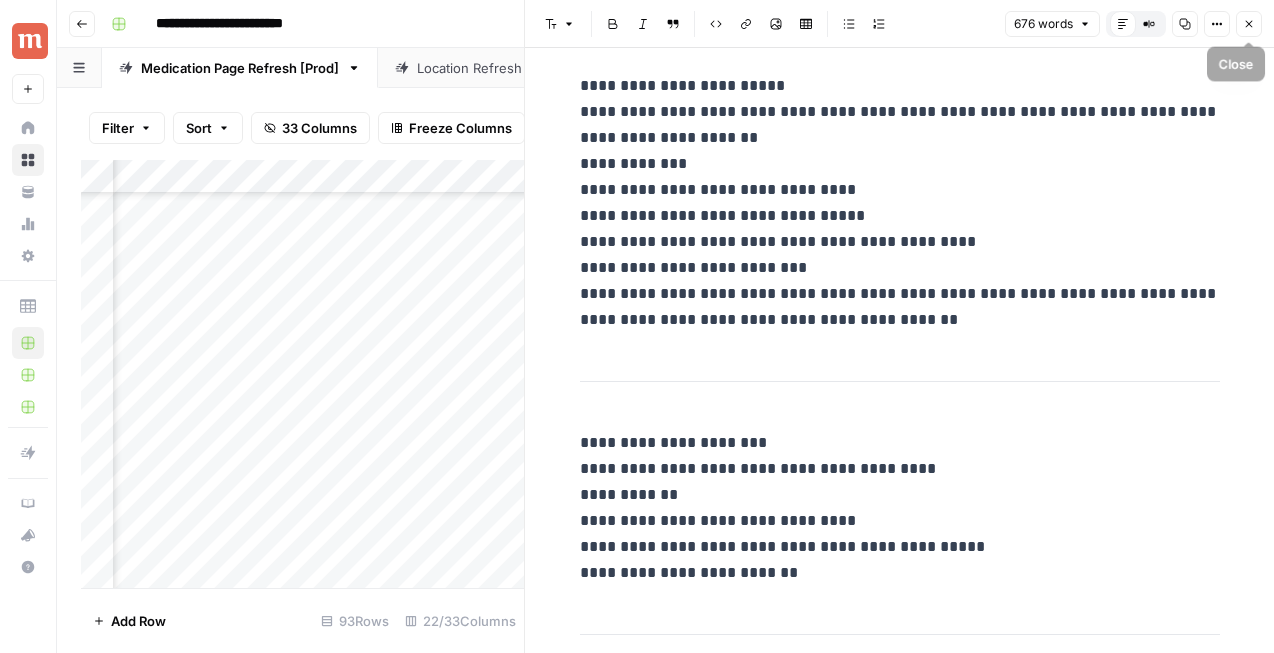 click on "Close" at bounding box center [1249, 24] 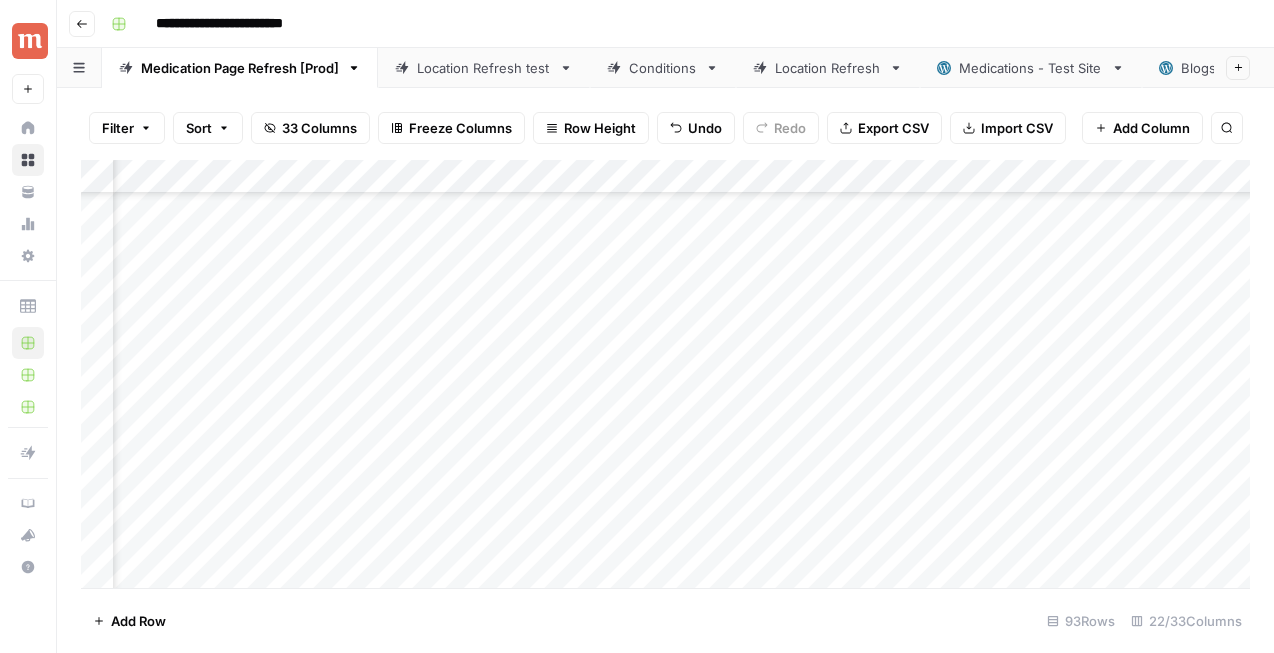 click on "Add Column" at bounding box center (665, 374) 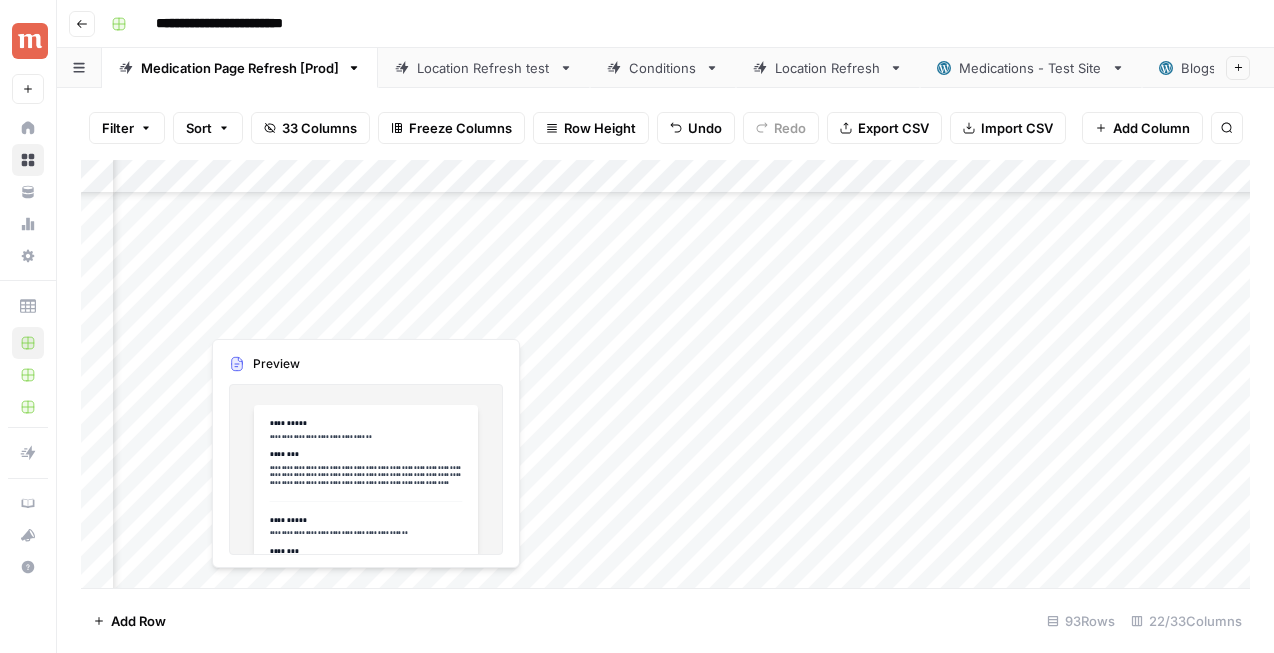 click on "Add Column" at bounding box center [665, 374] 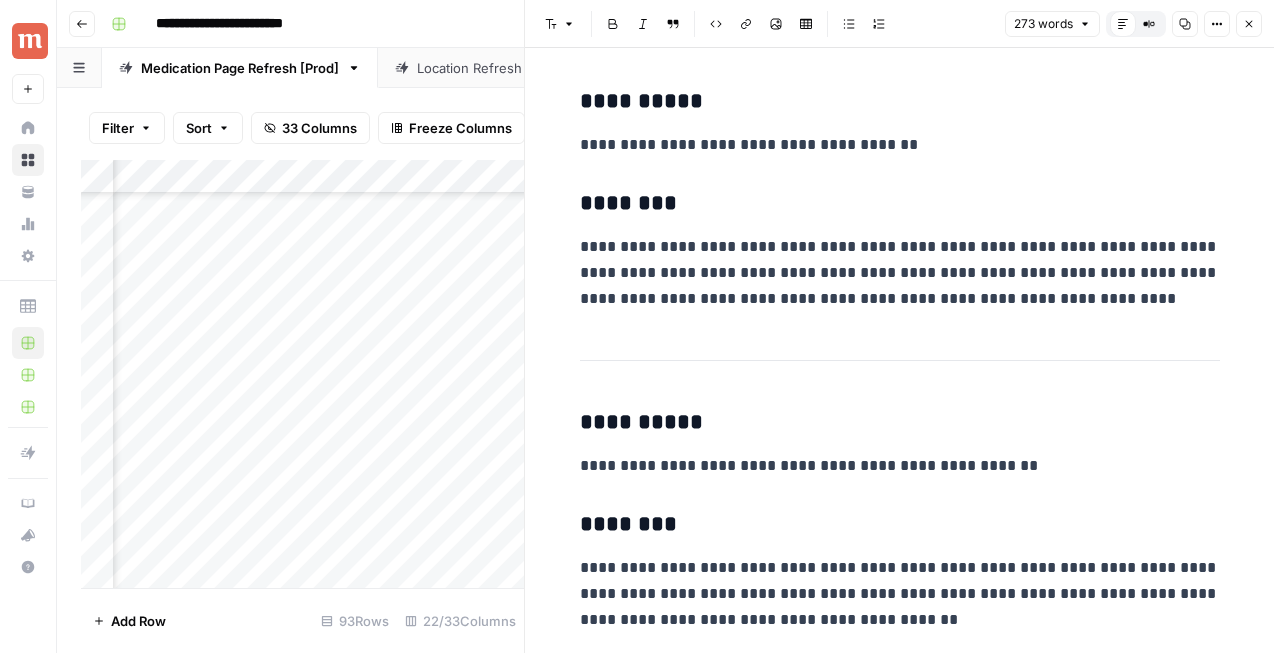 click on "Close" at bounding box center [1249, 24] 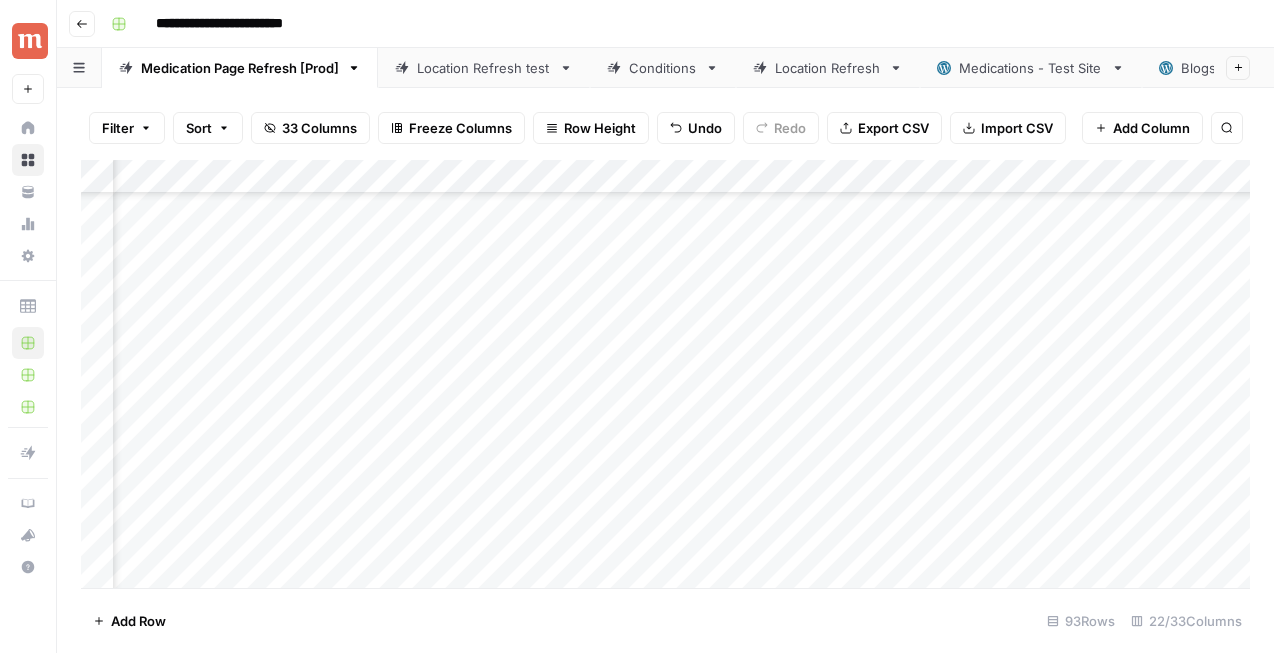 scroll, scrollTop: 1456, scrollLeft: 2381, axis: both 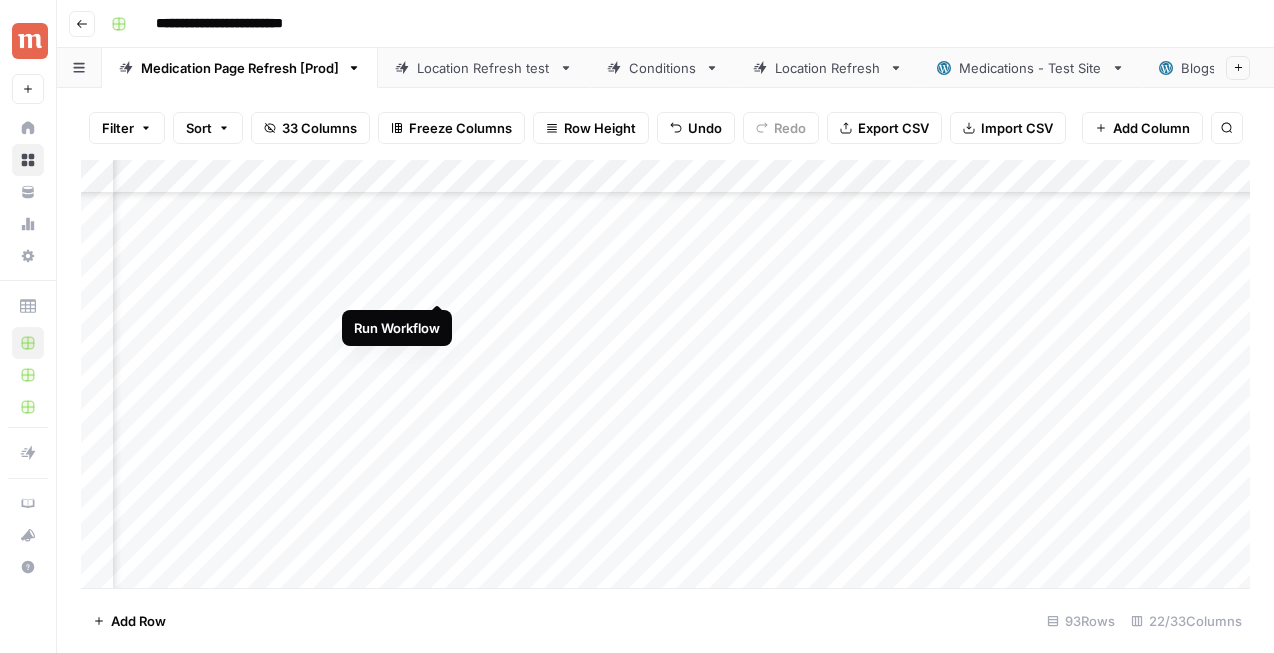 click on "Add Column" at bounding box center (665, 374) 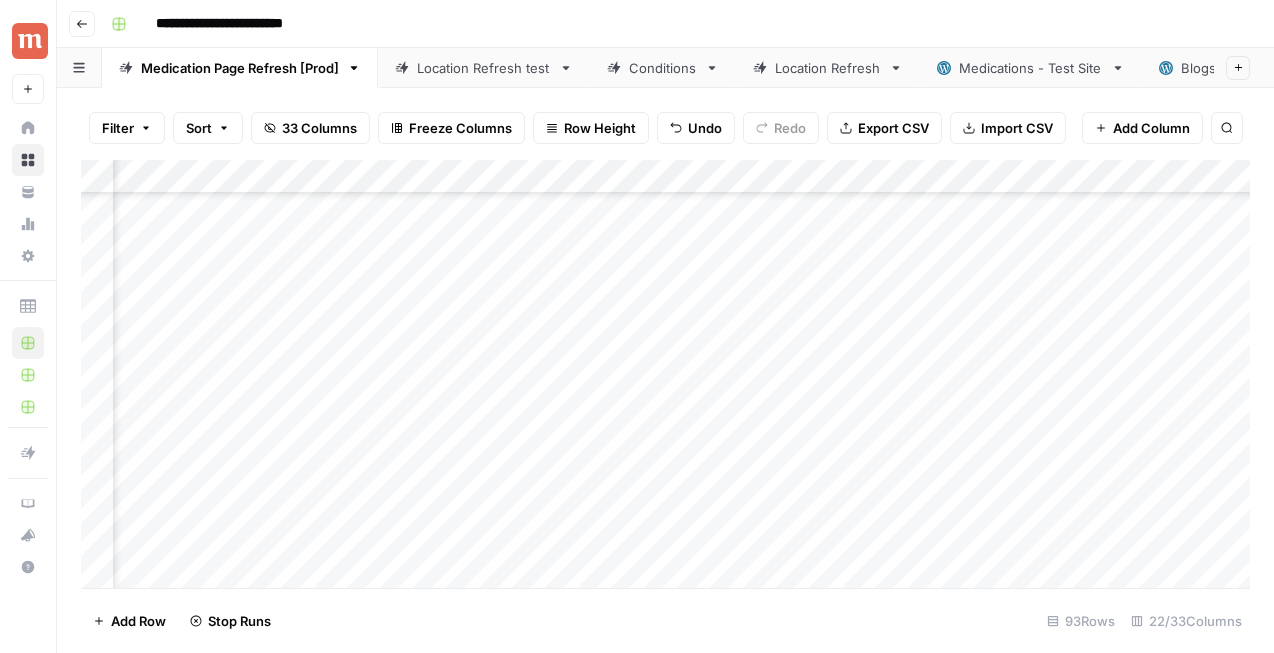 scroll, scrollTop: 1047, scrollLeft: 2560, axis: both 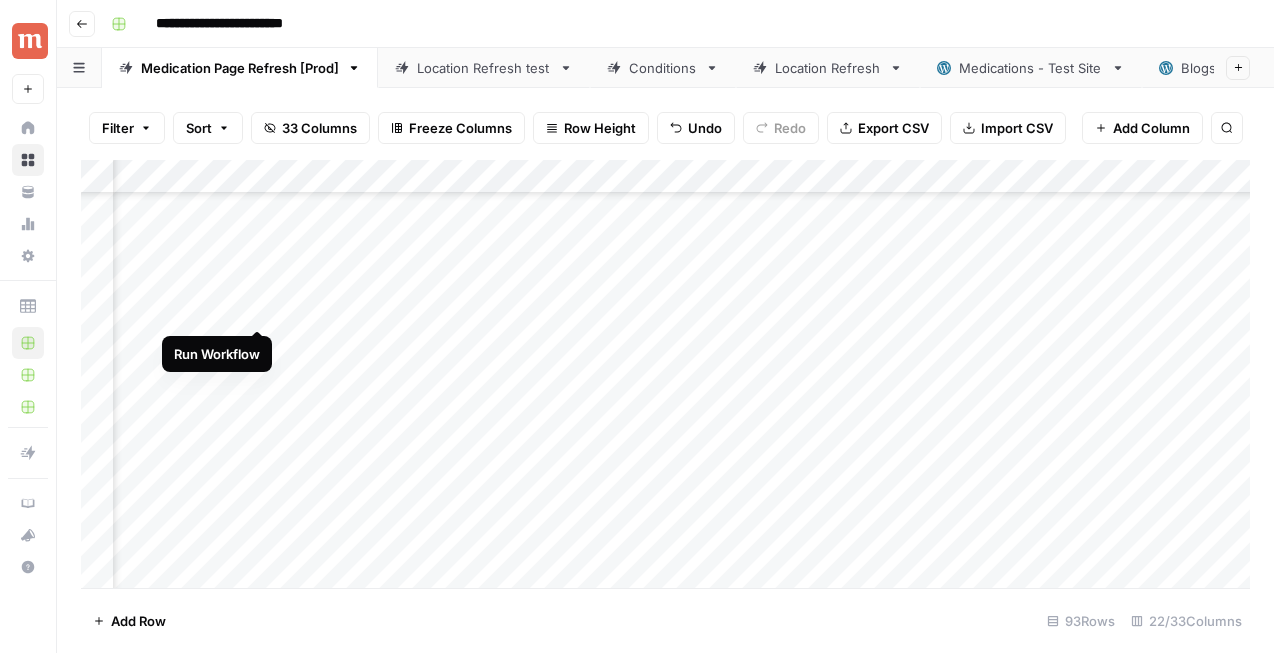 click on "Add Column" at bounding box center [665, 374] 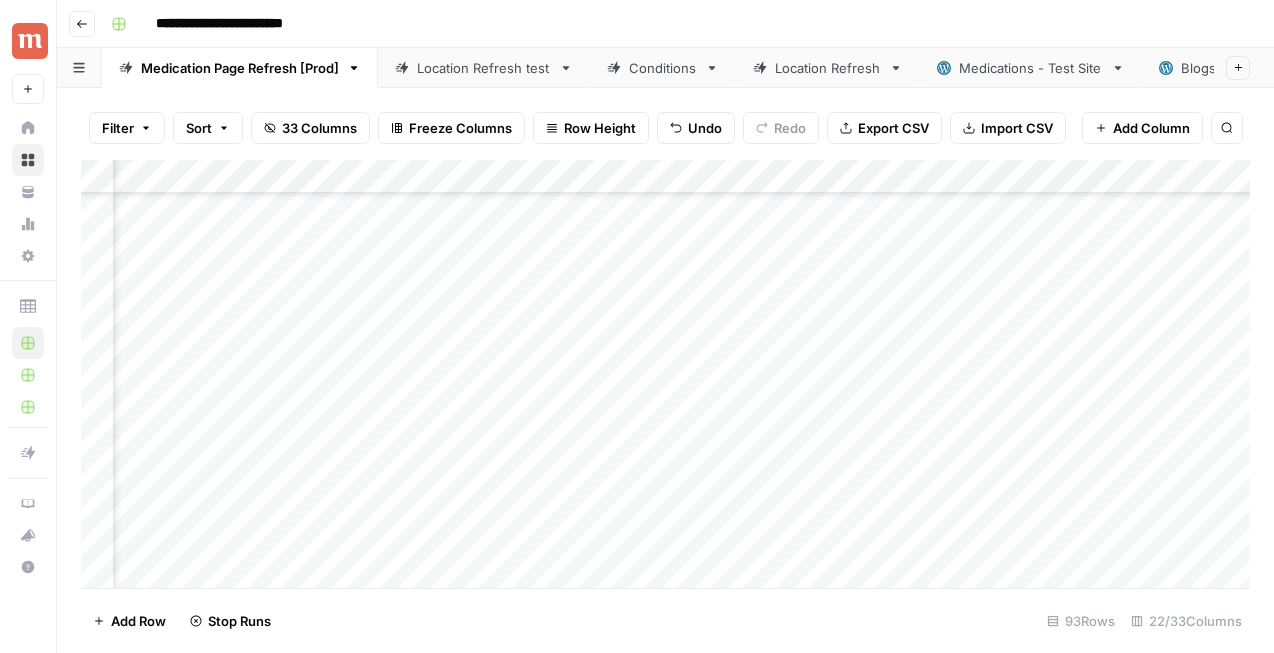 scroll, scrollTop: 1077, scrollLeft: 2561, axis: both 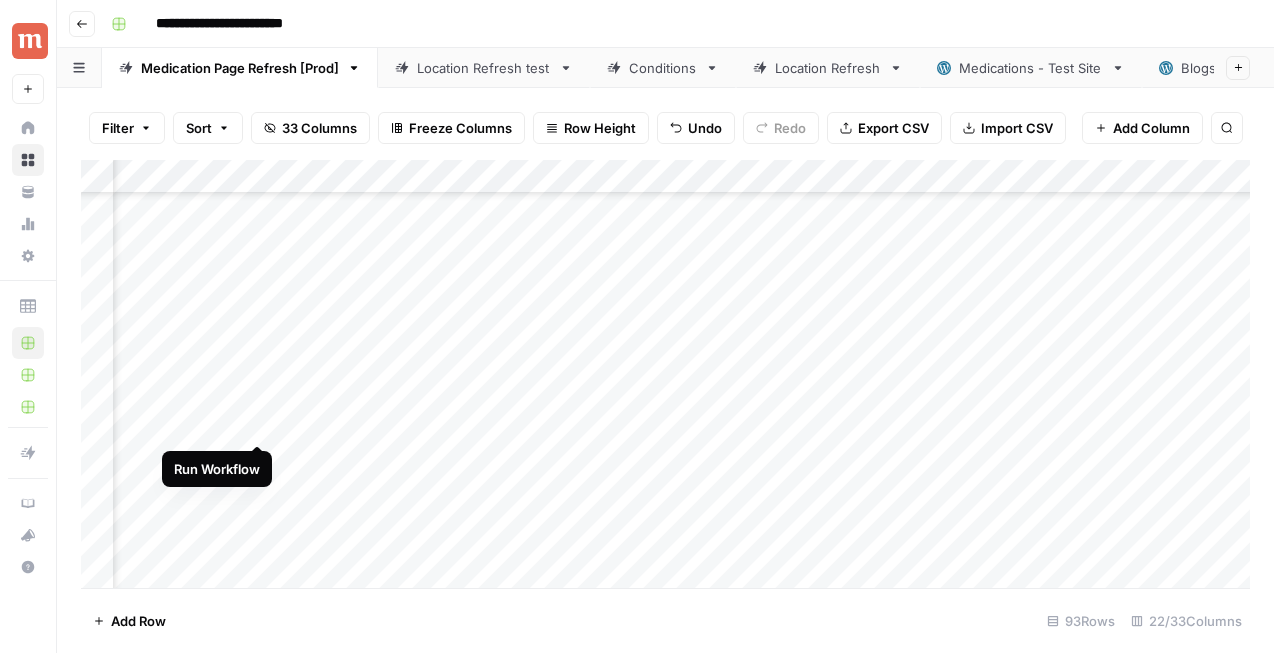 click on "Add Column" at bounding box center [665, 374] 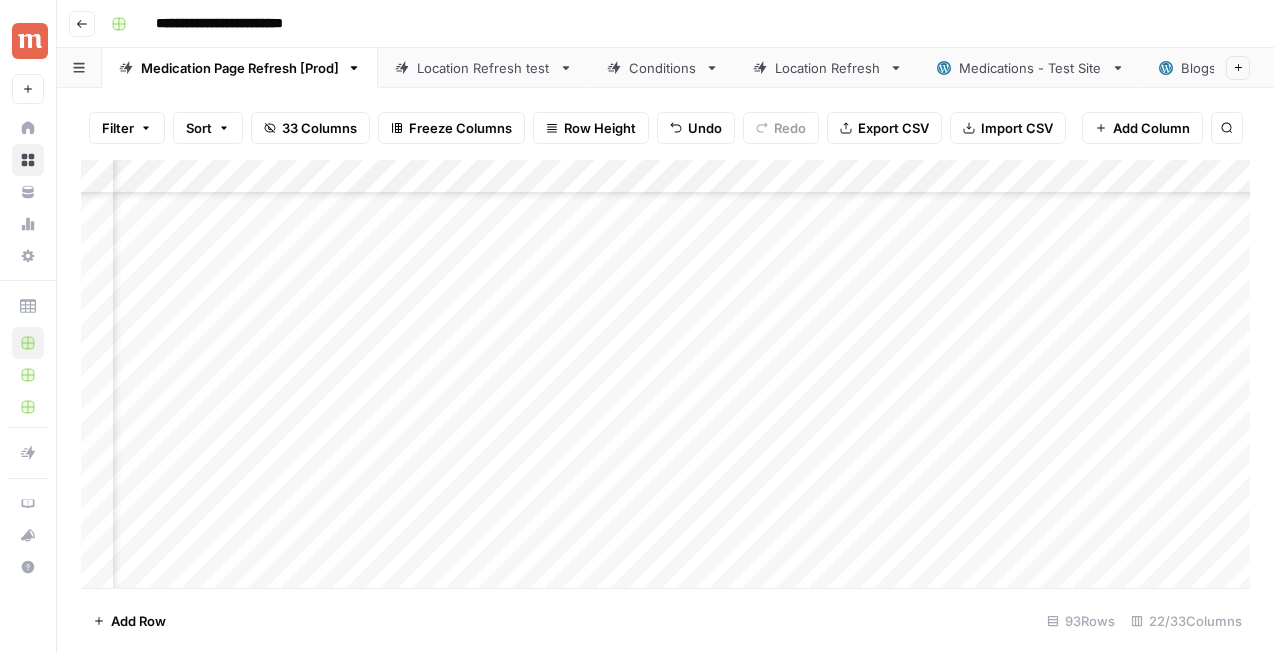 scroll, scrollTop: 1428, scrollLeft: 2694, axis: both 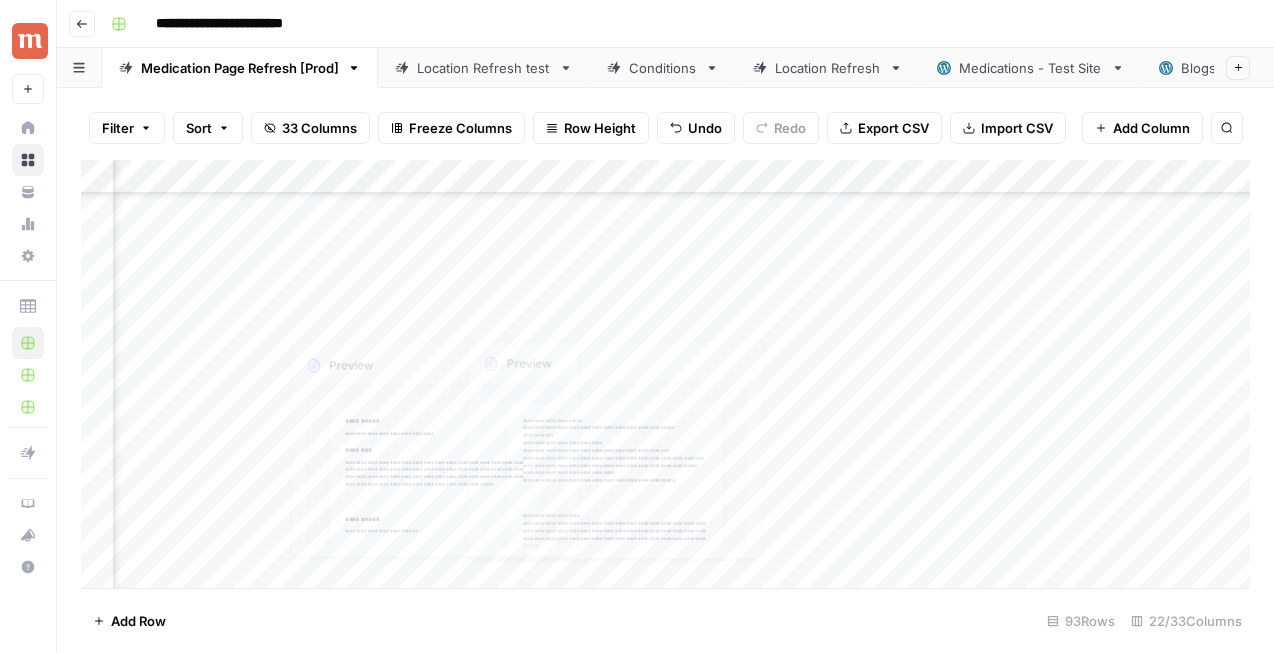 click on "Add Column" at bounding box center (665, 374) 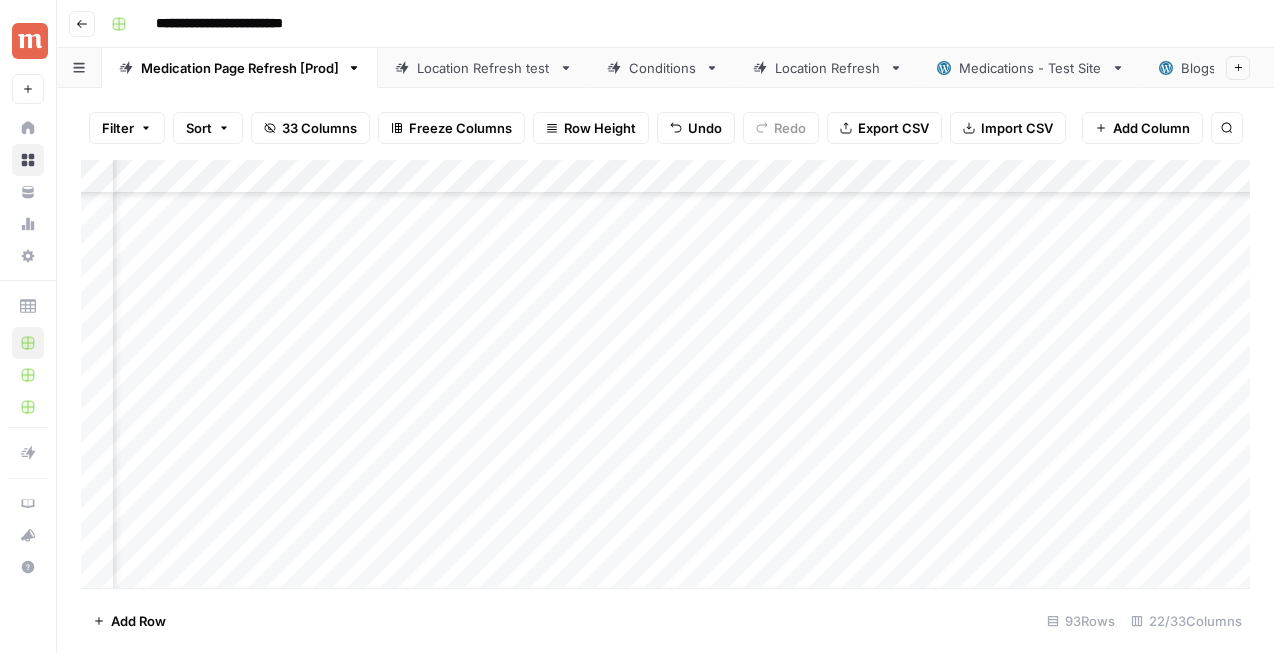 click on "Add Column" at bounding box center [665, 374] 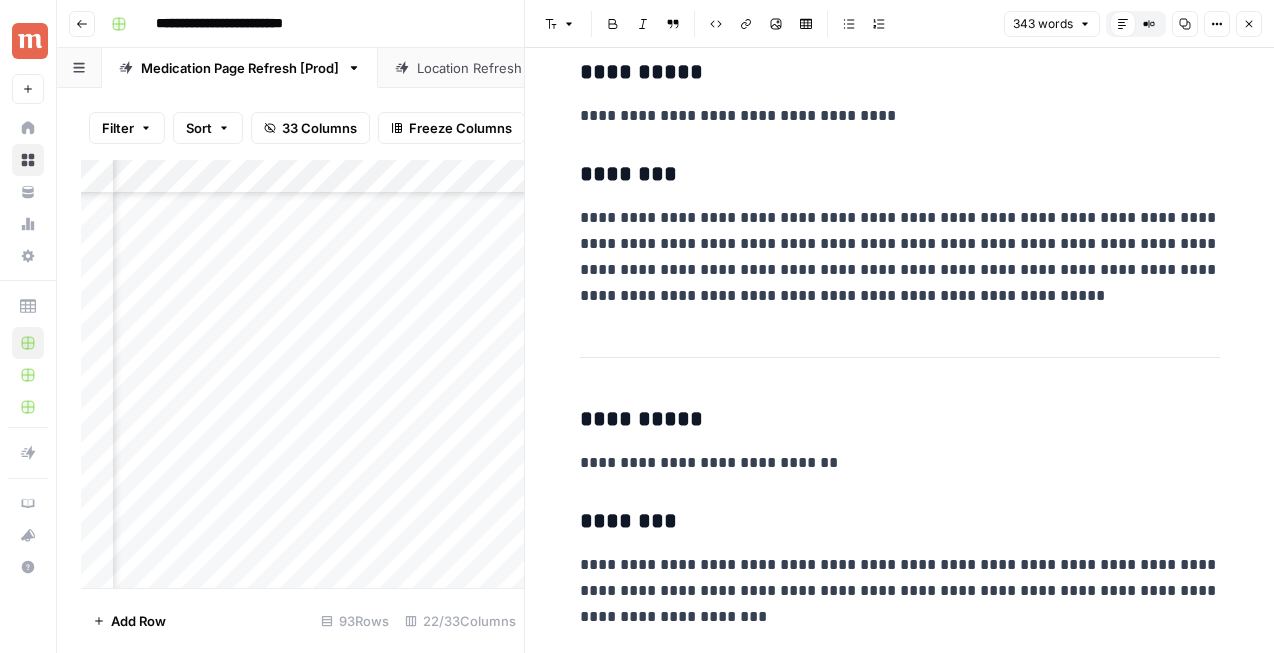 scroll, scrollTop: 13, scrollLeft: 0, axis: vertical 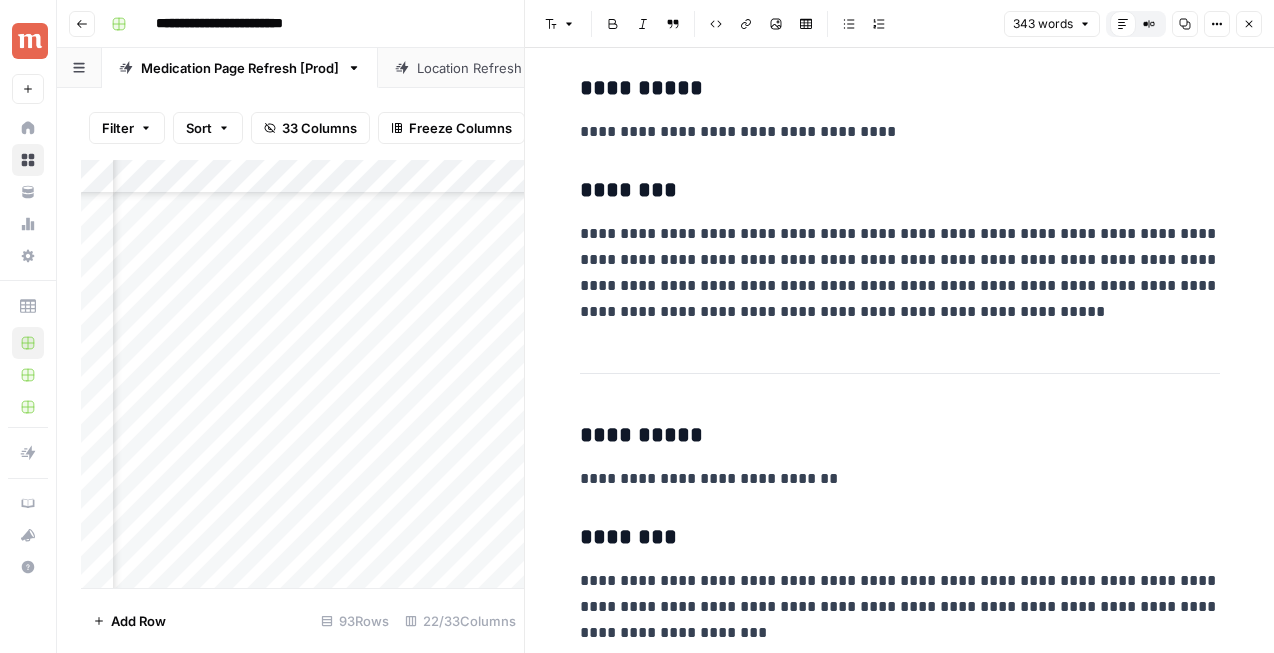 click 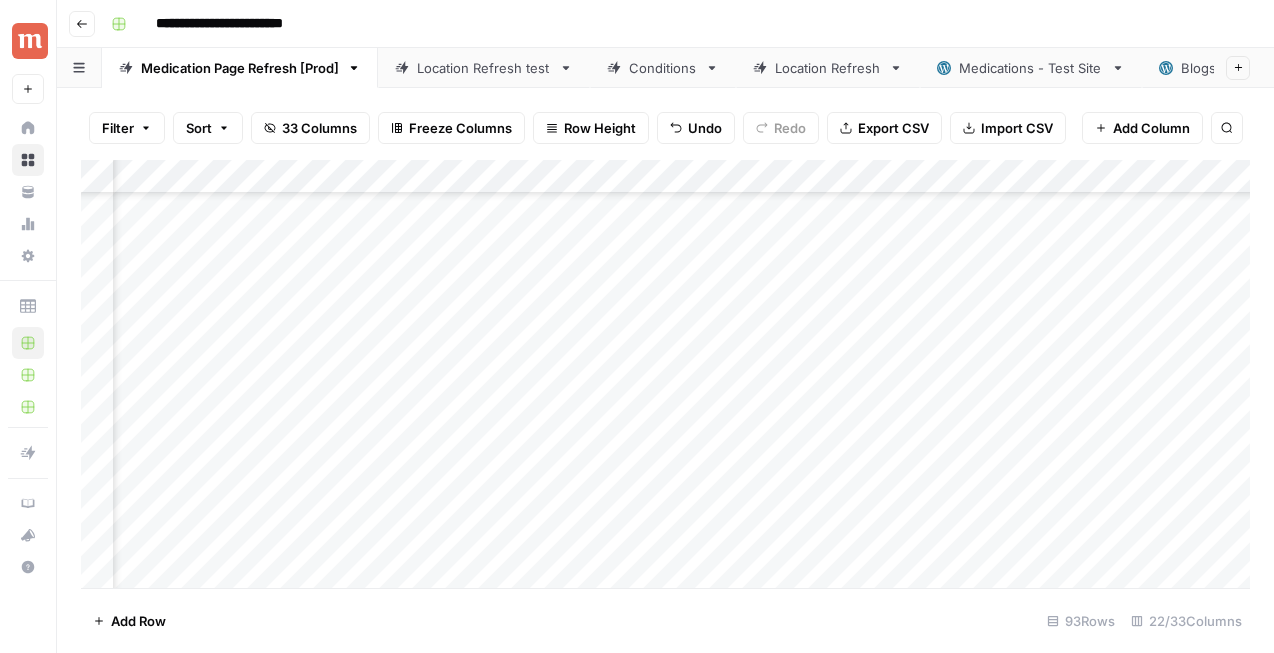 click on "Add Column" at bounding box center [665, 374] 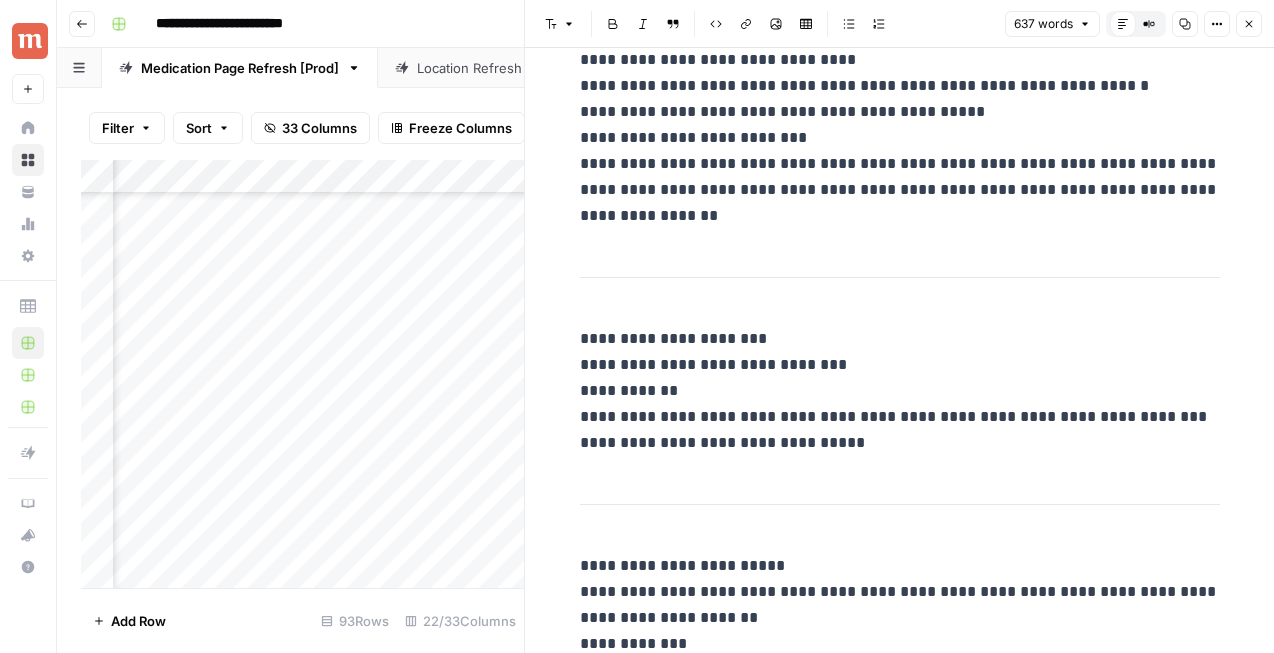 scroll, scrollTop: 1903, scrollLeft: 0, axis: vertical 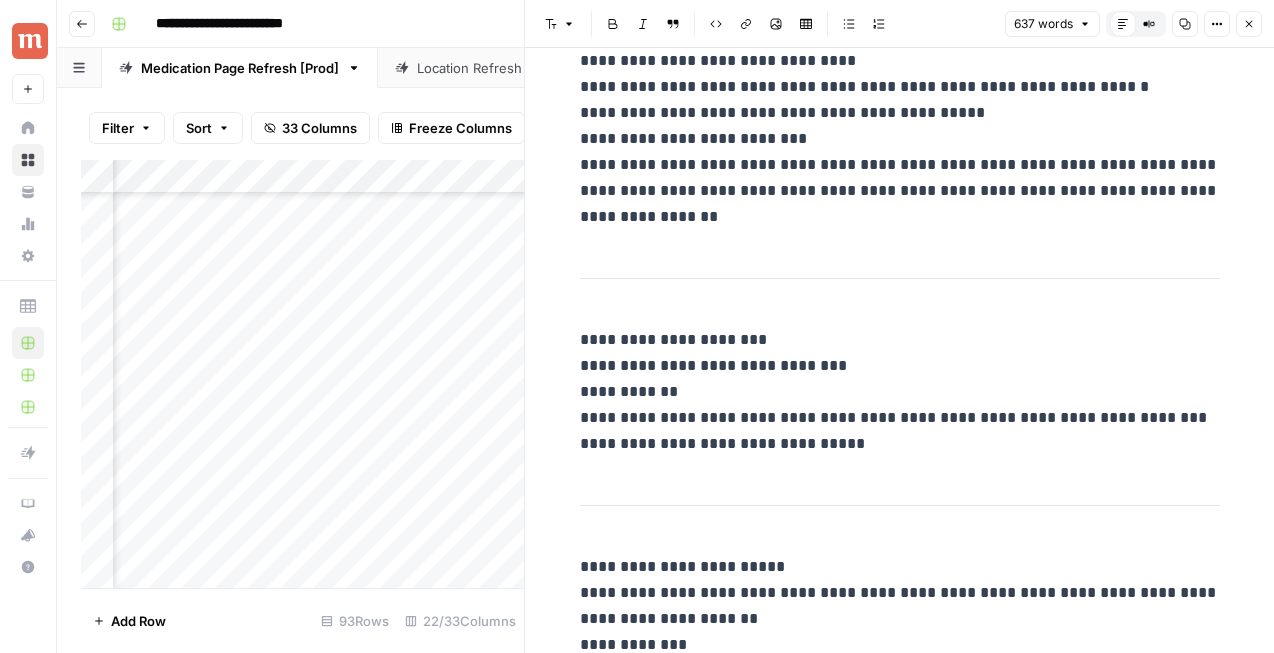 click on "Close" at bounding box center (1249, 24) 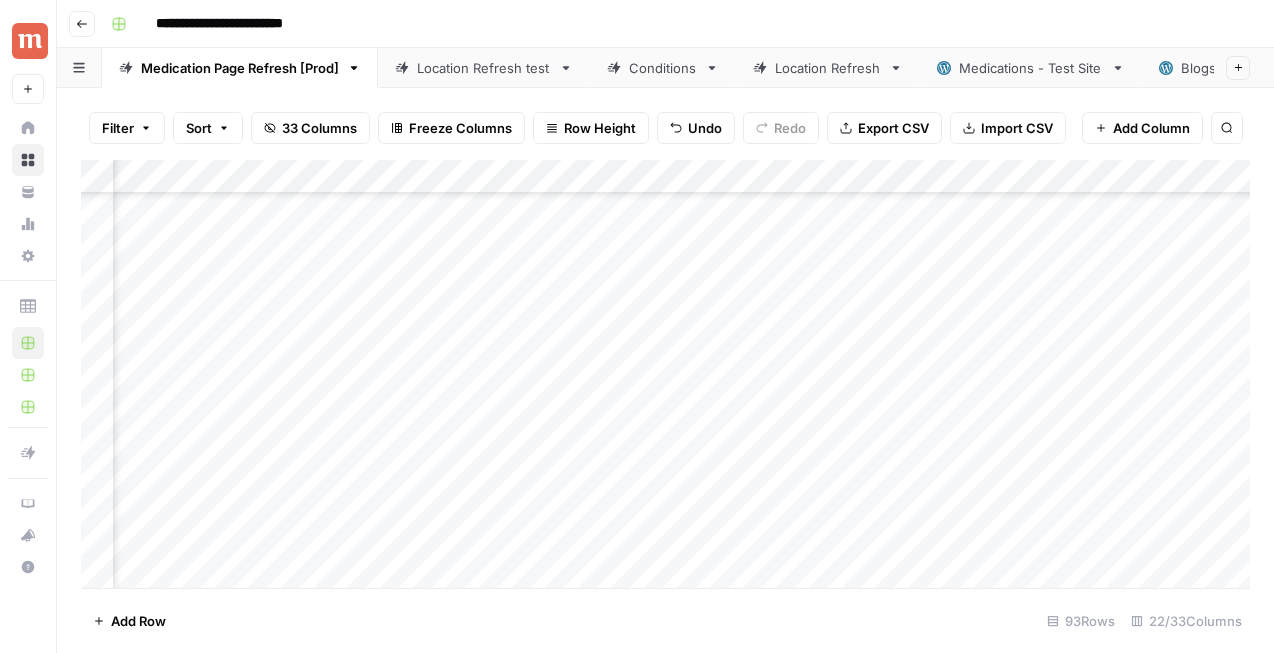 scroll, scrollTop: 1428, scrollLeft: 2905, axis: both 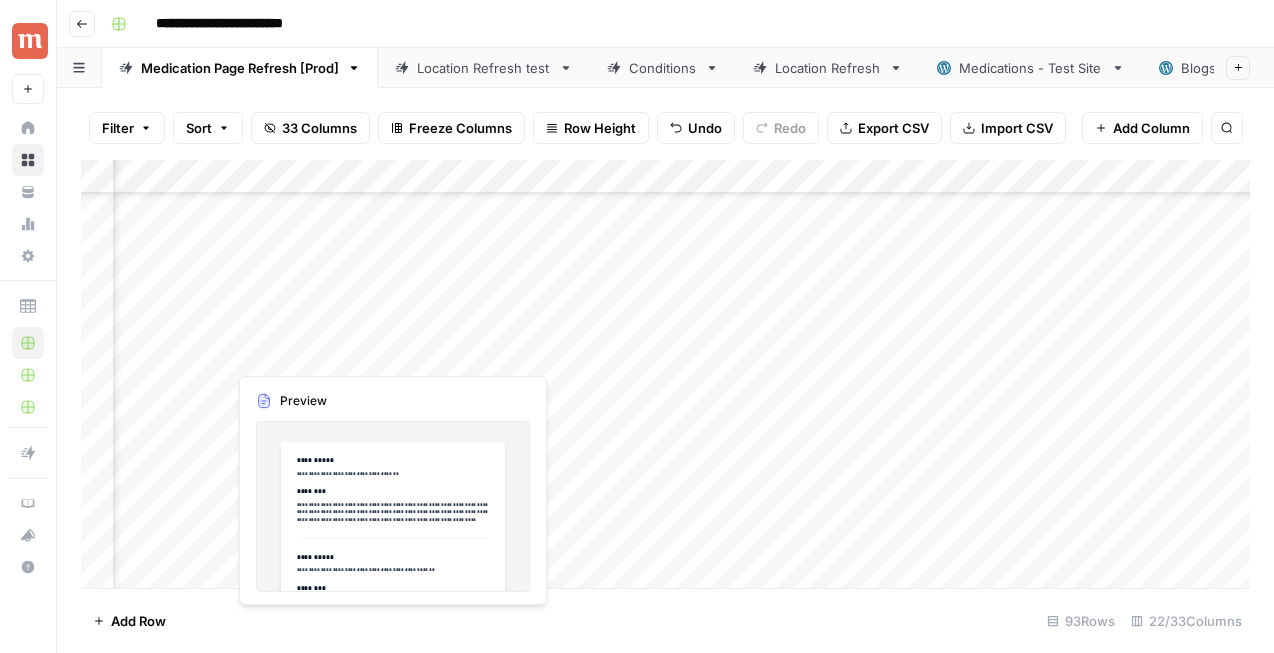 click on "Add Column" at bounding box center (665, 374) 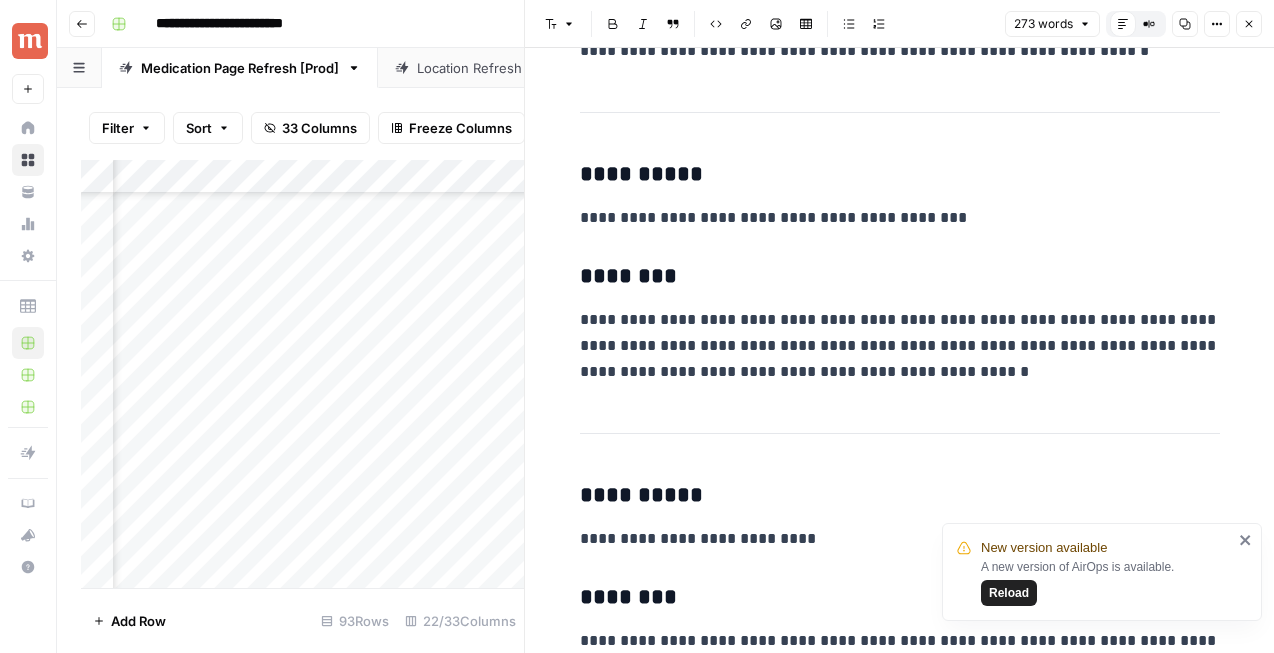 scroll, scrollTop: 1190, scrollLeft: 0, axis: vertical 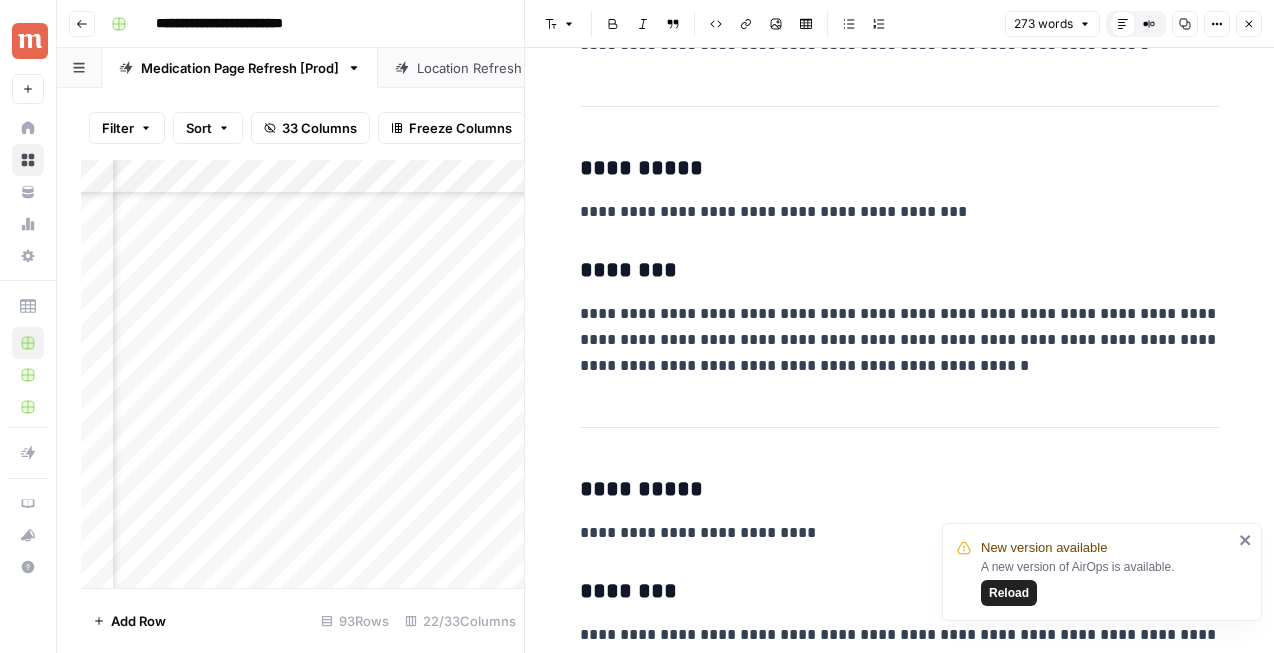 click on "Close" at bounding box center [1249, 24] 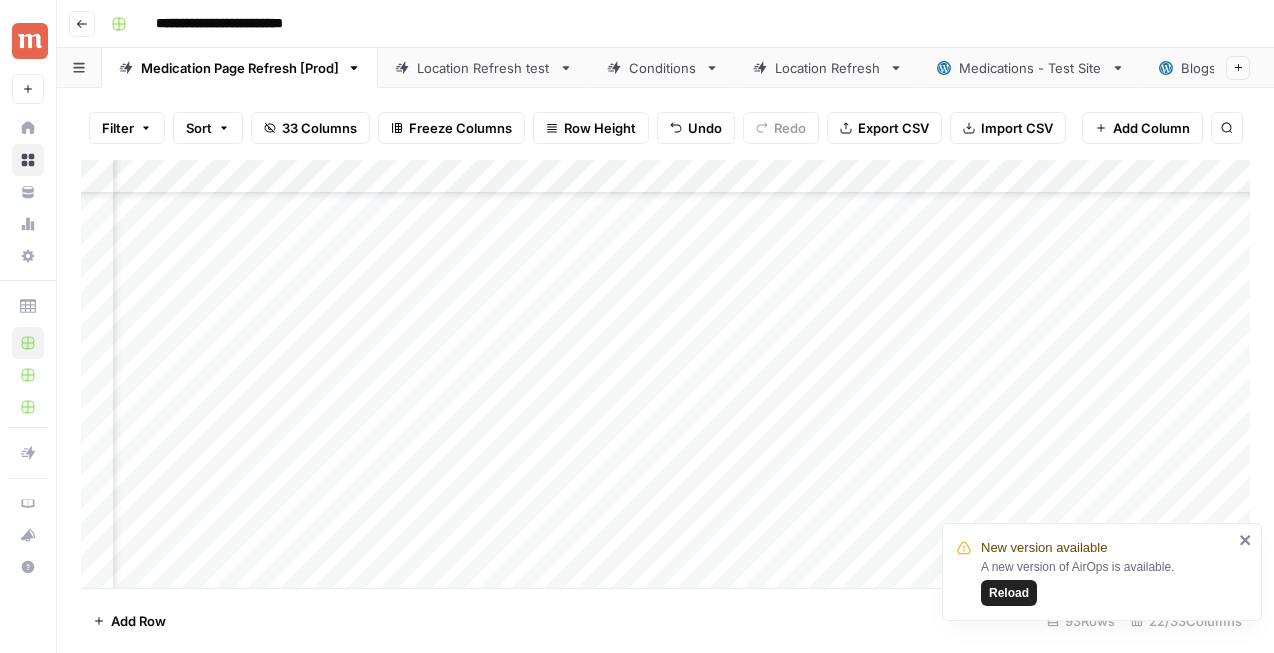 click on "Add Column" at bounding box center [665, 374] 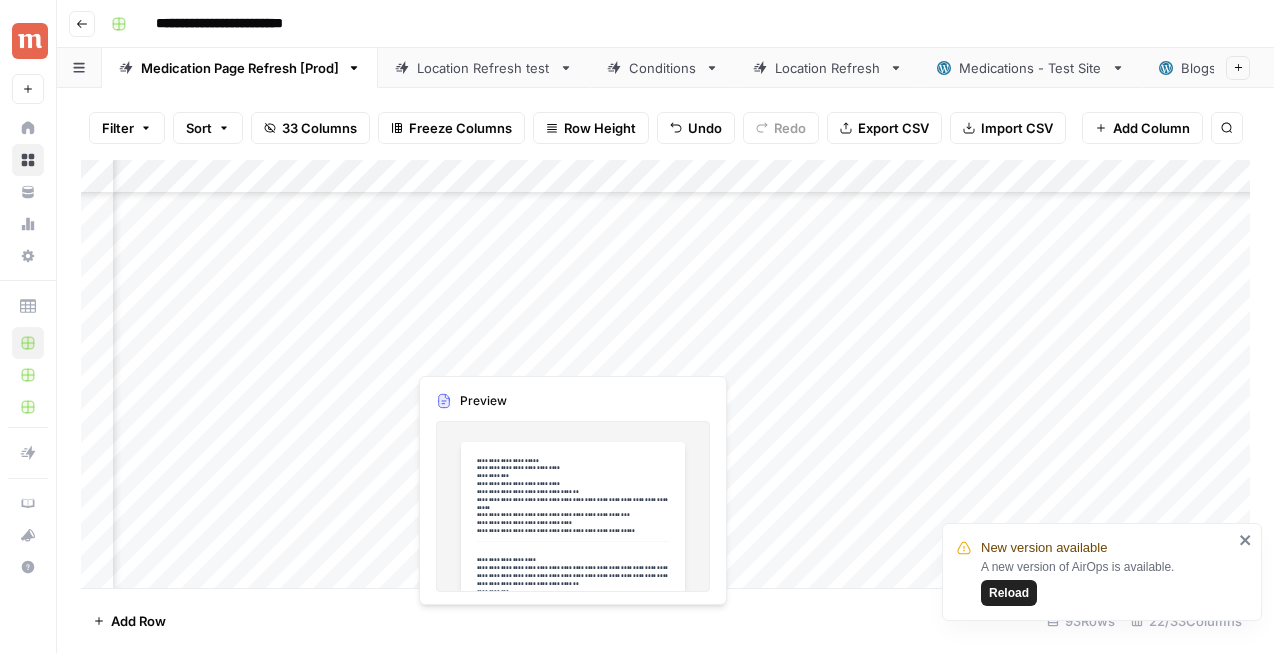 click on "Add Column" at bounding box center (665, 374) 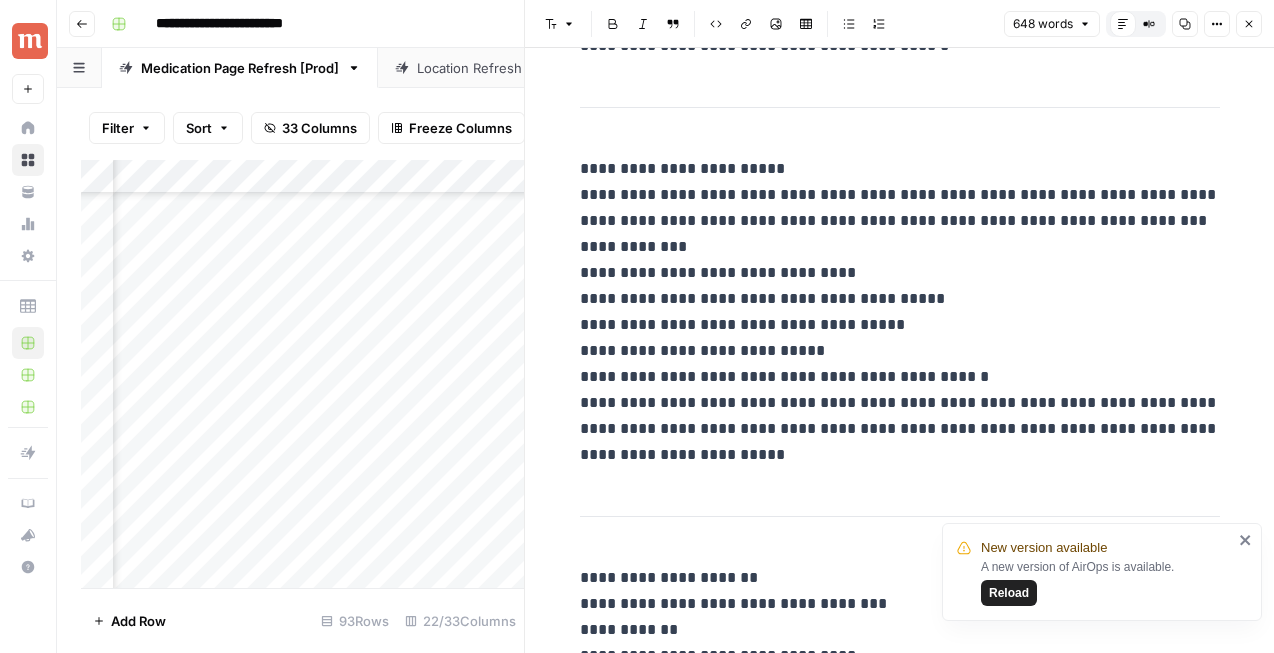 scroll, scrollTop: 2995, scrollLeft: 0, axis: vertical 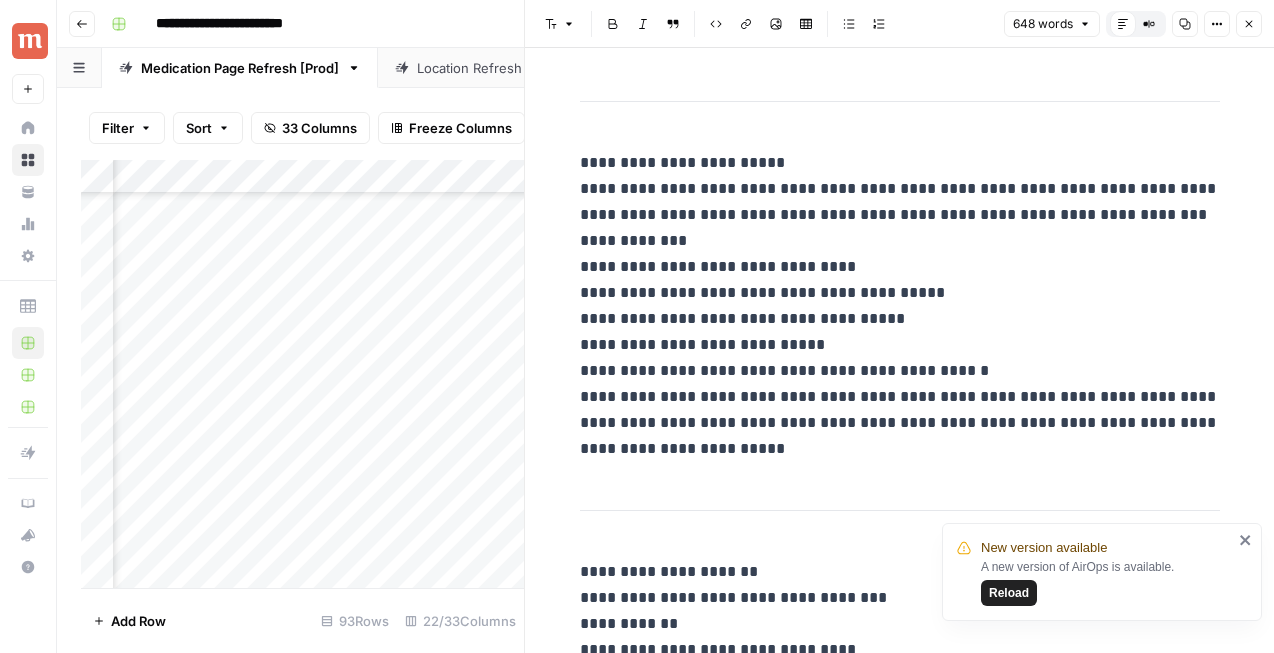click on "Close" at bounding box center [1249, 24] 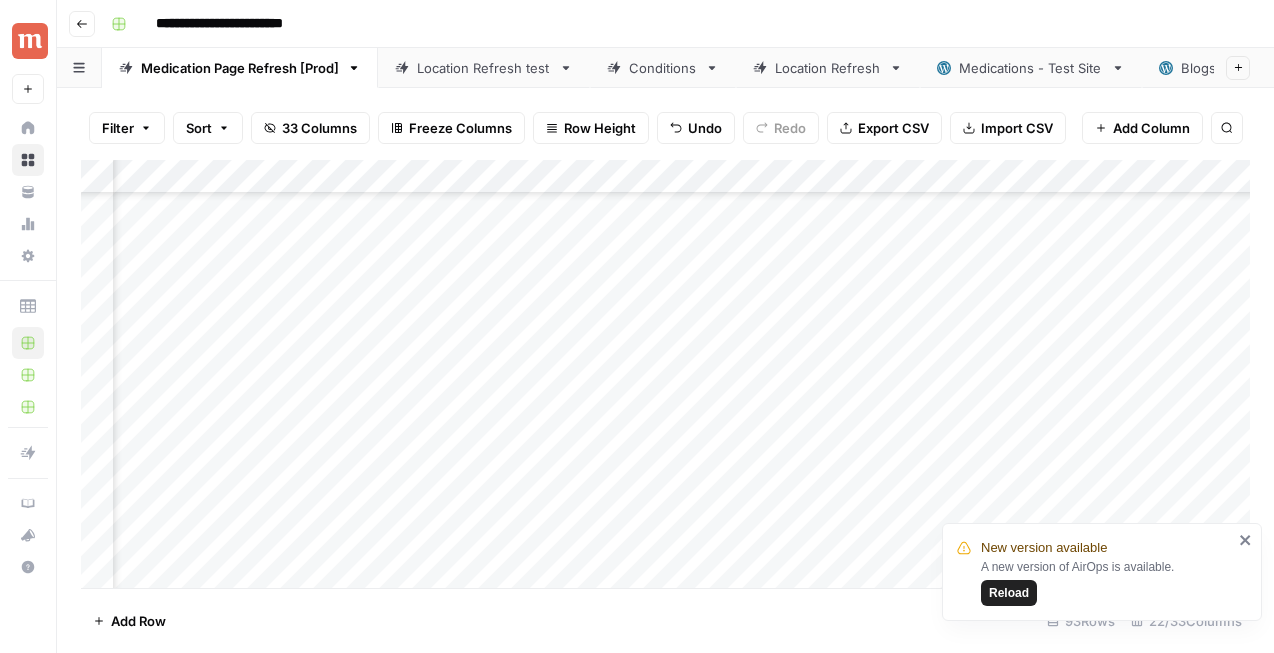 click on "Add Column" at bounding box center (665, 374) 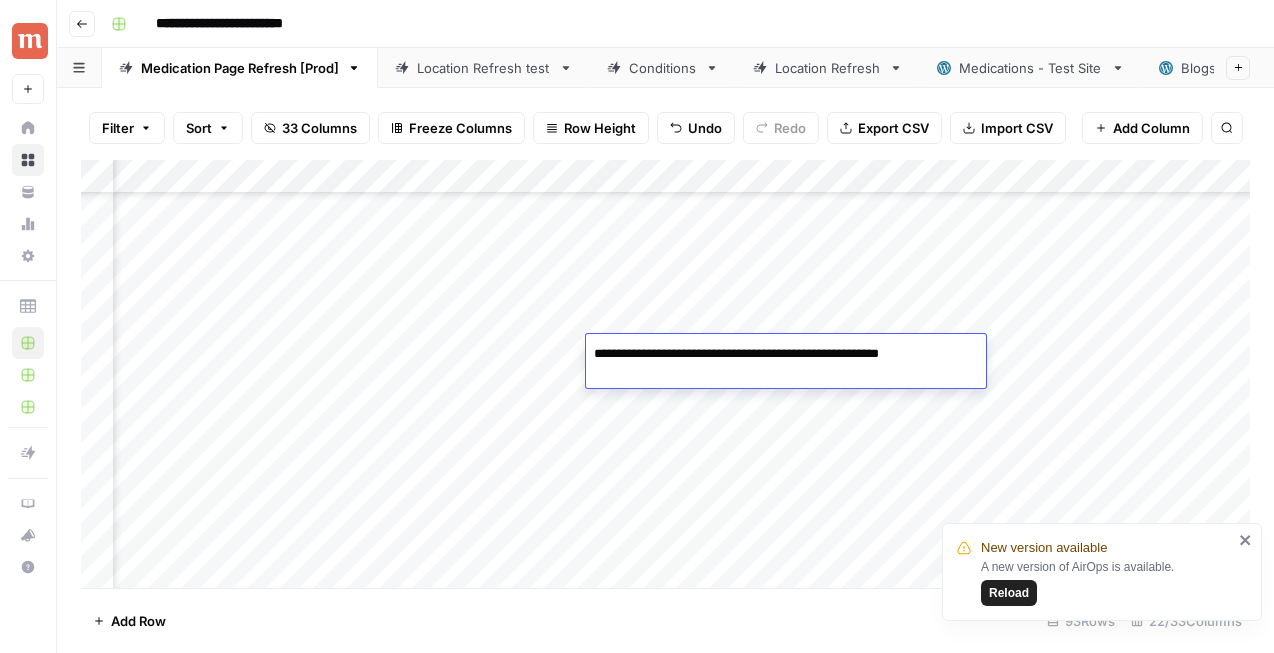 click on "Add Column" at bounding box center [665, 374] 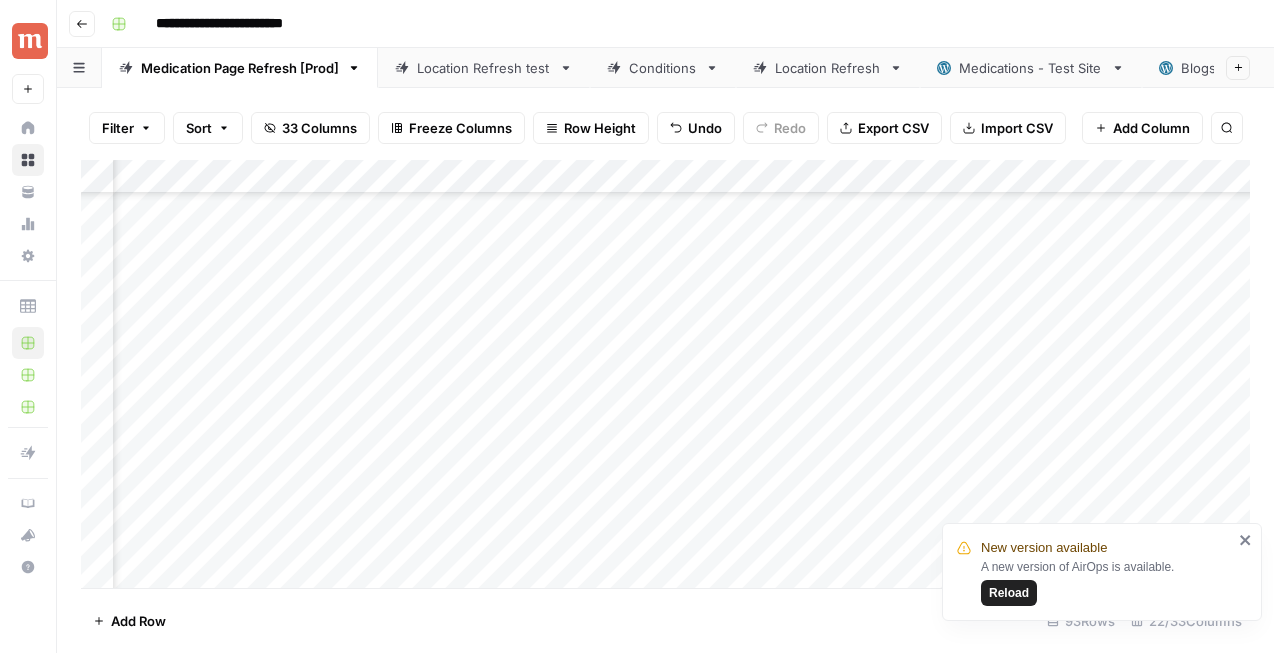 scroll, scrollTop: 1421, scrollLeft: 2871, axis: both 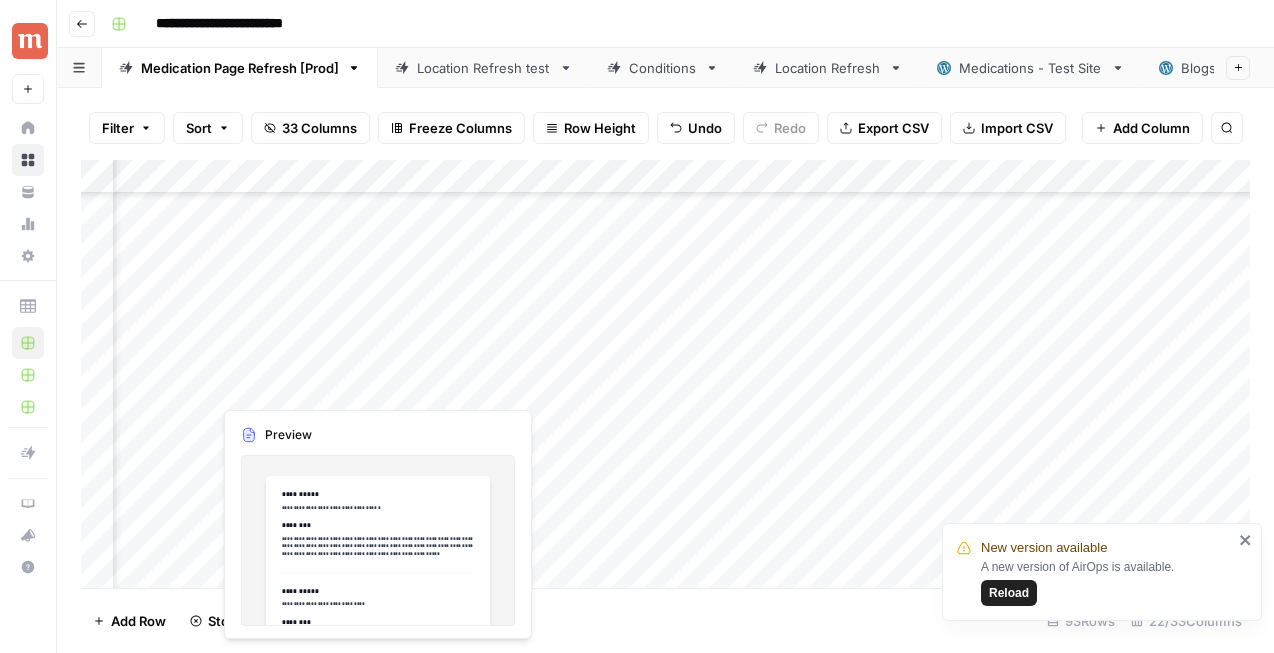 click on "Add Column" at bounding box center (665, 374) 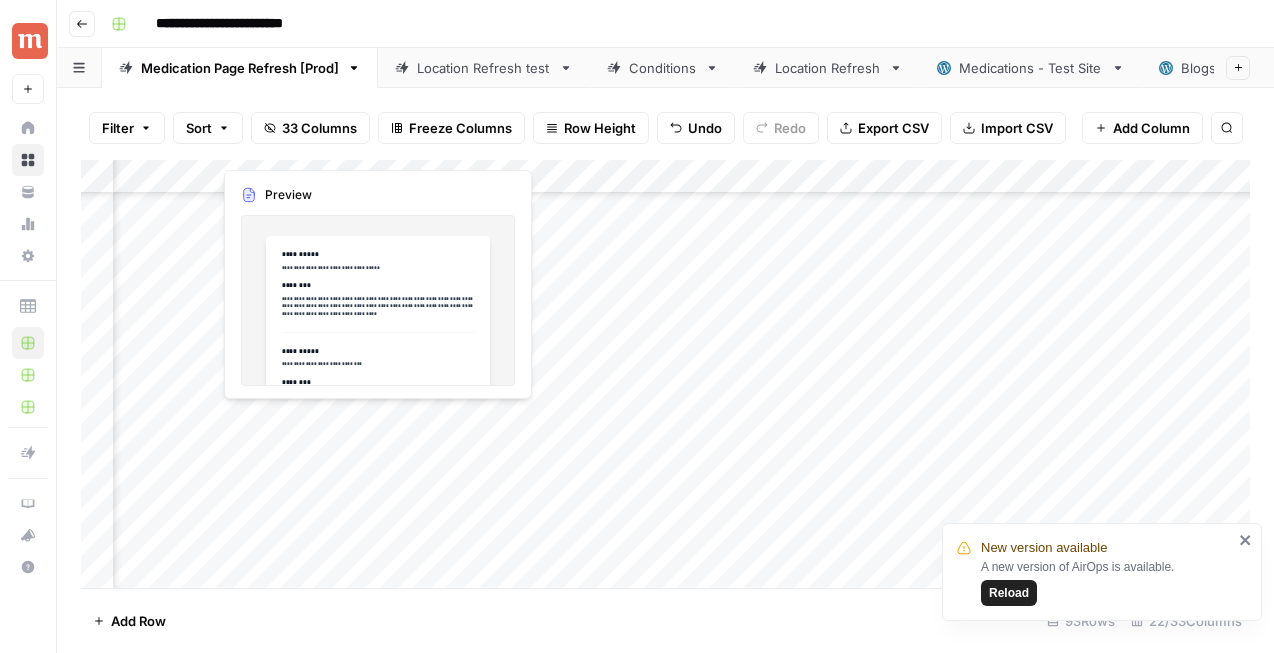 scroll, scrollTop: 1470, scrollLeft: 2805, axis: both 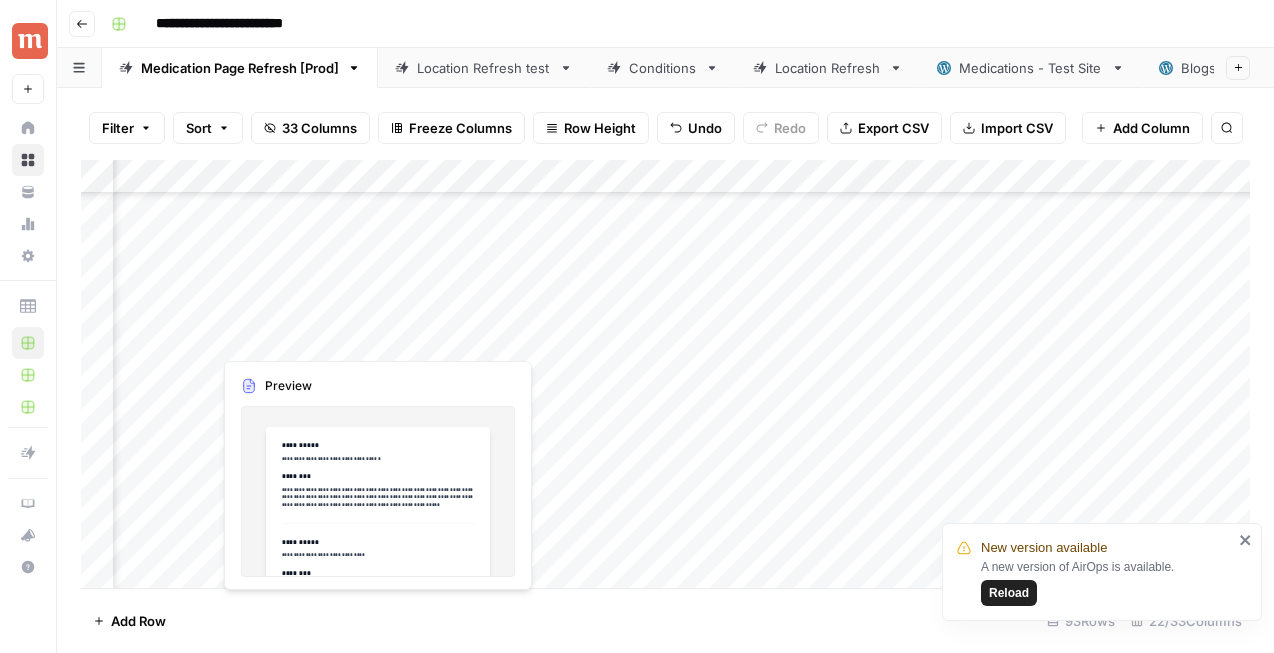 click on "Add Column" at bounding box center [665, 374] 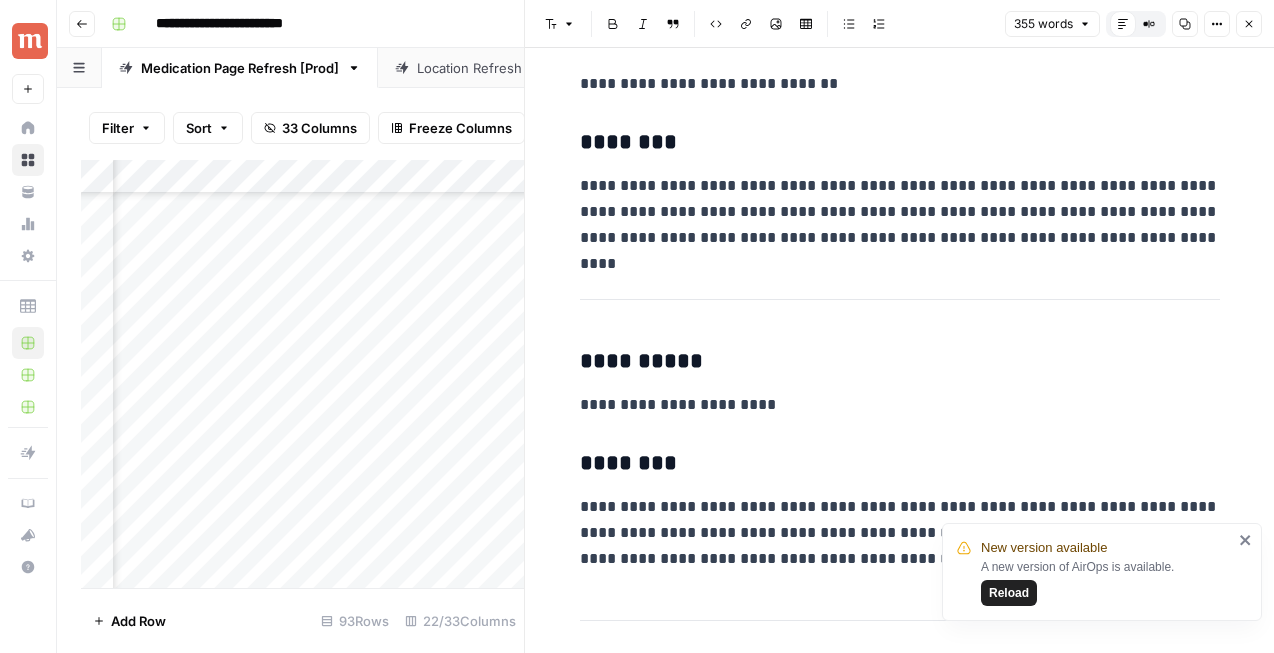 scroll, scrollTop: 1415, scrollLeft: 0, axis: vertical 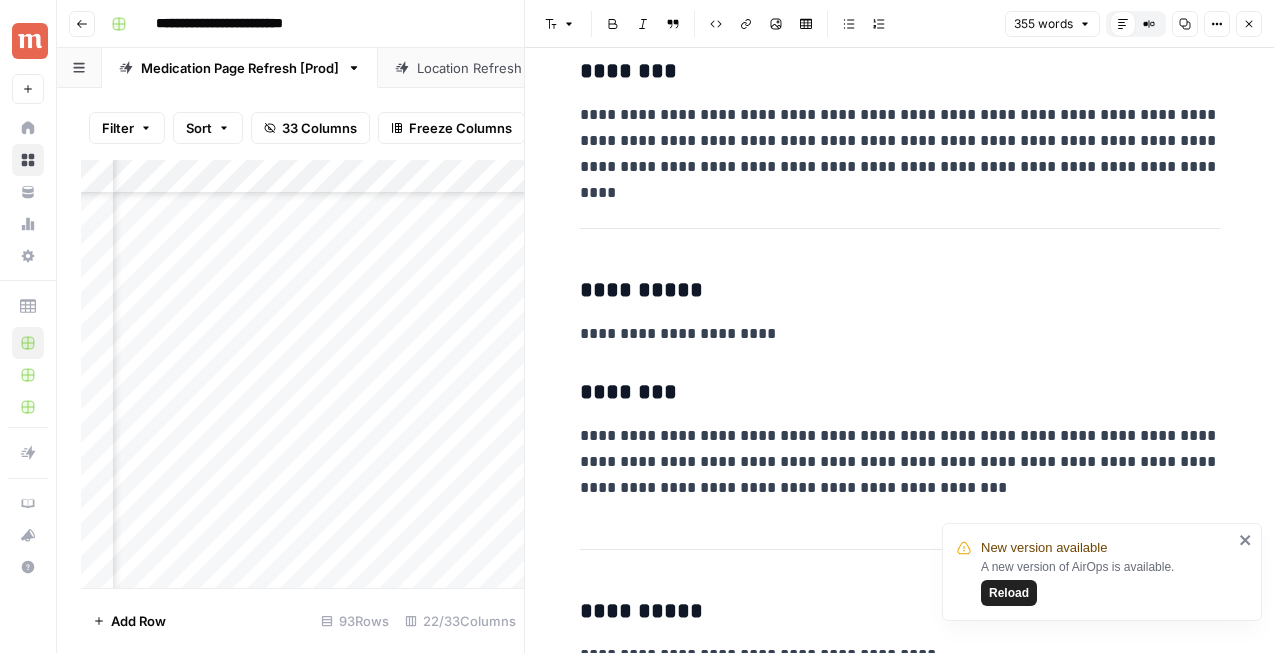 click 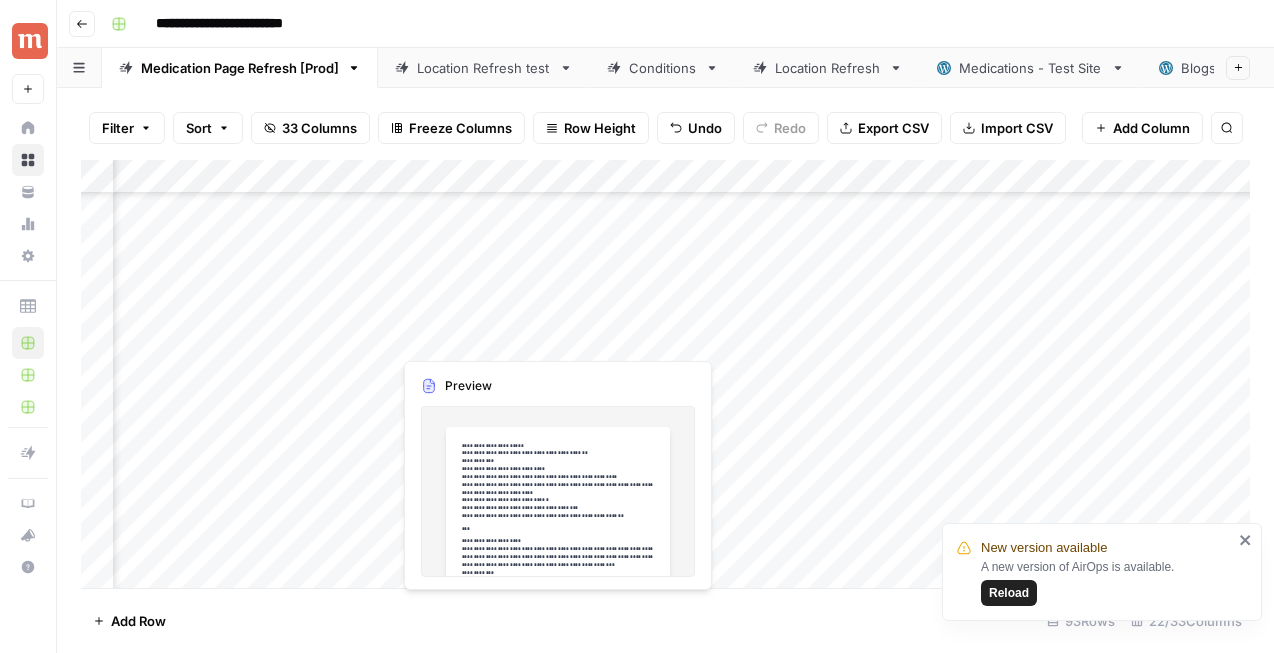 click on "Add Column" at bounding box center [665, 374] 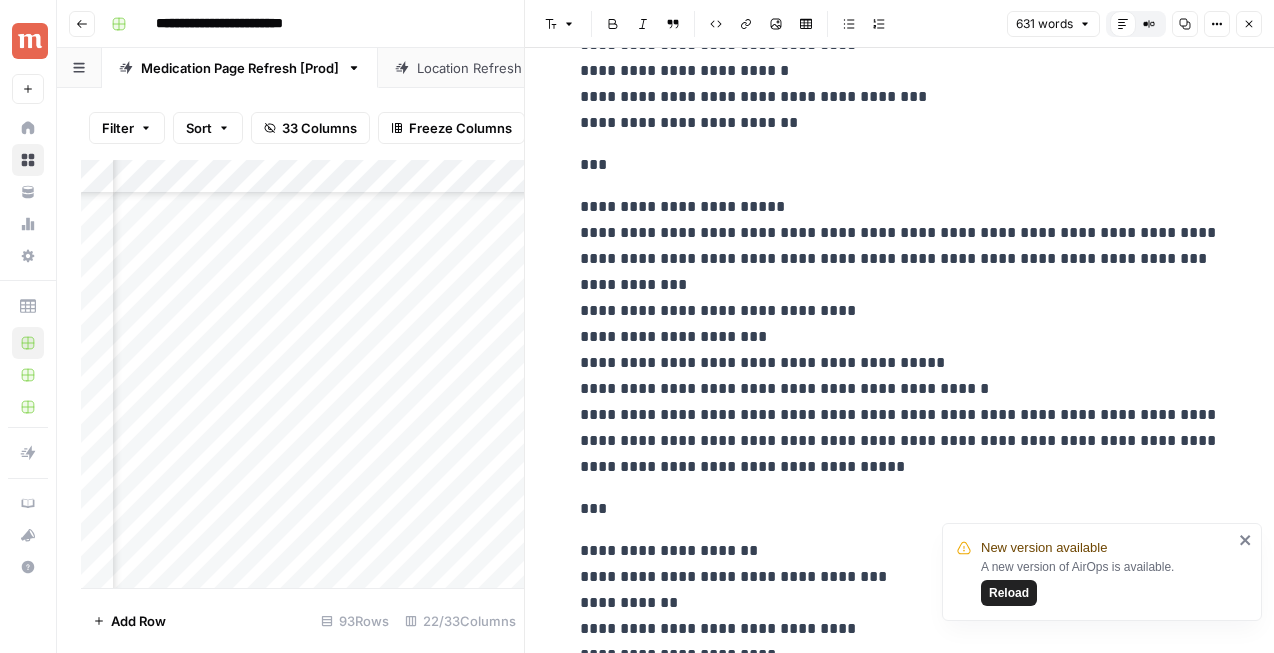 scroll, scrollTop: 2682, scrollLeft: 0, axis: vertical 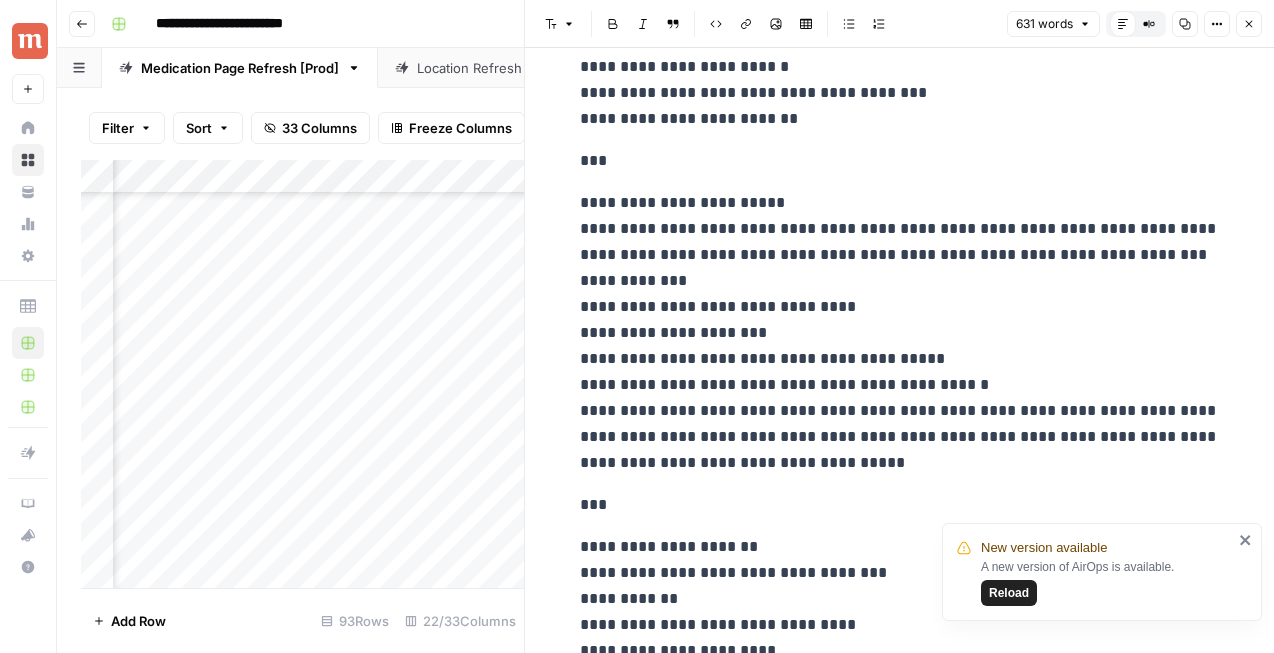 click 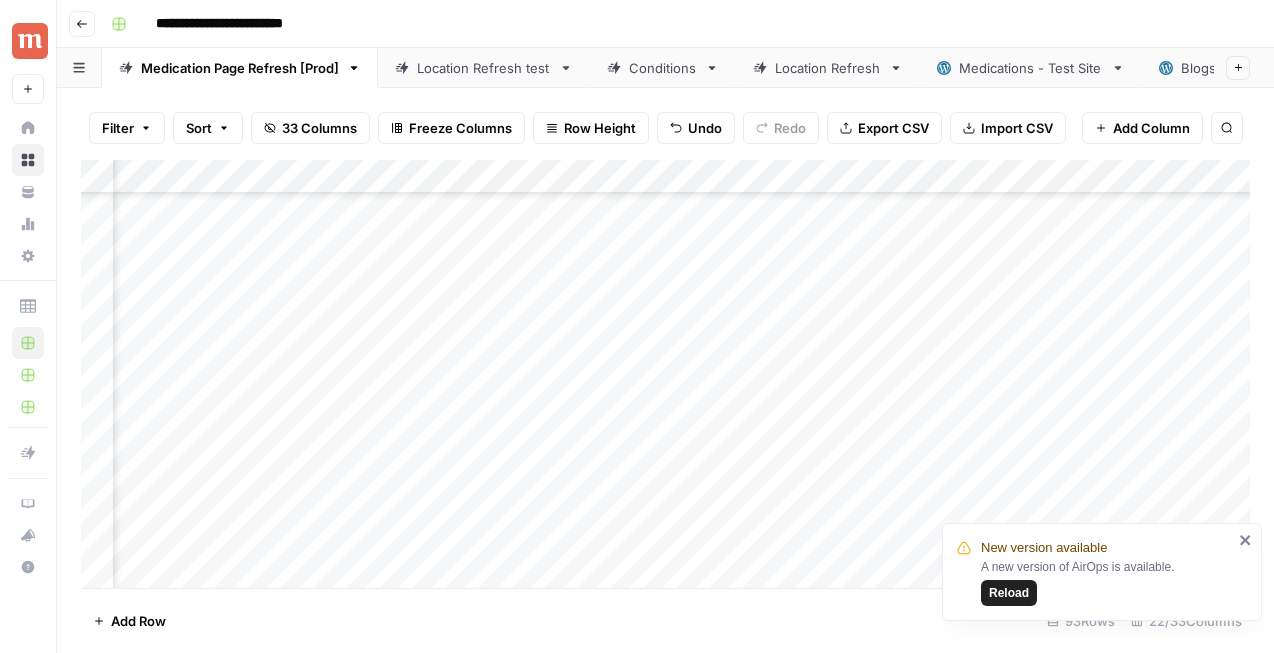 click on "Add Column" at bounding box center [665, 374] 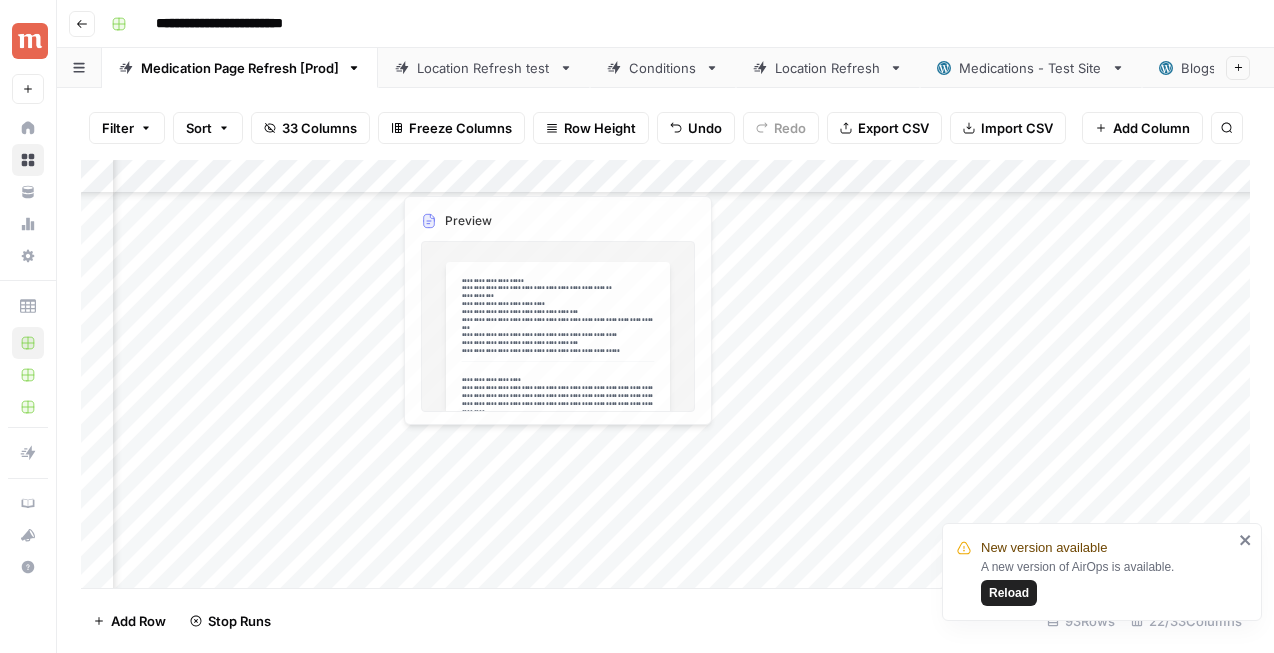 scroll, scrollTop: 1537, scrollLeft: 2805, axis: both 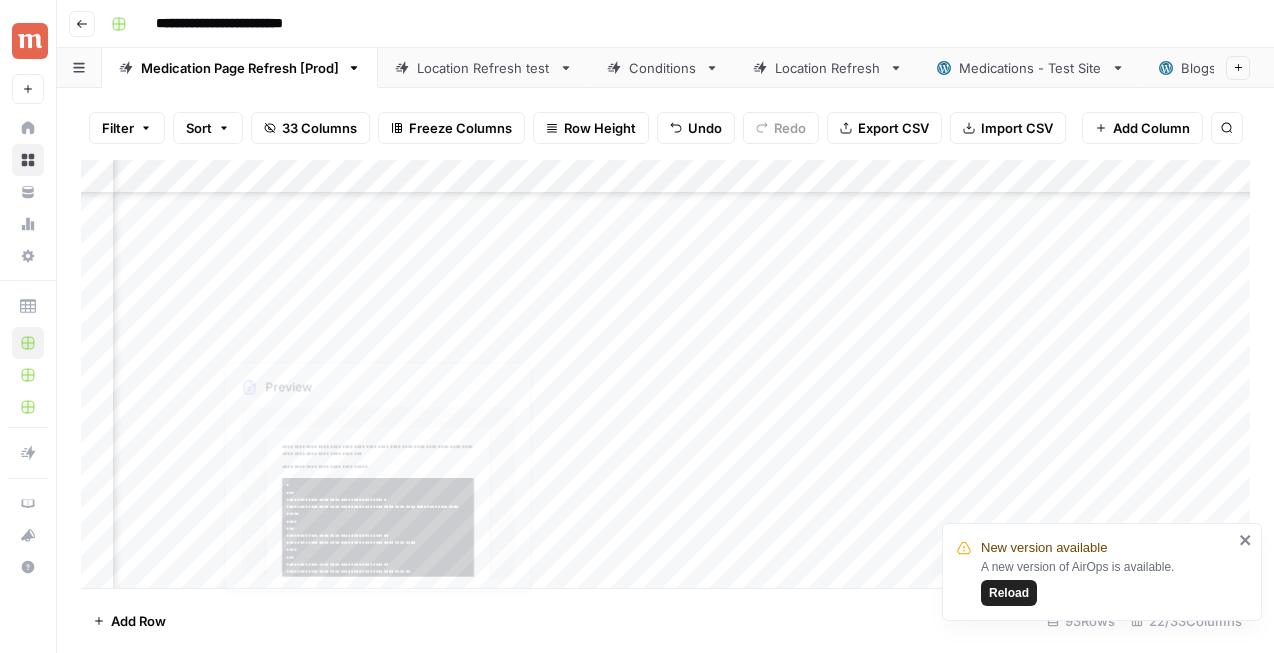 click on "Add Column" at bounding box center [665, 374] 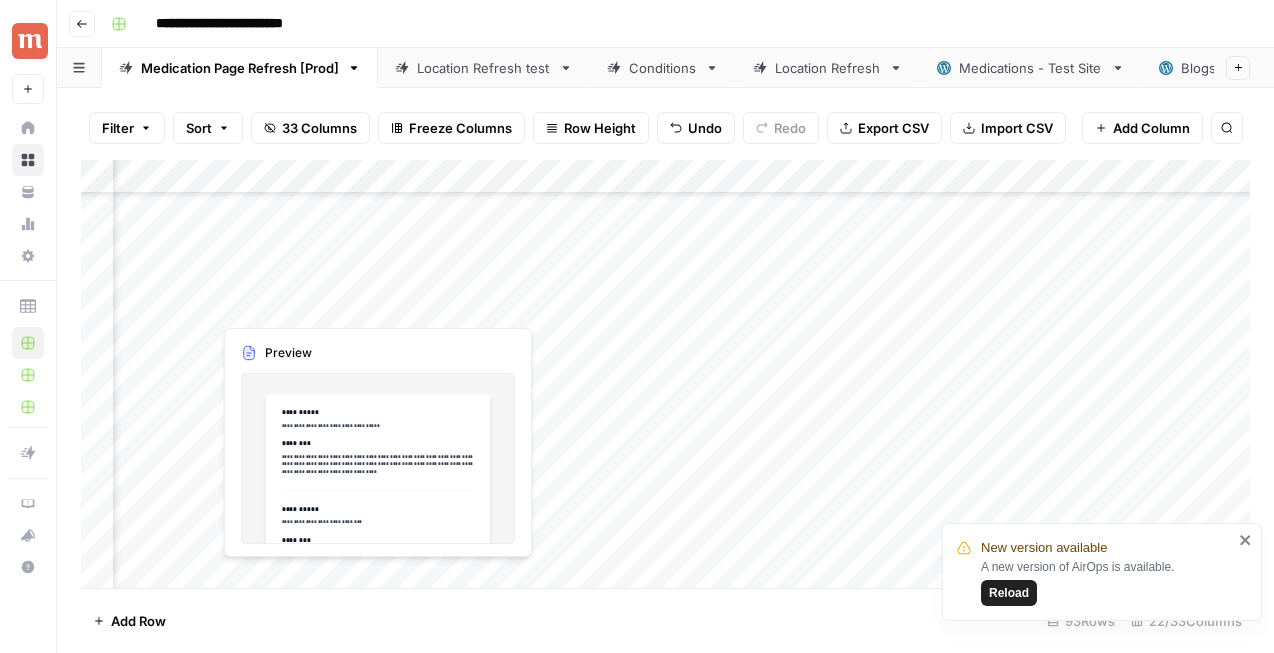 click on "Add Column" at bounding box center (665, 374) 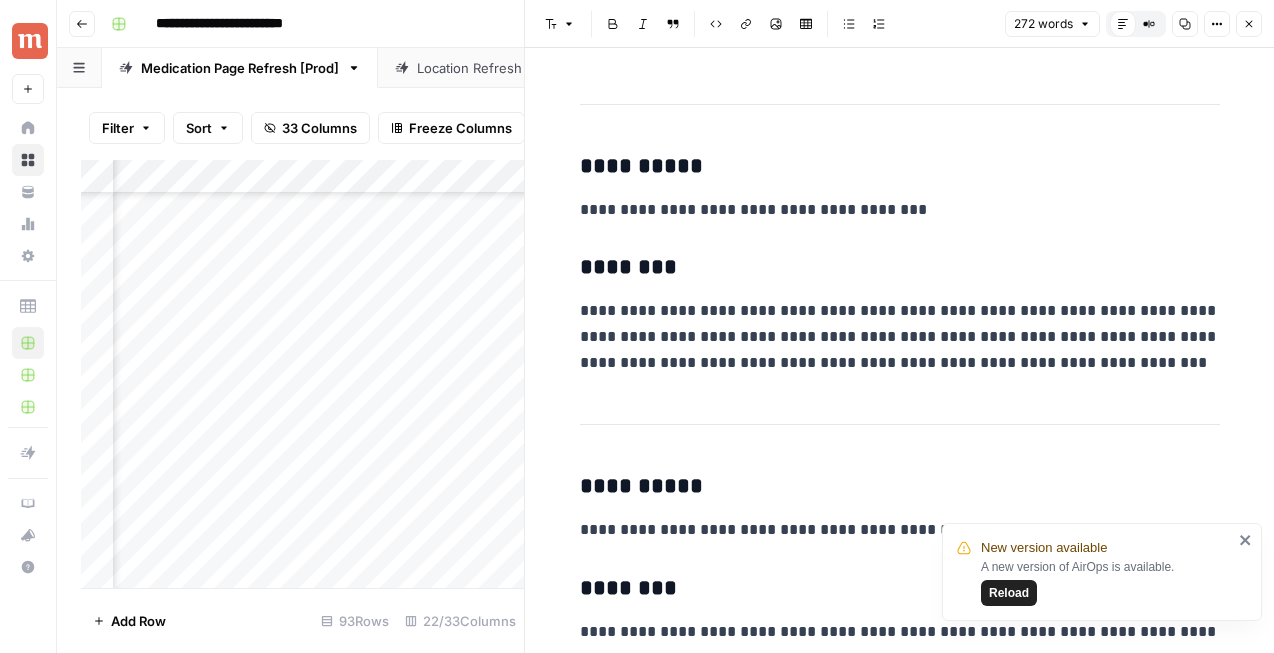 scroll, scrollTop: 969, scrollLeft: 0, axis: vertical 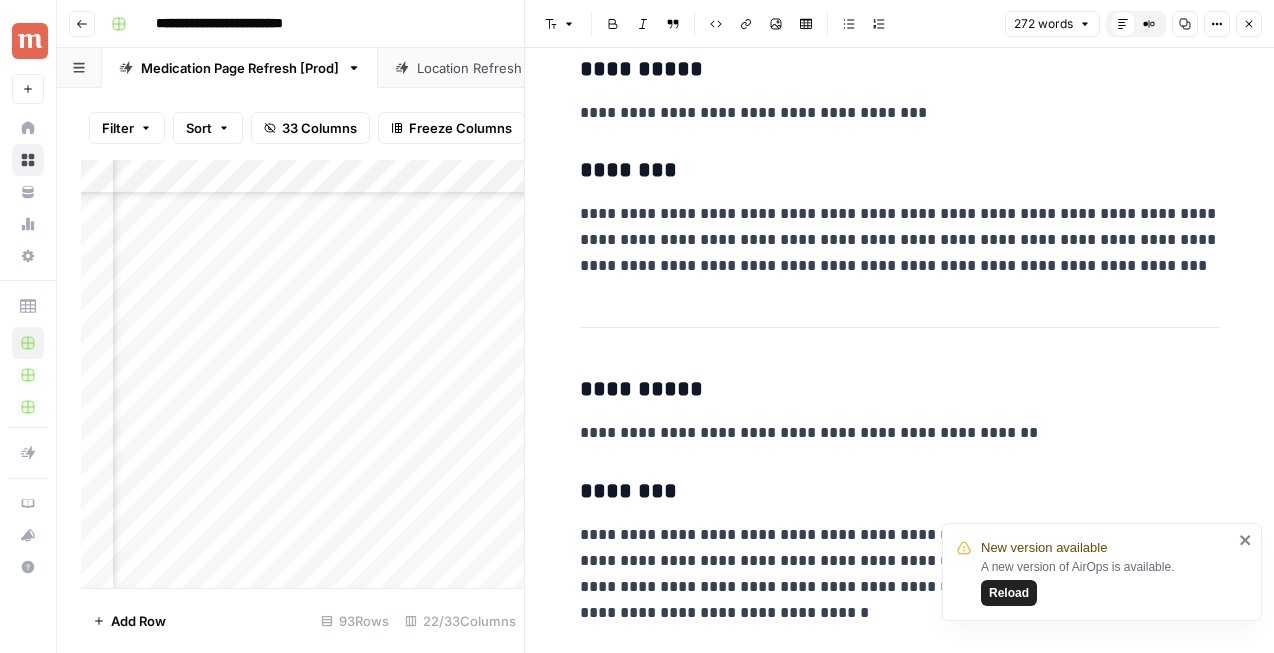 click 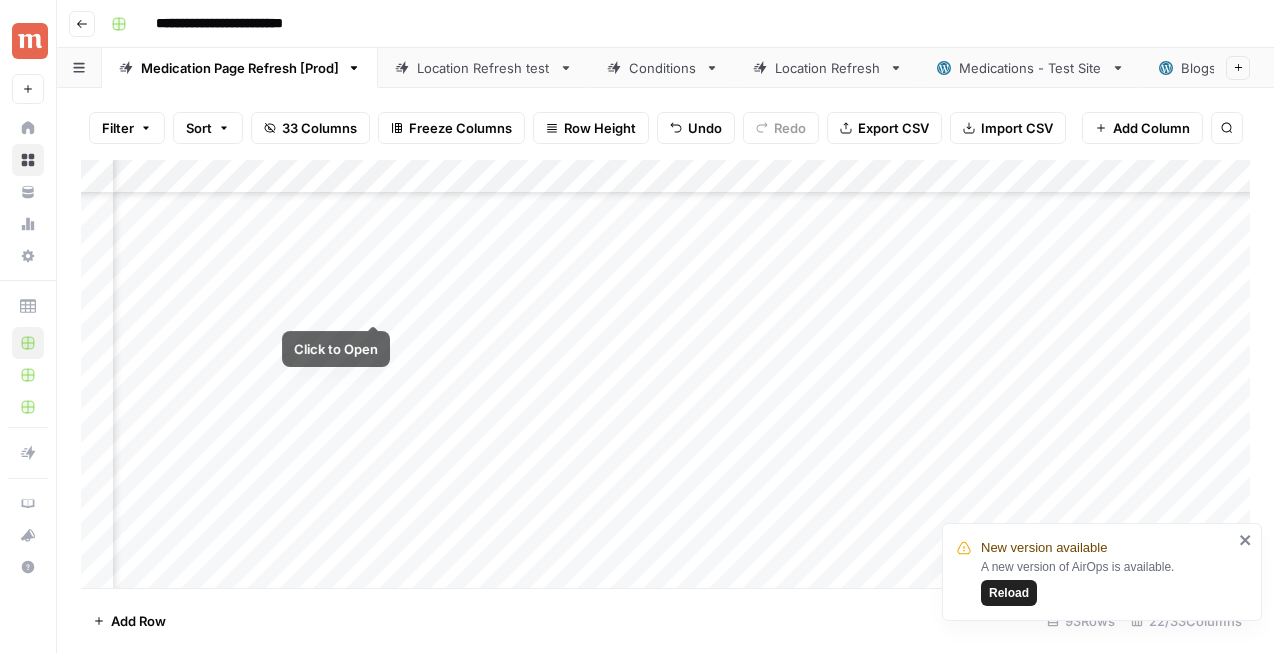 click on "Add Column" at bounding box center (665, 374) 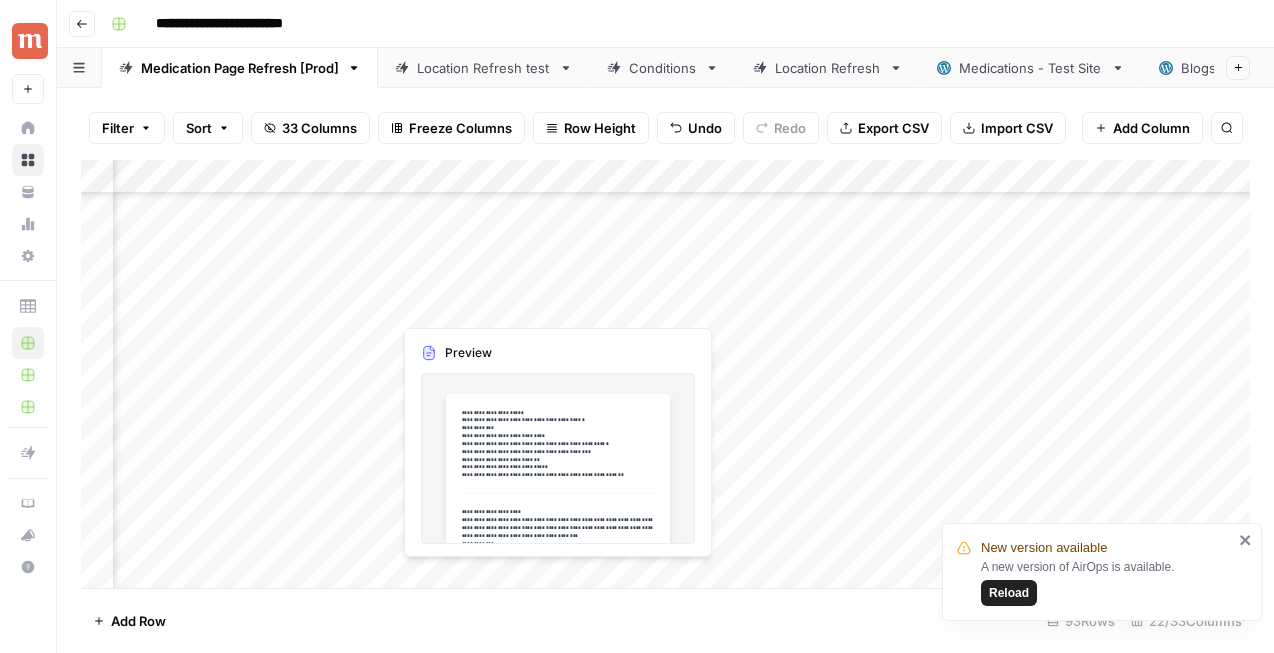 click on "Add Column" at bounding box center [665, 374] 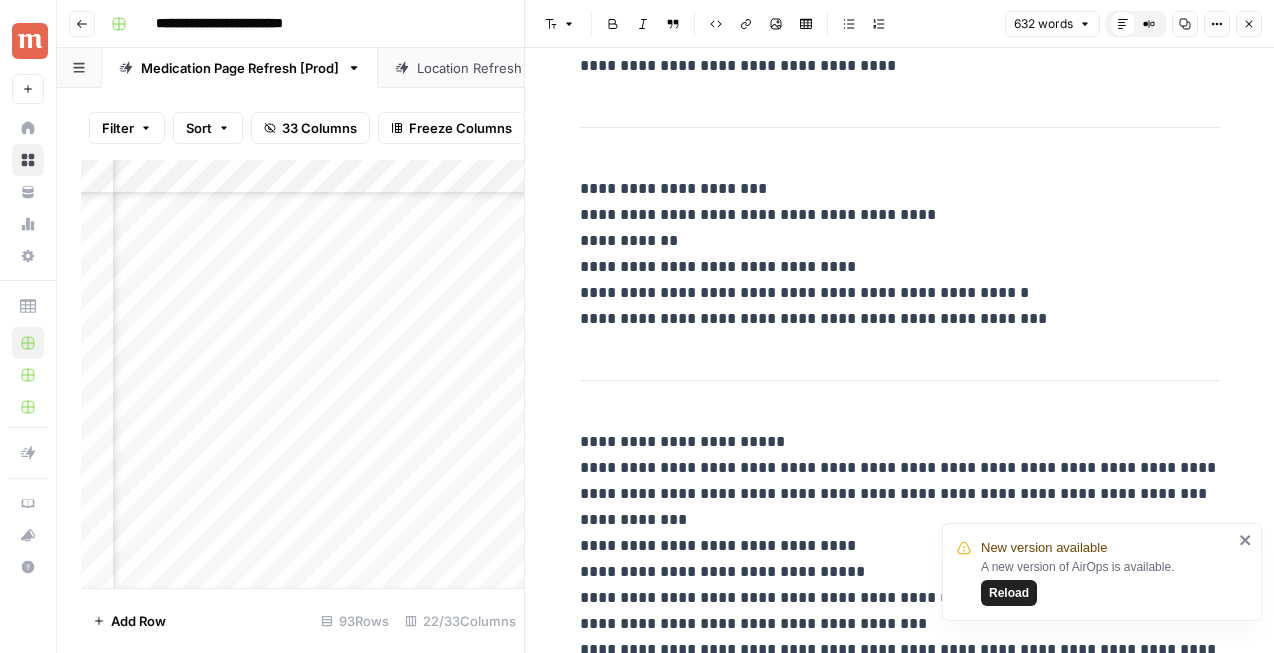 scroll, scrollTop: 2591, scrollLeft: 0, axis: vertical 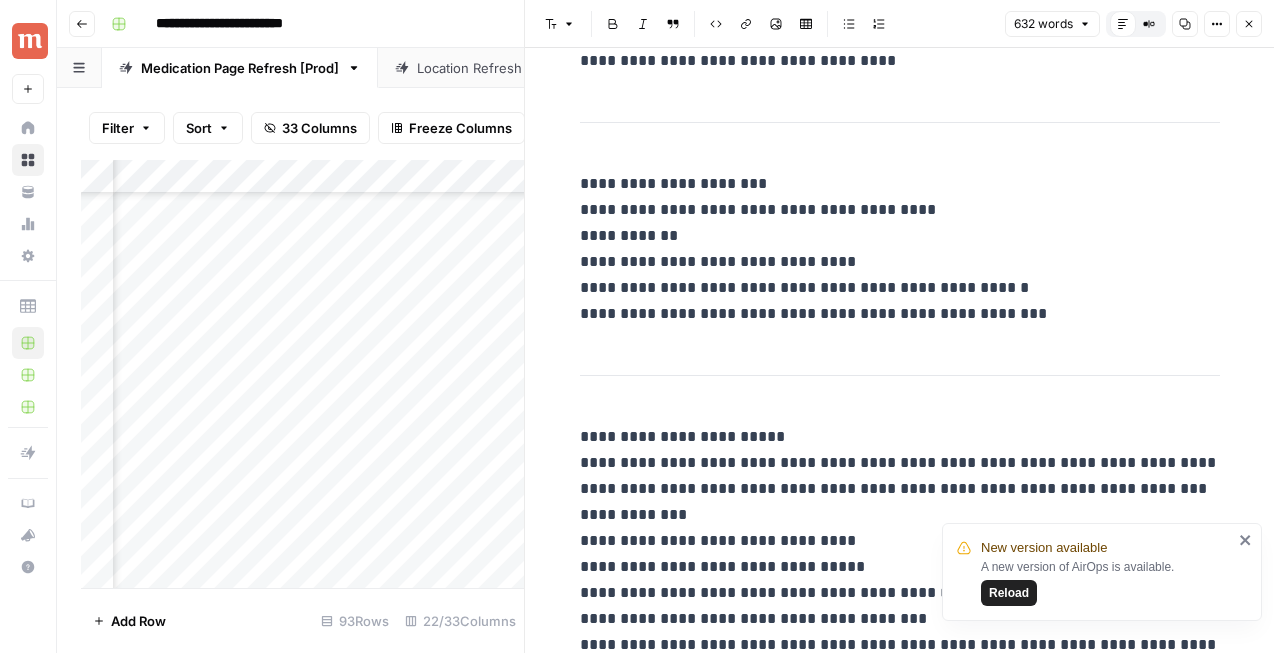 click on "Close" at bounding box center [1249, 24] 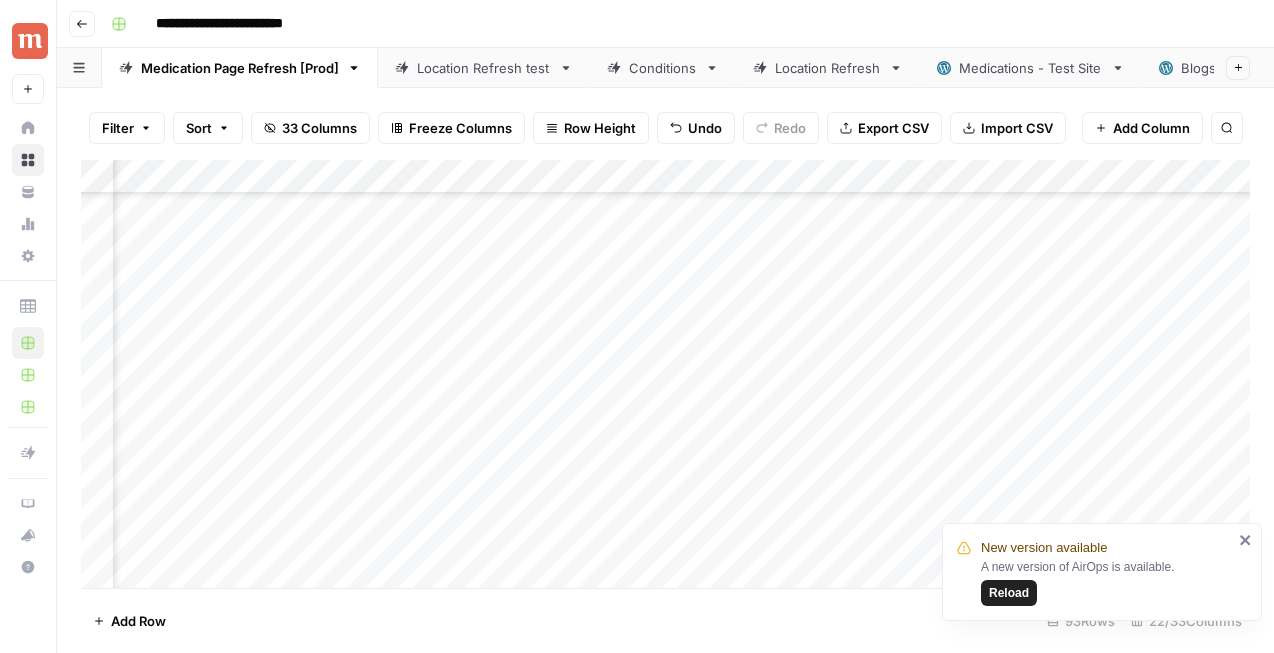 click on "Add Column" at bounding box center [665, 374] 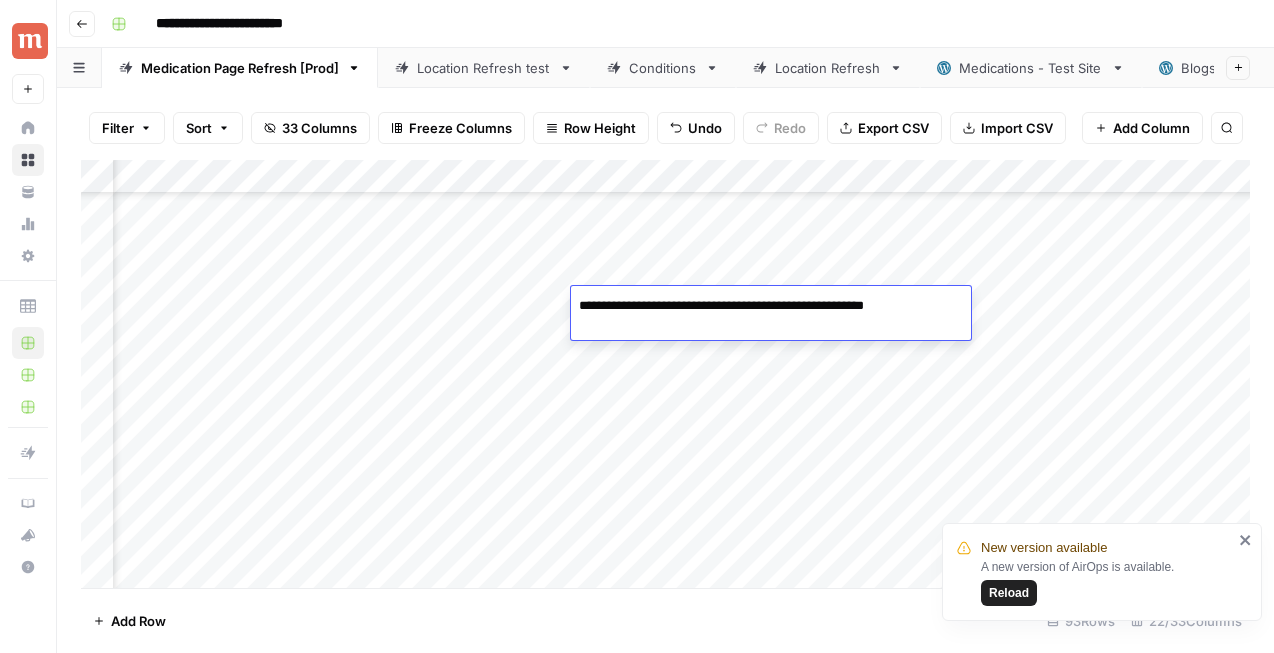 click on "Add Column" at bounding box center (665, 374) 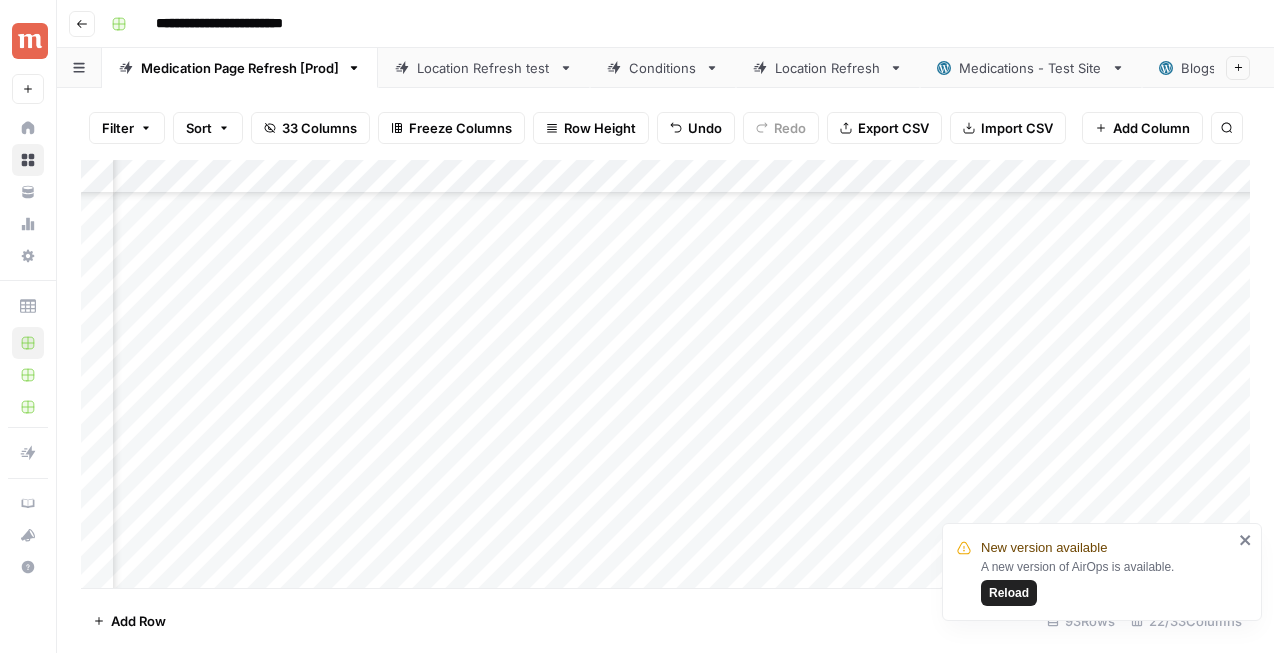 click on "Add Column" at bounding box center [665, 374] 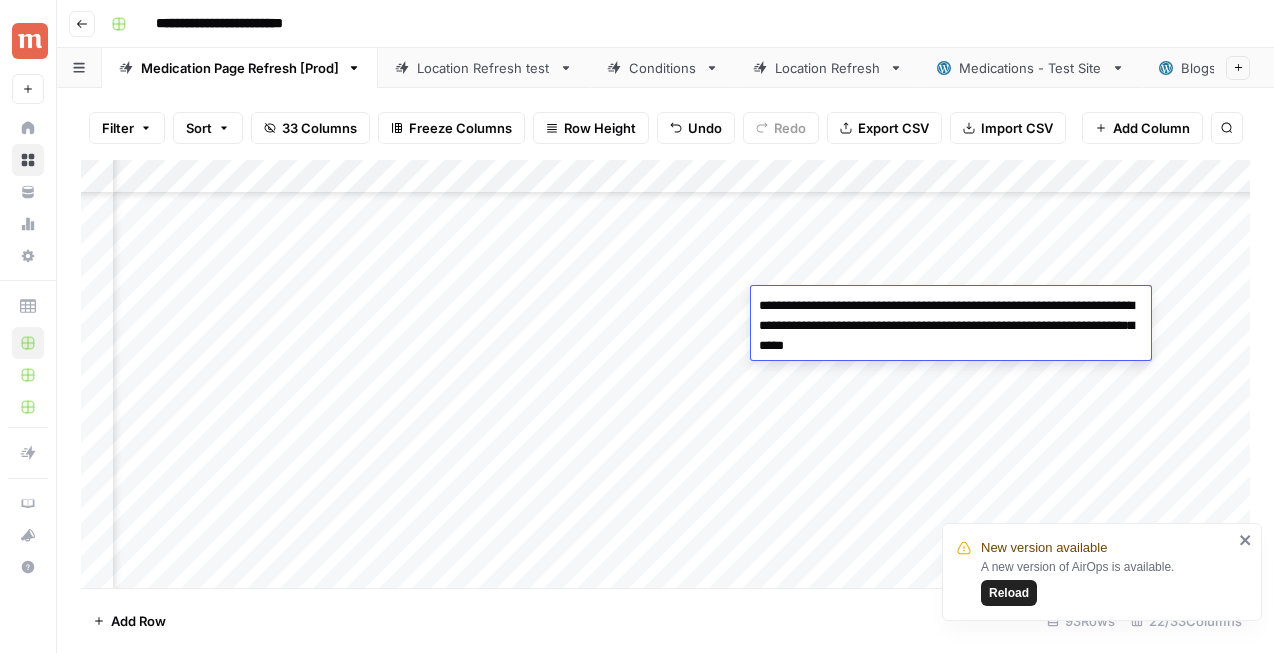 click on "Add Column" at bounding box center [665, 374] 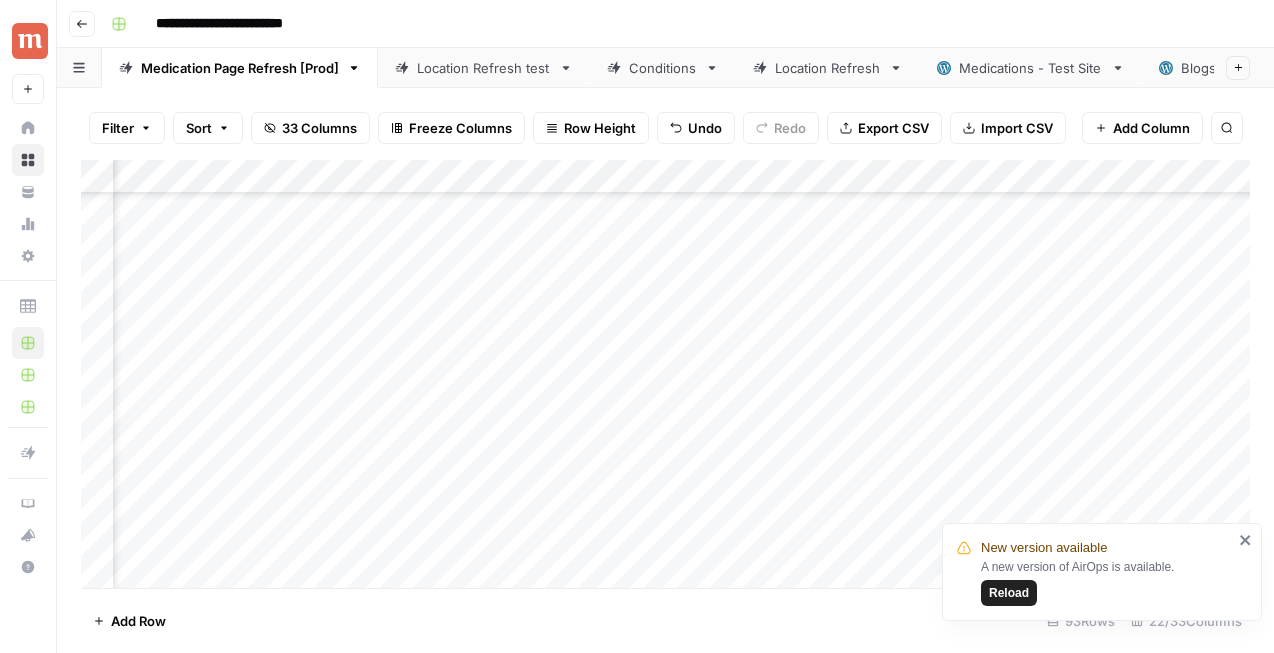 click on "Add Column" at bounding box center [665, 374] 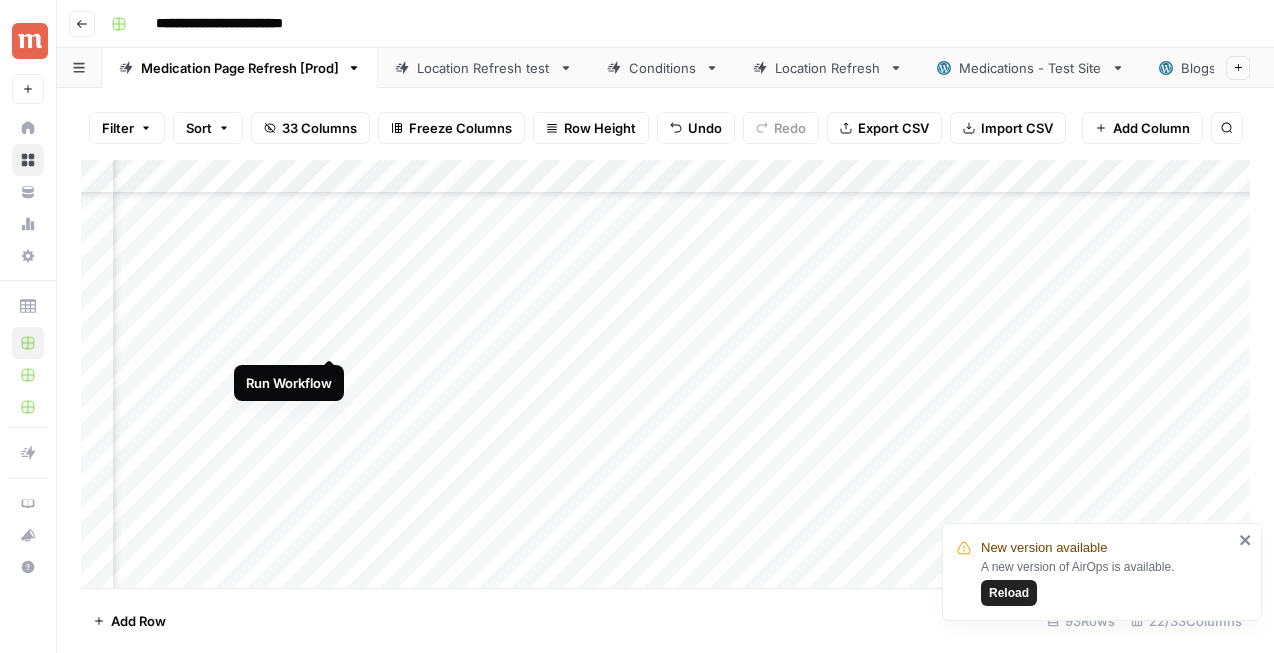 click on "Add Column" at bounding box center (665, 374) 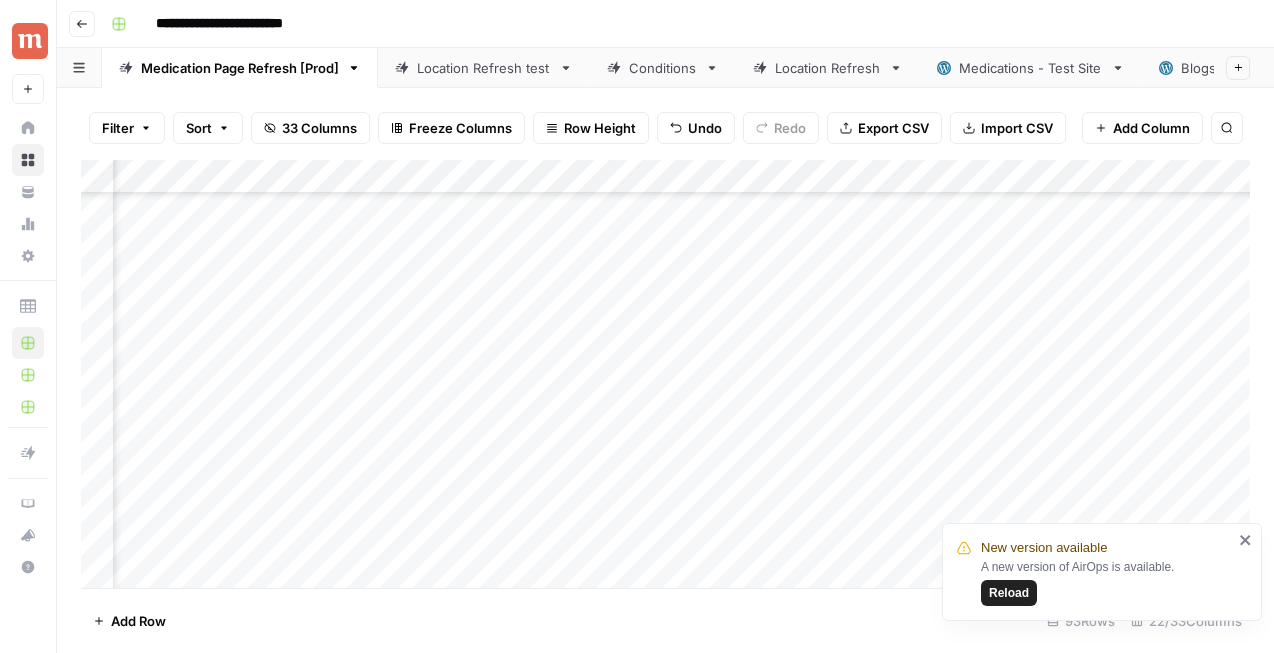 scroll, scrollTop: 0, scrollLeft: 0, axis: both 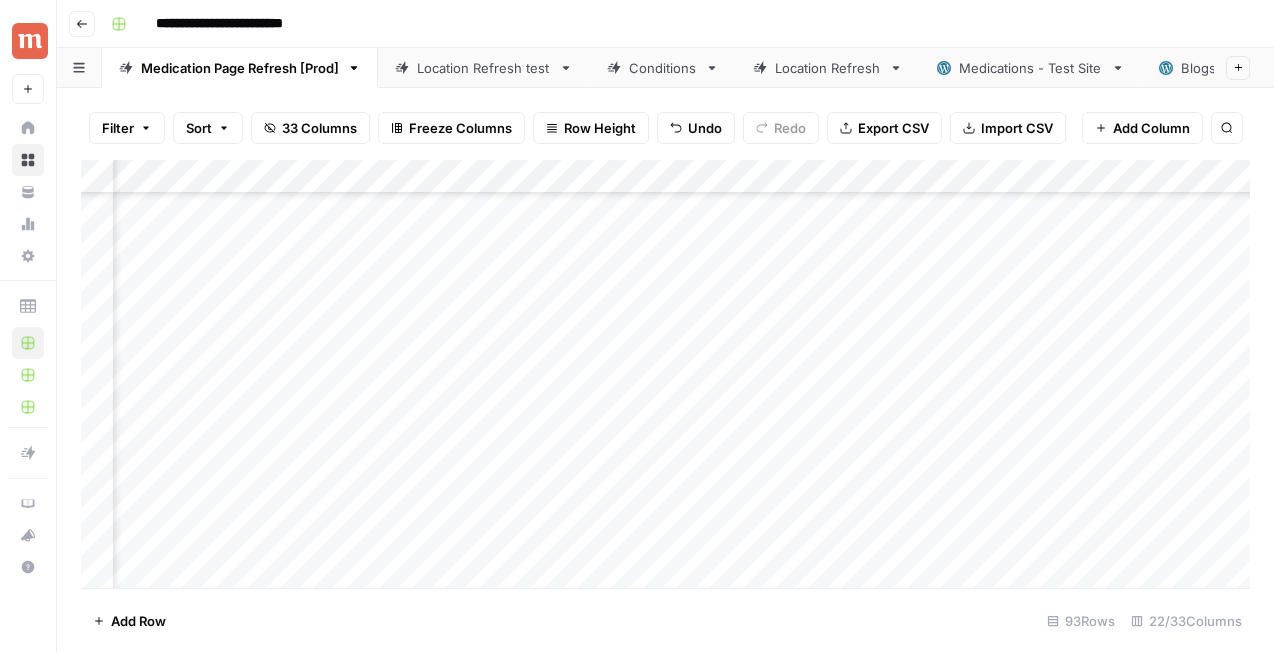 click on "Add Column" at bounding box center (665, 374) 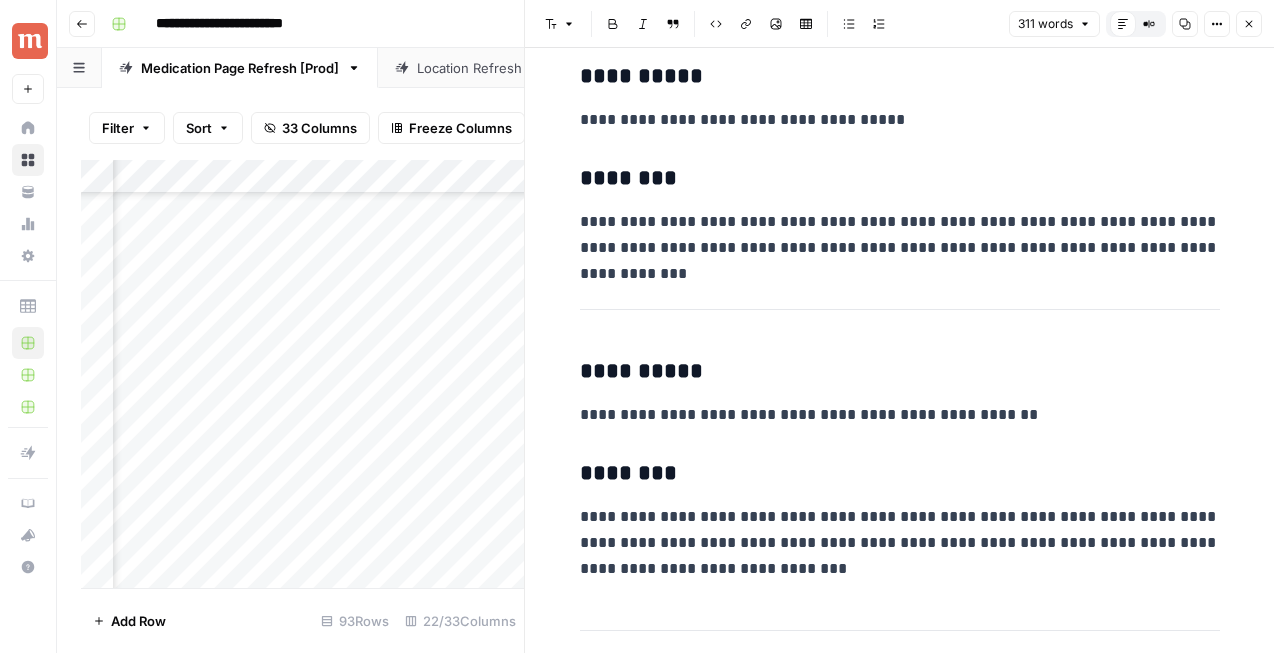 scroll, scrollTop: 1365, scrollLeft: 0, axis: vertical 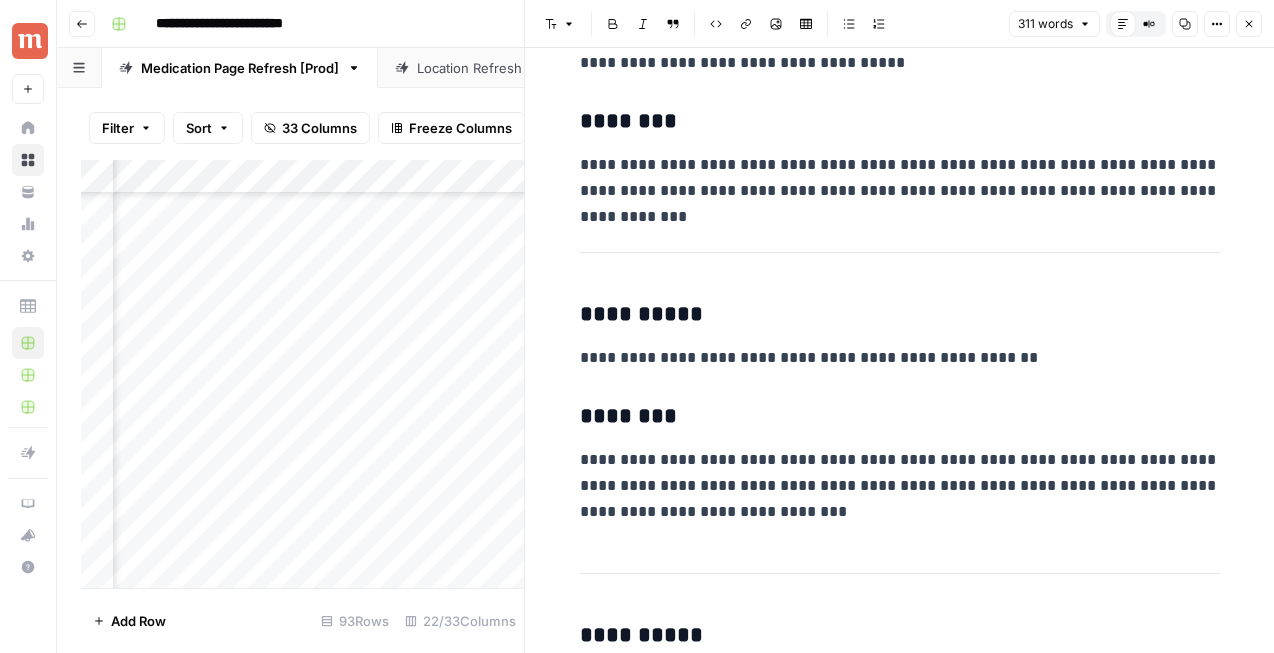 click 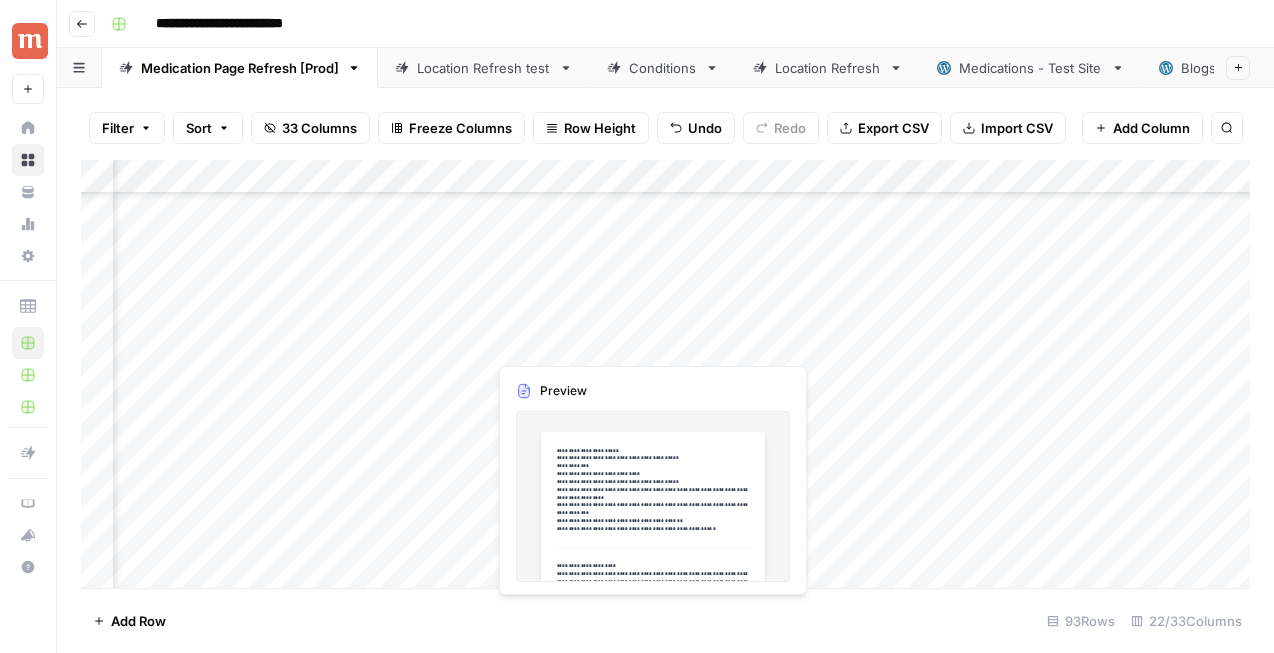 click on "Add Column" at bounding box center (665, 374) 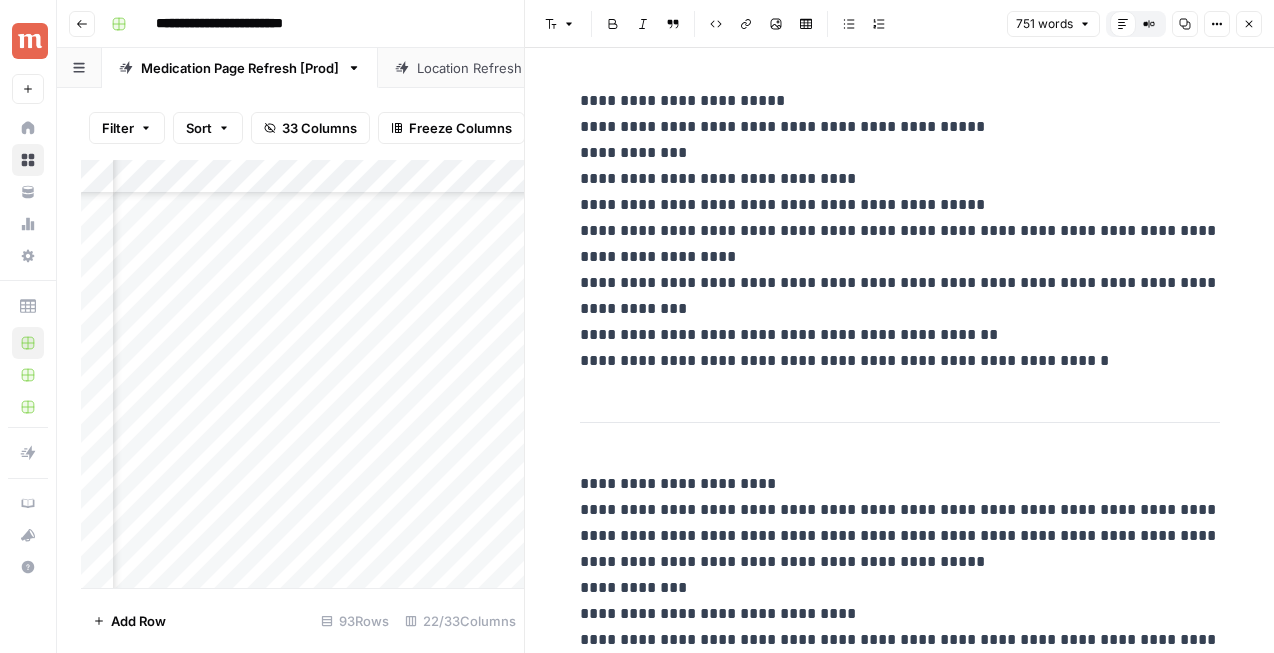 click on "**********" at bounding box center (900, 231) 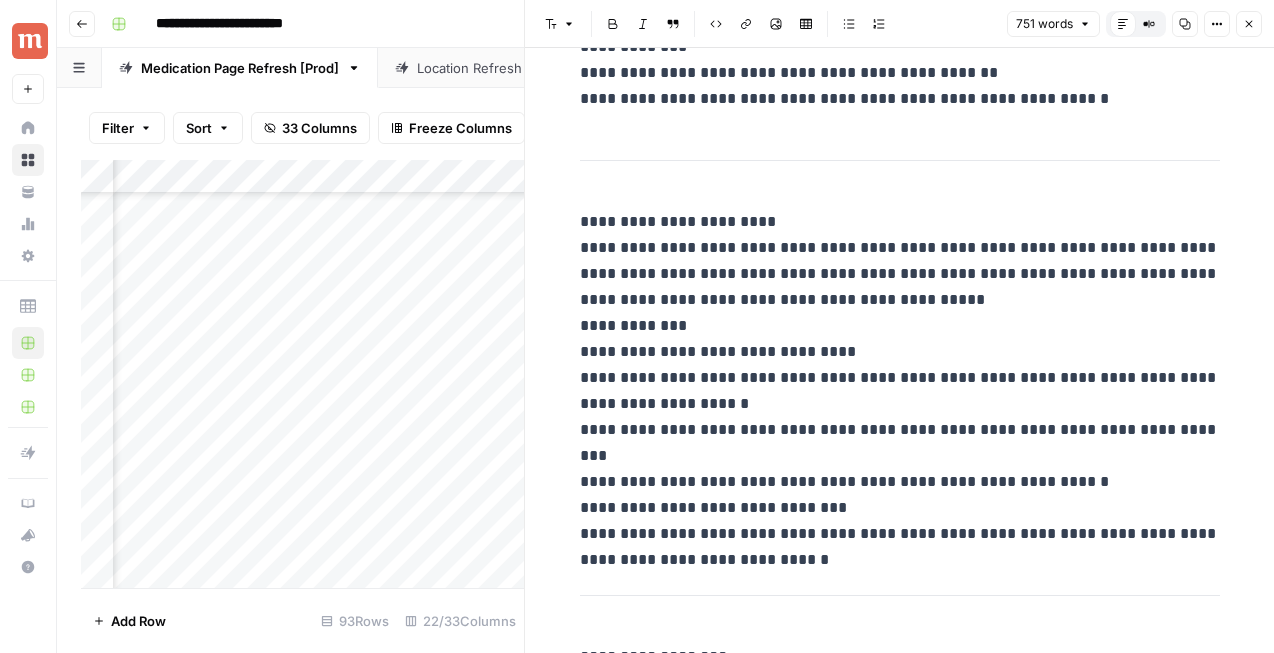 scroll, scrollTop: 260, scrollLeft: 0, axis: vertical 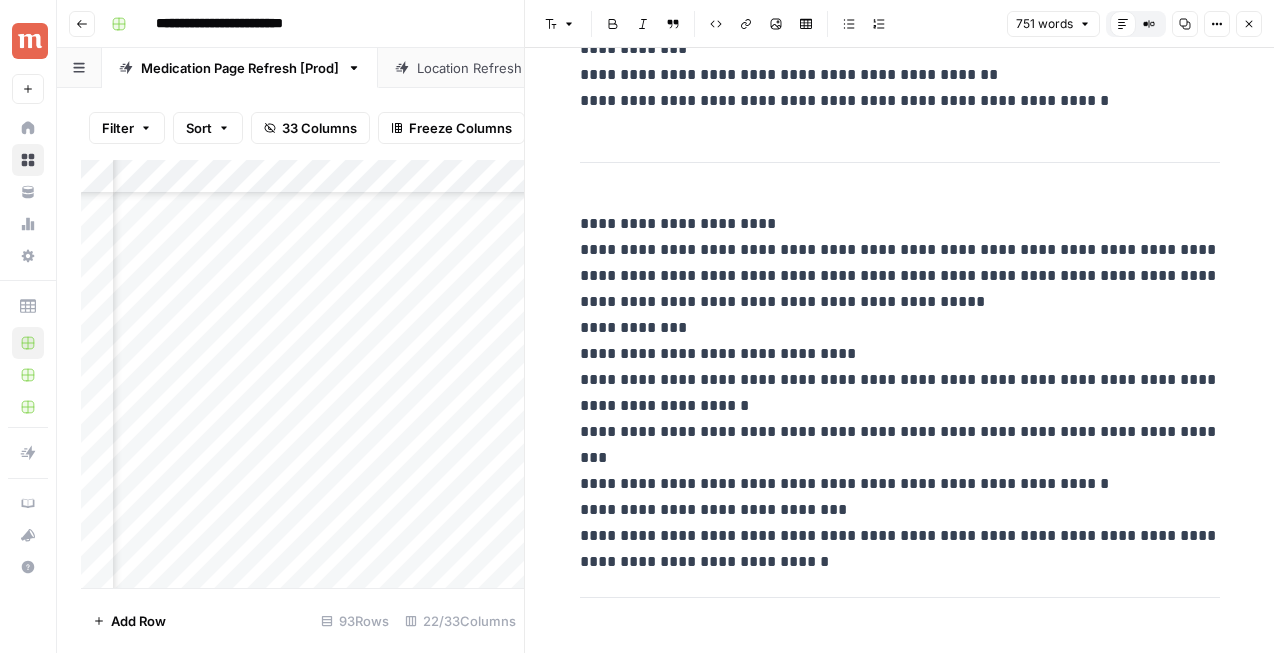 click on "**********" at bounding box center [900, 380] 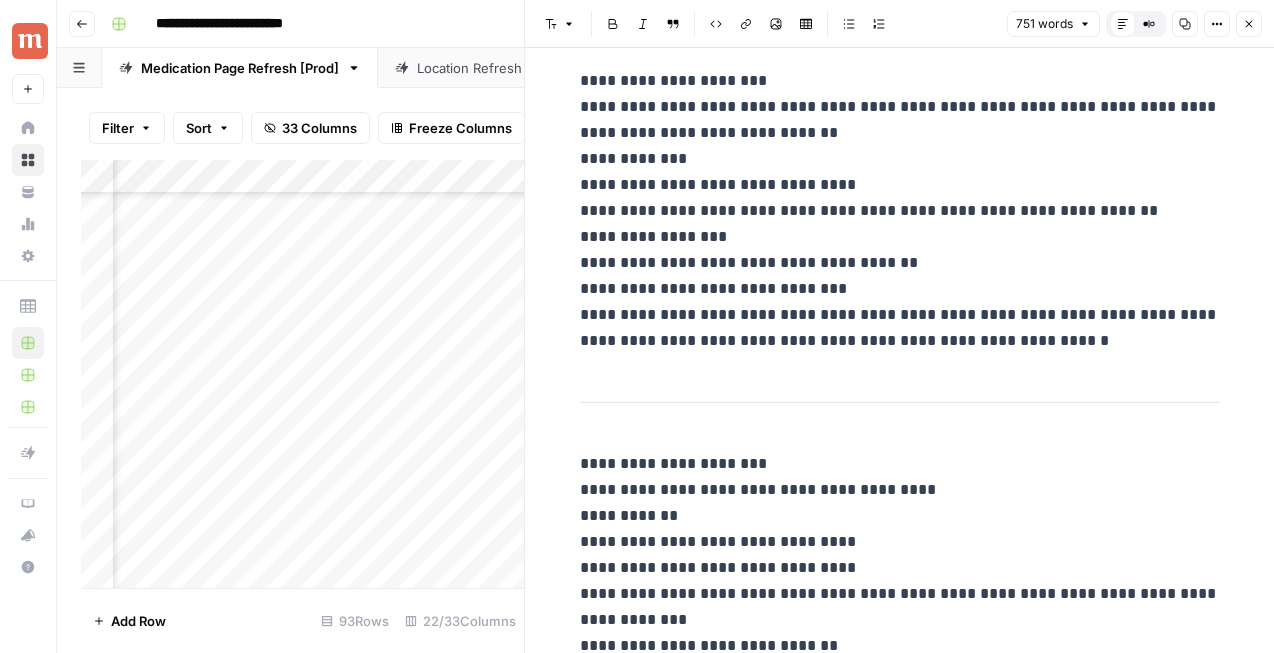 scroll, scrollTop: 1204, scrollLeft: 0, axis: vertical 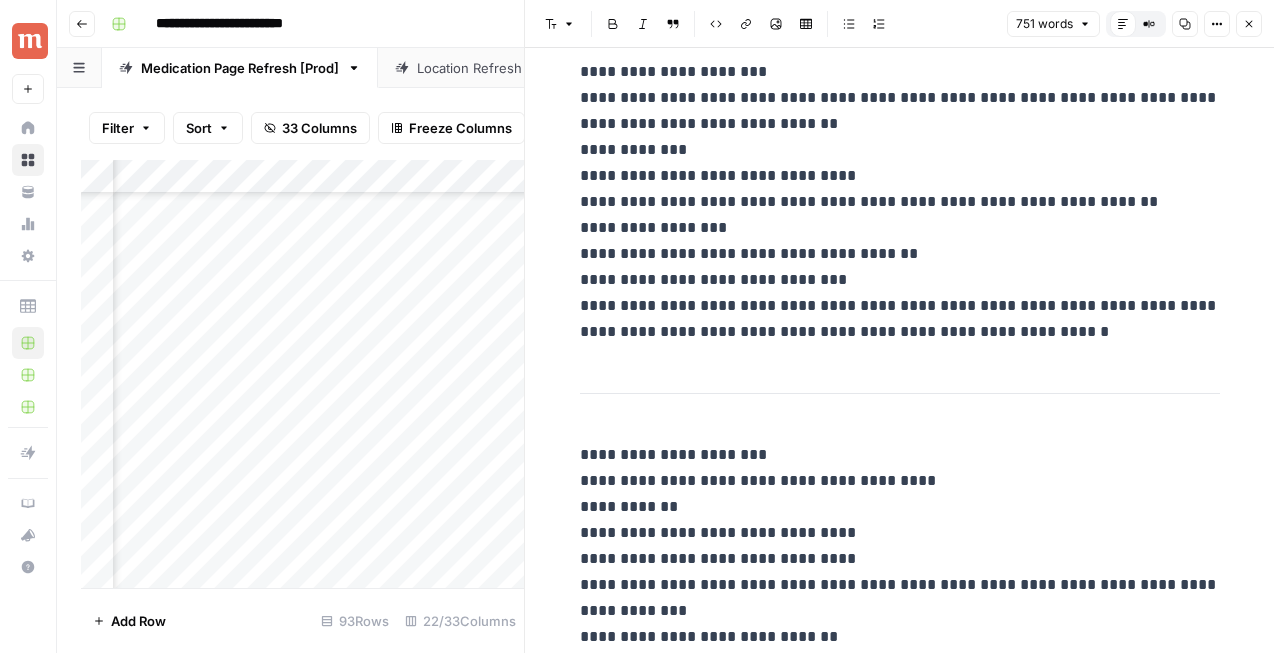 click on "**********" at bounding box center (900, 202) 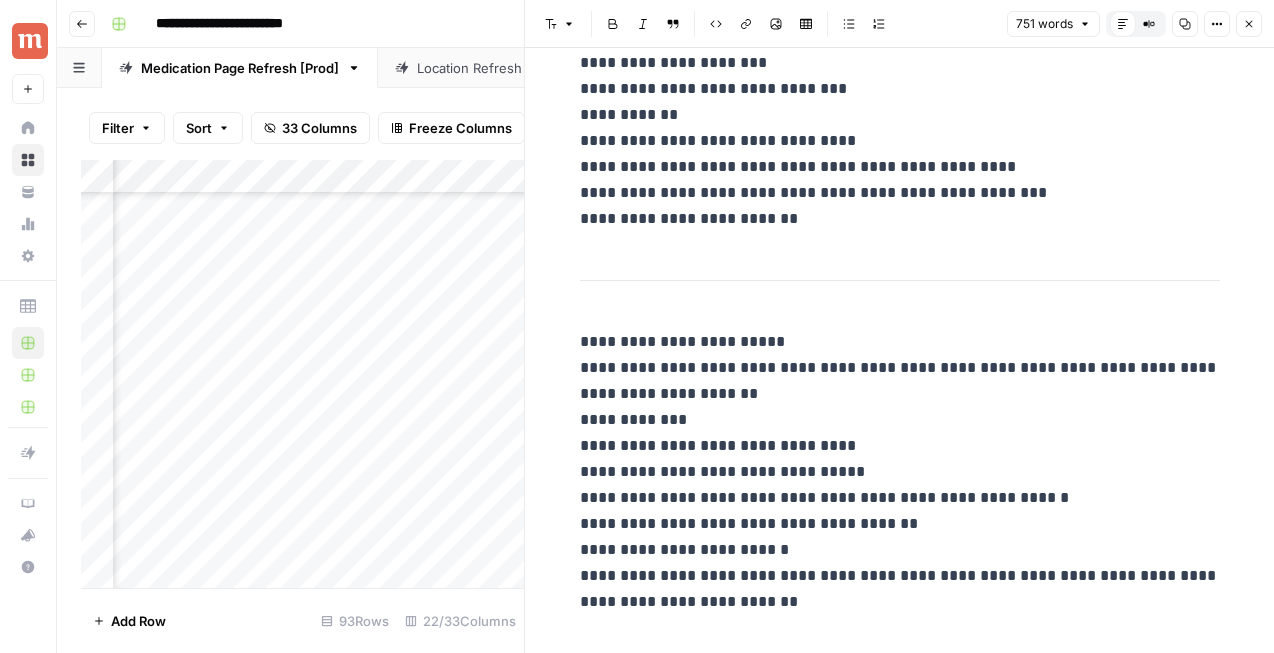 scroll, scrollTop: 2415, scrollLeft: 0, axis: vertical 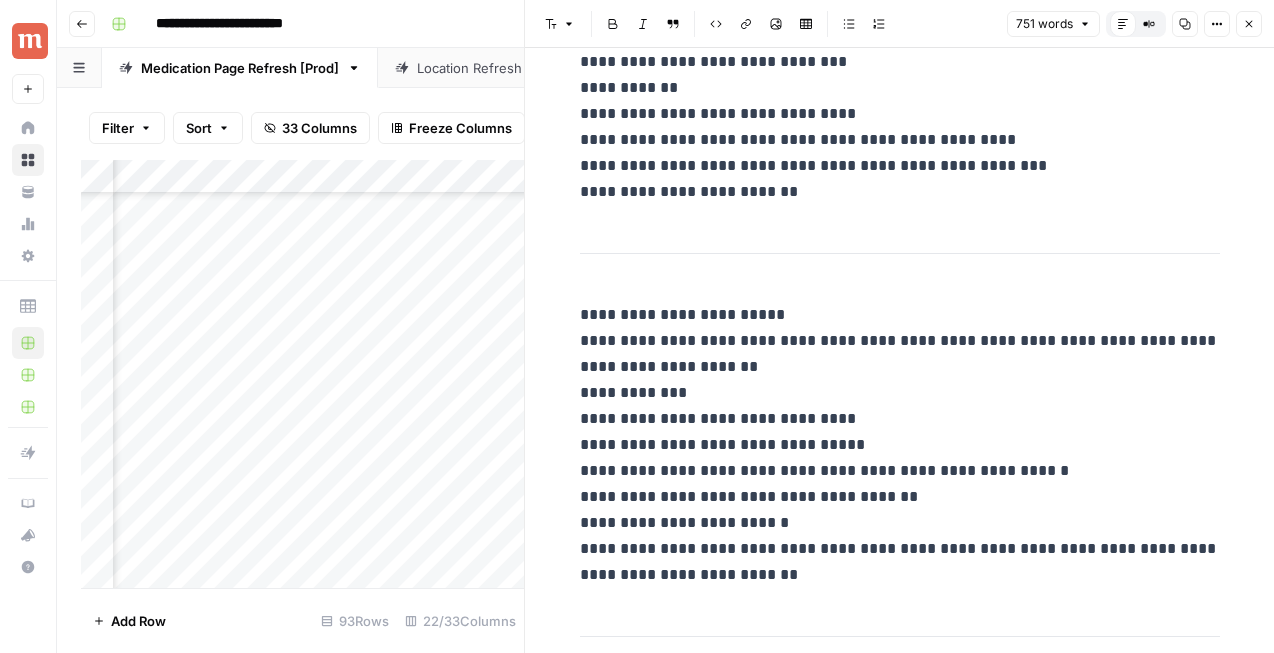 click on "**********" at bounding box center [900, 445] 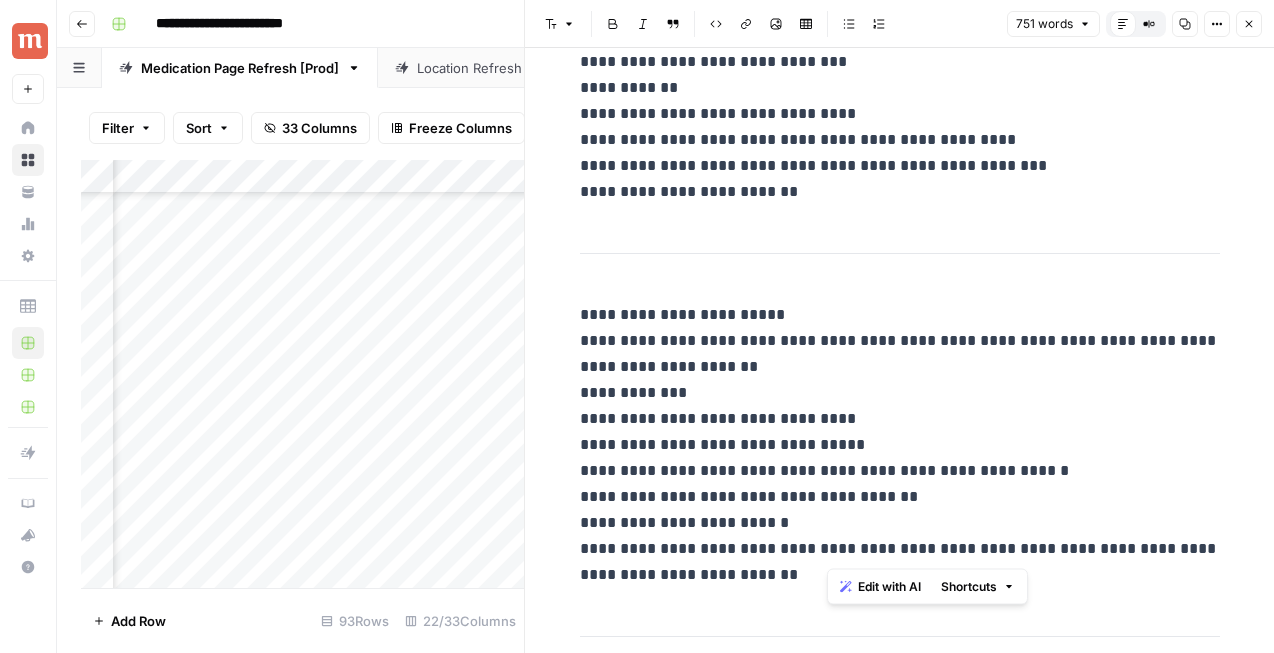 drag, startPoint x: 879, startPoint y: 544, endPoint x: 831, endPoint y: 544, distance: 48 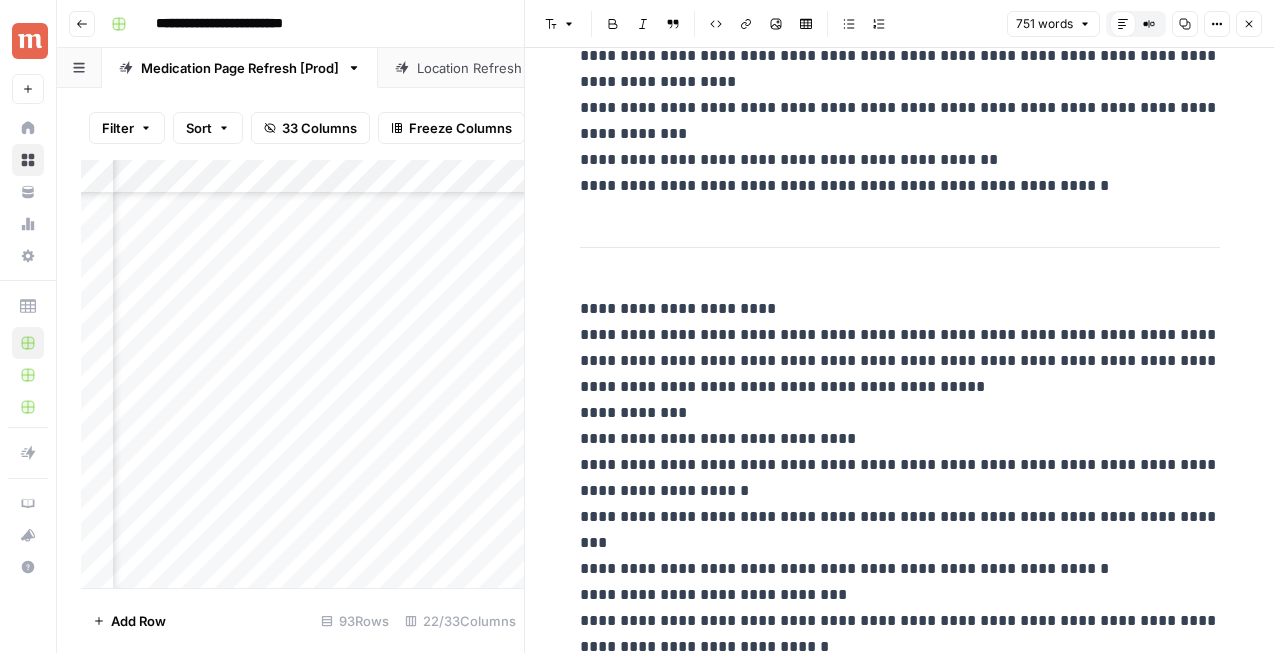 scroll, scrollTop: 174, scrollLeft: 0, axis: vertical 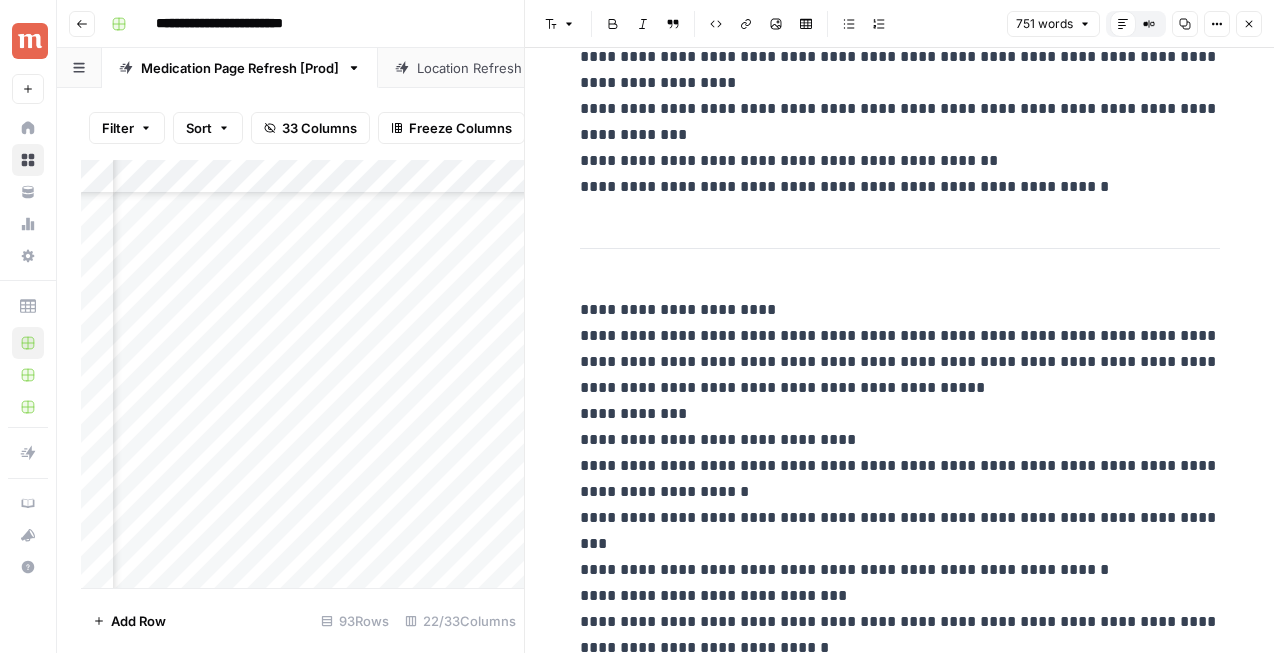 click on "**********" at bounding box center [900, 57] 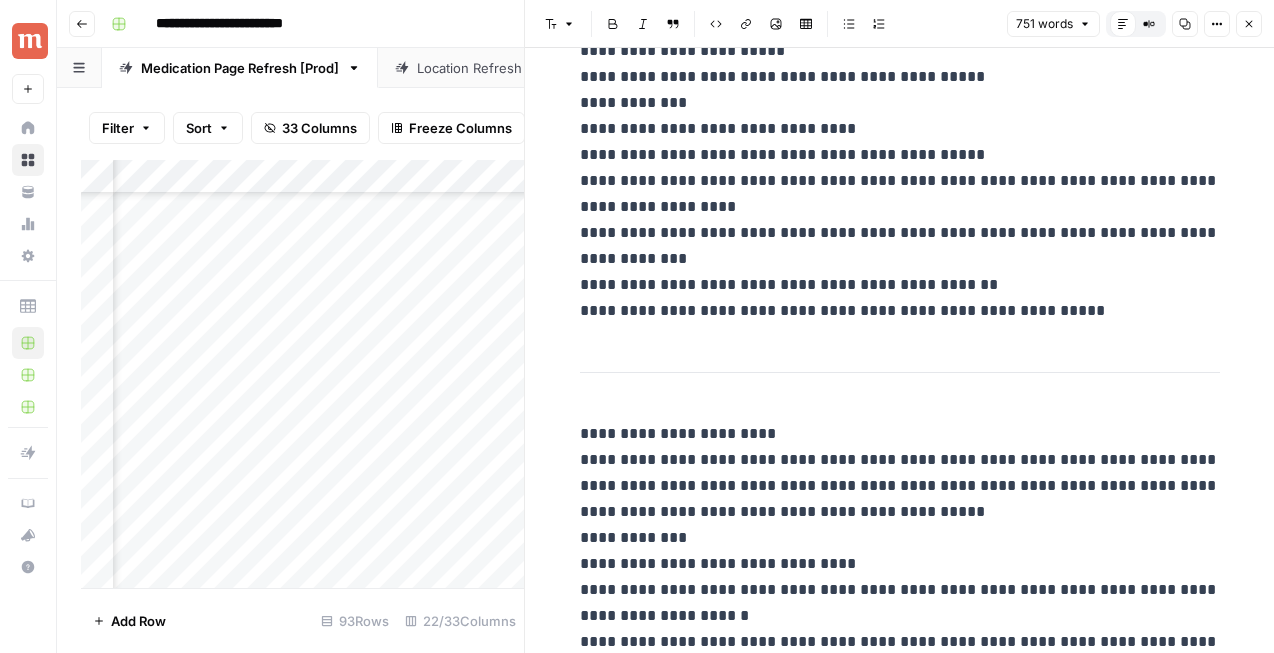 scroll, scrollTop: 0, scrollLeft: 0, axis: both 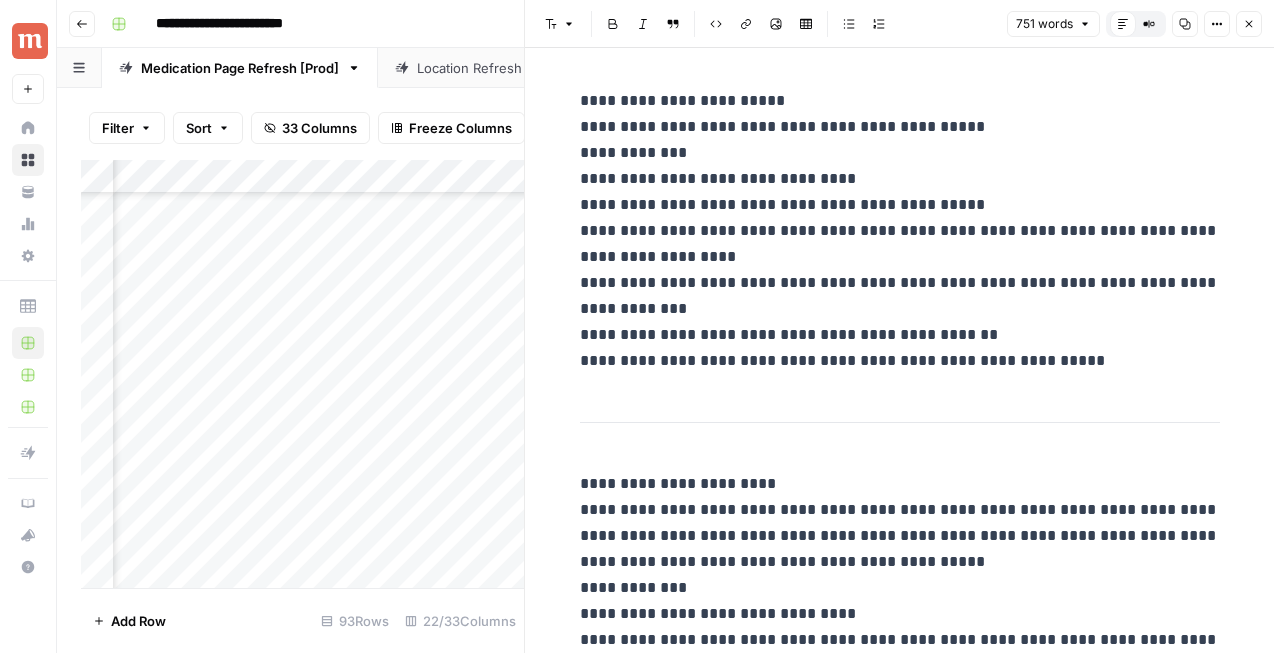 click on "Close" at bounding box center [1249, 24] 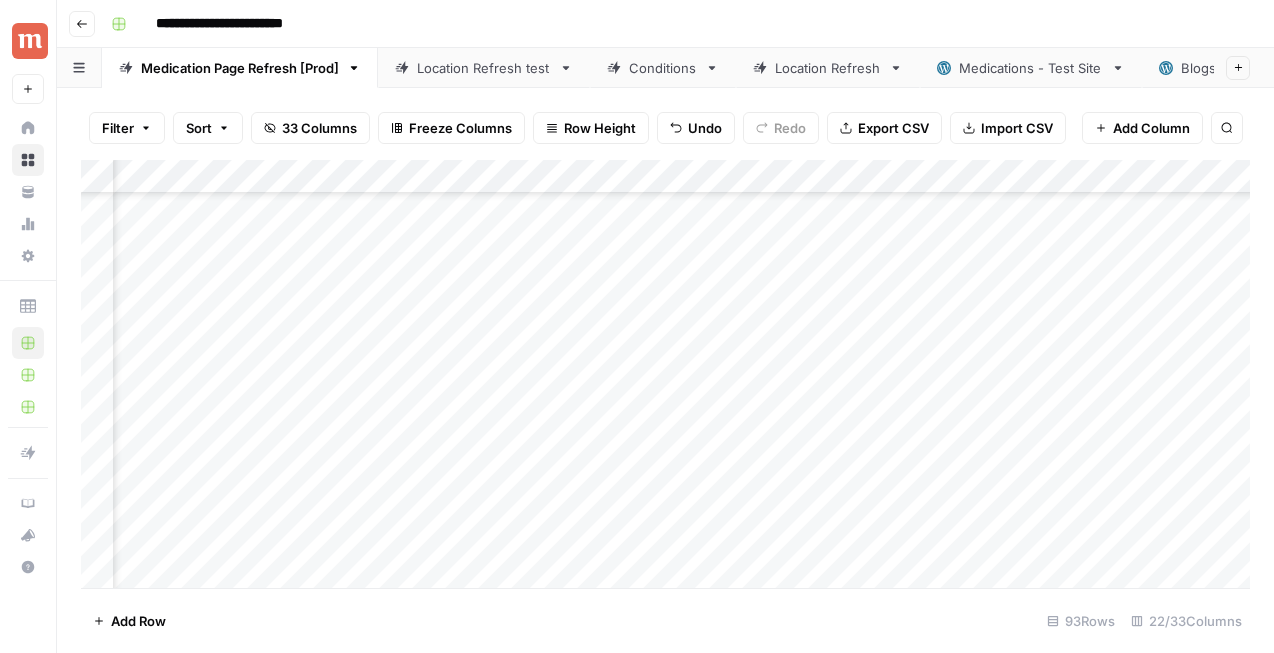 scroll, scrollTop: 1533, scrollLeft: 2837, axis: both 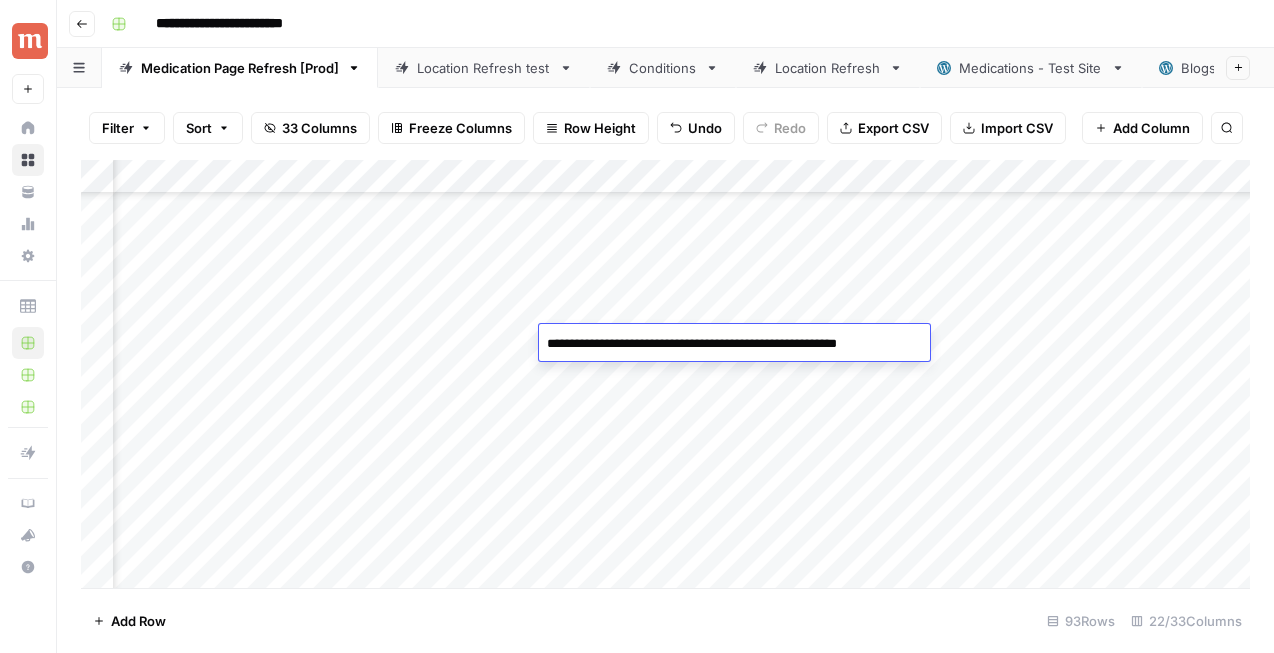 drag, startPoint x: 612, startPoint y: 344, endPoint x: 514, endPoint y: 347, distance: 98.045906 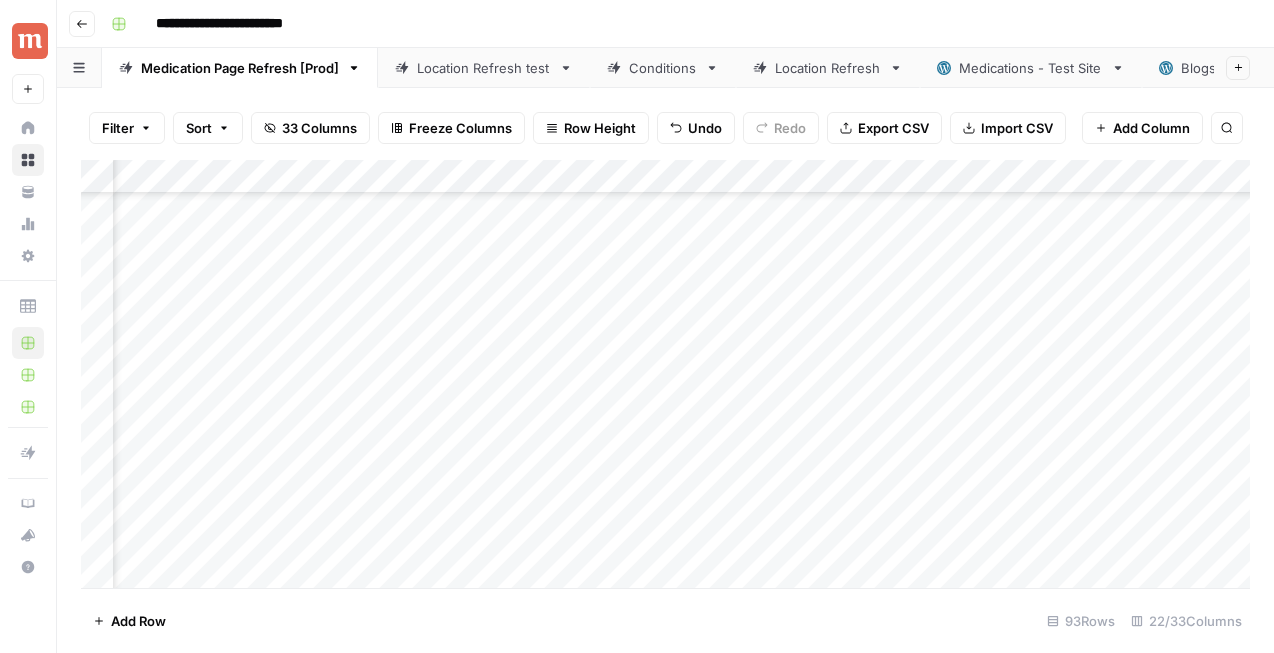 click on "Add Column" at bounding box center (665, 374) 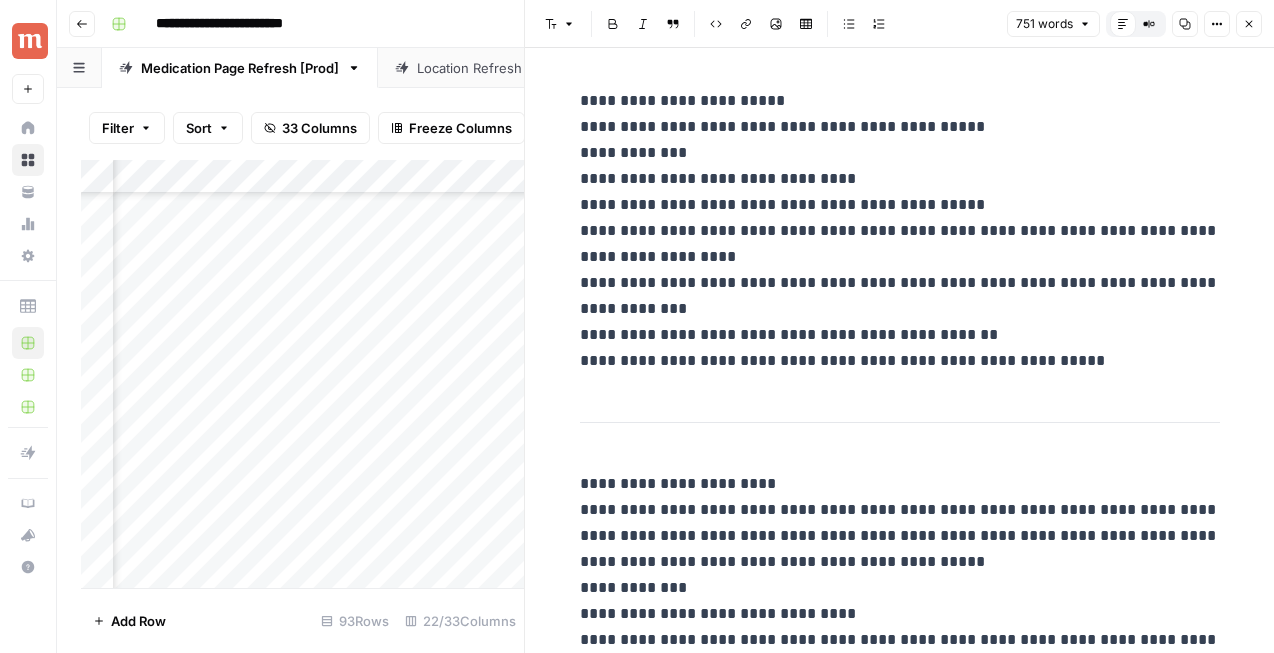 click on "Close" at bounding box center (1249, 24) 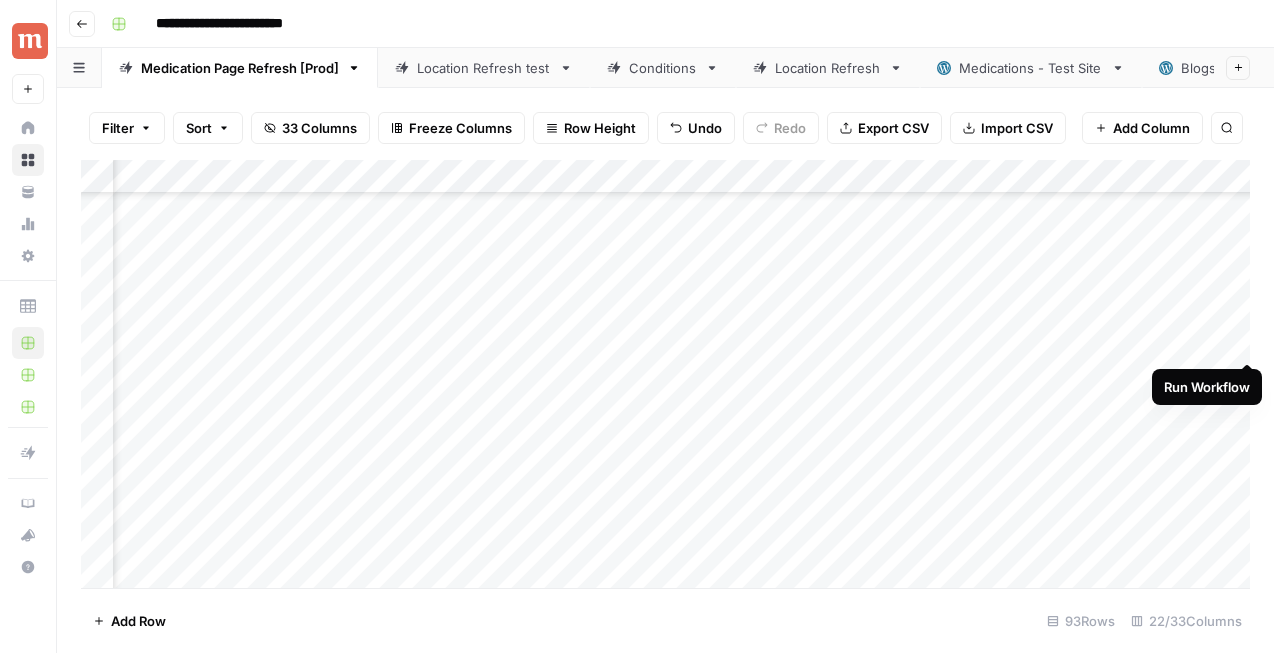 click on "Add Column" at bounding box center [665, 374] 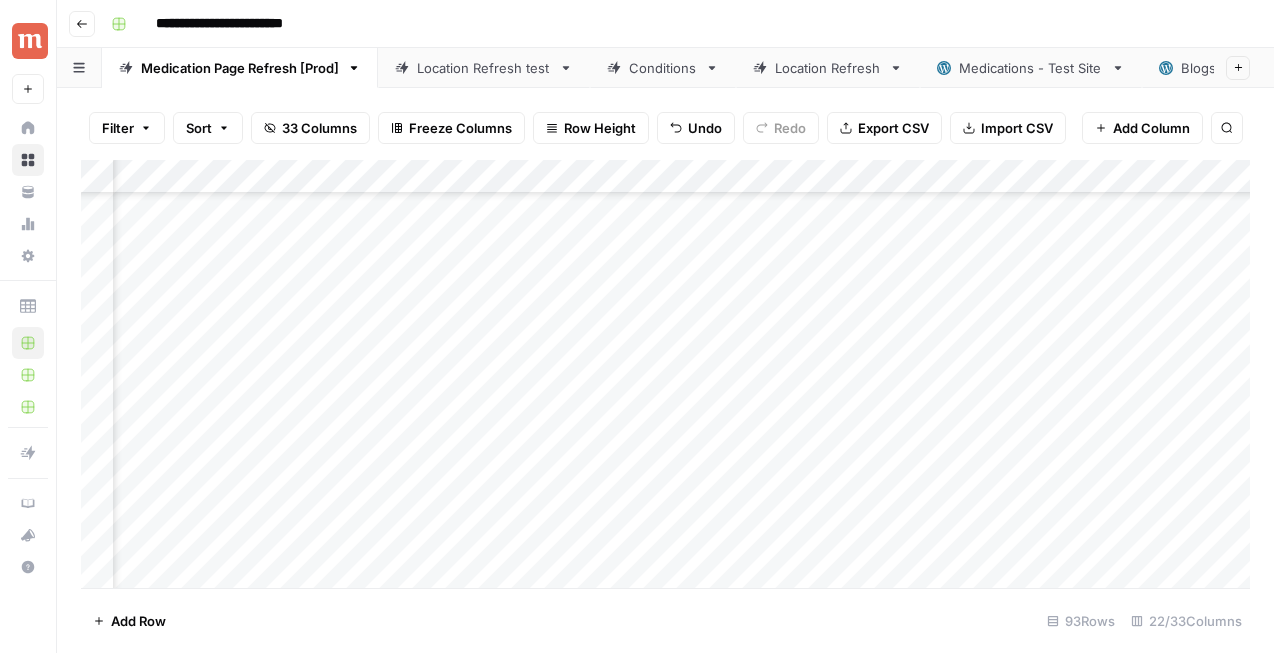 scroll, scrollTop: 1532, scrollLeft: 2526, axis: both 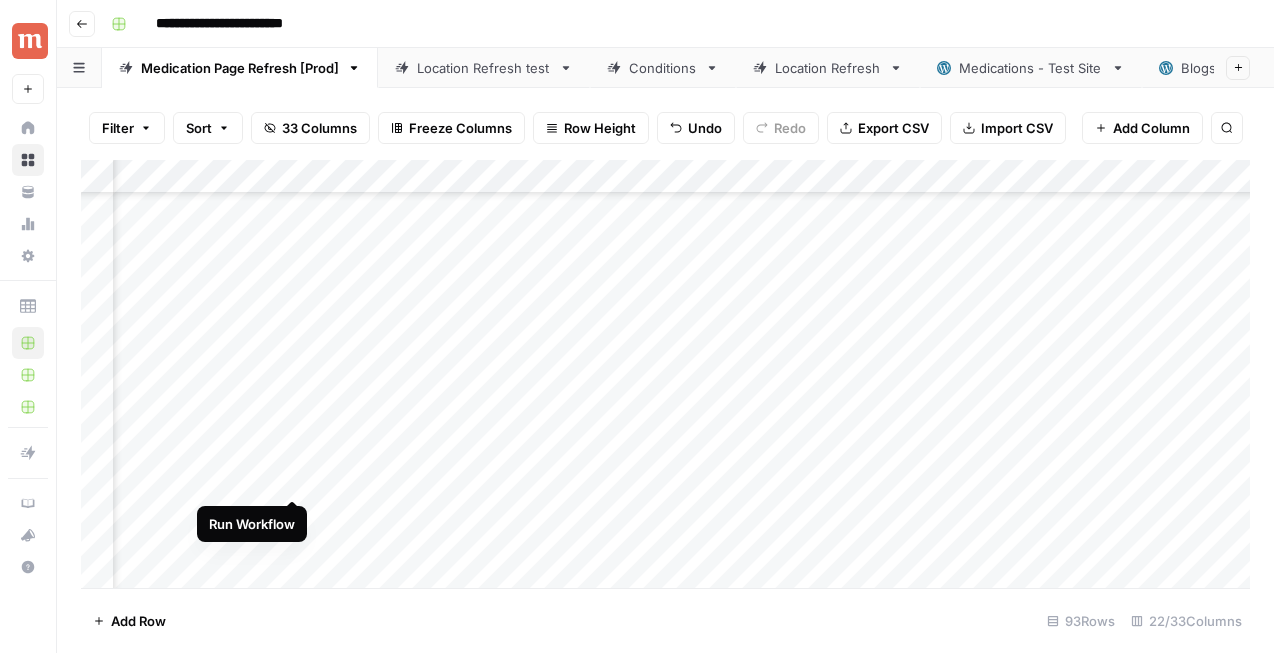 click on "Add Column" at bounding box center [665, 374] 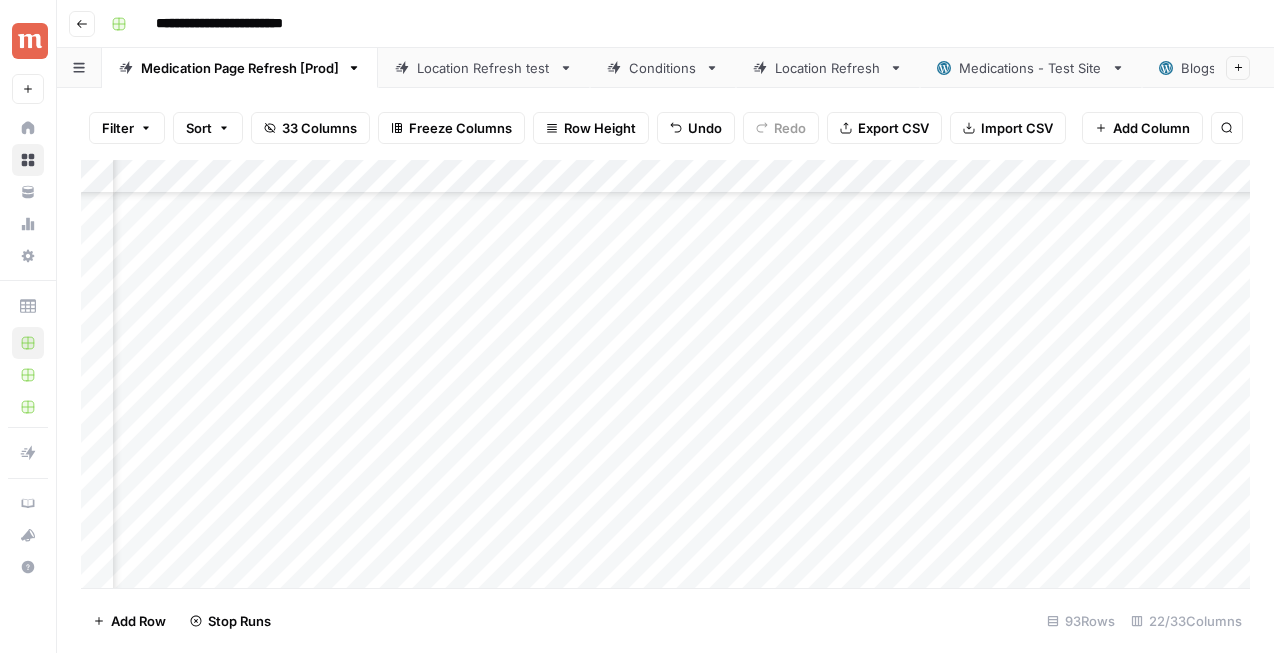 scroll, scrollTop: 1532, scrollLeft: 2791, axis: both 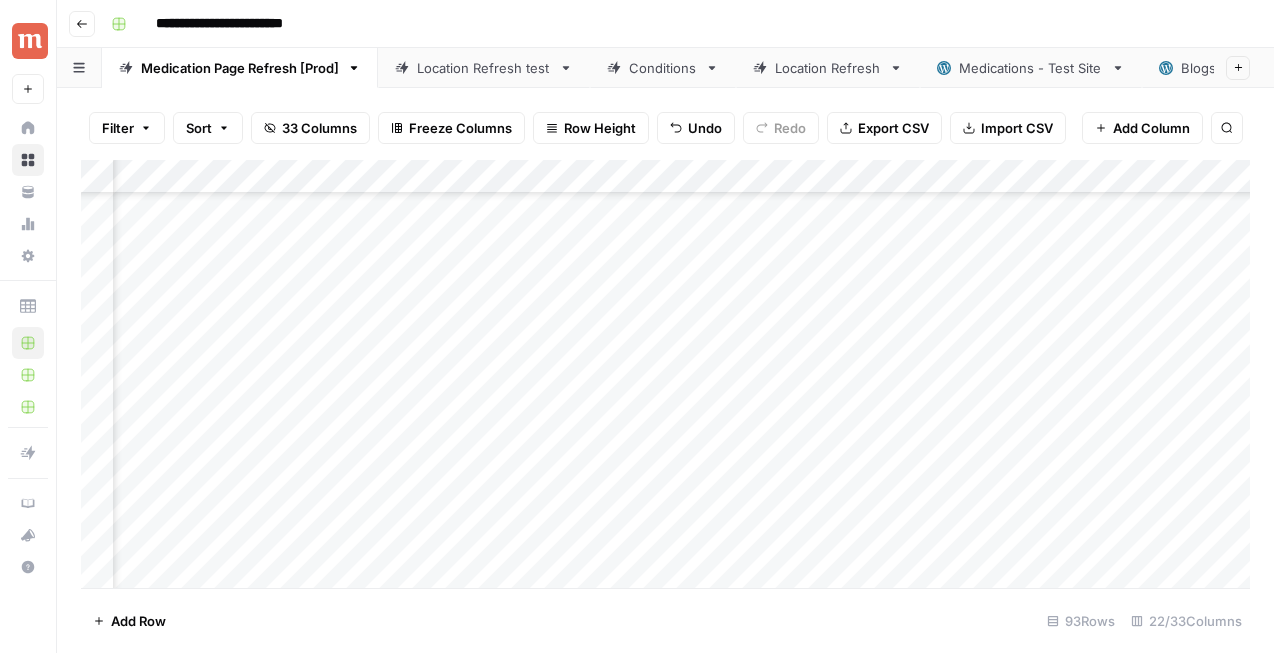 click on "Add Column" at bounding box center (665, 374) 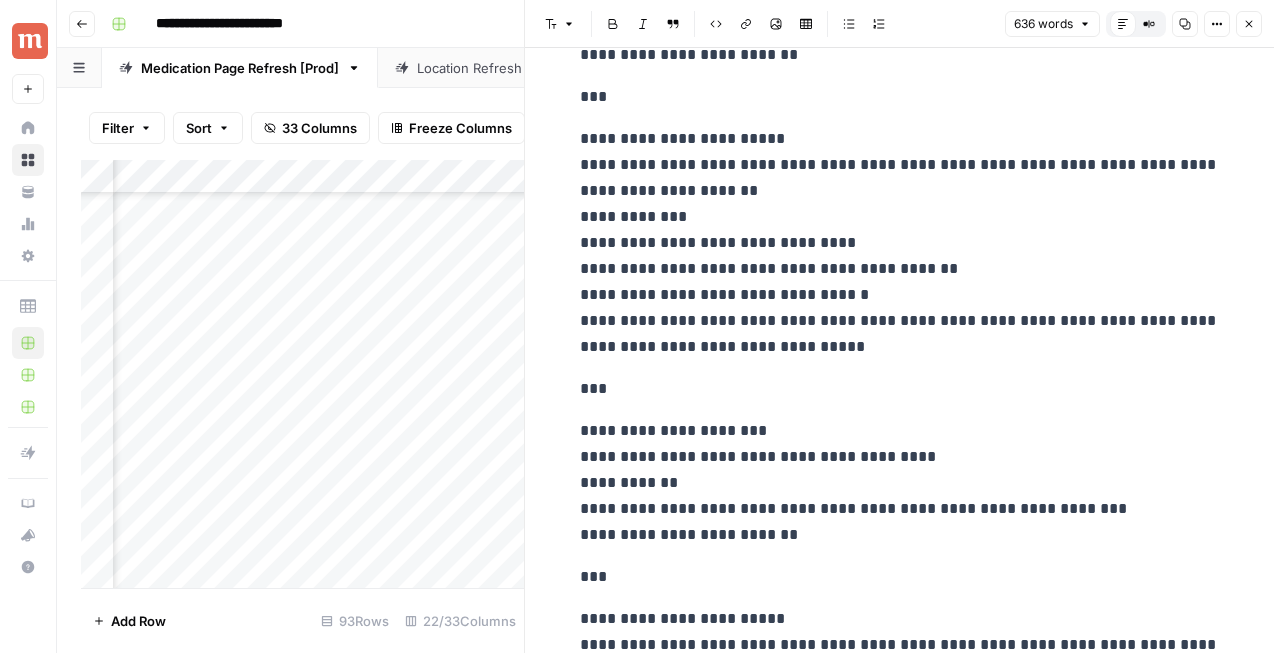 scroll, scrollTop: 2545, scrollLeft: 0, axis: vertical 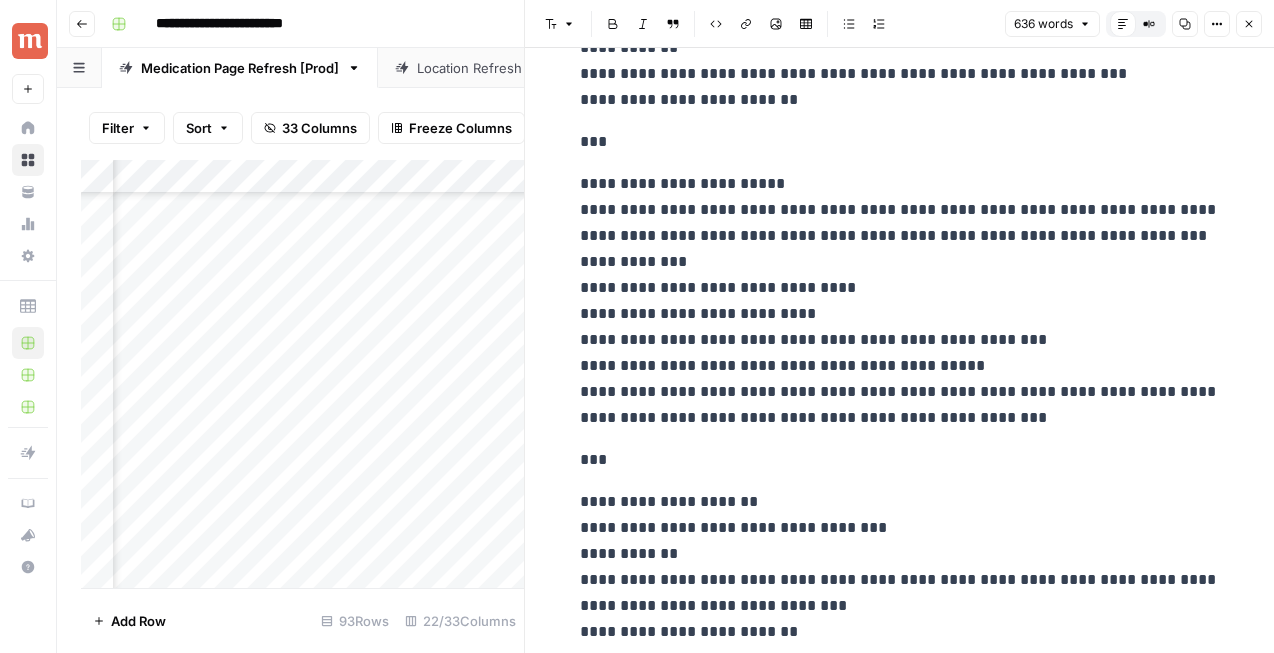 click 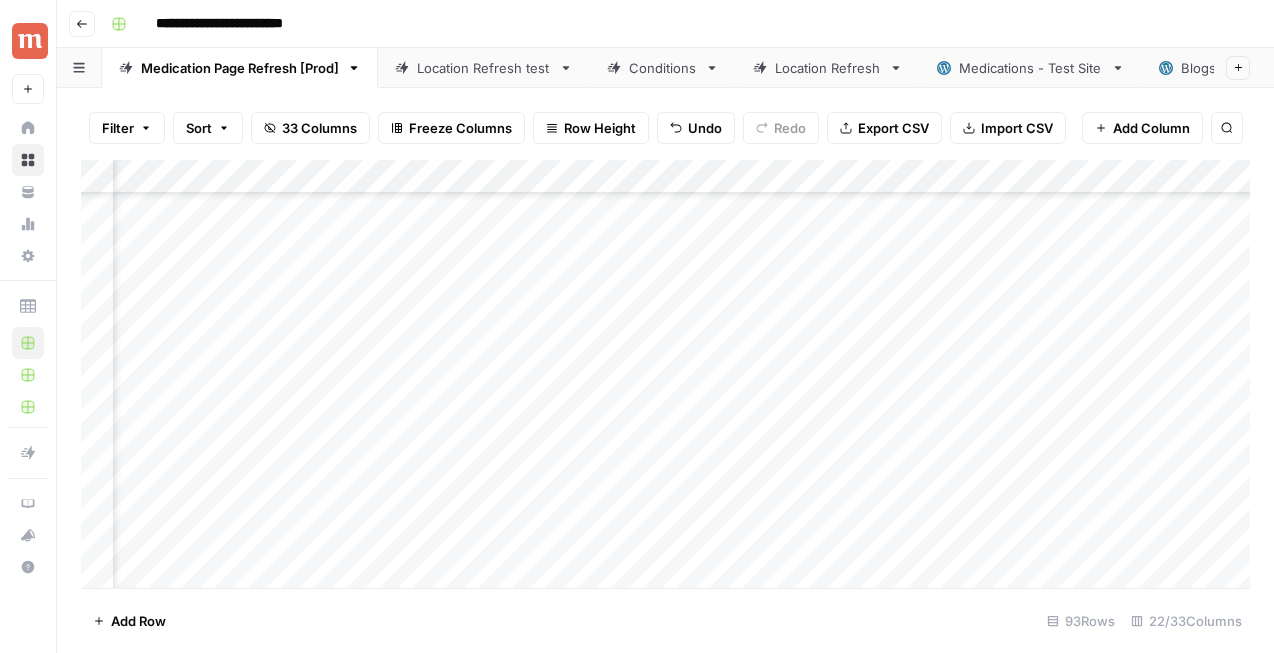 click on "Add Column" at bounding box center (665, 374) 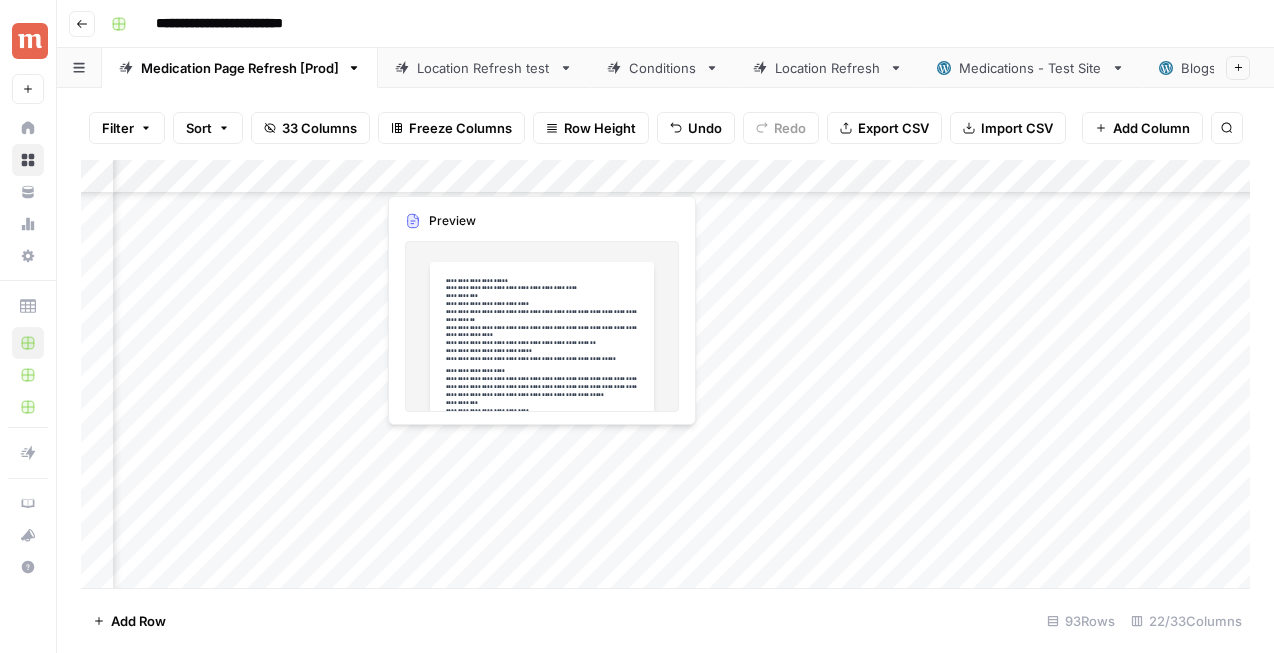 scroll, scrollTop: 1547, scrollLeft: 2821, axis: both 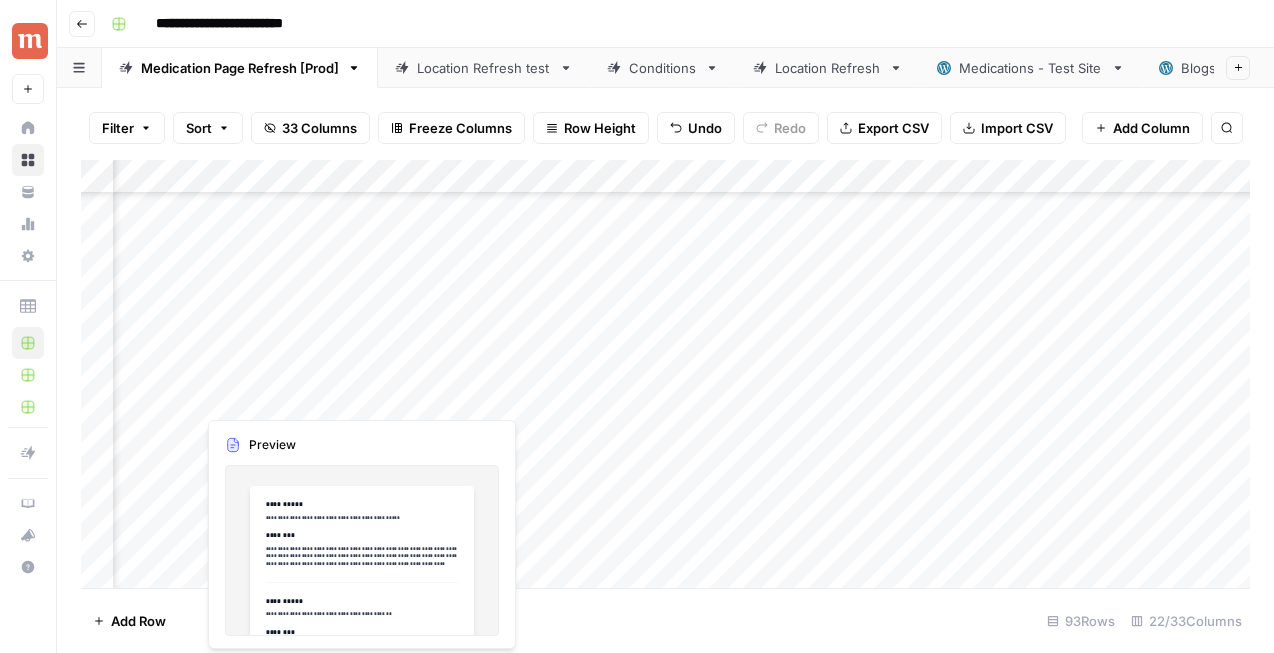 click on "Add Column" at bounding box center (665, 374) 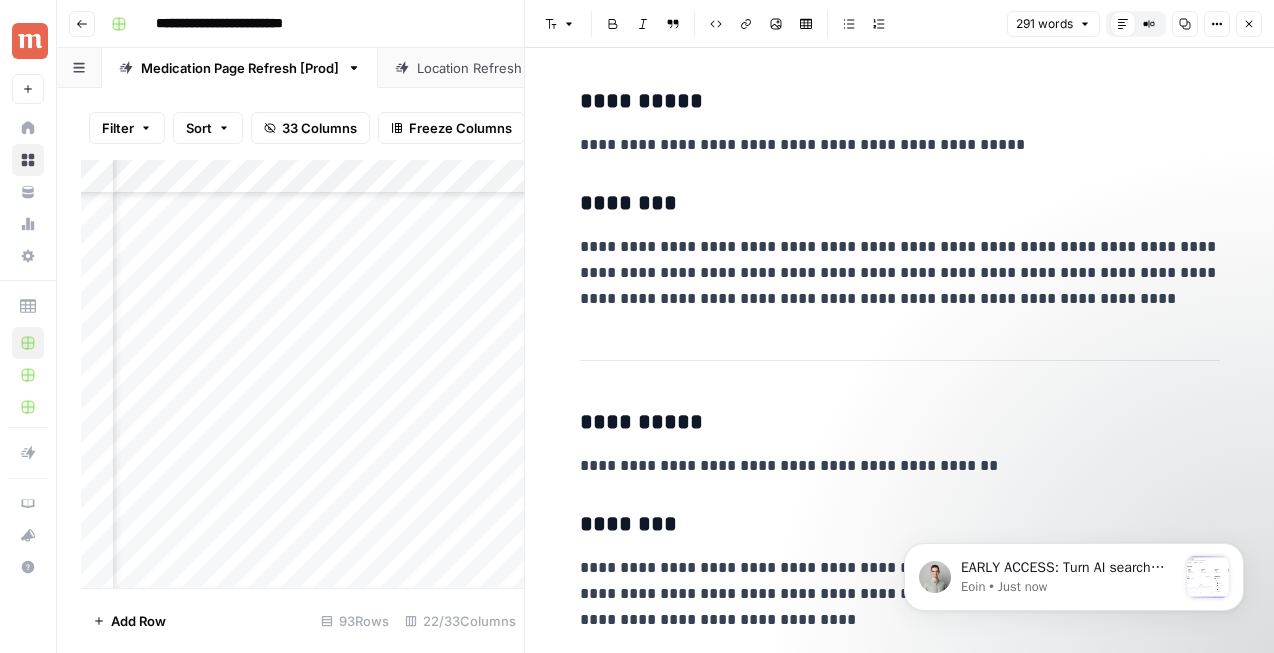 scroll, scrollTop: 0, scrollLeft: 0, axis: both 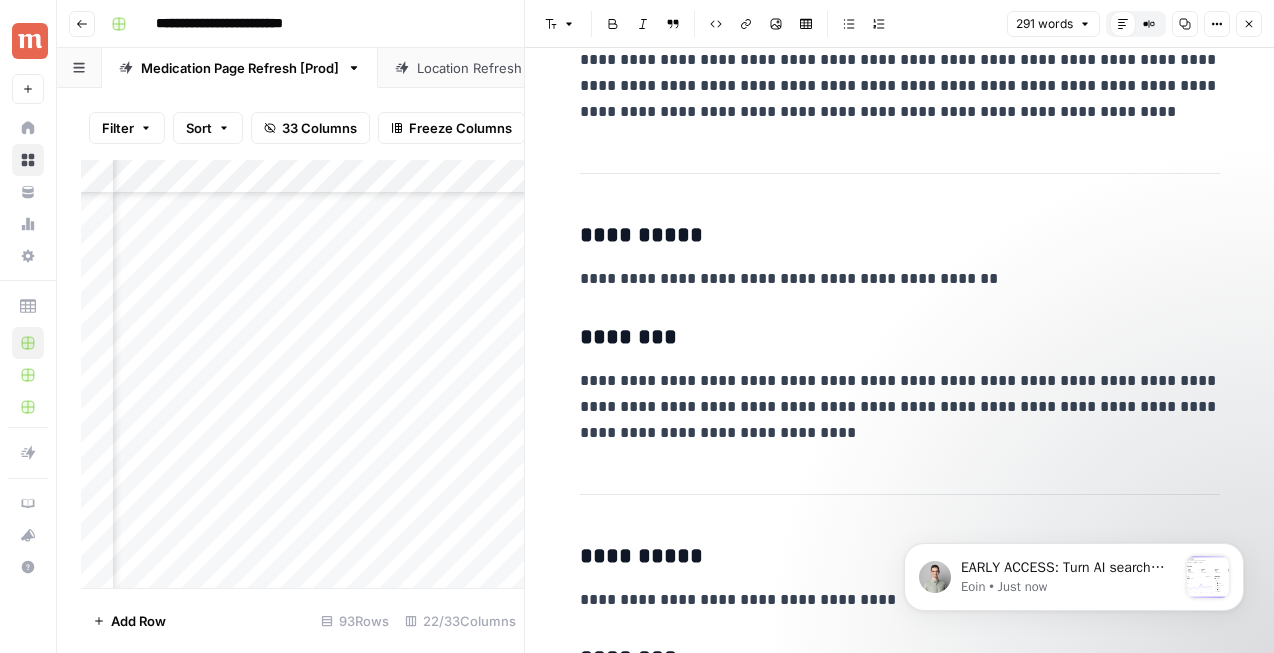 click on "Close" at bounding box center (1249, 24) 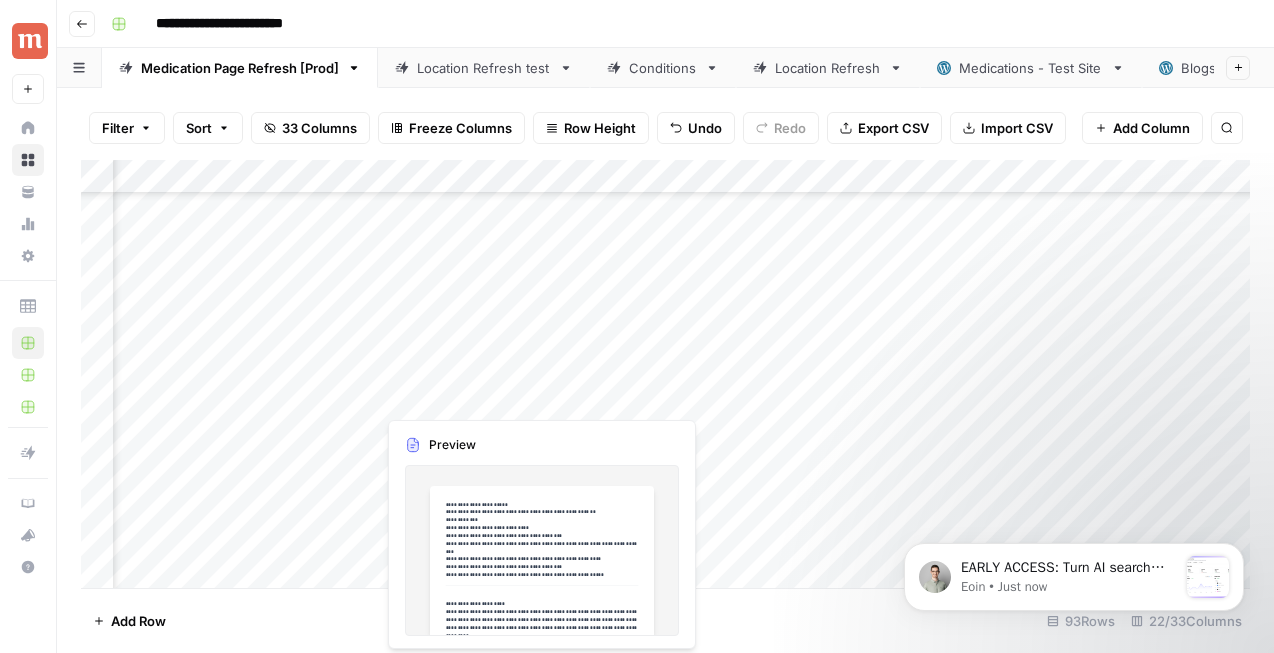 click on "Add Column" at bounding box center (665, 374) 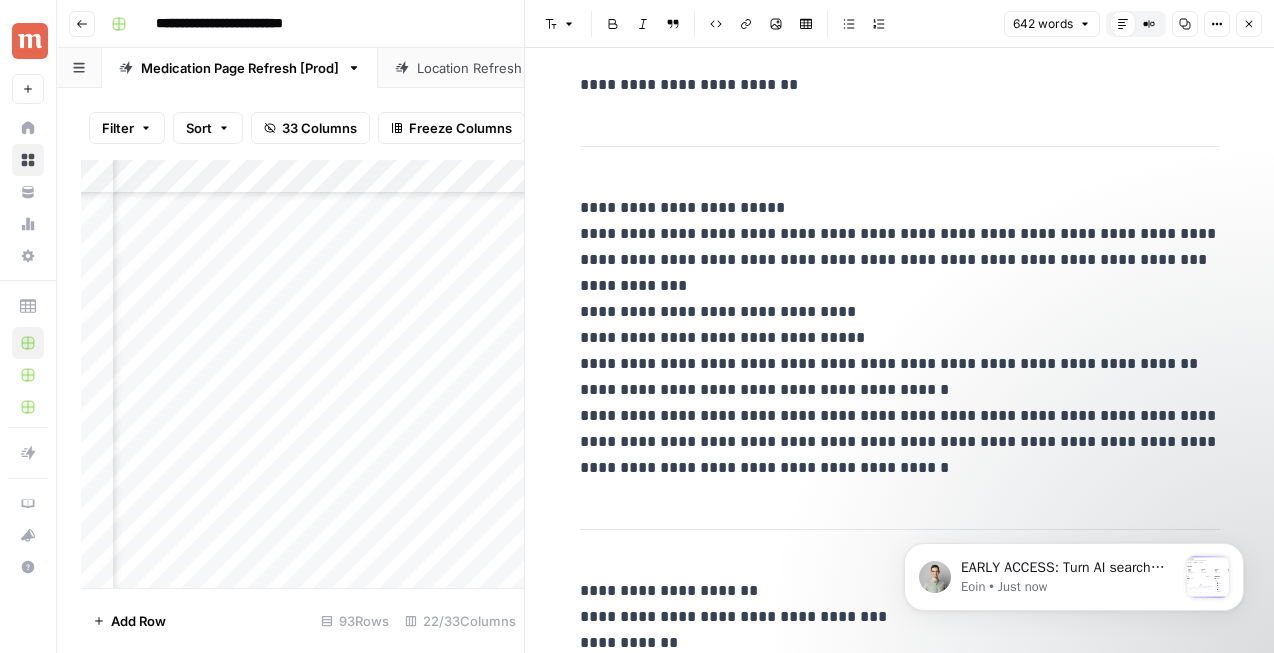 scroll, scrollTop: 2919, scrollLeft: 0, axis: vertical 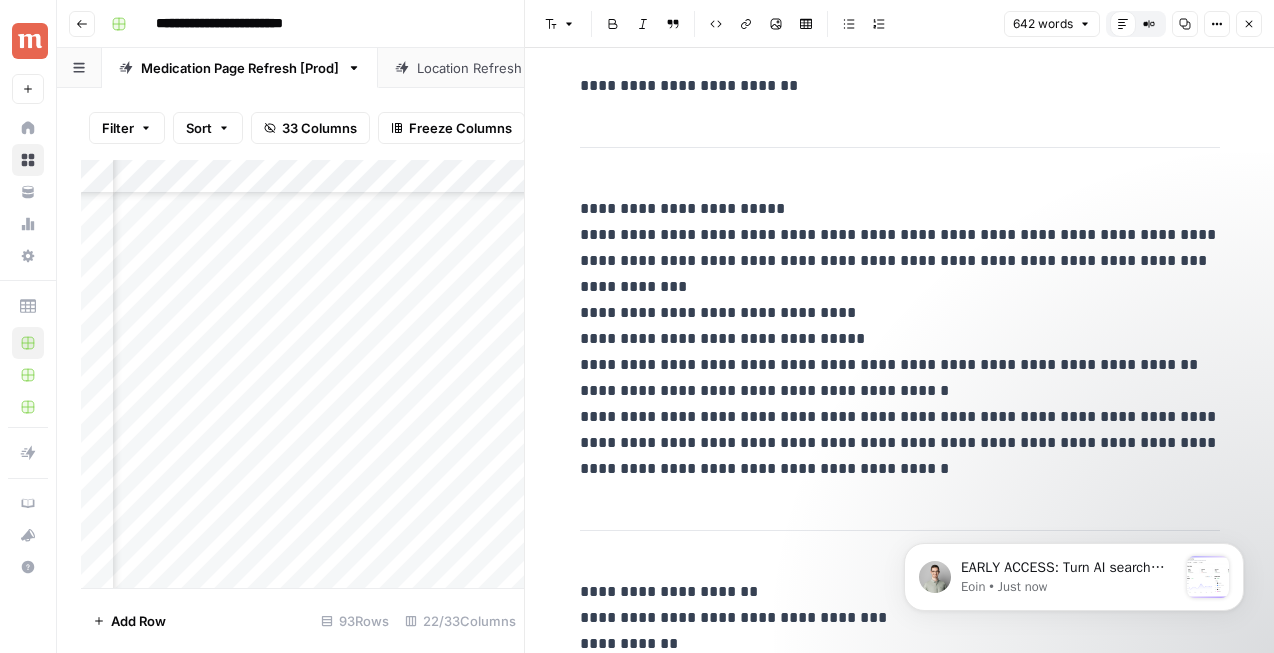 click on "Close" at bounding box center [1249, 24] 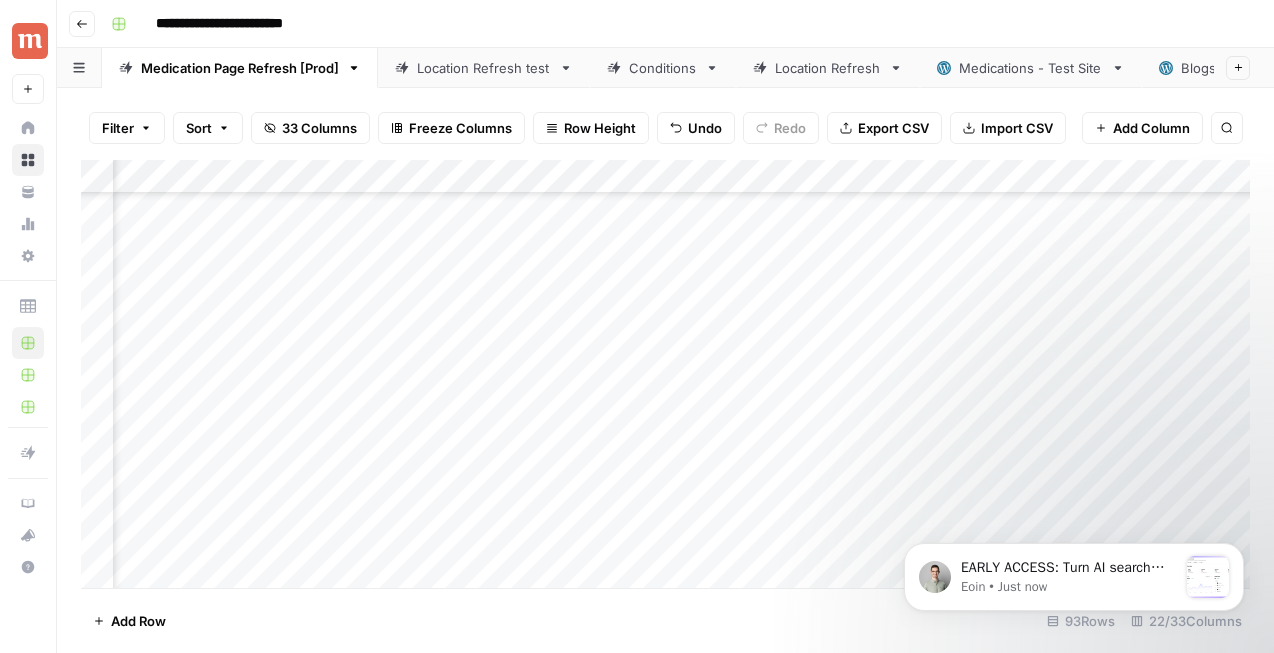 click on "Add Column" at bounding box center (665, 374) 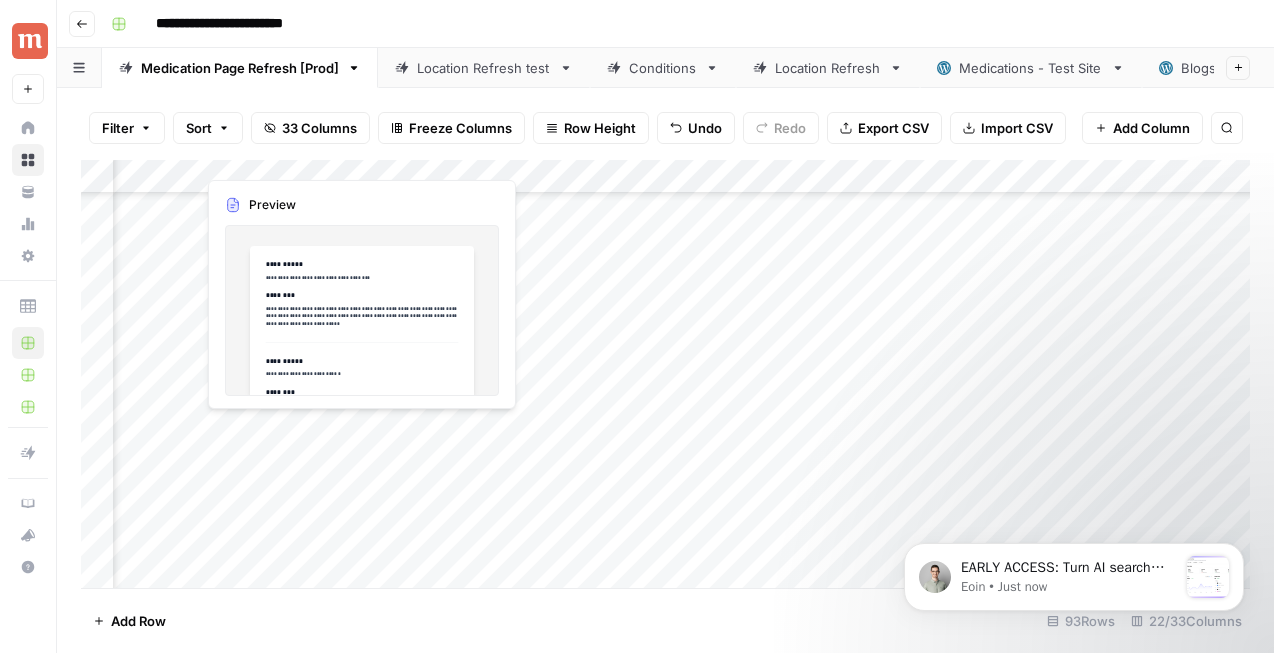 click on "Add Column" at bounding box center (665, 374) 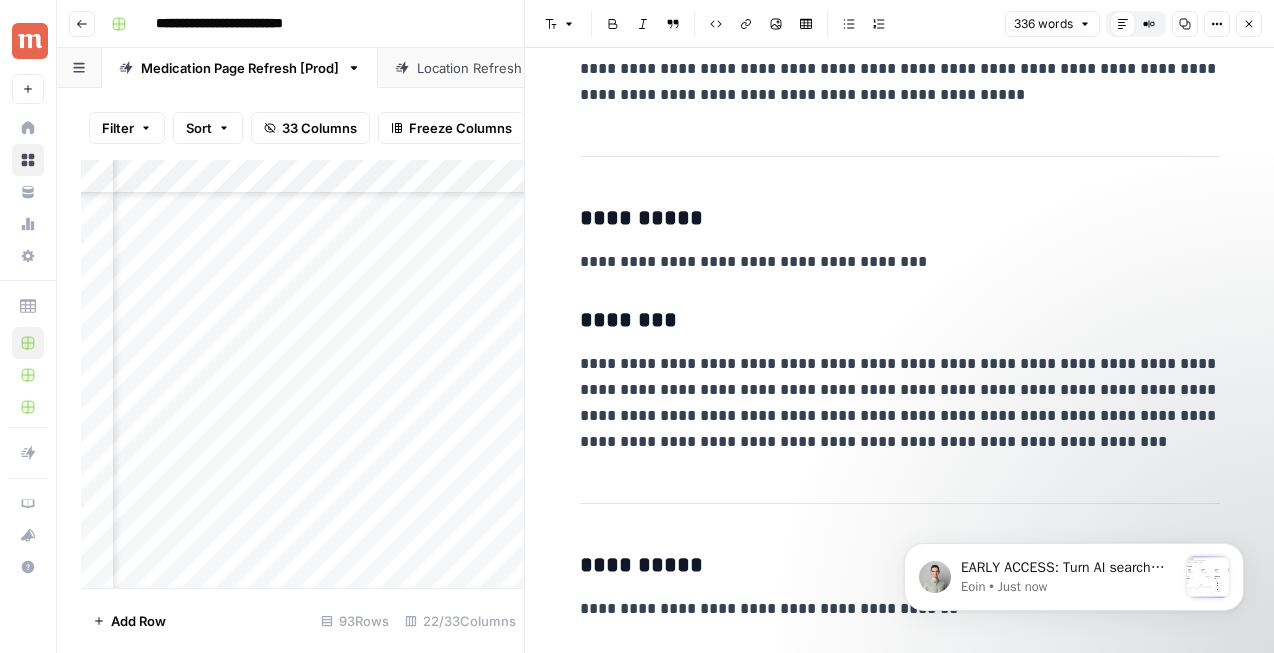 scroll, scrollTop: 577, scrollLeft: 0, axis: vertical 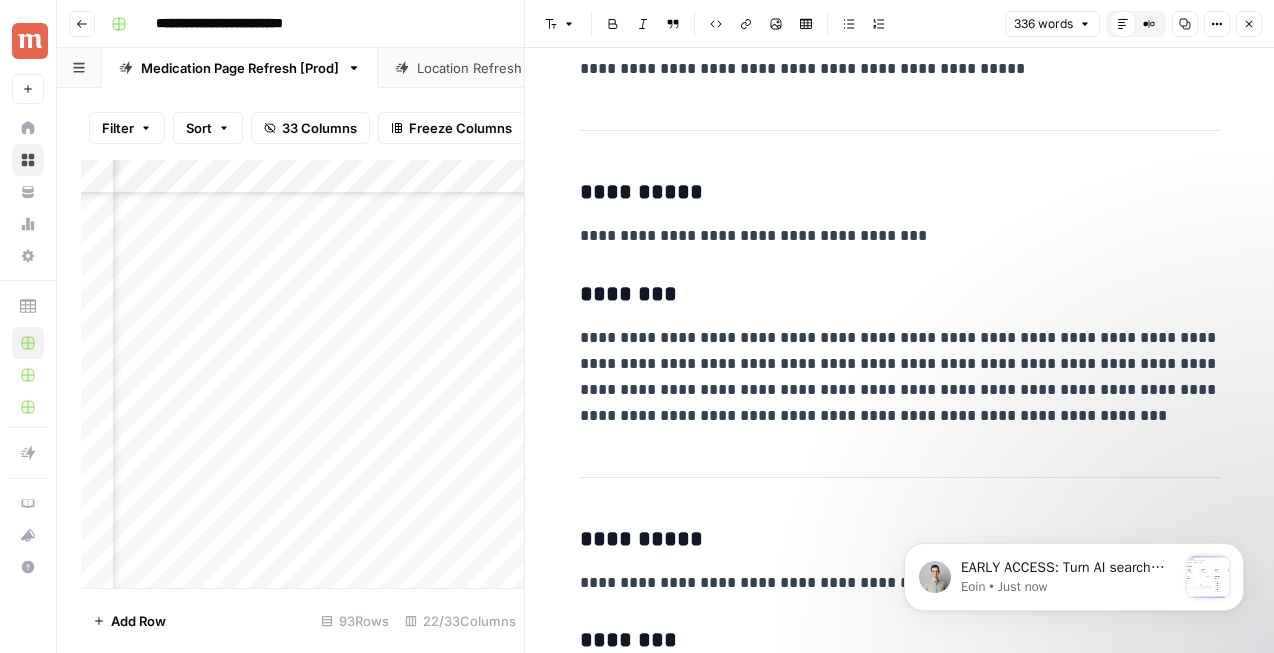 click on "336 words Default Editor Compare Old vs New Content Copy Options Close" at bounding box center (1133, 24) 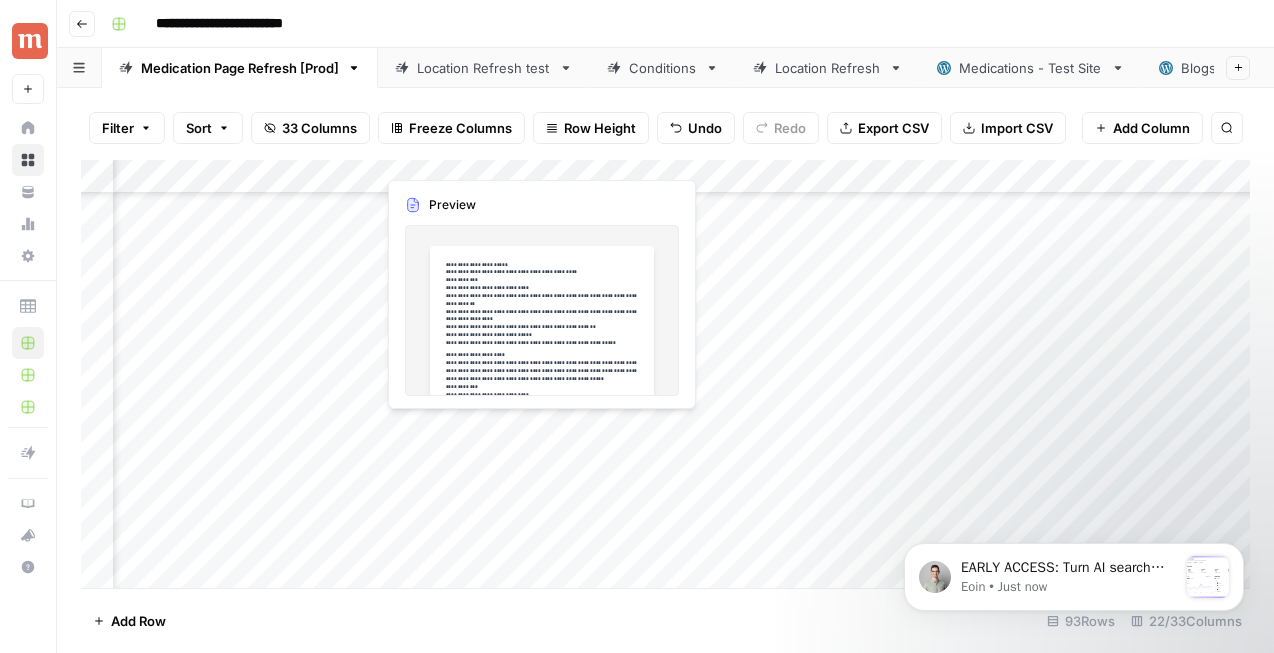 click on "Add Column" at bounding box center [665, 374] 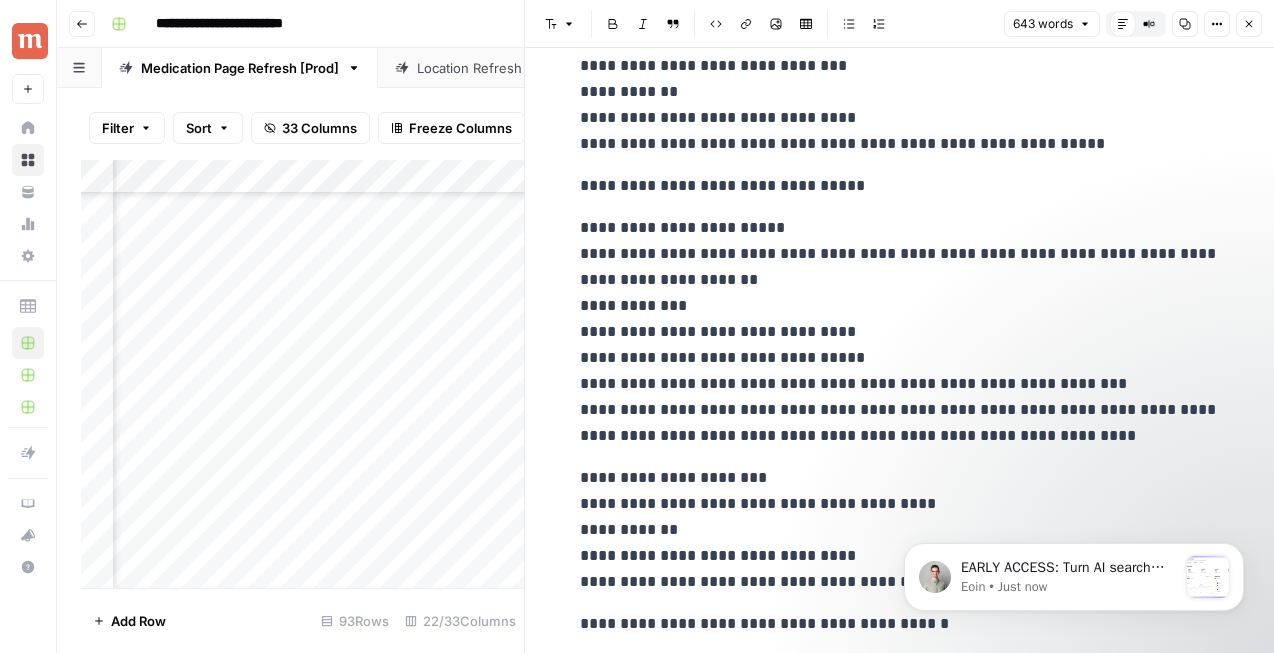 scroll, scrollTop: 1766, scrollLeft: 0, axis: vertical 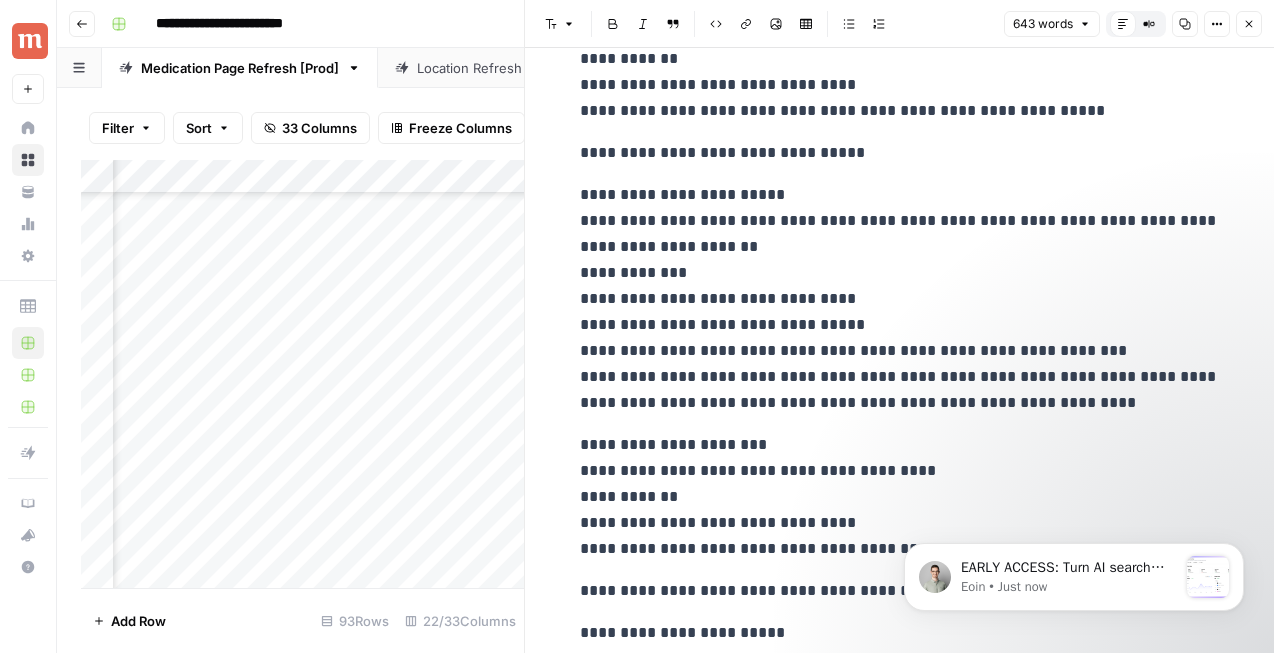 click on "**********" at bounding box center (900, 299) 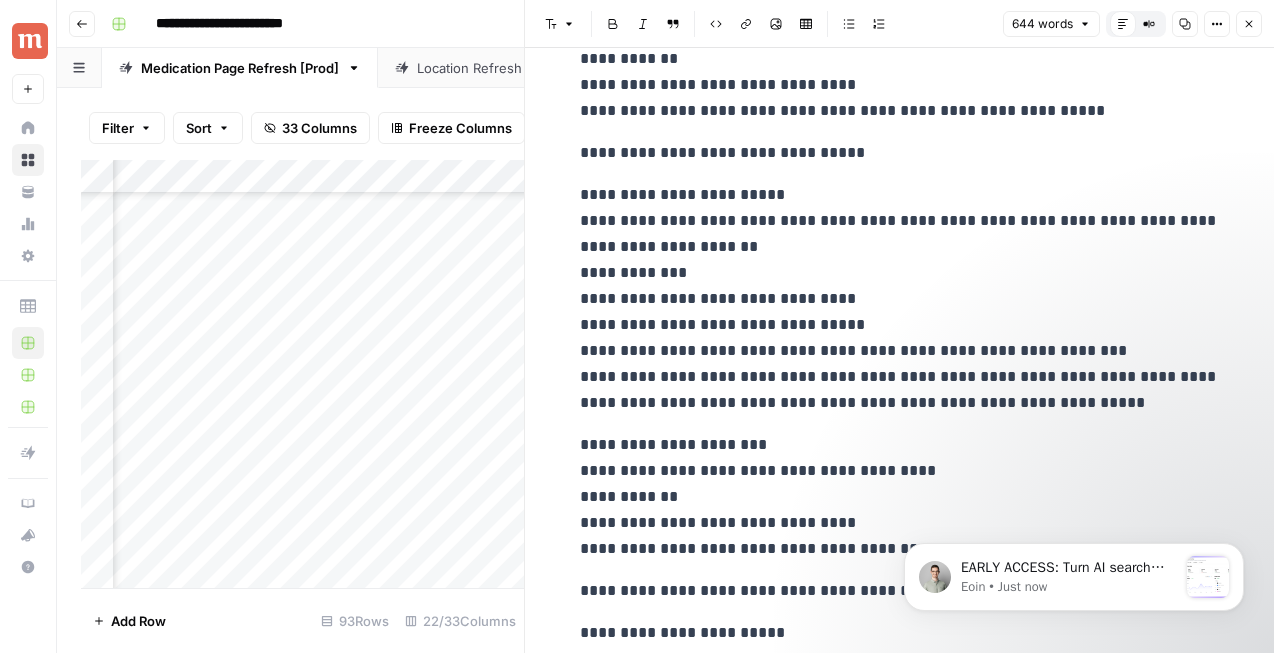 click on "**********" at bounding box center (900, 299) 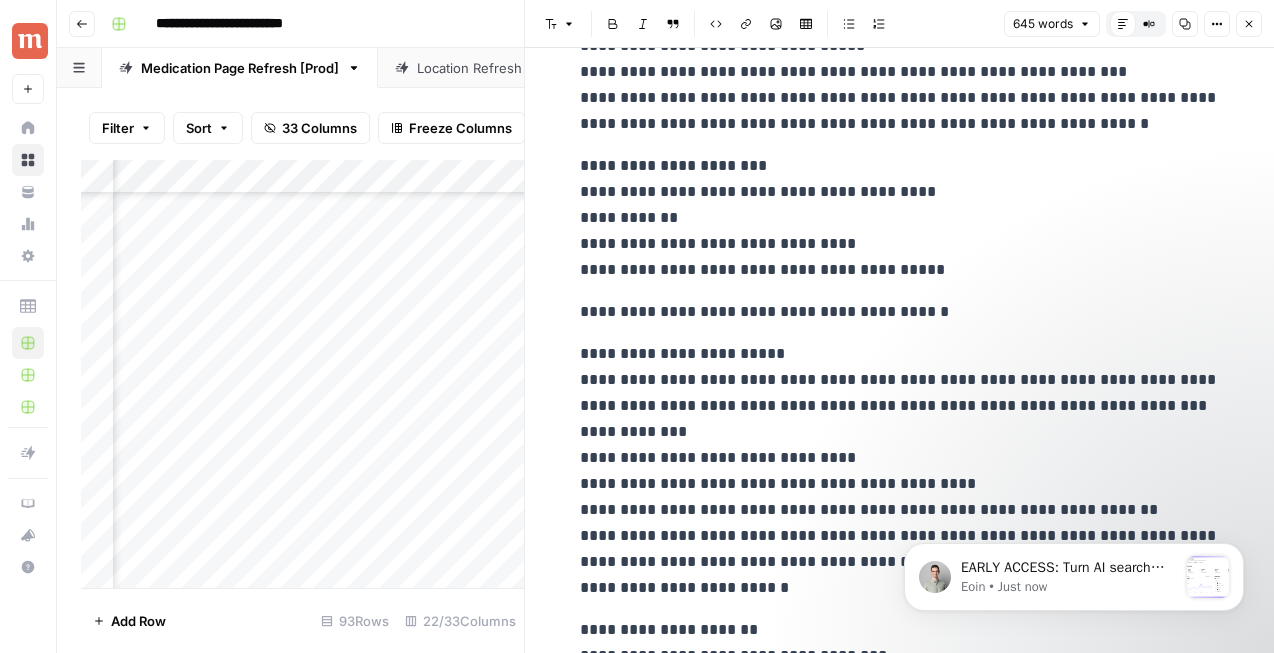 scroll, scrollTop: 2215, scrollLeft: 0, axis: vertical 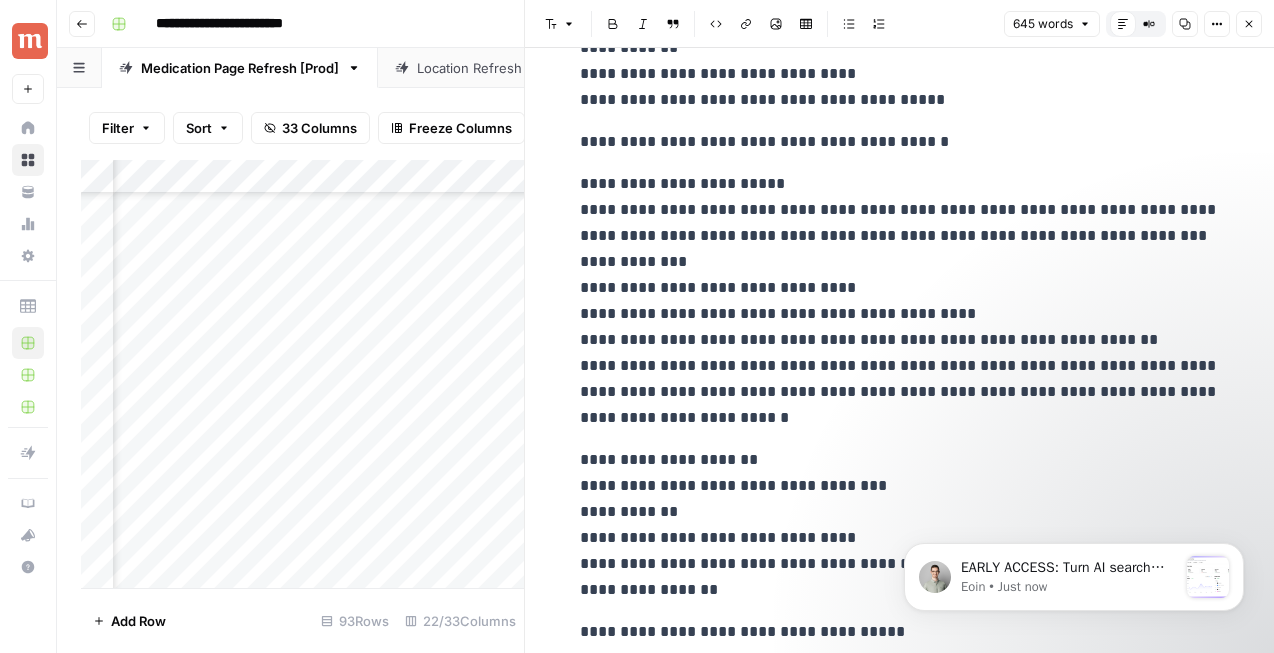 click 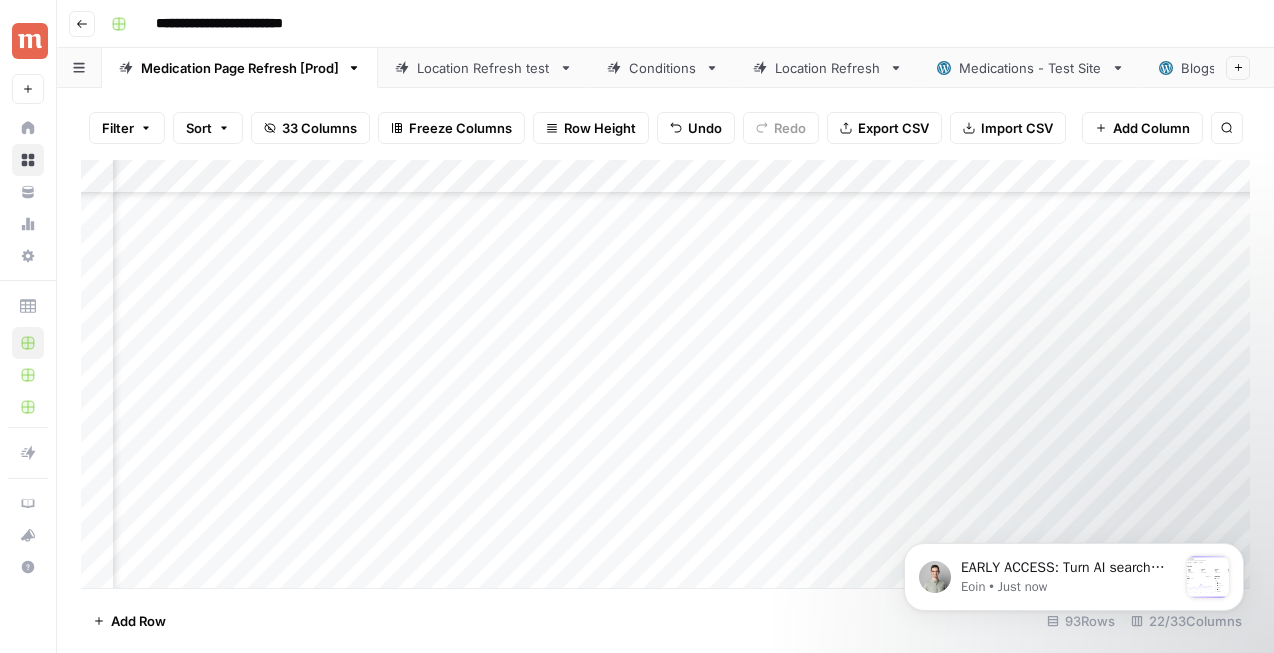 click on "Add Column" at bounding box center [665, 374] 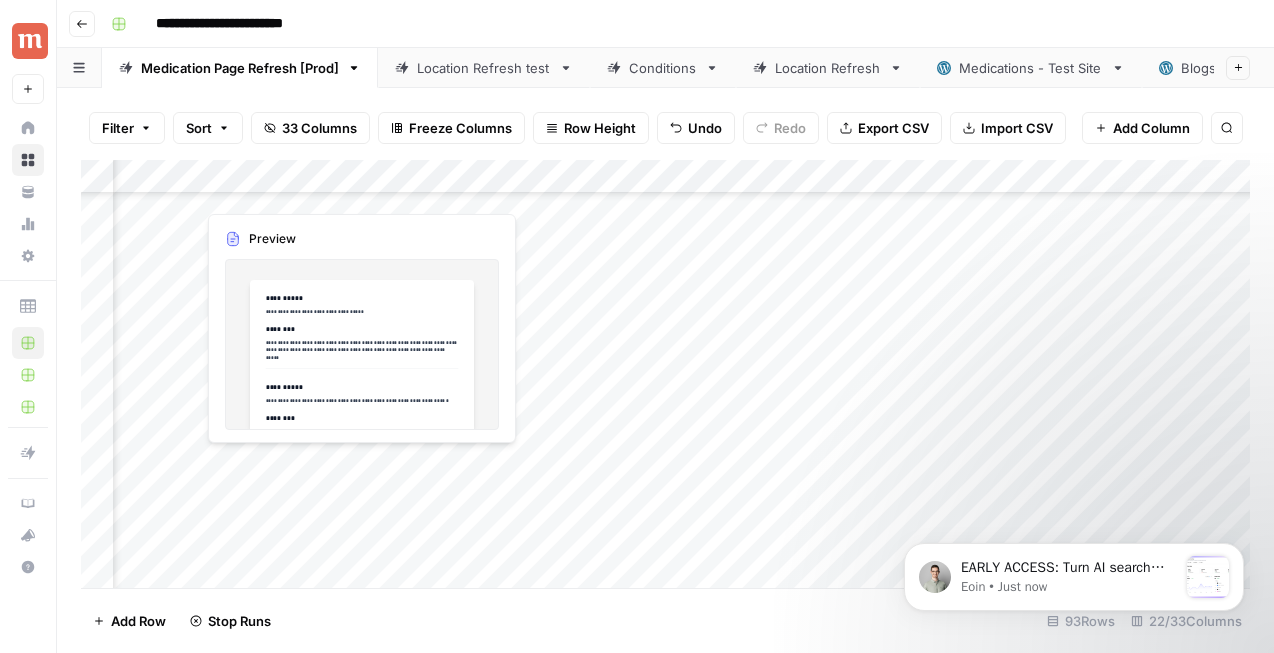 click on "Add Column" at bounding box center [665, 374] 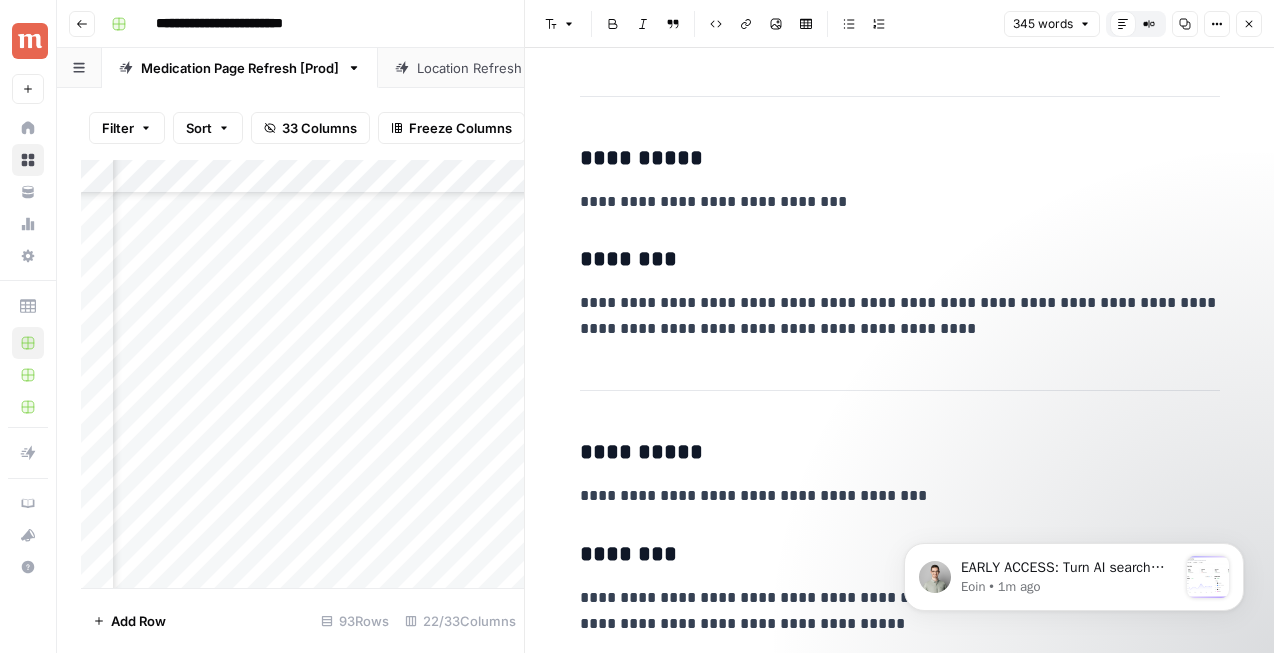 scroll, scrollTop: 925, scrollLeft: 0, axis: vertical 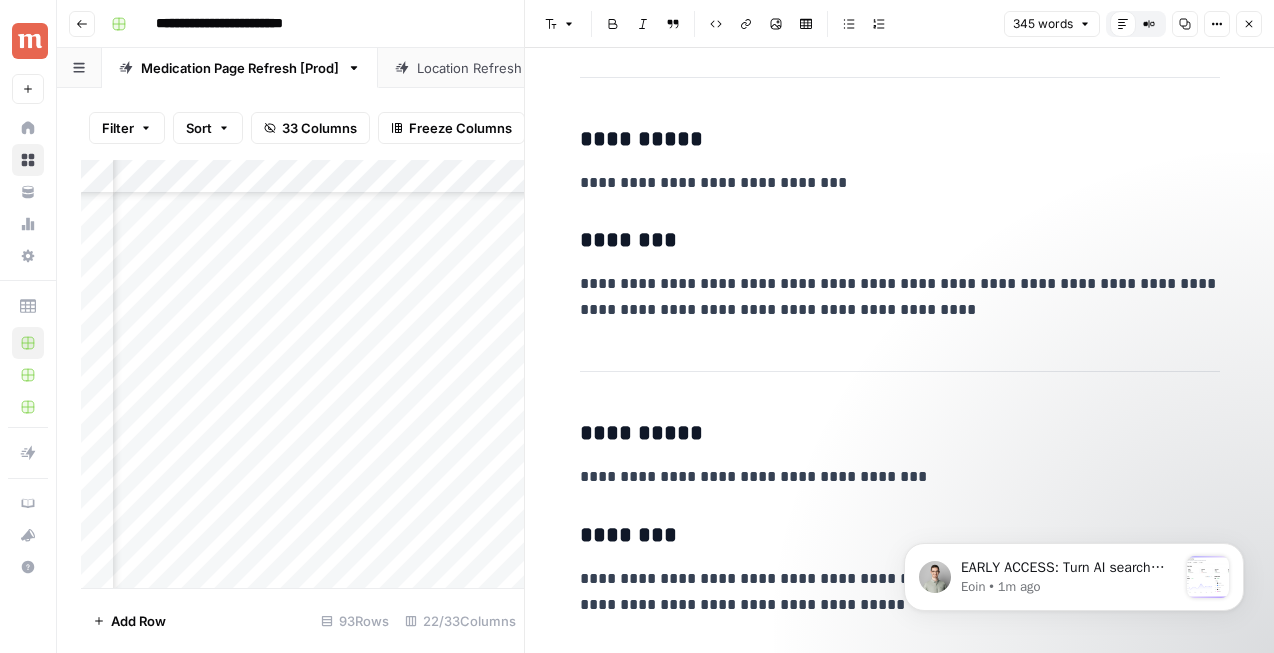 click on "Close" at bounding box center (1249, 24) 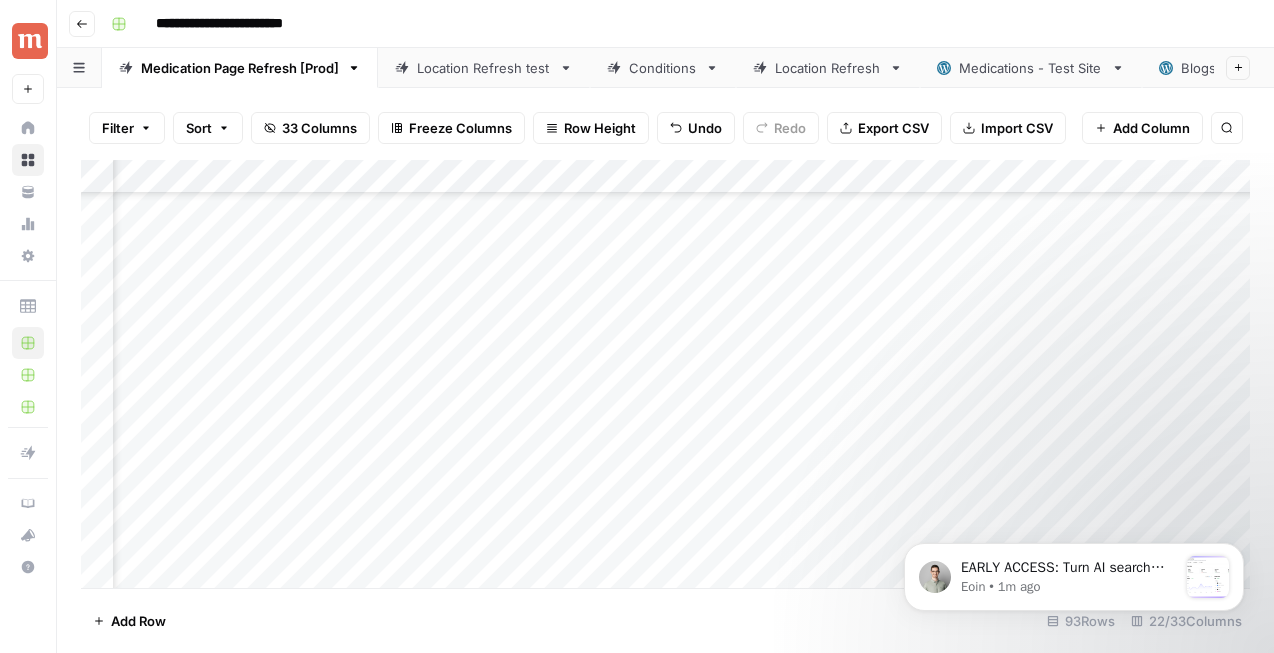 click on "Add Column" at bounding box center [665, 374] 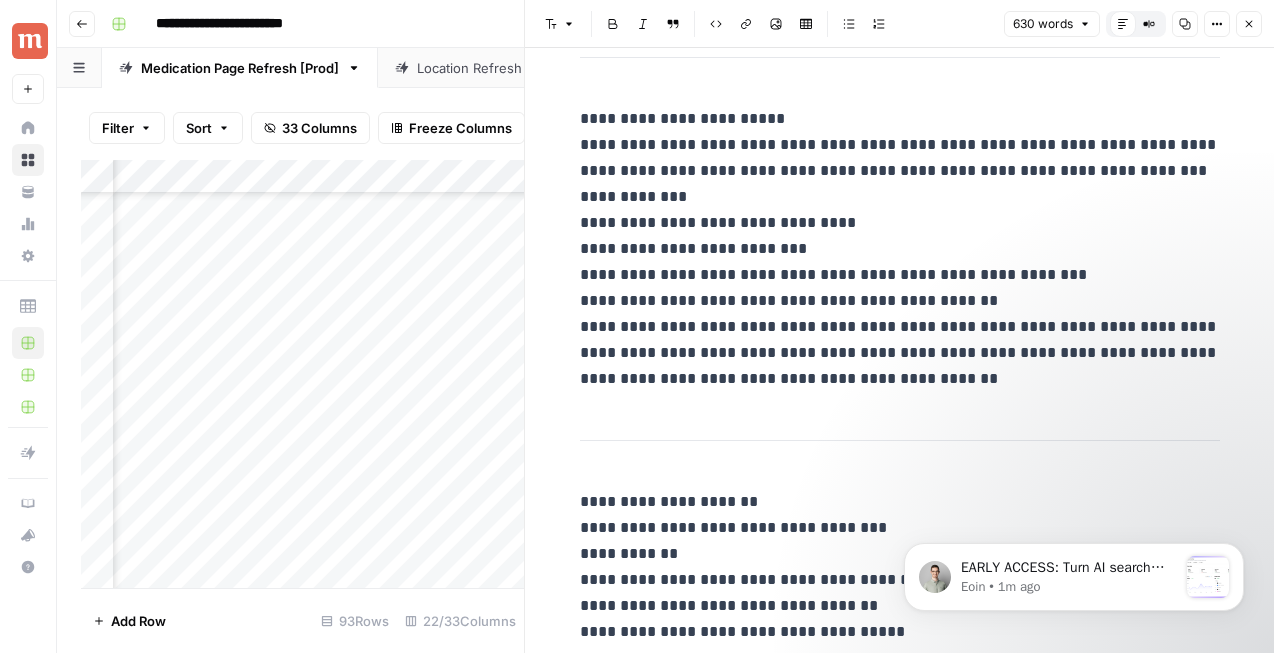 scroll, scrollTop: 2855, scrollLeft: 0, axis: vertical 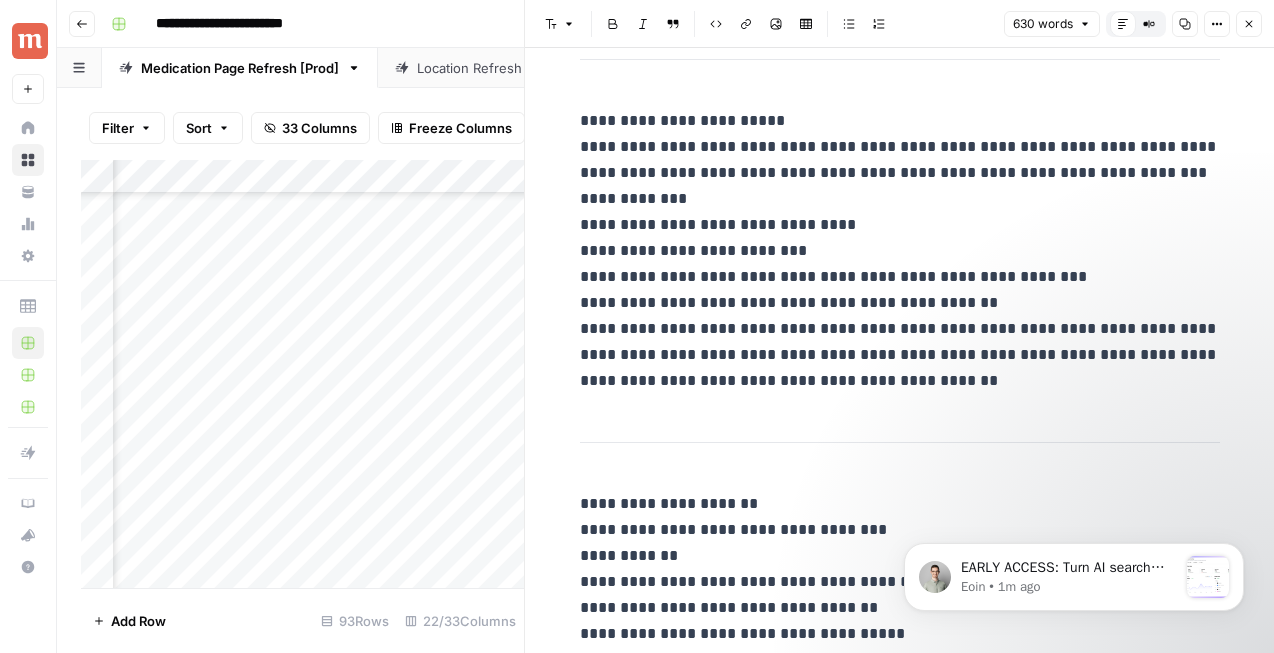 click 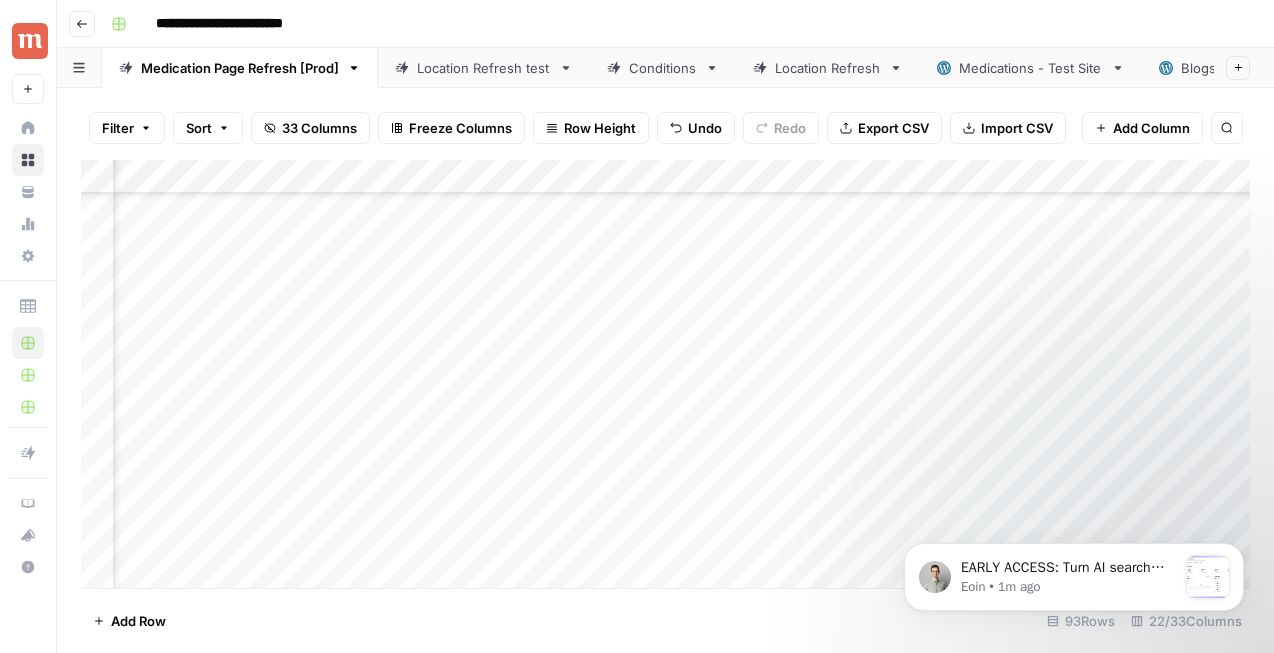 click on "Add Column" at bounding box center (665, 374) 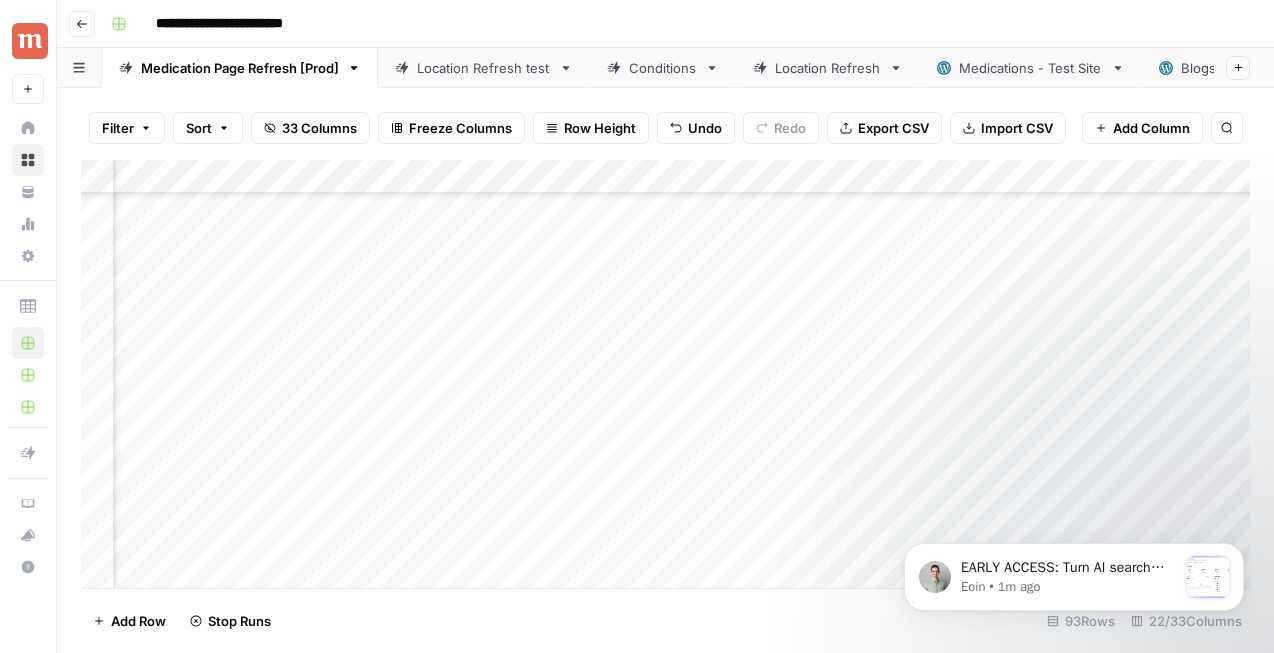 scroll, scrollTop: 1689, scrollLeft: 2821, axis: both 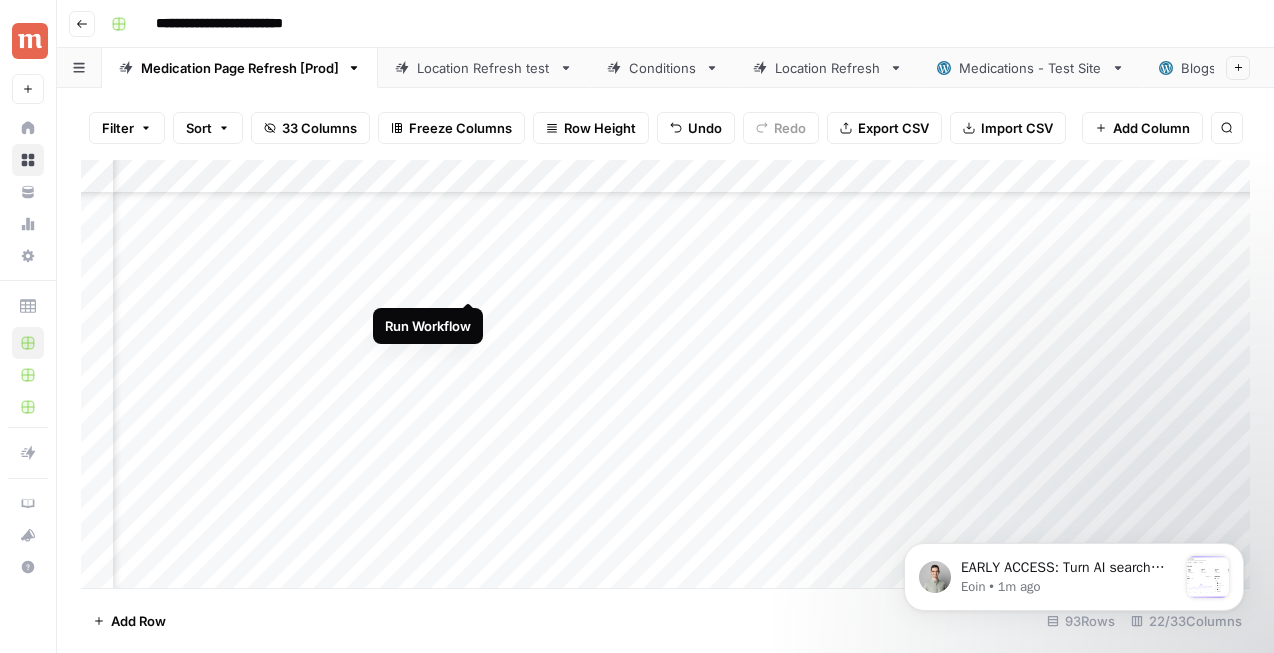 click on "Add Column" at bounding box center (665, 374) 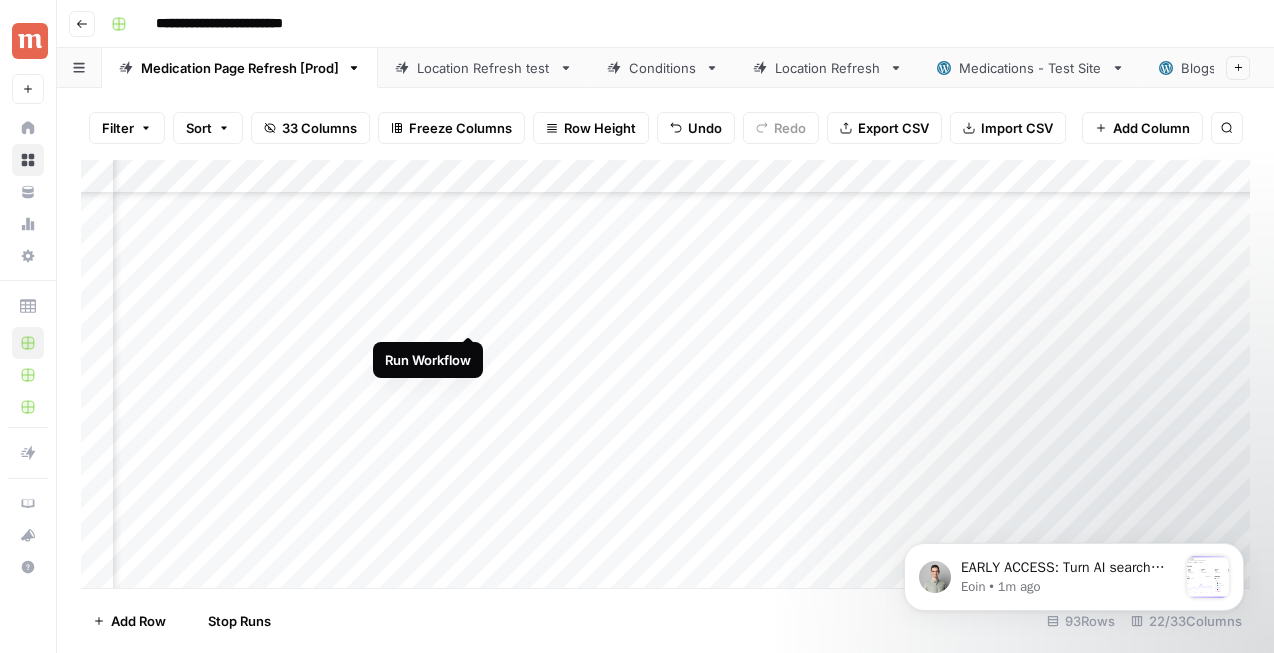 click on "Add Column" at bounding box center [665, 374] 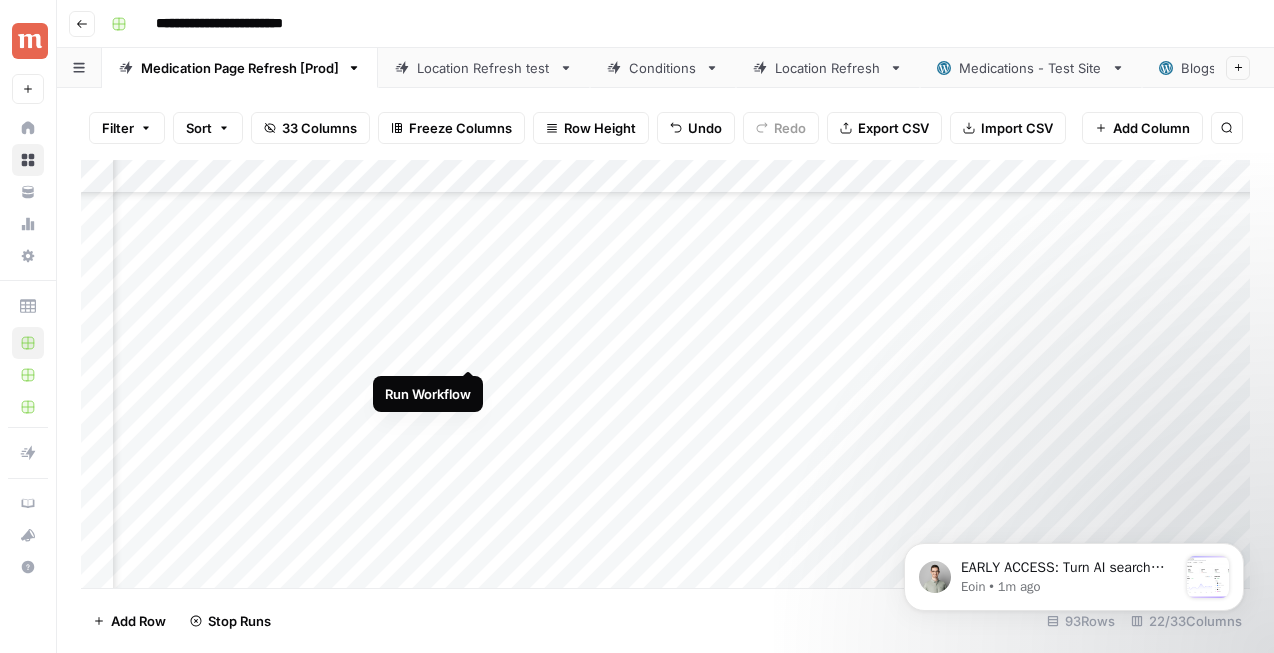 click on "Add Column" at bounding box center (665, 374) 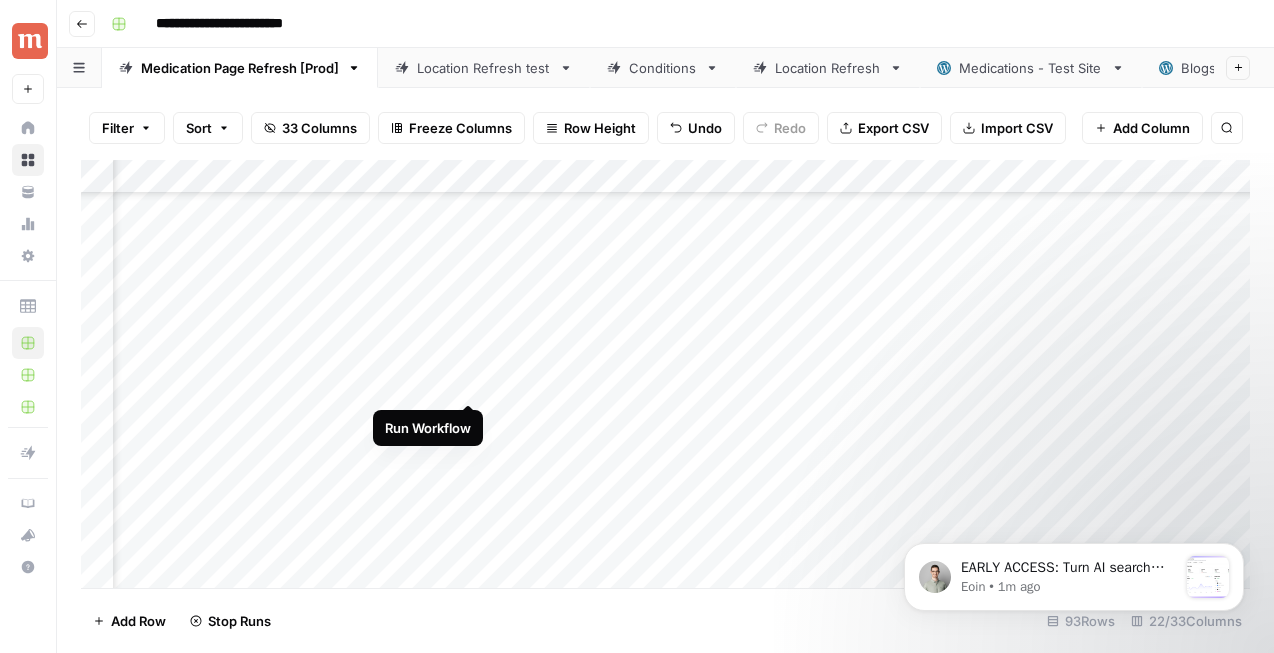 click on "Add Column" at bounding box center (665, 374) 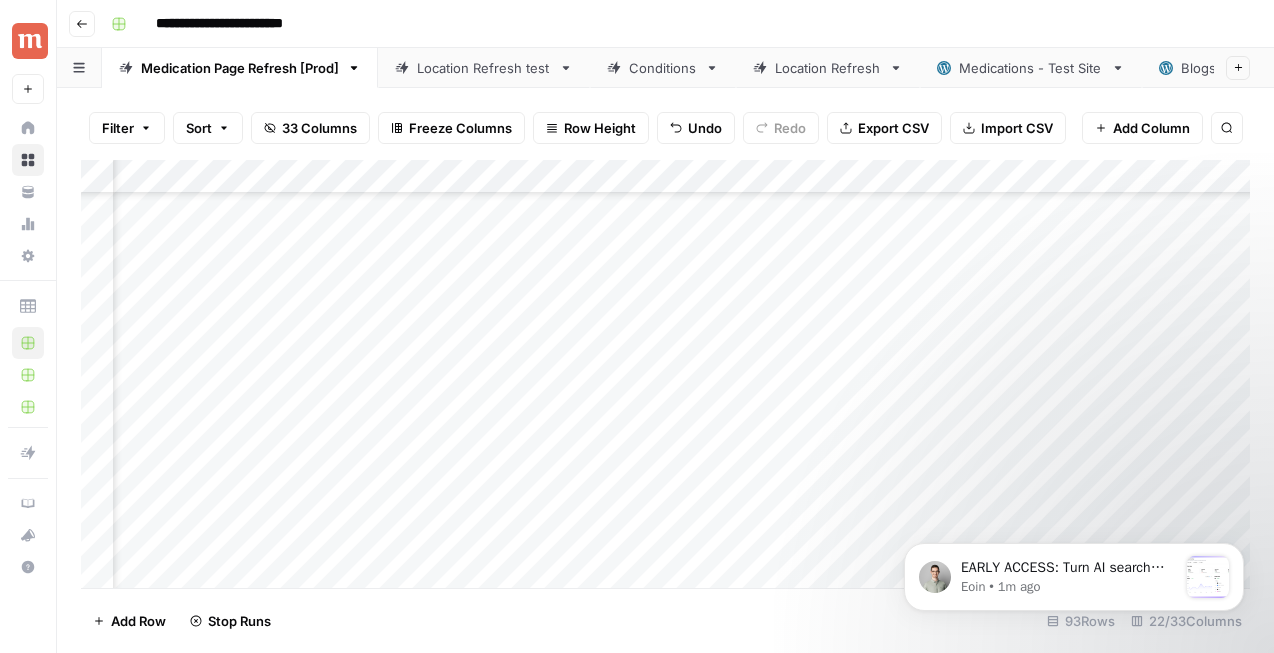 click on "Add Column" at bounding box center [665, 374] 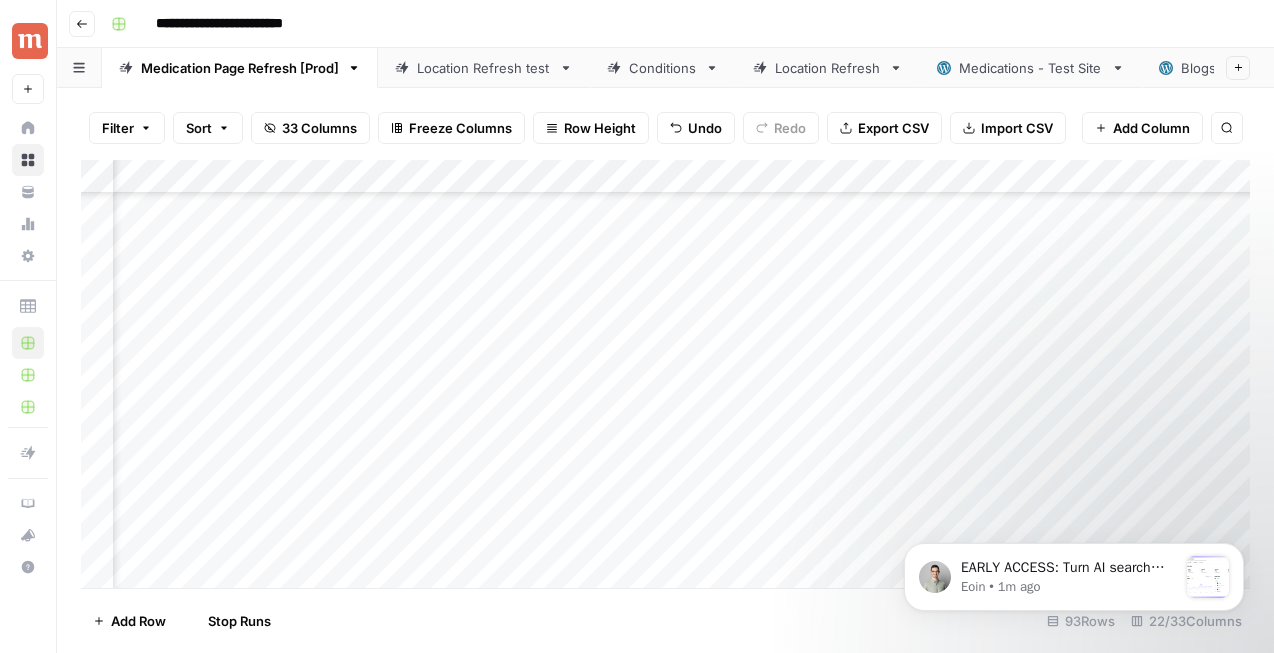 scroll, scrollTop: 1975, scrollLeft: 2350, axis: both 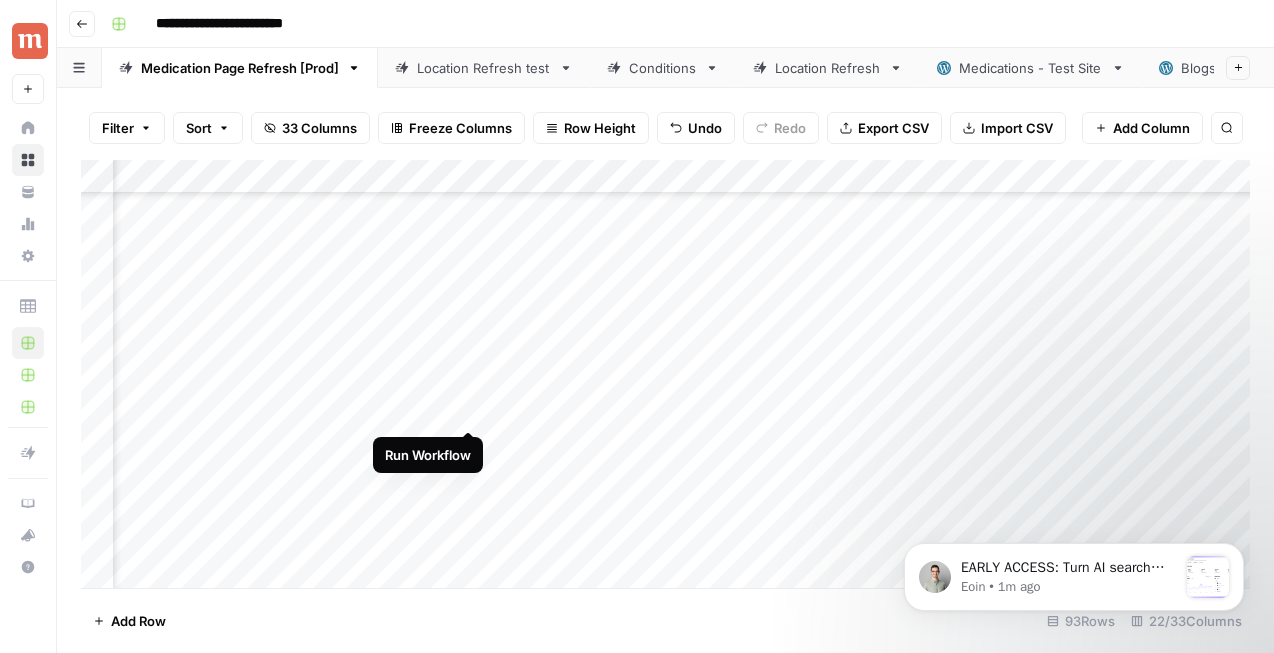 click on "Add Column" at bounding box center (665, 374) 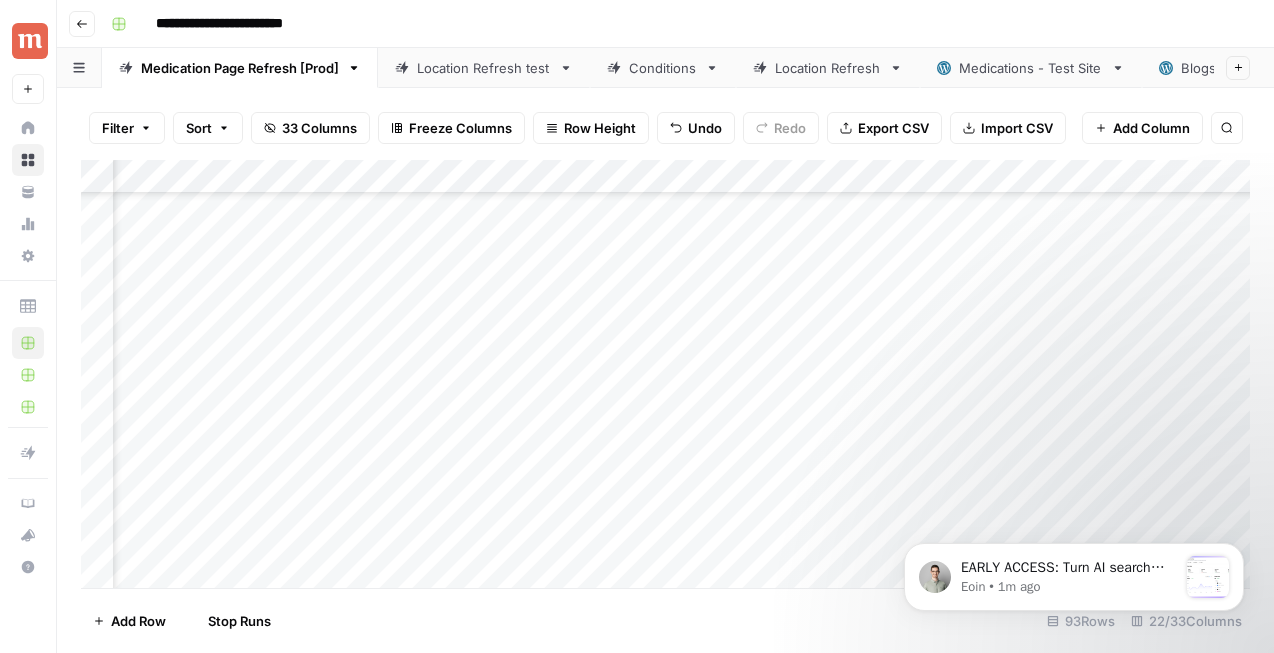 click on "Add Column" at bounding box center (665, 374) 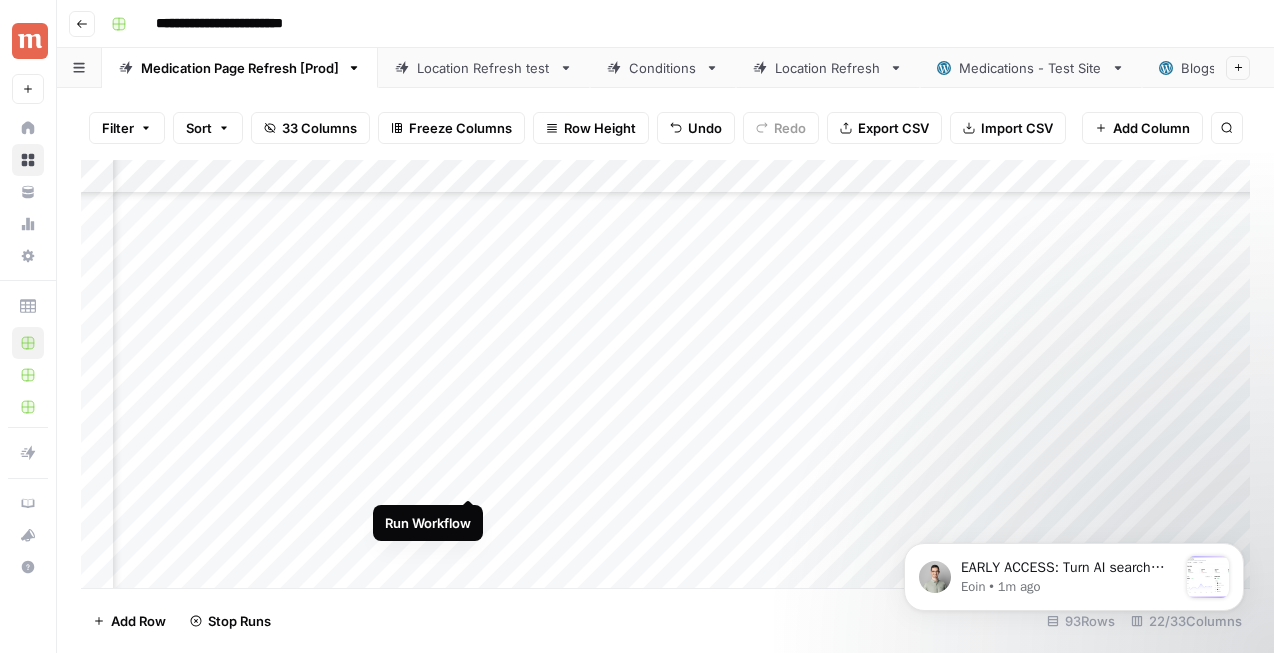 click on "Add Column" at bounding box center (665, 374) 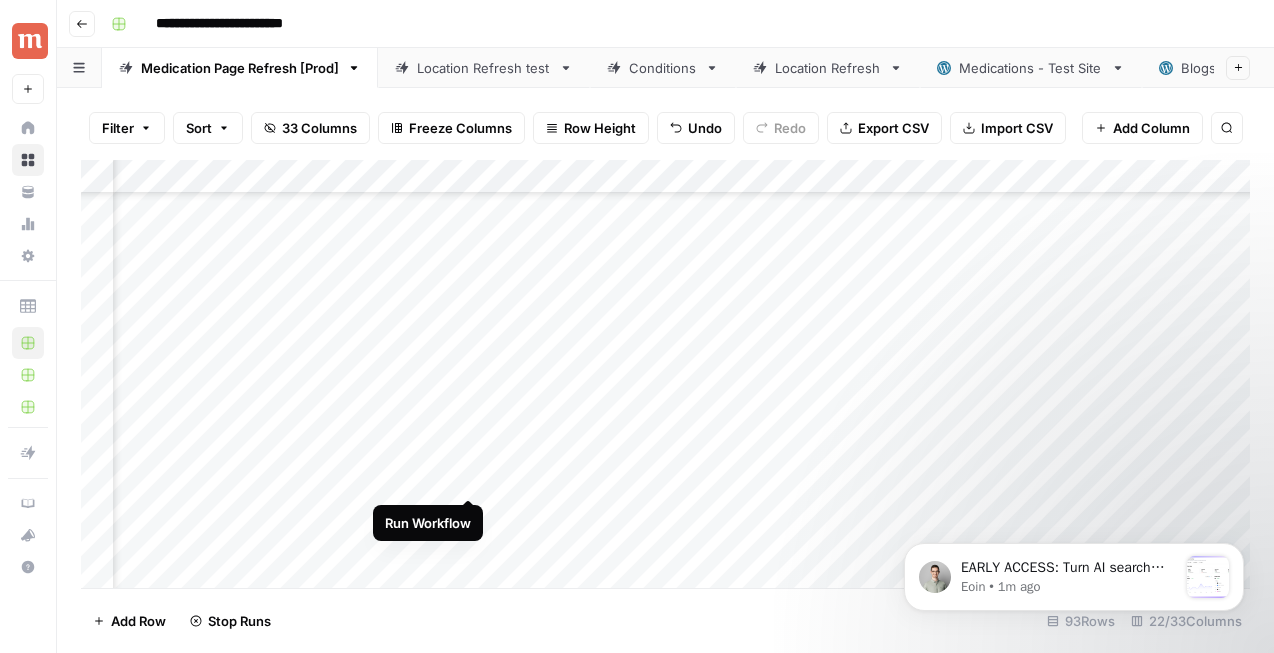 scroll, scrollTop: 2056, scrollLeft: 2350, axis: both 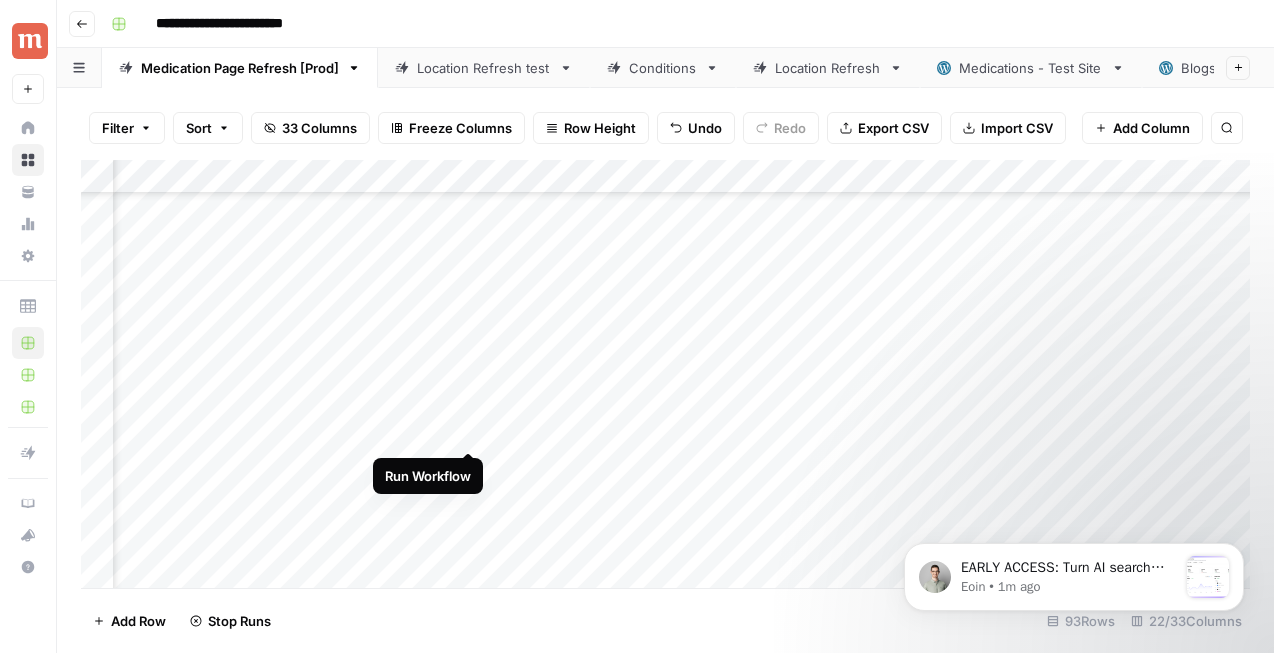 click on "Add Column" at bounding box center (665, 374) 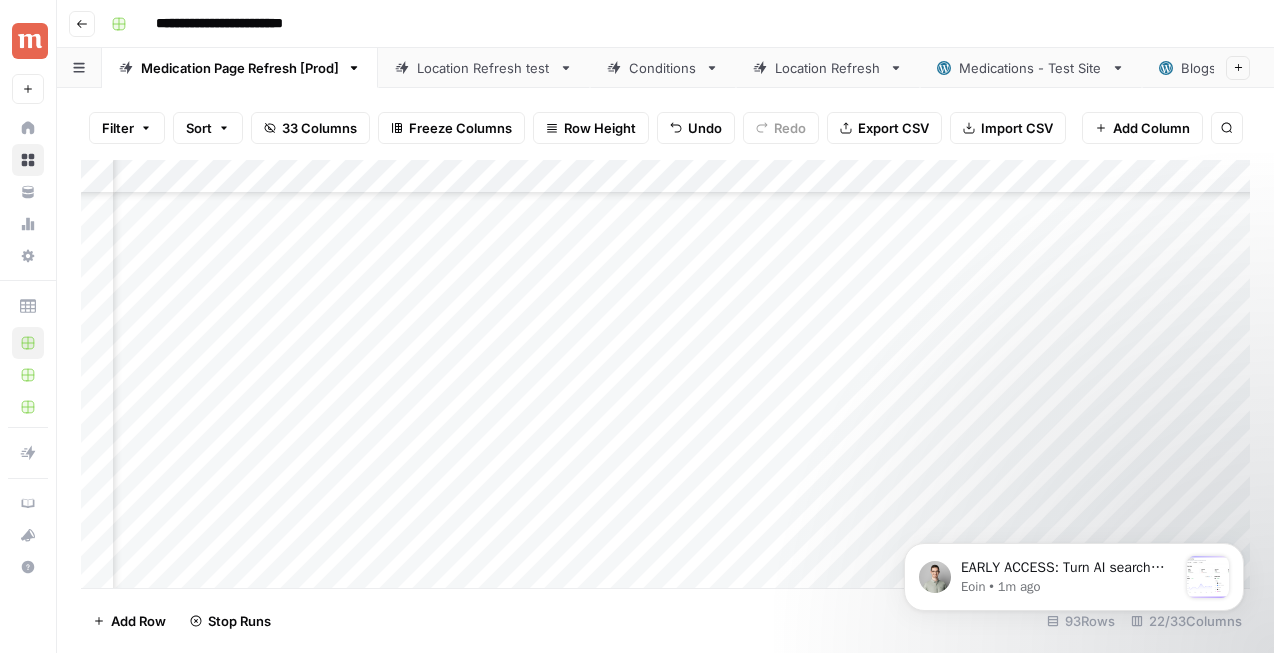 click on "Add Column" at bounding box center [665, 374] 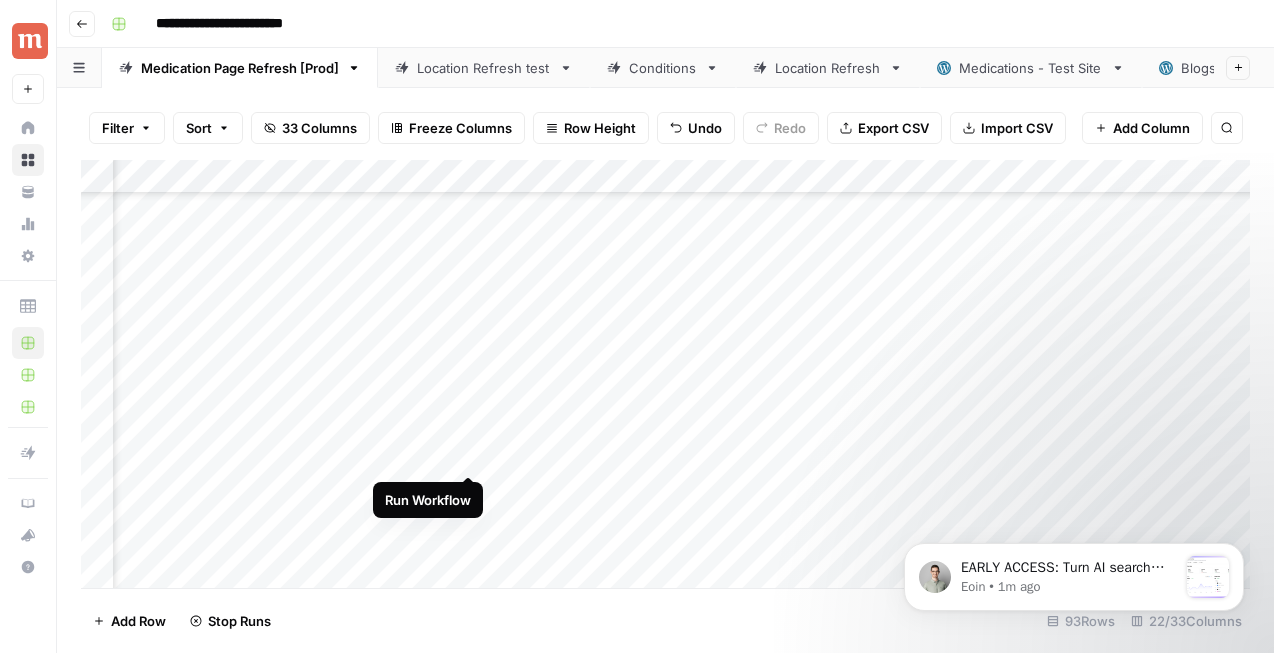click on "Add Column" at bounding box center (665, 374) 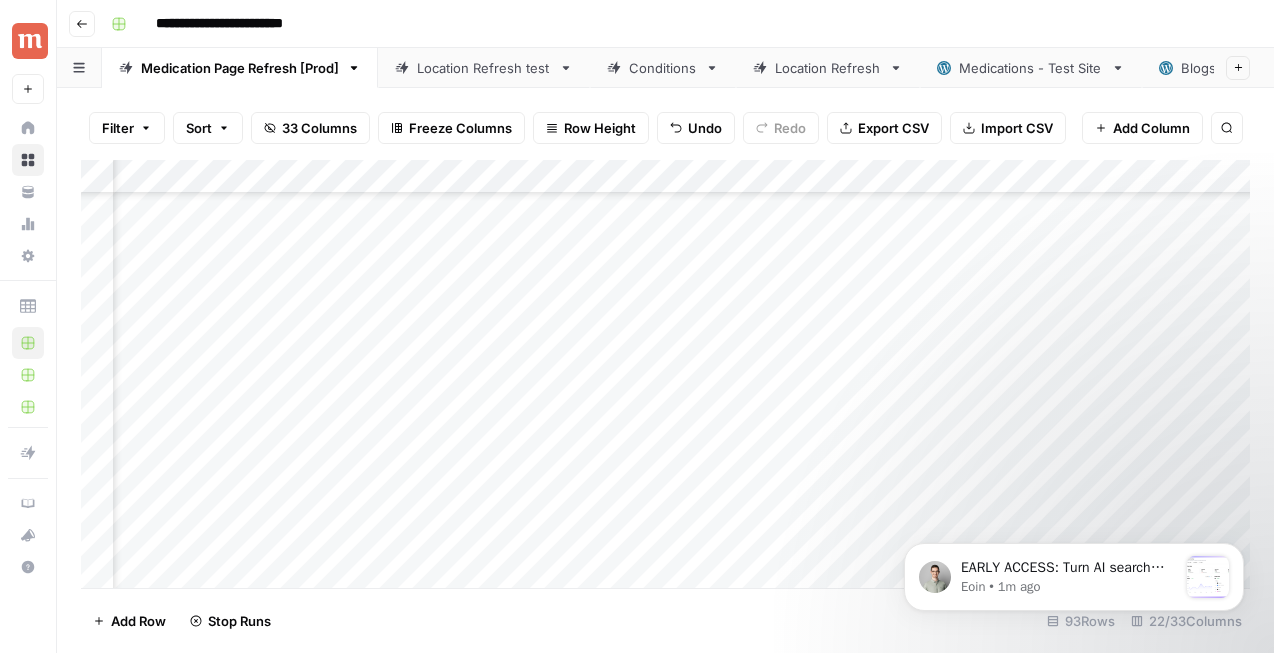 scroll, scrollTop: 2203, scrollLeft: 2348, axis: both 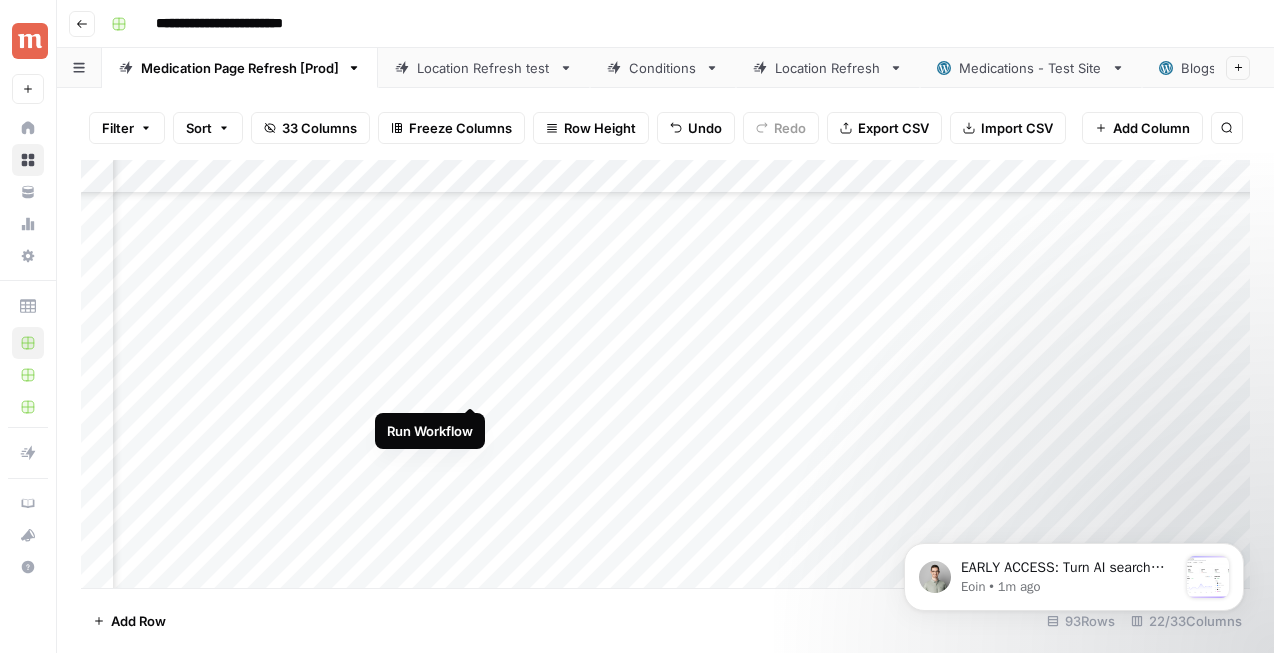 click on "Add Column" at bounding box center (665, 374) 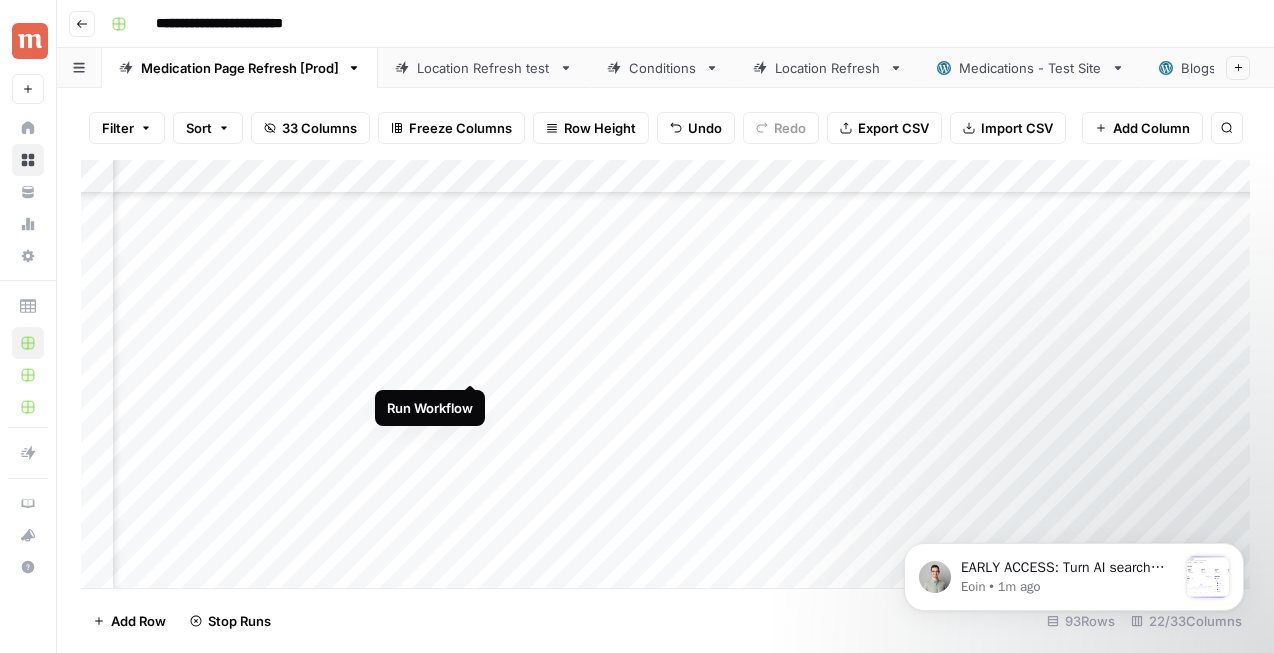 click on "Add Column" at bounding box center (665, 374) 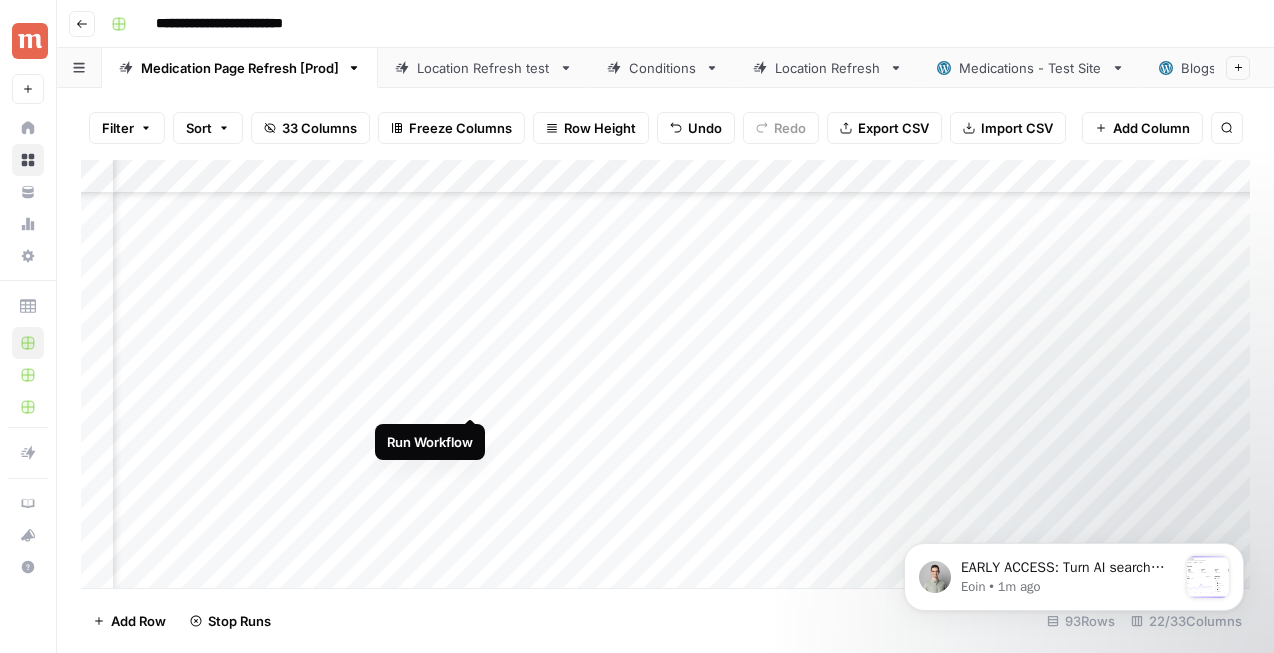 click on "Add Column" at bounding box center (665, 374) 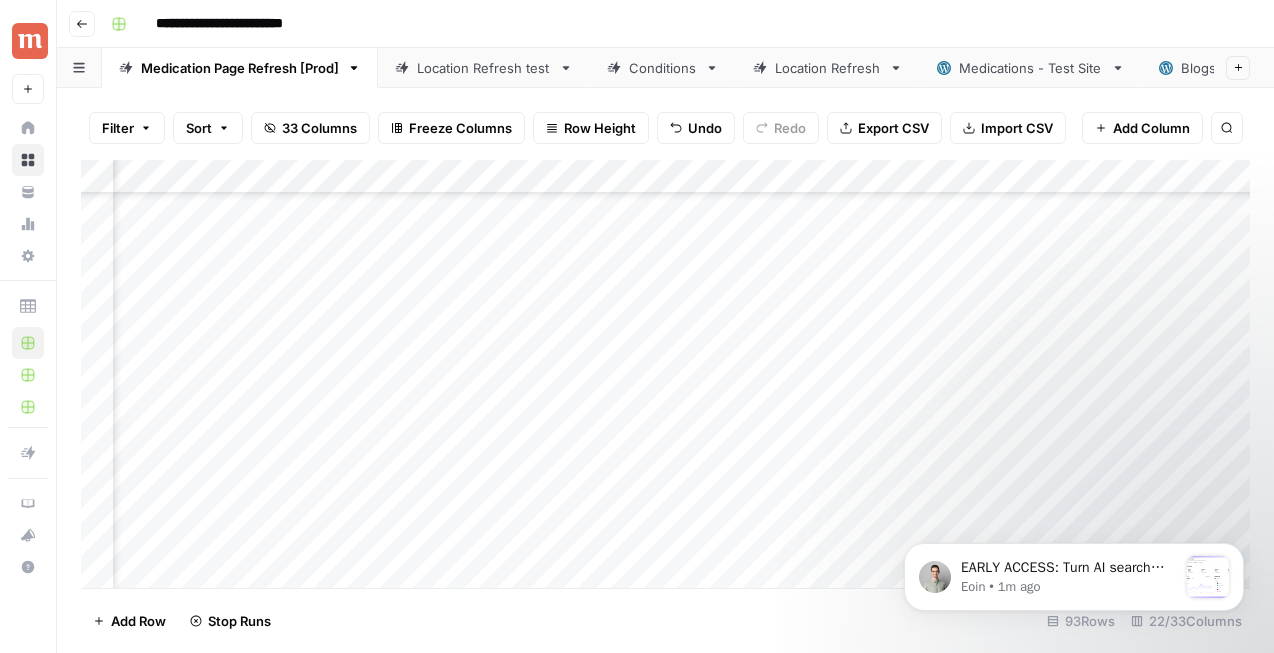 click on "Add Column" at bounding box center [665, 374] 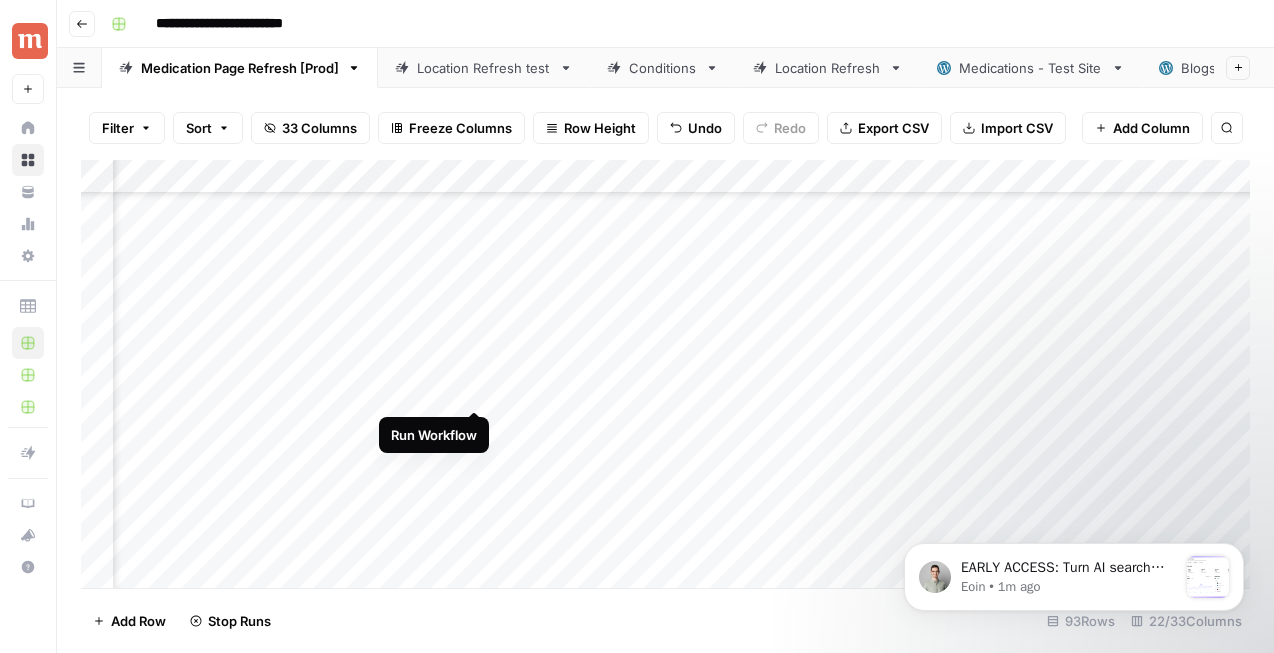 click on "Add Column" at bounding box center (665, 374) 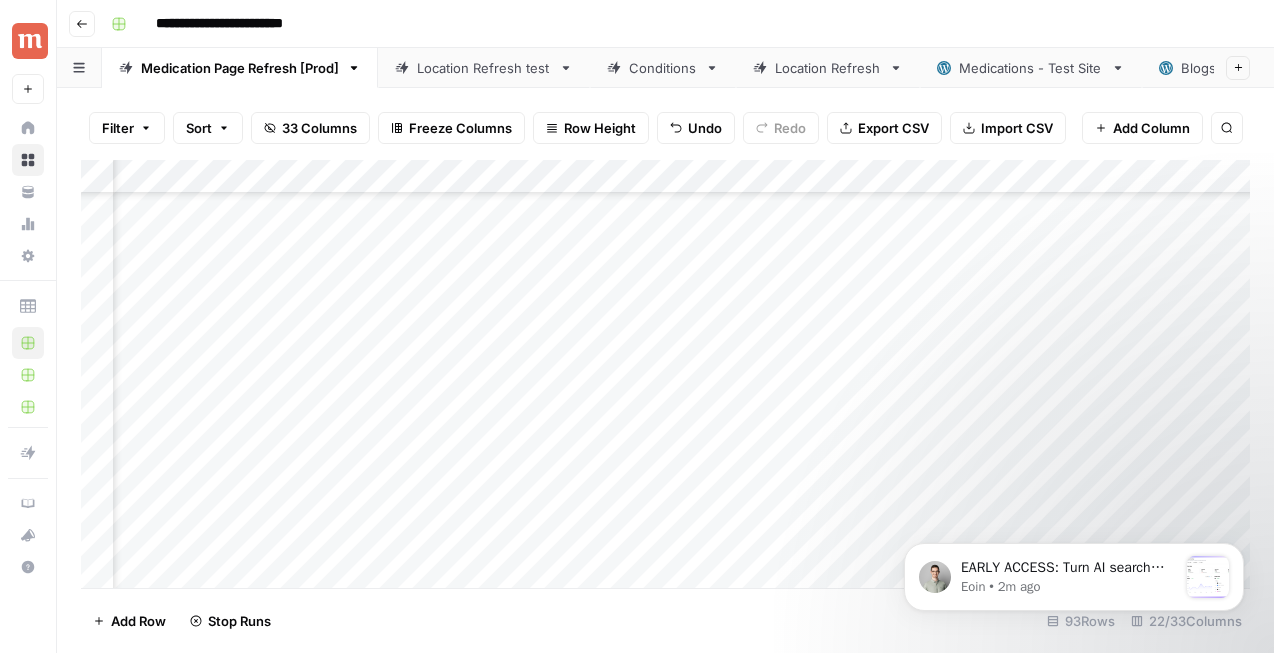 scroll, scrollTop: 1710, scrollLeft: 2553, axis: both 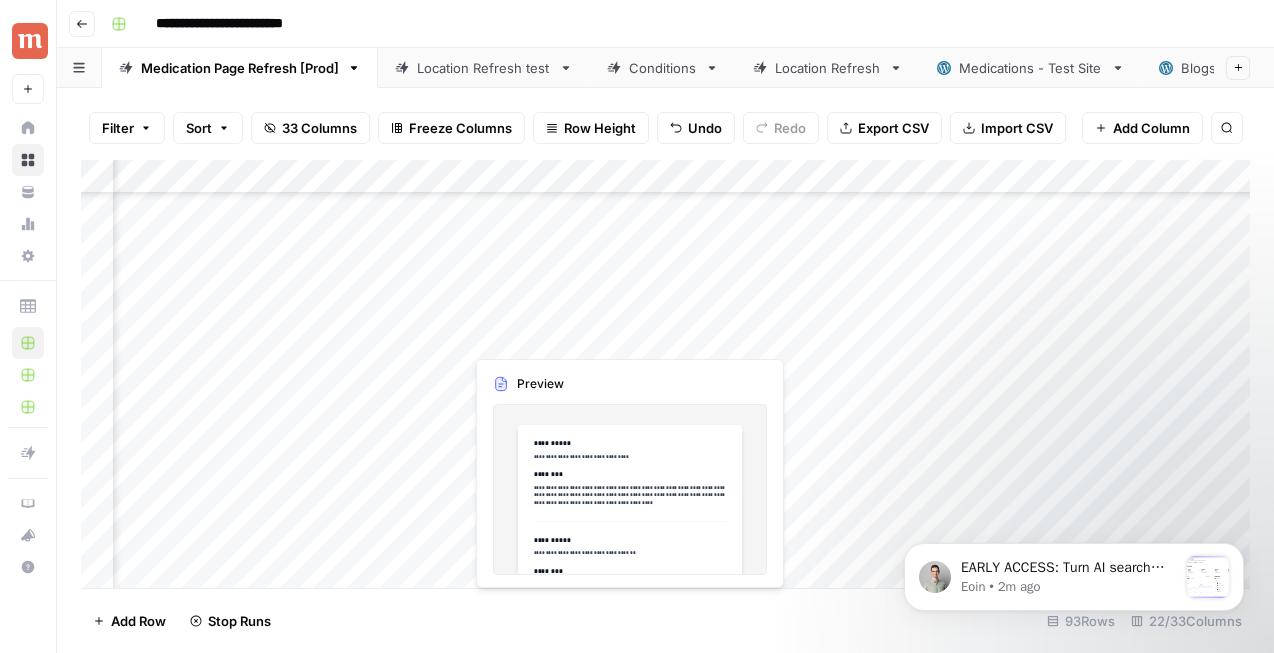 click on "Add Column" at bounding box center (665, 374) 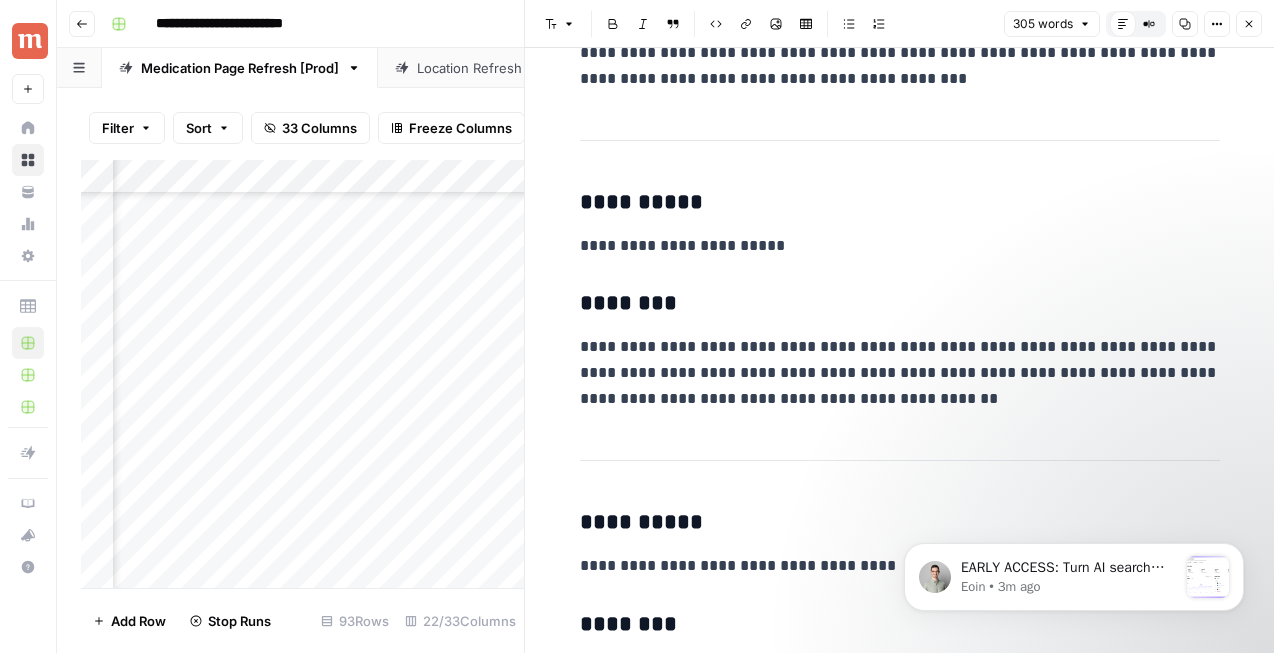 scroll, scrollTop: 868, scrollLeft: 0, axis: vertical 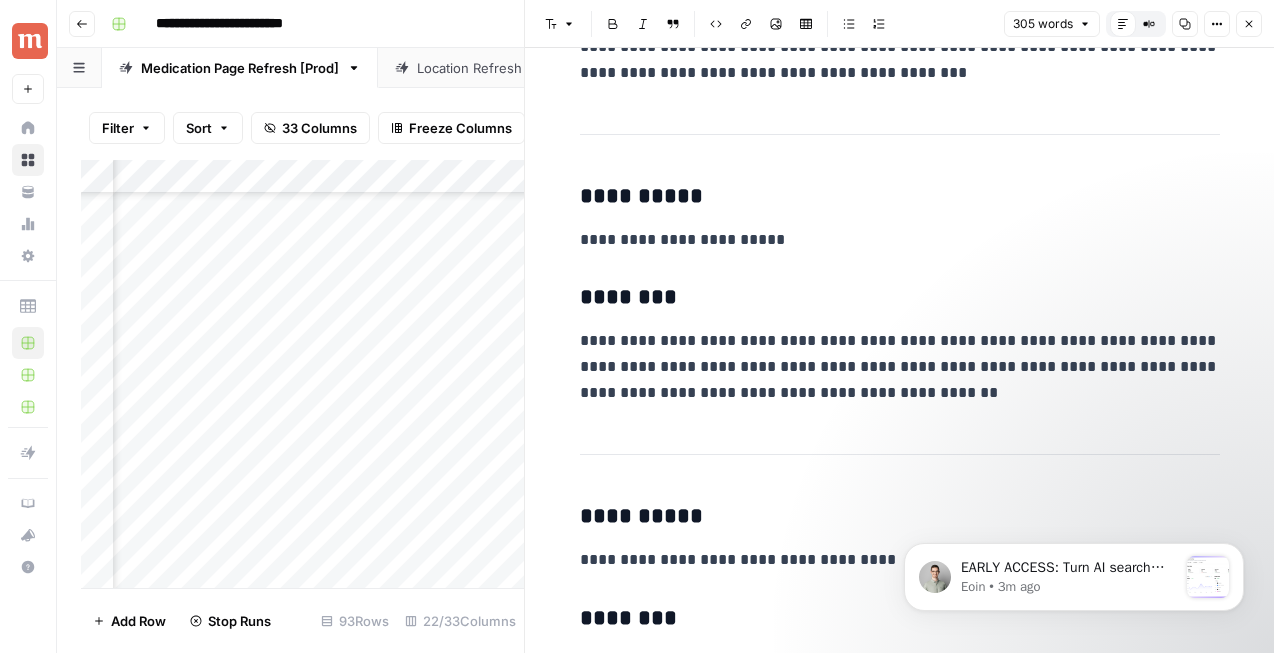 click on "Close" at bounding box center (1249, 24) 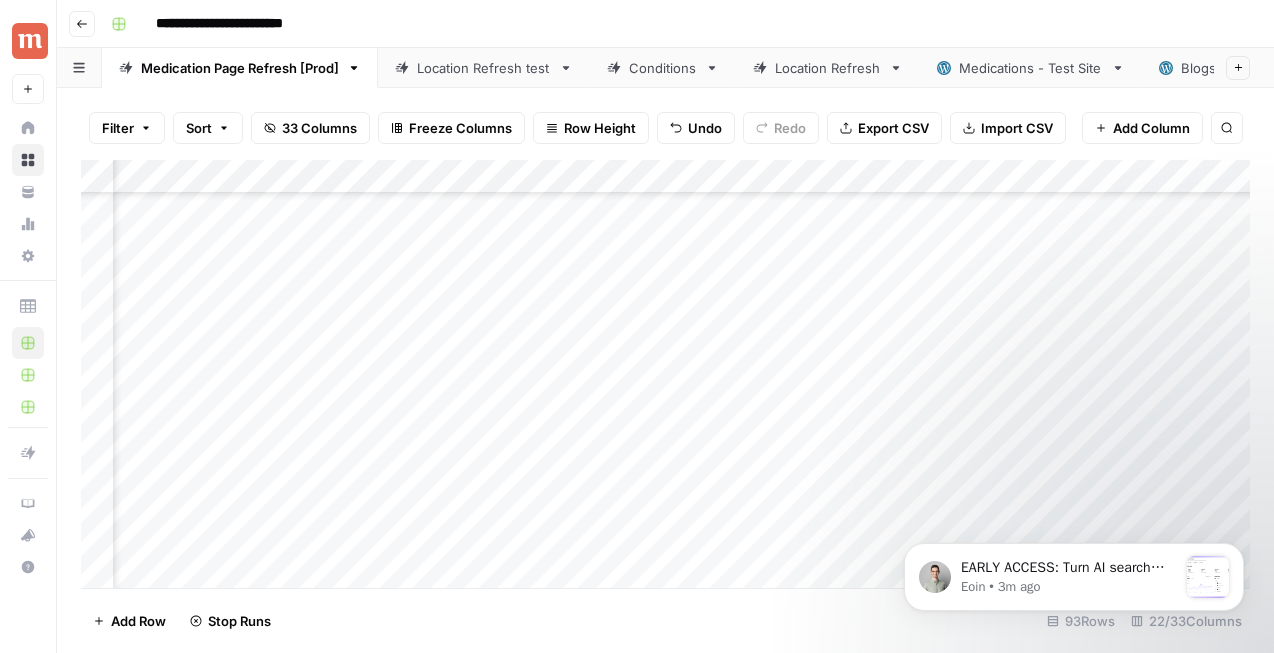 click on "Add Column" at bounding box center (665, 374) 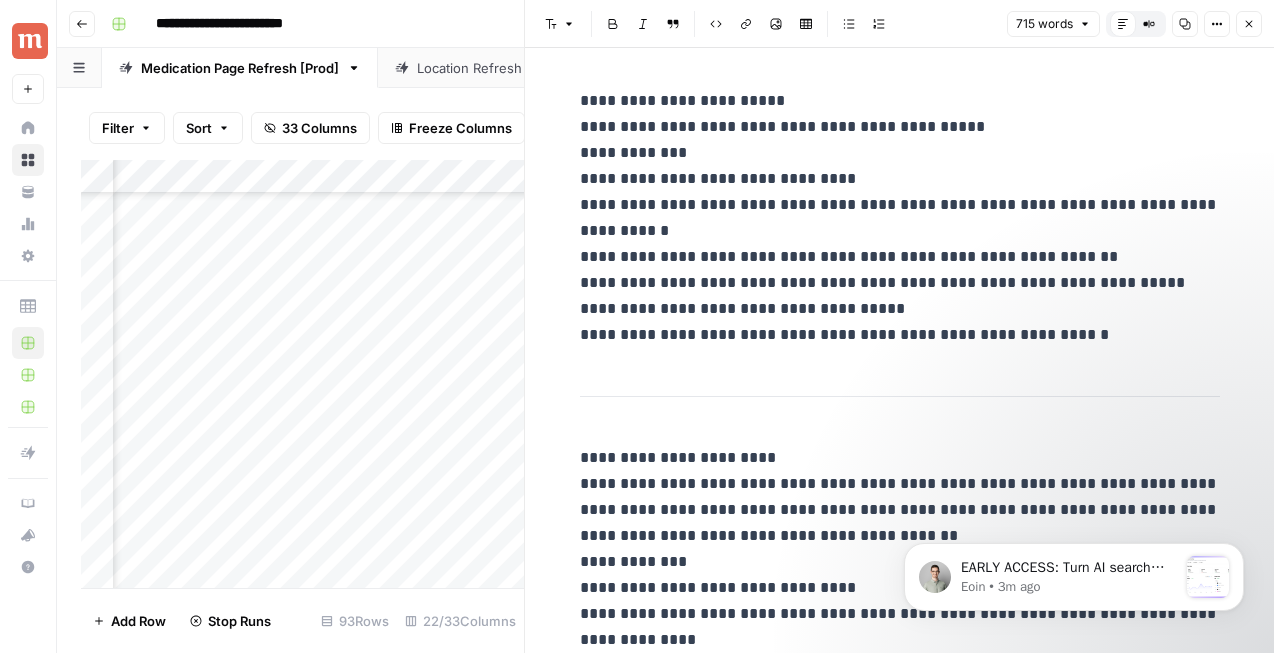 click on "**********" at bounding box center (900, 218) 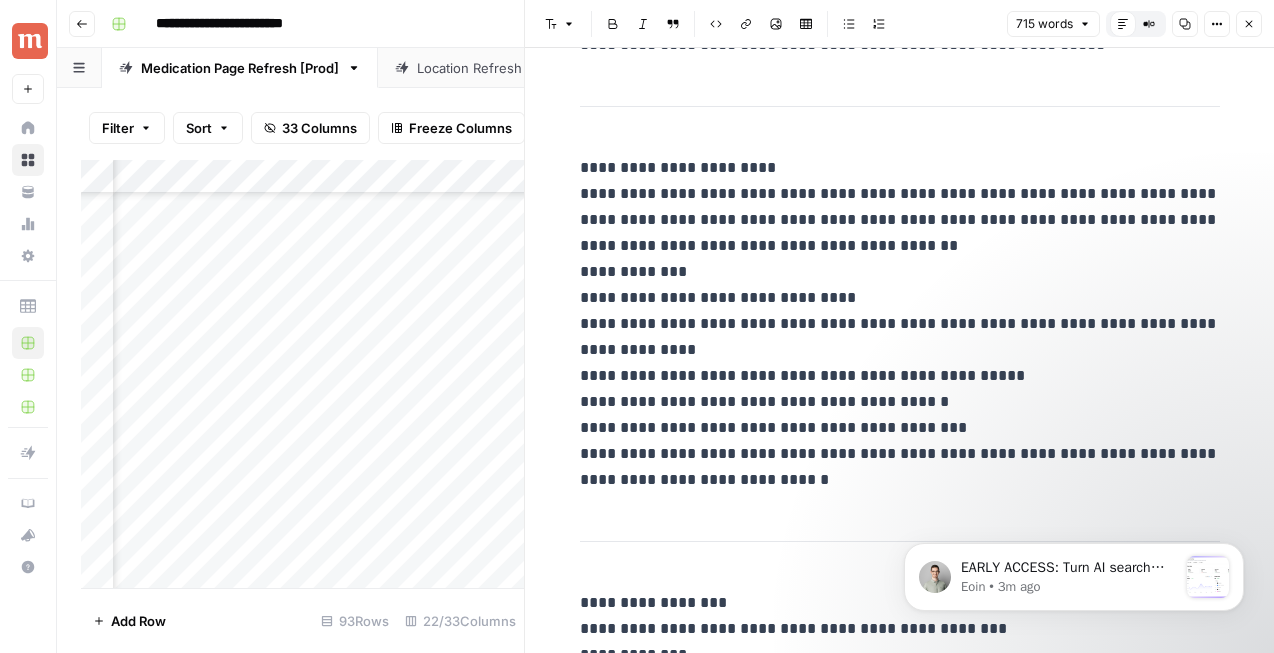 scroll, scrollTop: 296, scrollLeft: 0, axis: vertical 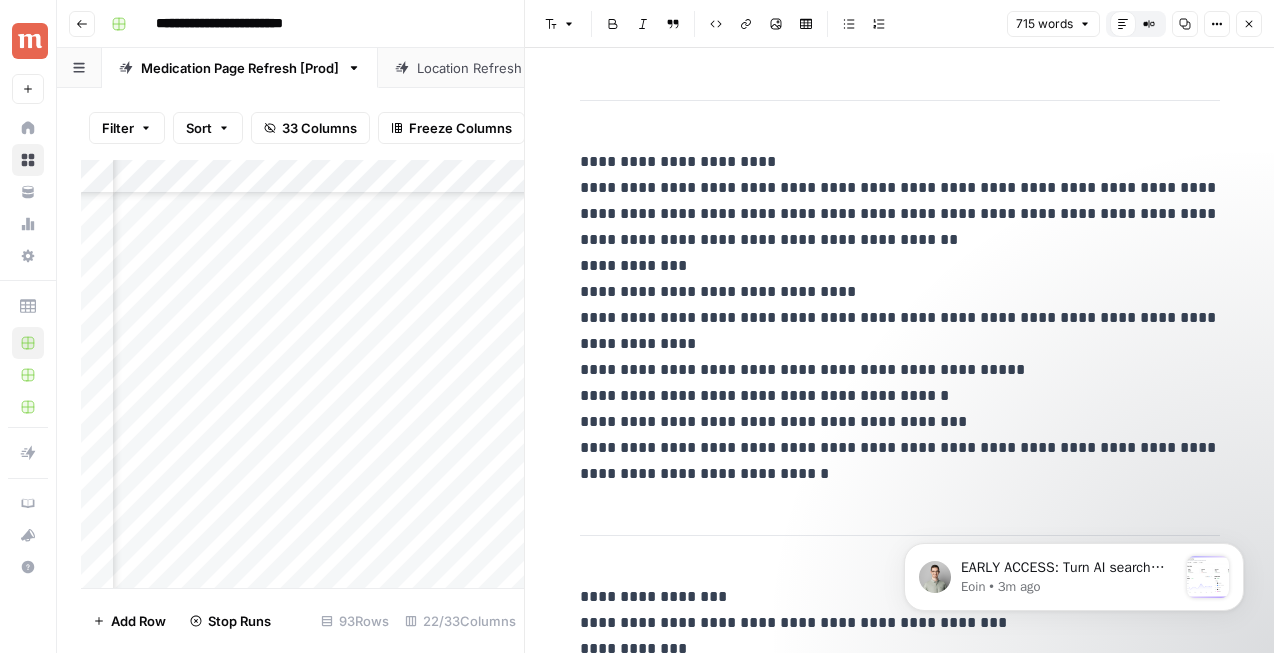 click on "**********" at bounding box center (900, 318) 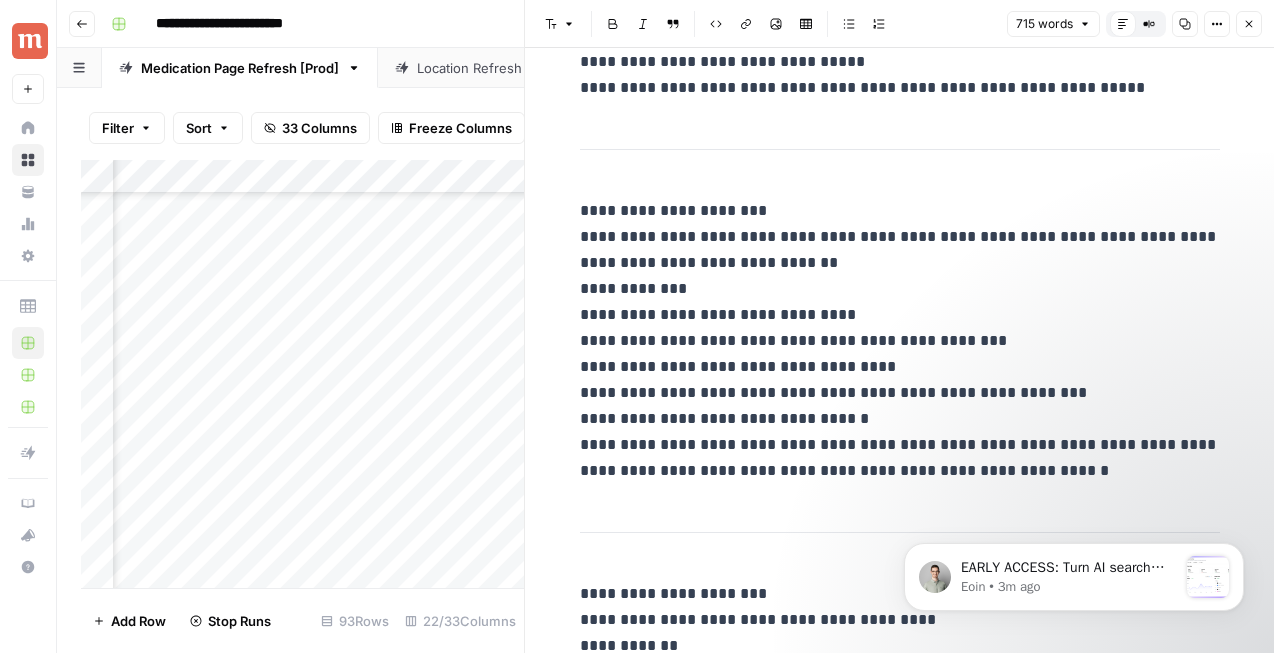 scroll, scrollTop: 1019, scrollLeft: 0, axis: vertical 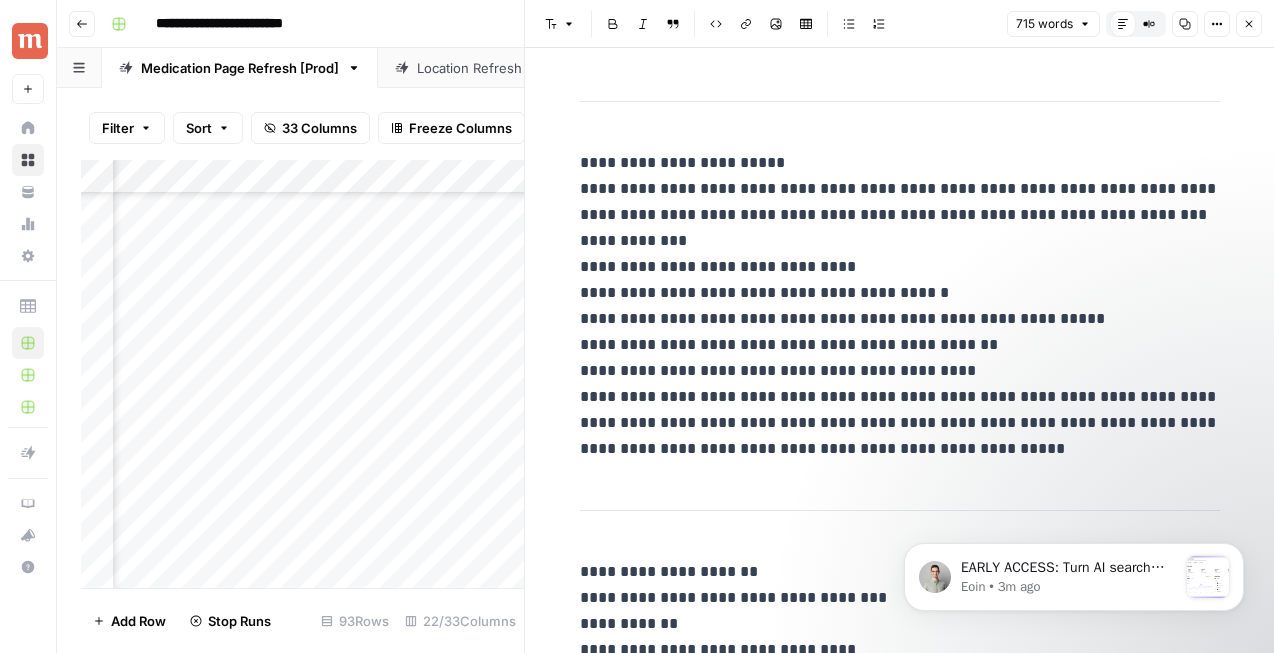 click on "**********" at bounding box center [900, 306] 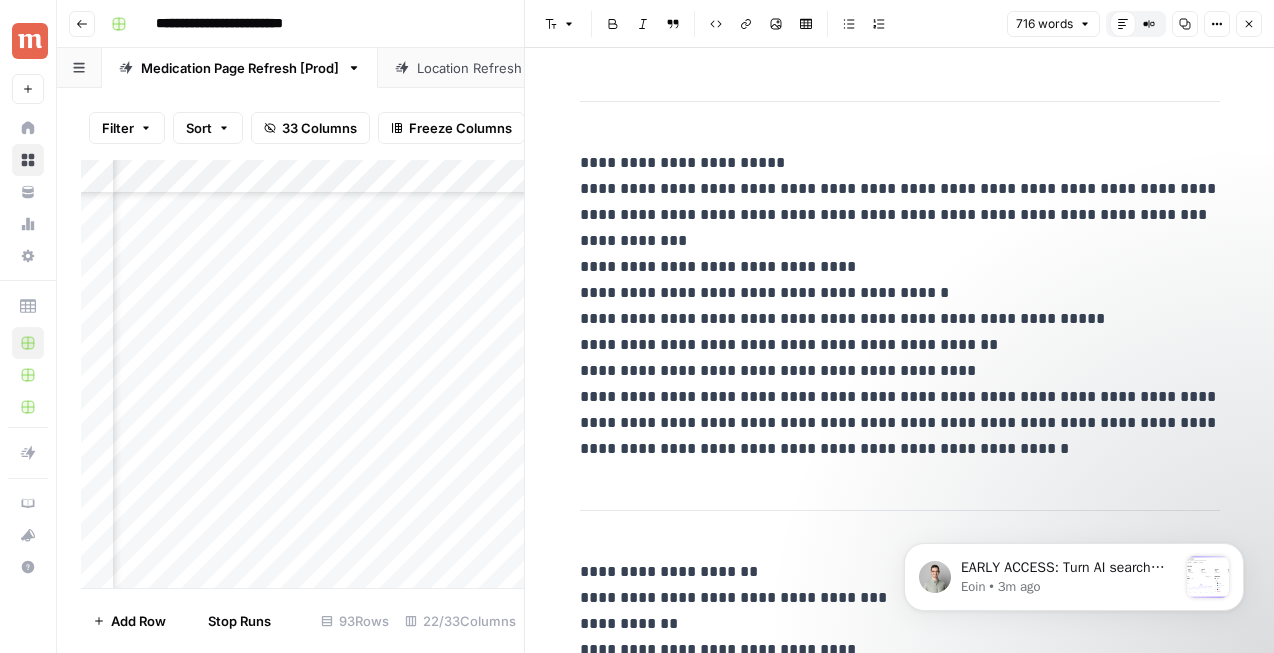 scroll, scrollTop: 3143, scrollLeft: 0, axis: vertical 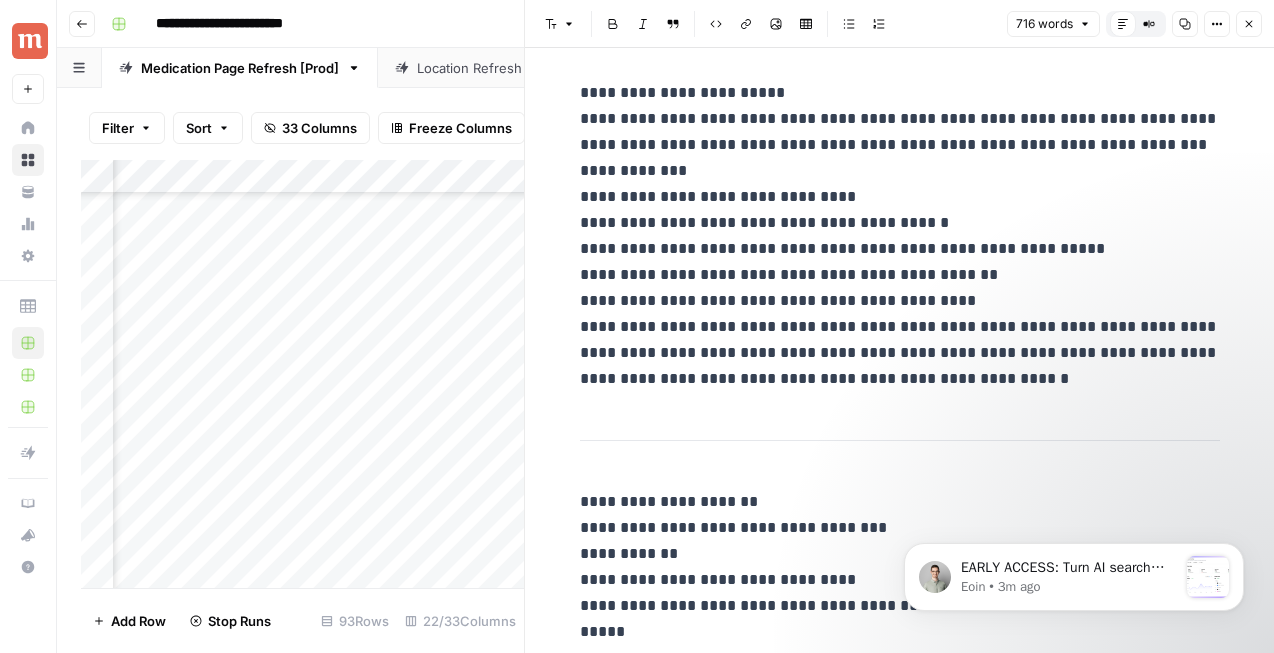 click 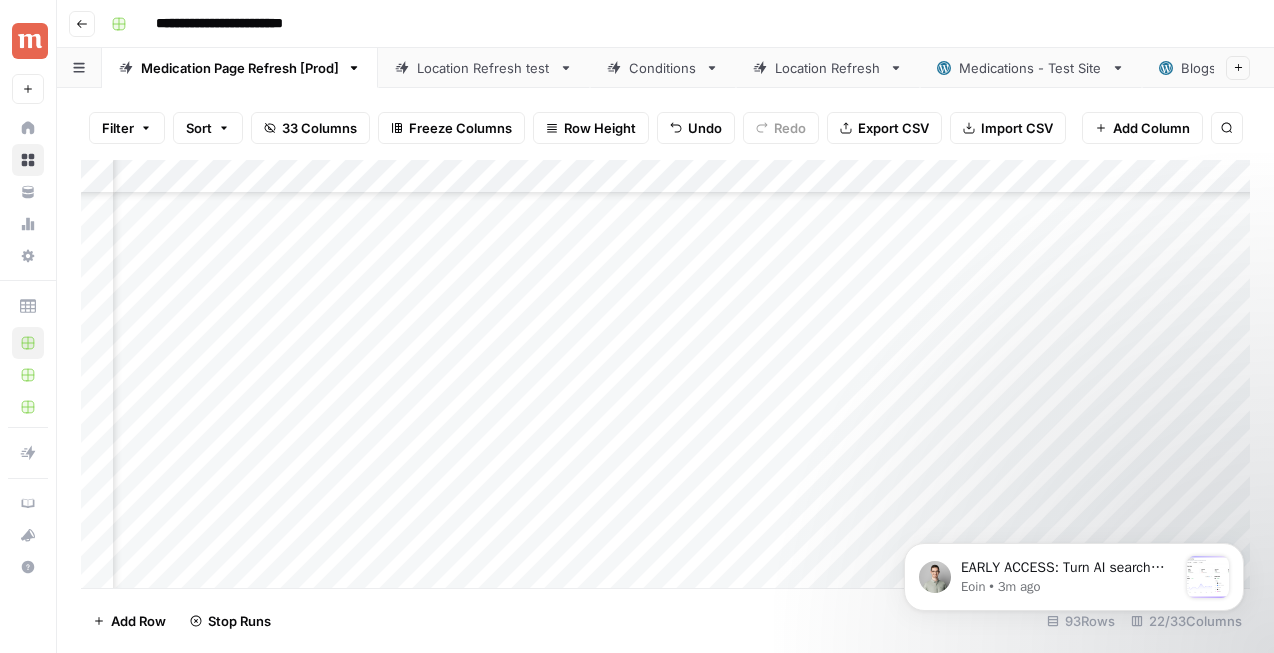 scroll, scrollTop: 1710, scrollLeft: 2834, axis: both 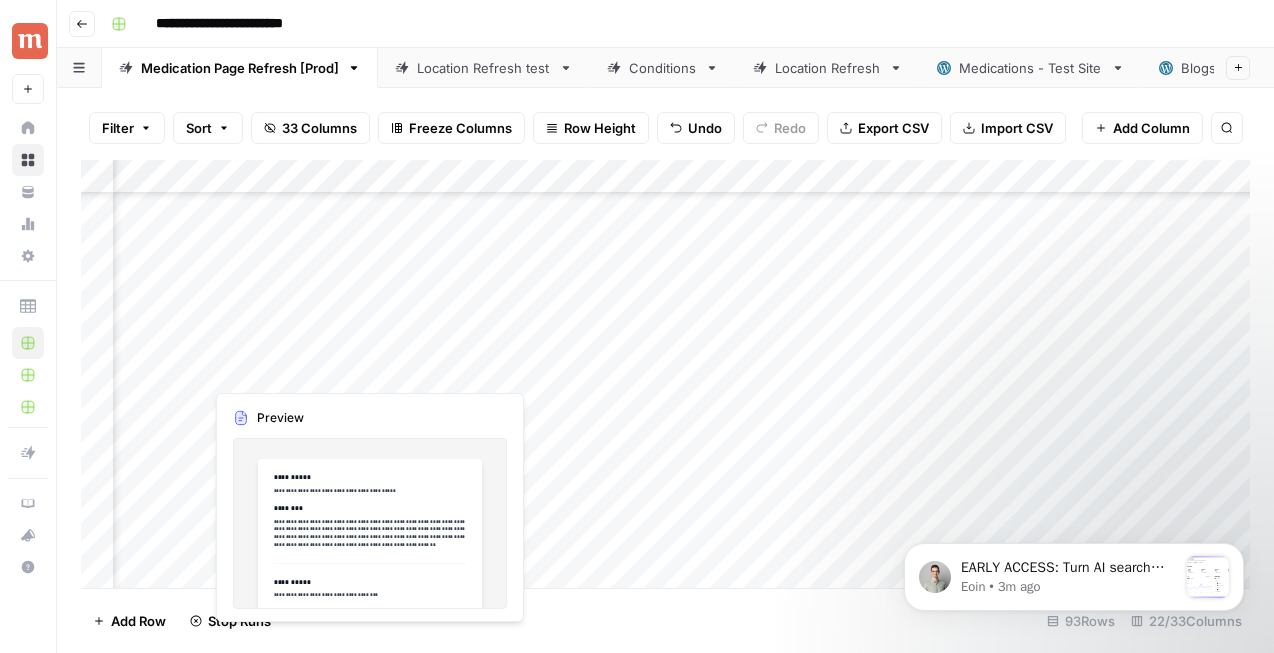 click on "Add Column" at bounding box center [665, 374] 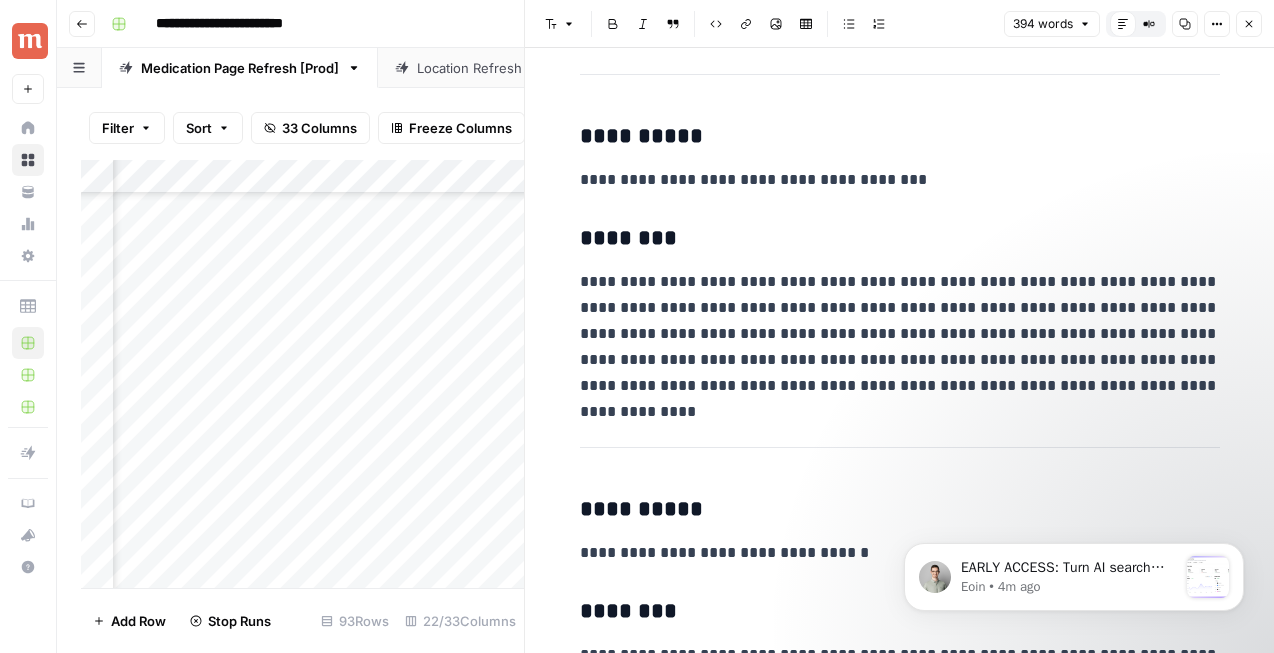 scroll, scrollTop: 332, scrollLeft: 0, axis: vertical 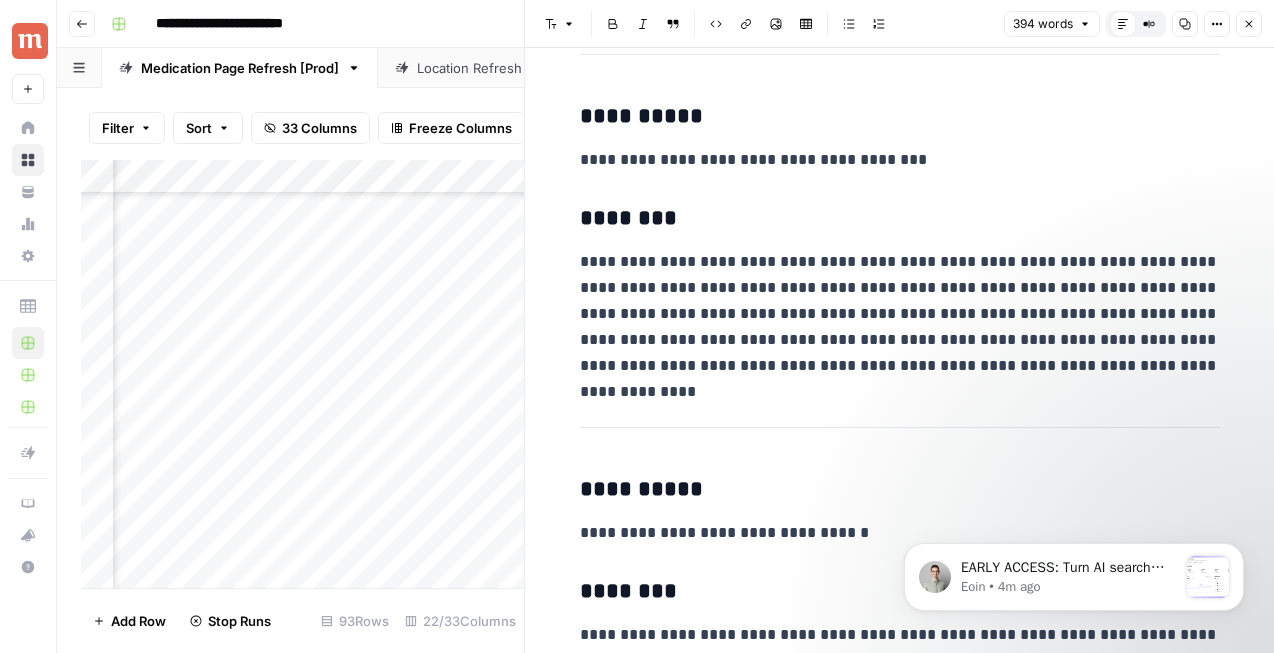 click on "**********" at bounding box center [900, 314] 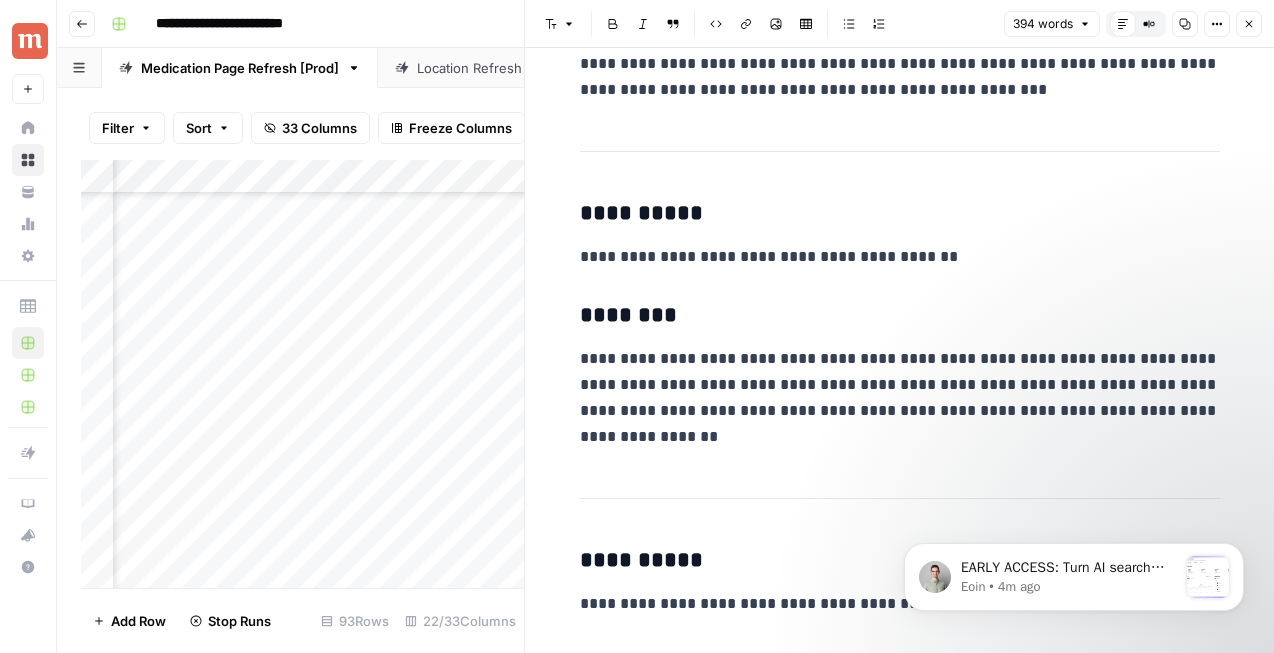 scroll, scrollTop: 1608, scrollLeft: 0, axis: vertical 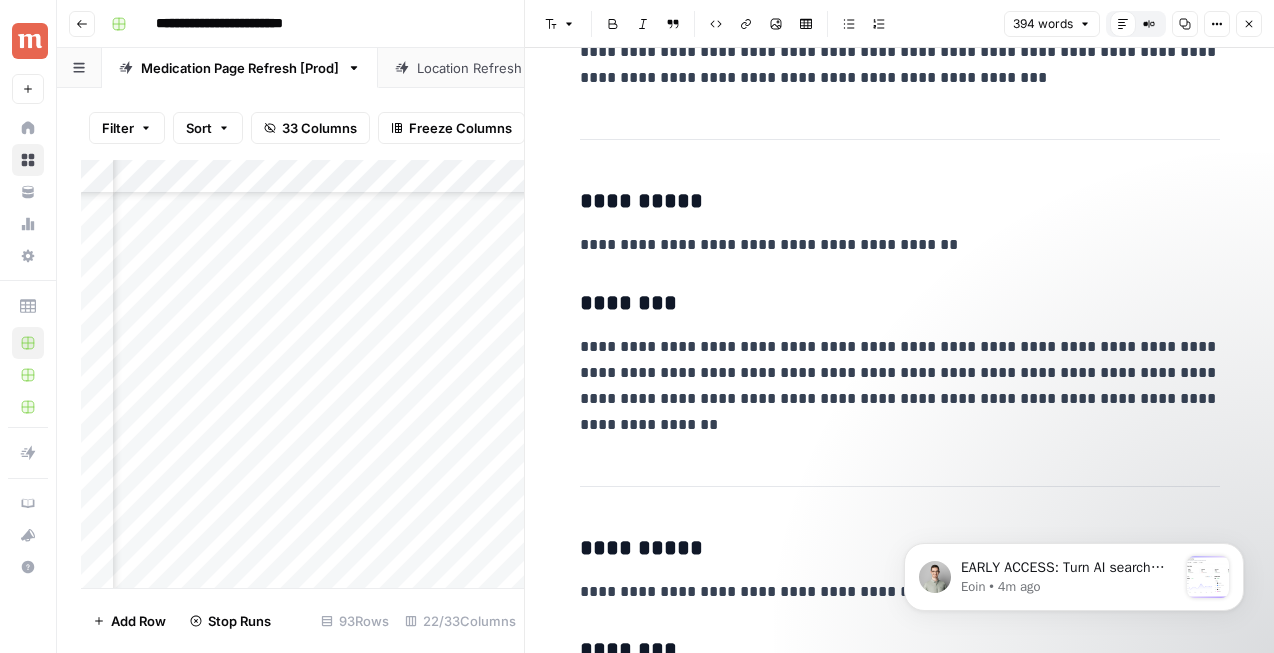 click on "Font style Bold Italic Block quote Code block Link Image Insert Table Bulleted list Numbered list 394 words Default Editor Compare Old vs New Content Copy Options Close" at bounding box center (899, 24) 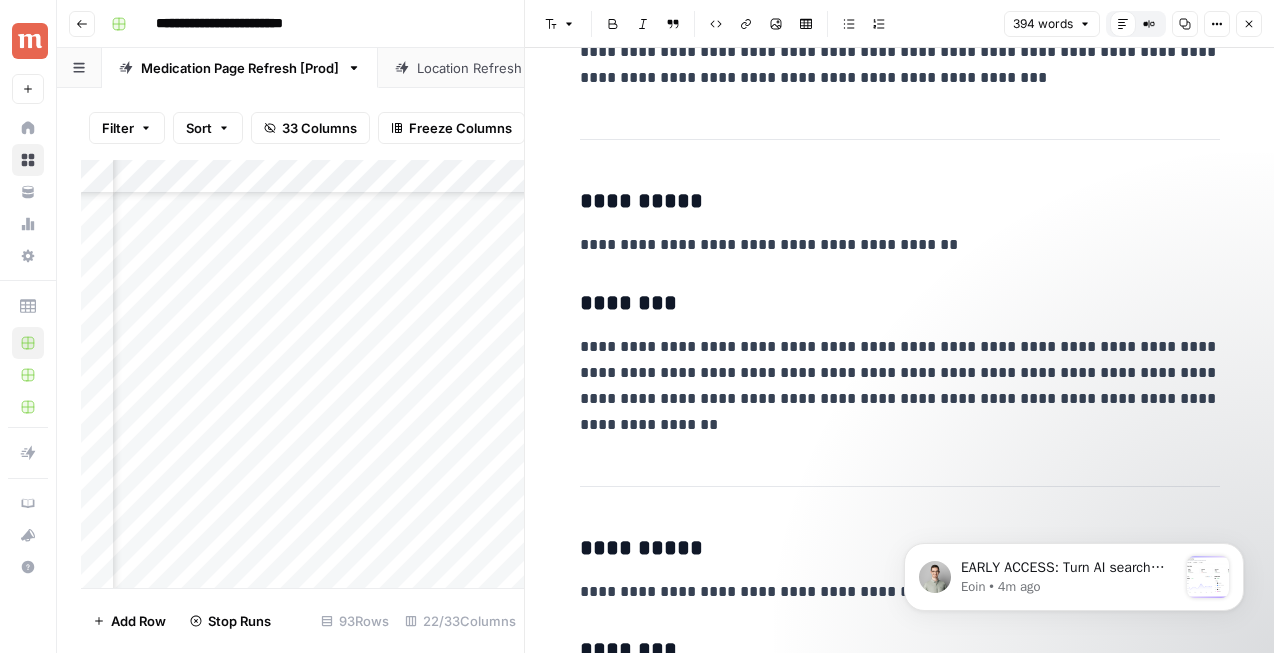 click on "Close" at bounding box center (1249, 24) 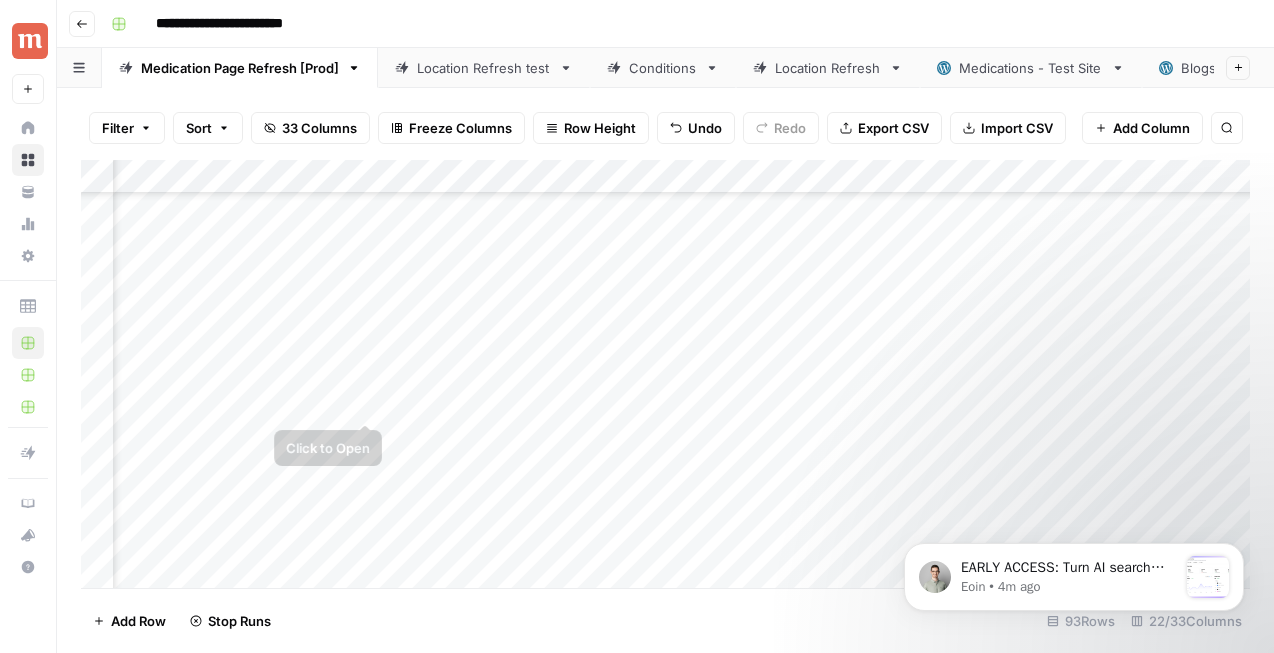 click on "Add Column" at bounding box center (665, 374) 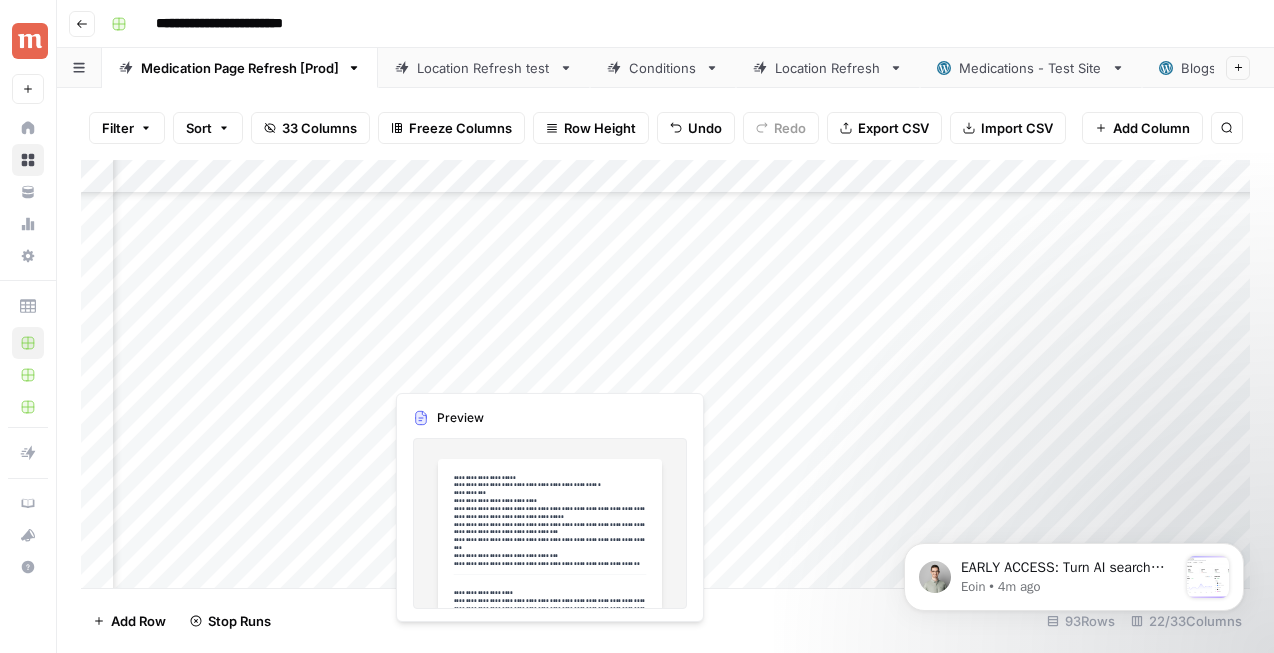 click on "Add Column" at bounding box center [665, 374] 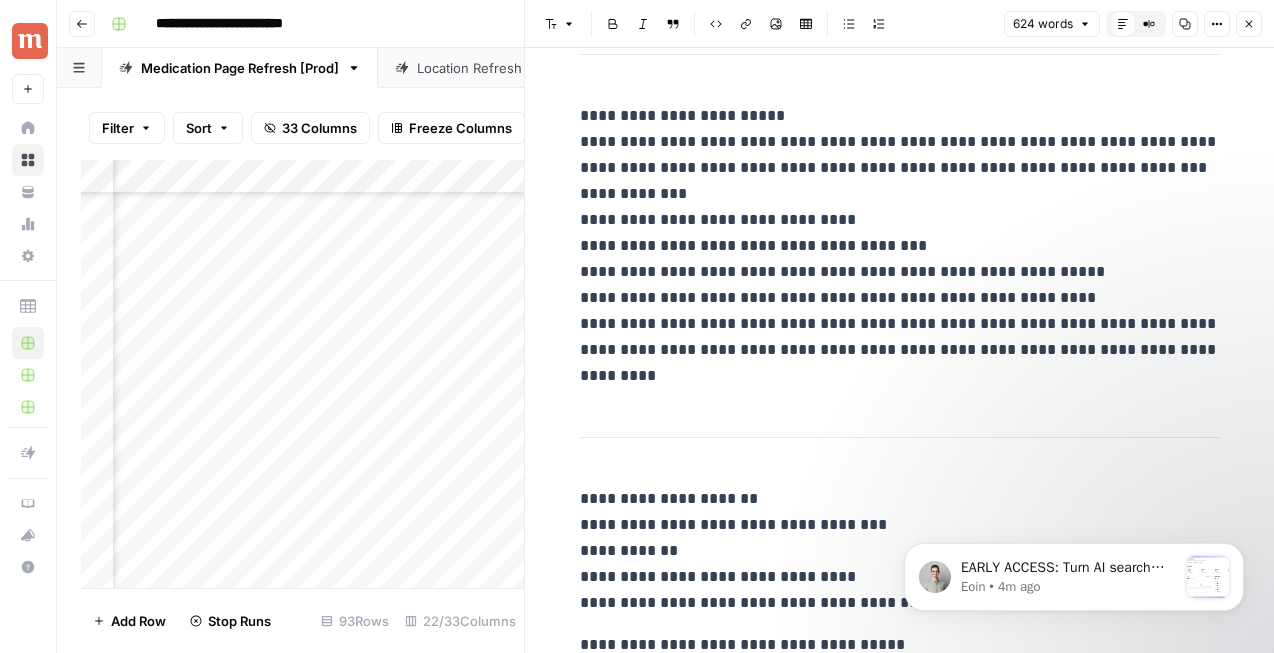 scroll, scrollTop: 2895, scrollLeft: 0, axis: vertical 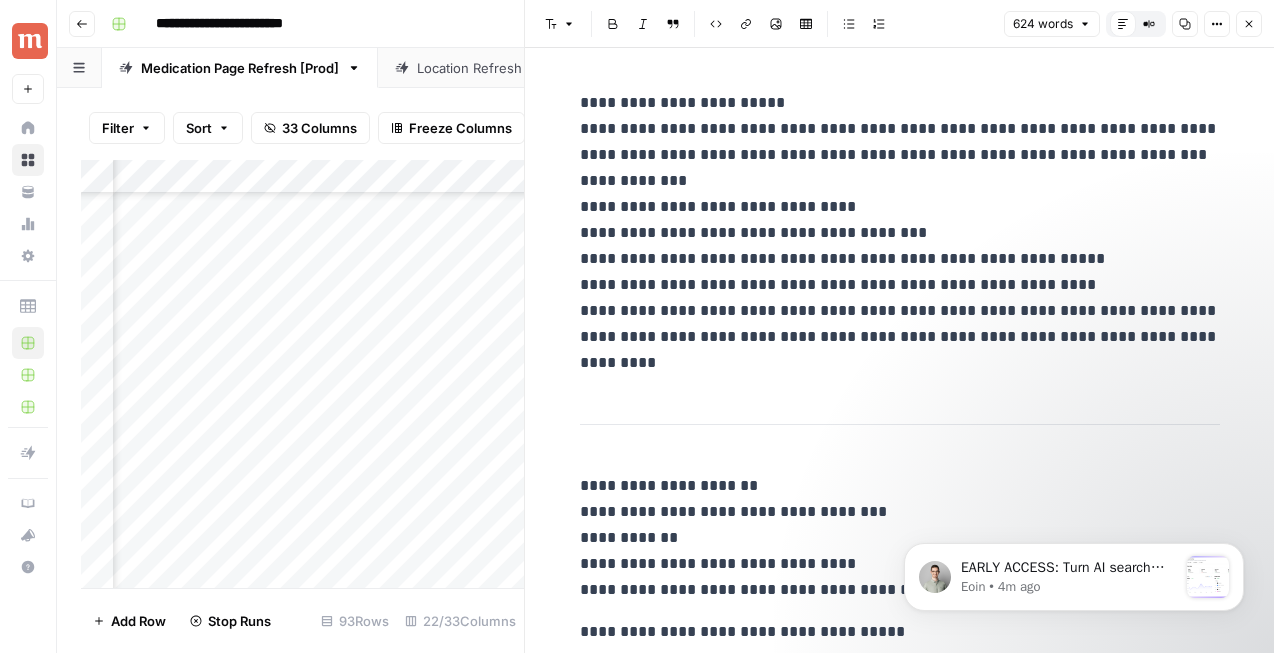 click on "Close" at bounding box center [1249, 24] 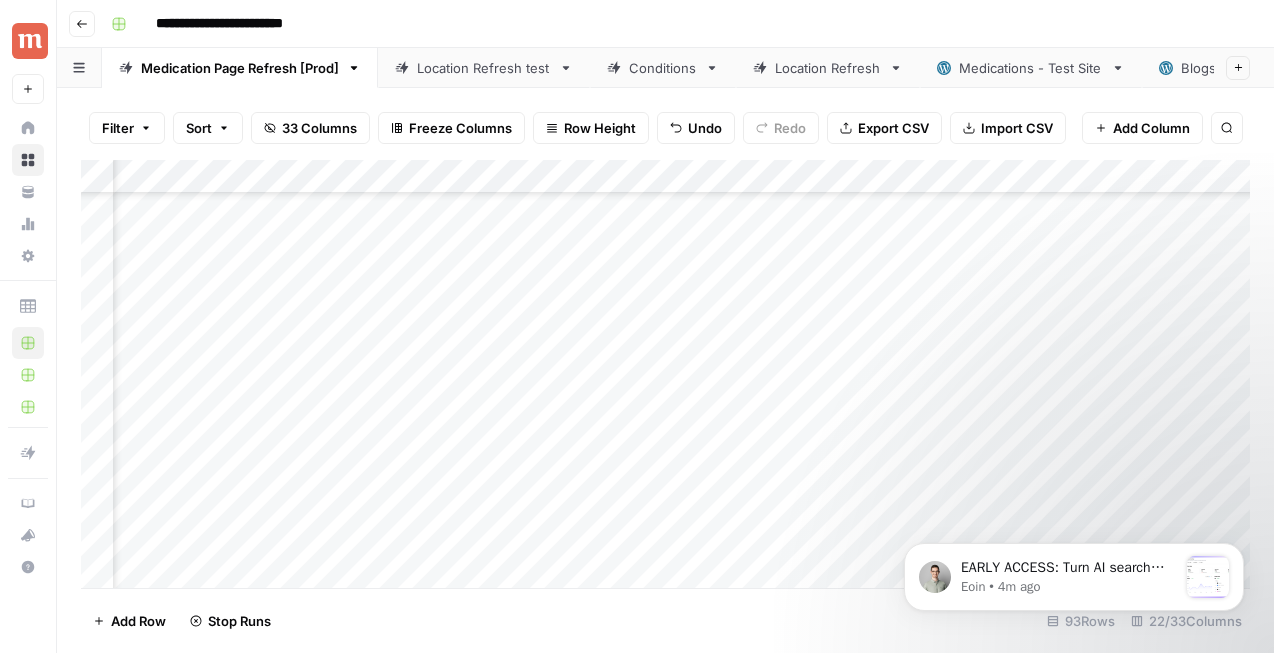 click on "Add Column" at bounding box center (665, 374) 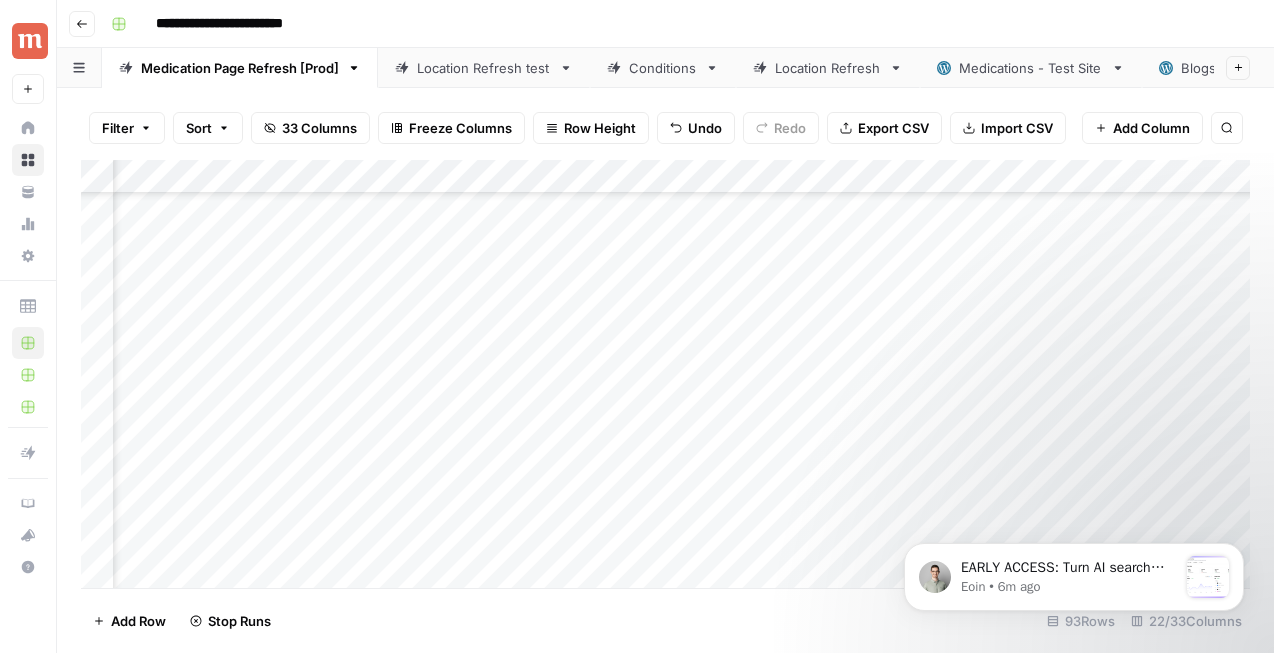 scroll, scrollTop: 0, scrollLeft: 0, axis: both 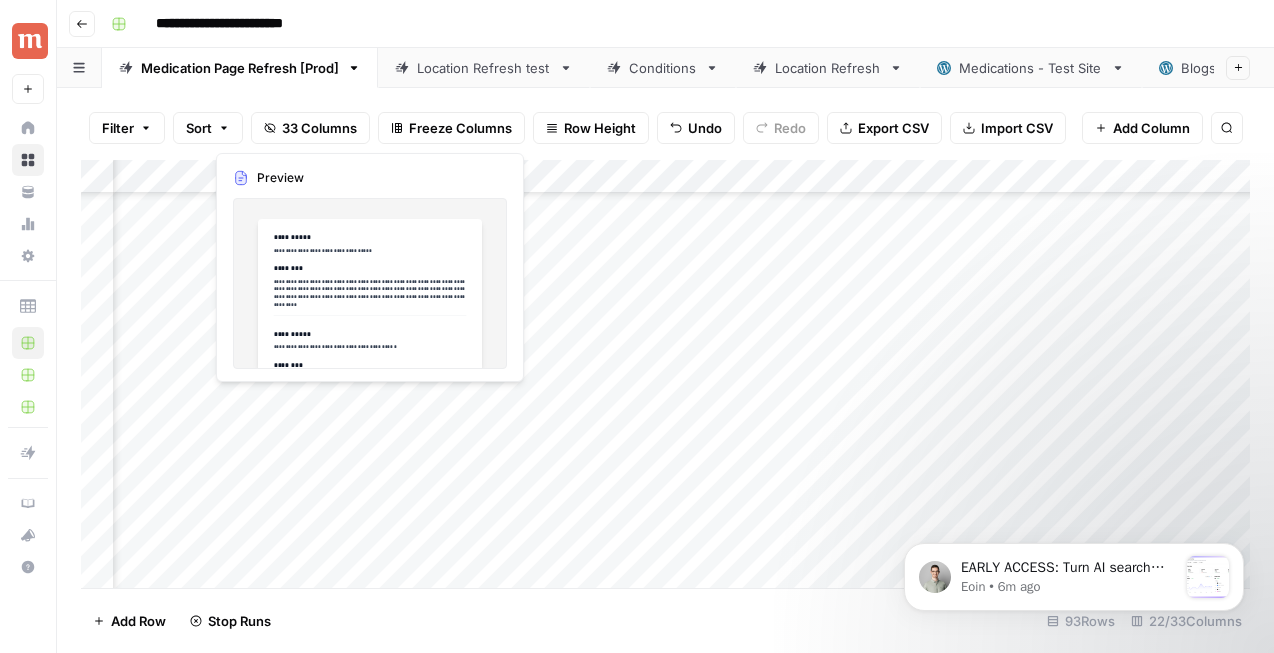 click on "Add Column" at bounding box center (665, 374) 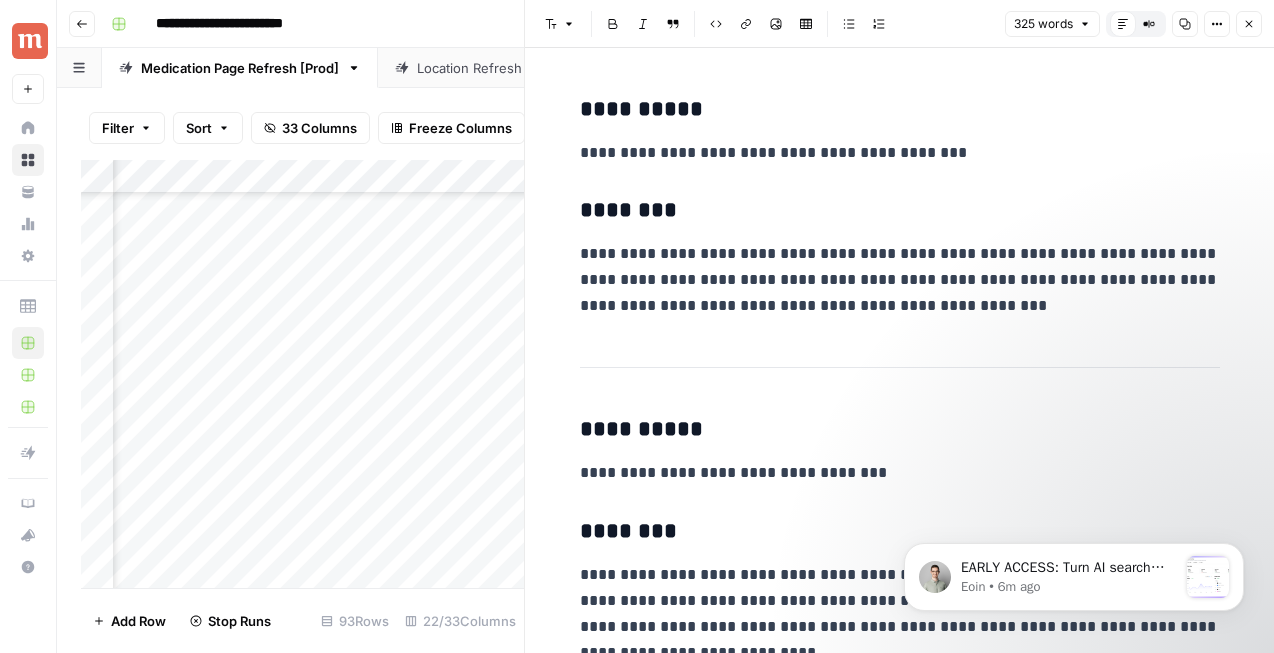 scroll, scrollTop: 1007, scrollLeft: 0, axis: vertical 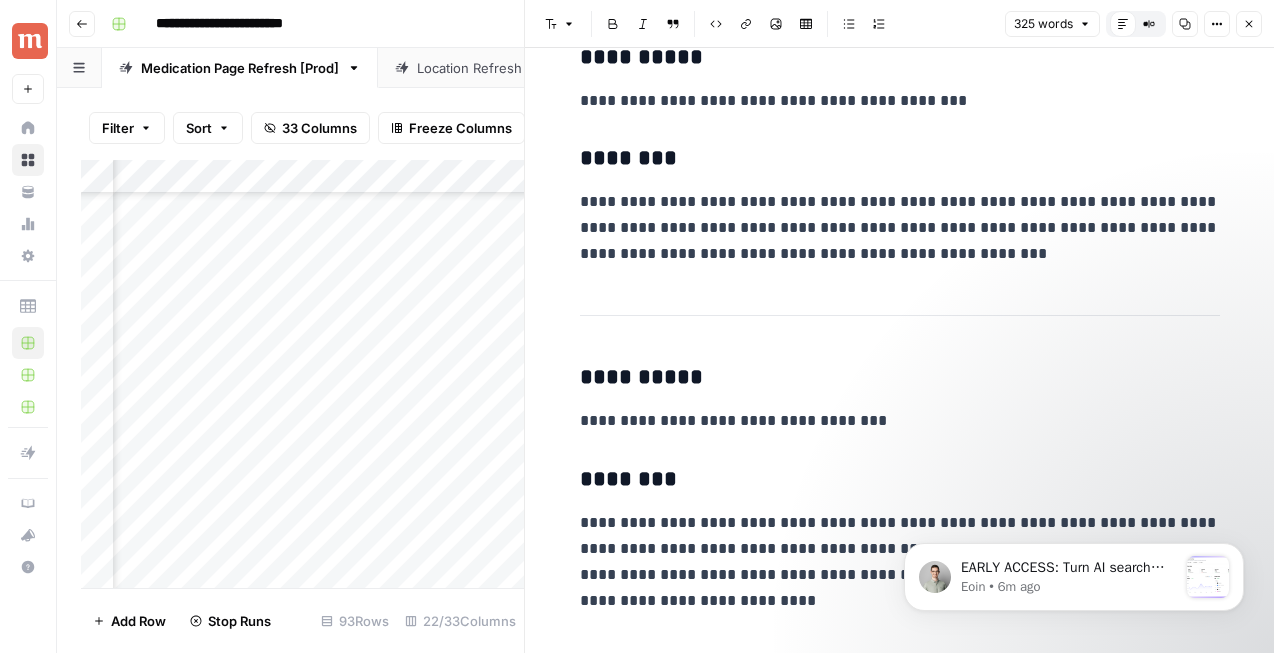 click on "Close" at bounding box center [1249, 24] 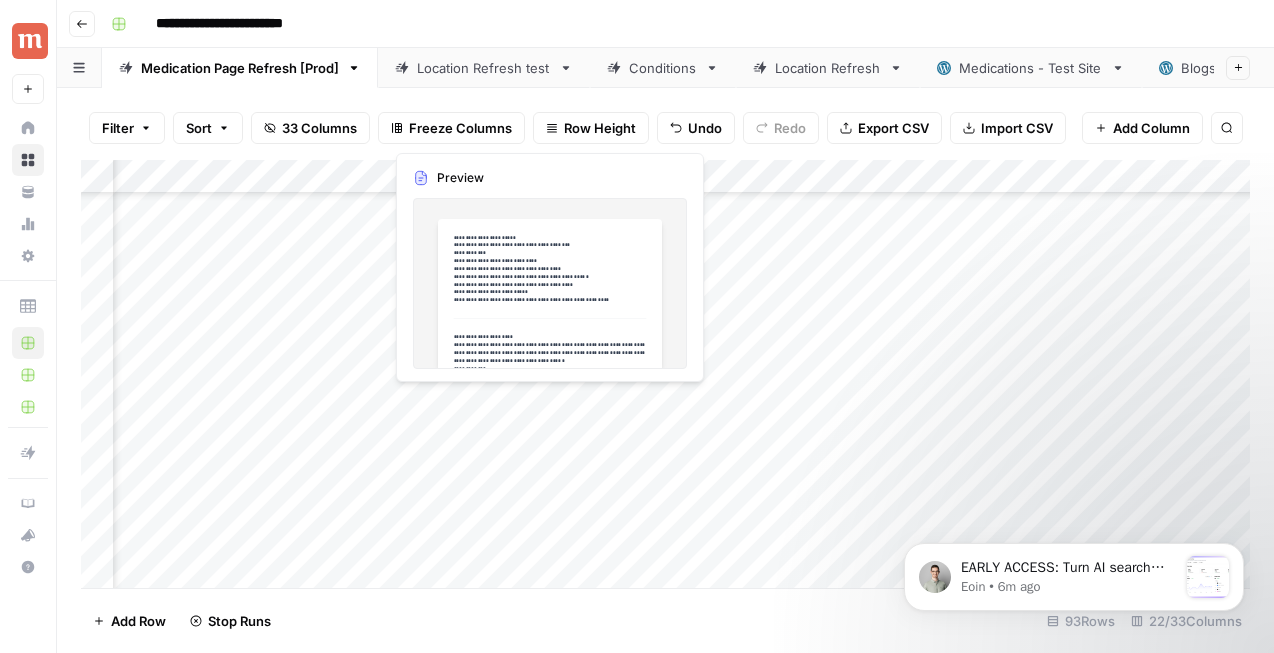 click on "Add Column" at bounding box center [665, 374] 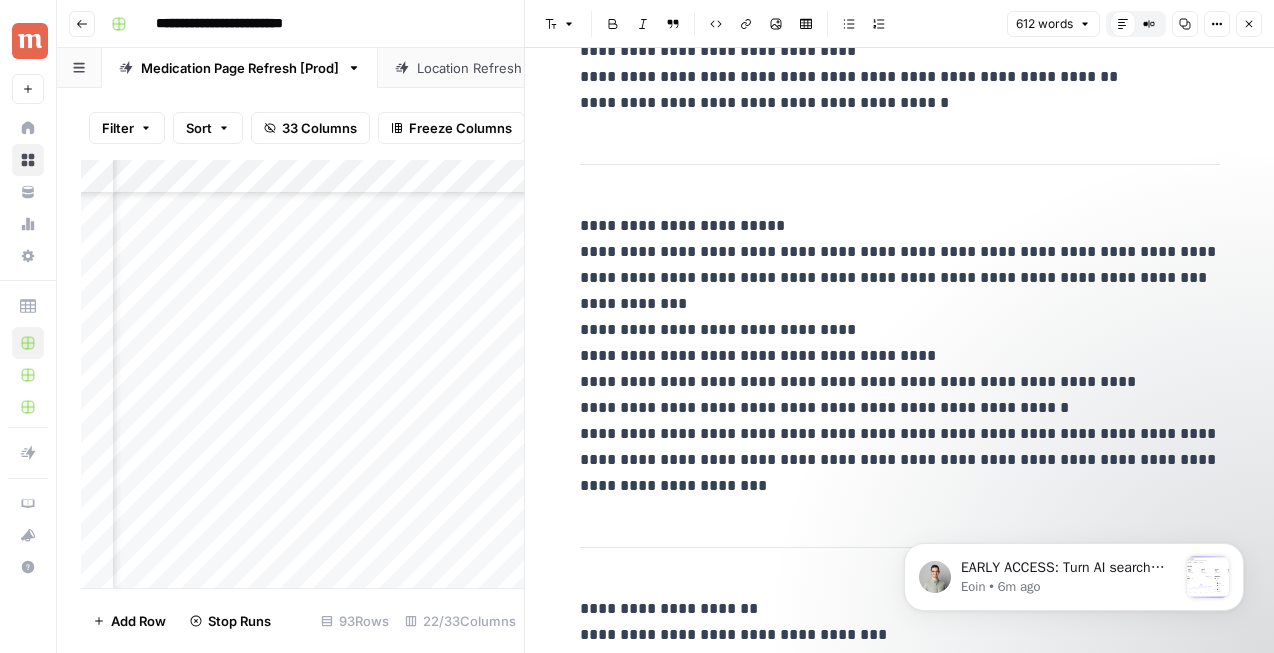 scroll, scrollTop: 2910, scrollLeft: 0, axis: vertical 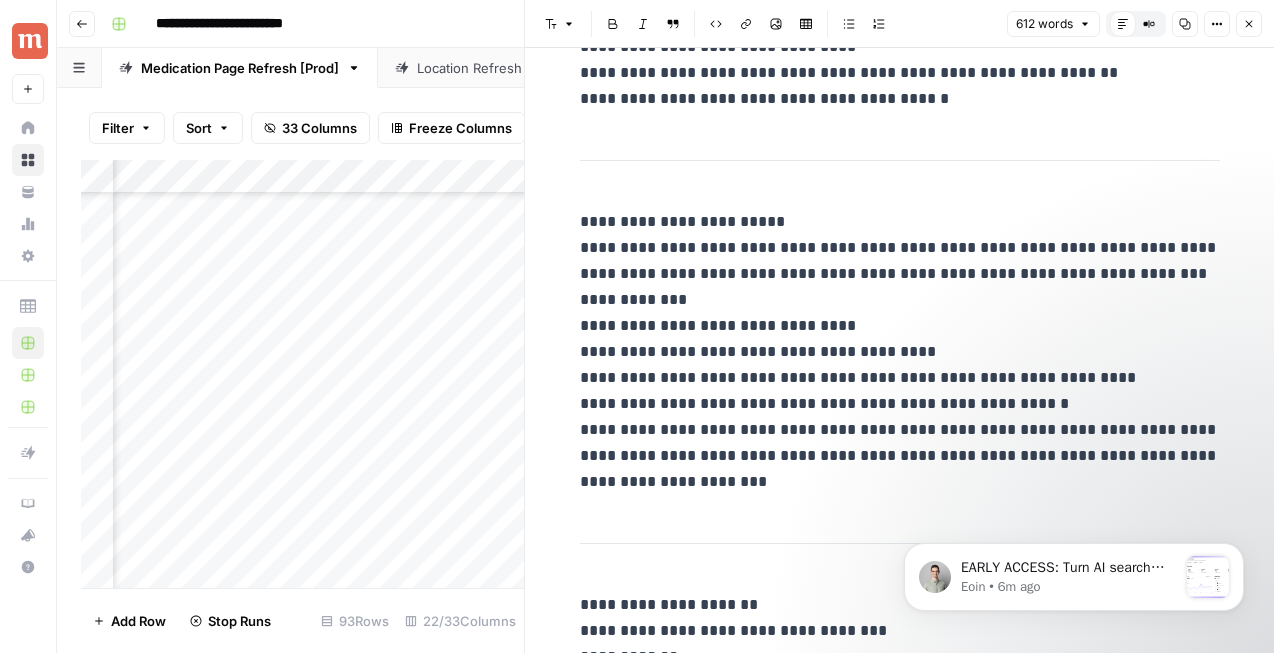 click on "Close" at bounding box center [1249, 24] 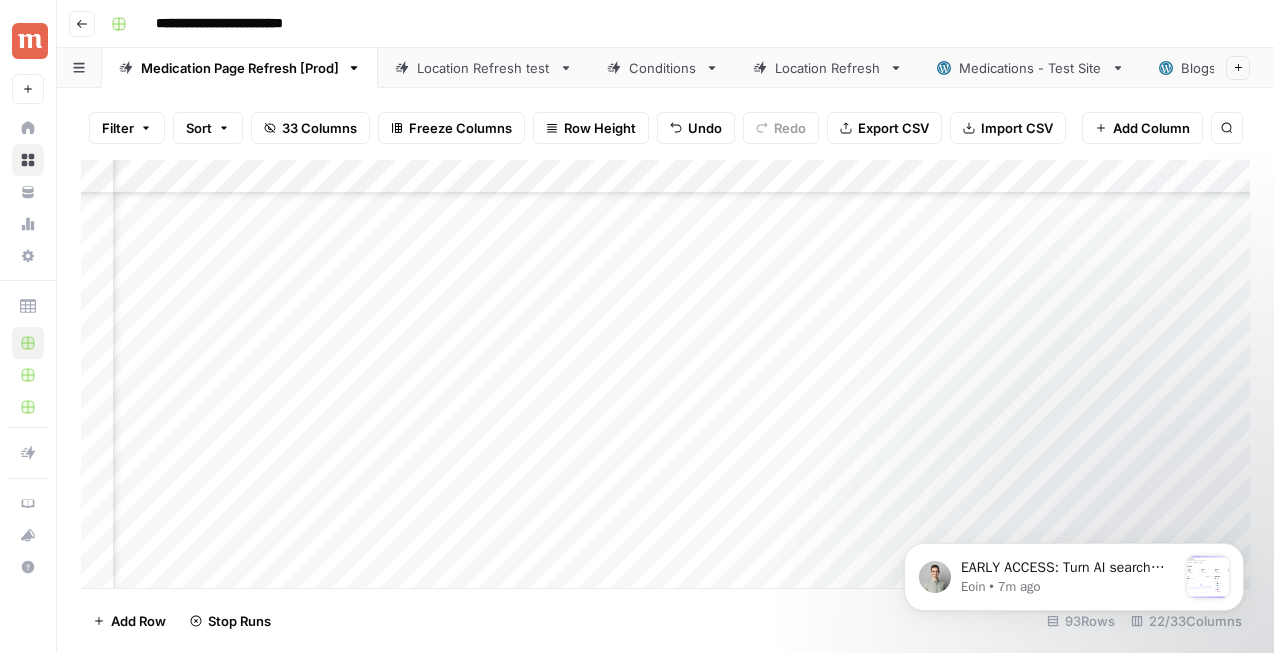 scroll, scrollTop: 1710, scrollLeft: 2893, axis: both 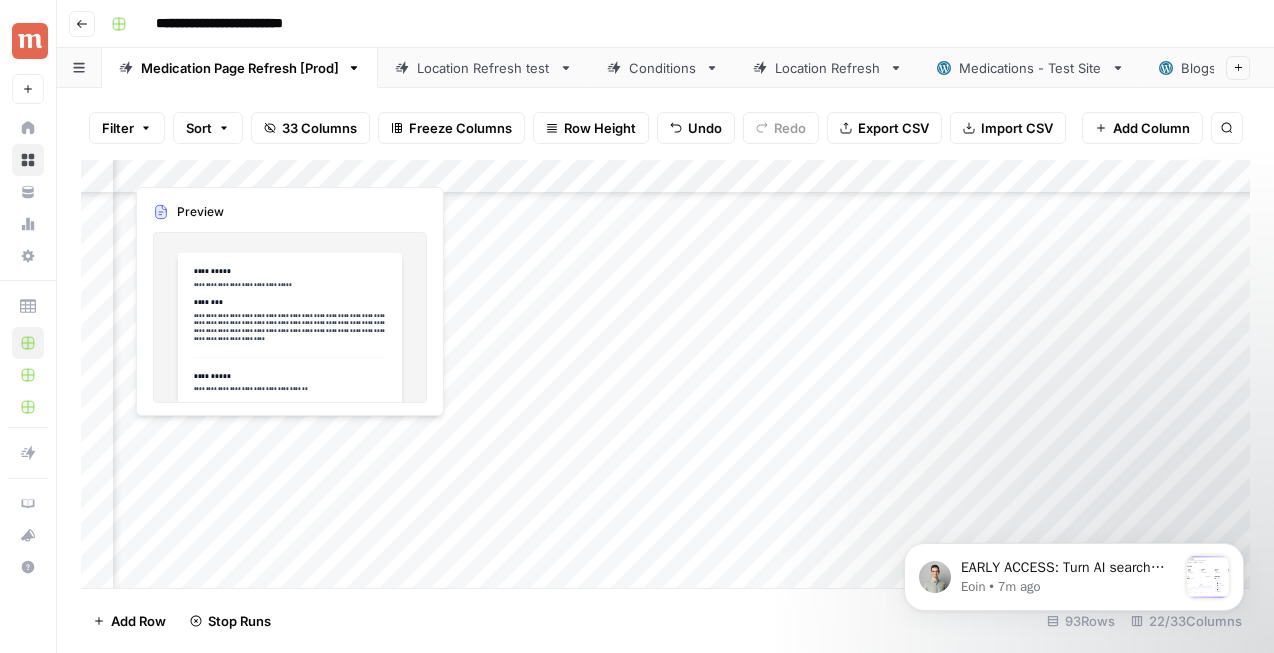 click on "Add Column" at bounding box center [665, 374] 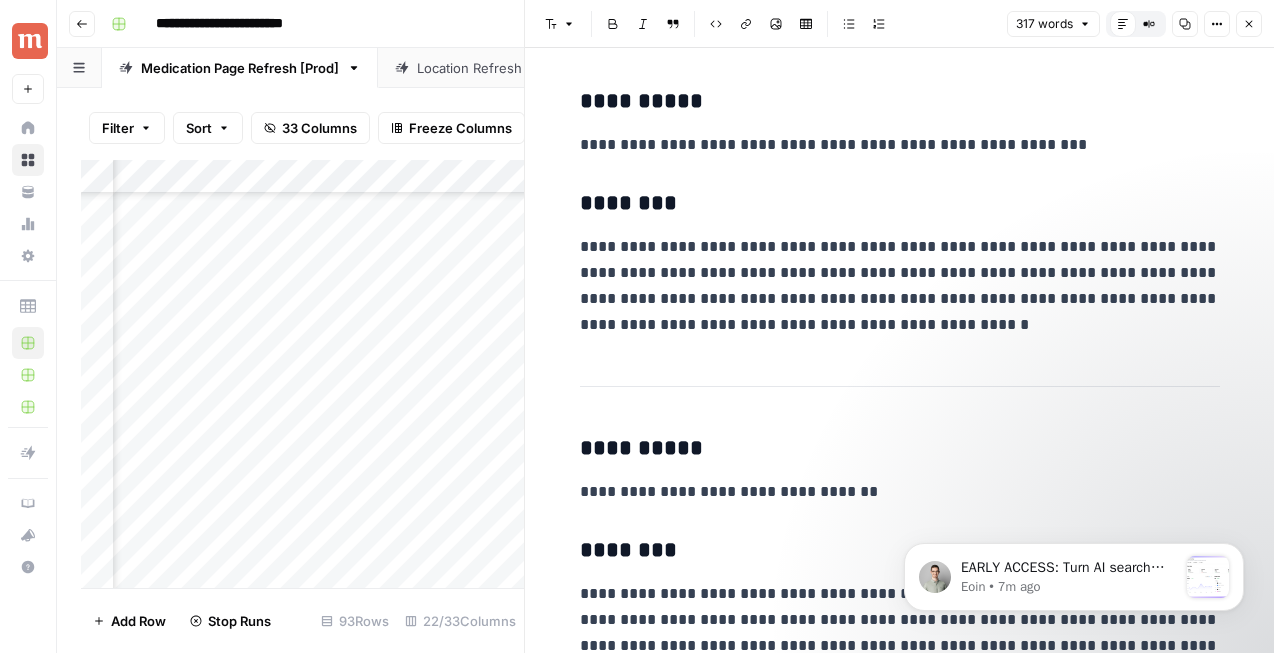 scroll, scrollTop: 1375, scrollLeft: 0, axis: vertical 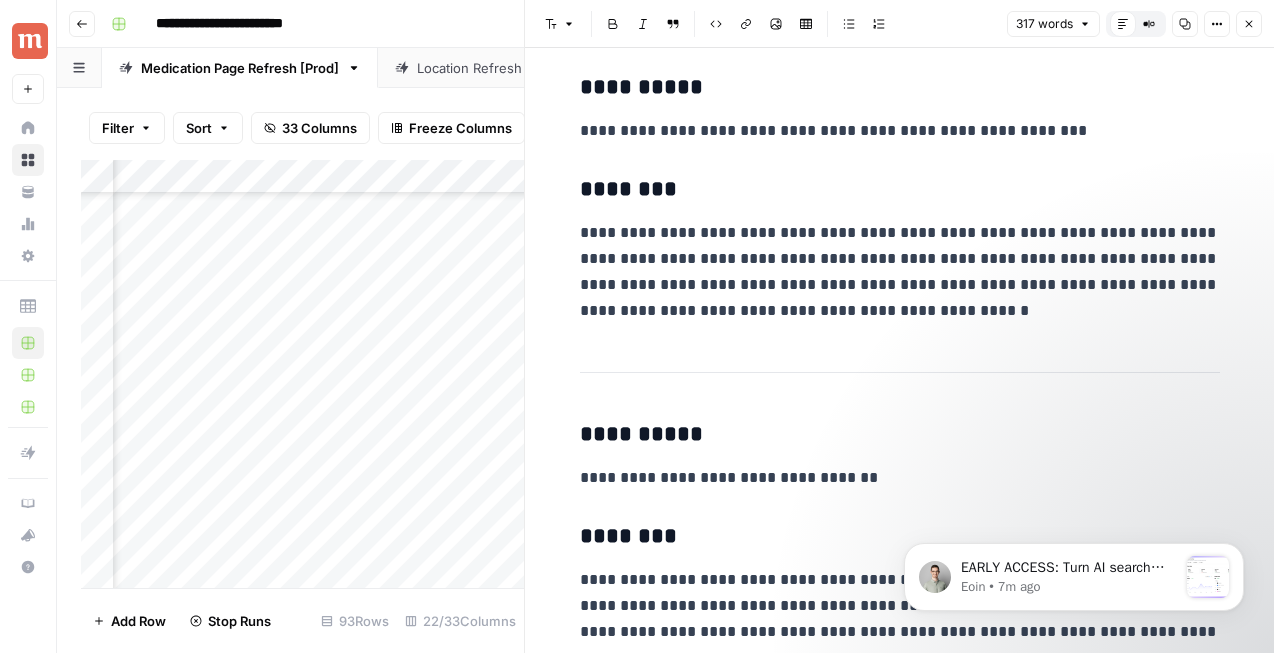 click 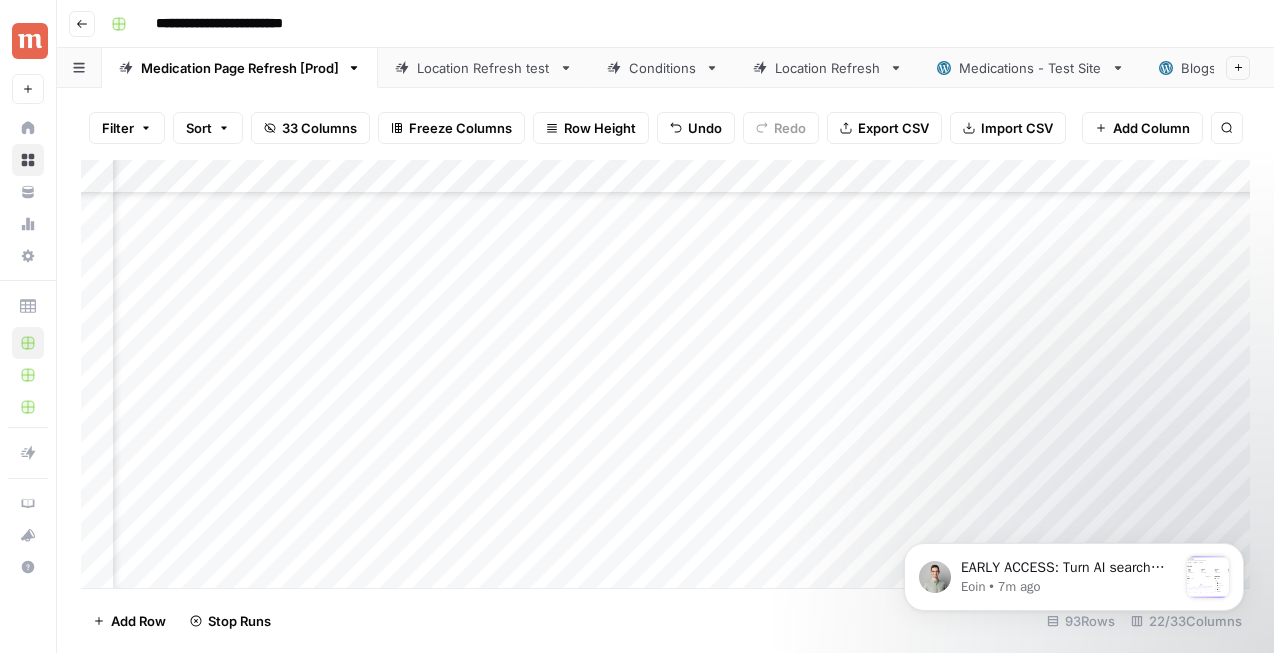 click on "Add Column" at bounding box center [665, 374] 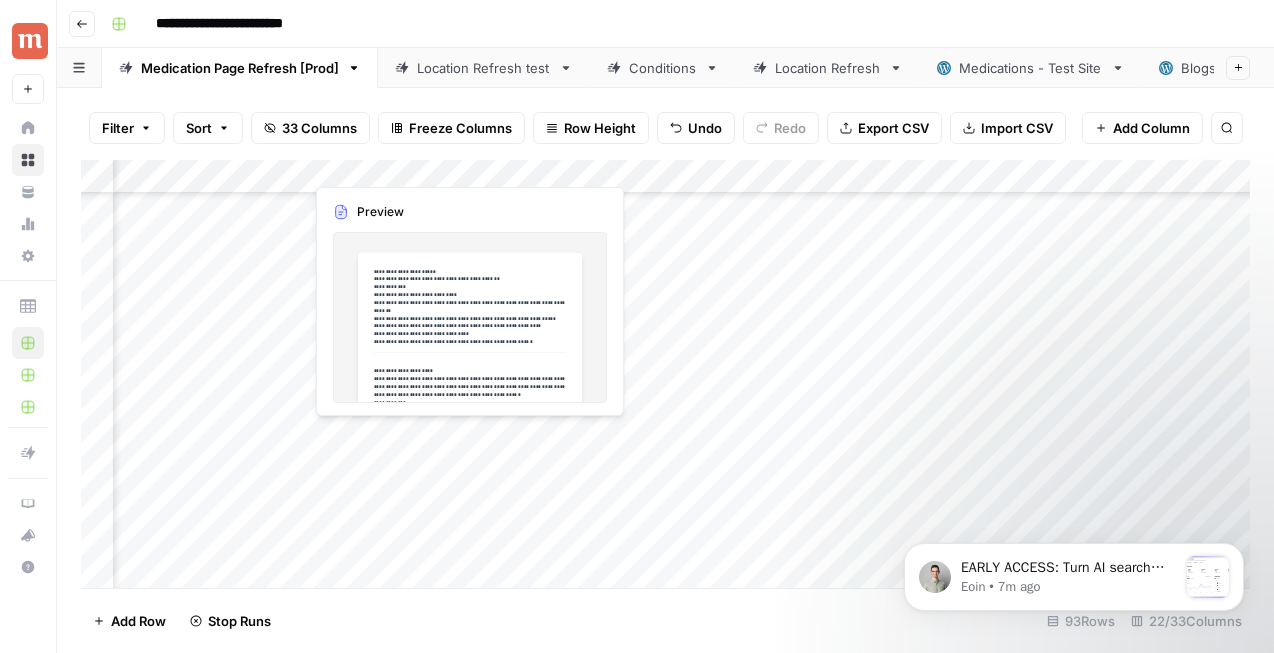 click on "Add Column" at bounding box center [665, 374] 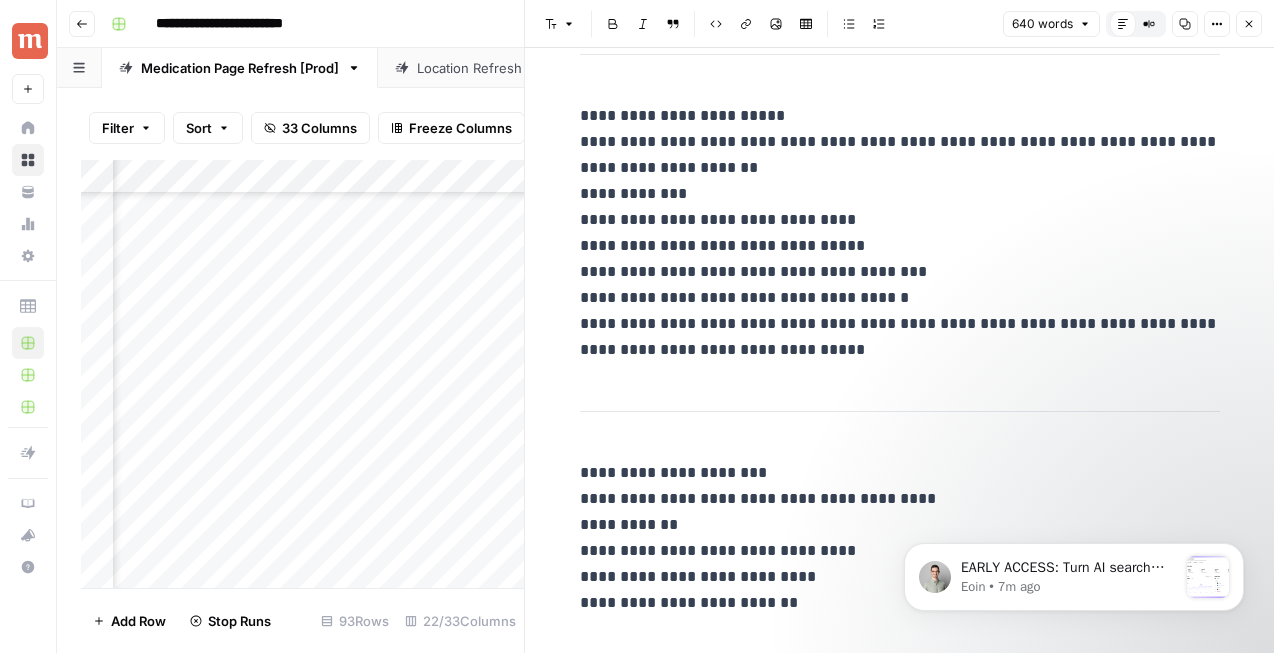 scroll, scrollTop: 2398, scrollLeft: 0, axis: vertical 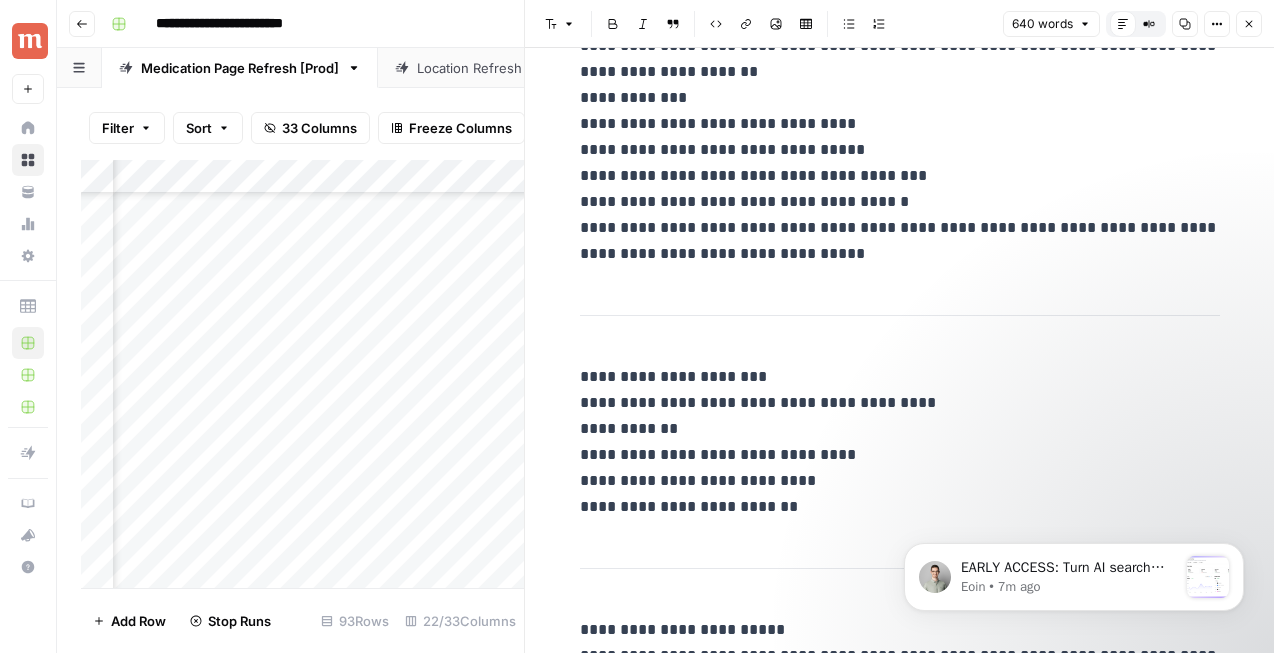 click 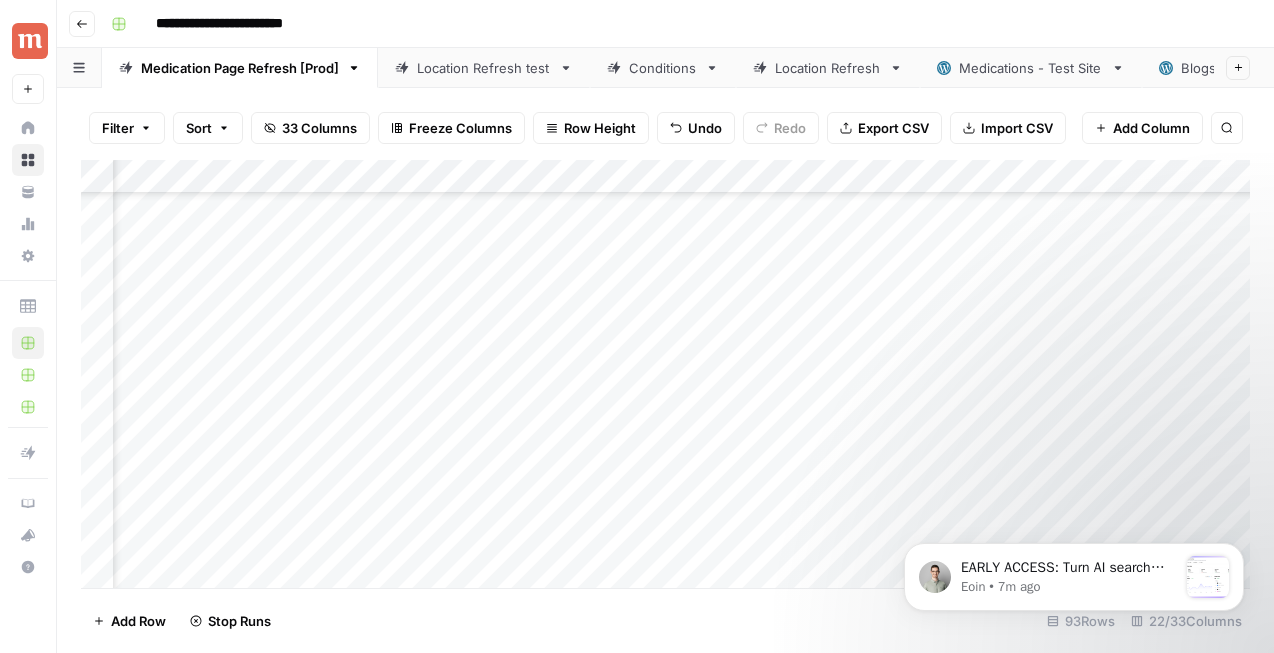 click on "Add Column" at bounding box center [665, 374] 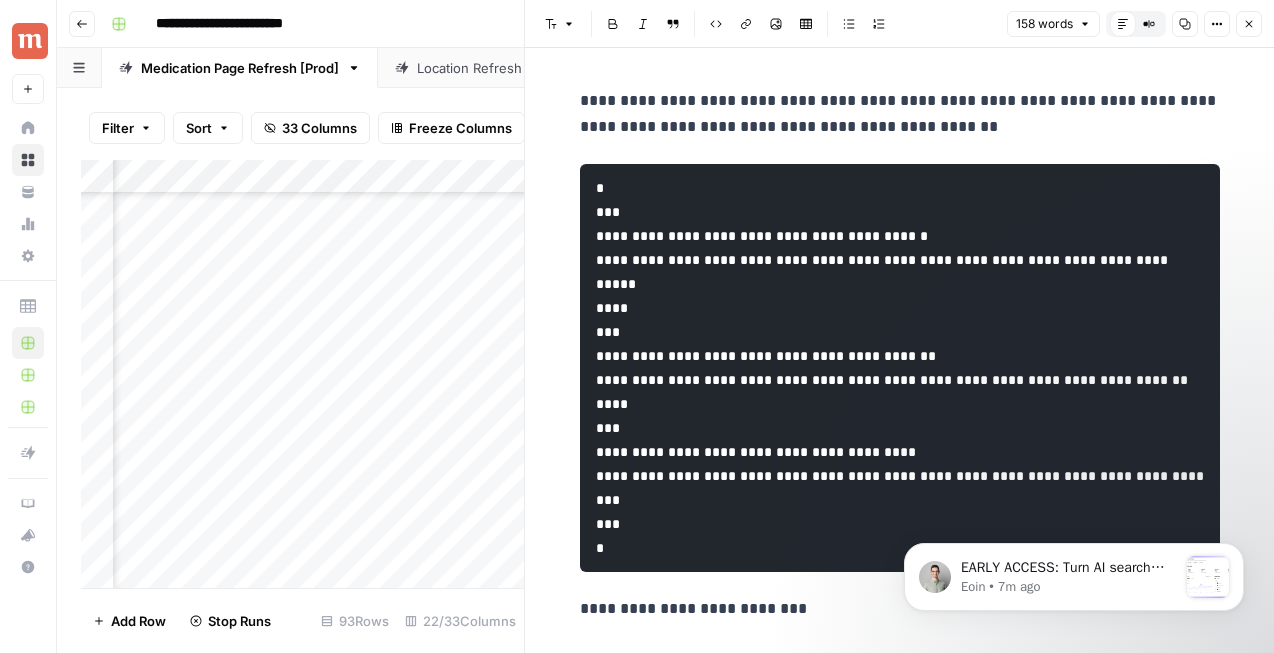 click 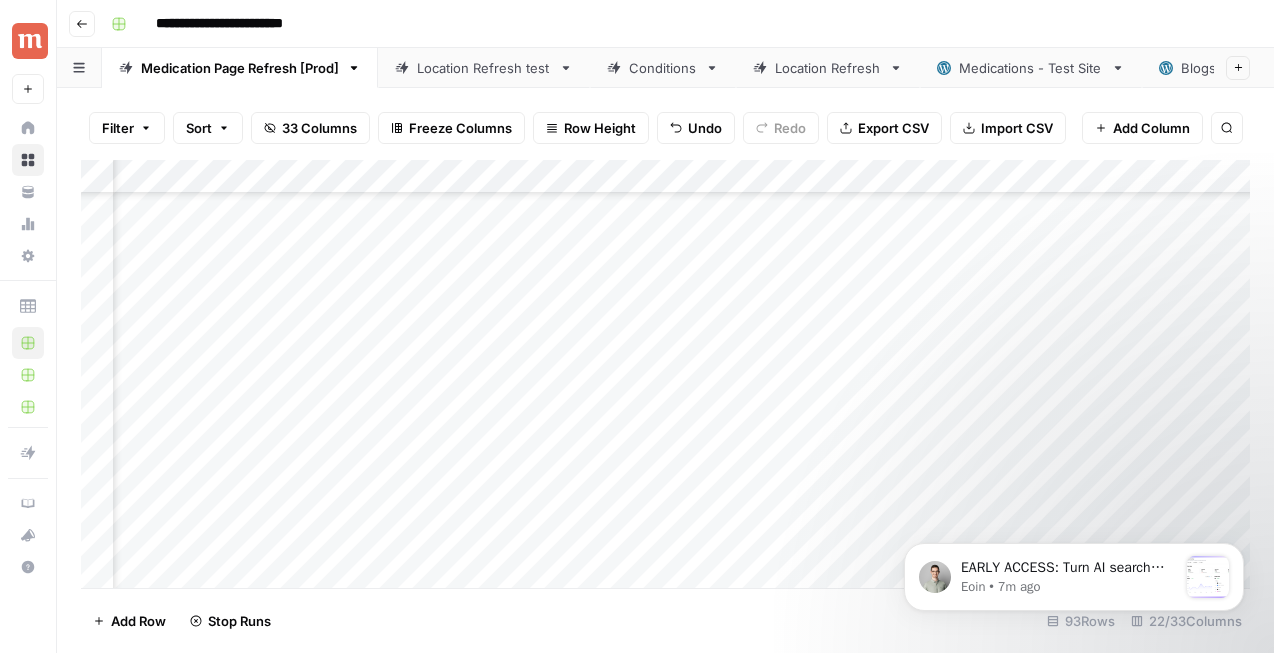 scroll, scrollTop: 1710, scrollLeft: 2585, axis: both 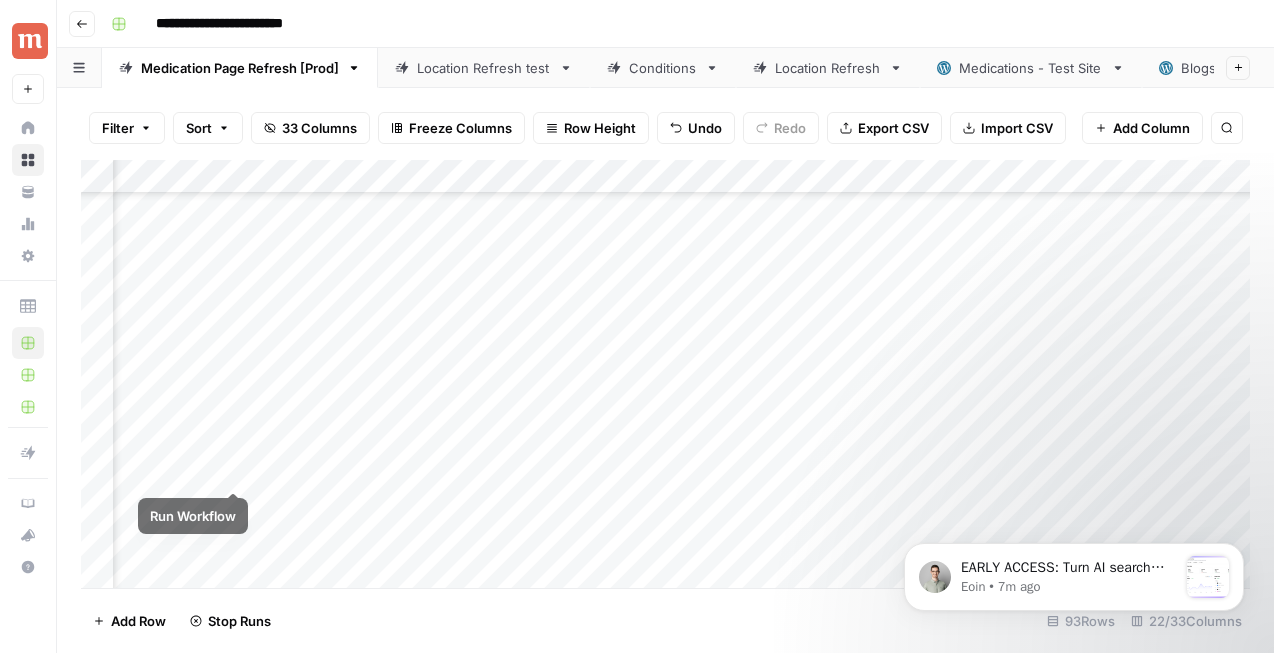 click on "Add Column" at bounding box center [665, 374] 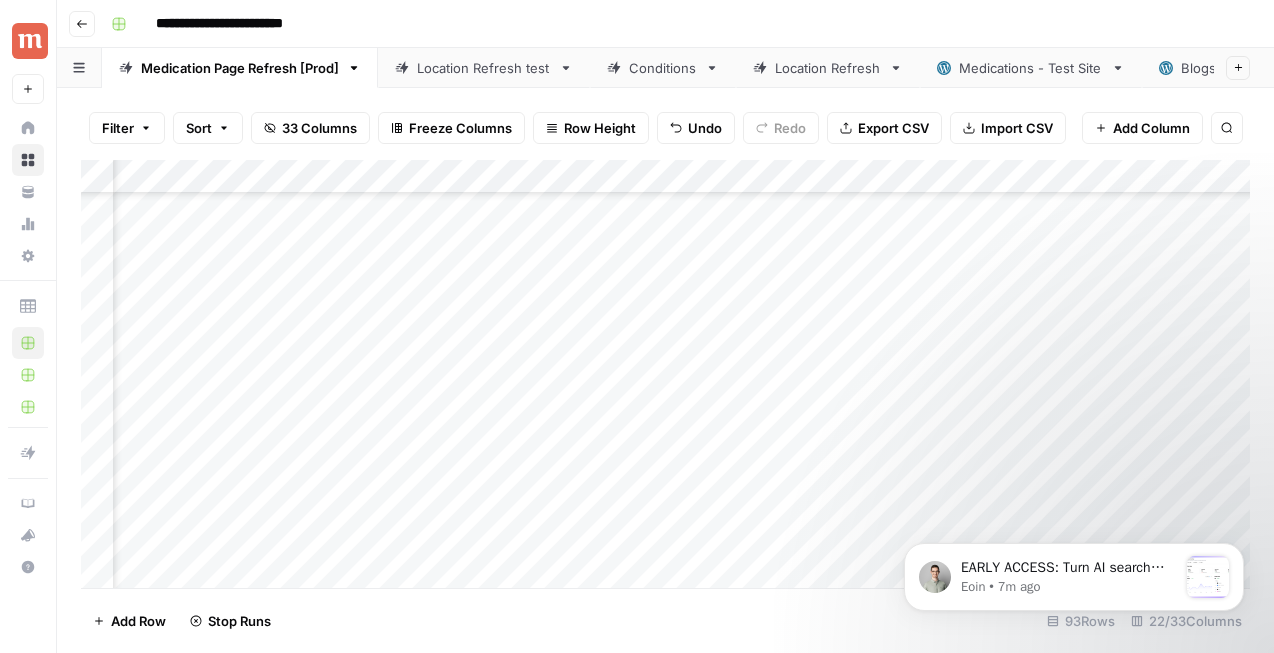 scroll, scrollTop: 1710, scrollLeft: 2519, axis: both 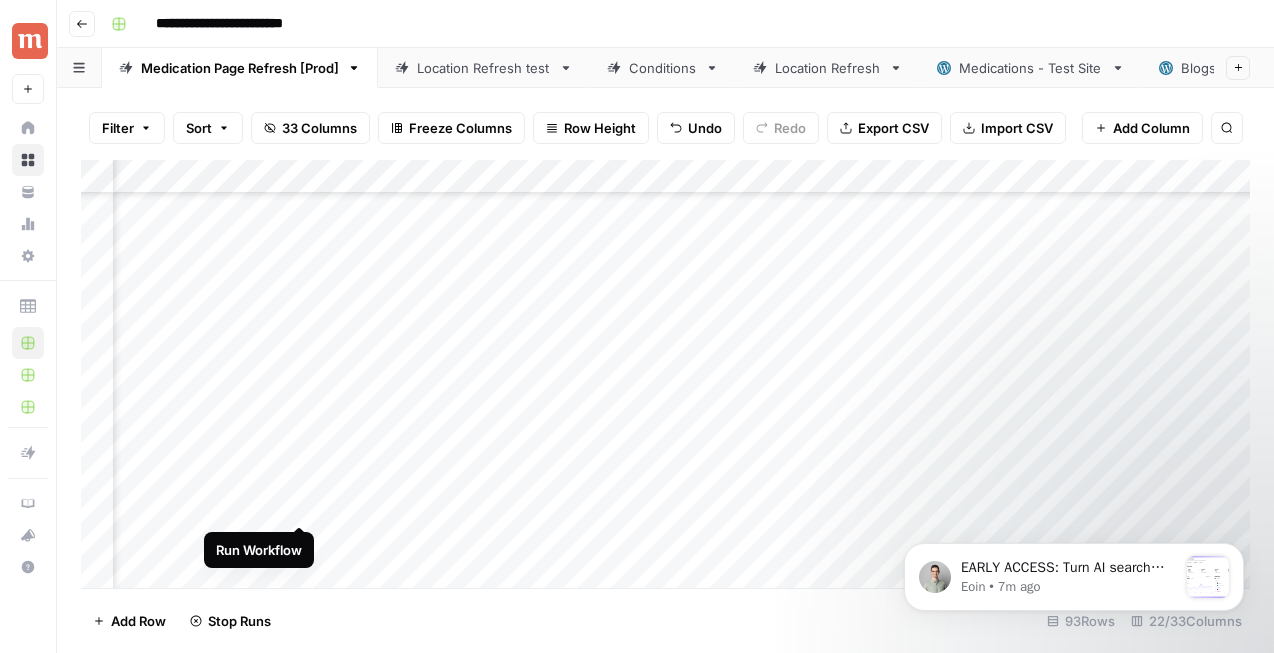 click on "Add Column" at bounding box center (665, 374) 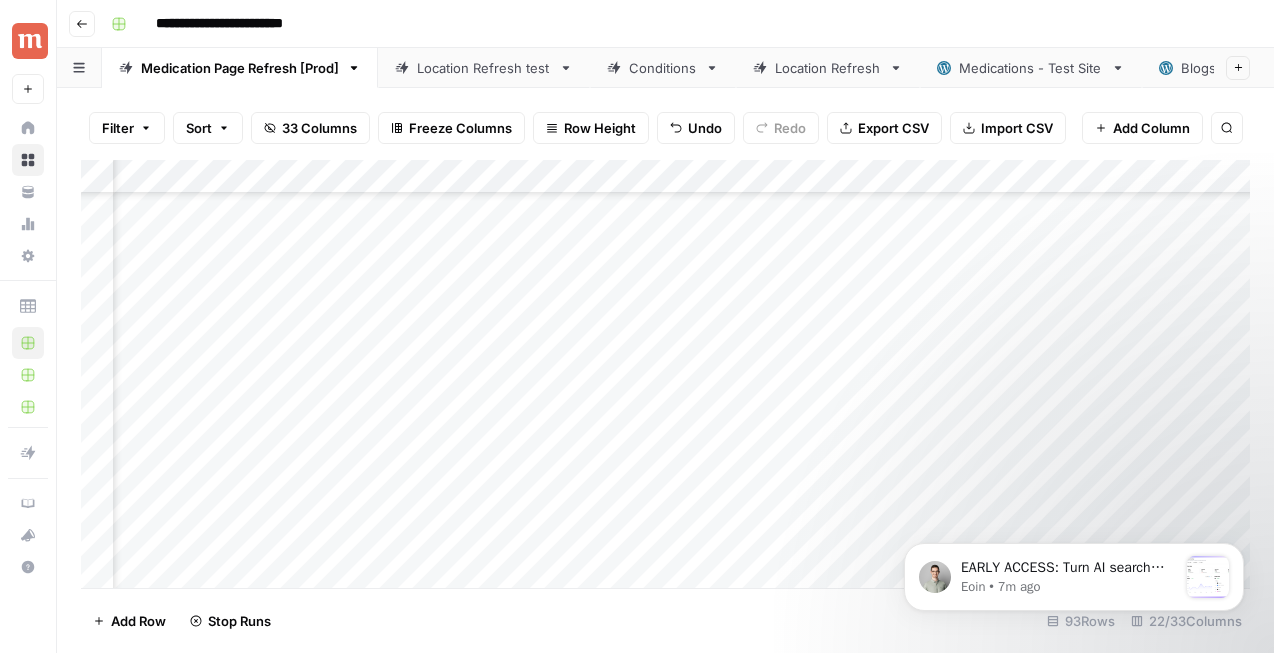 scroll, scrollTop: 1783, scrollLeft: 2519, axis: both 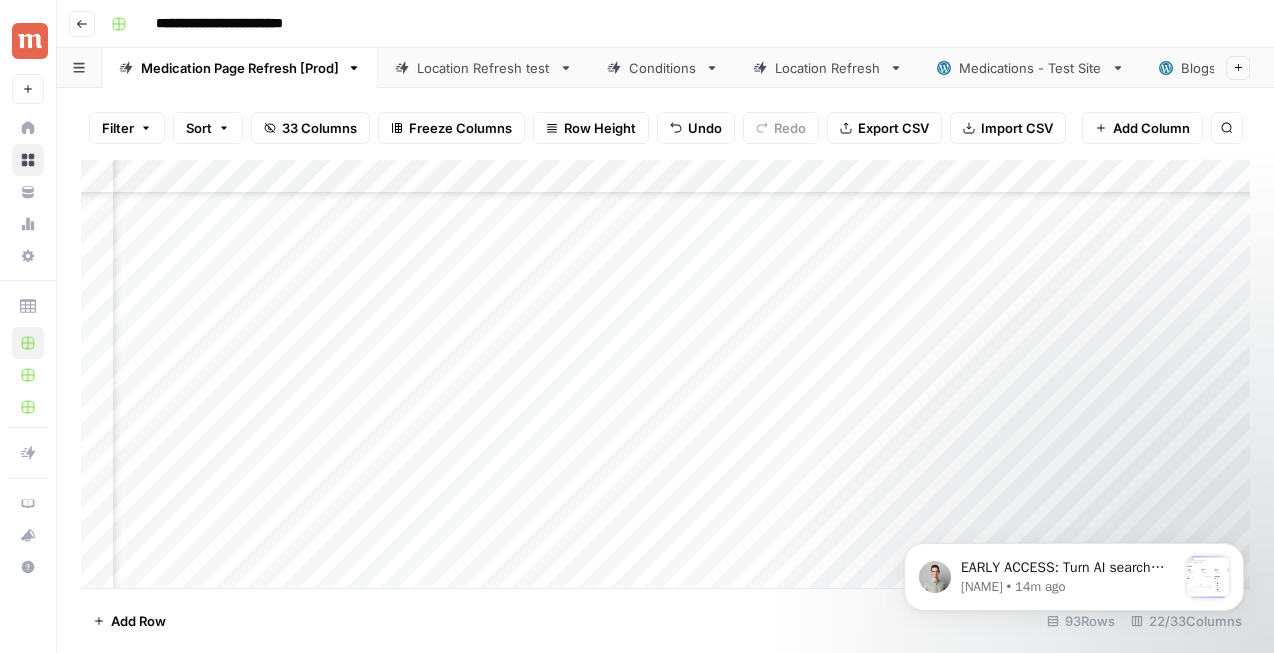 click on "Add Column" at bounding box center (665, 374) 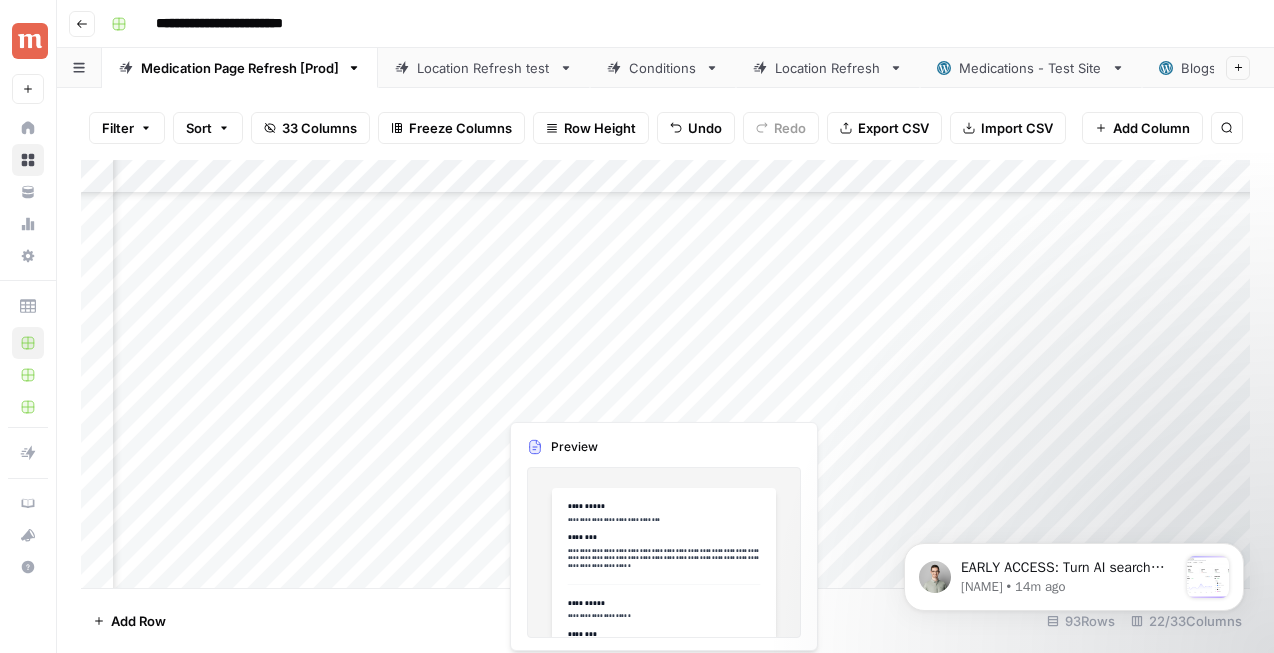 click on "Add Column" at bounding box center (665, 374) 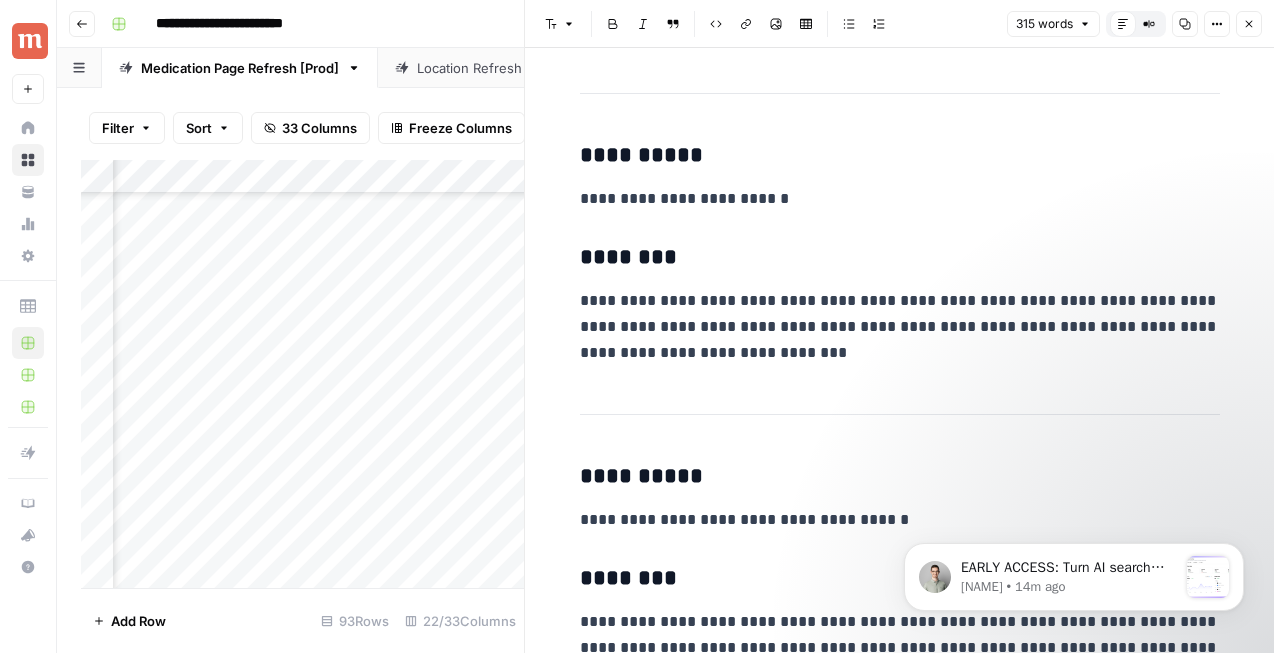 scroll, scrollTop: 294, scrollLeft: 0, axis: vertical 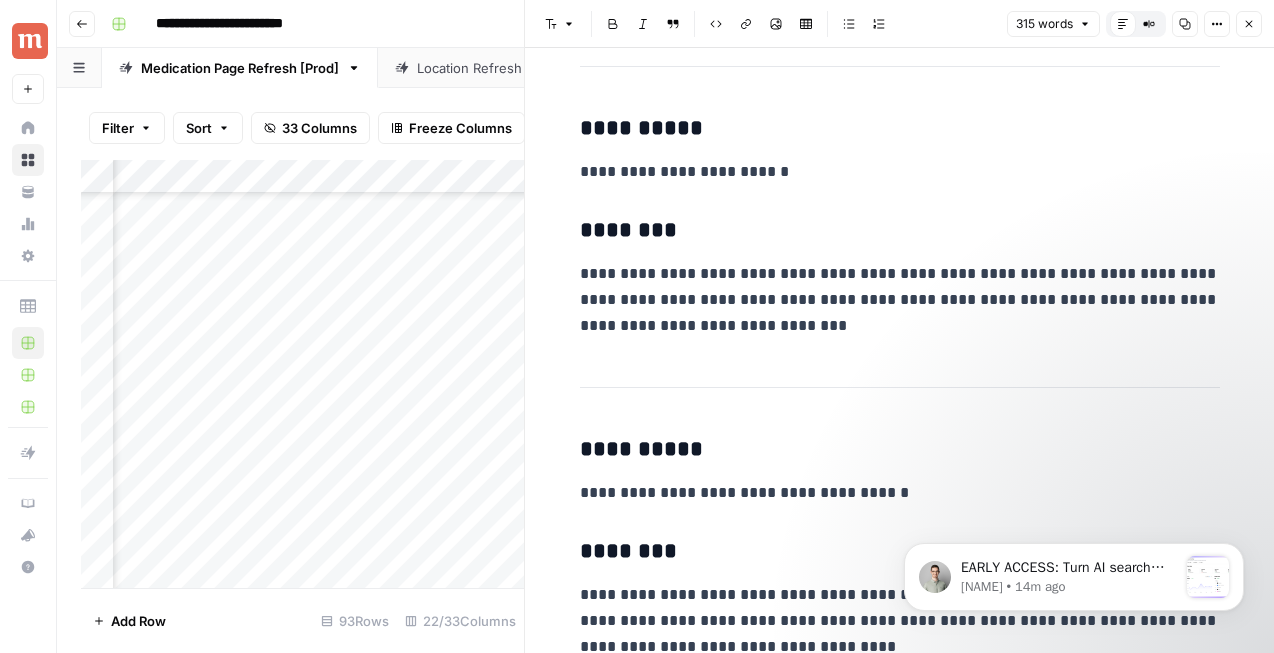 click on "Close" at bounding box center (1249, 24) 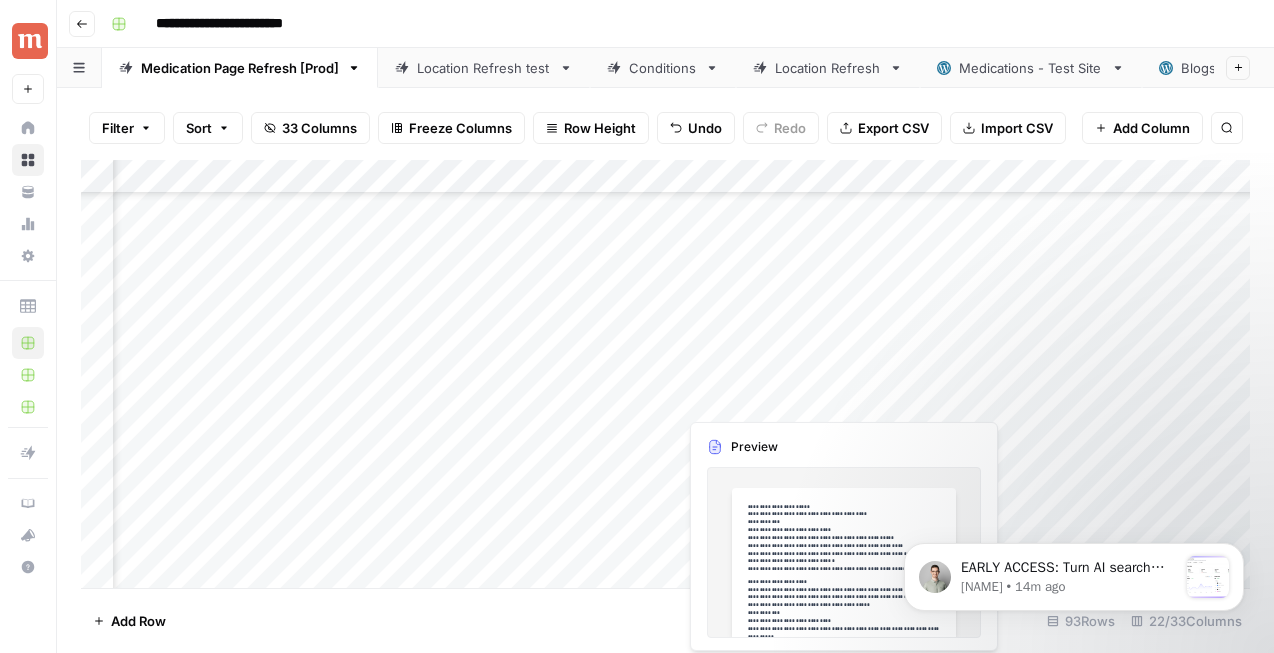 click on "Add Column" at bounding box center (665, 374) 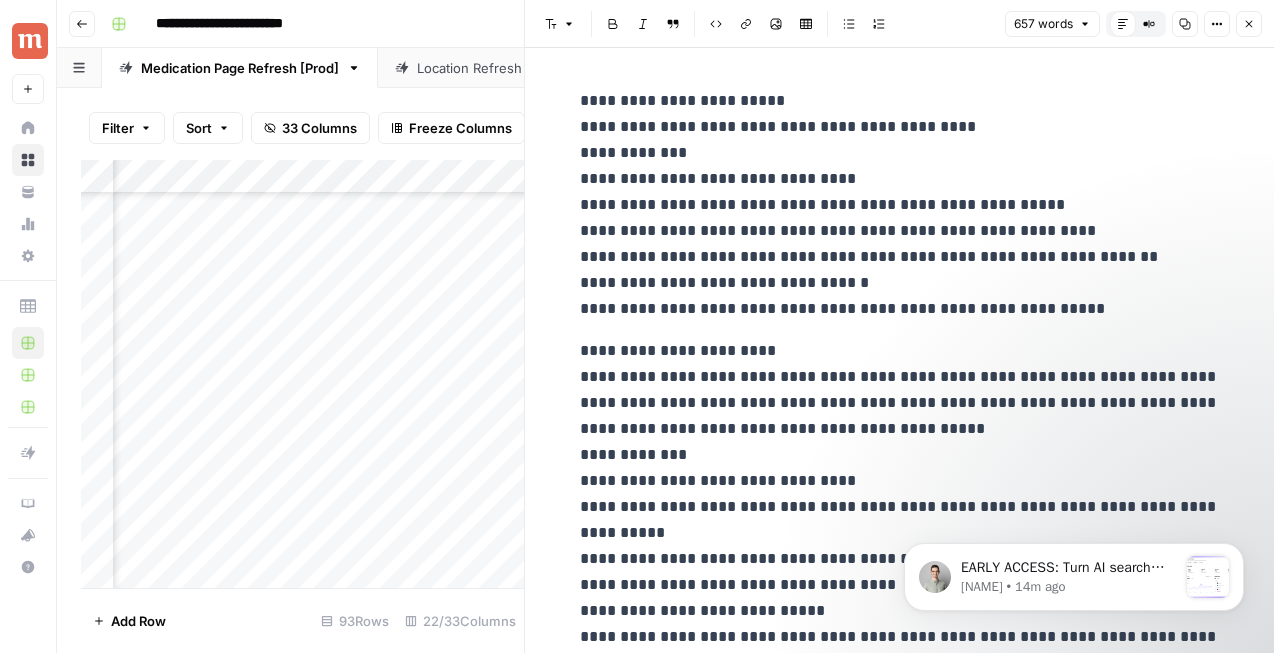 click 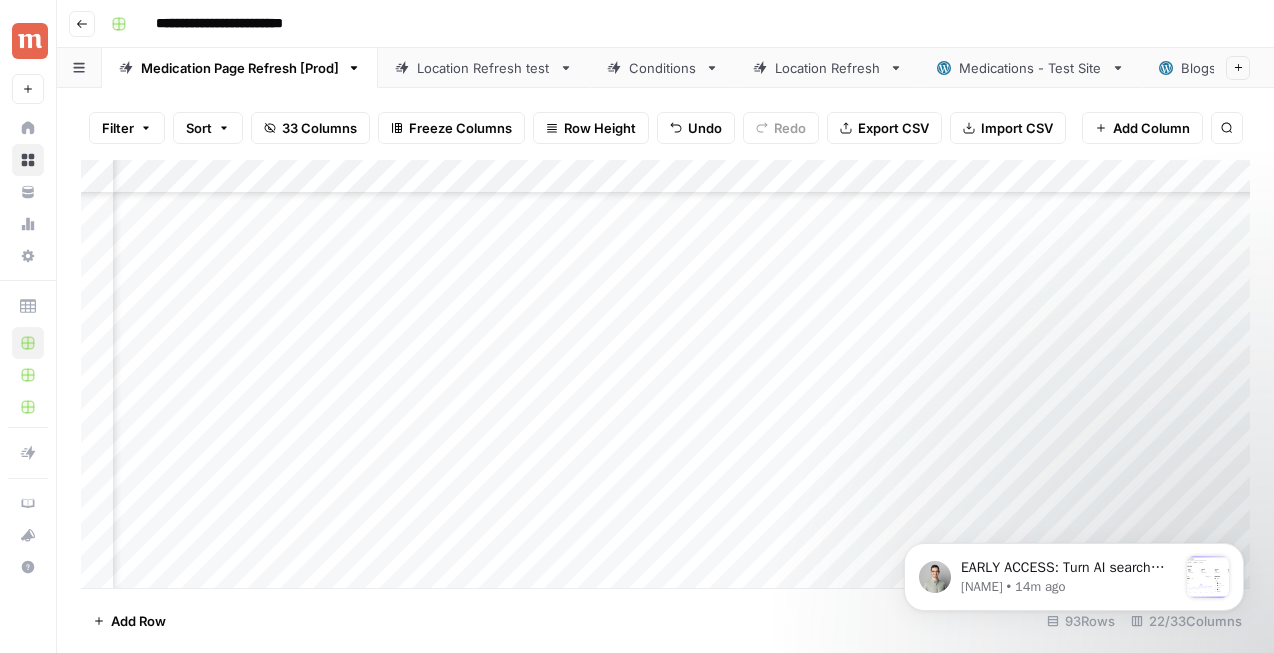 click on "Add Column" at bounding box center [665, 374] 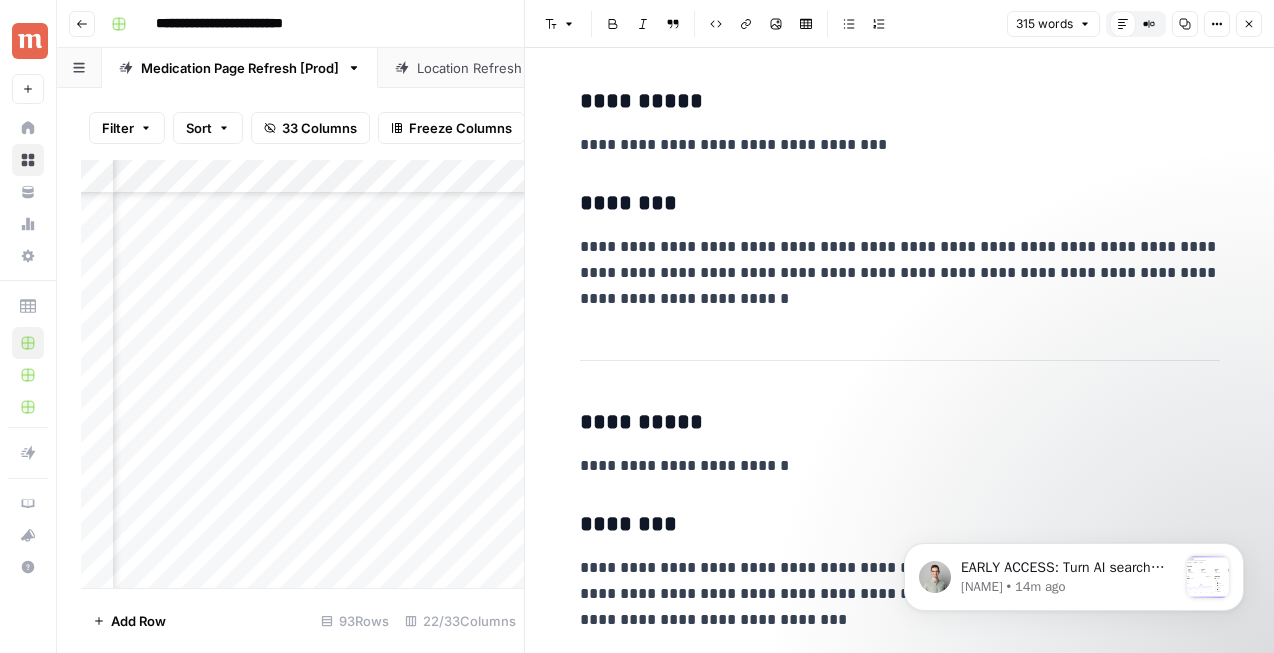 click on "Close" at bounding box center [1249, 24] 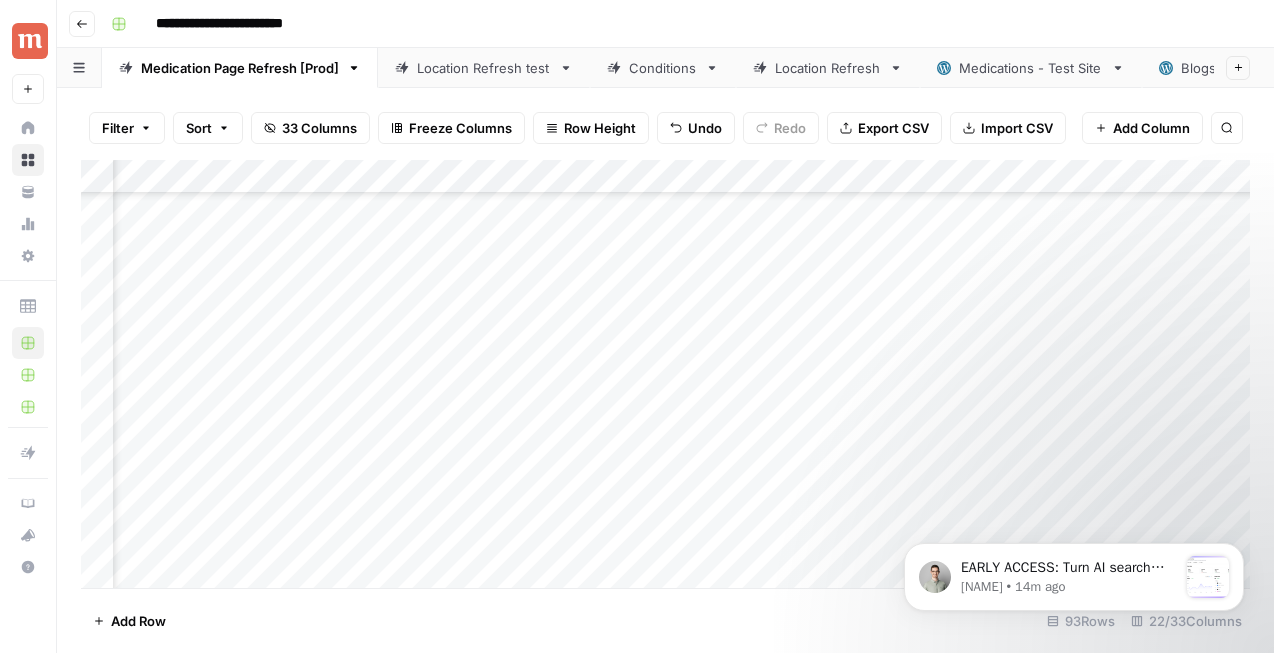 click on "Add Column" at bounding box center [665, 374] 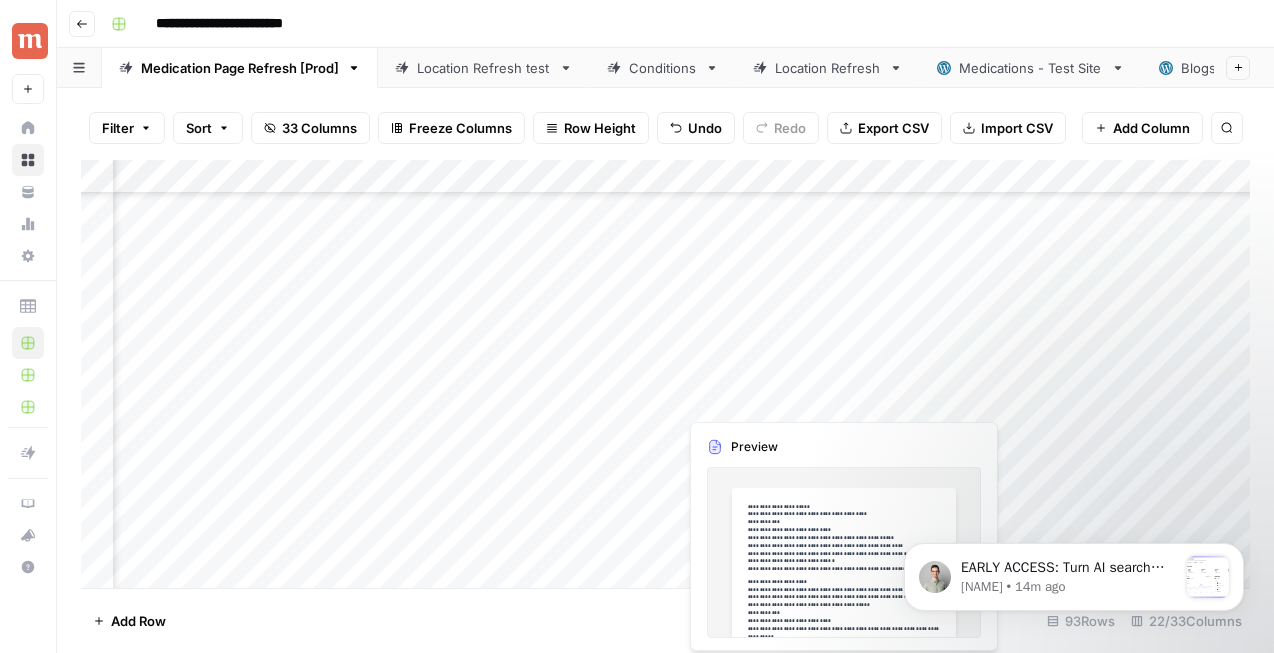 click on "Add Column" at bounding box center (665, 374) 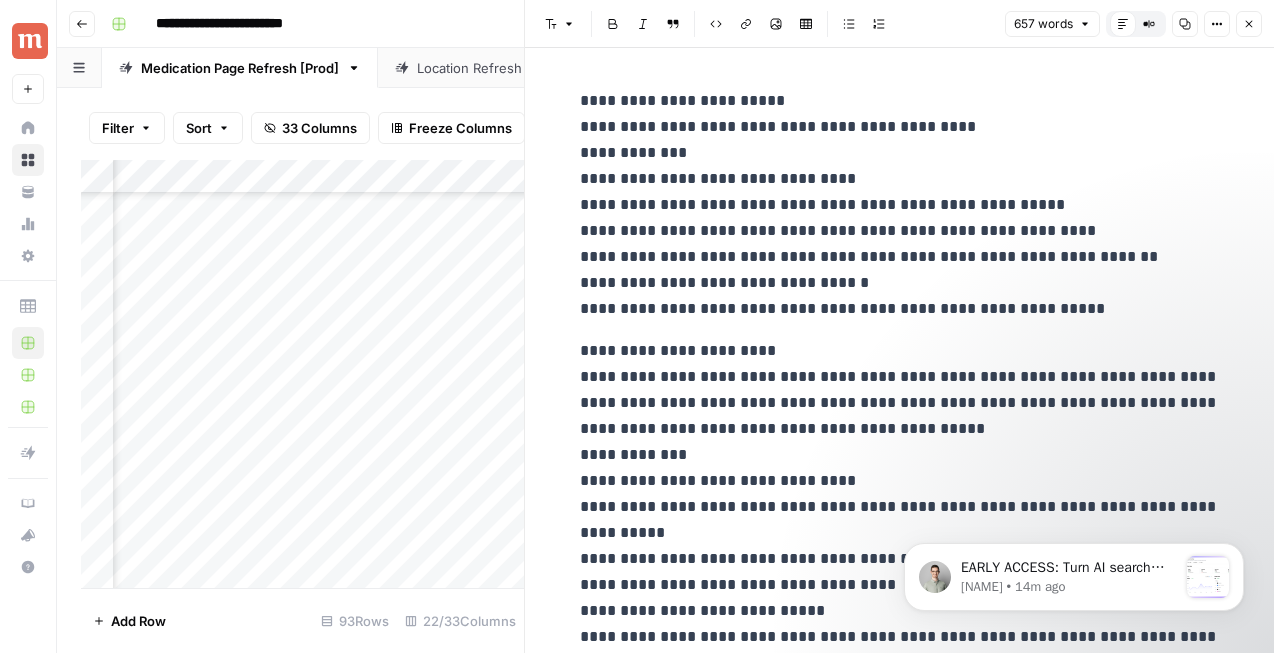 click on "**********" at bounding box center (900, 205) 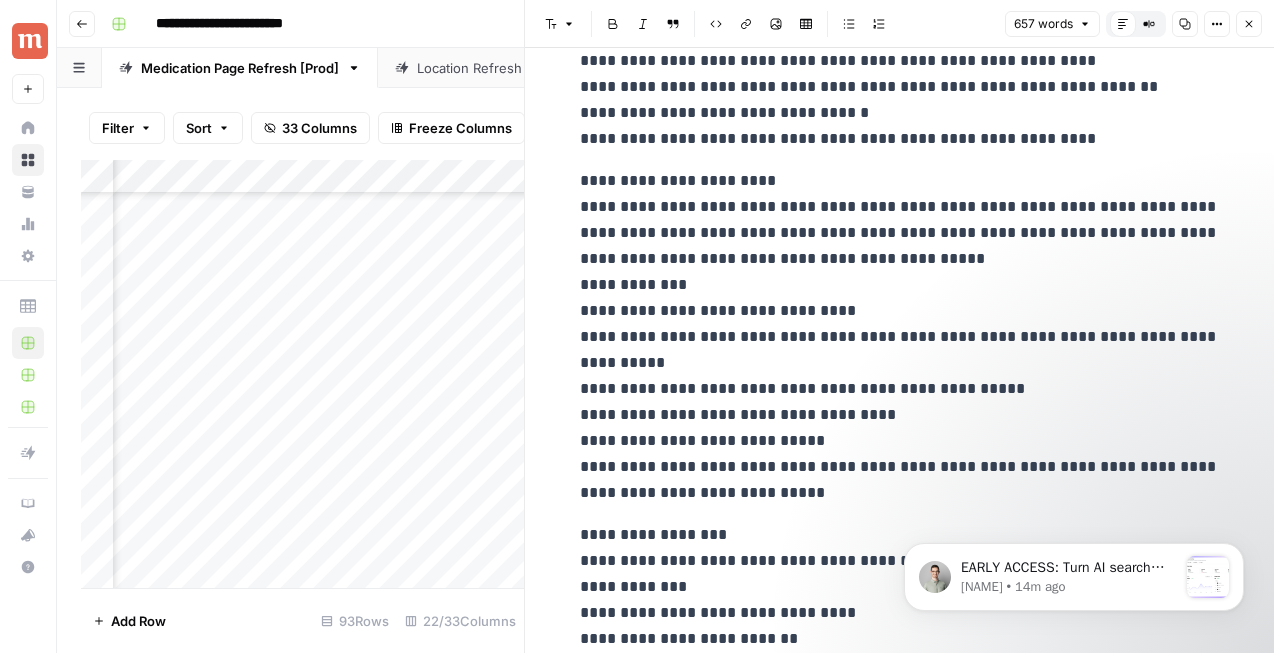 scroll, scrollTop: 175, scrollLeft: 0, axis: vertical 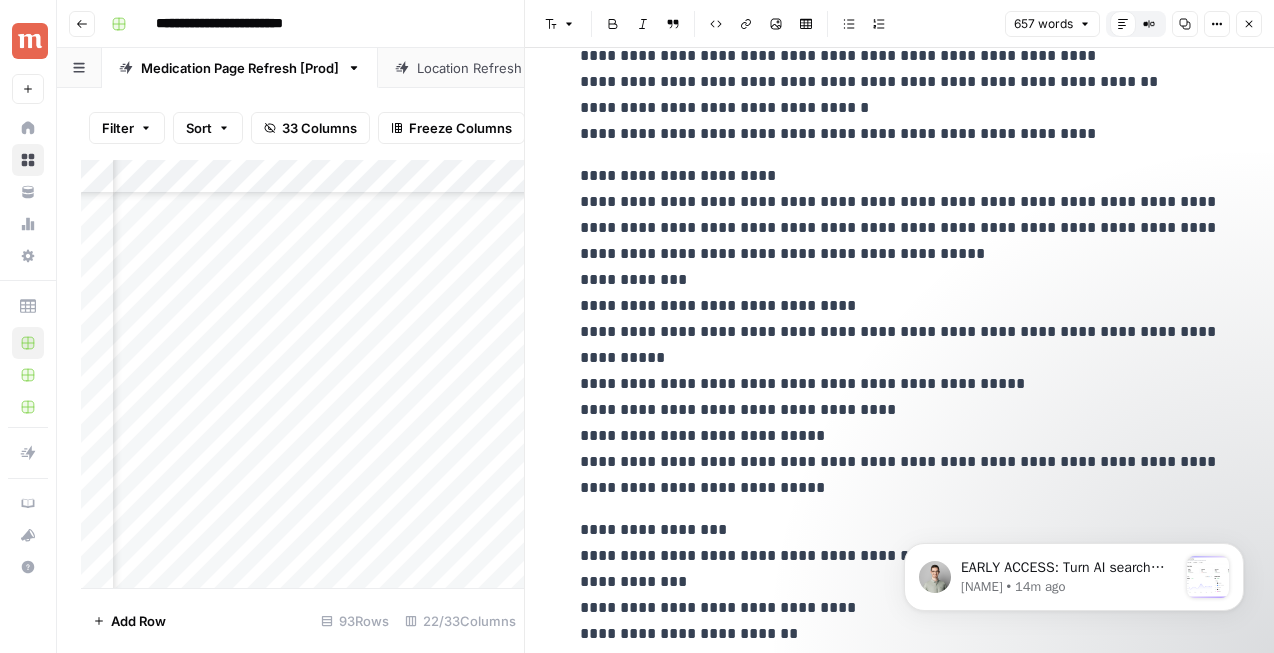 click on "**********" at bounding box center (900, 332) 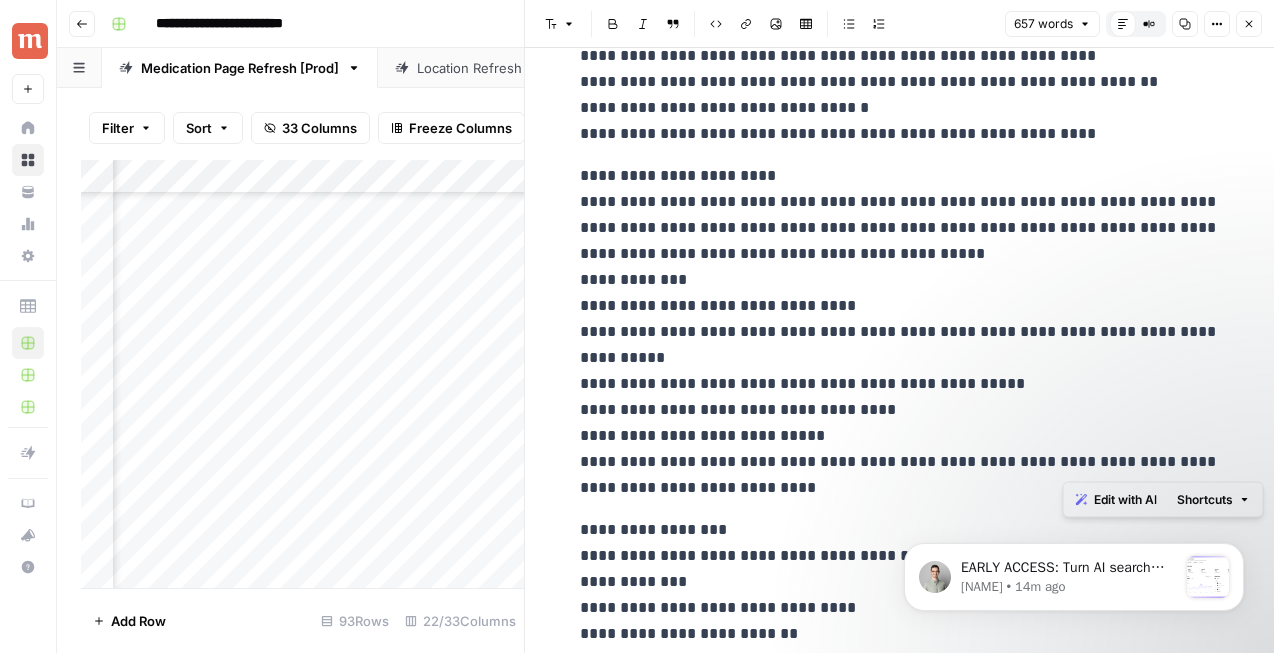 drag, startPoint x: 1216, startPoint y: 463, endPoint x: 1153, endPoint y: 463, distance: 63 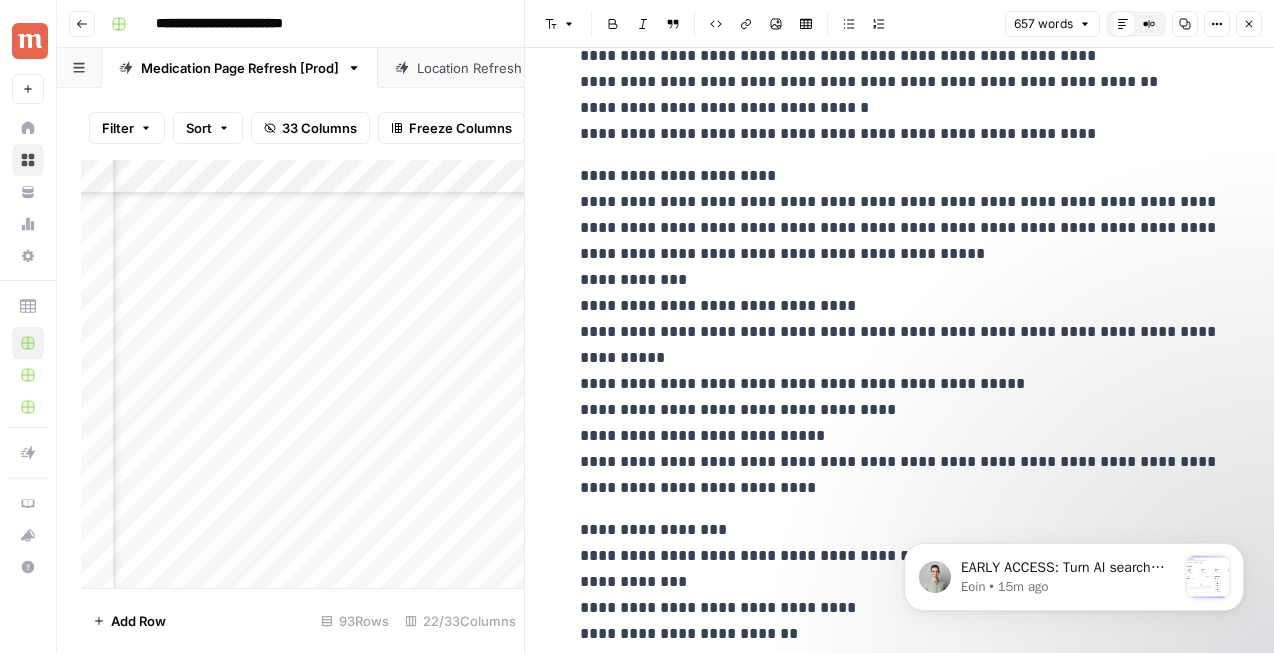 click on "EARLY ACCESS: Turn AI search insights into action.  The ability to turn visibility insights into actions is now available in early access. See how you stack up in AI search and take action in four ways: refresh existing content, create new, win back third-party citations, or engage in social conversations.     Space is limited. Book a call to join early access. Eoin • 15m ago" 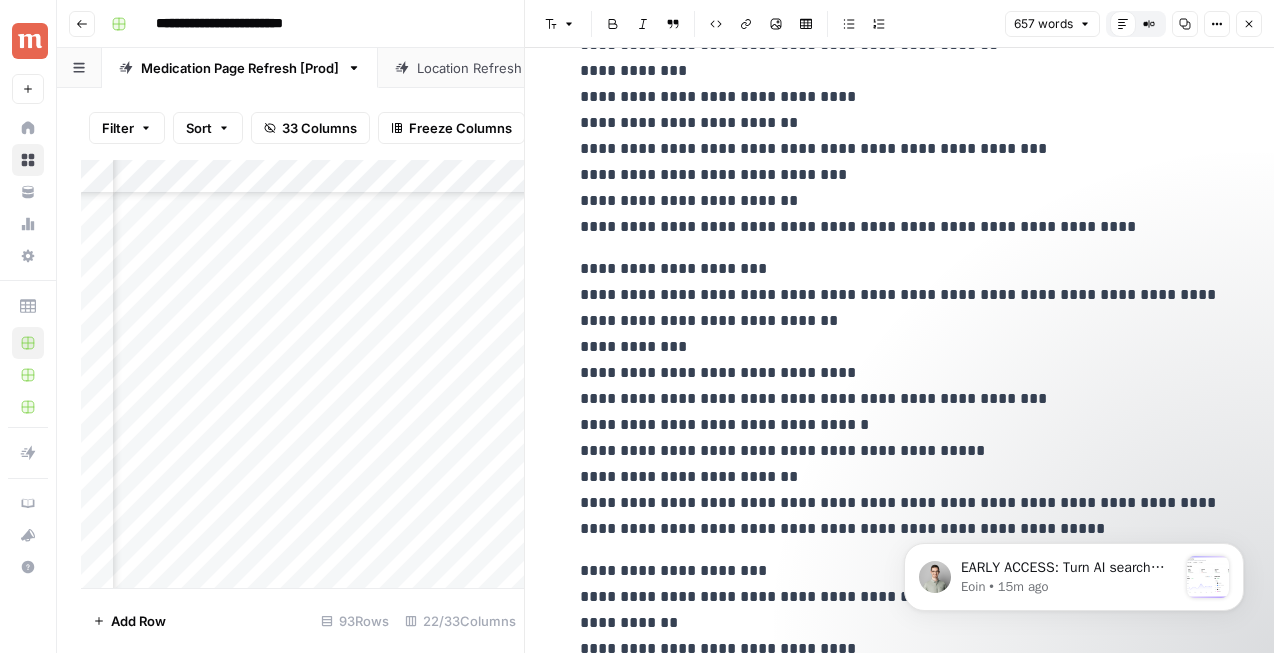 scroll, scrollTop: 742, scrollLeft: 0, axis: vertical 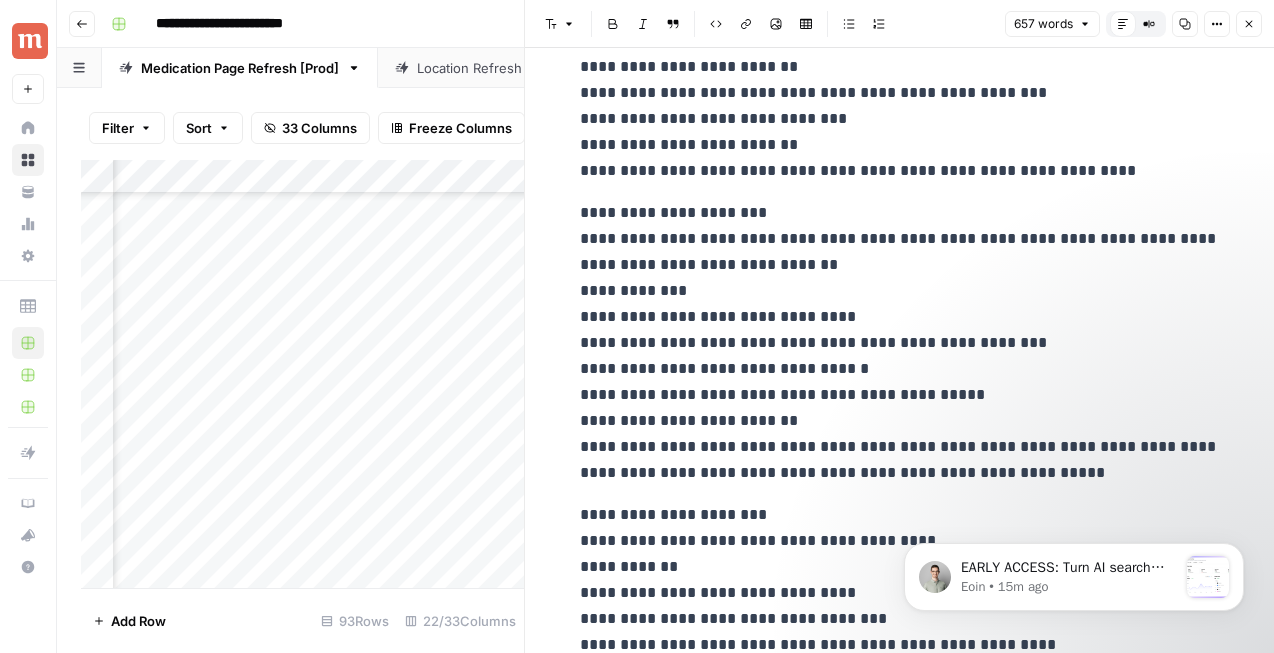 click on "Close" at bounding box center (1249, 24) 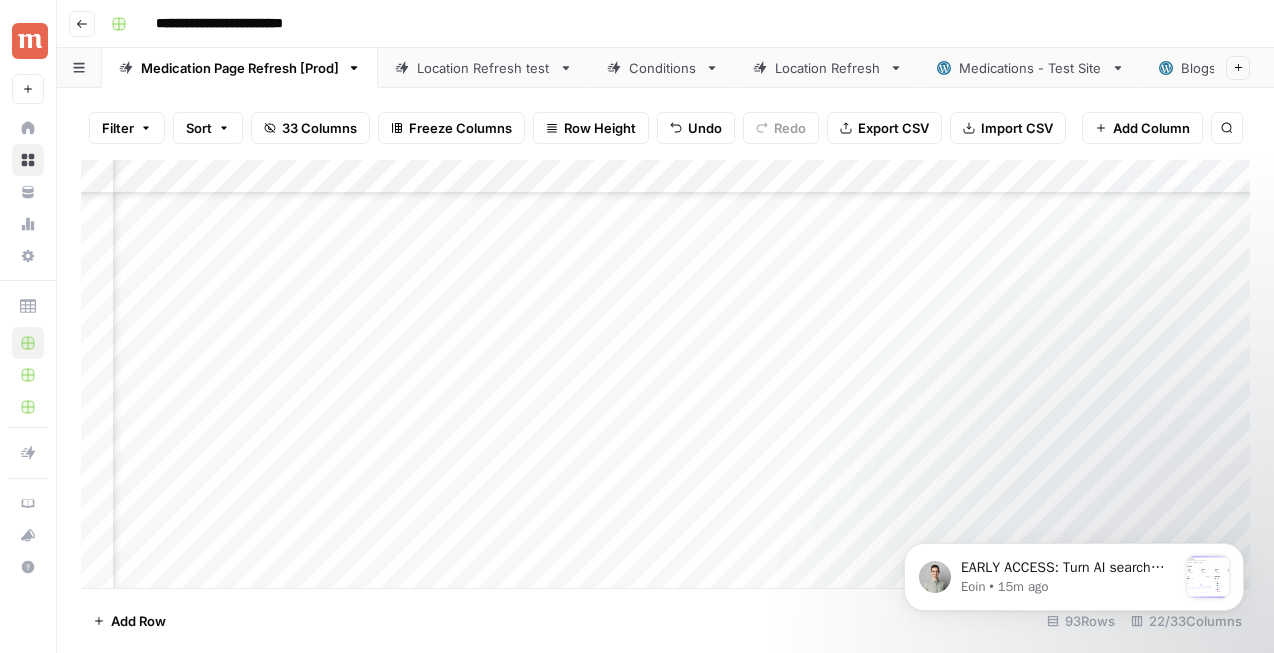 scroll, scrollTop: 1781, scrollLeft: 2825, axis: both 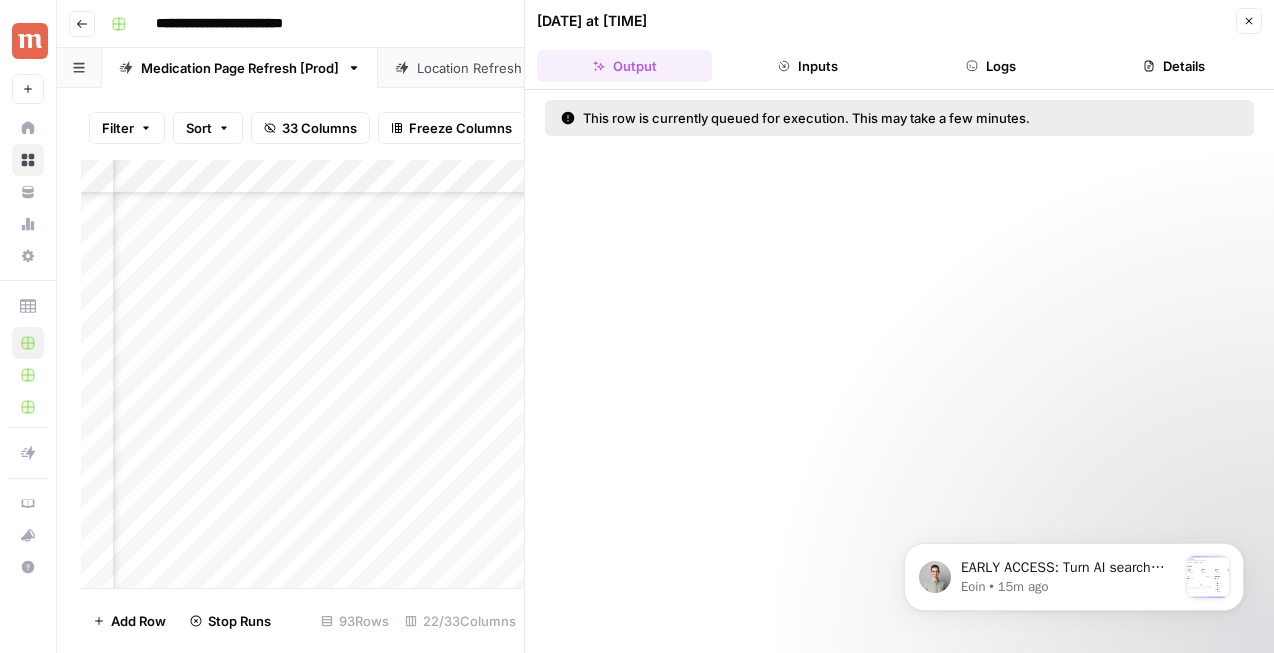 click on "Close" at bounding box center (1249, 21) 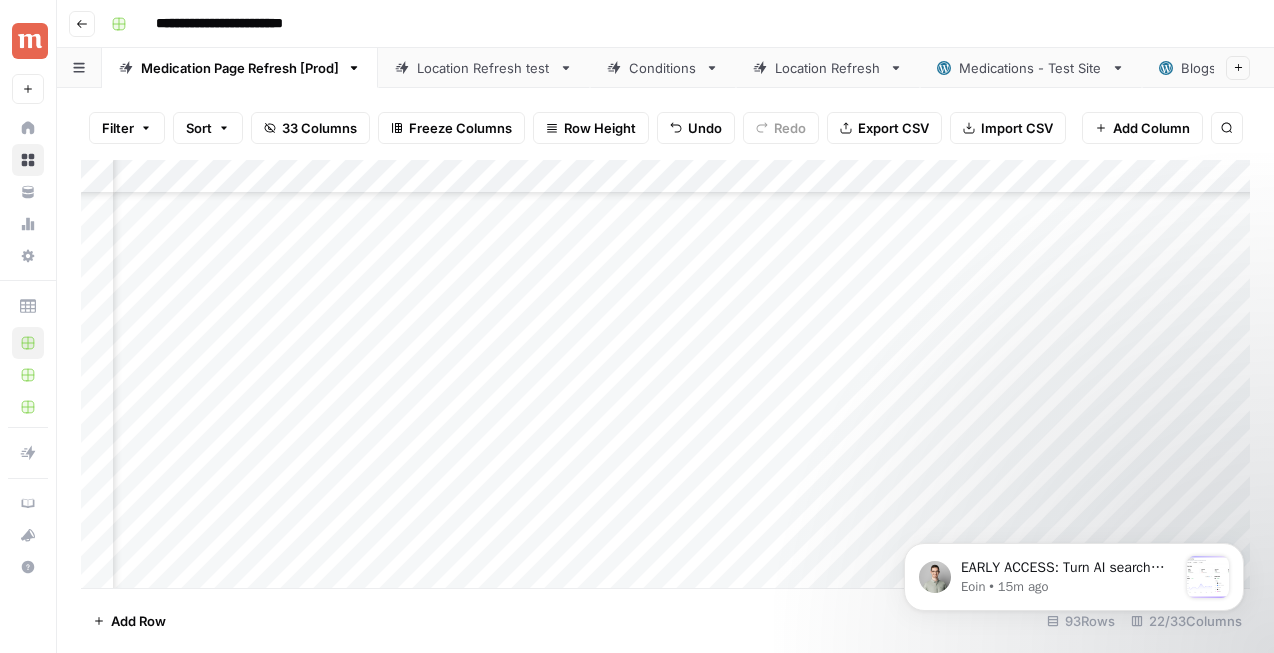 scroll, scrollTop: 1776, scrollLeft: 2376, axis: both 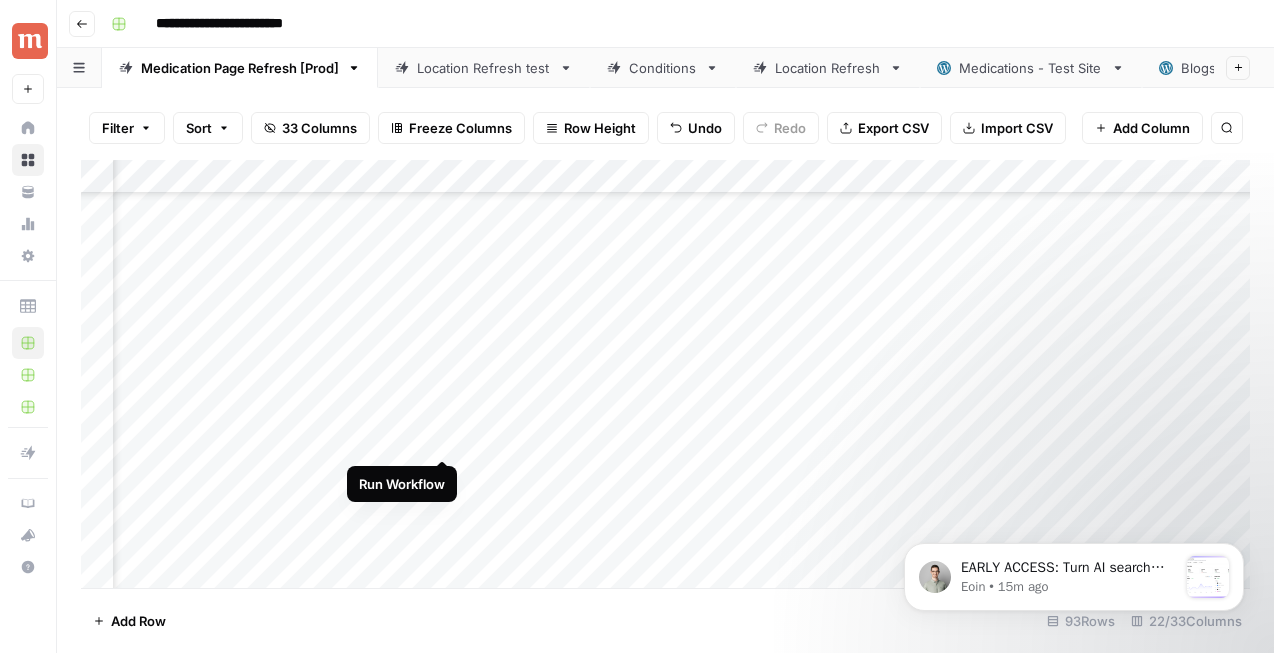 click on "Add Column" at bounding box center [665, 374] 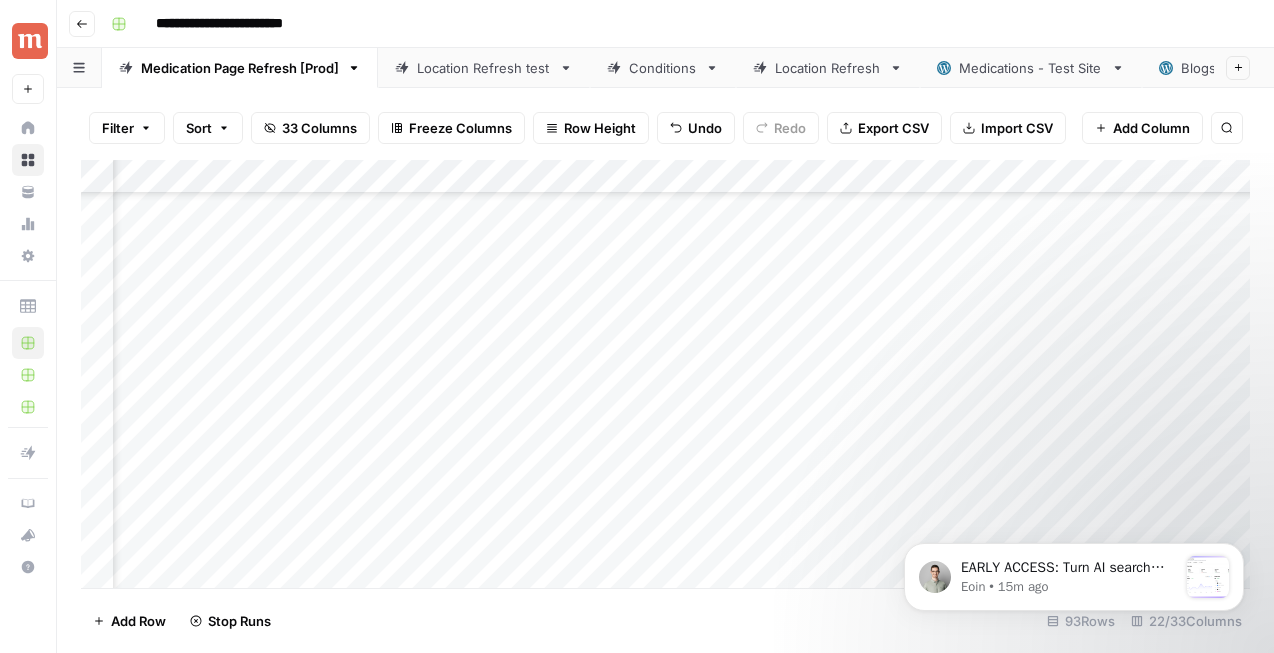 scroll, scrollTop: 1774, scrollLeft: 2606, axis: both 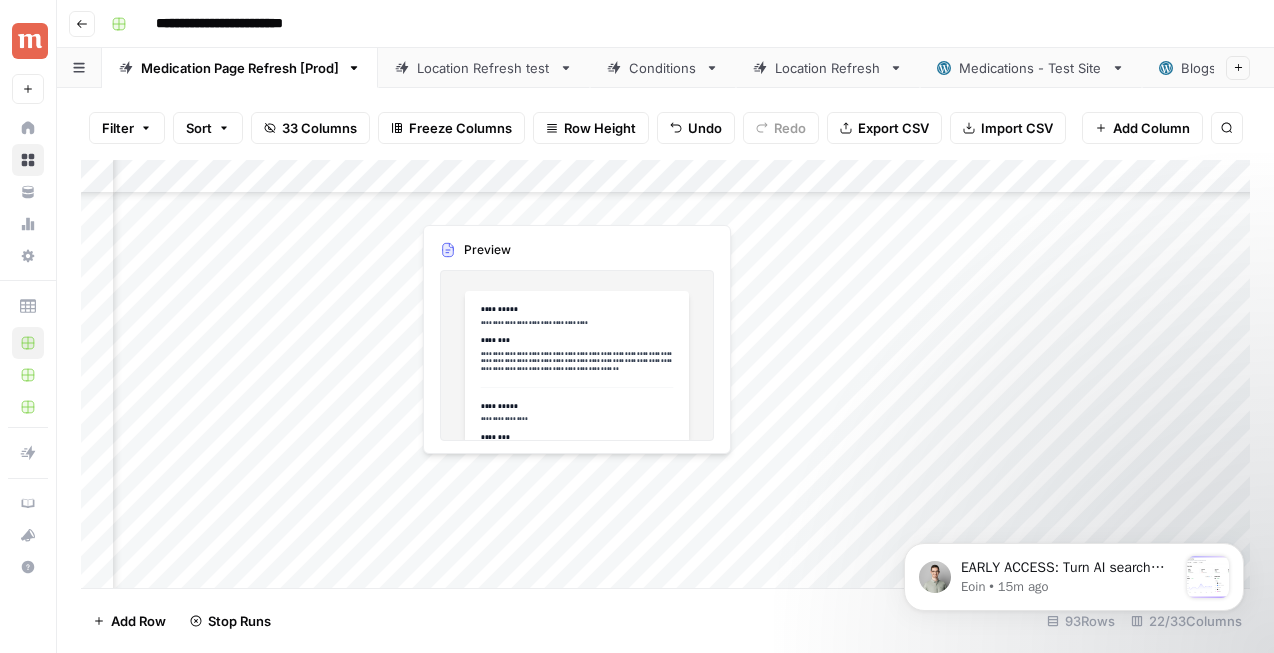 click on "Add Column" at bounding box center (665, 374) 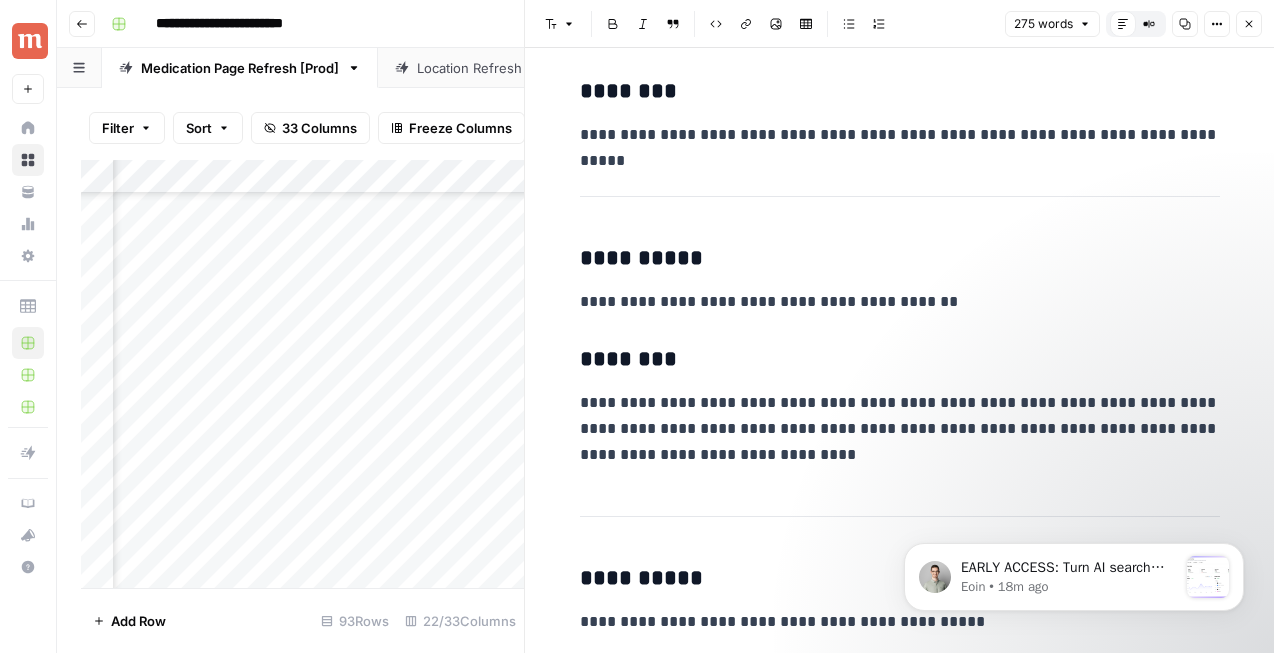 scroll, scrollTop: 756, scrollLeft: 0, axis: vertical 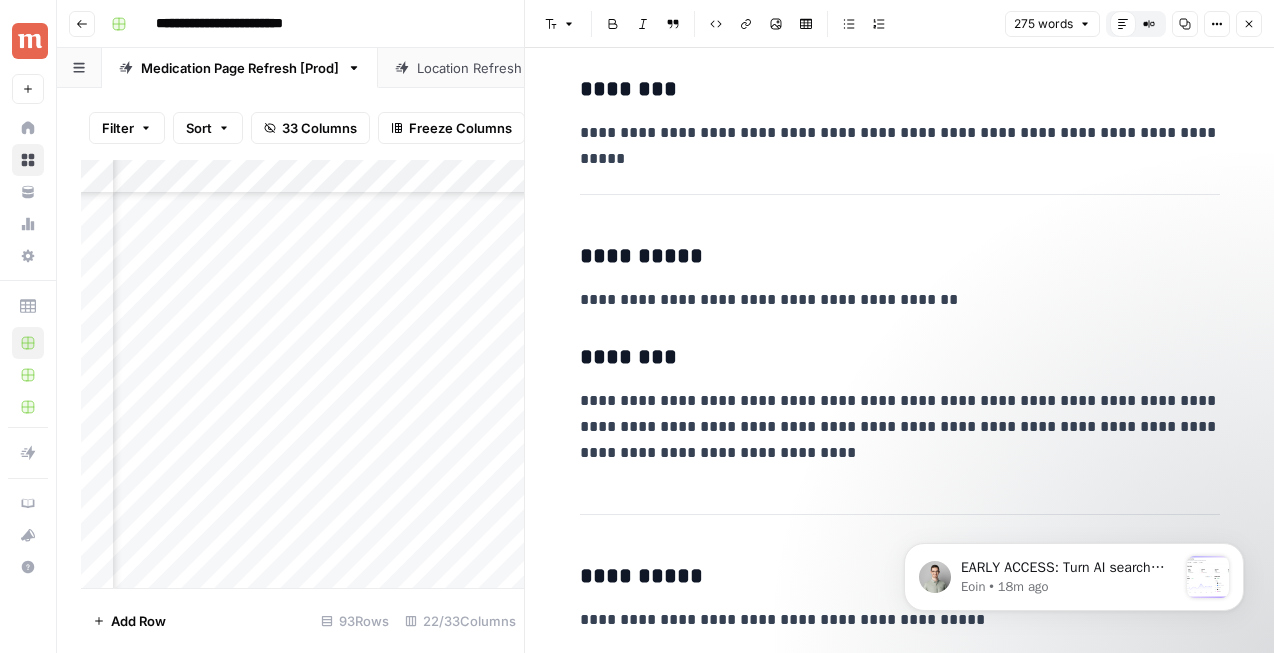 click 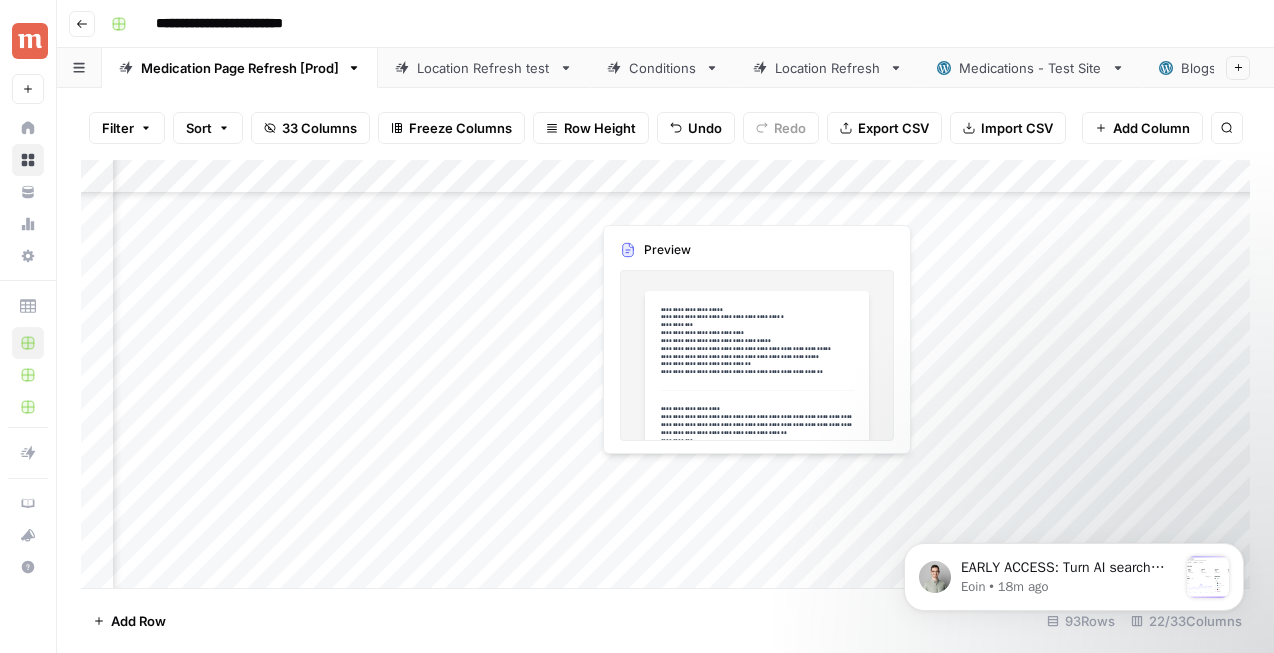 click on "Add Column" at bounding box center [665, 374] 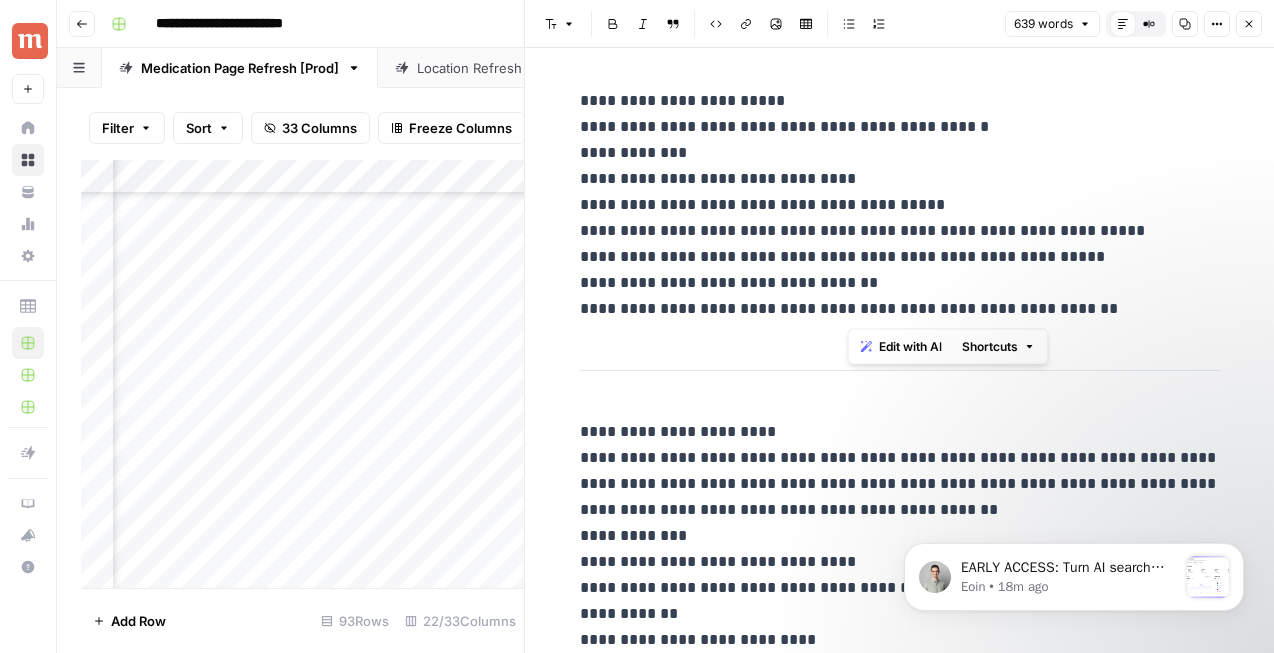 drag, startPoint x: 922, startPoint y: 312, endPoint x: 847, endPoint y: 317, distance: 75.16648 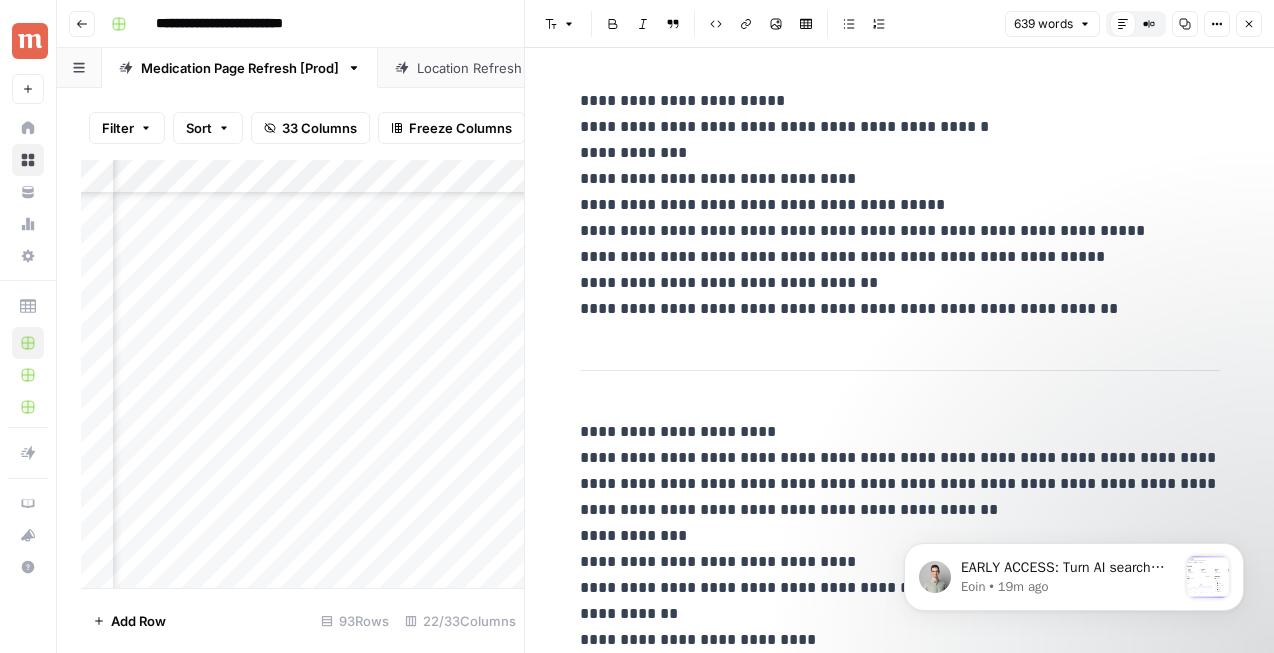 click on "**********" at bounding box center [900, 205] 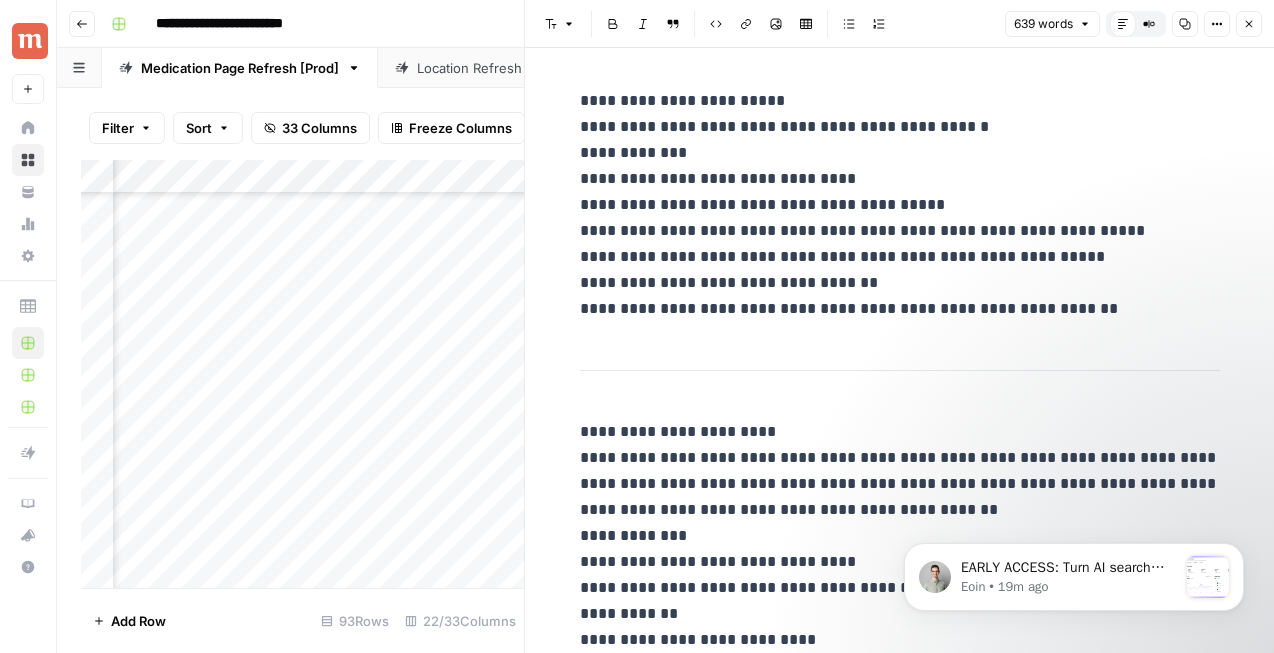 type 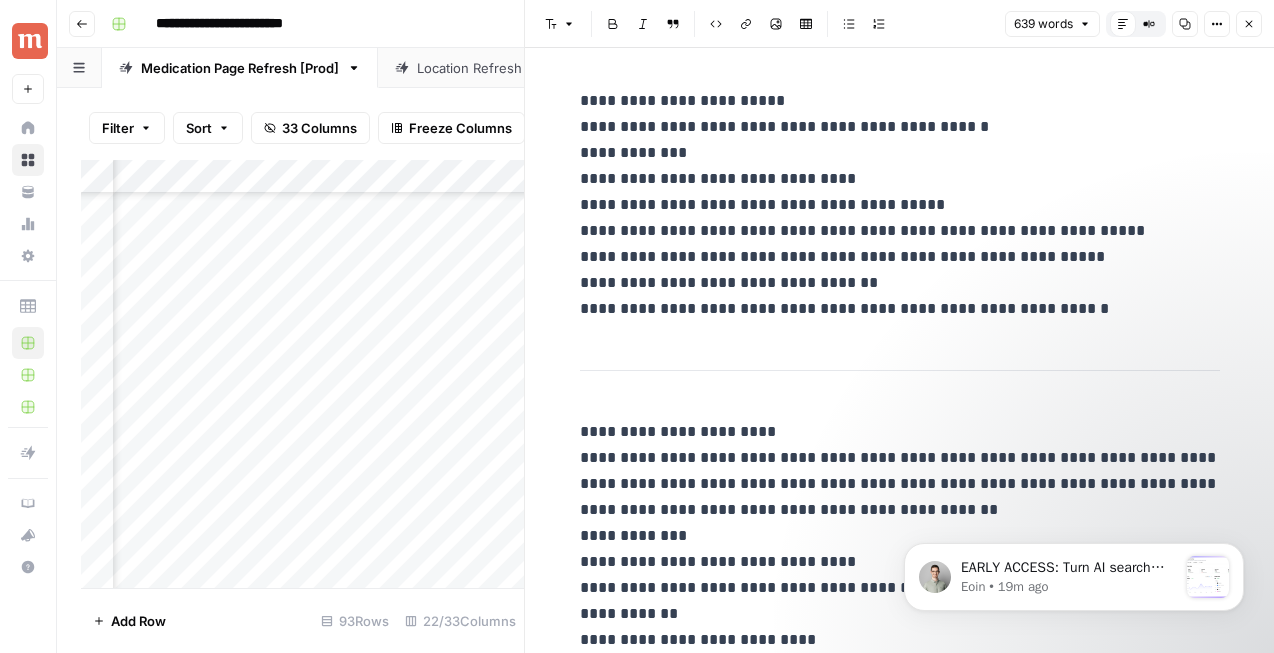 click on "**********" at bounding box center (900, 205) 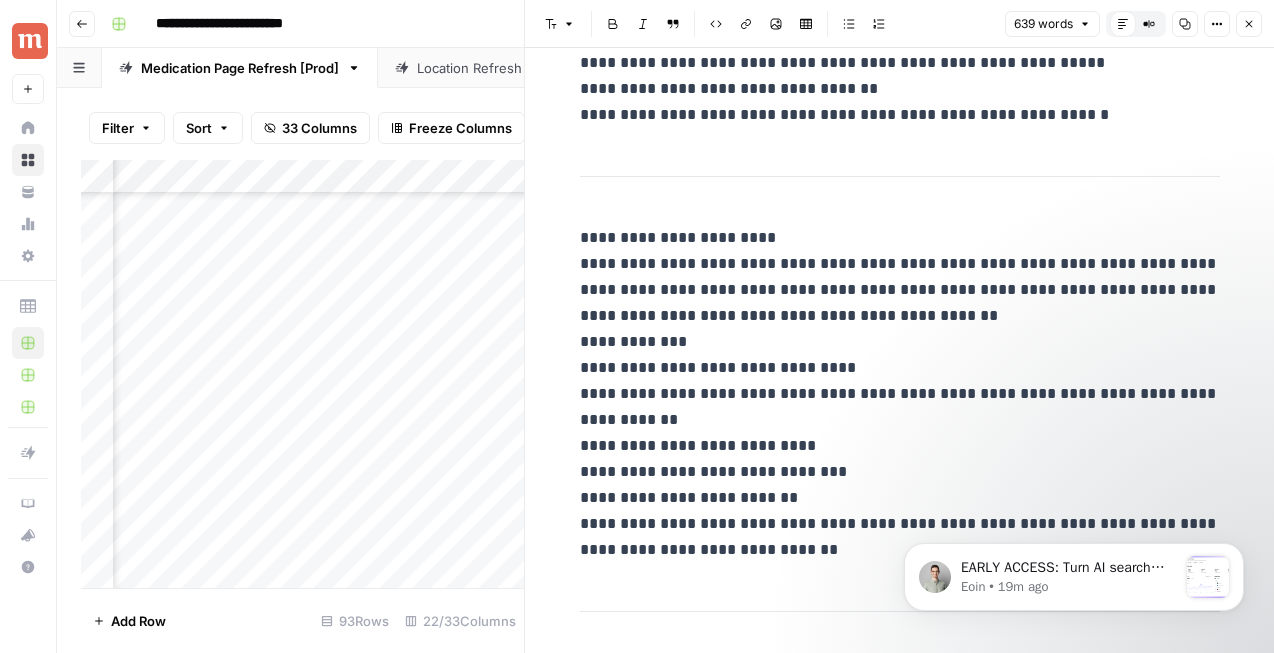 scroll, scrollTop: 270, scrollLeft: 0, axis: vertical 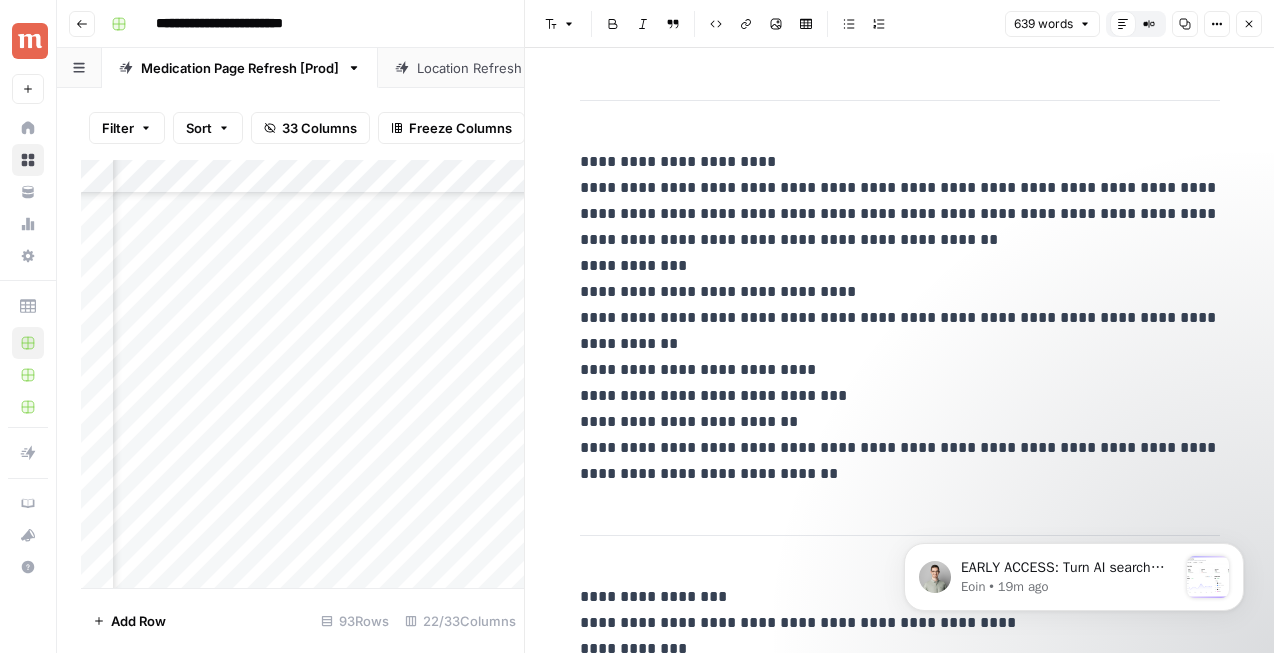 click on "**********" at bounding box center (900, 318) 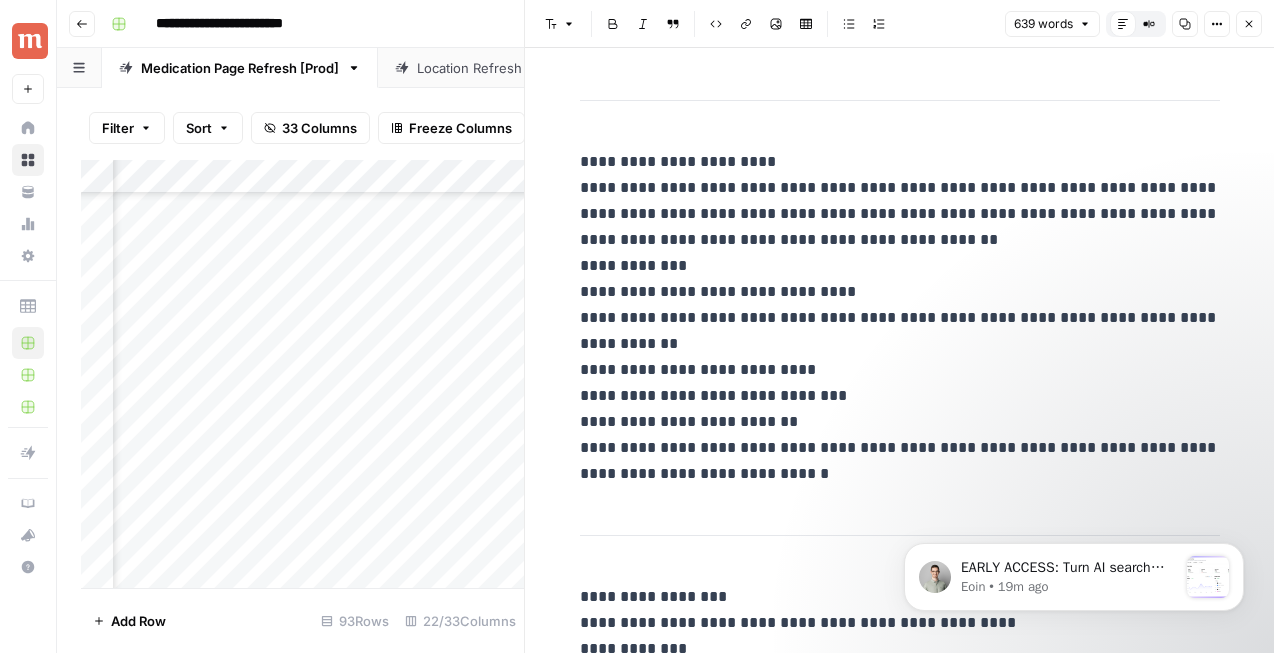 click on "**********" at bounding box center (900, 318) 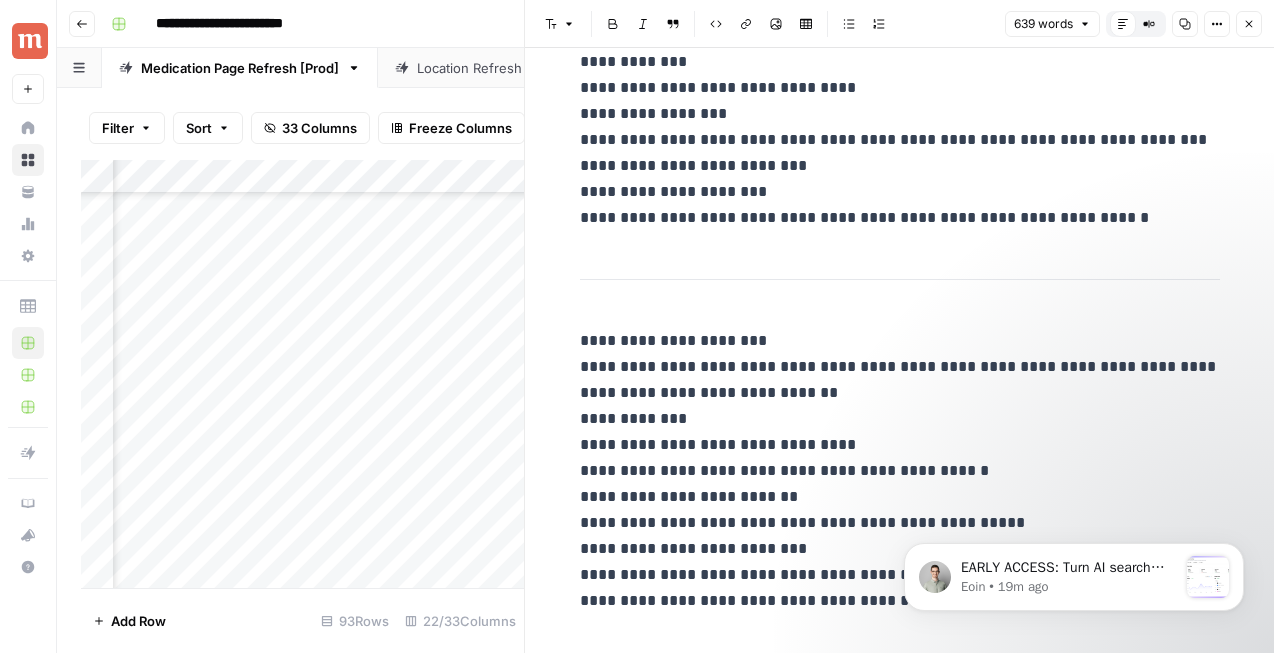 scroll, scrollTop: 865, scrollLeft: 0, axis: vertical 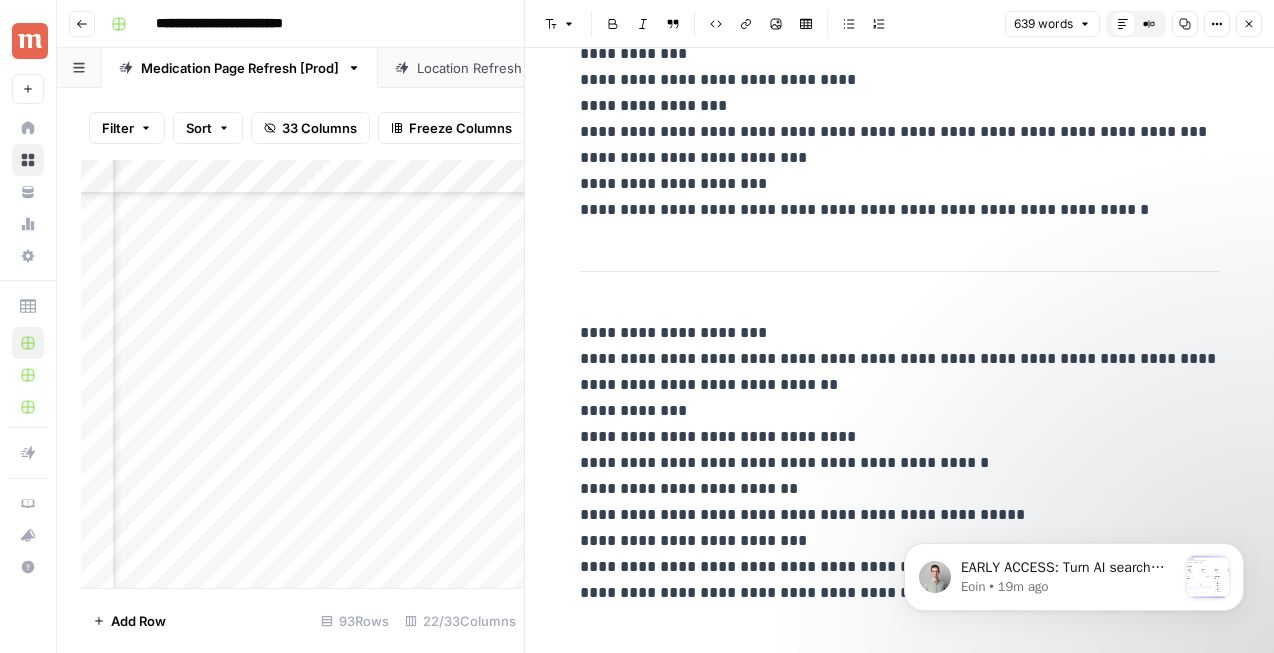 click on "**********" at bounding box center (900, 106) 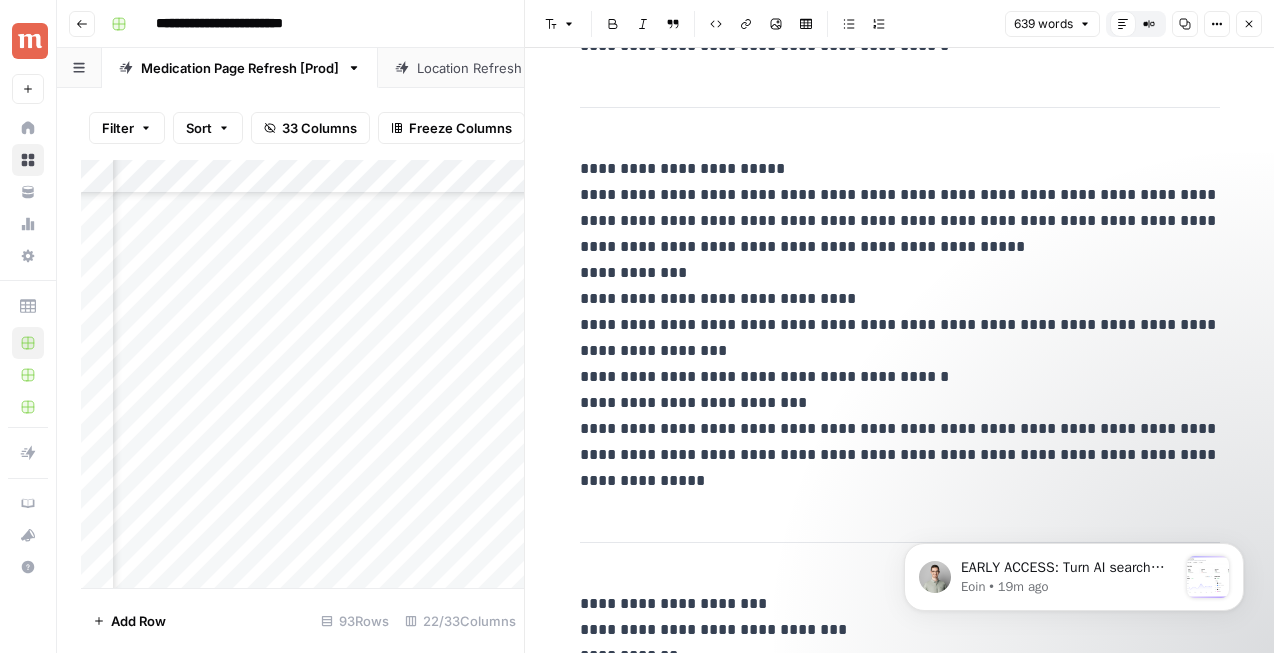 scroll, scrollTop: 1716, scrollLeft: 0, axis: vertical 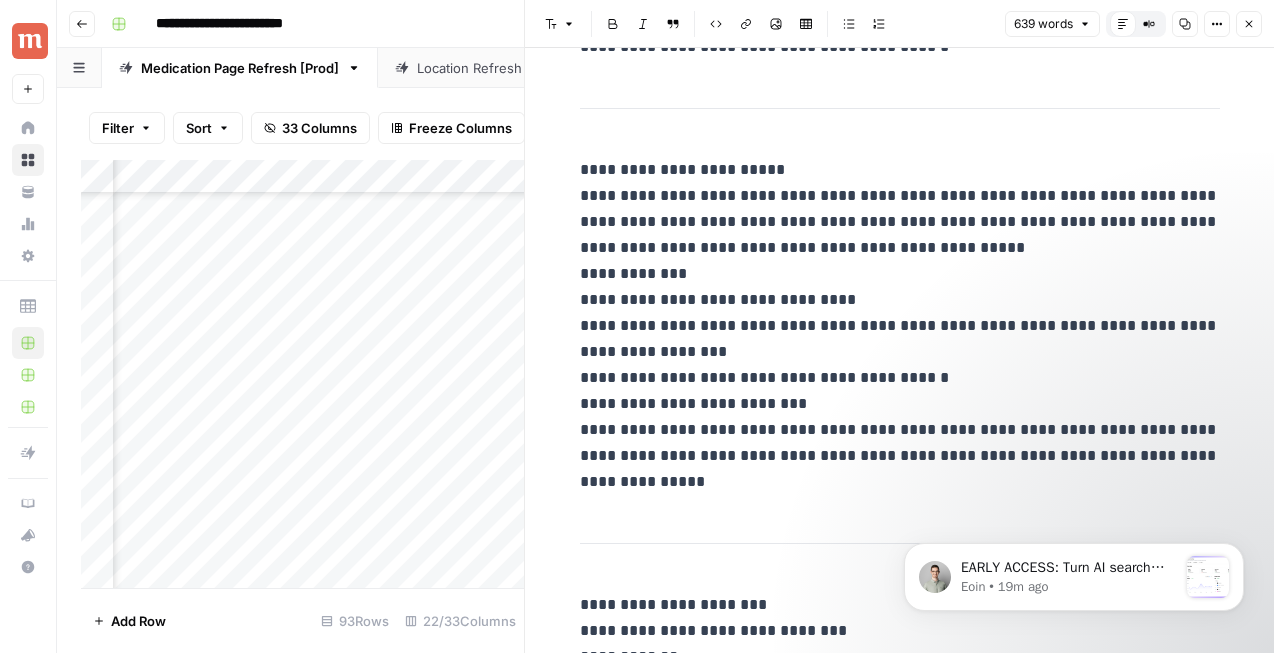 click on "**********" at bounding box center (900, 326) 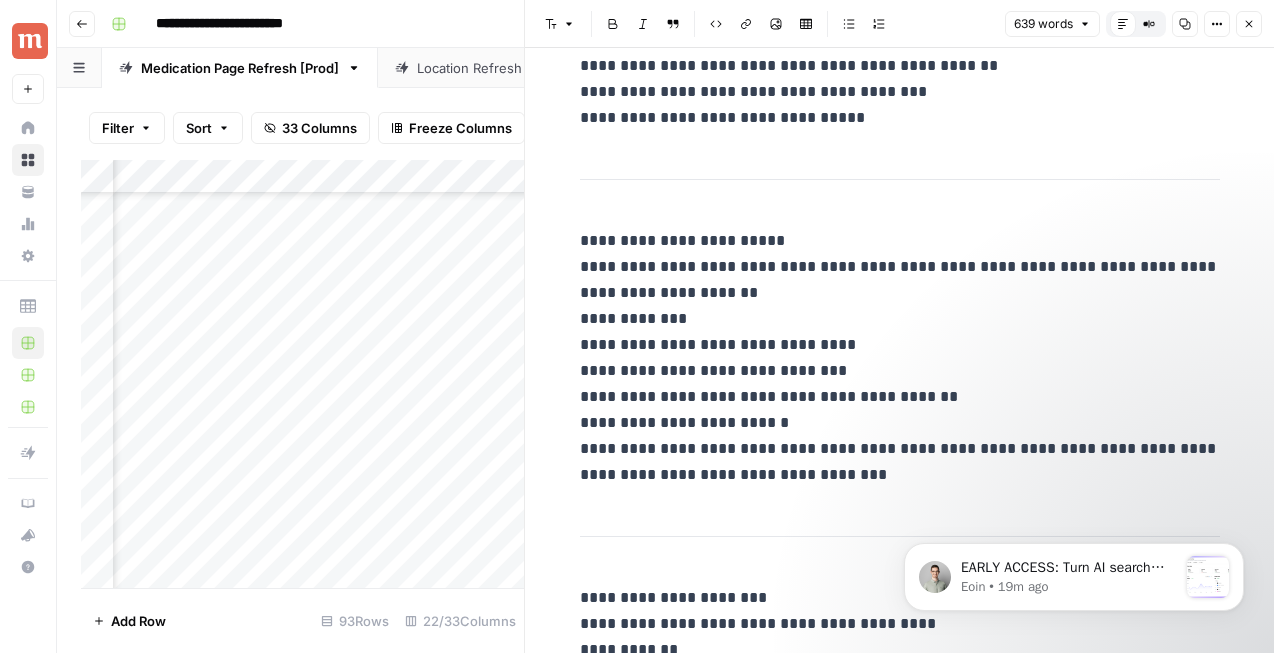 scroll, scrollTop: 2373, scrollLeft: 0, axis: vertical 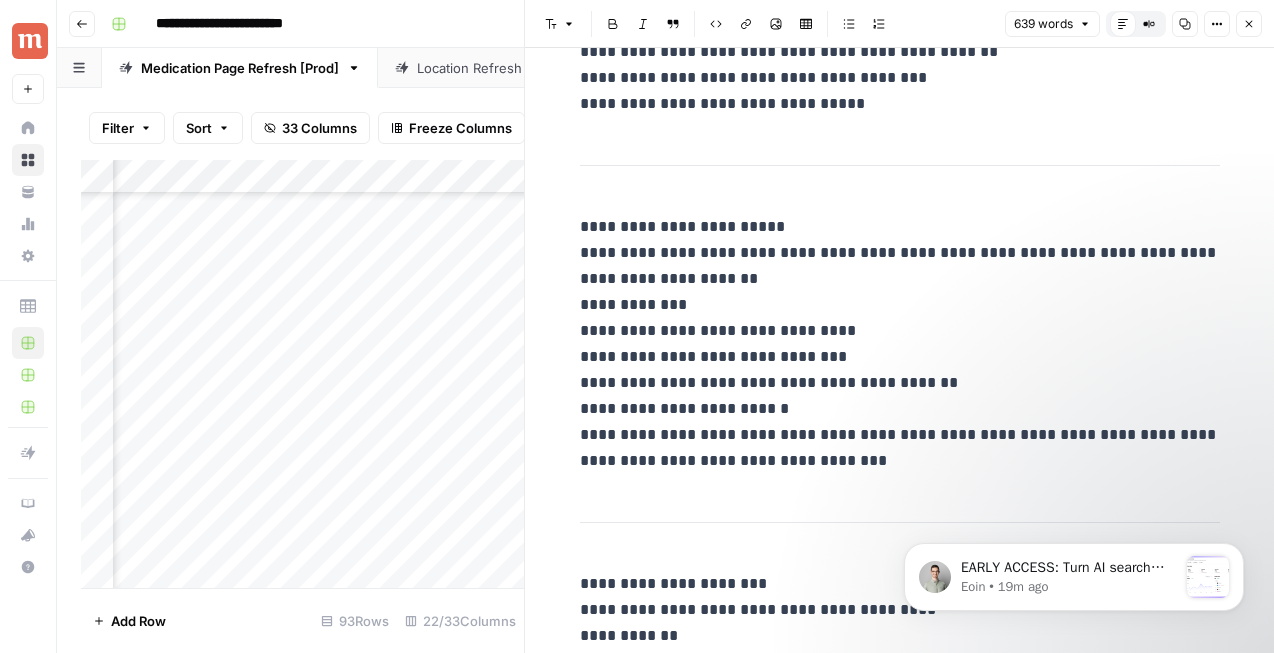 click on "**********" at bounding box center (900, 344) 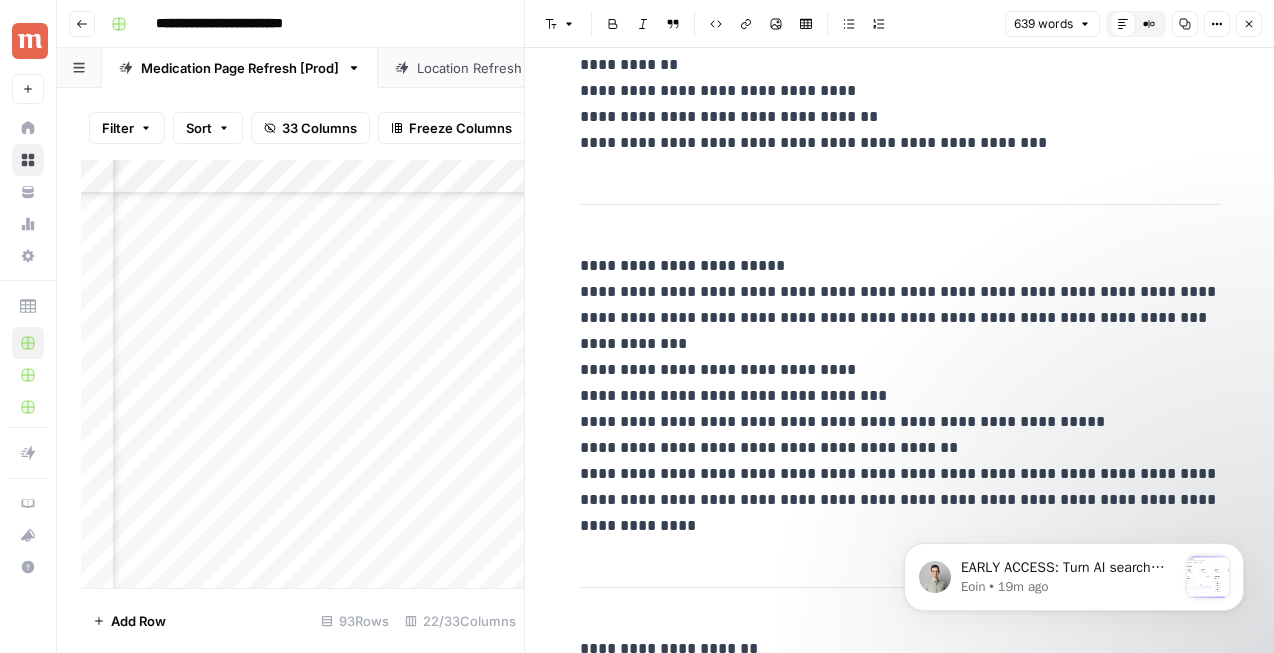 scroll, scrollTop: 3000, scrollLeft: 0, axis: vertical 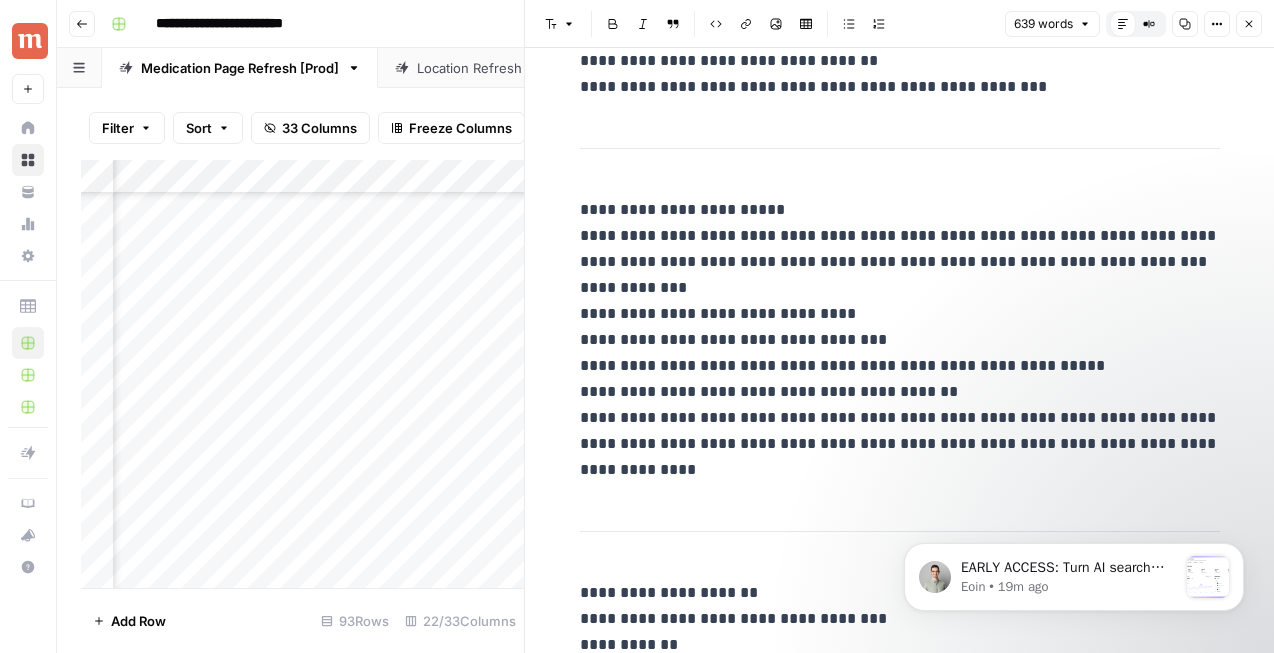 click on "**********" at bounding box center (900, 340) 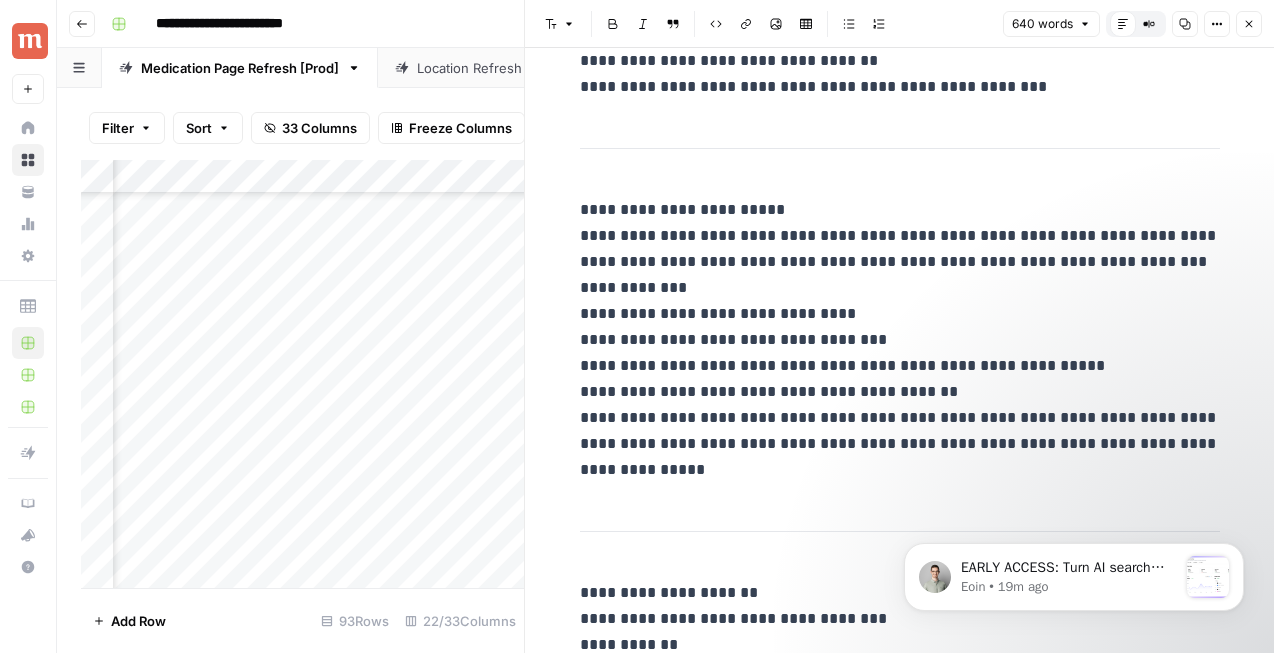 click on "**********" at bounding box center (900, 340) 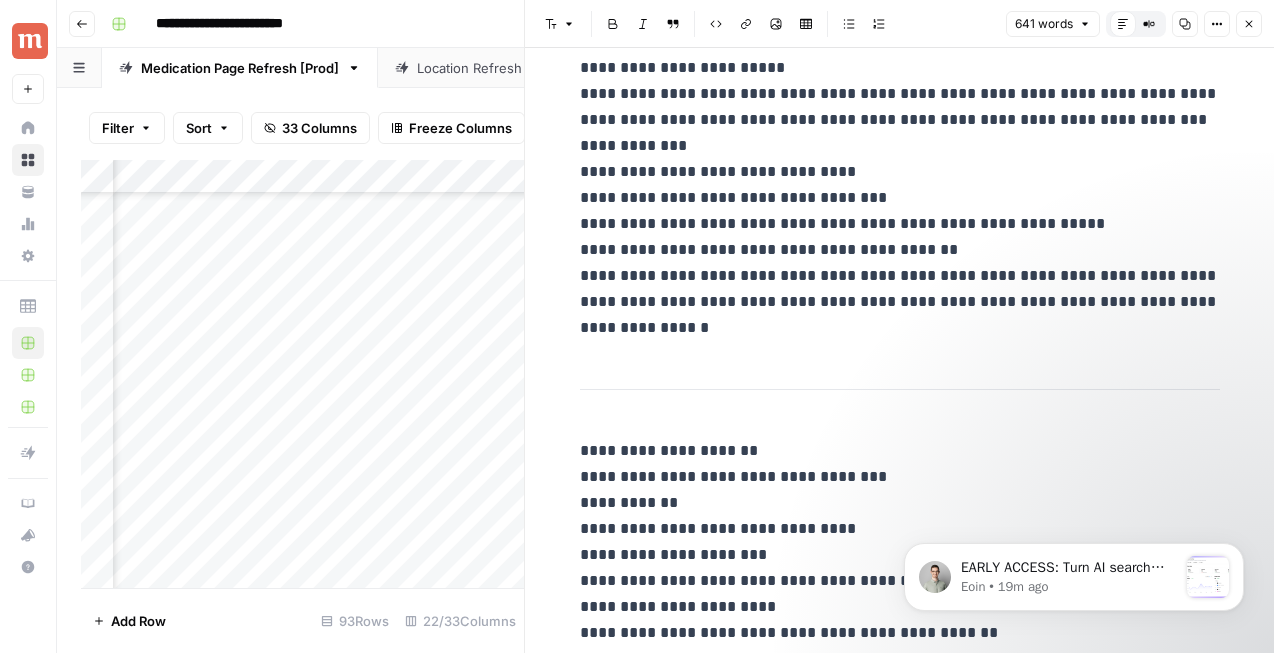 scroll, scrollTop: 3143, scrollLeft: 0, axis: vertical 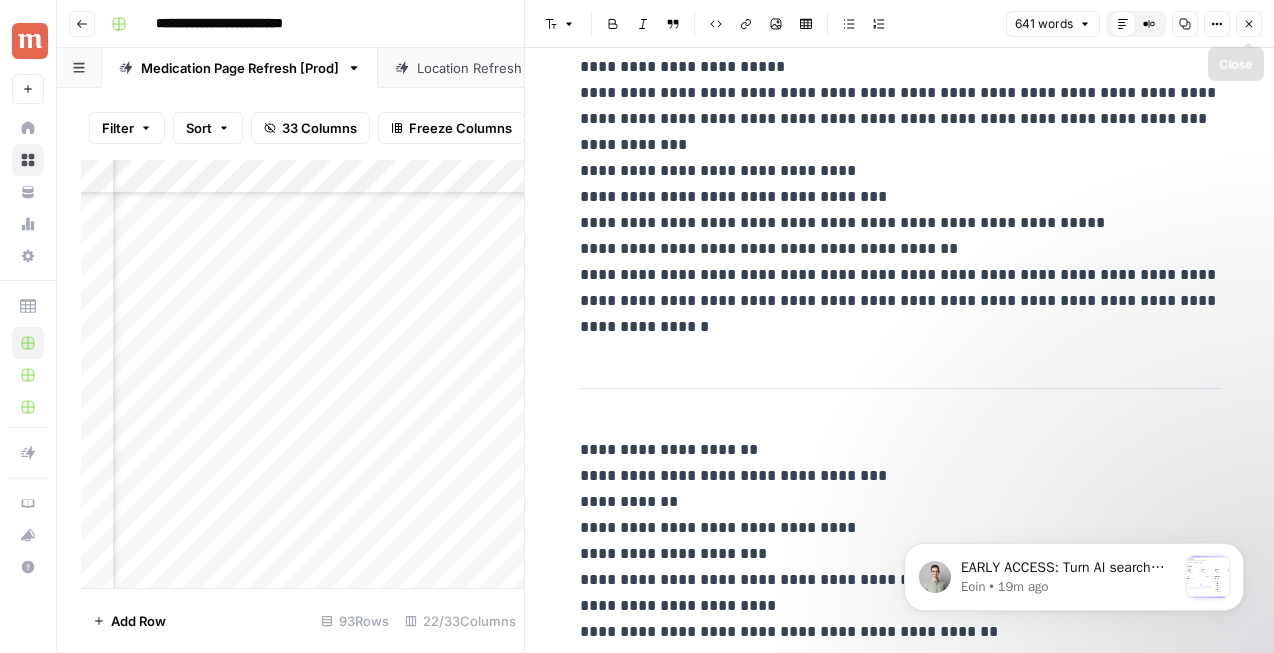 click 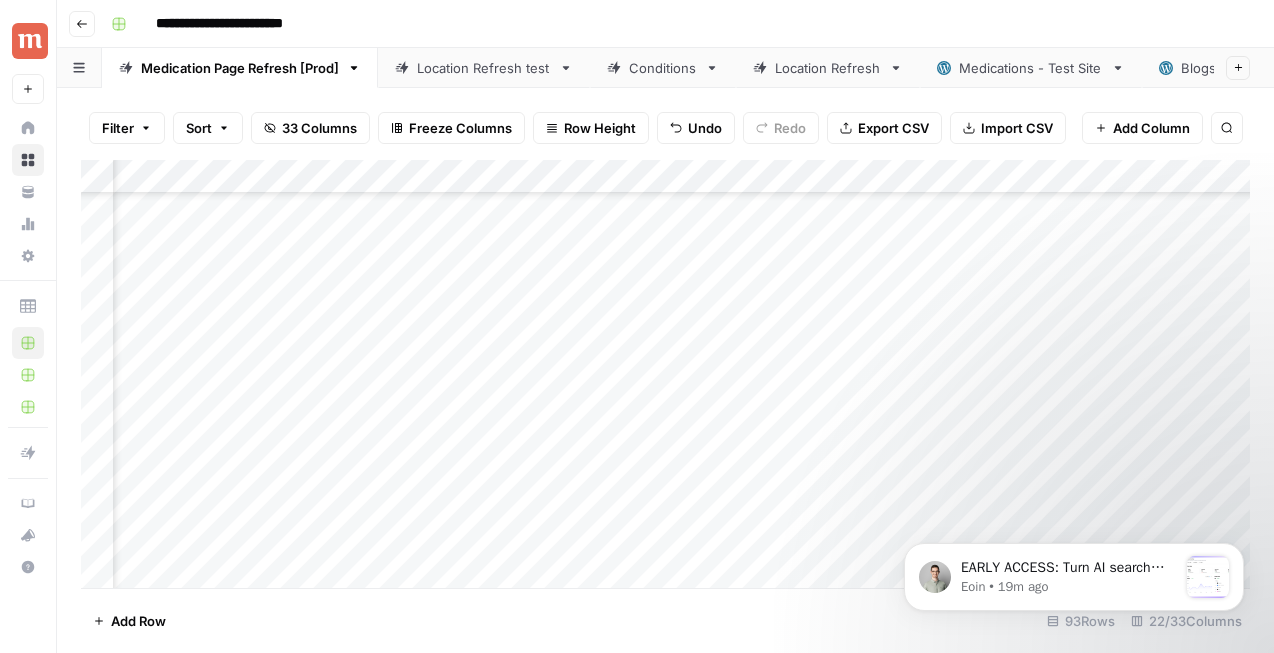 scroll, scrollTop: 1774, scrollLeft: 2796, axis: both 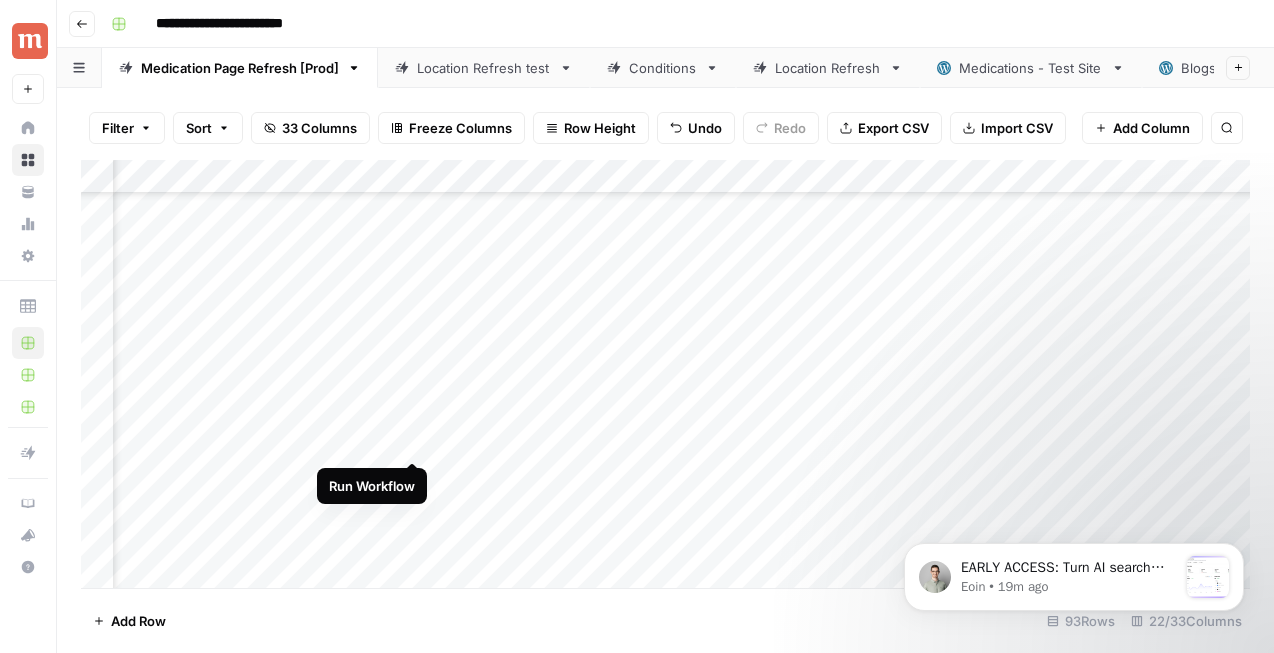 click on "Add Column" at bounding box center (665, 374) 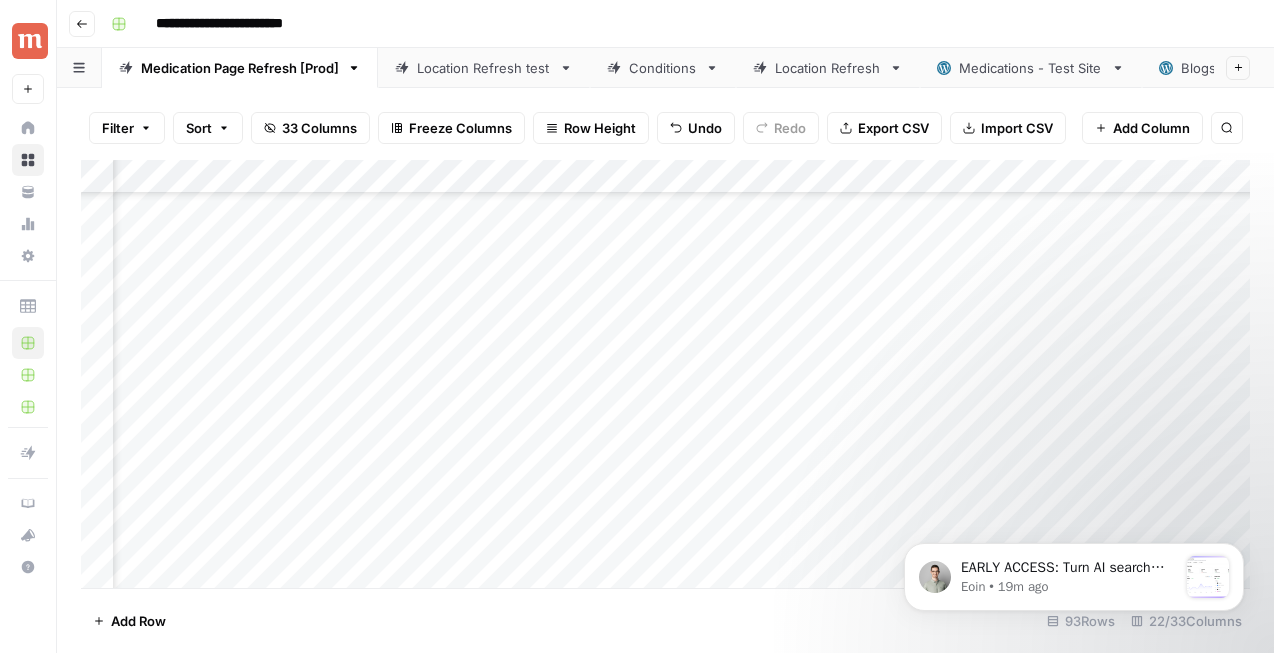 scroll, scrollTop: 1774, scrollLeft: 2124, axis: both 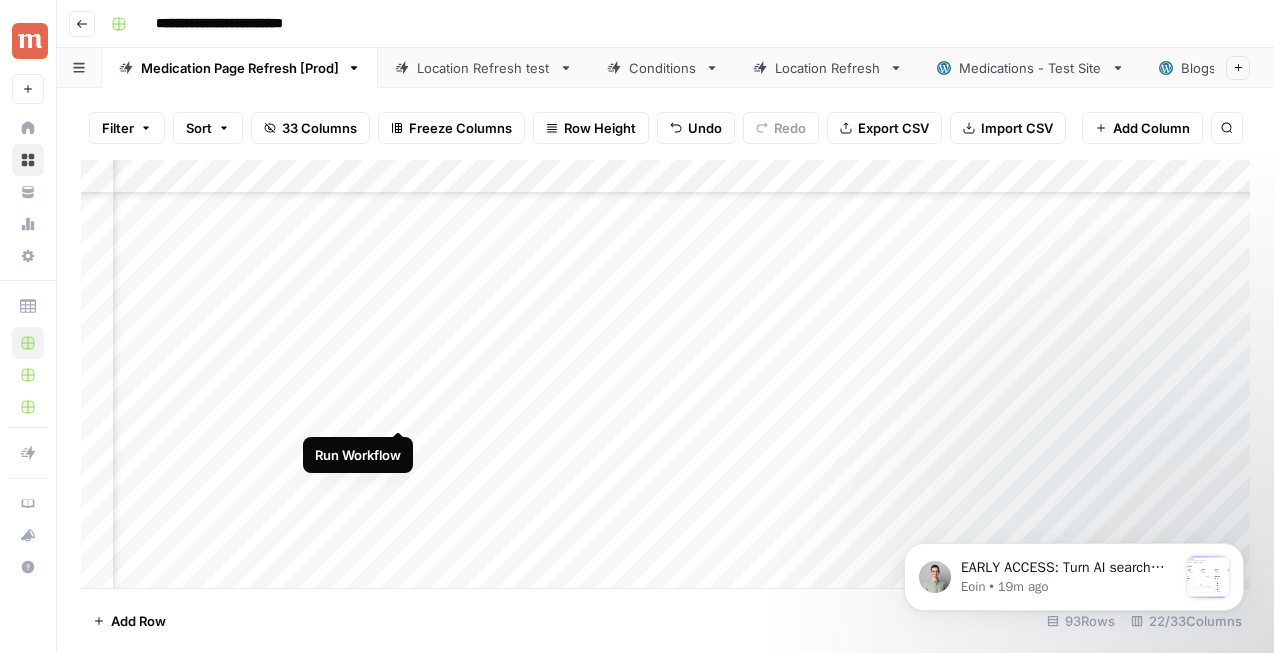 click on "Add Column" at bounding box center (665, 374) 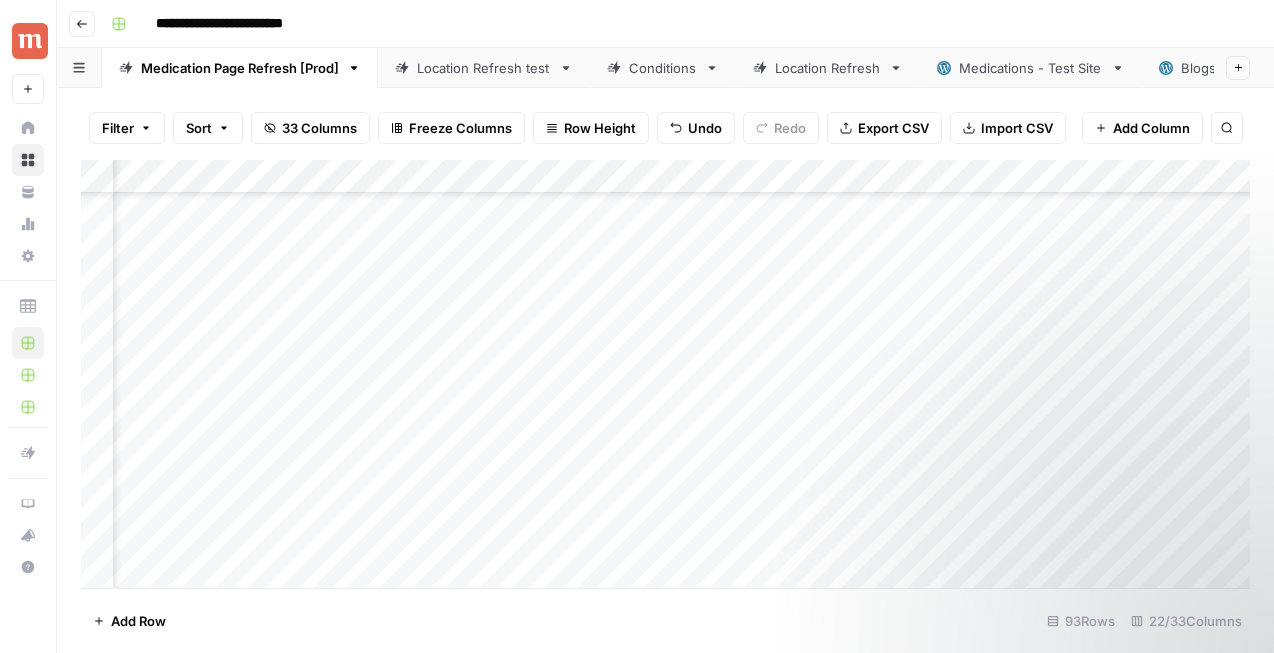 scroll, scrollTop: 0, scrollLeft: 0, axis: both 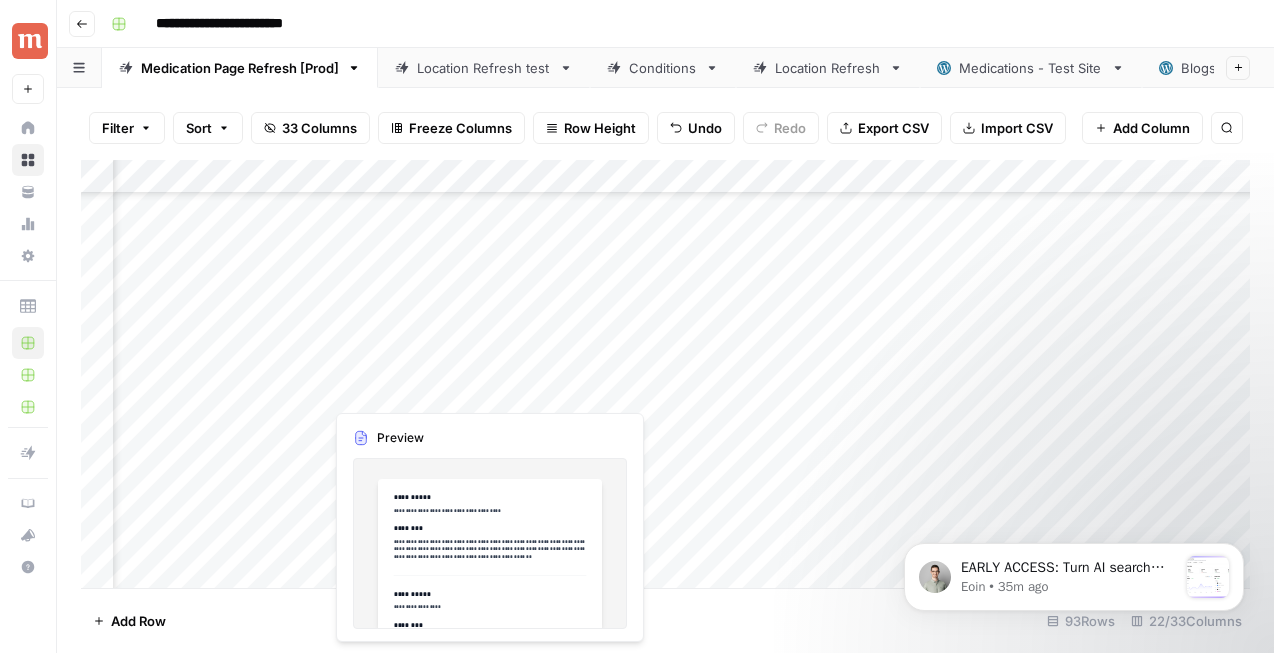 click on "Add Column" at bounding box center (665, 374) 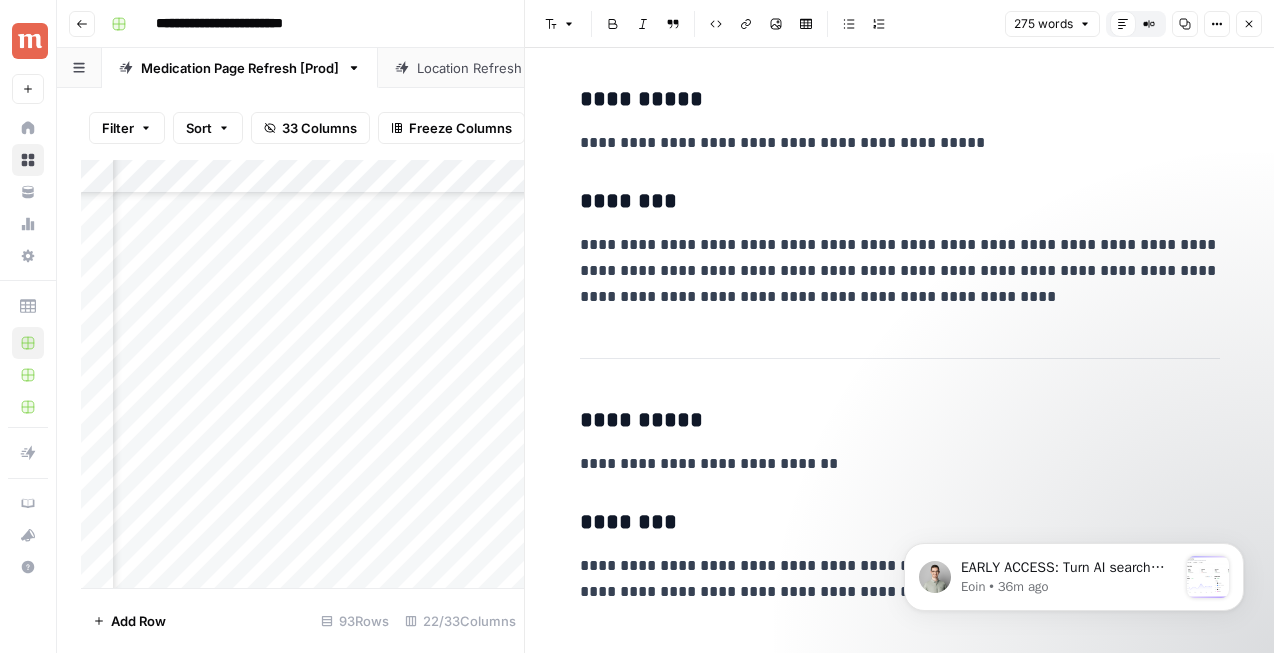 scroll, scrollTop: 1231, scrollLeft: 0, axis: vertical 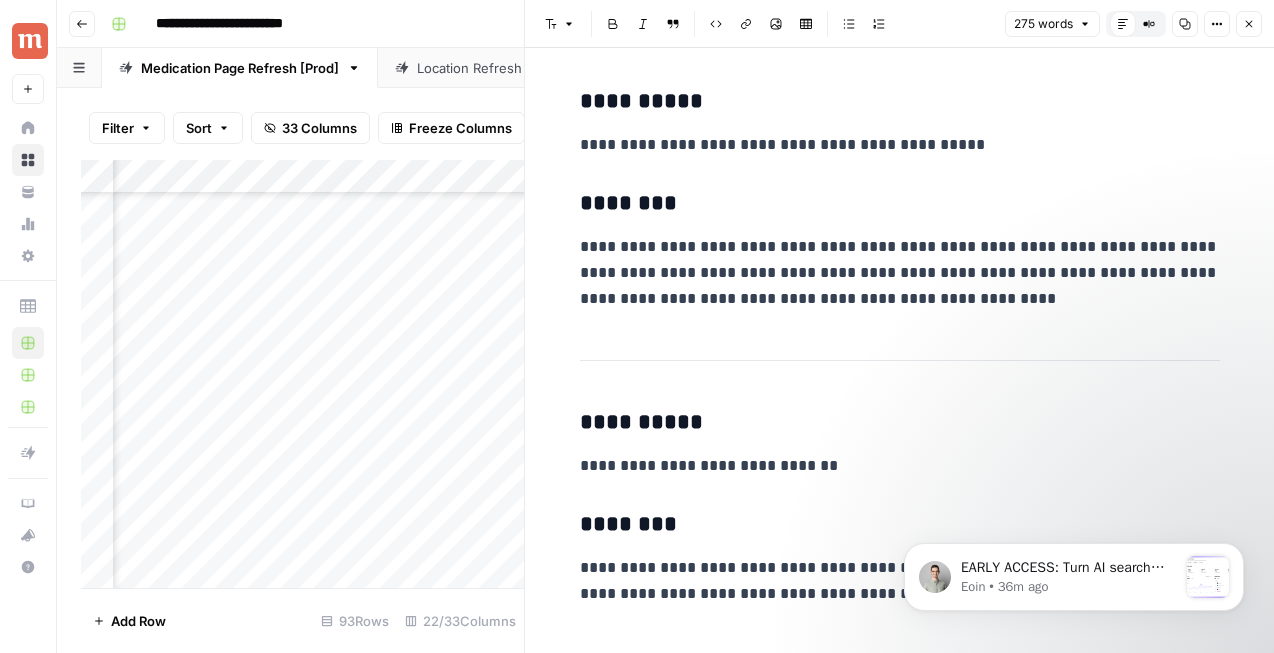 click 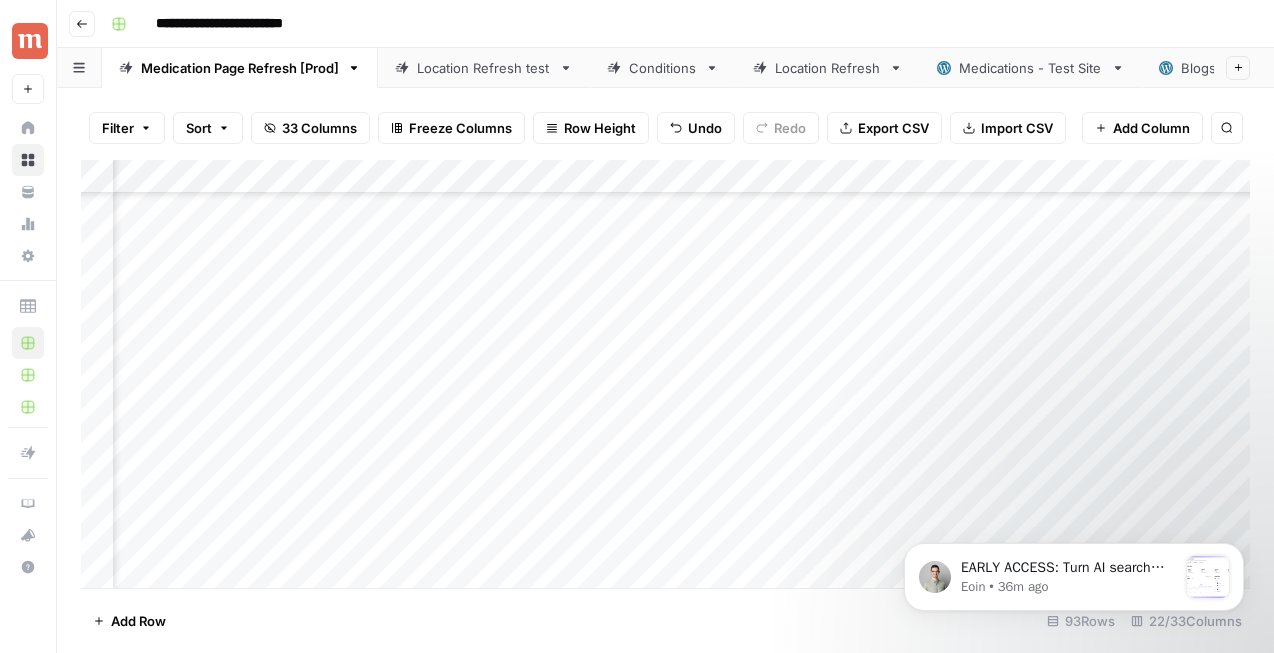 scroll, scrollTop: 1924, scrollLeft: 2693, axis: both 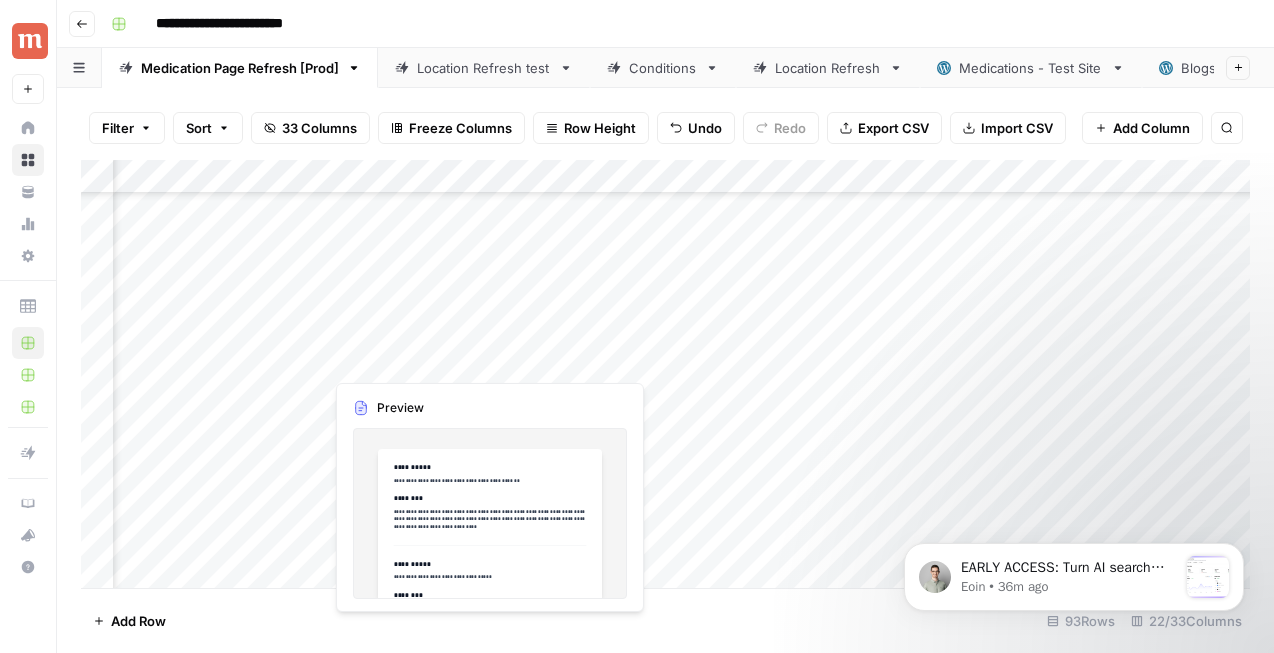 click on "Add Column" at bounding box center [665, 374] 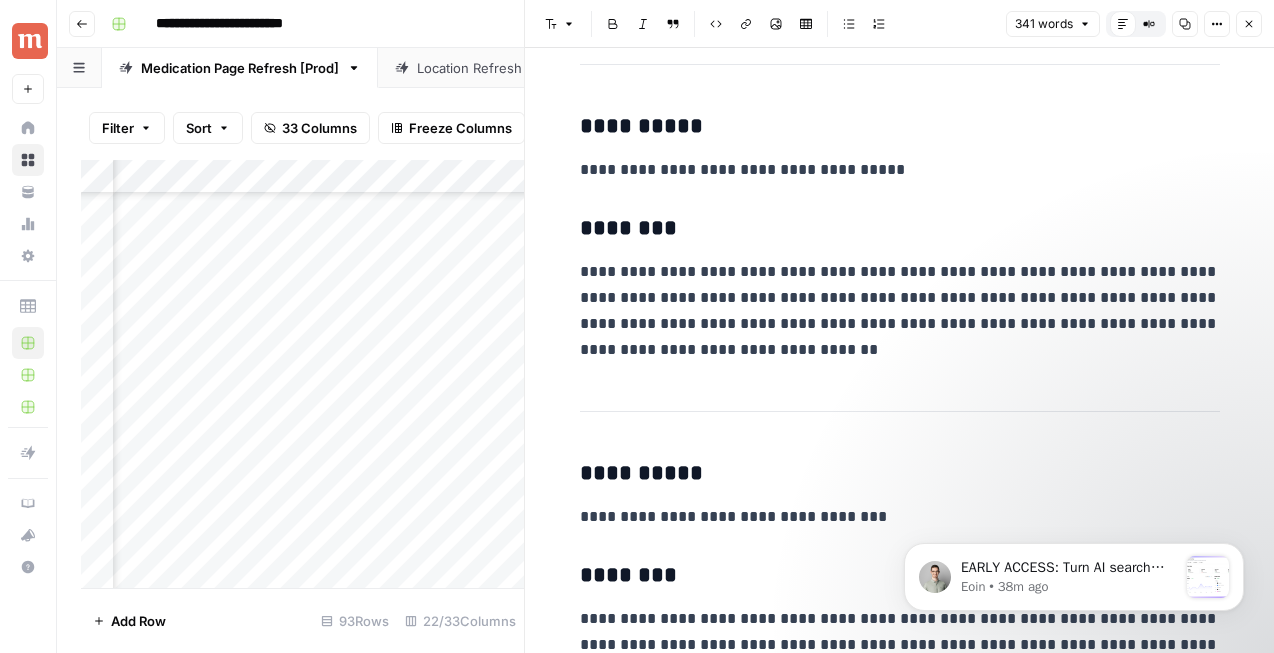 scroll, scrollTop: 301, scrollLeft: 0, axis: vertical 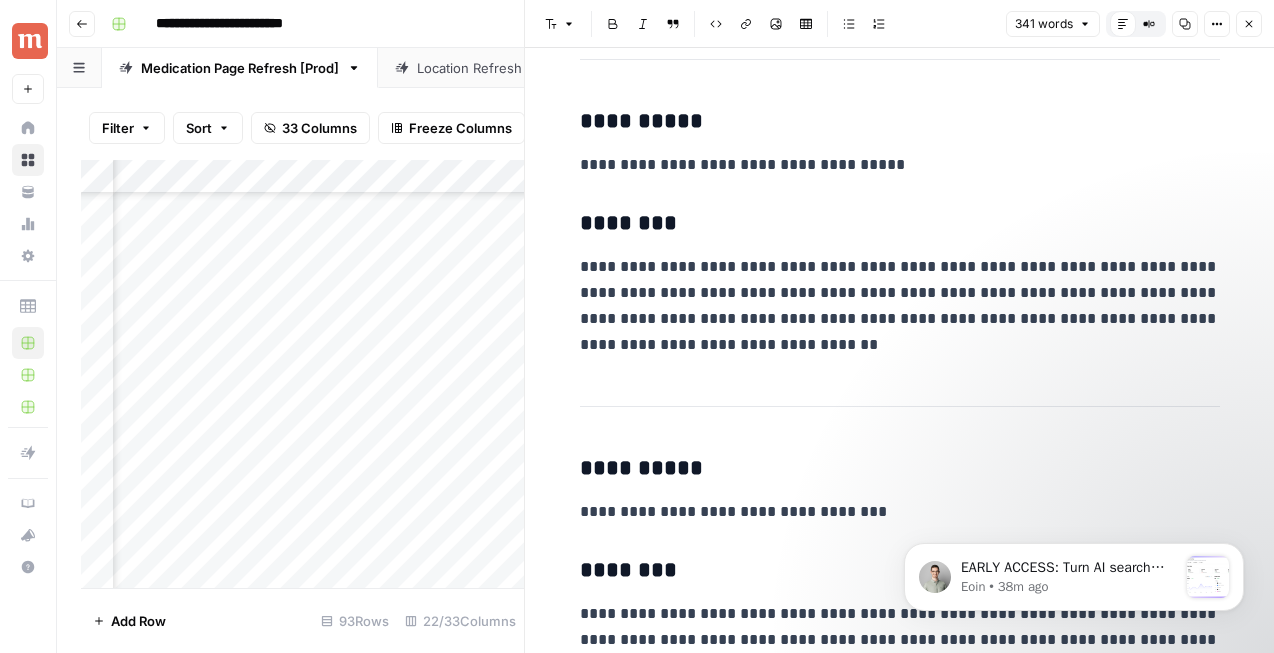 click 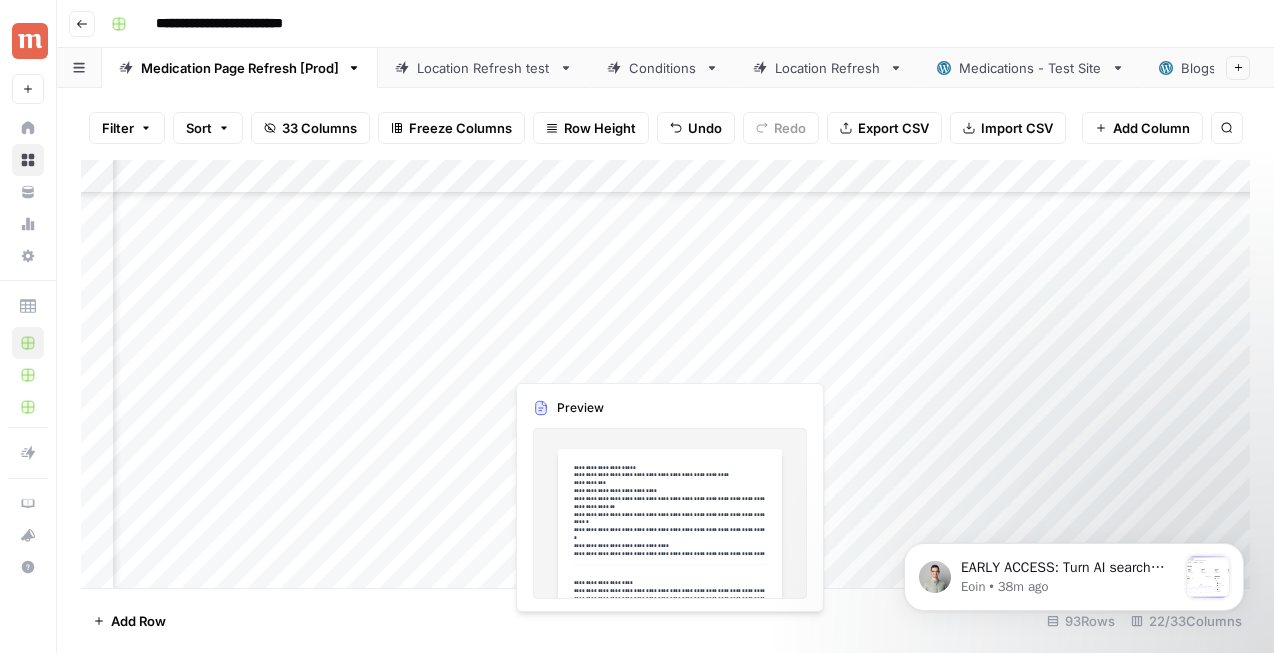 click on "Add Column" at bounding box center [665, 374] 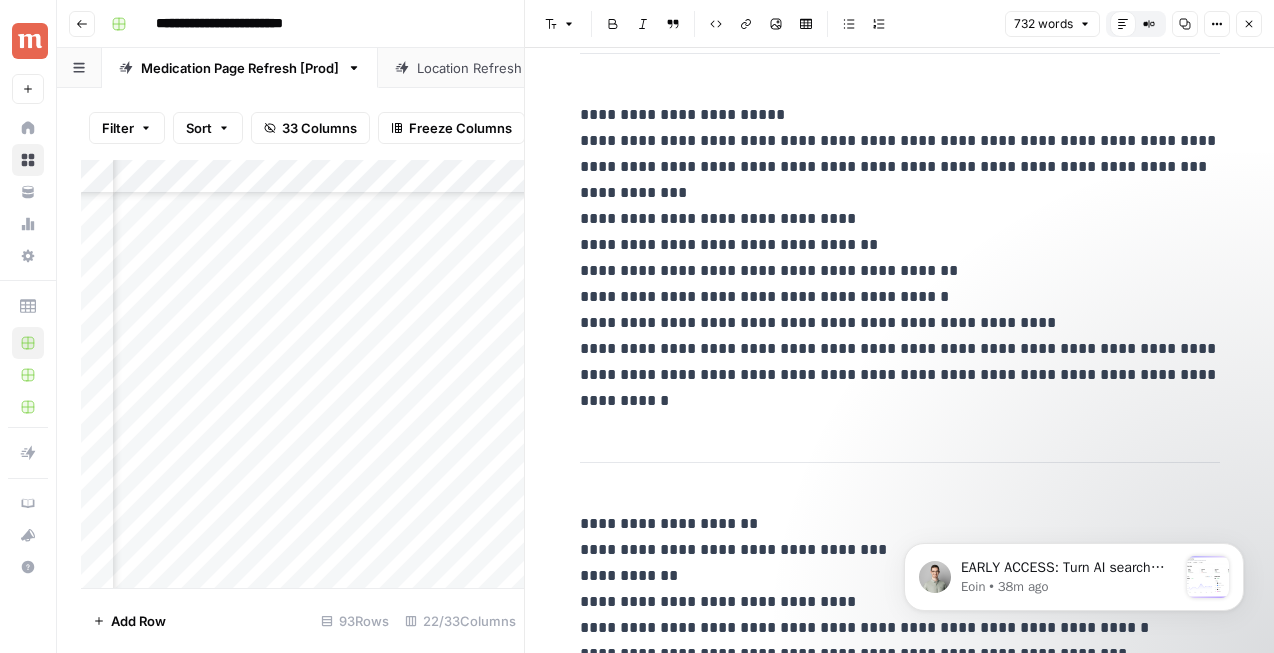 scroll, scrollTop: 3274, scrollLeft: 0, axis: vertical 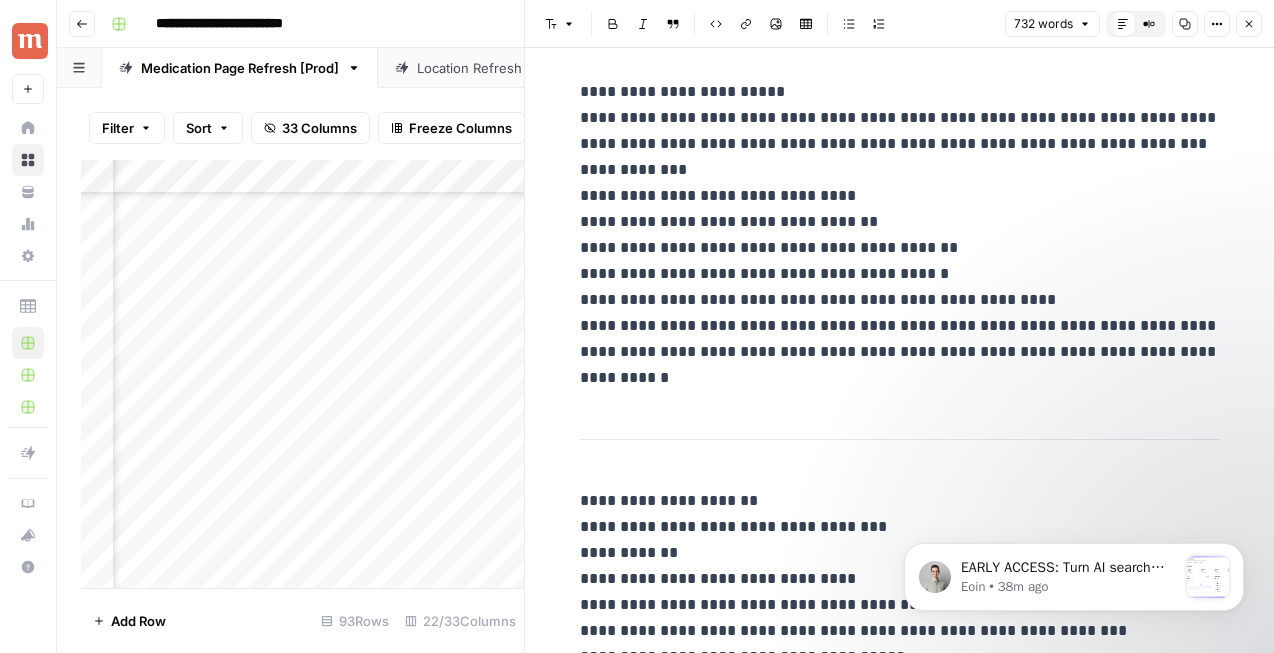 click on "**********" at bounding box center (900, 235) 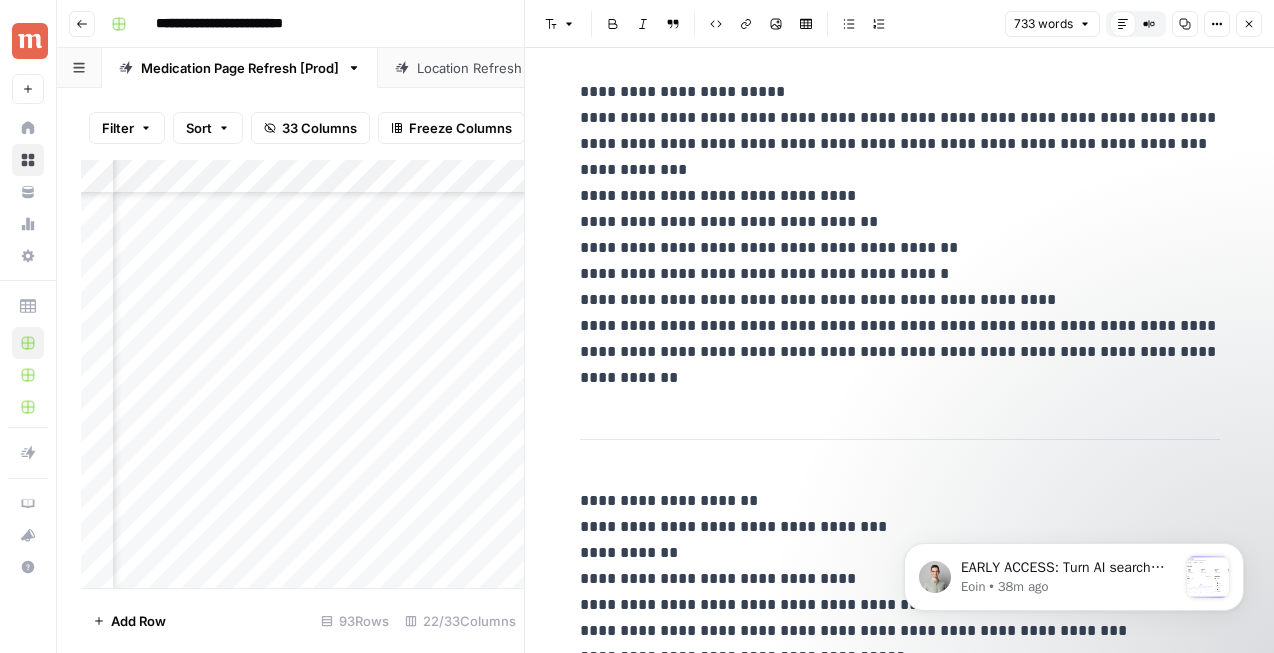 click on "**********" at bounding box center [900, 235] 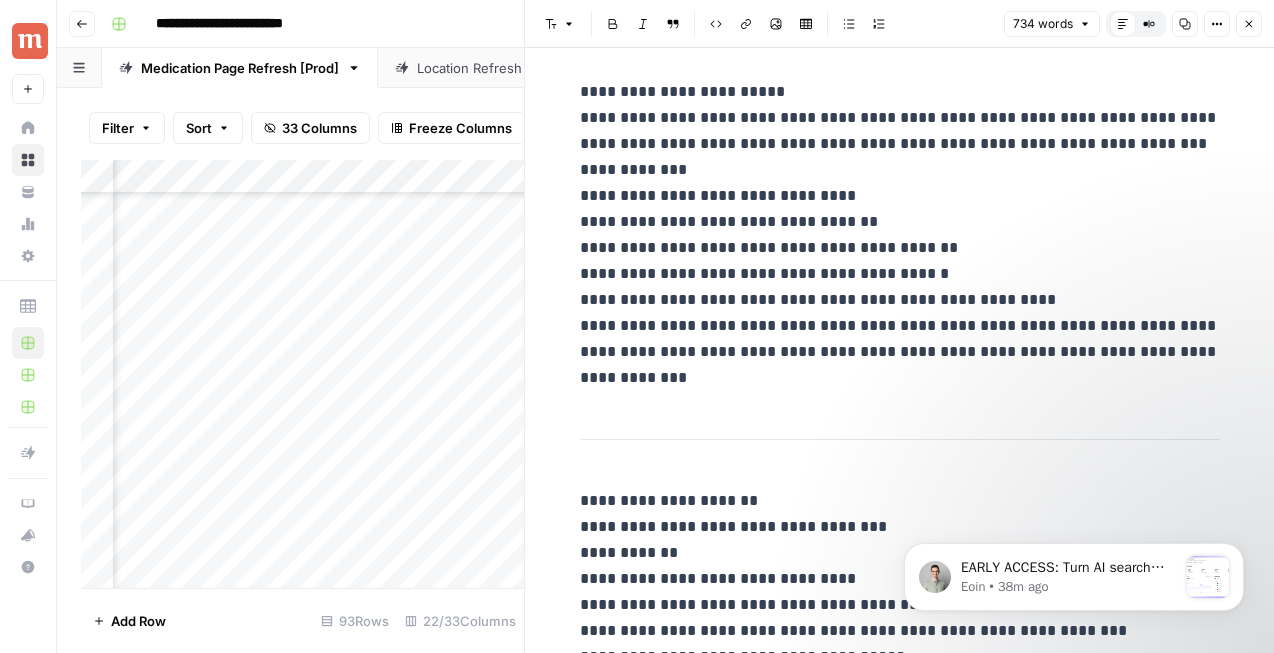scroll, scrollTop: 3299, scrollLeft: 0, axis: vertical 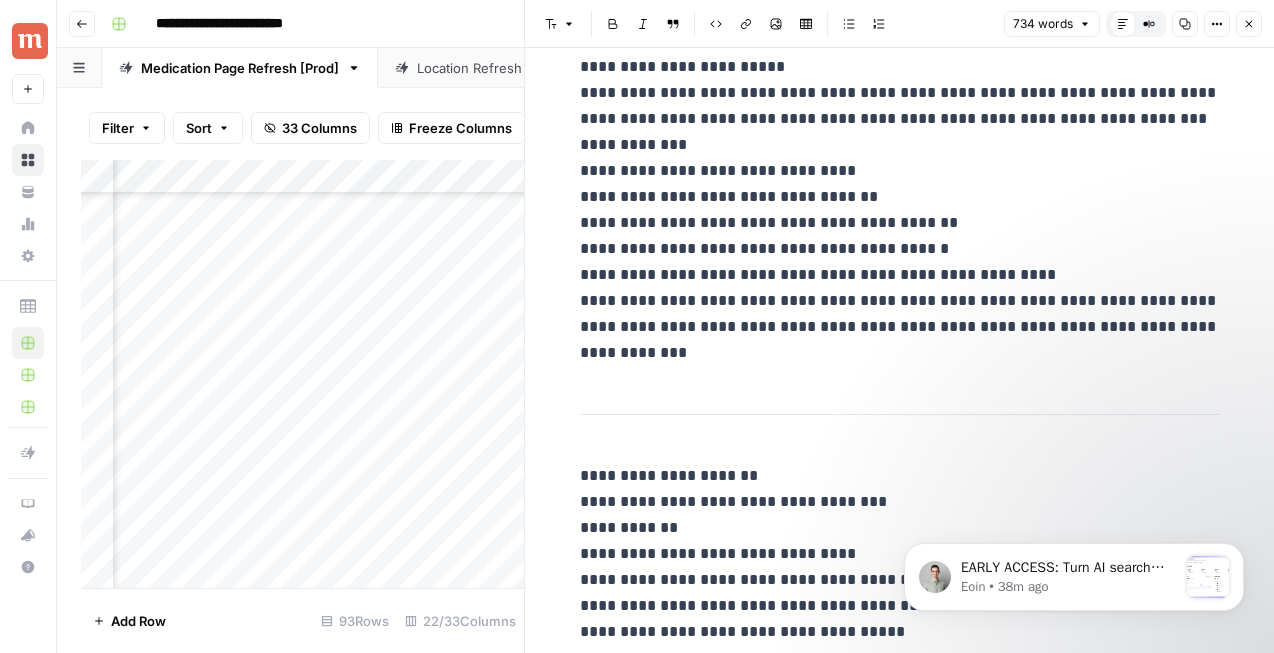 click on "Close" at bounding box center (1249, 24) 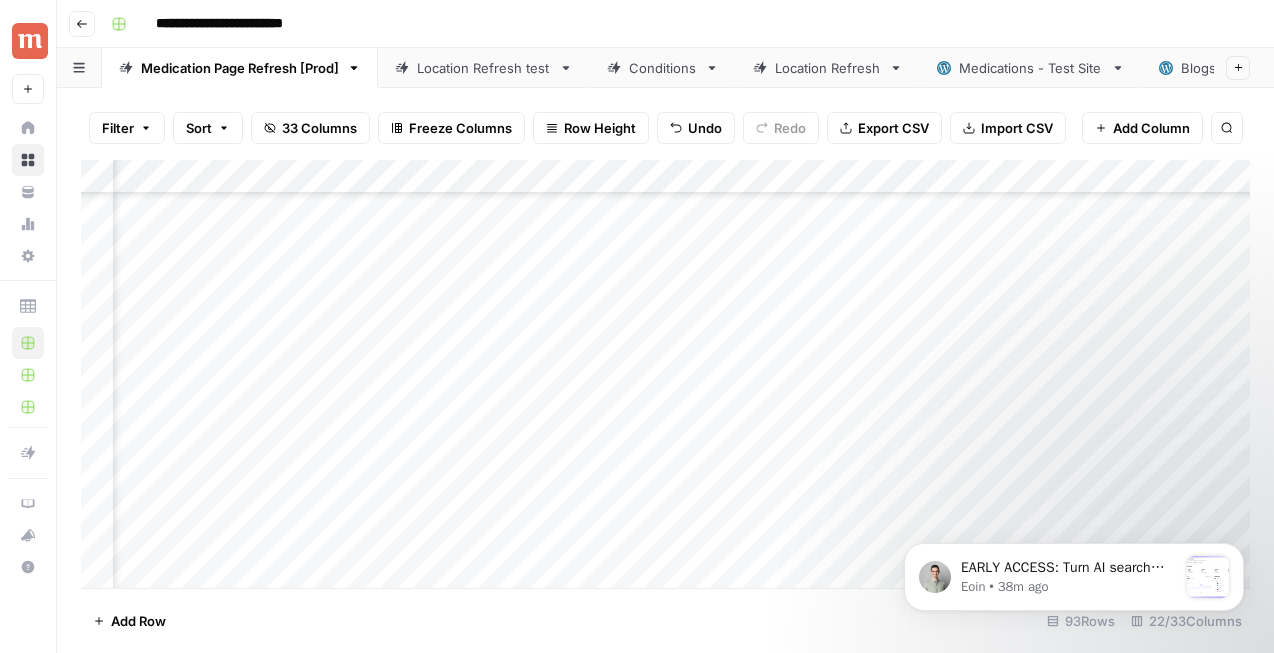 click on "Add Column" at bounding box center [665, 374] 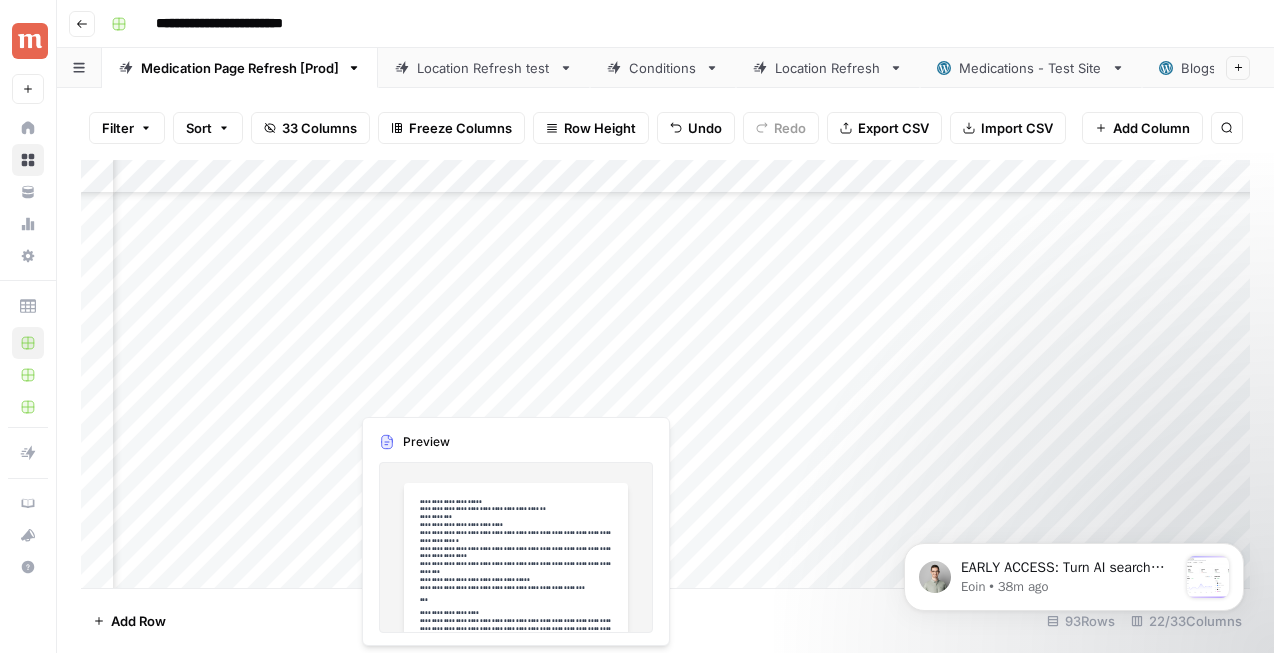 click on "Add Column" at bounding box center (665, 374) 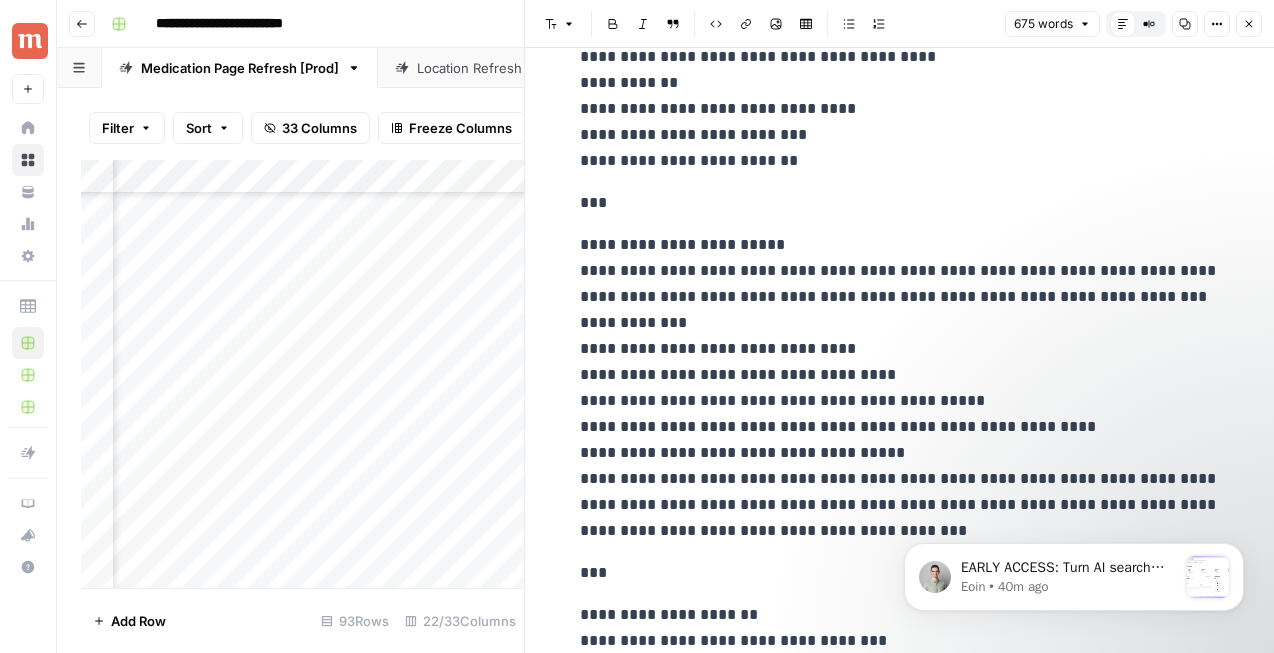 scroll, scrollTop: 2675, scrollLeft: 0, axis: vertical 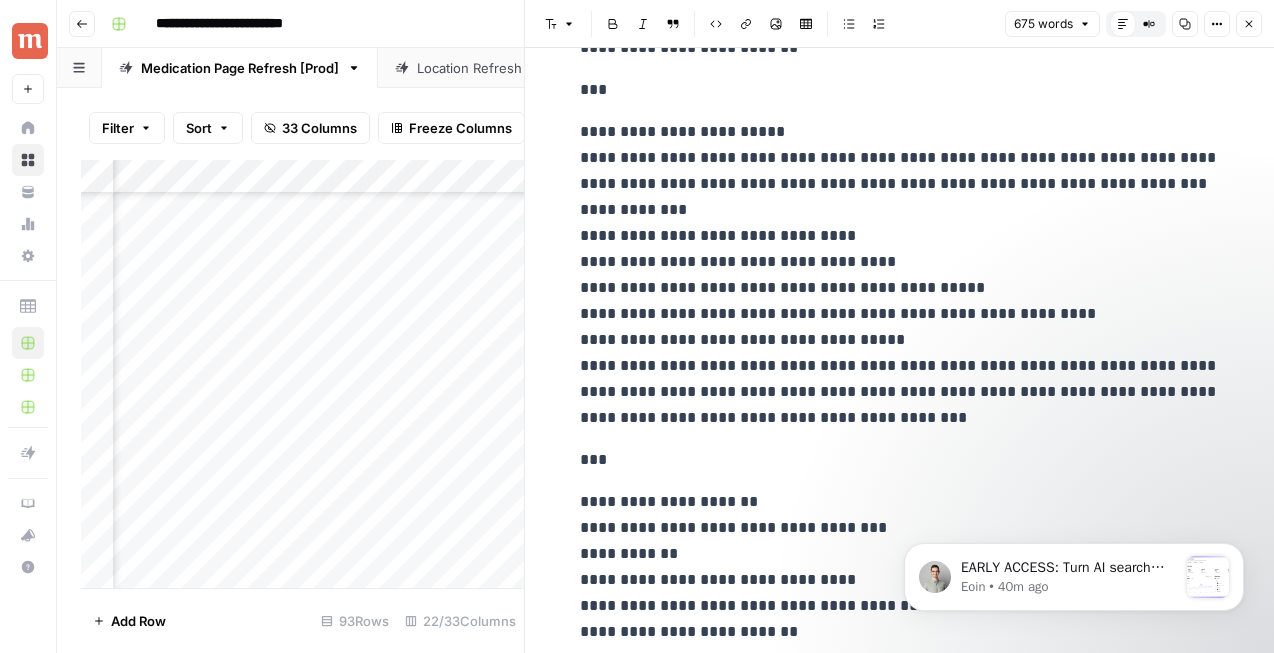 click on "Close" at bounding box center (1249, 24) 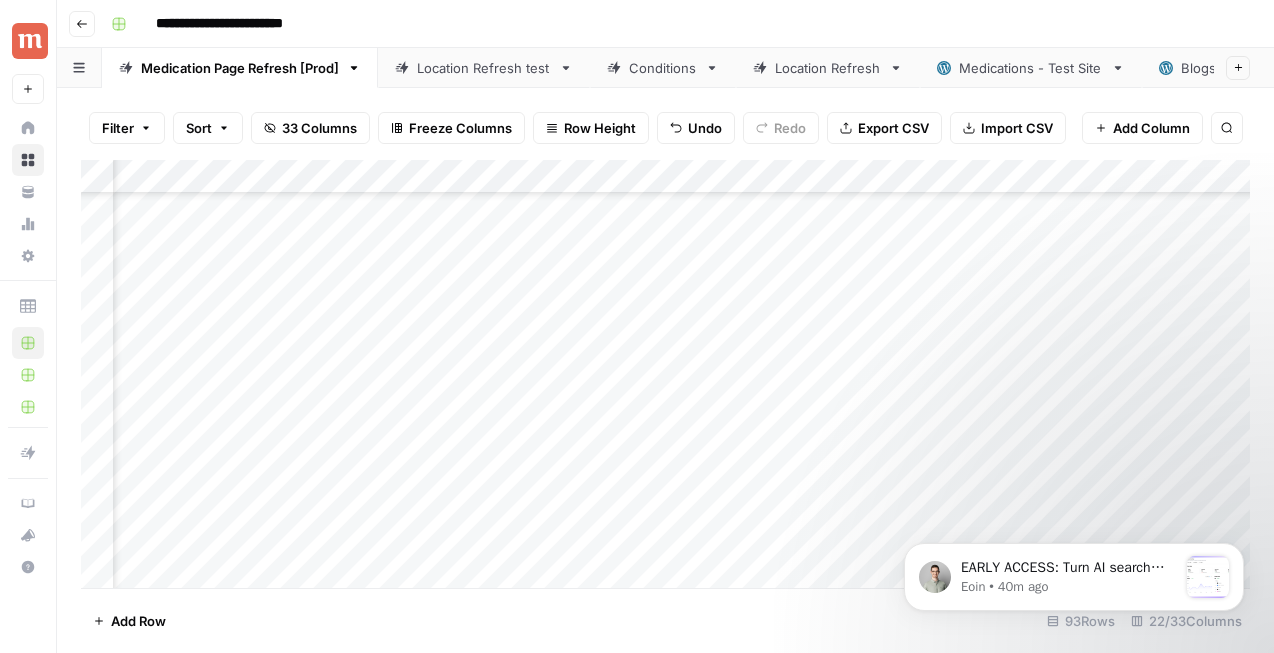 click on "Add Column" at bounding box center (665, 374) 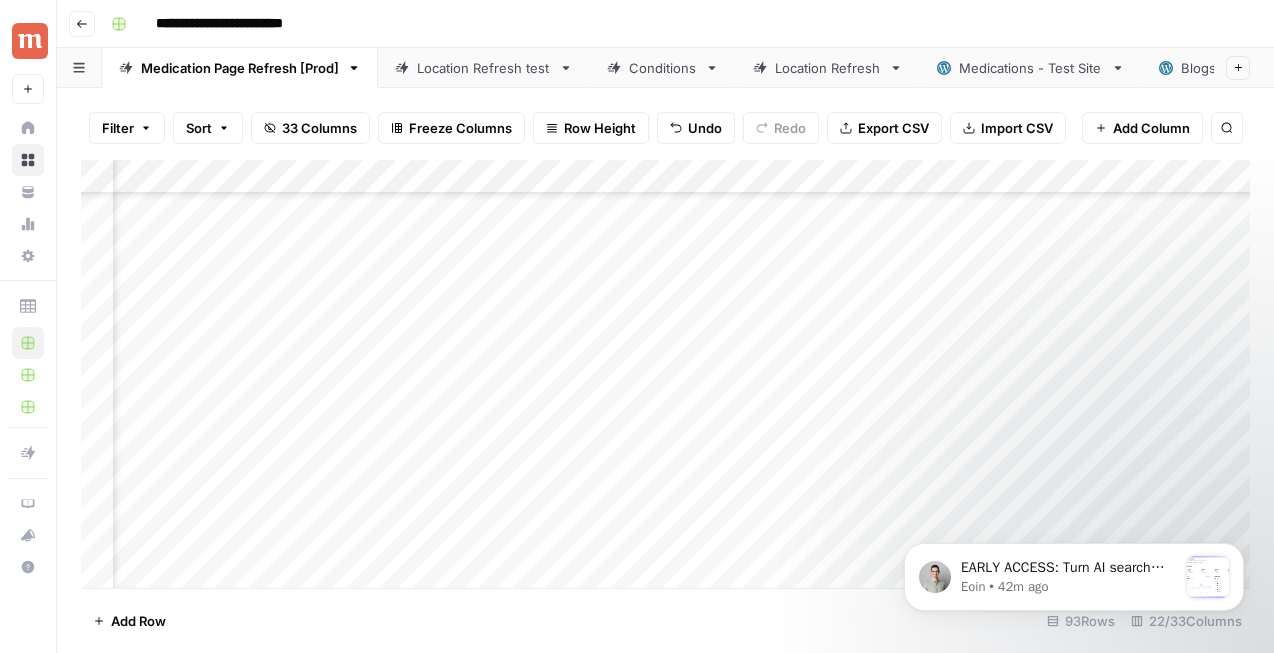 click on "Add Column" at bounding box center (665, 374) 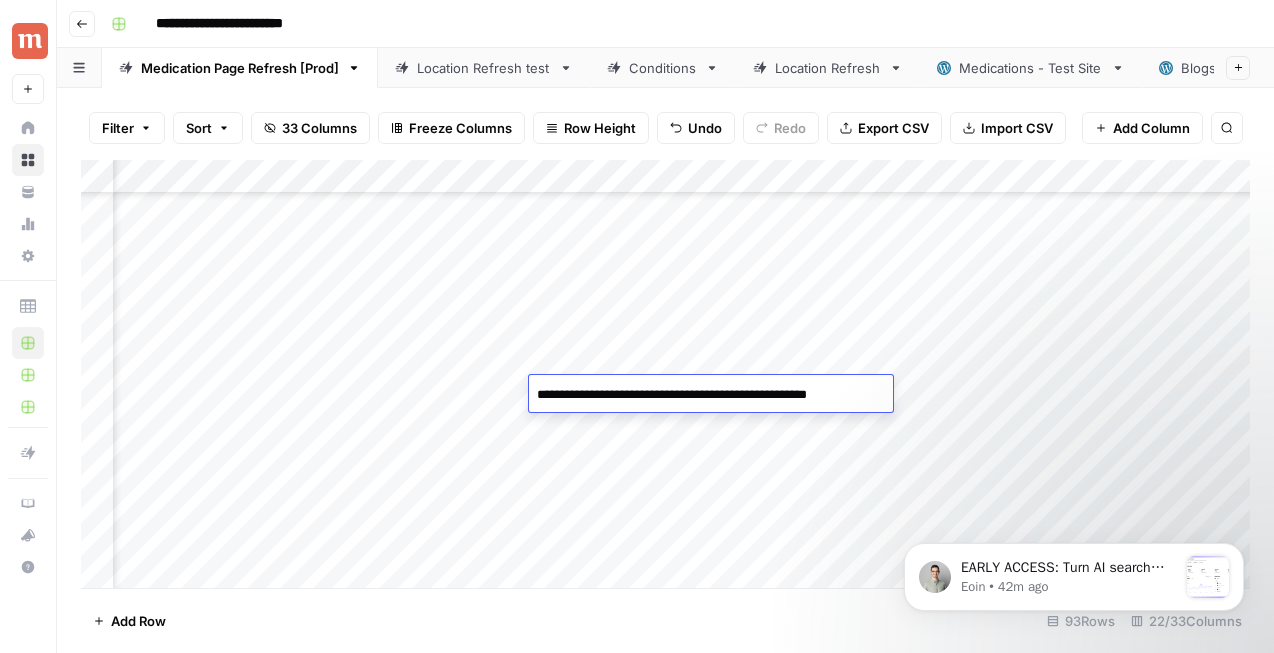 drag, startPoint x: 612, startPoint y: 393, endPoint x: 522, endPoint y: 393, distance: 90 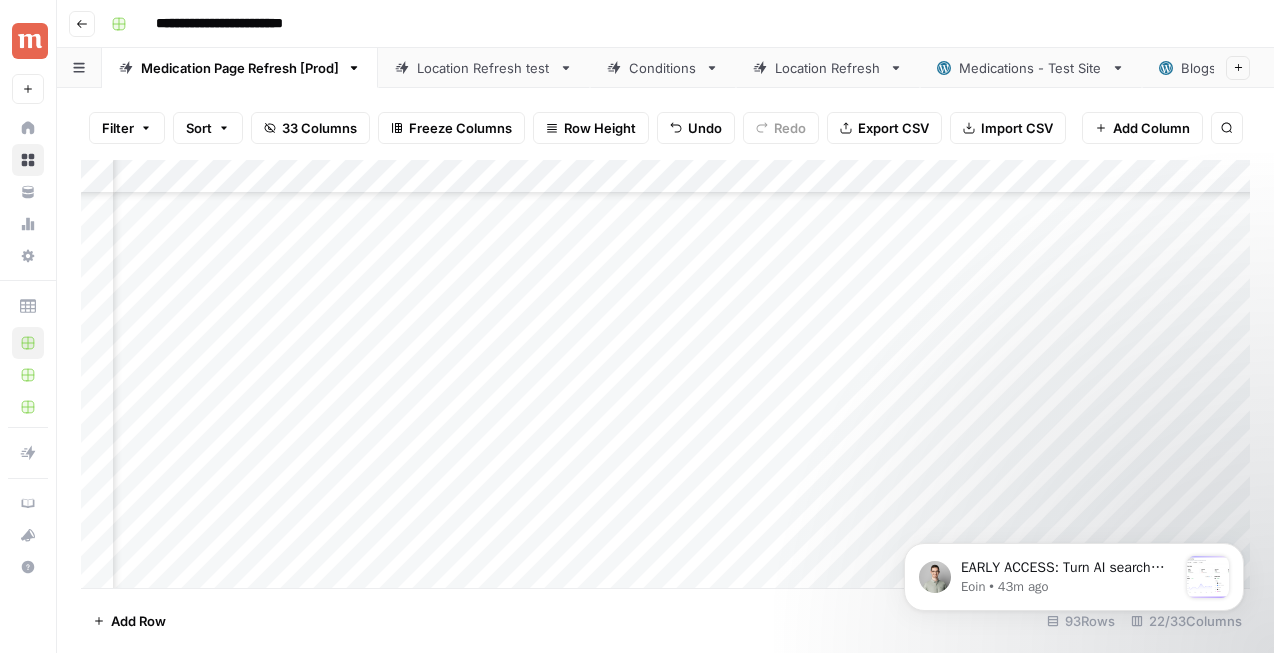 click on "Add Column" at bounding box center (665, 374) 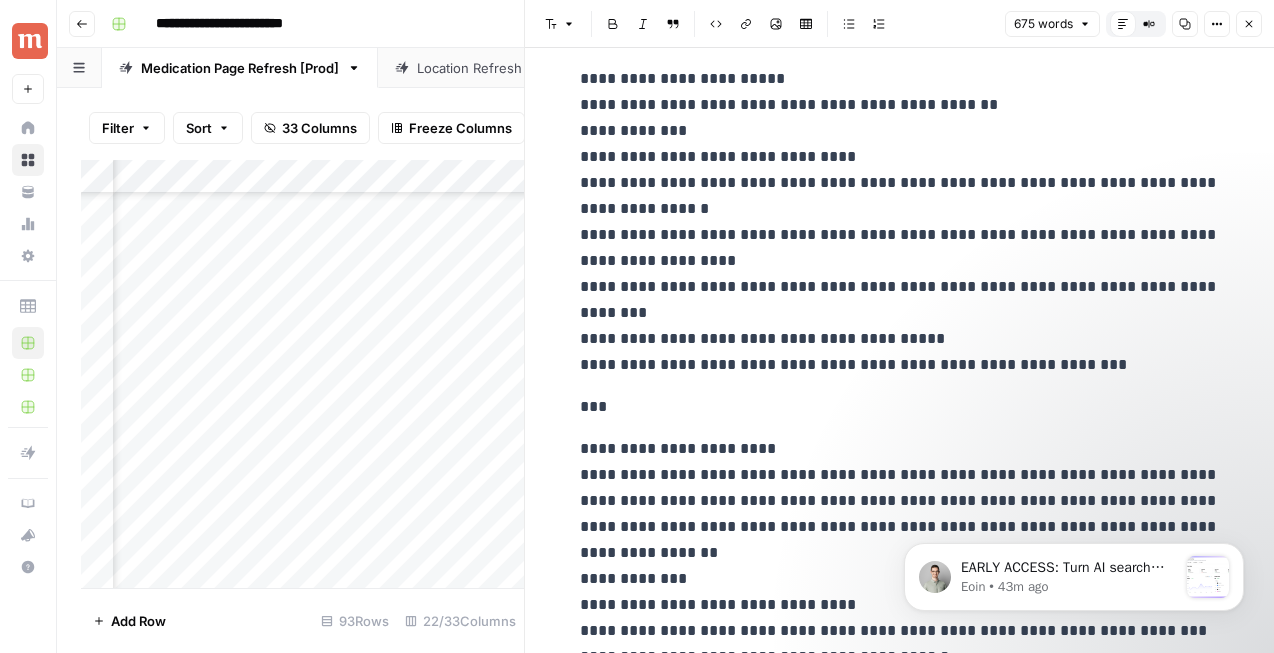 scroll, scrollTop: 23, scrollLeft: 0, axis: vertical 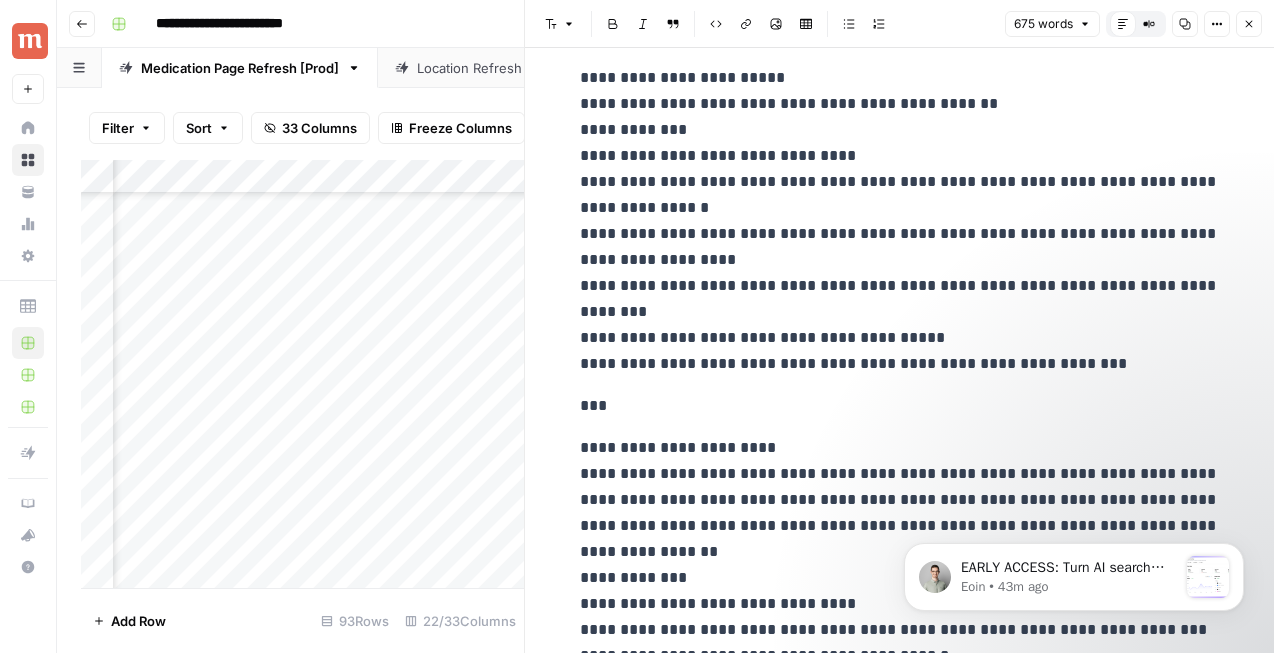 click on "**********" at bounding box center [900, 221] 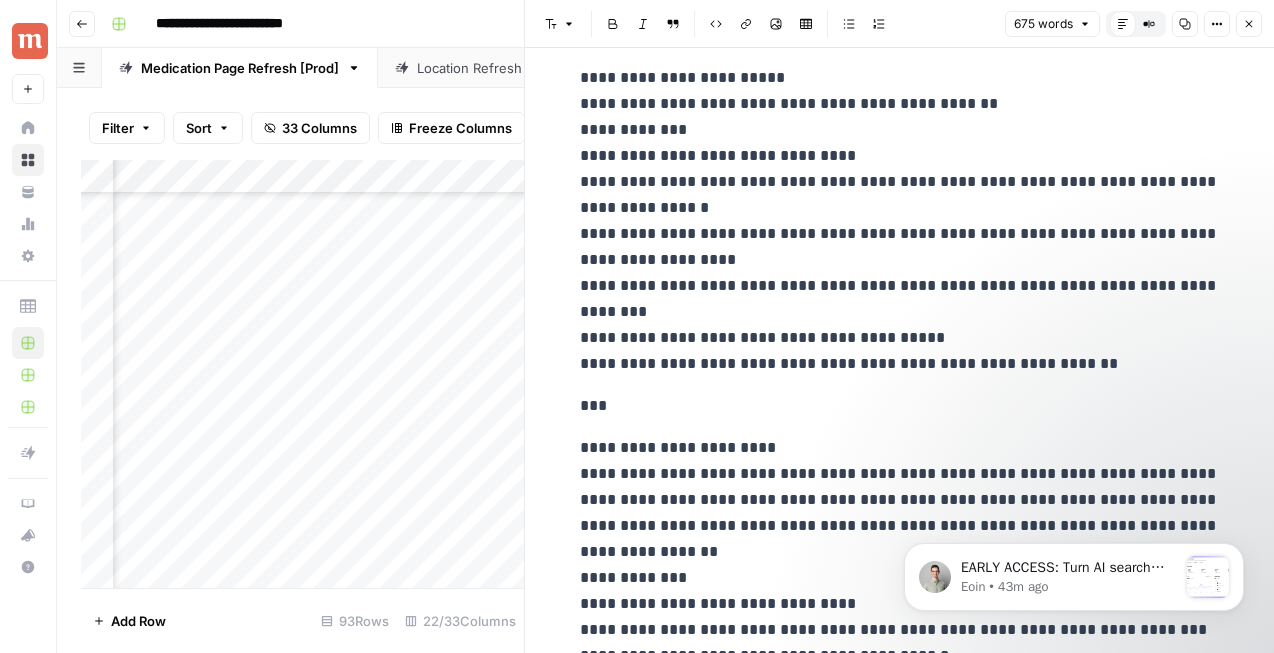 click on "**********" at bounding box center [900, 221] 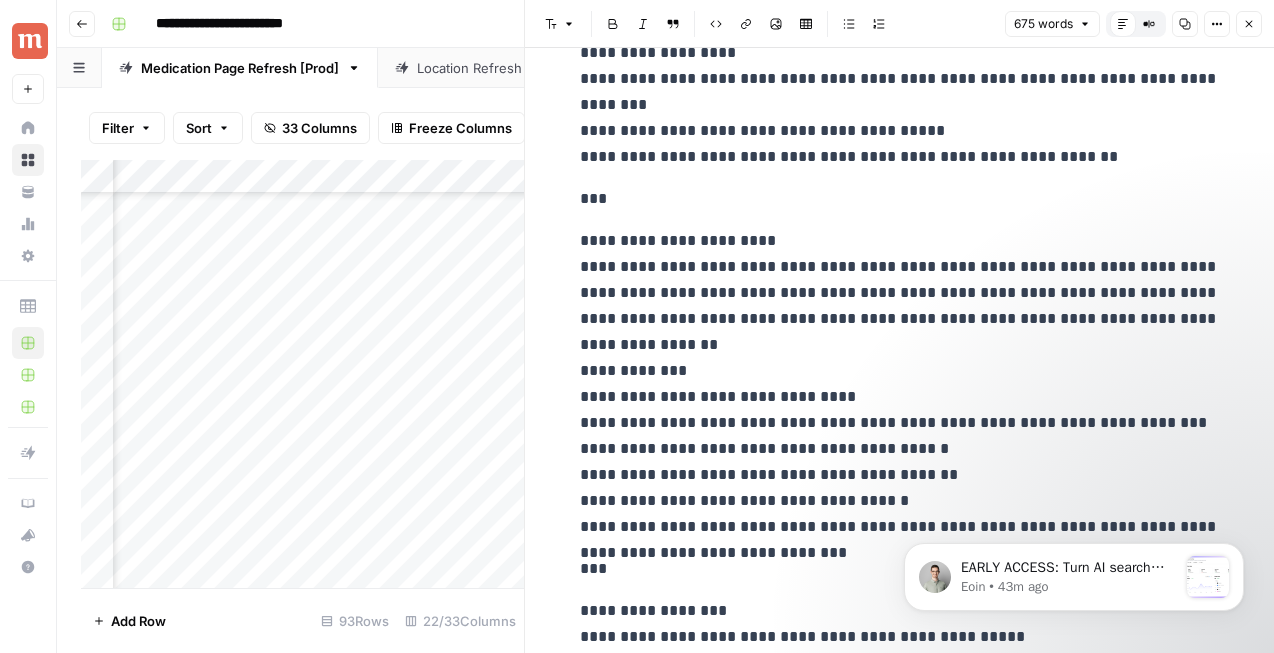 scroll, scrollTop: 237, scrollLeft: 0, axis: vertical 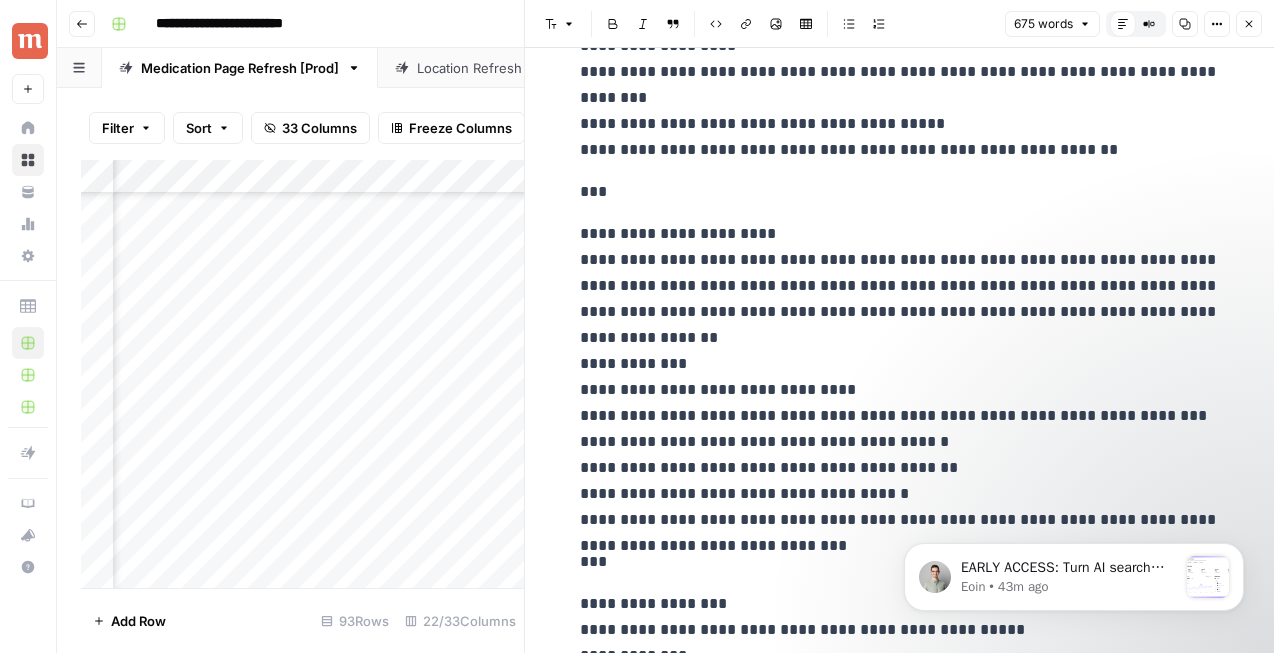 click on "**********" at bounding box center (900, 377) 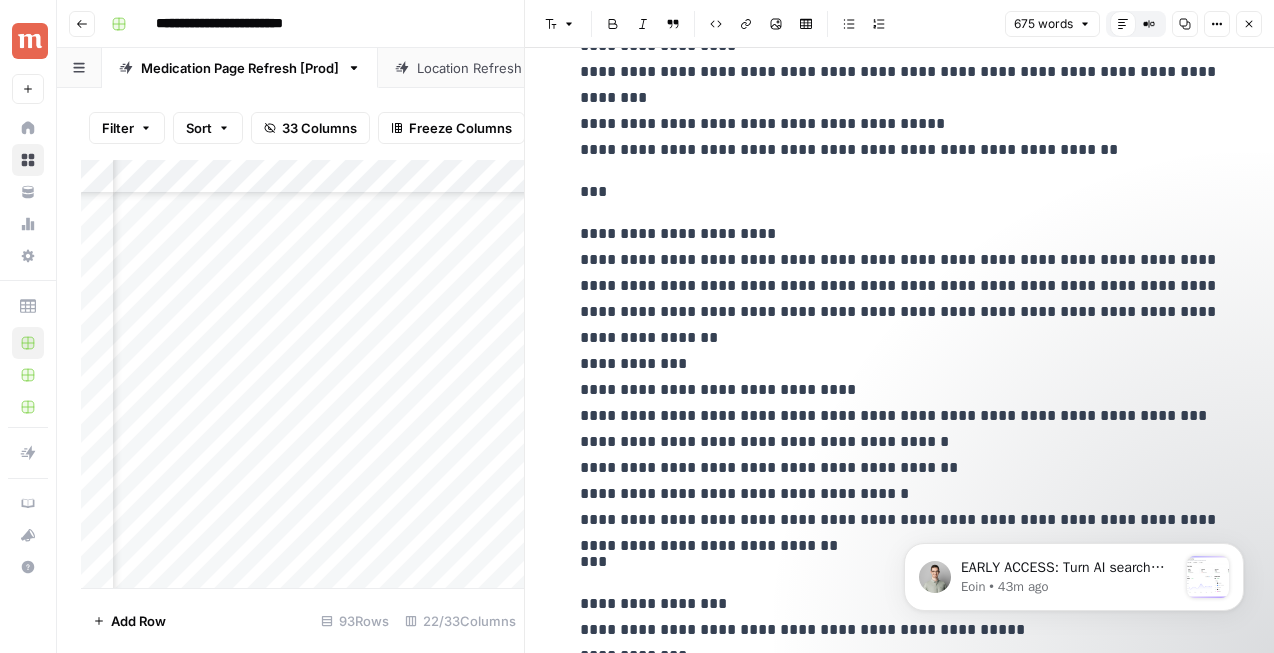 click on "**********" at bounding box center [900, 377] 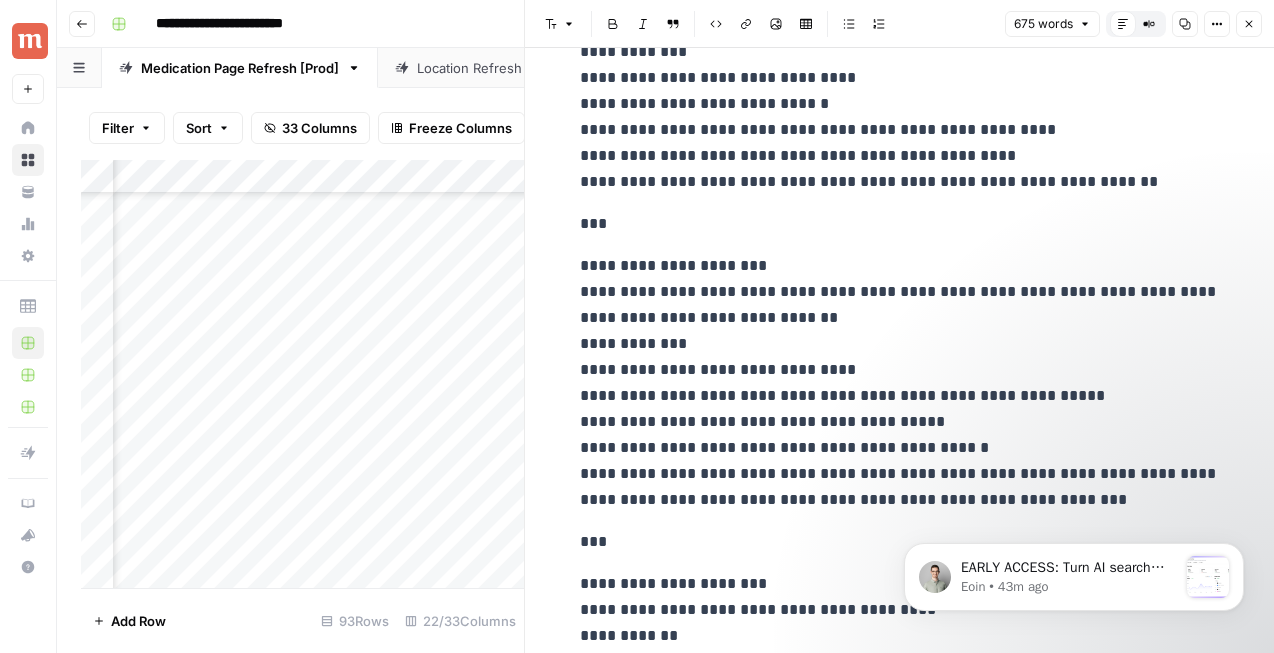 scroll, scrollTop: 852, scrollLeft: 0, axis: vertical 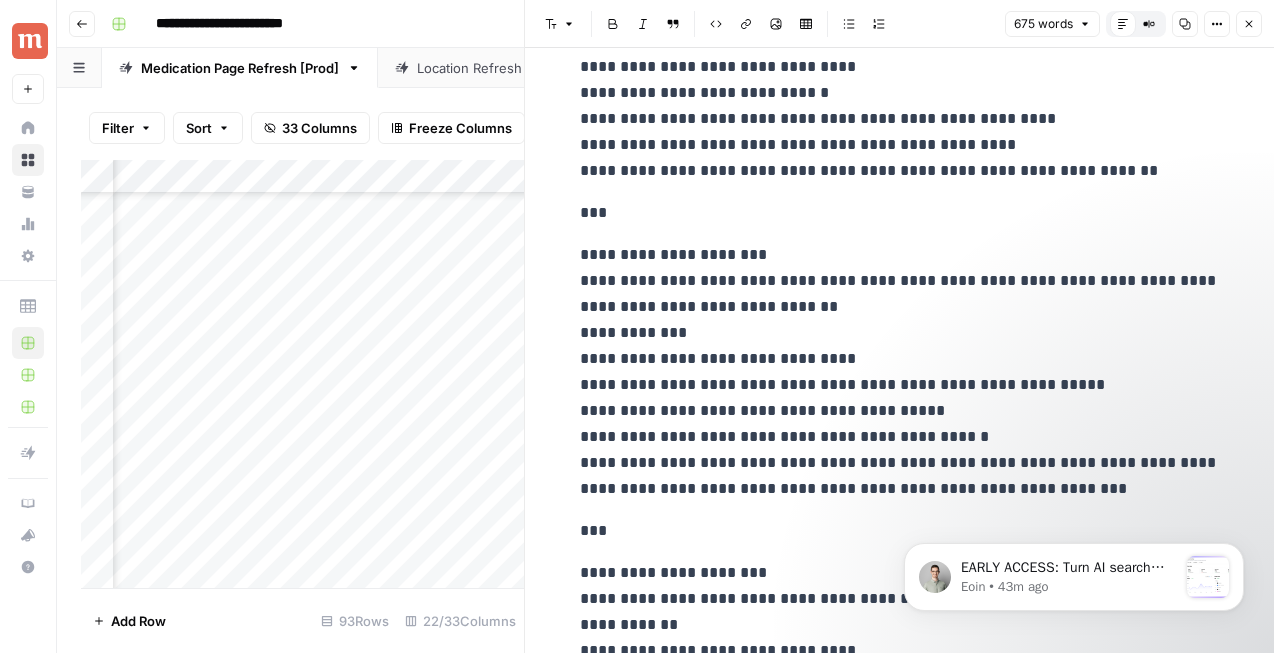 click on "**********" at bounding box center (900, 372) 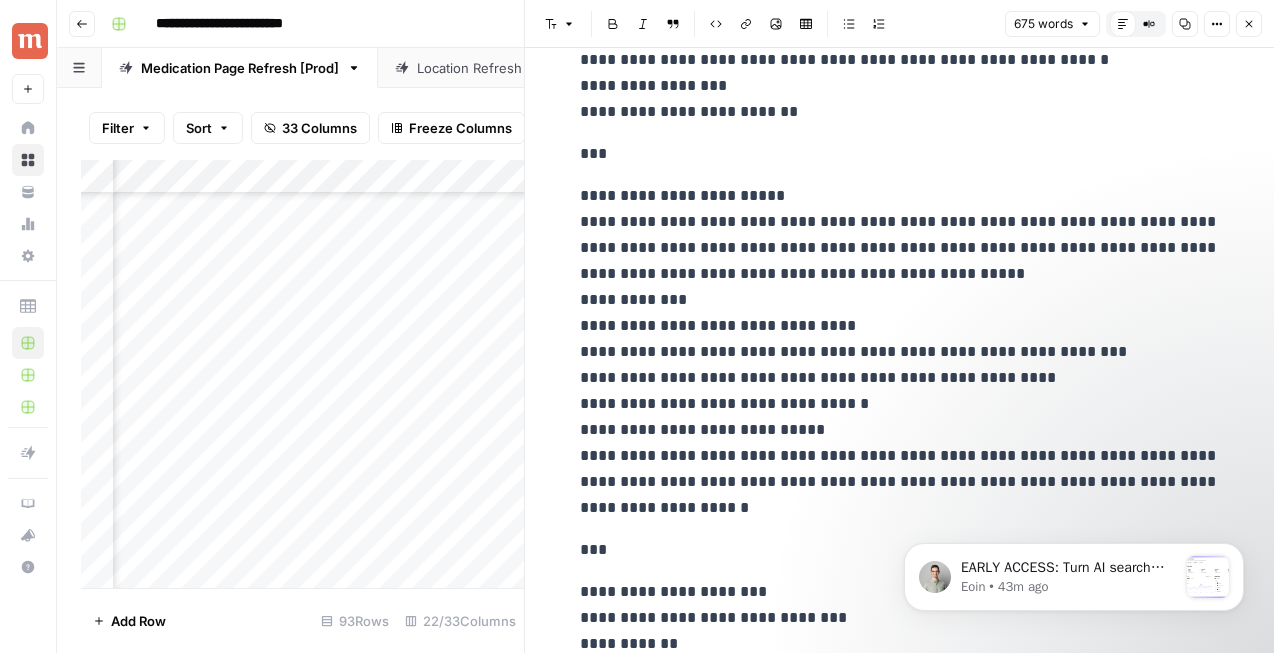 scroll, scrollTop: 1500, scrollLeft: 0, axis: vertical 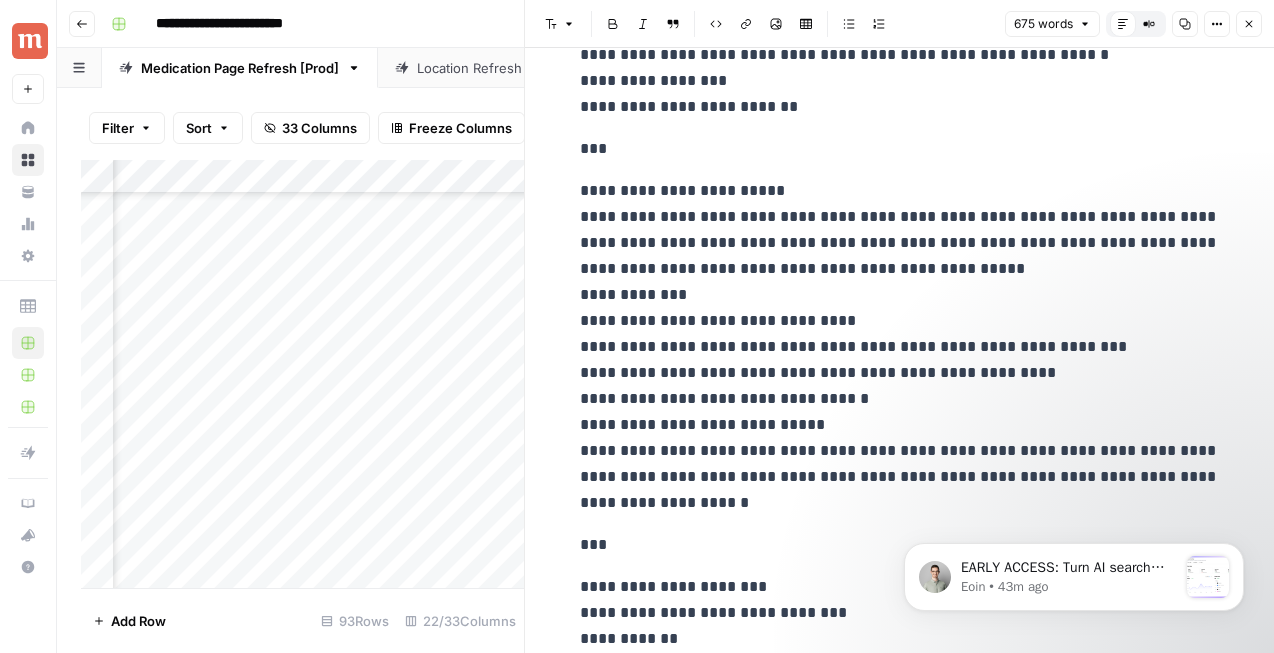 click on "**********" at bounding box center [900, 347] 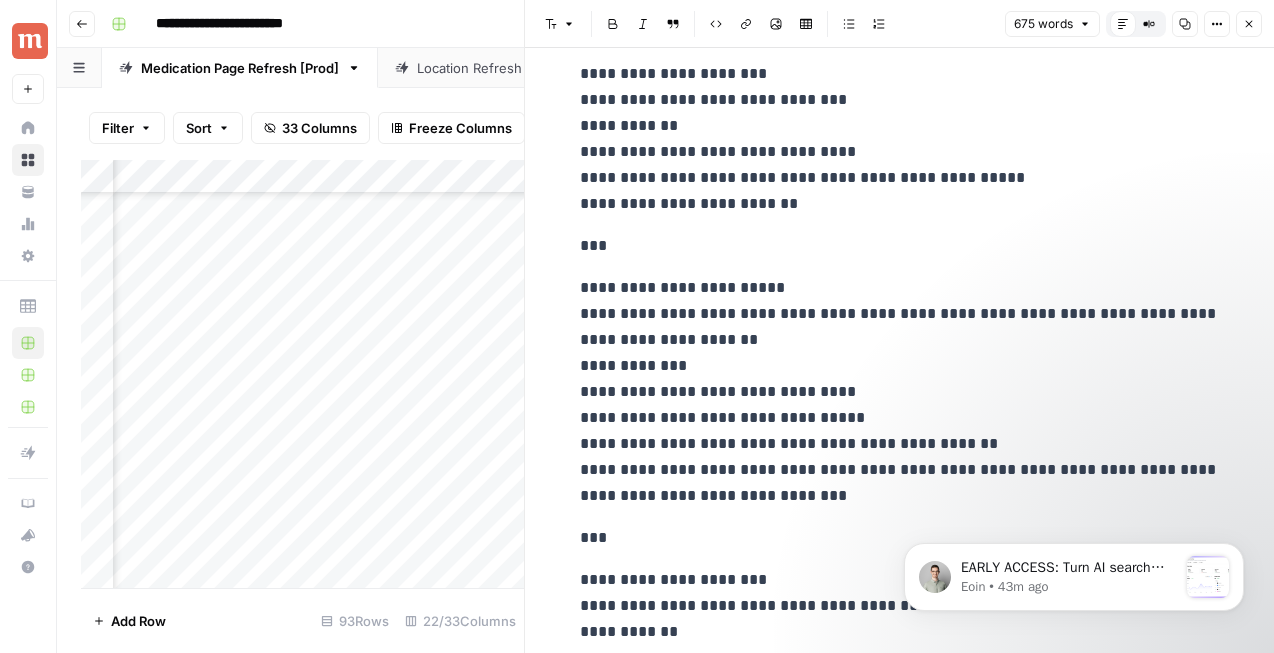 scroll, scrollTop: 2007, scrollLeft: 0, axis: vertical 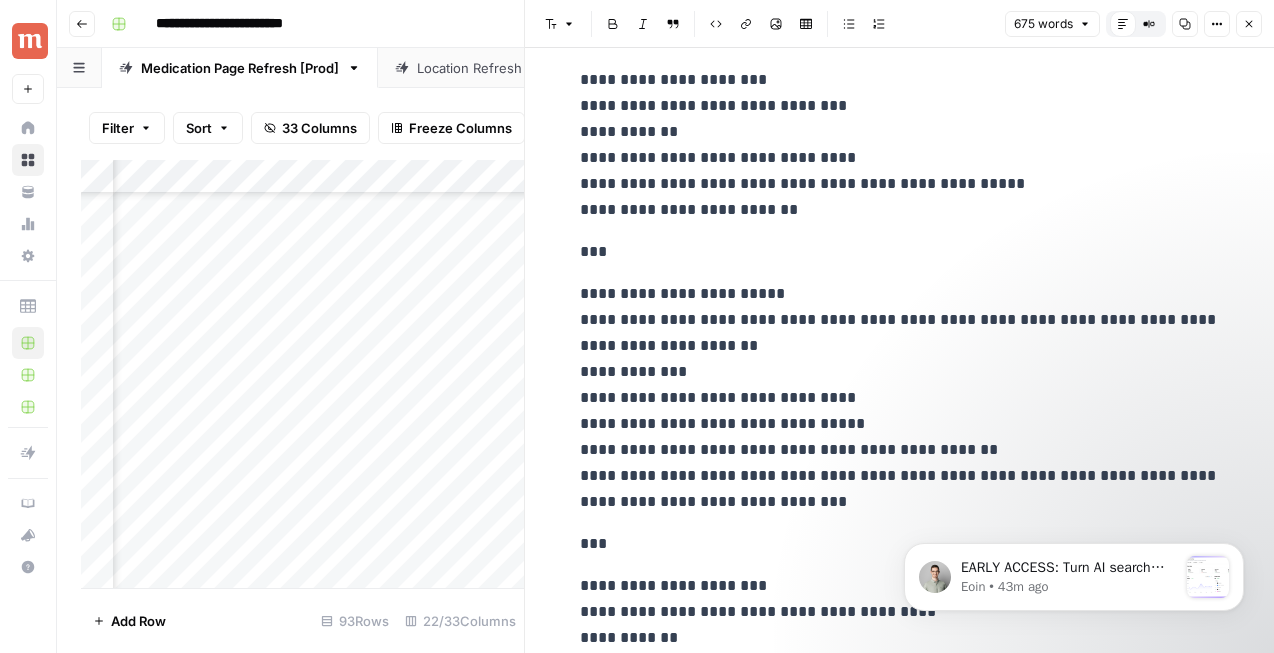 click on "**********" at bounding box center (900, 398) 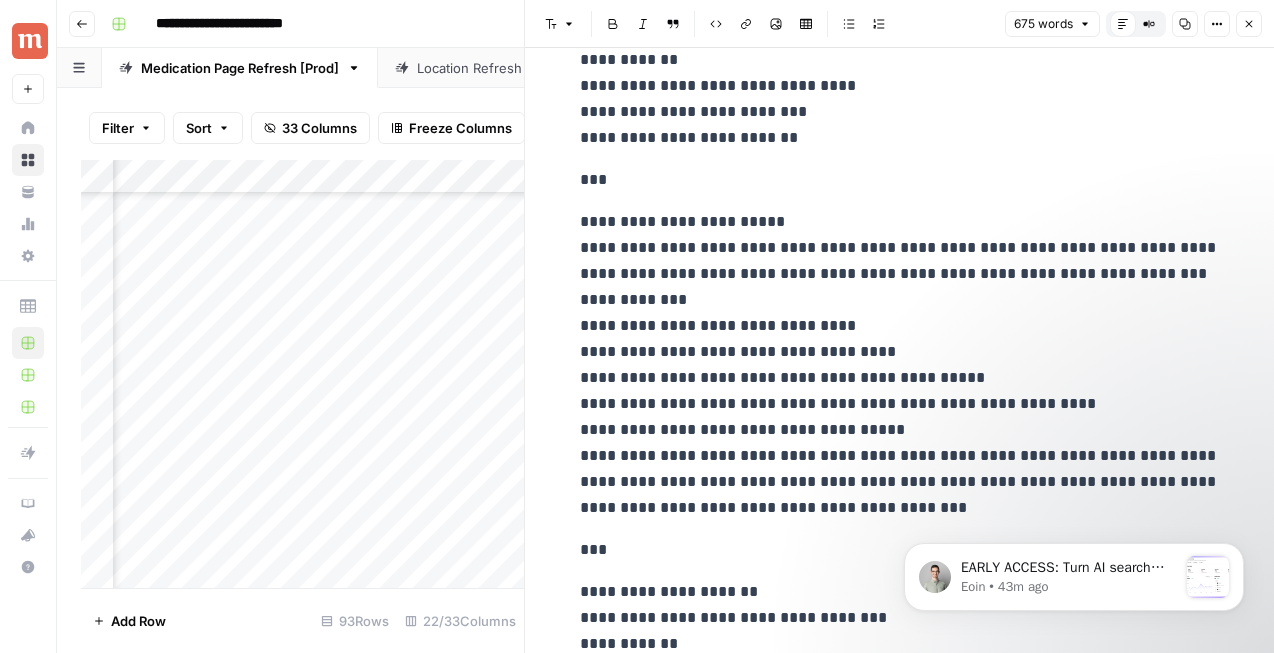 scroll, scrollTop: 2675, scrollLeft: 0, axis: vertical 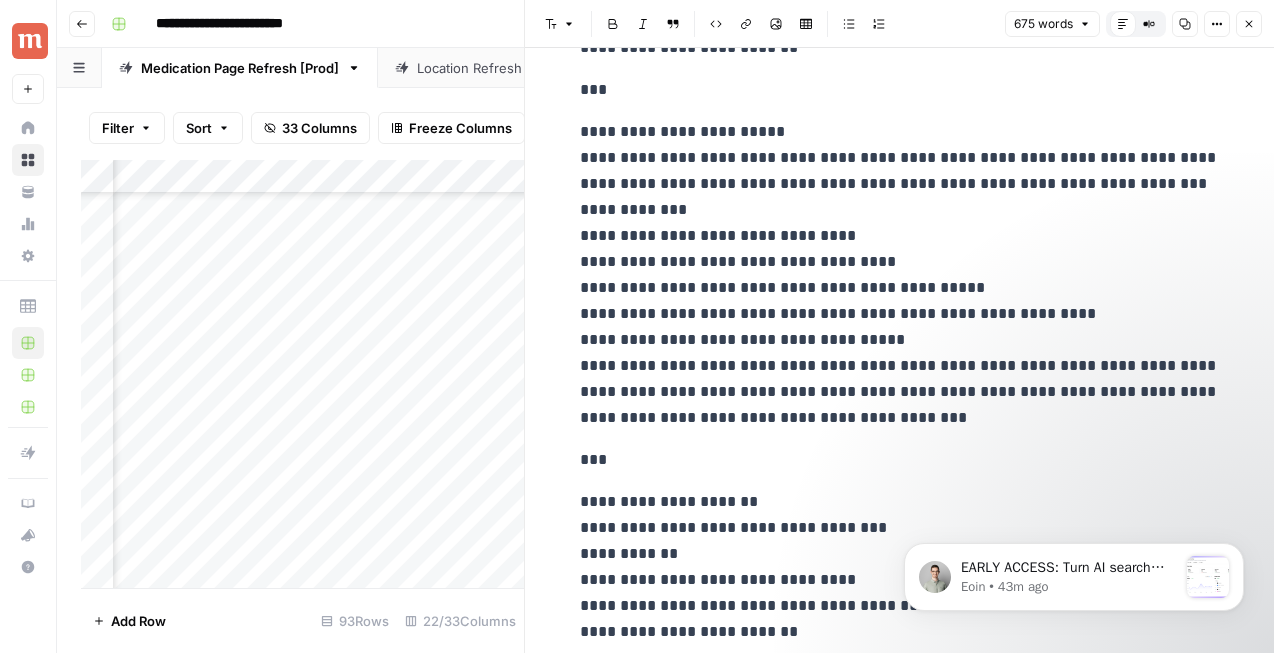 click on "**********" at bounding box center [900, 275] 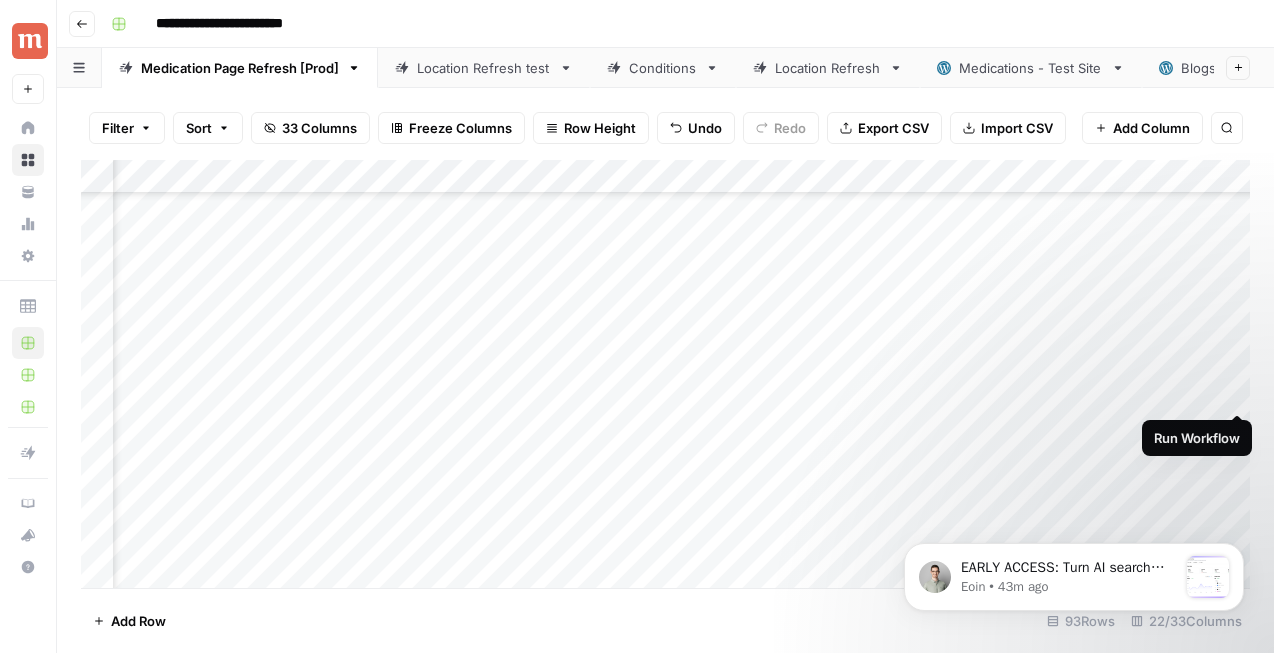 click on "Add Column" at bounding box center (665, 374) 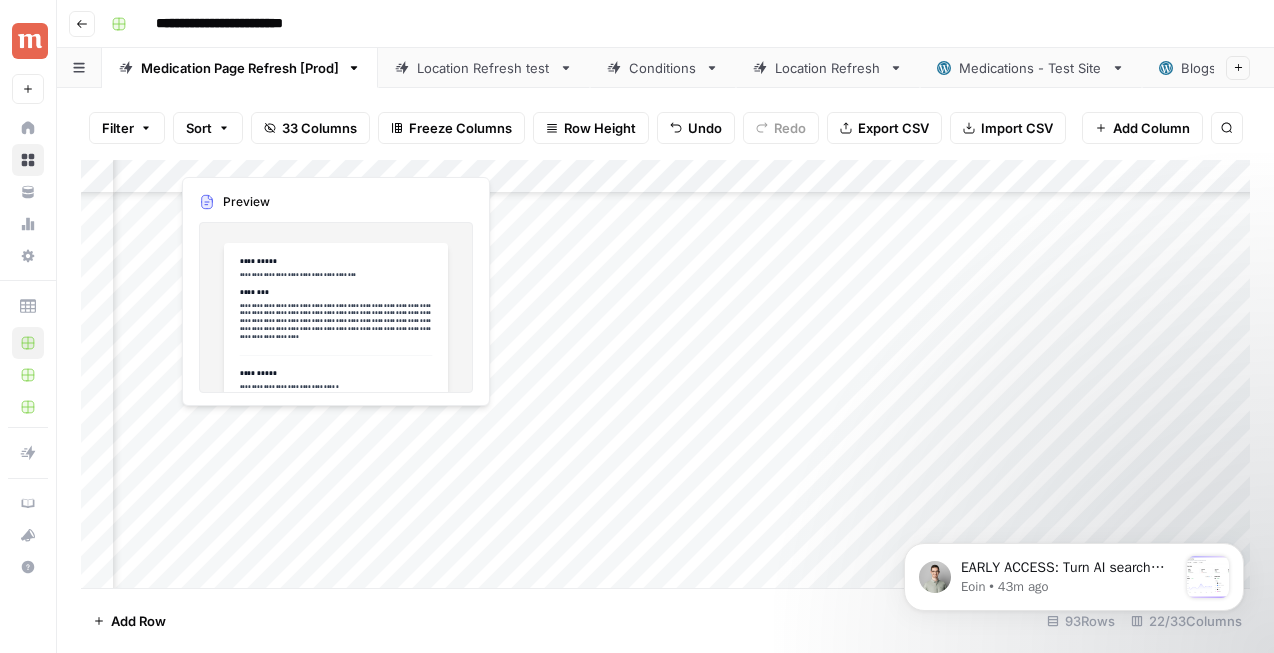 scroll, scrollTop: 2016, scrollLeft: 2847, axis: both 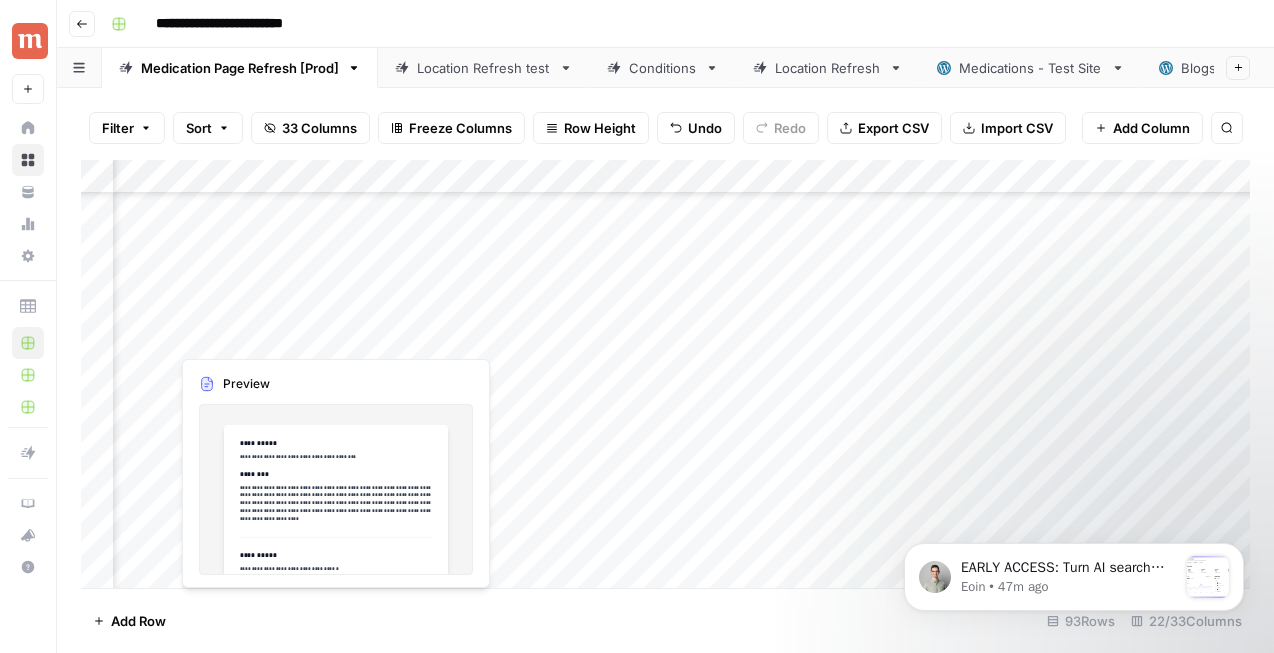 click on "Add Column" at bounding box center [665, 374] 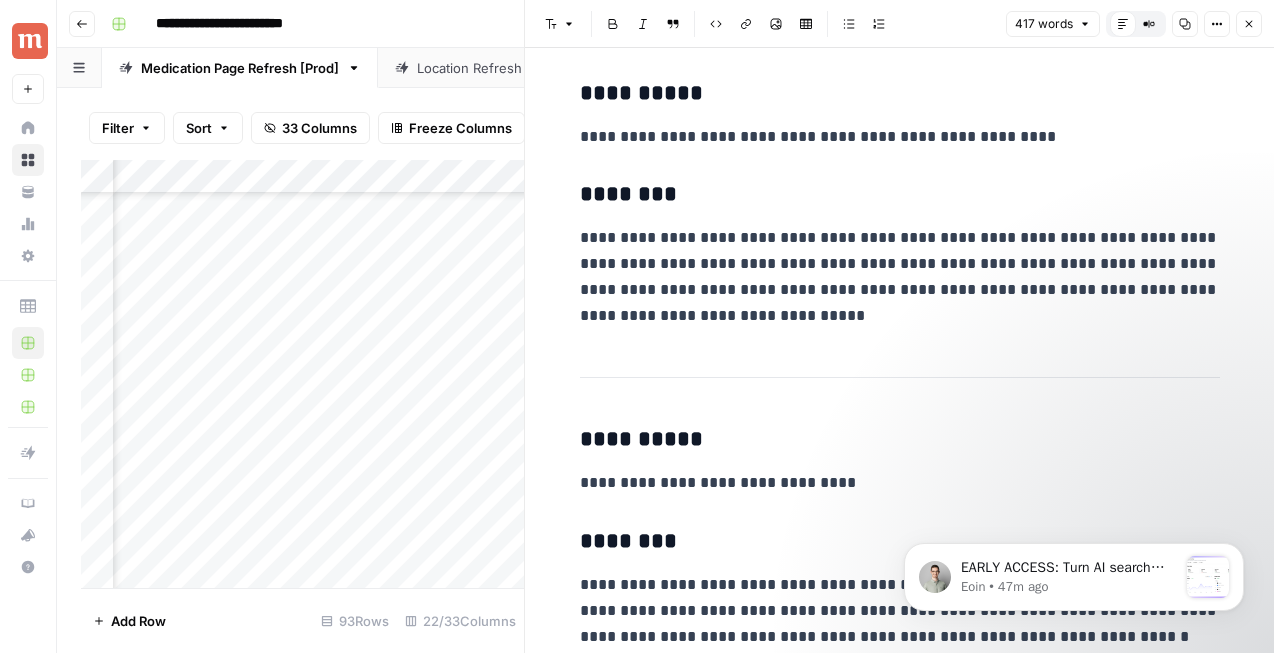 scroll, scrollTop: 1043, scrollLeft: 0, axis: vertical 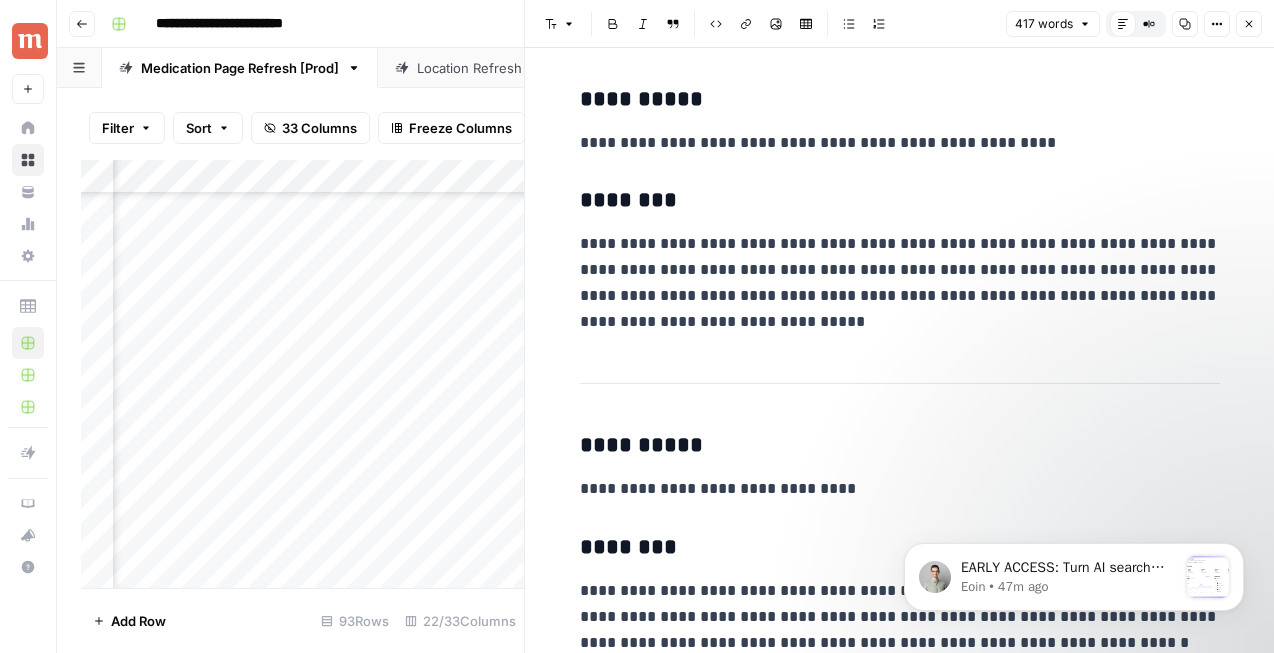 click on "Close" at bounding box center (1249, 24) 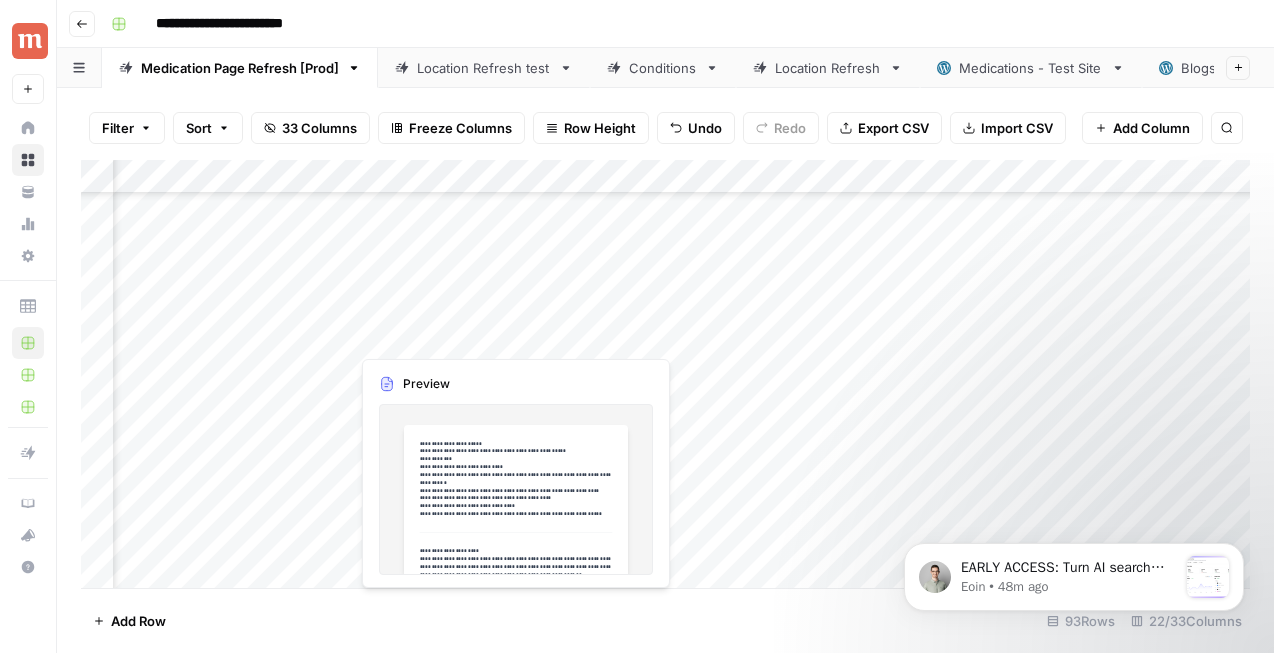 click on "Add Column" at bounding box center [665, 374] 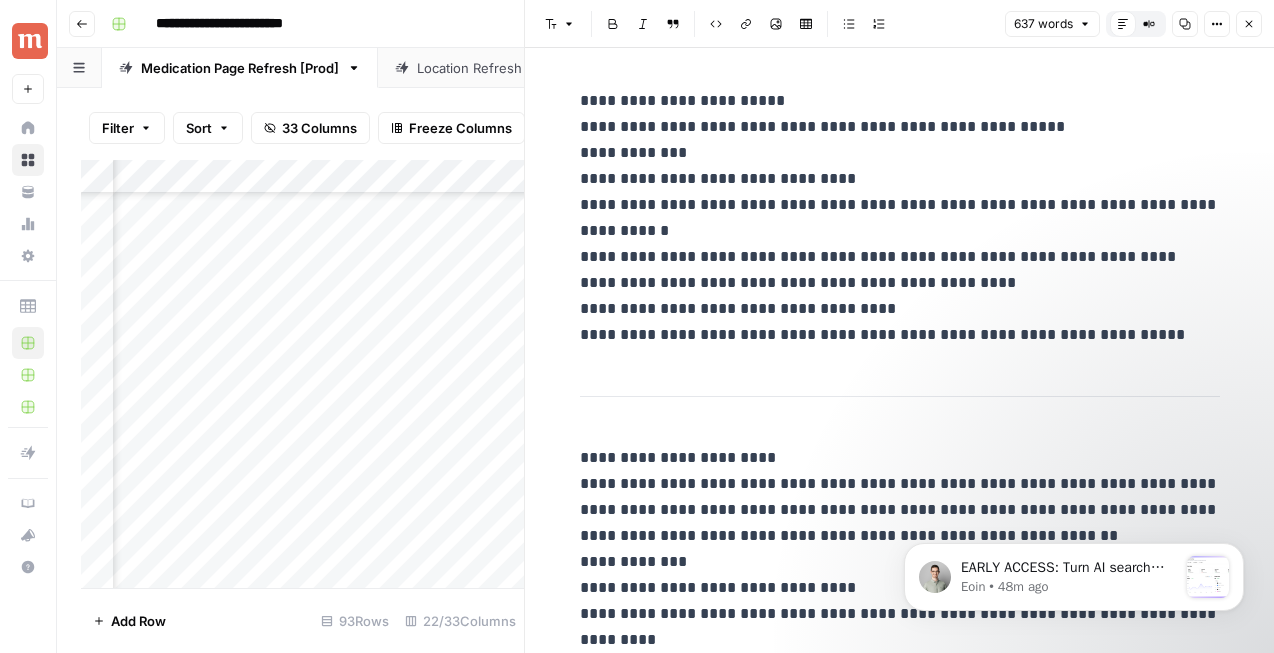 click on "**********" at bounding box center [900, 218] 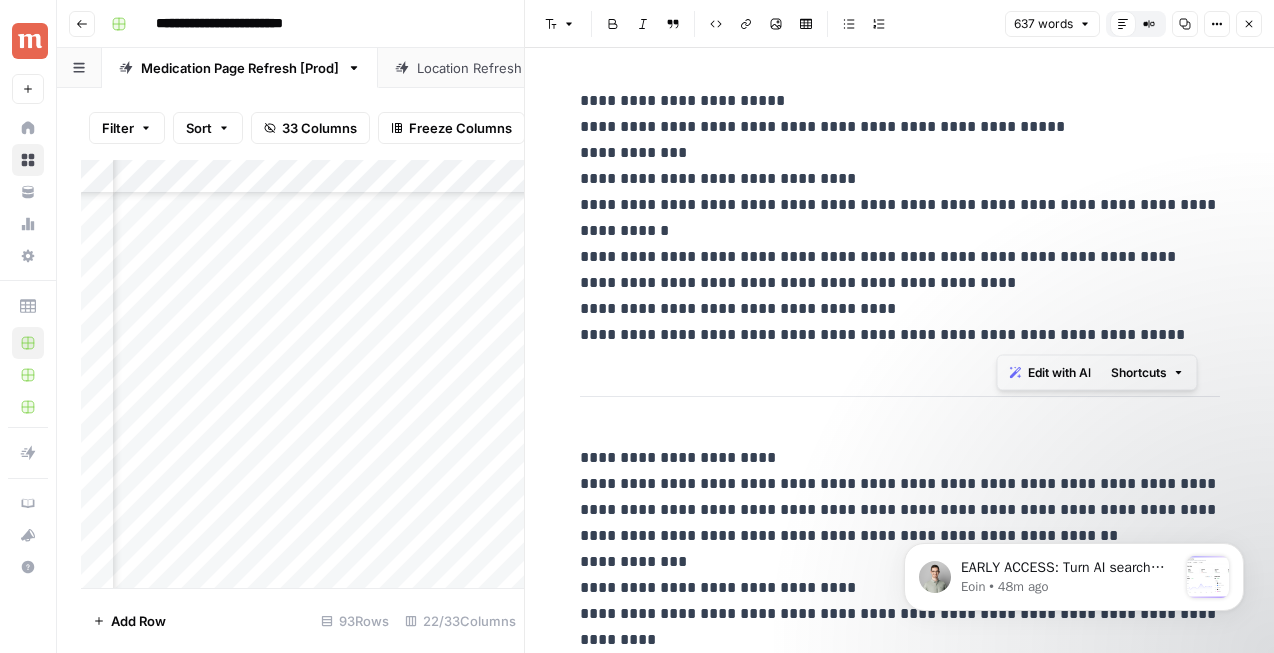 click on "**********" at bounding box center (900, 218) 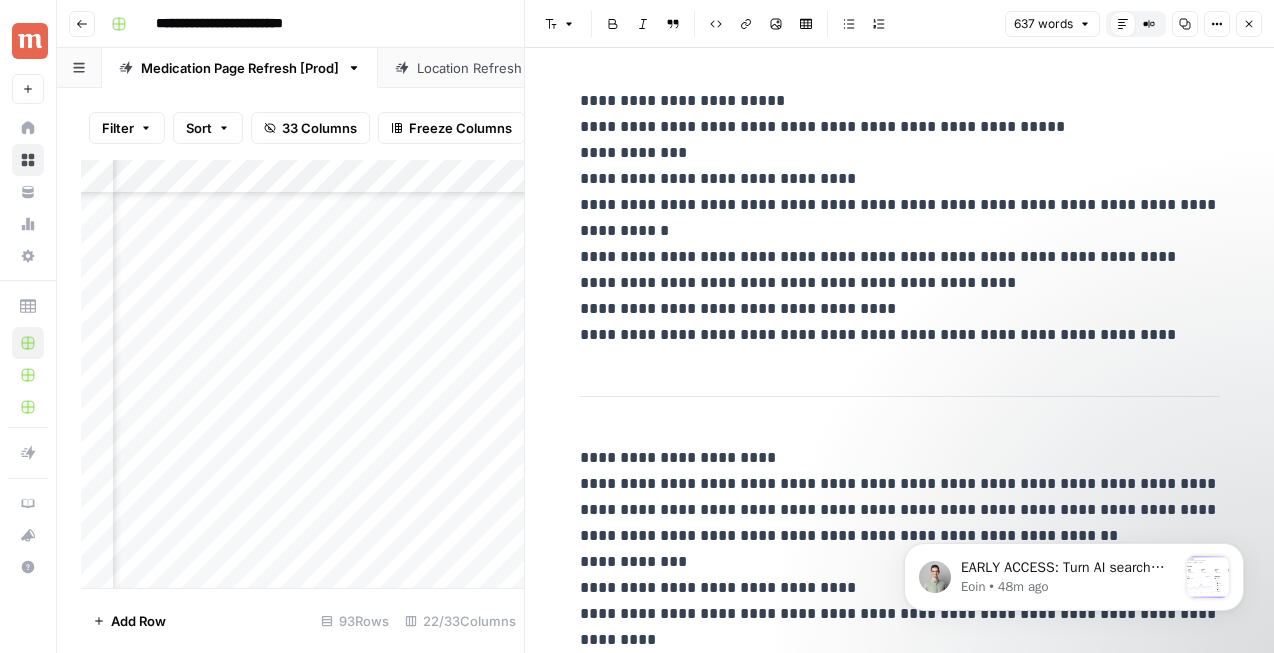 click on "**********" at bounding box center [900, 218] 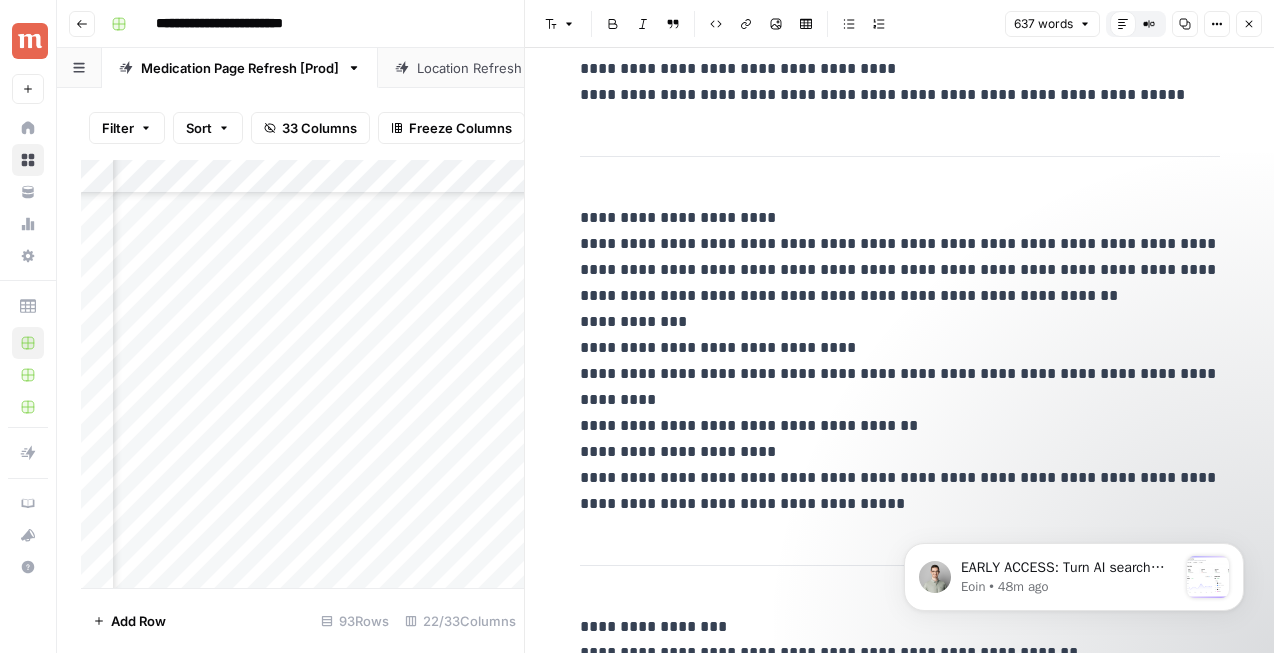 scroll, scrollTop: 249, scrollLeft: 0, axis: vertical 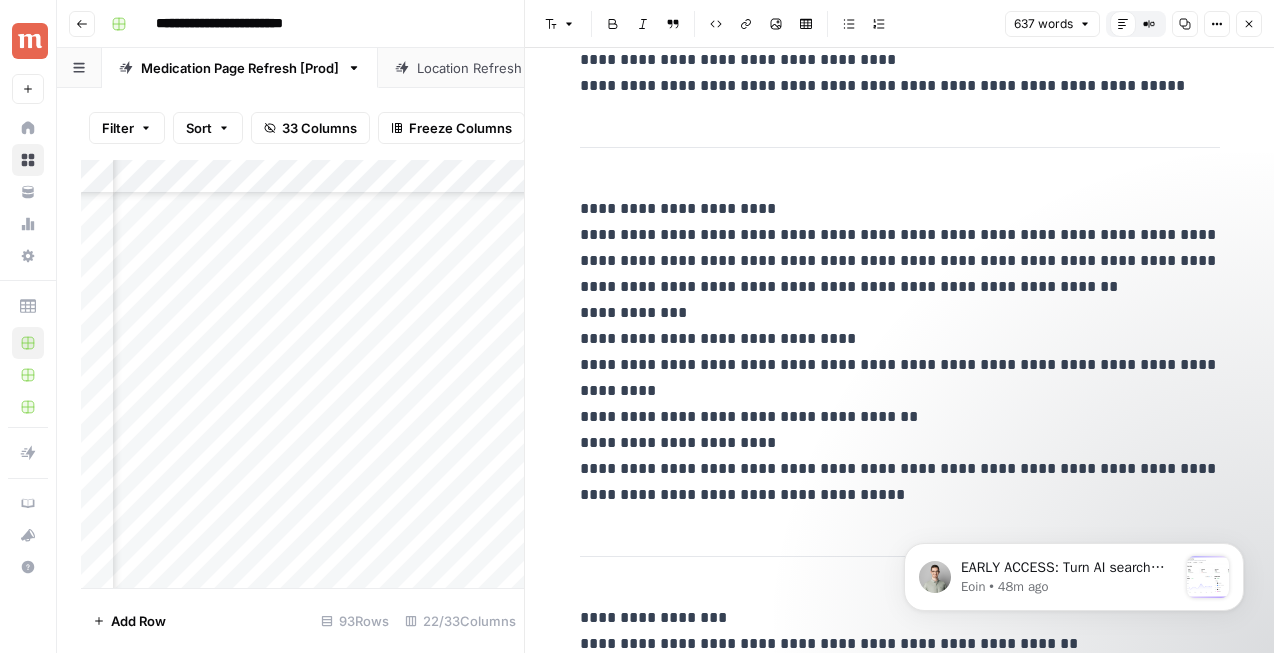 click on "**********" at bounding box center (900, 352) 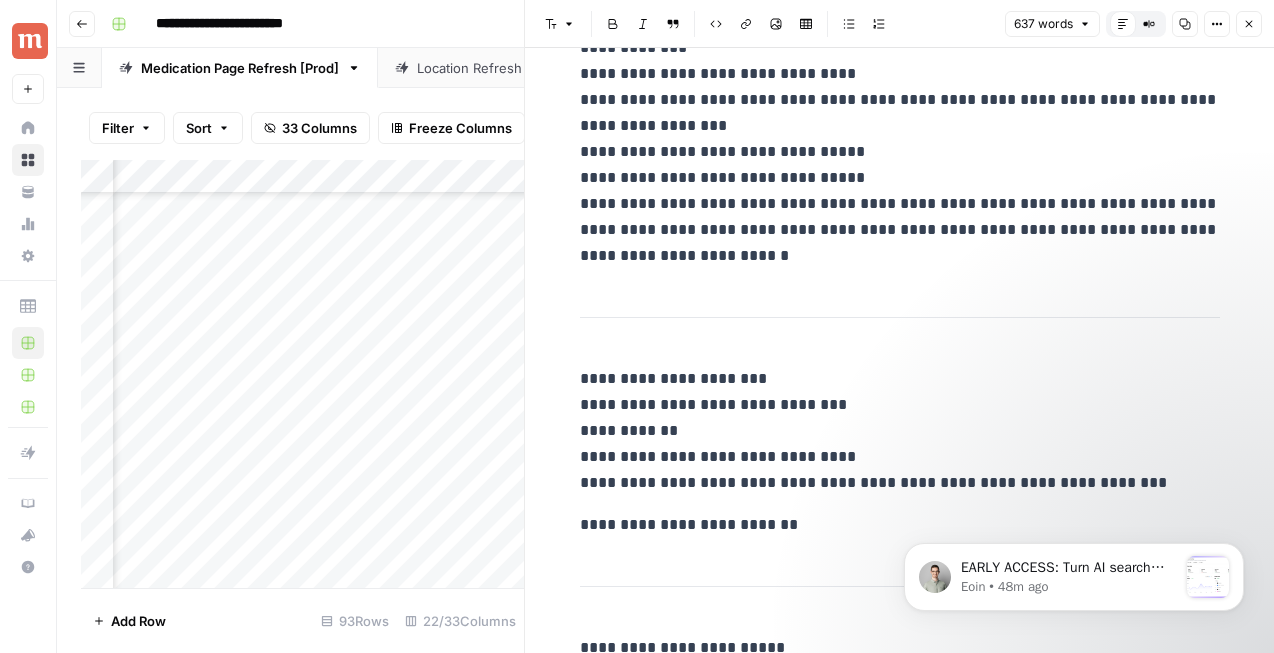 scroll, scrollTop: 1860, scrollLeft: 0, axis: vertical 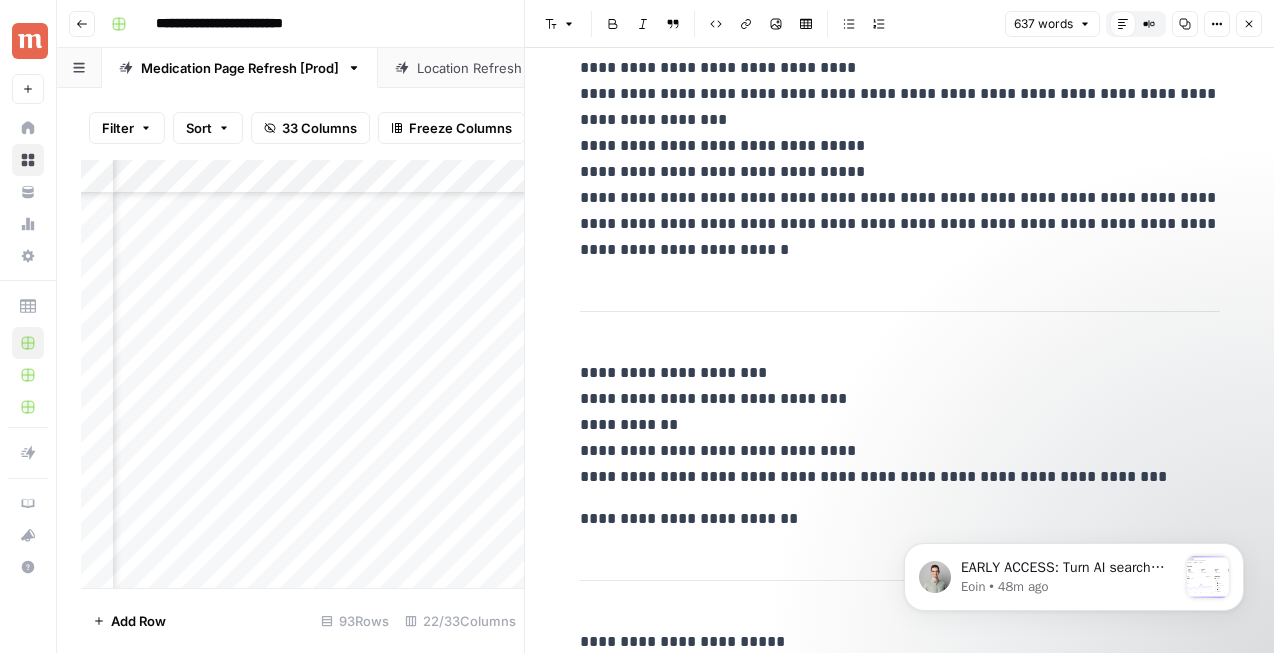 click on "**********" at bounding box center [900, 94] 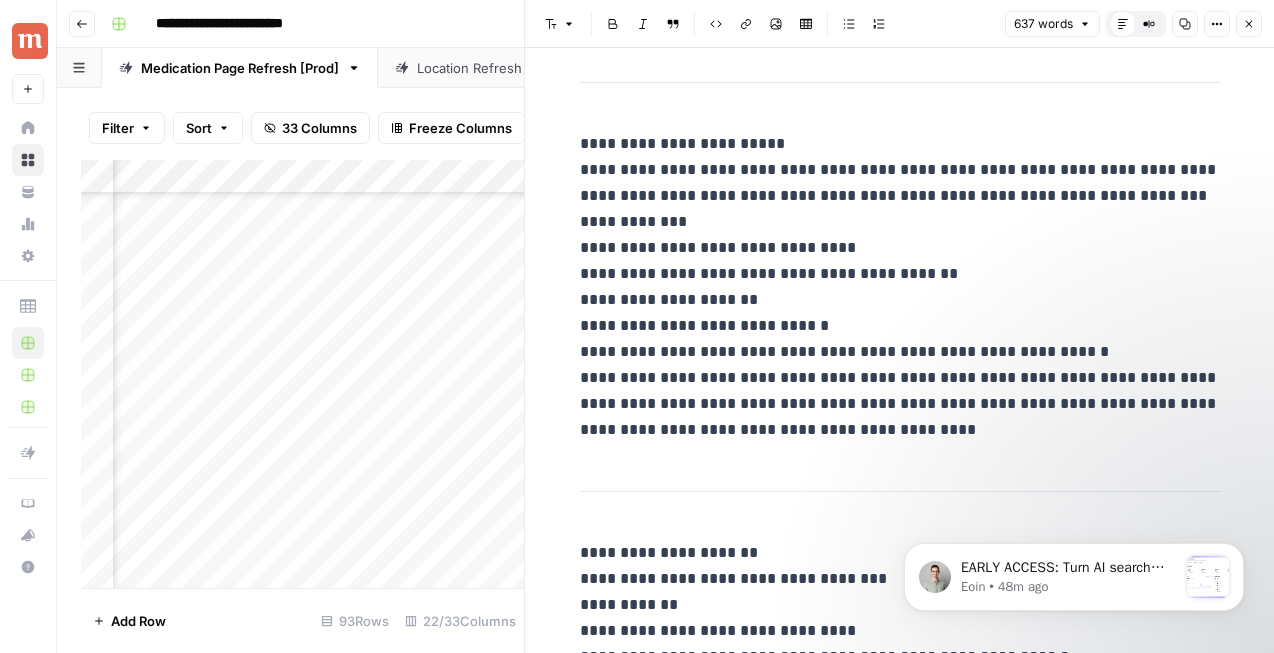 scroll, scrollTop: 3051, scrollLeft: 0, axis: vertical 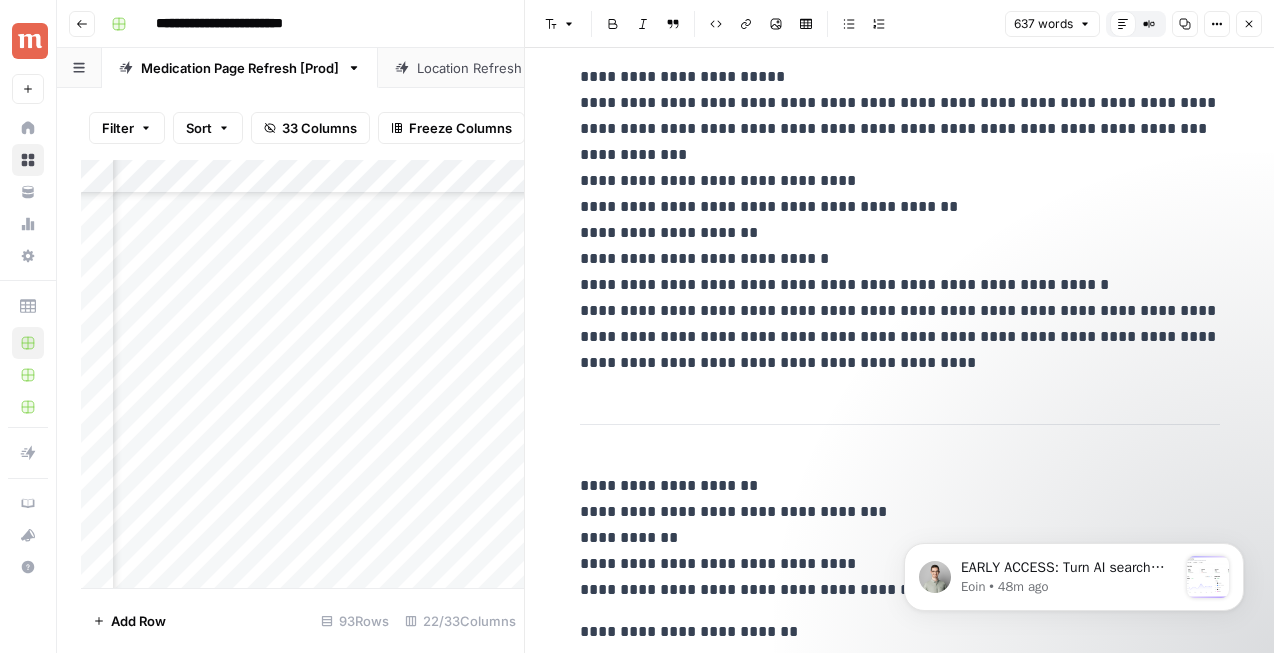 click 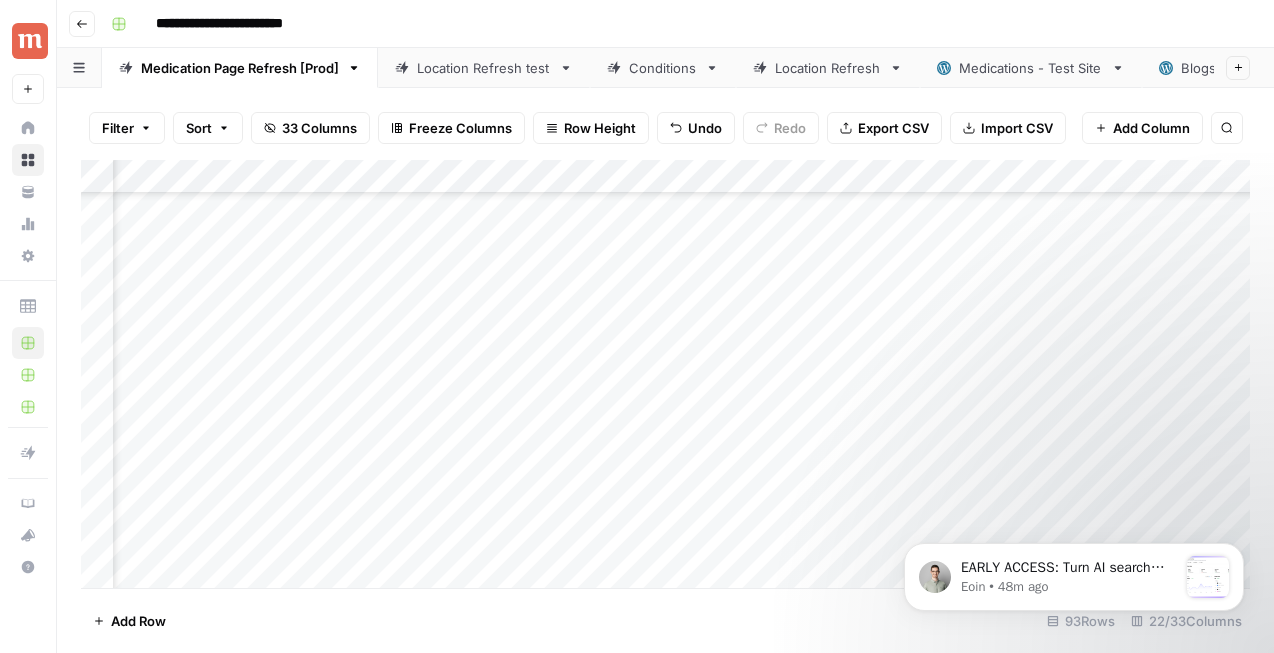 click on "Add Column" at bounding box center [665, 374] 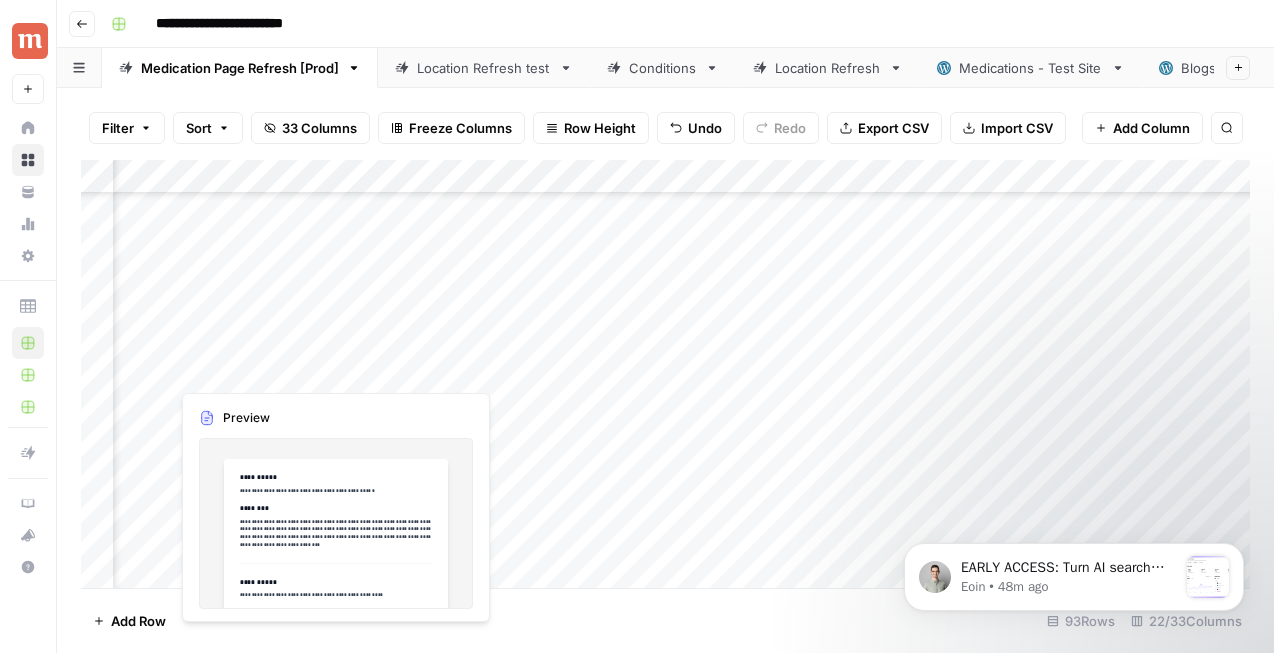 click on "Add Column" at bounding box center (665, 374) 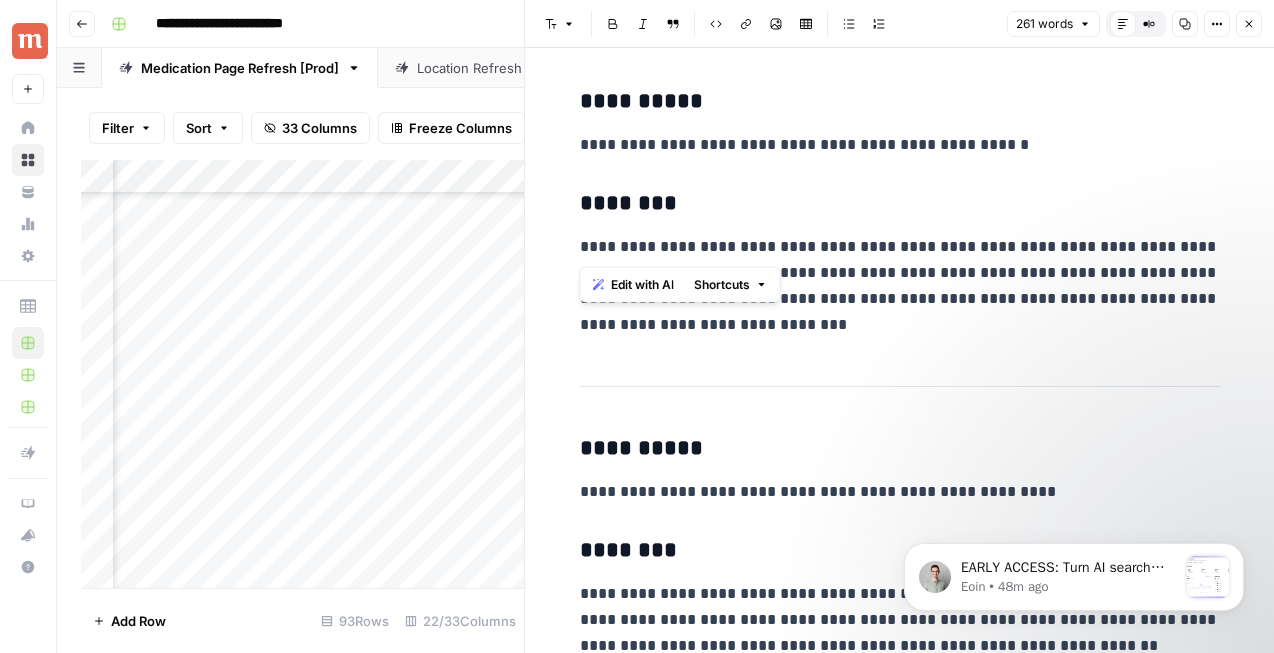 drag, startPoint x: 728, startPoint y: 251, endPoint x: 577, endPoint y: 259, distance: 151.21178 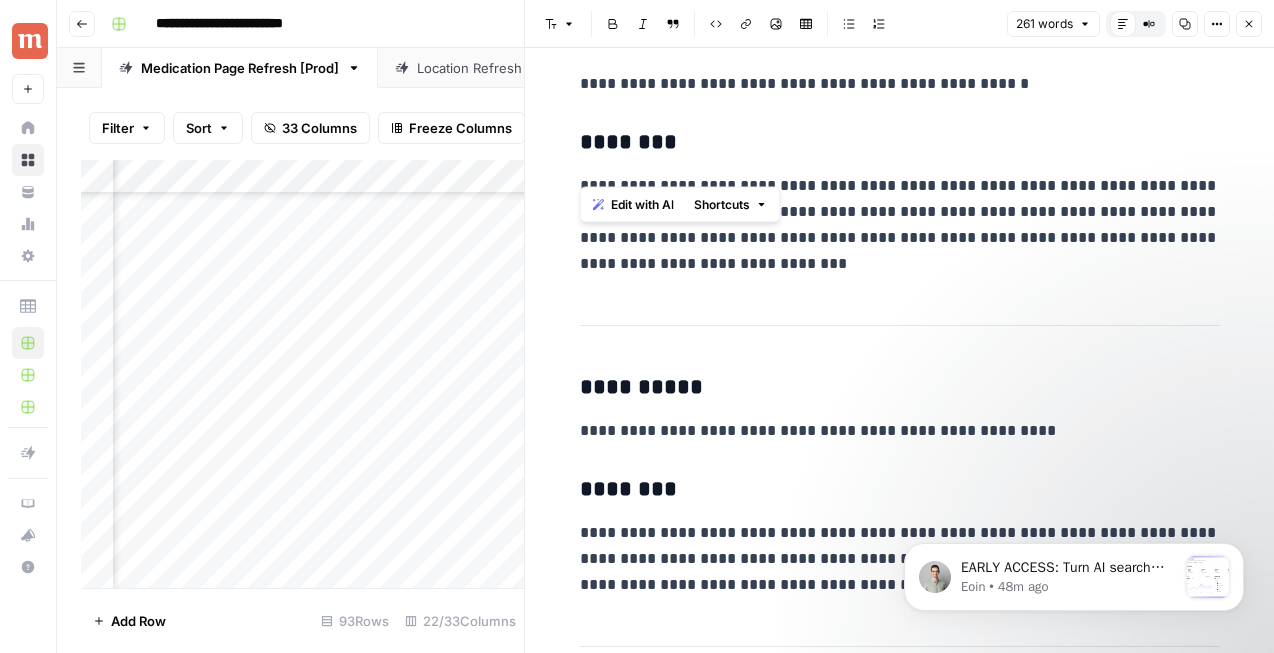 scroll, scrollTop: 117, scrollLeft: 0, axis: vertical 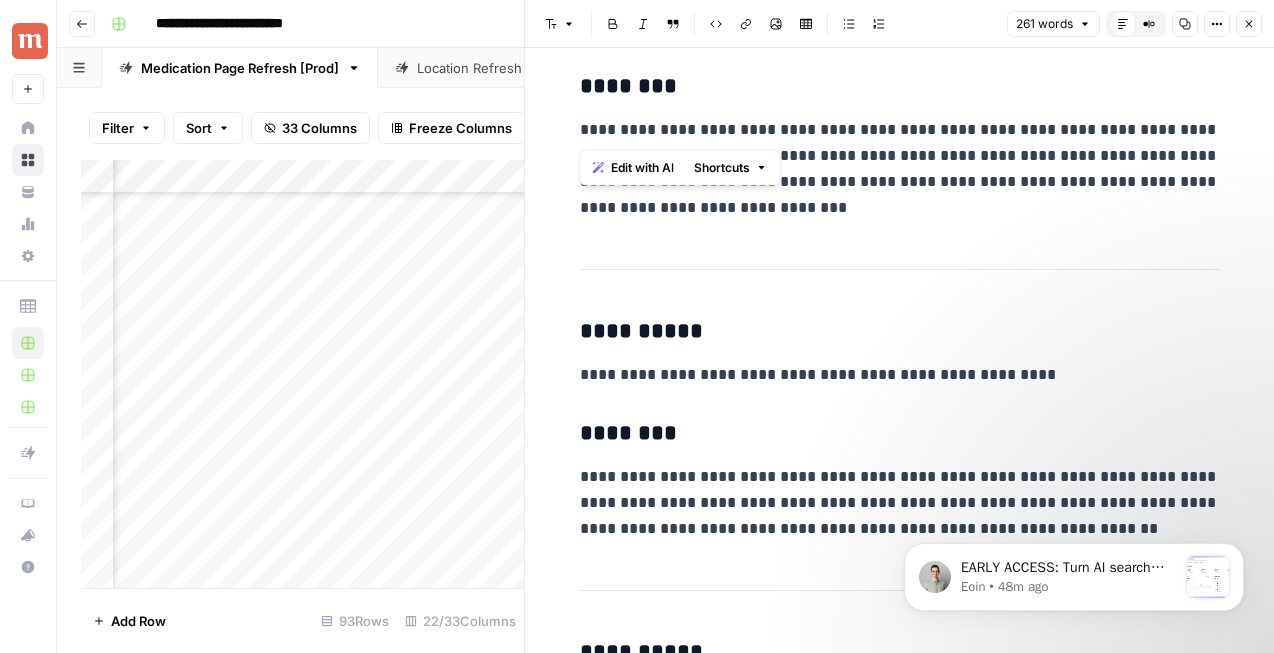 click 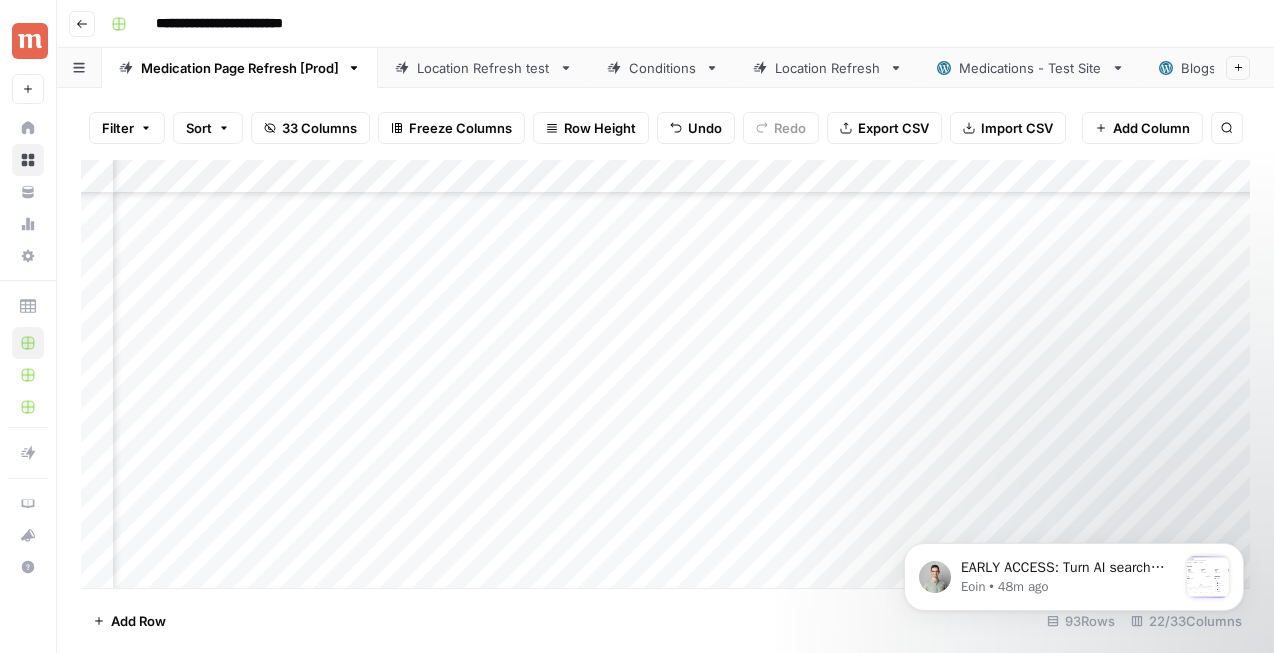 click on "Add Column" at bounding box center [665, 374] 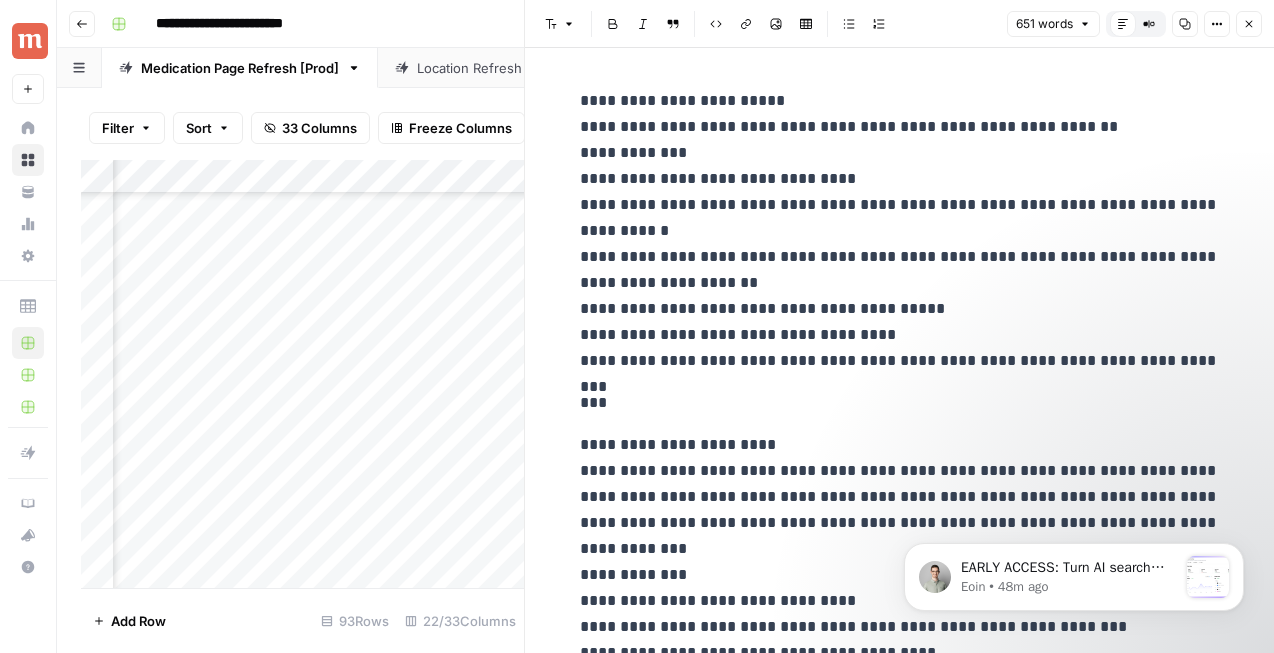 click on "**********" at bounding box center (900, 231) 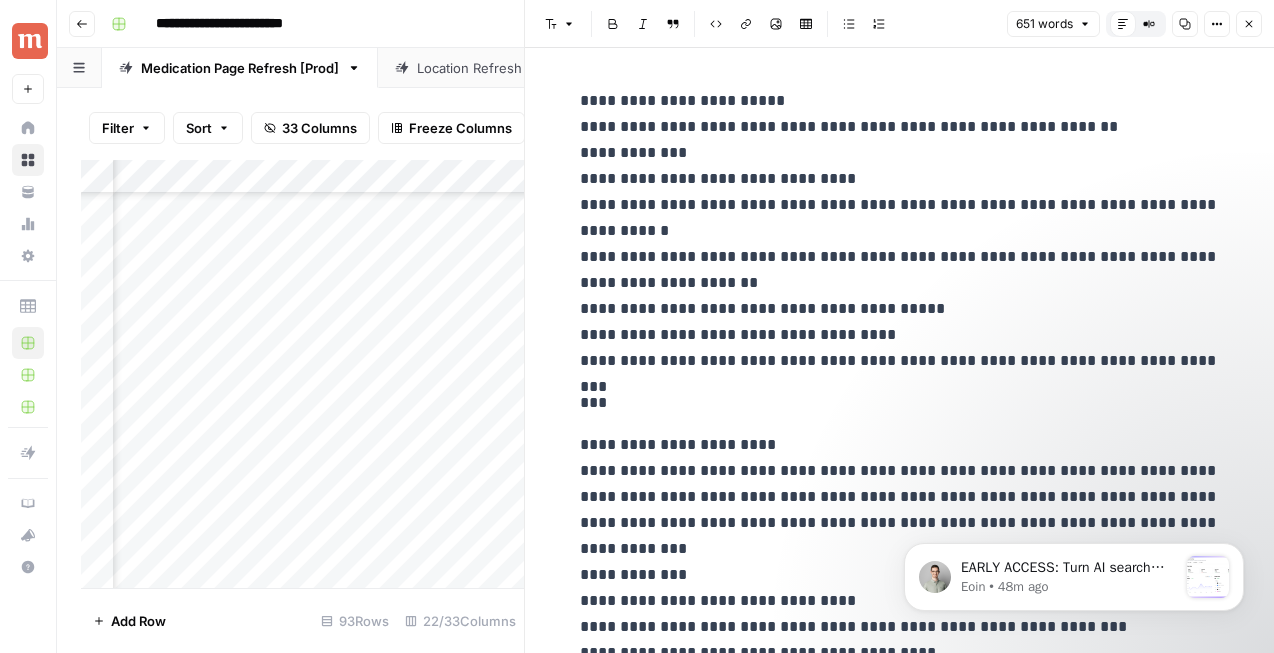 type 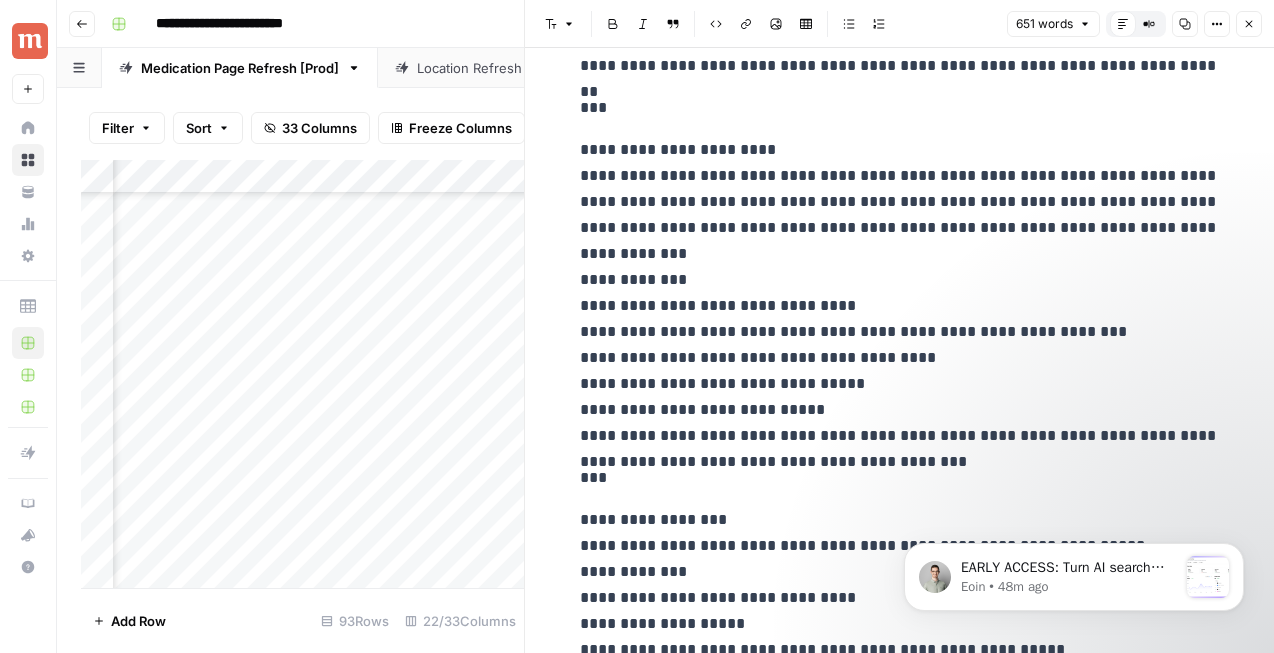 scroll, scrollTop: 304, scrollLeft: 0, axis: vertical 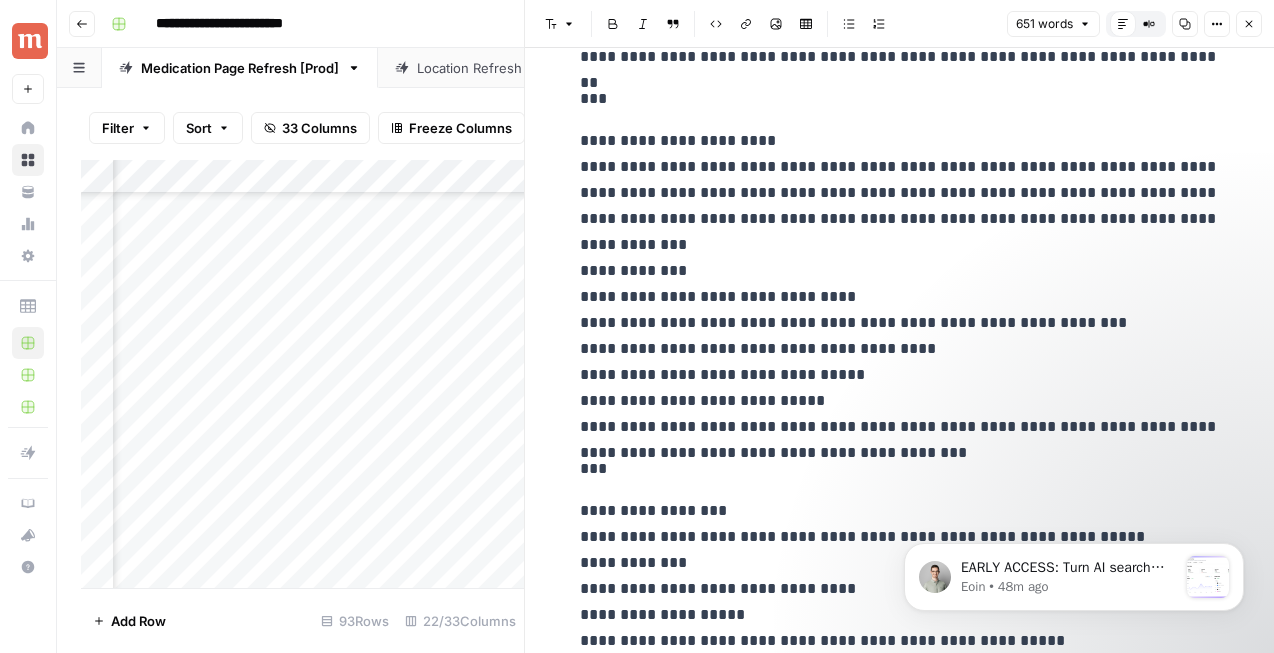 click on "**********" at bounding box center (900, 284) 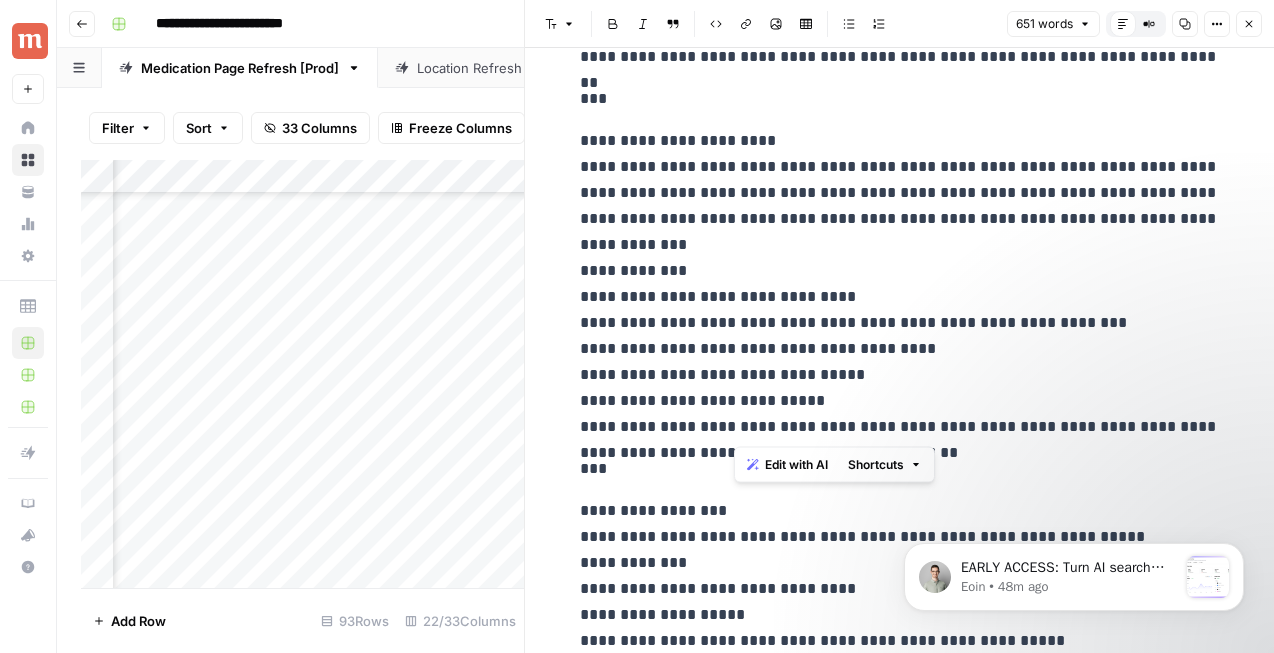 drag, startPoint x: 778, startPoint y: 427, endPoint x: 736, endPoint y: 427, distance: 42 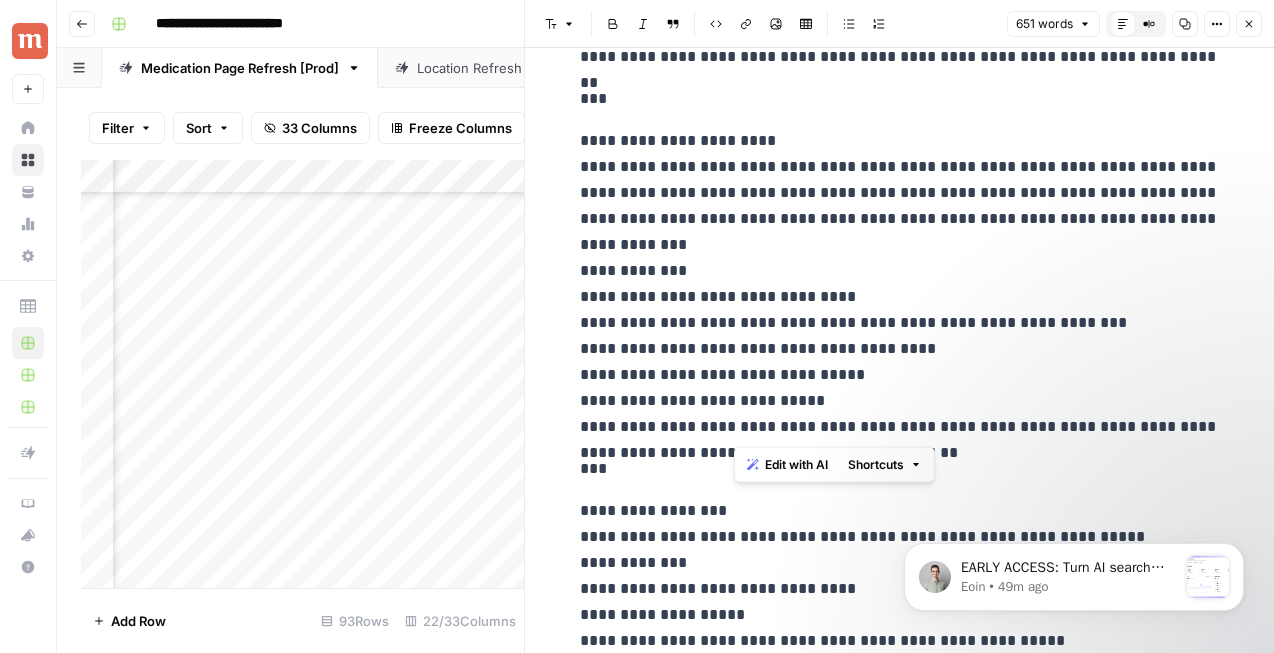 click on "EARLY ACCESS: Turn AI search insights into action.  The ability to turn visibility insights into actions is now available in early access. See how you stack up in AI search and take action in four ways: refresh existing content, create new, win back third-party citations, or engage in social conversations.     Space is limited. Book a call to join early access. Eoin • 49m ago" at bounding box center [1074, 486] 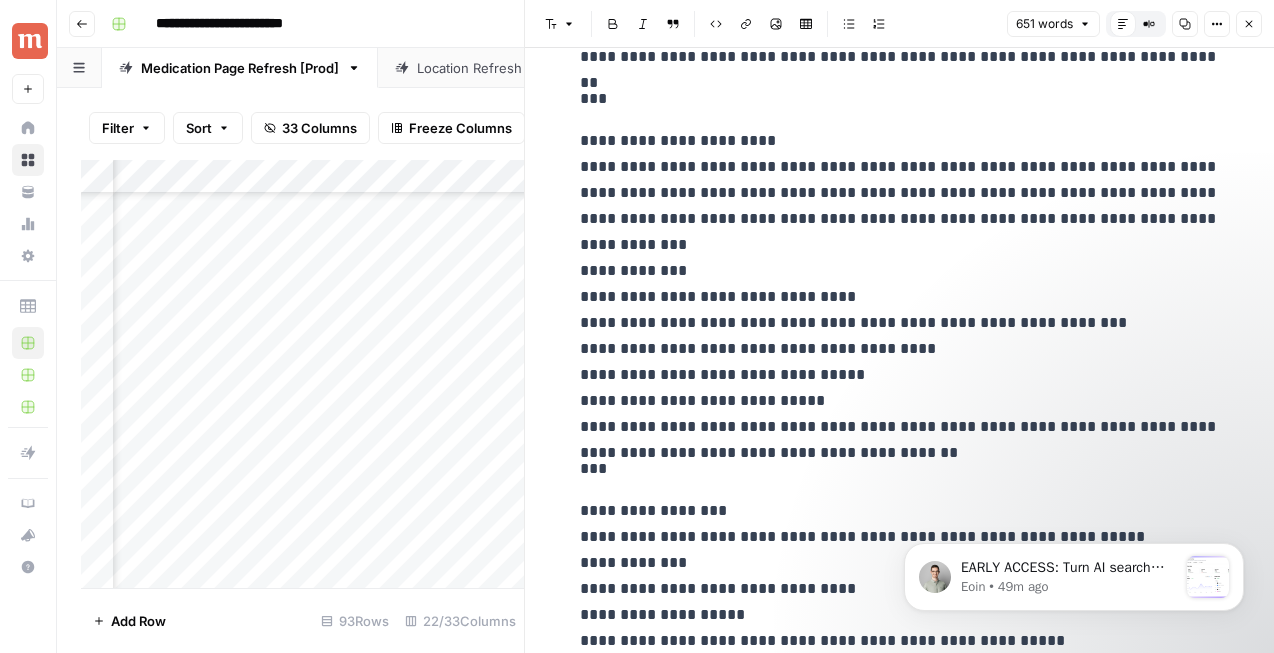 click on "EARLY ACCESS: Turn AI search insights into action.  The ability to turn visibility insights into actions is now available in early access. See how you stack up in AI search and take action in four ways: refresh existing content, create new, win back third-party citations, or engage in social conversations.     Space is limited. Book a call to join early access. Eoin • 49m ago" at bounding box center (1074, 486) 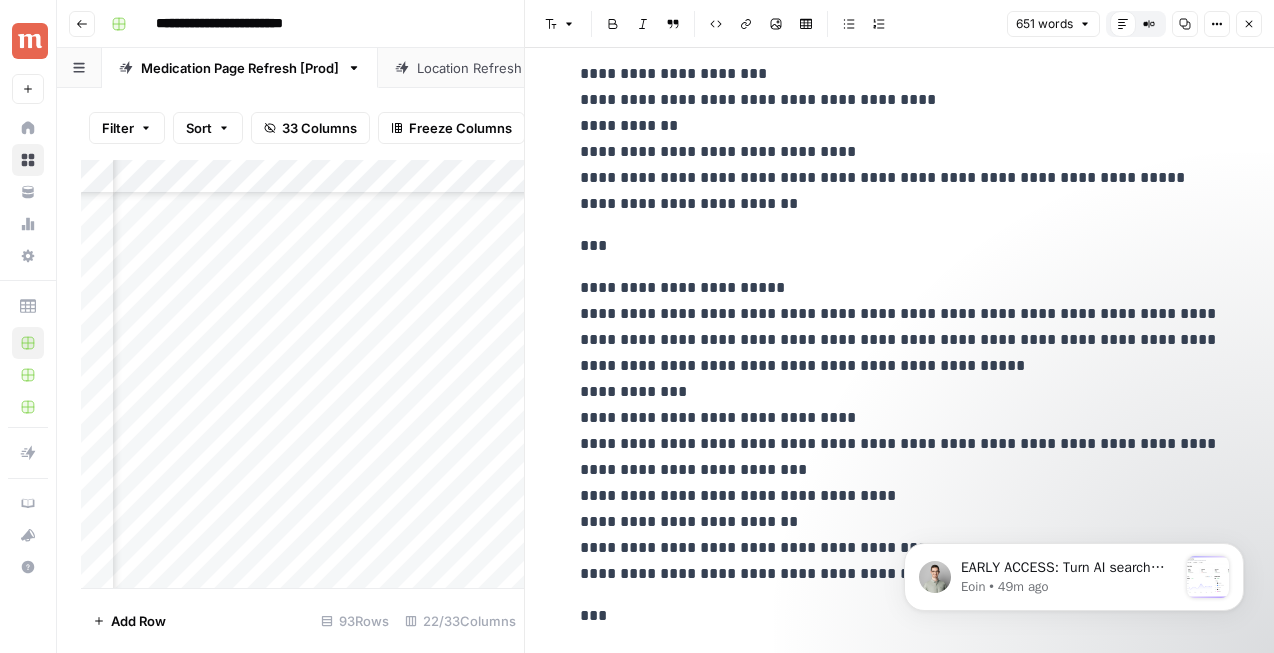 scroll, scrollTop: 1390, scrollLeft: 0, axis: vertical 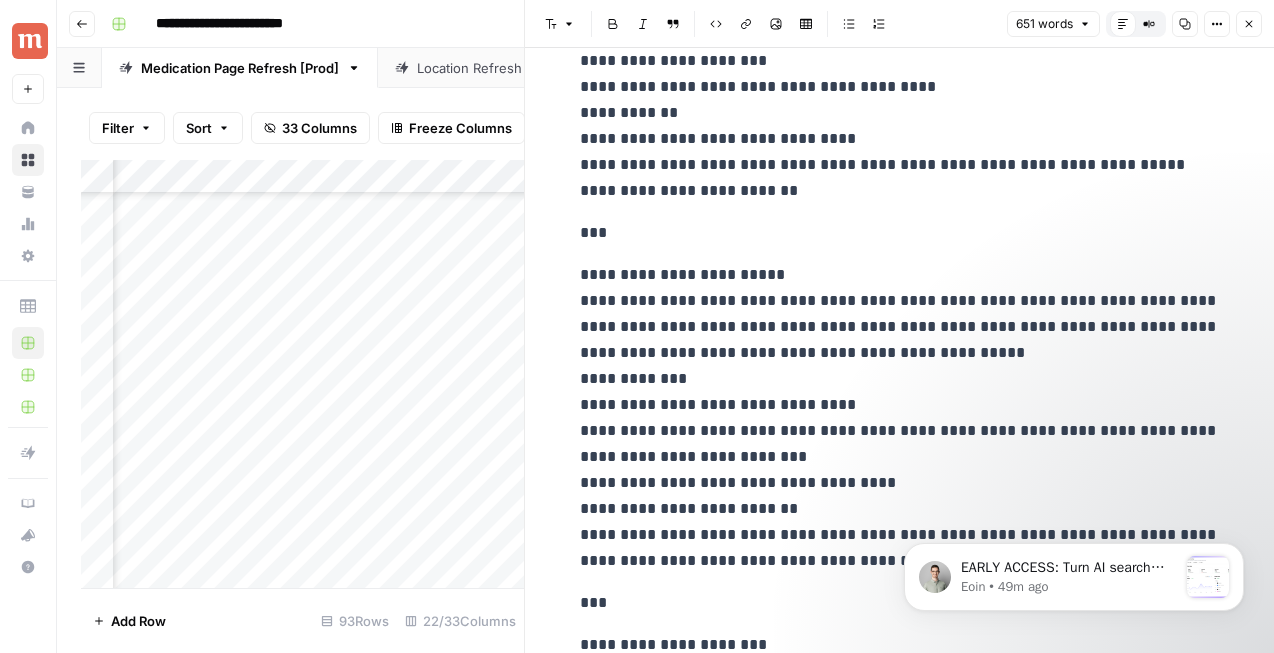 click 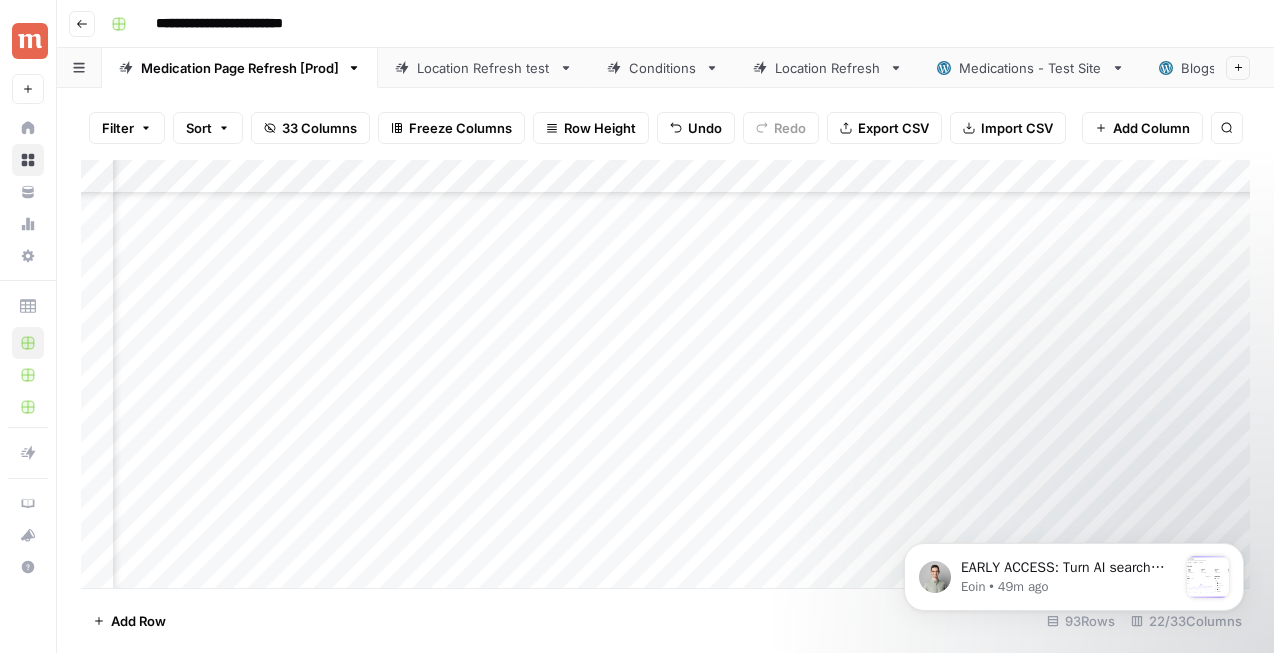 click on "Add Column" at bounding box center [665, 374] 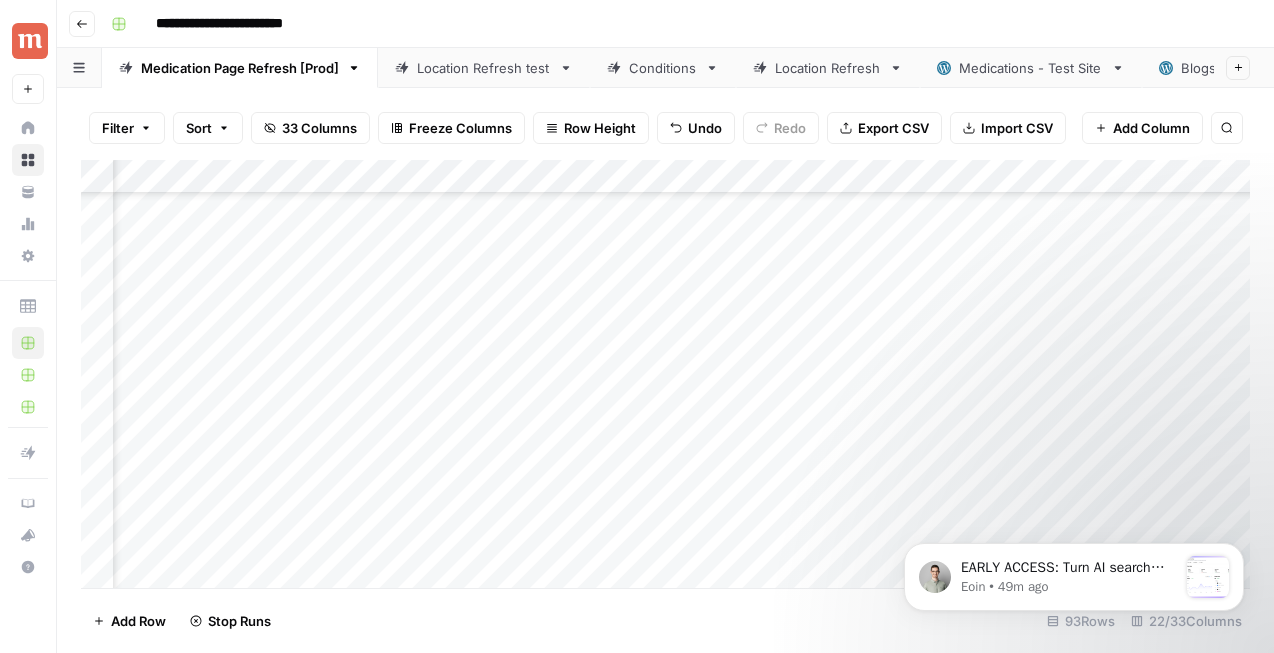 scroll, scrollTop: 2016, scrollLeft: 2717, axis: both 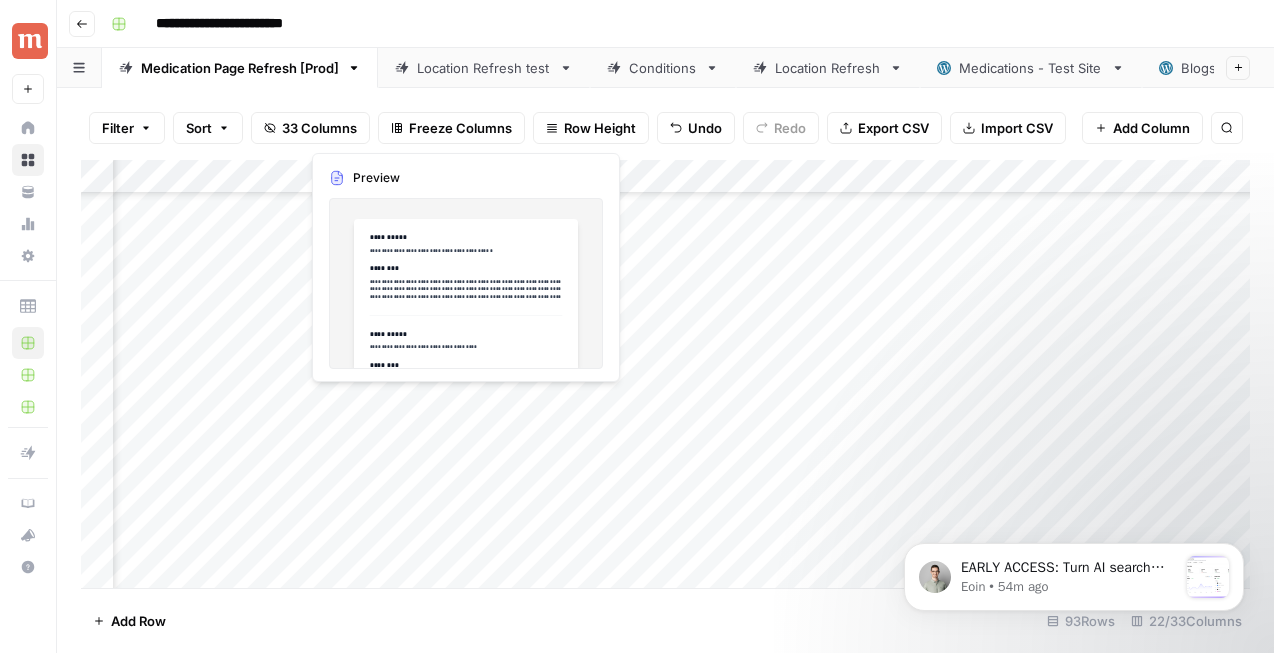 click on "Add Column" at bounding box center (665, 374) 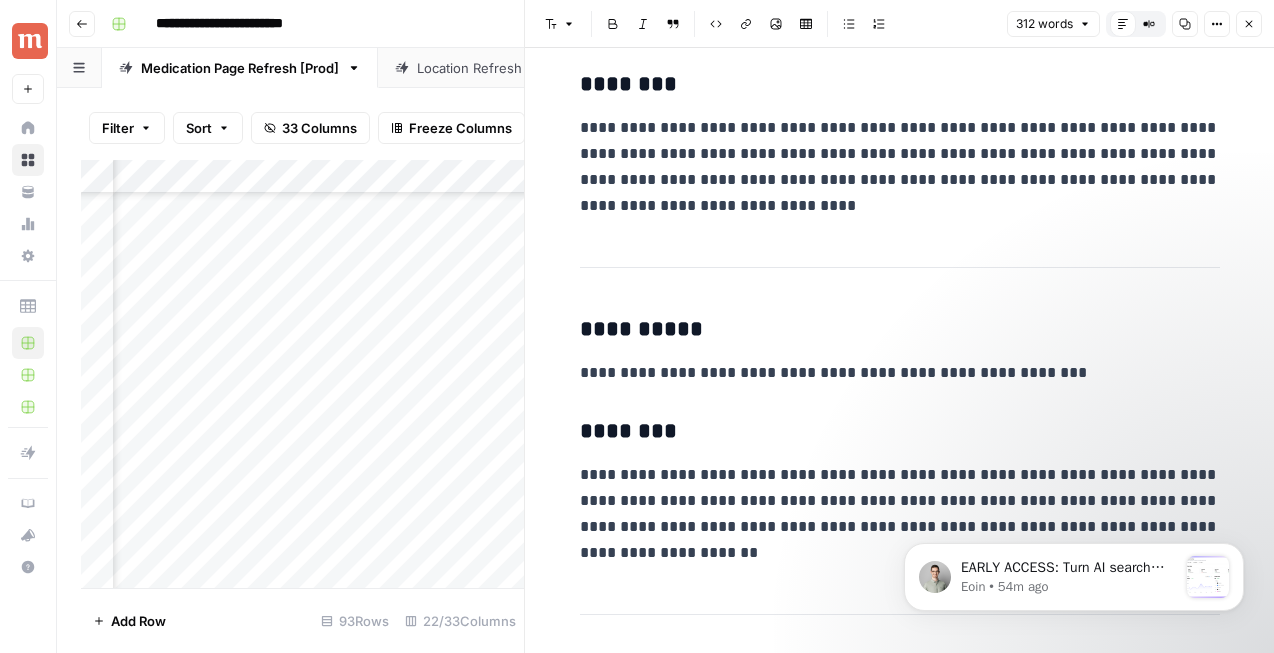 scroll, scrollTop: 445, scrollLeft: 0, axis: vertical 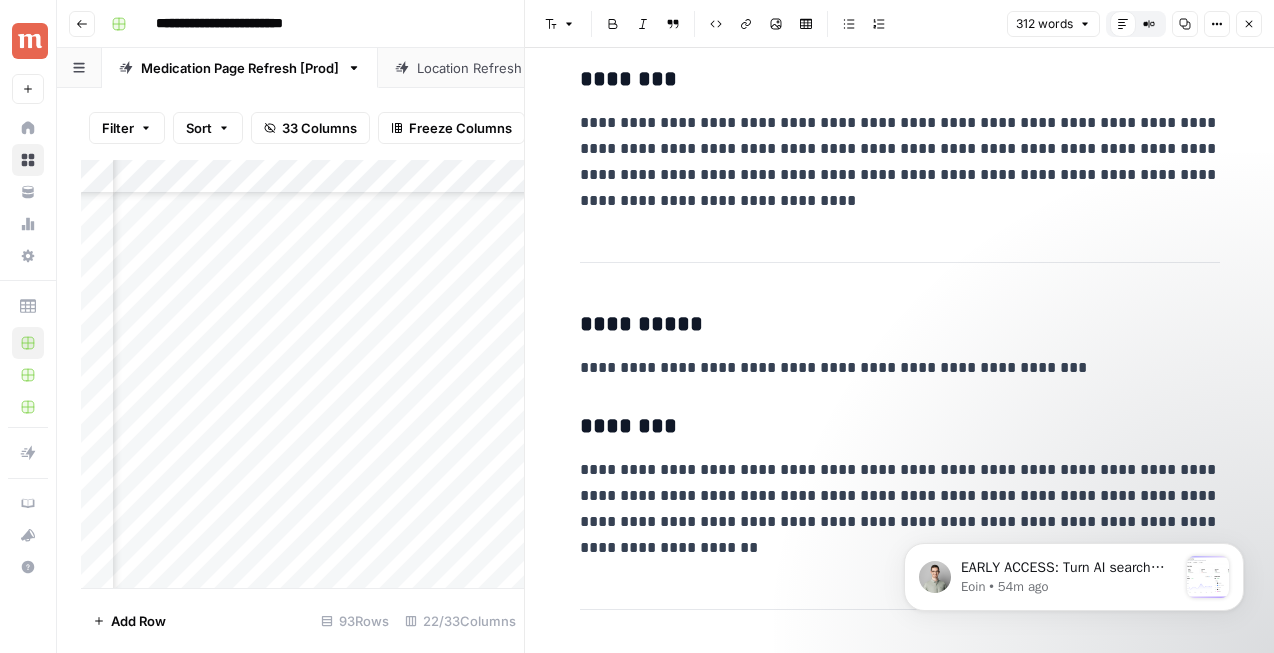 click on "Close" at bounding box center [1249, 24] 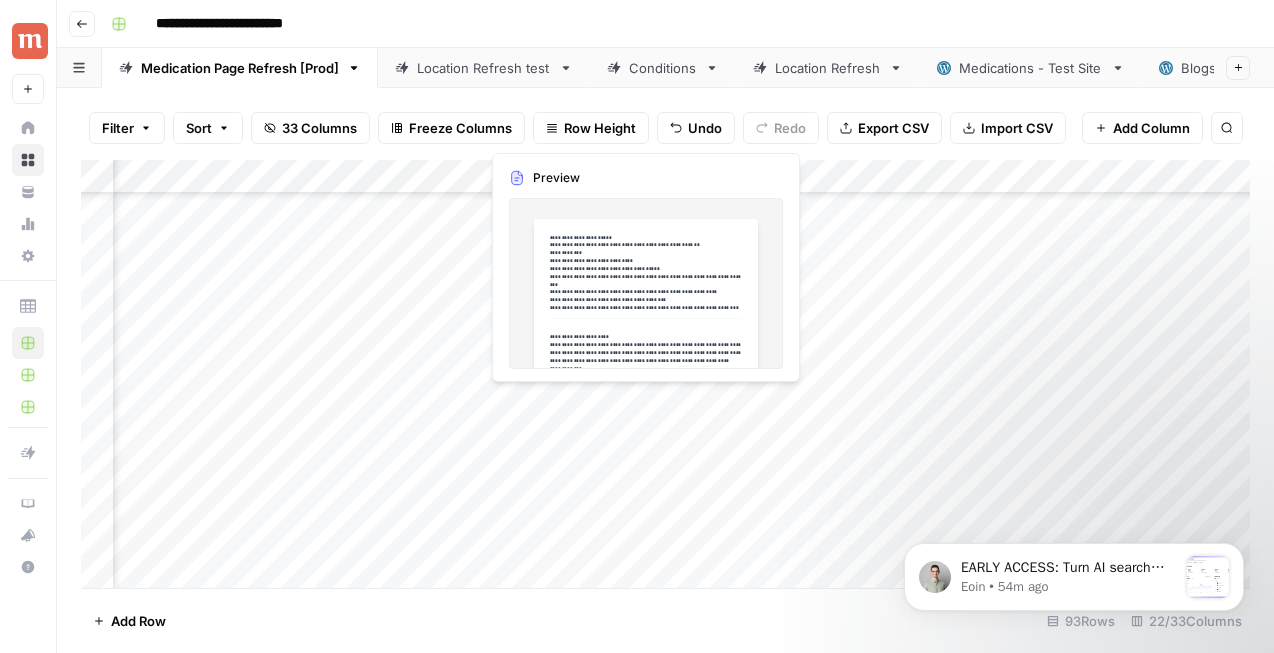 click on "Add Column" at bounding box center [665, 374] 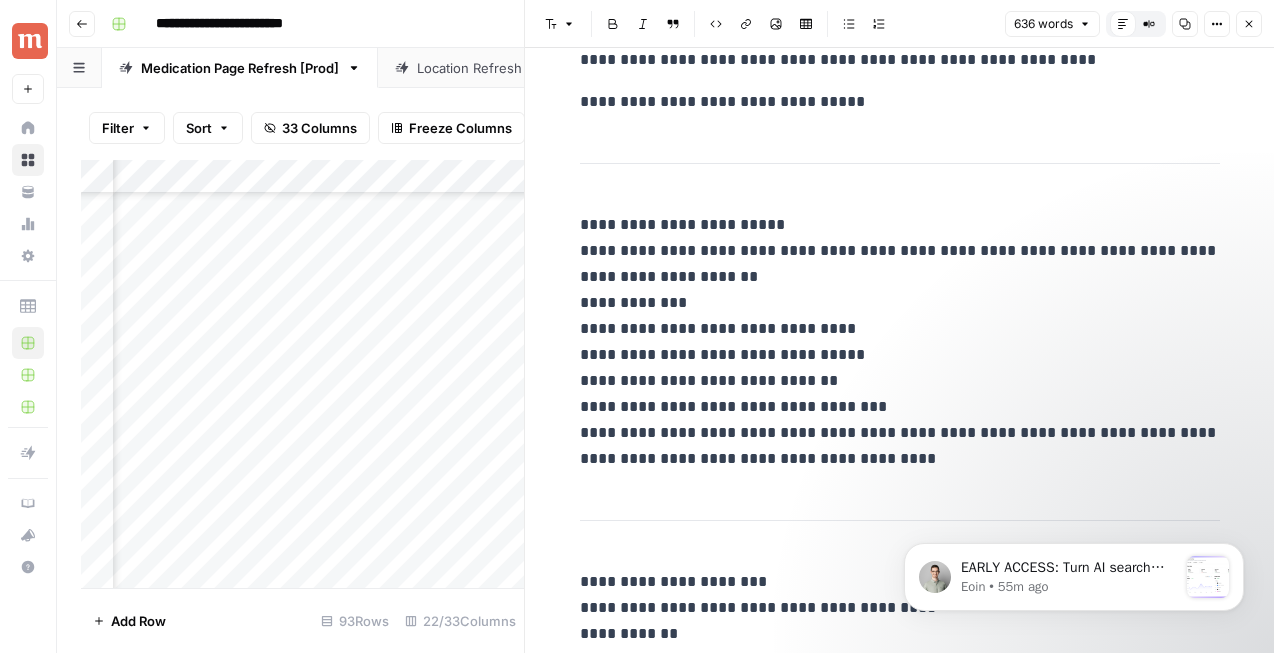 scroll, scrollTop: 2202, scrollLeft: 0, axis: vertical 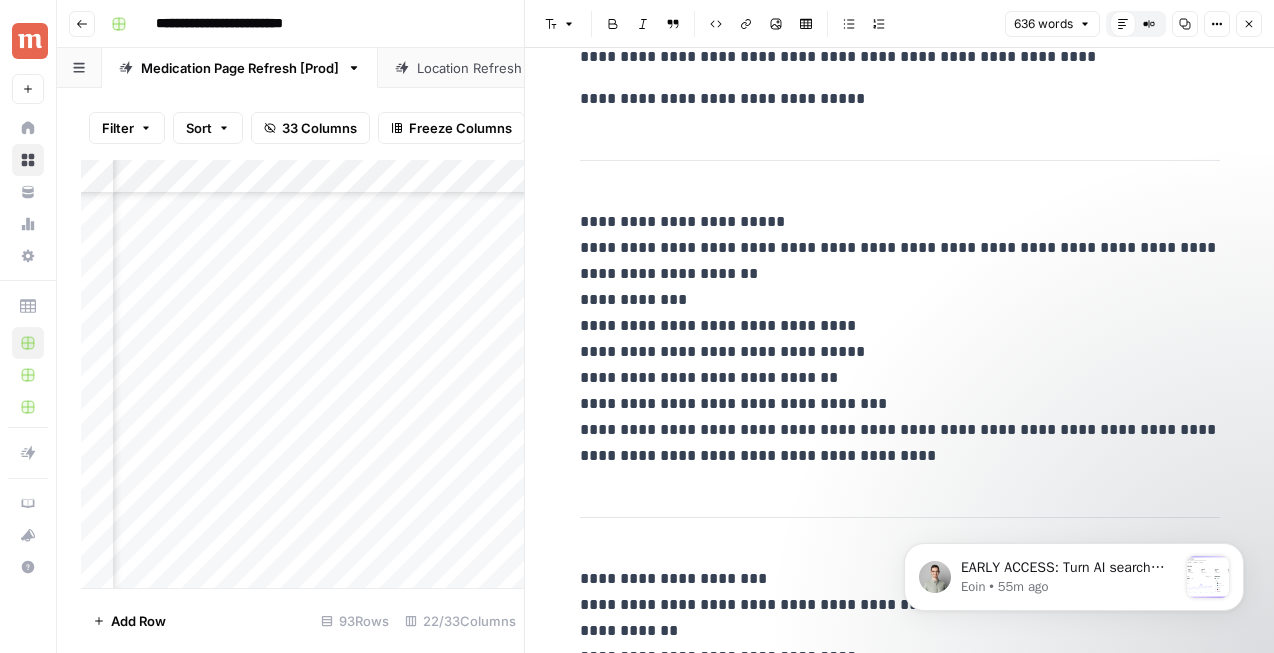 click 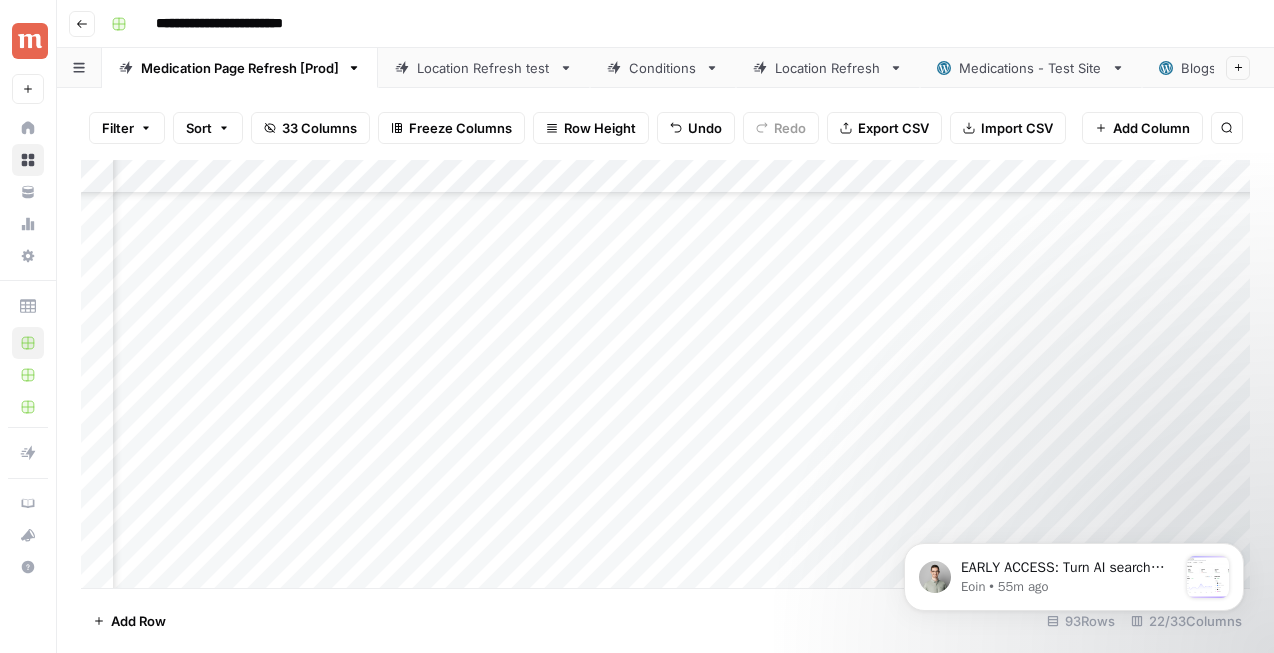 scroll, scrollTop: 2015, scrollLeft: 2892, axis: both 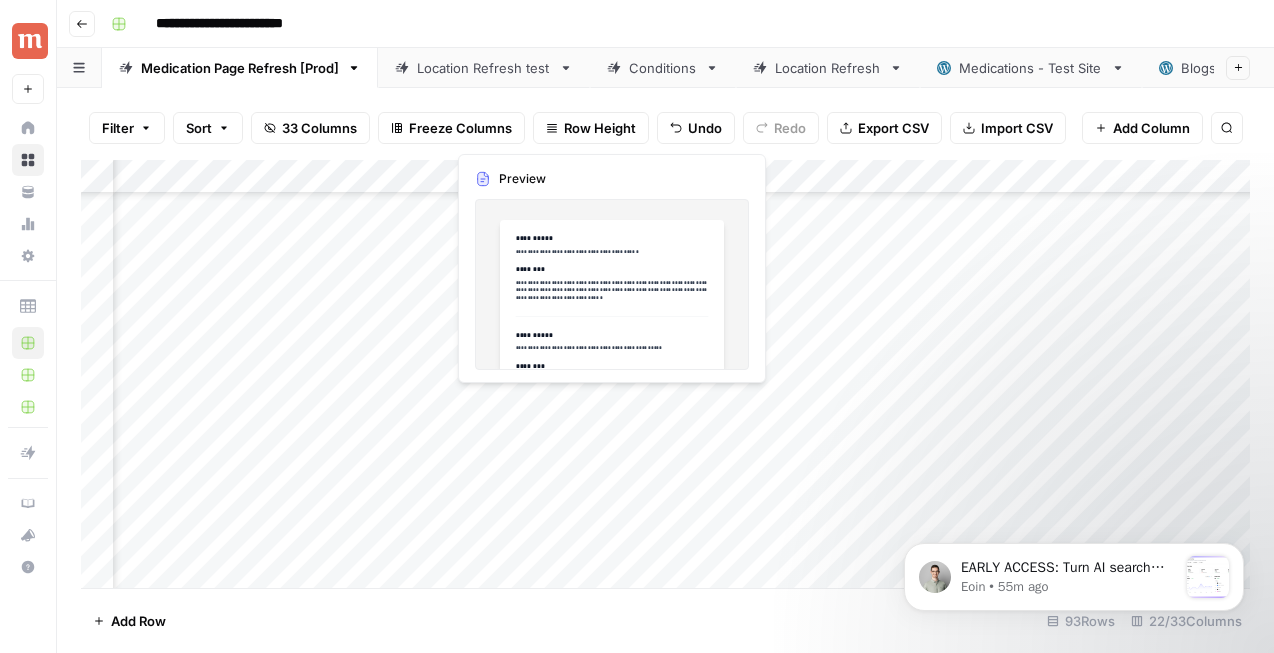 click on "Add Column" at bounding box center (665, 374) 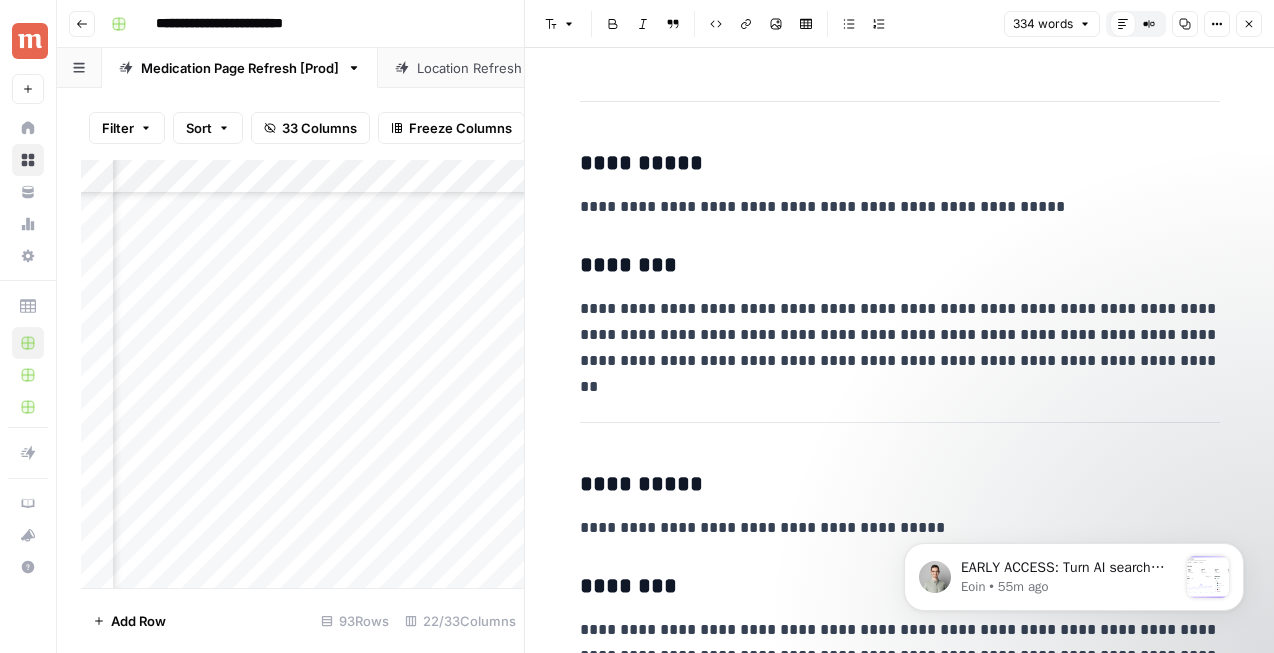 scroll, scrollTop: 268, scrollLeft: 0, axis: vertical 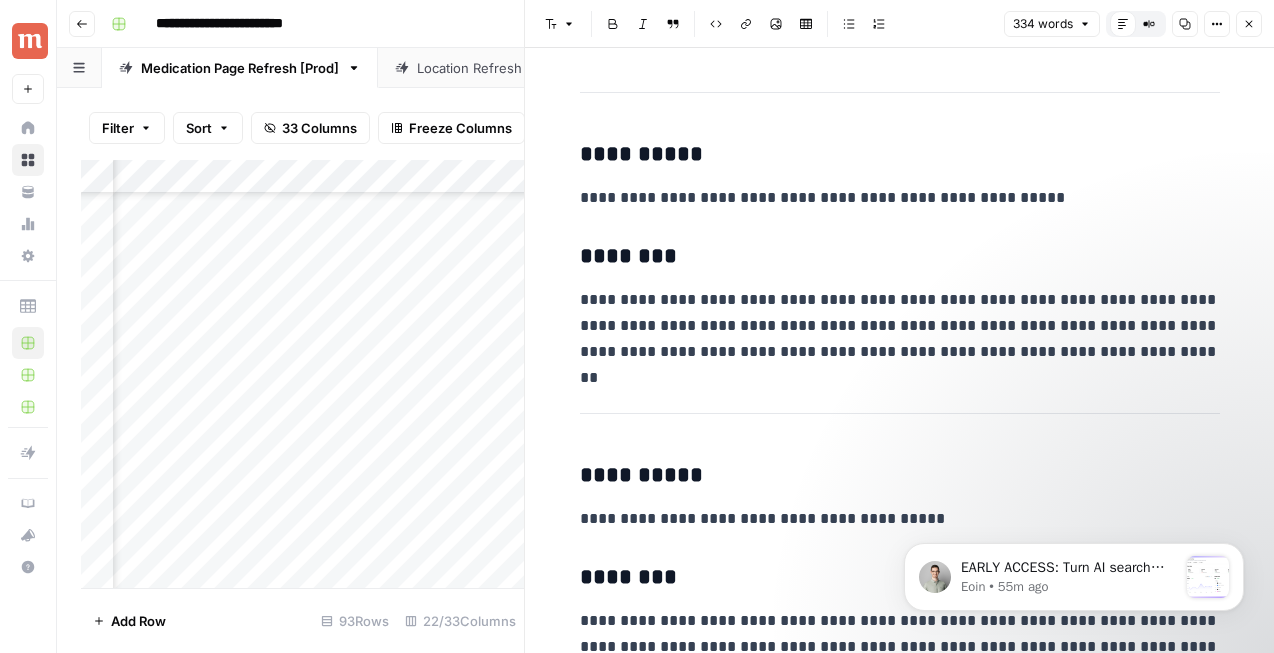 click 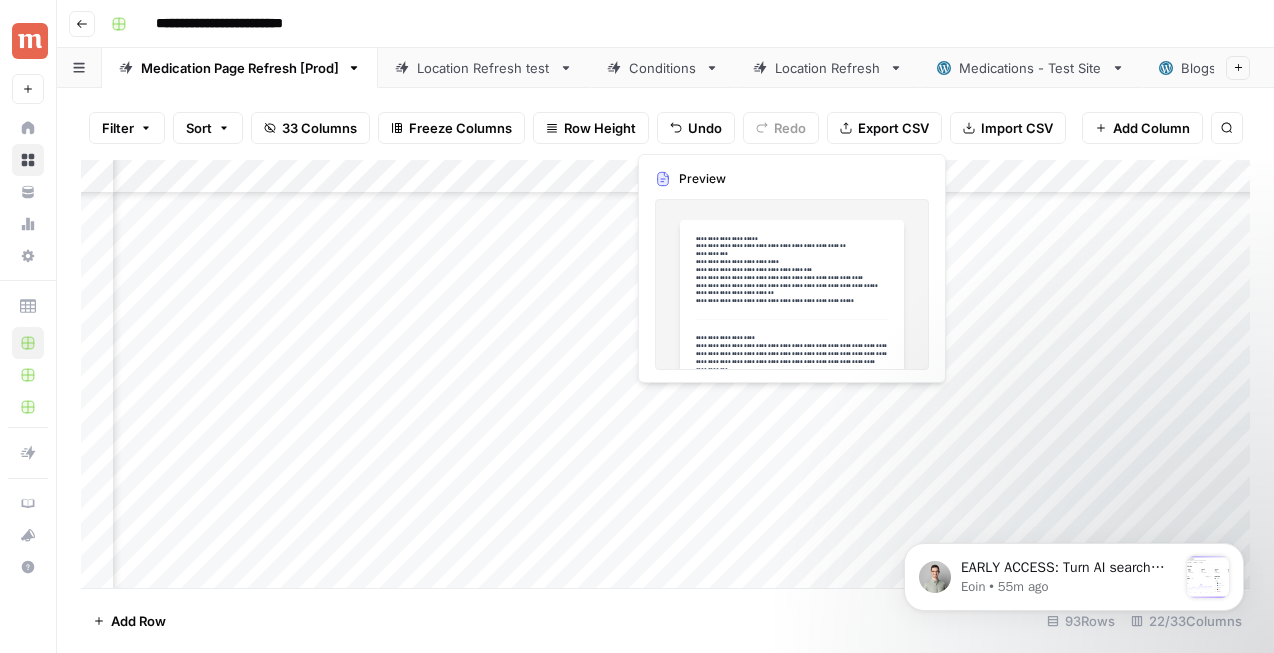 click on "Add Column" at bounding box center (665, 374) 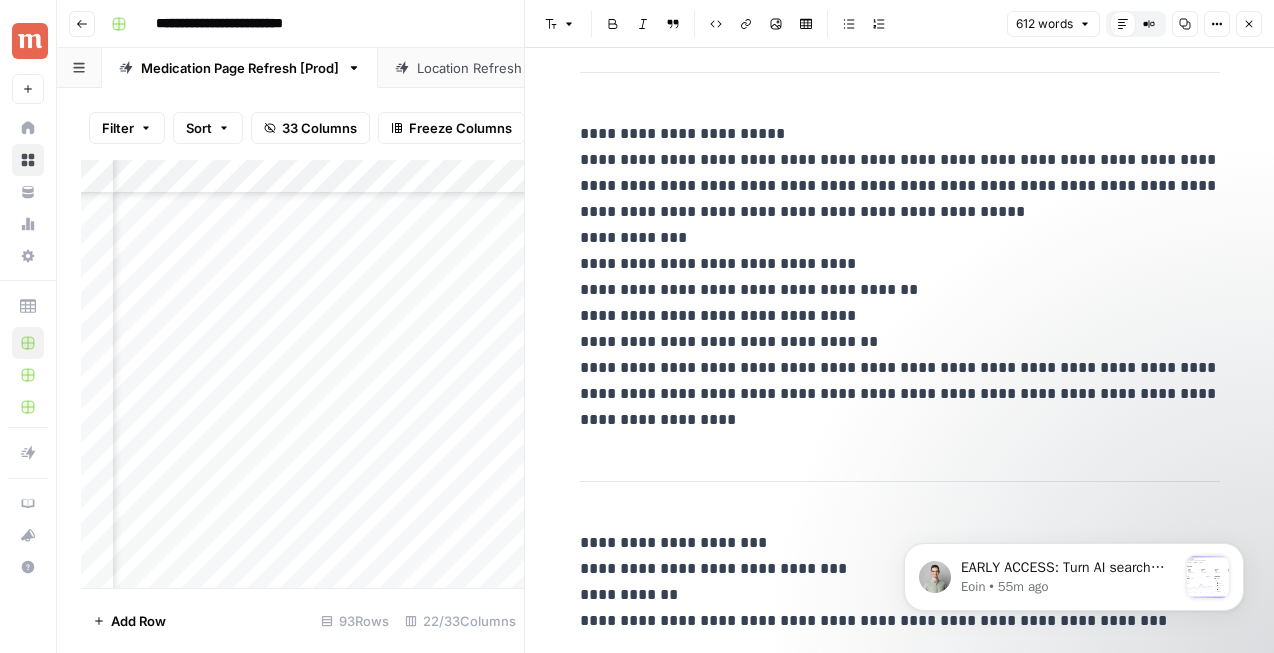 scroll, scrollTop: 1642, scrollLeft: 0, axis: vertical 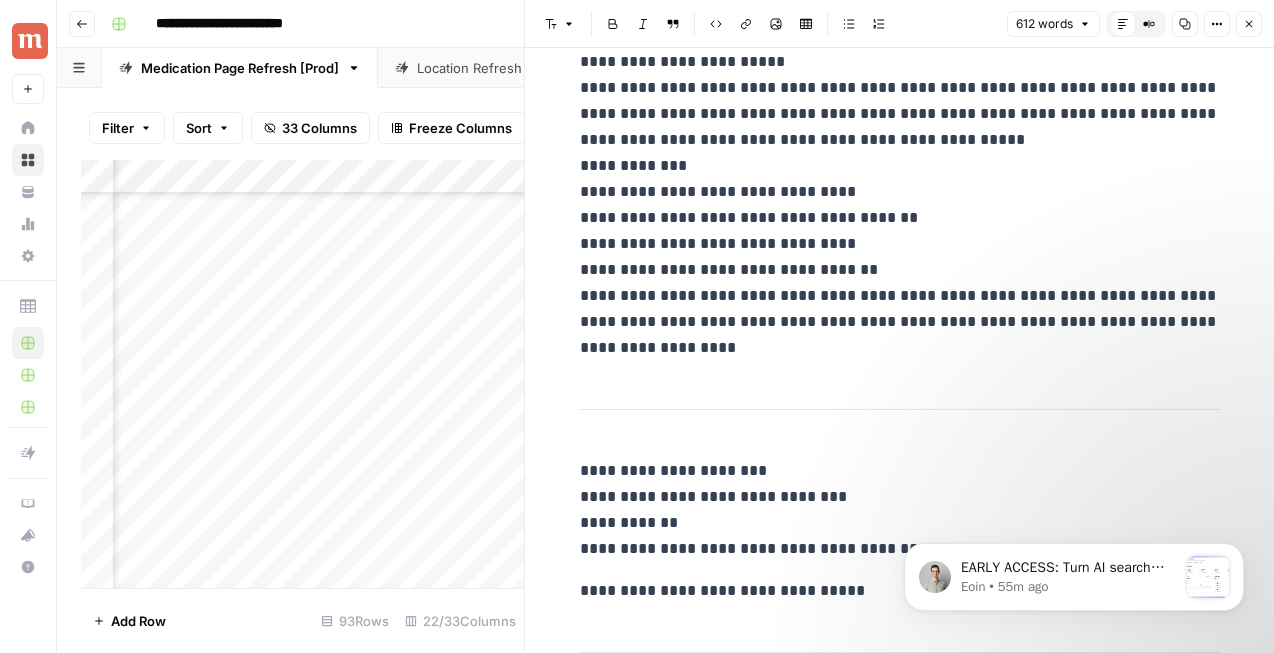 click 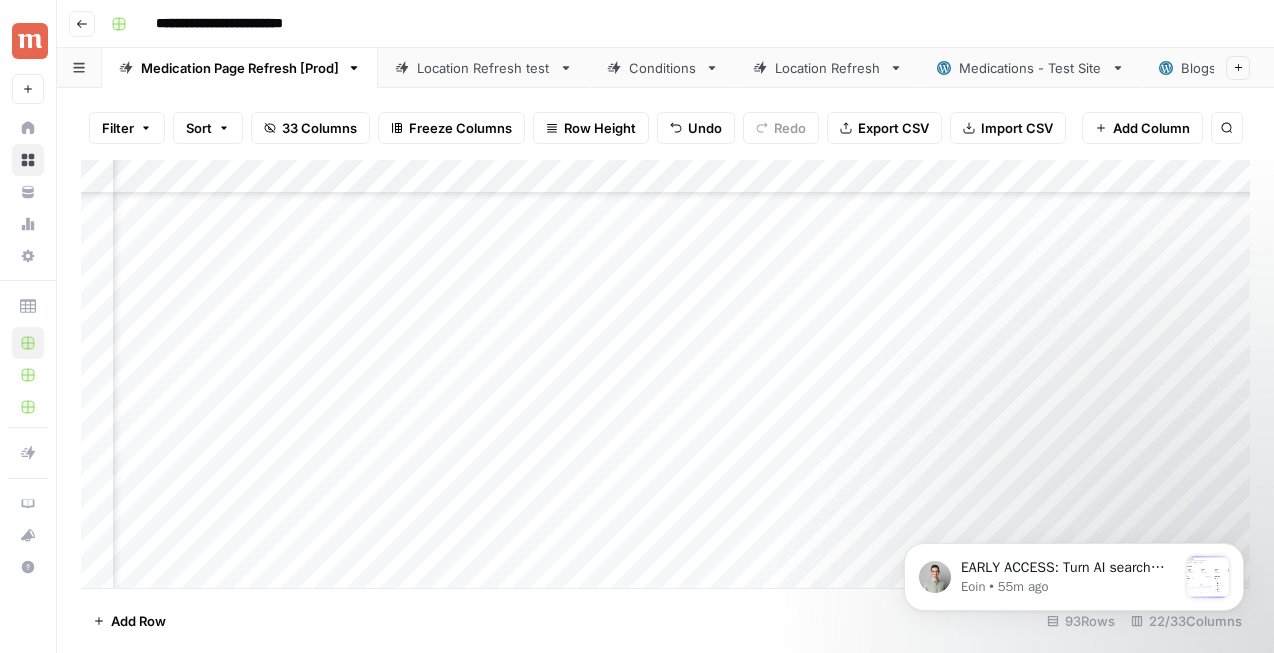 scroll, scrollTop: 2049, scrollLeft: 2931, axis: both 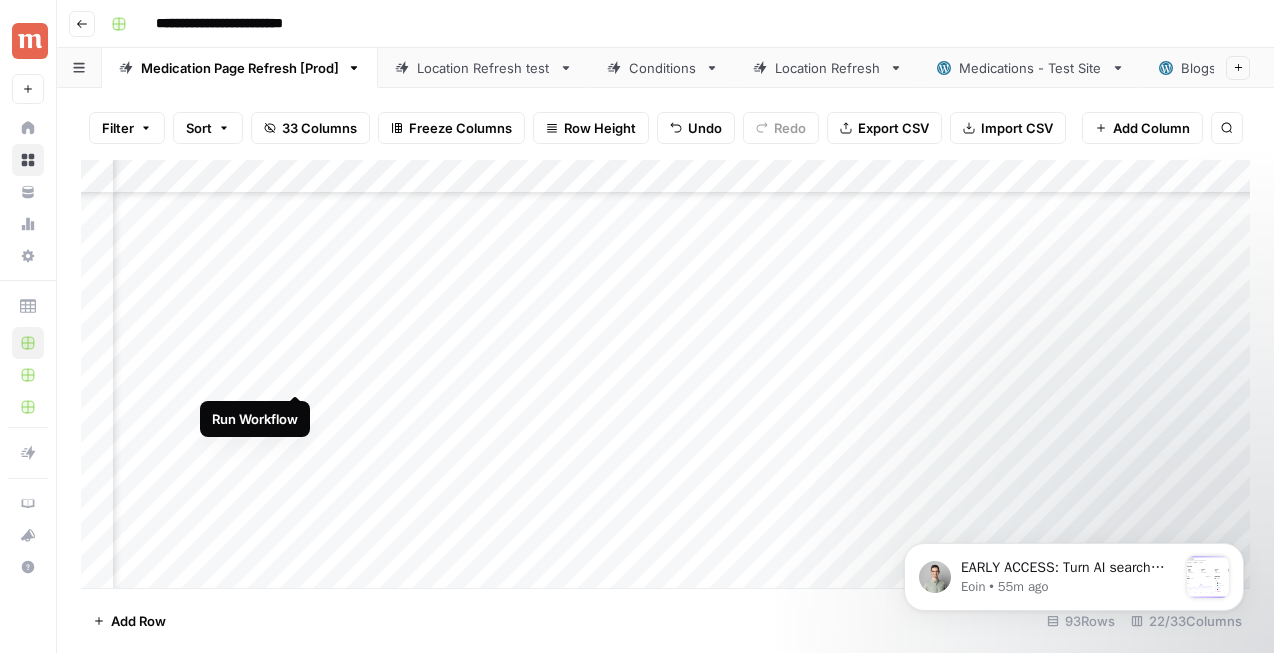 click on "Add Column" at bounding box center [665, 374] 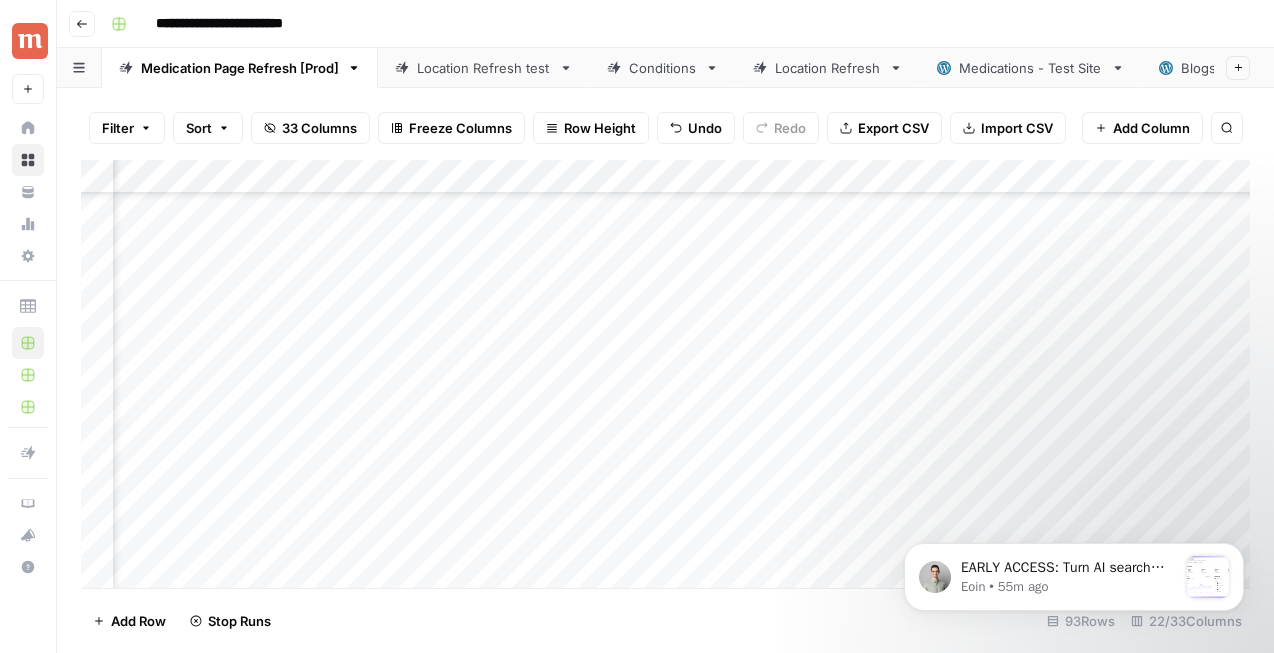 scroll, scrollTop: 2215, scrollLeft: 2789, axis: both 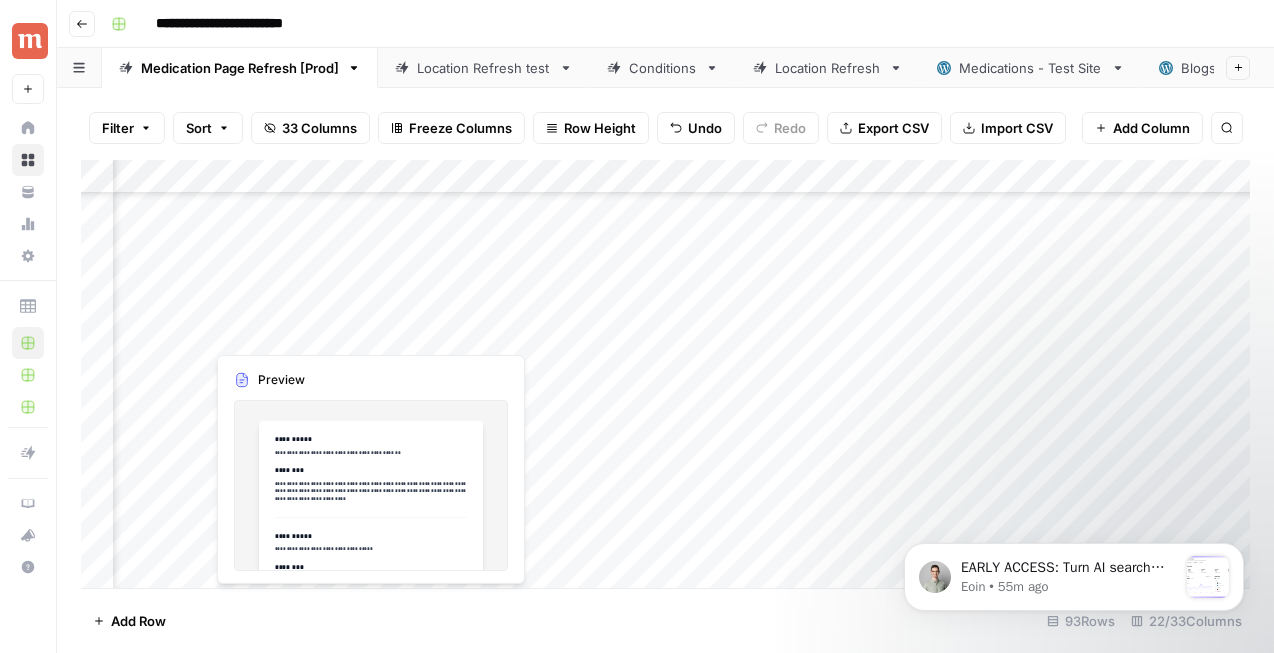 click on "Add Column" at bounding box center (665, 374) 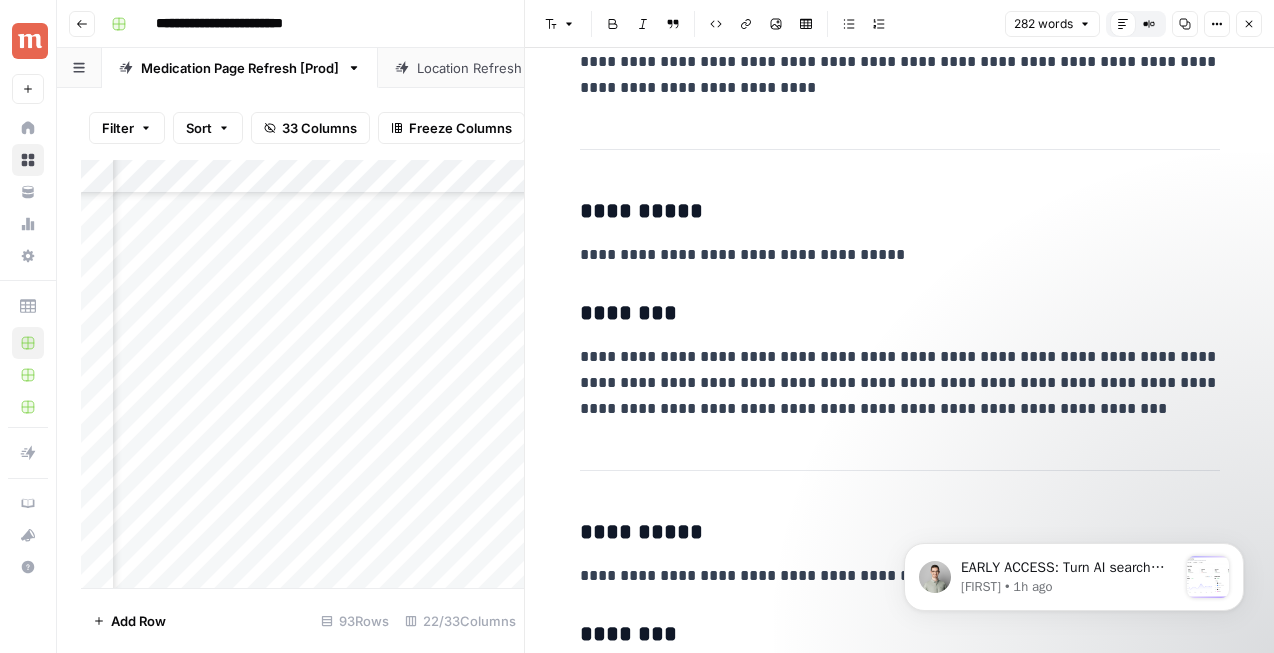 scroll, scrollTop: 228, scrollLeft: 0, axis: vertical 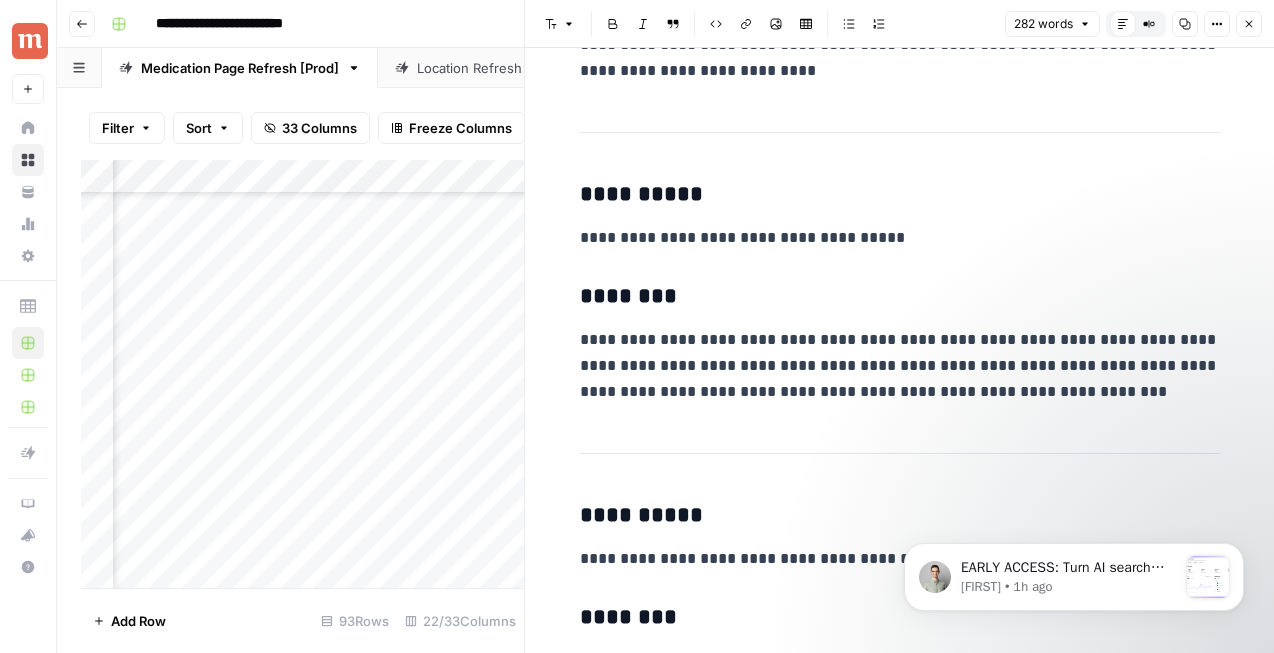 click on "Close" at bounding box center [1249, 24] 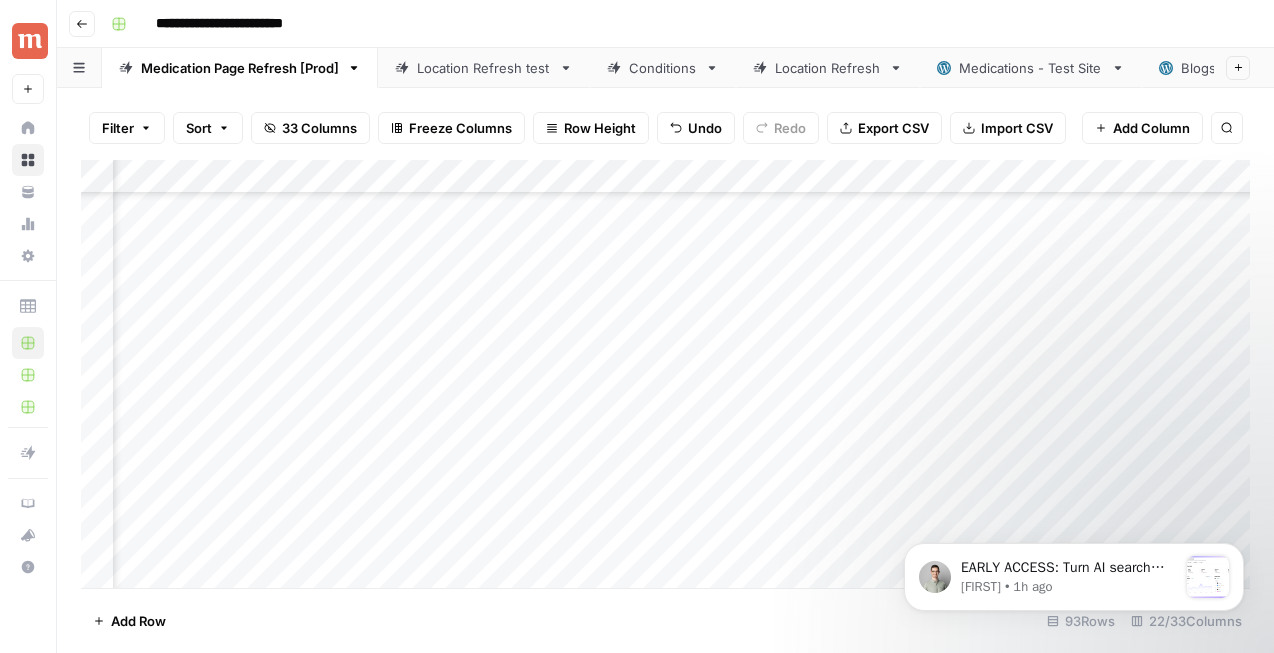 click on "Add Column" at bounding box center [665, 374] 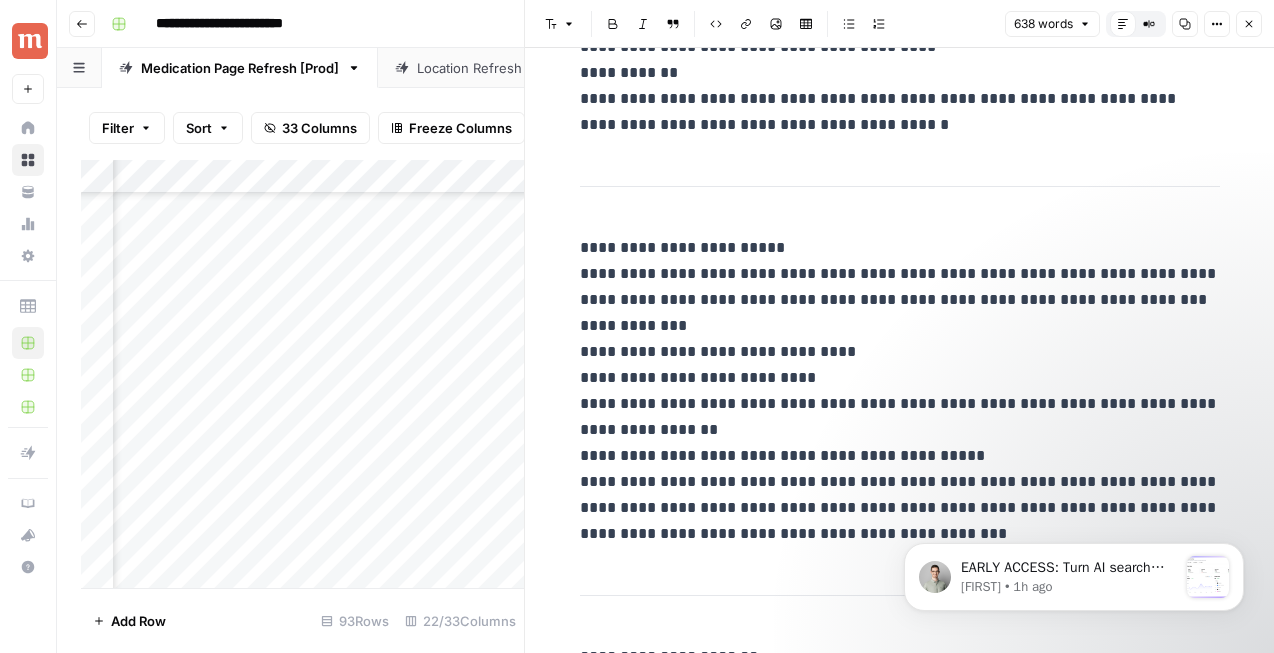 scroll, scrollTop: 2781, scrollLeft: 0, axis: vertical 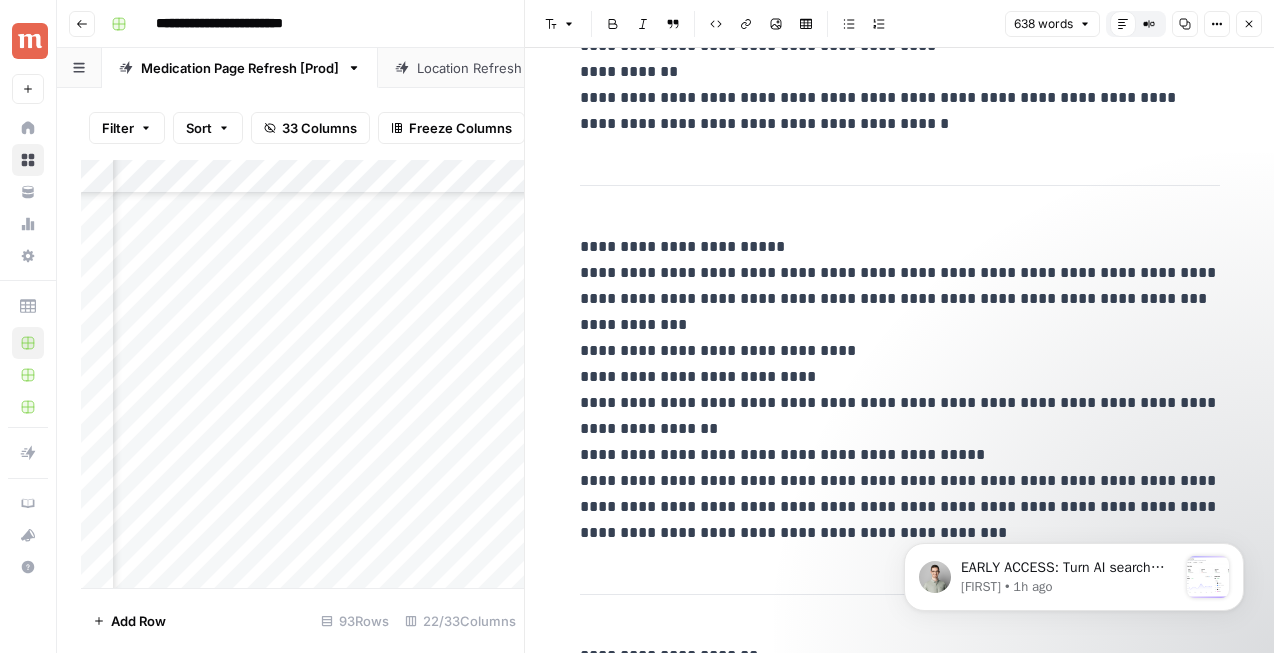 click on "Close" at bounding box center (1249, 24) 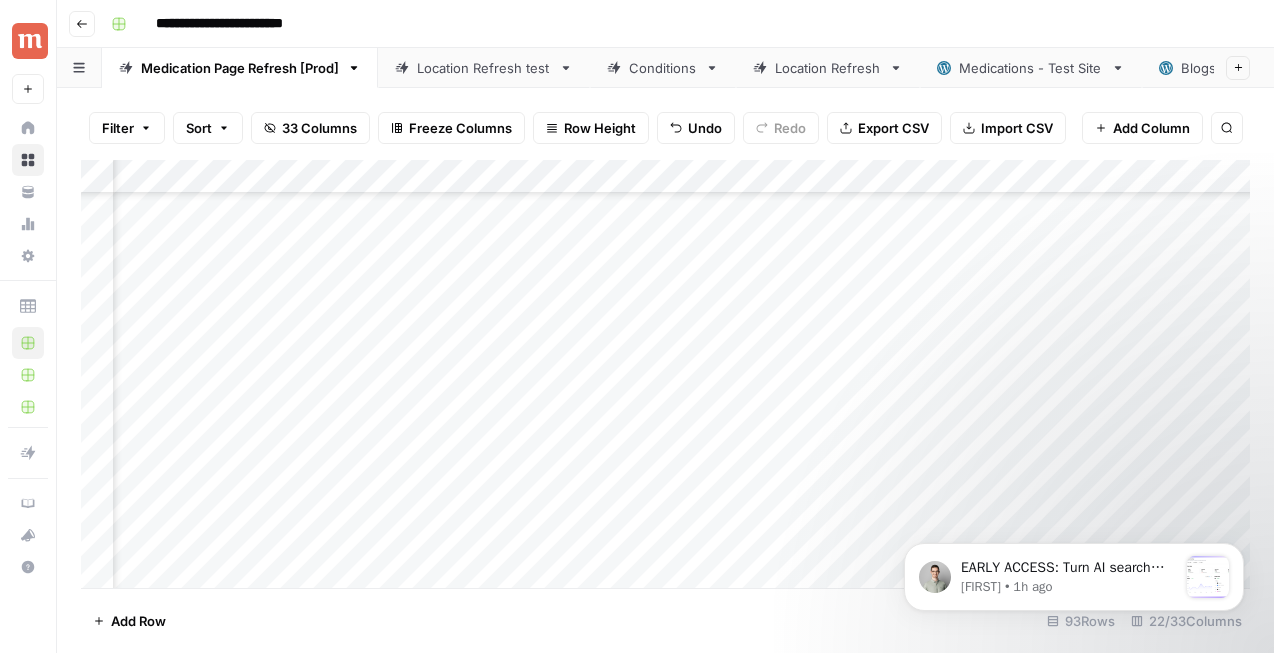 click on "Add Column" at bounding box center (665, 374) 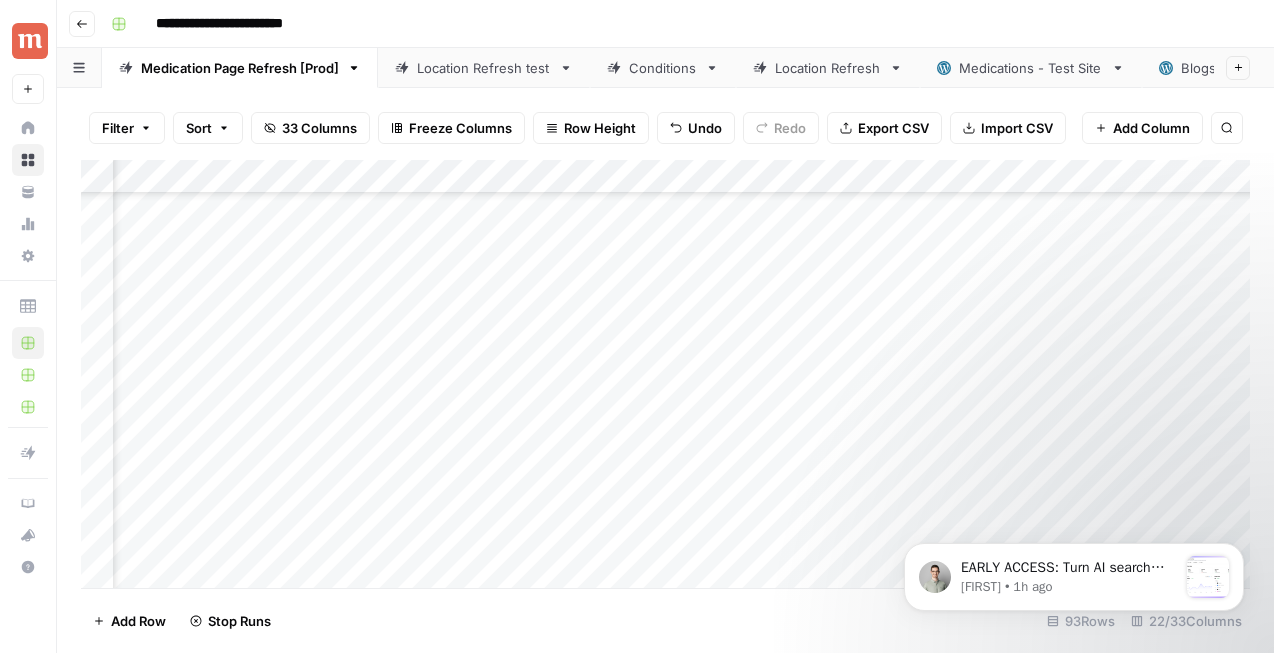 scroll, scrollTop: 2156, scrollLeft: 2018, axis: both 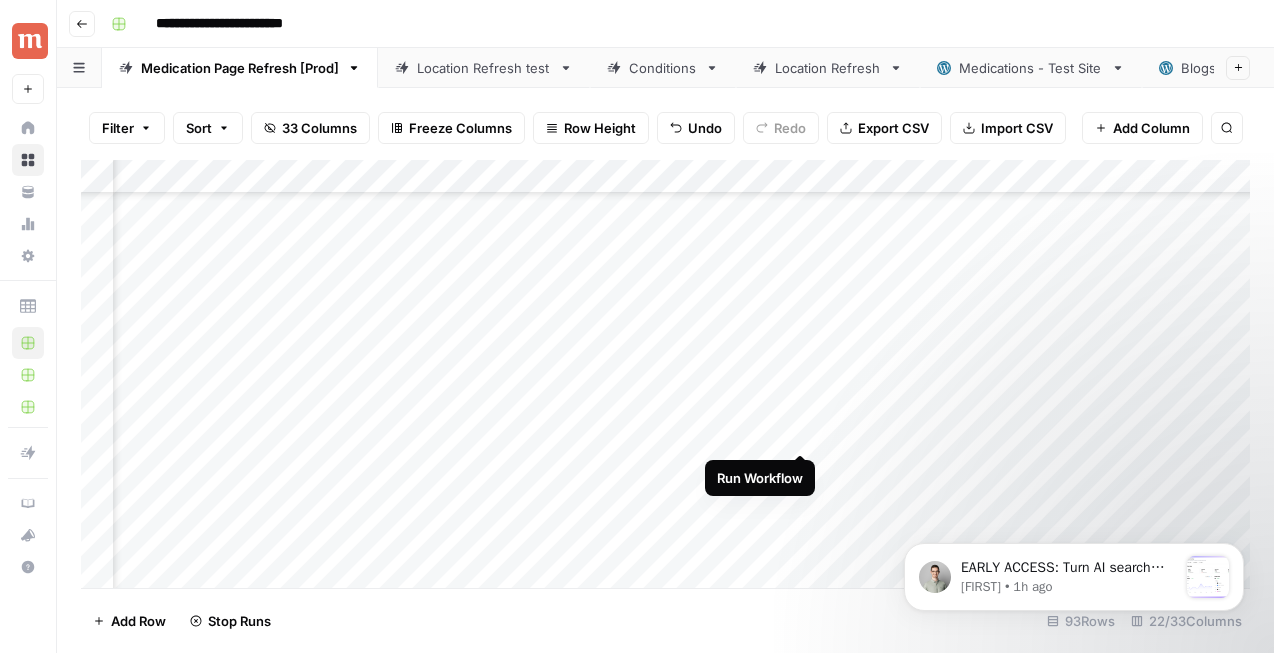 click on "Add Column" at bounding box center [665, 374] 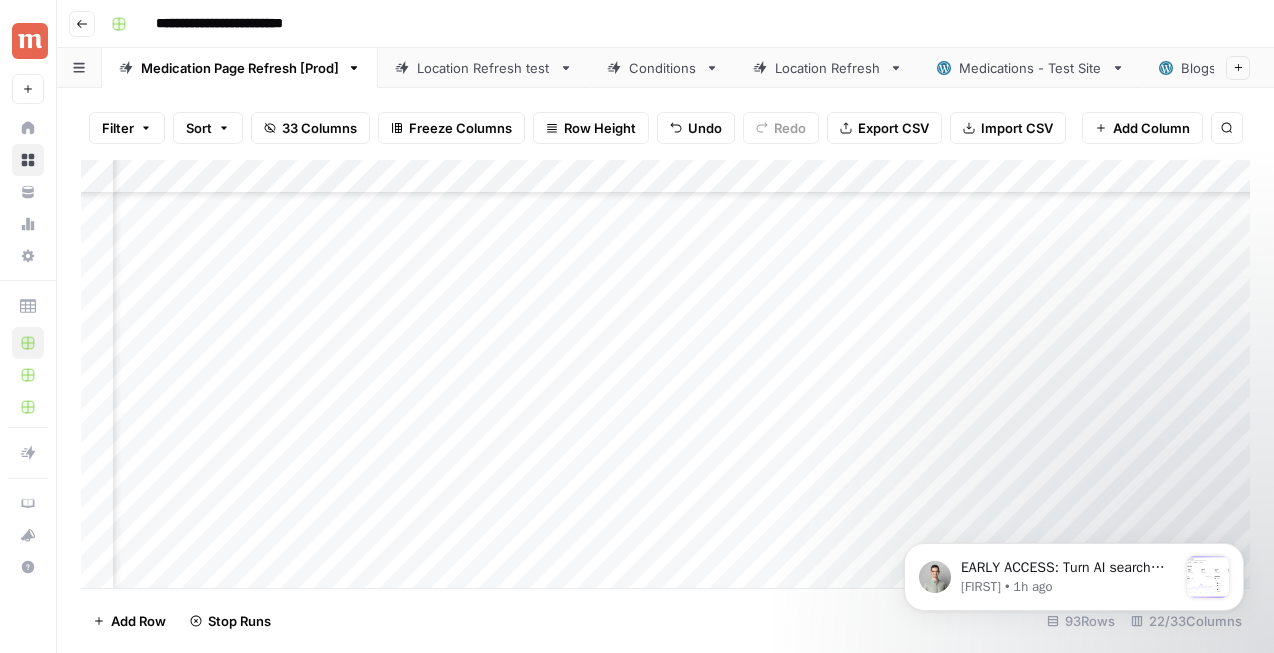 scroll, scrollTop: 2156, scrollLeft: 2783, axis: both 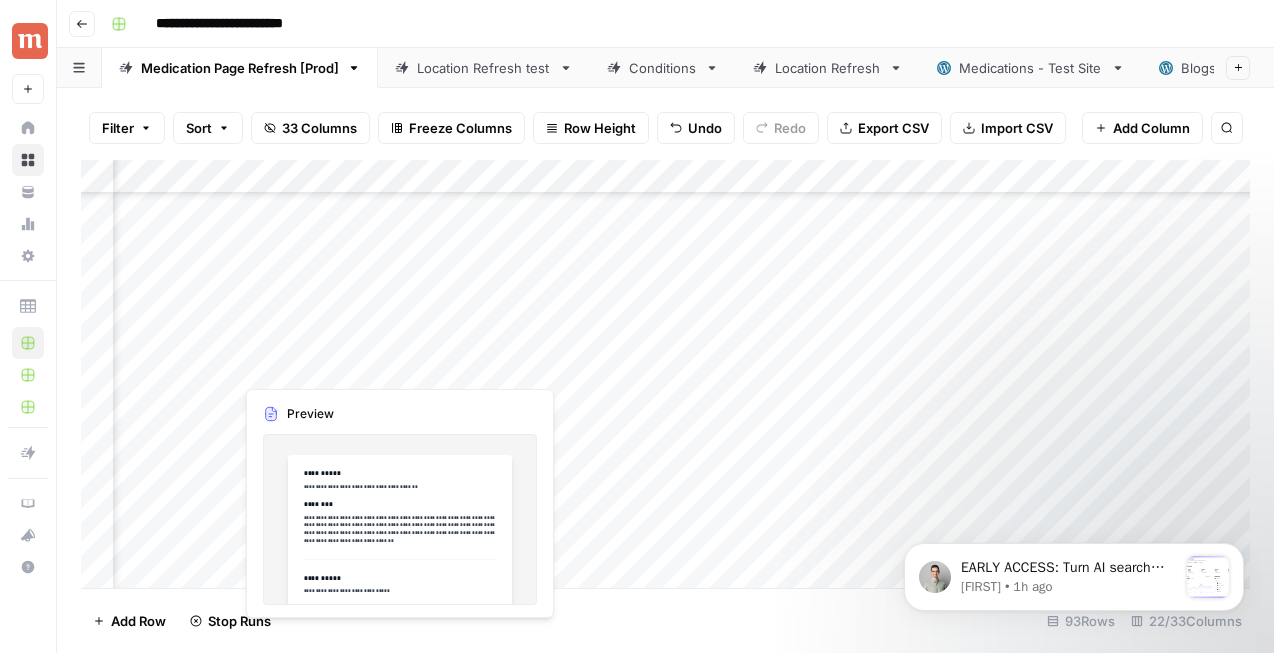 click on "Add Column" at bounding box center [665, 374] 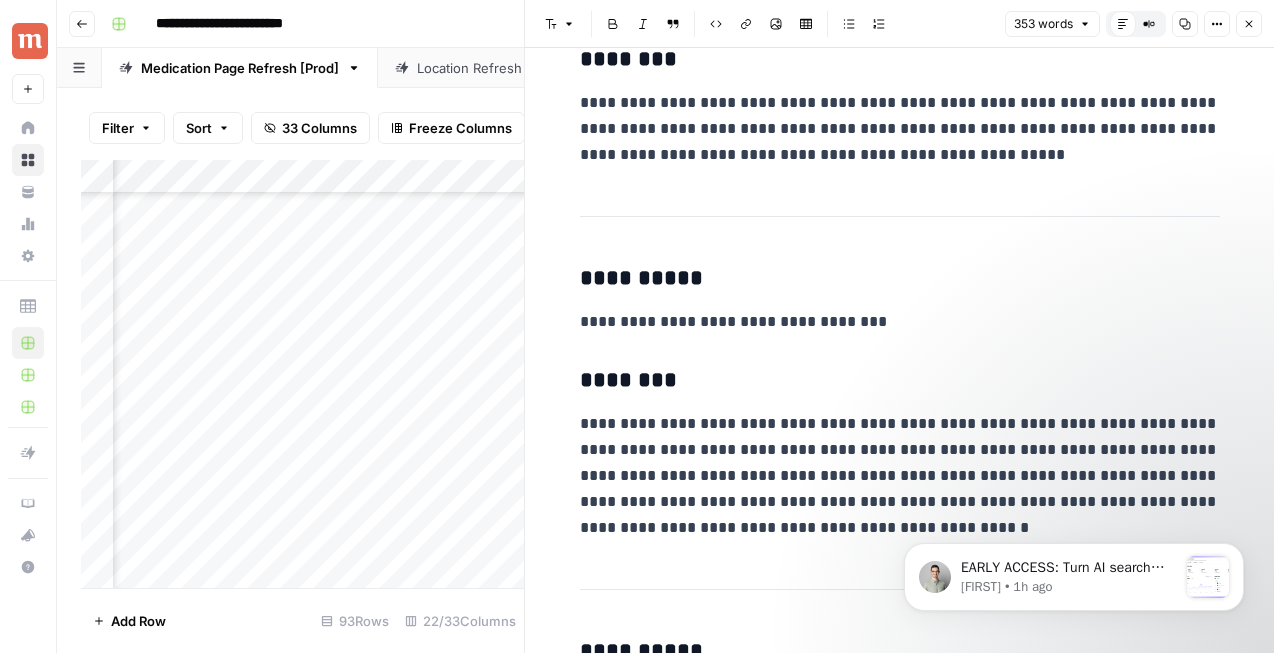 scroll, scrollTop: 1095, scrollLeft: 0, axis: vertical 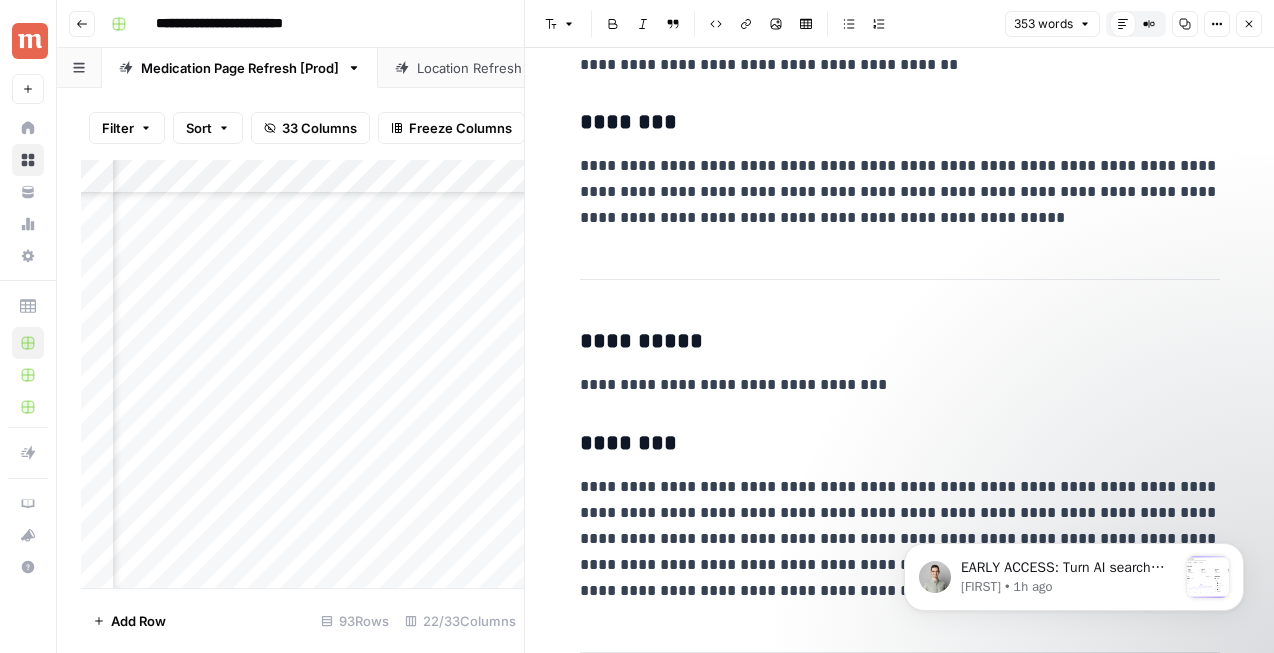 click on "Font style Bold Italic Block quote Code block Link Image Insert Table Bulleted list Numbered list 353 words Default Editor Compare Old vs New Content Copy Options Close" at bounding box center (899, 24) 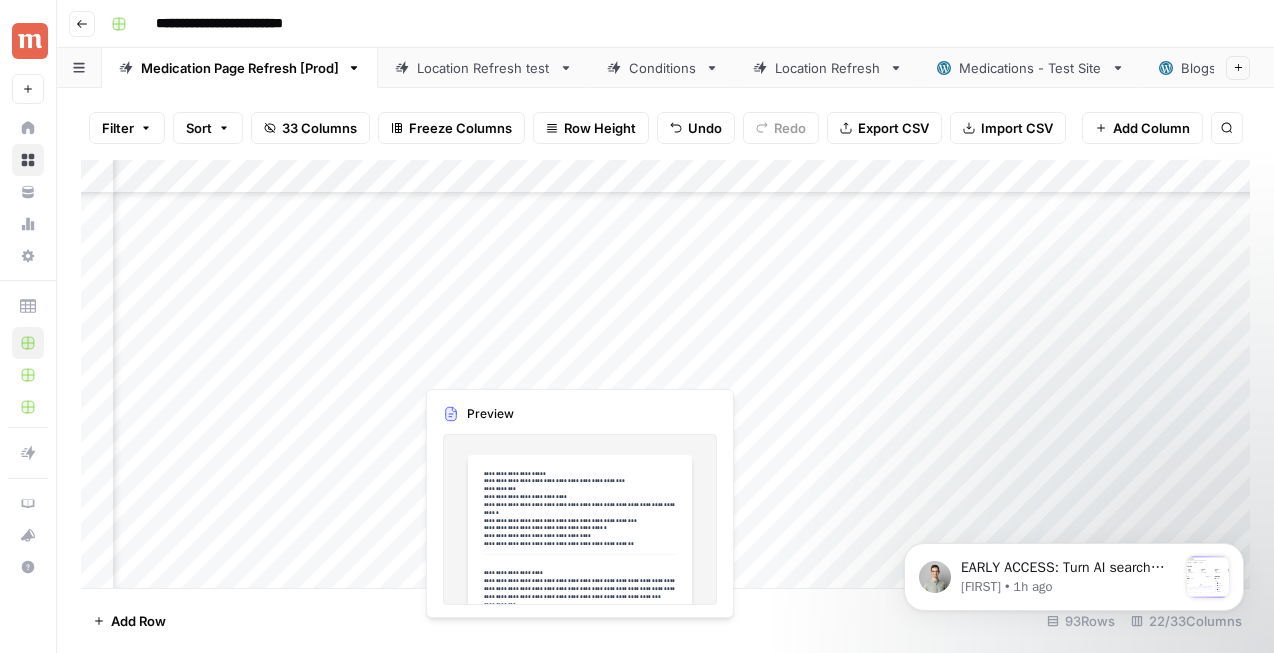 click on "Add Column" at bounding box center [665, 374] 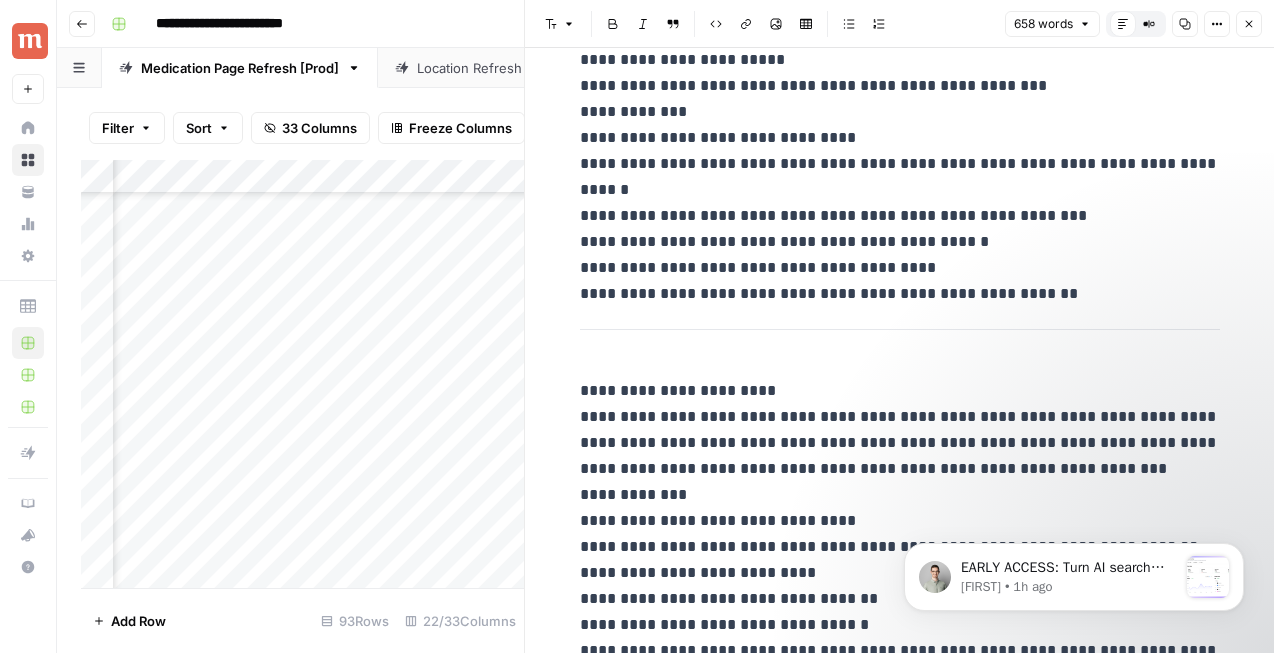 scroll, scrollTop: 24, scrollLeft: 0, axis: vertical 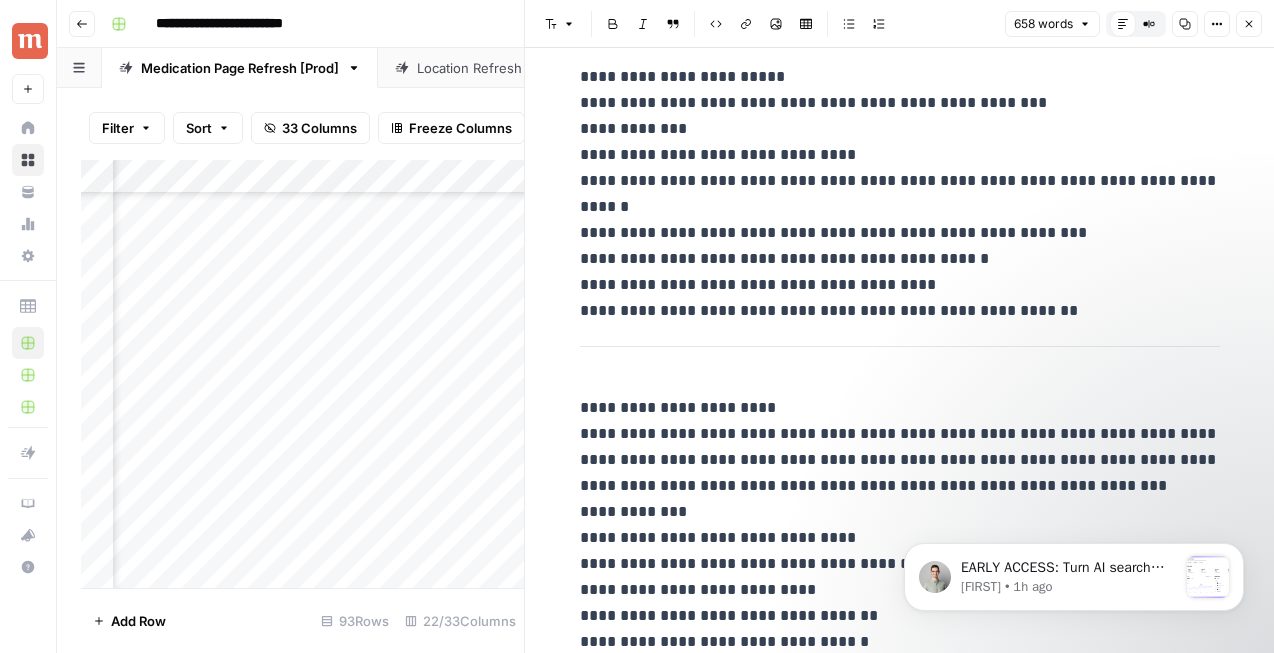 click on "**********" at bounding box center (900, 181) 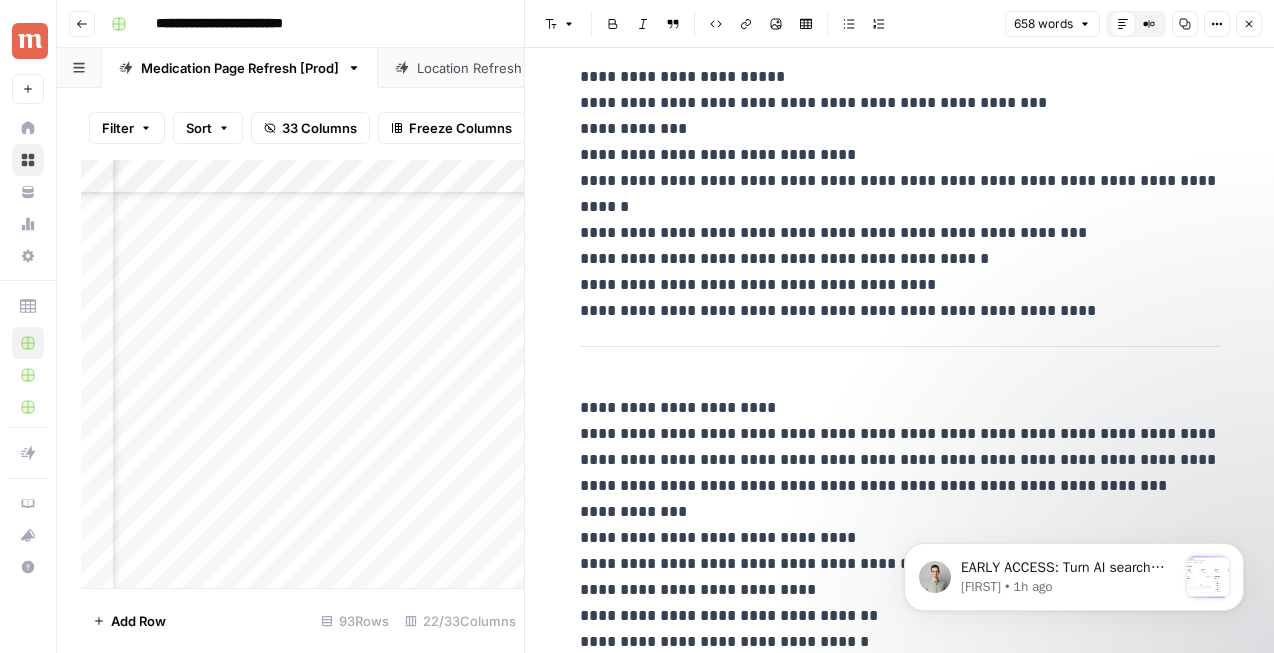 type 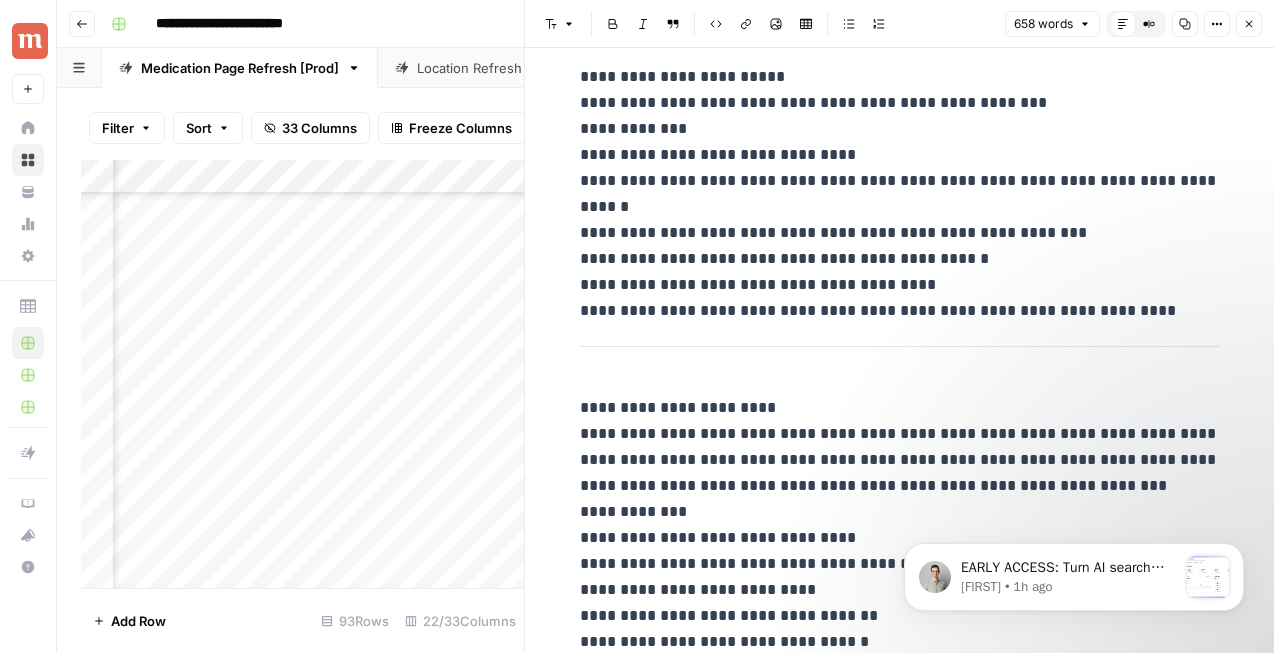 click on "**********" at bounding box center [900, 181] 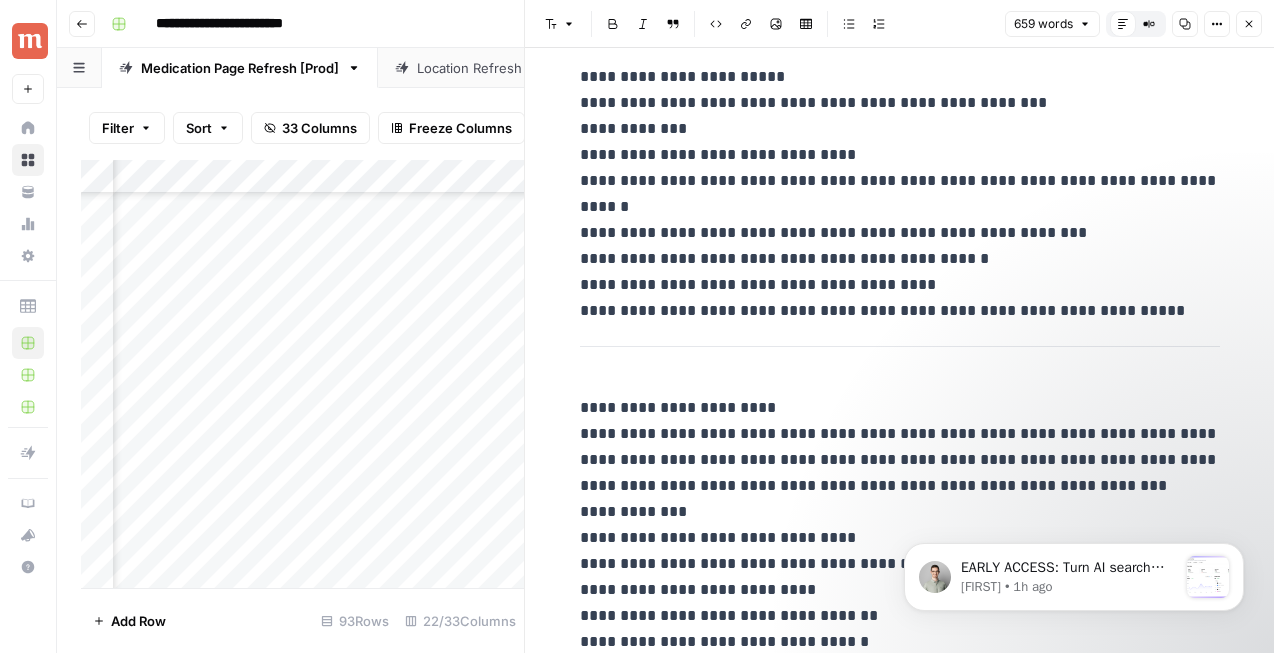 click on "**********" at bounding box center (900, 181) 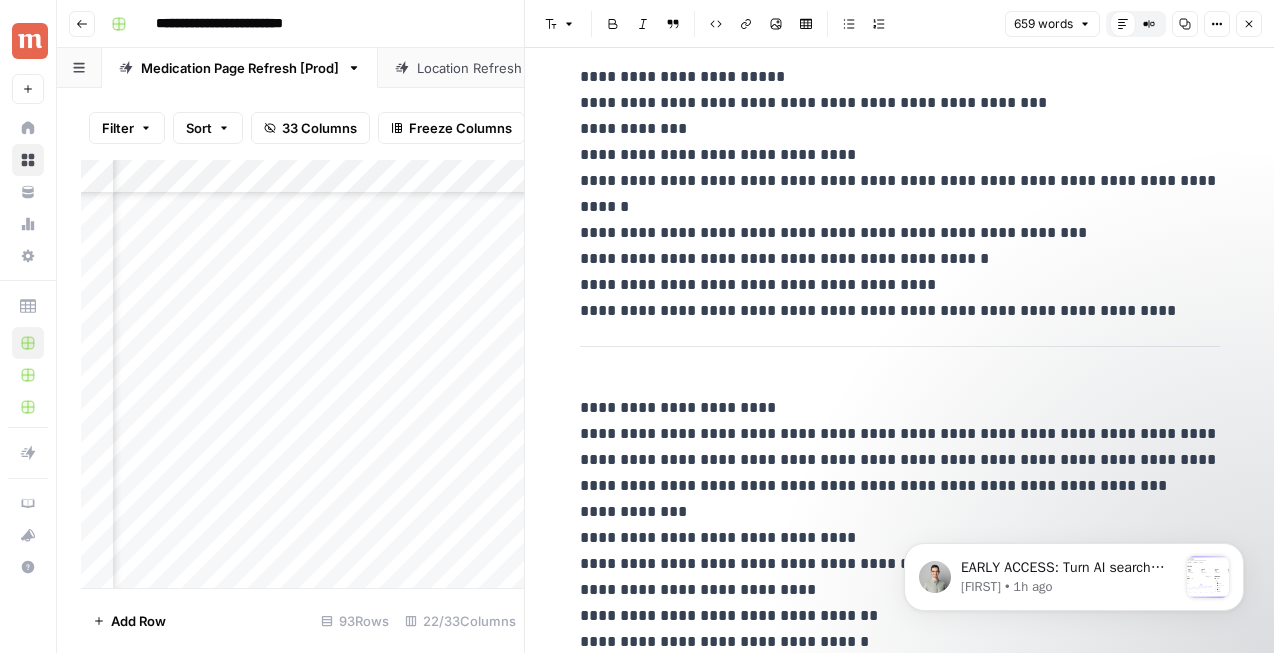 click on "**********" at bounding box center (900, 1829) 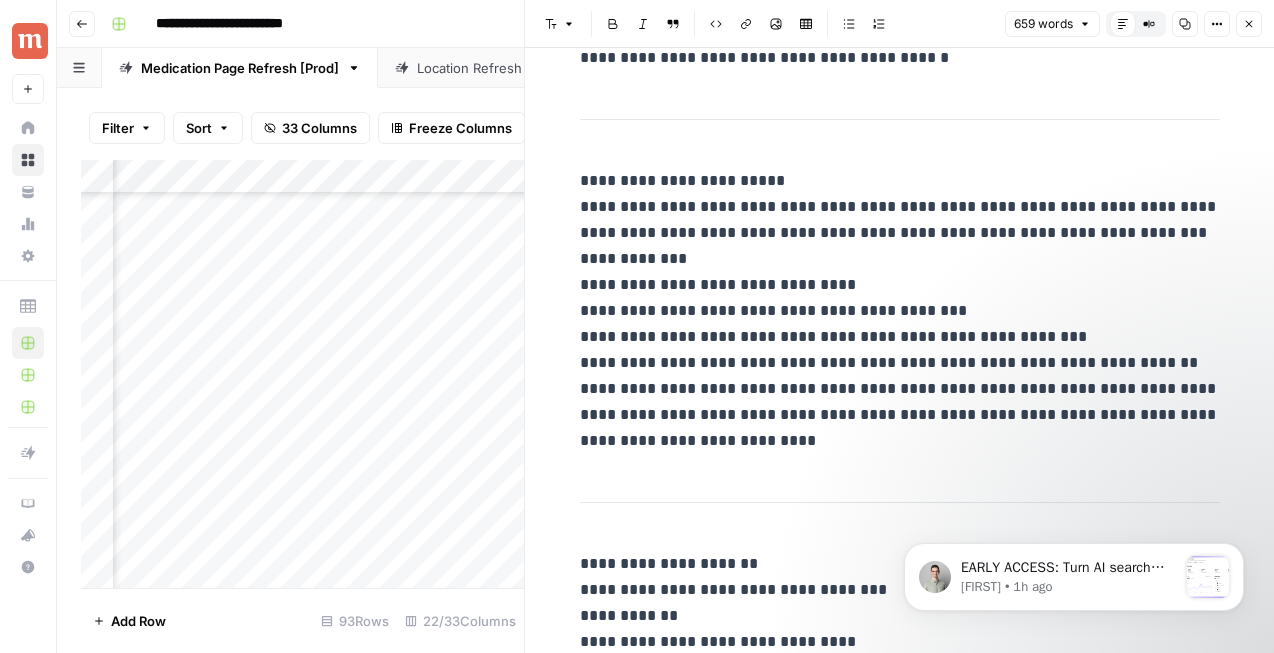 scroll, scrollTop: 2973, scrollLeft: 0, axis: vertical 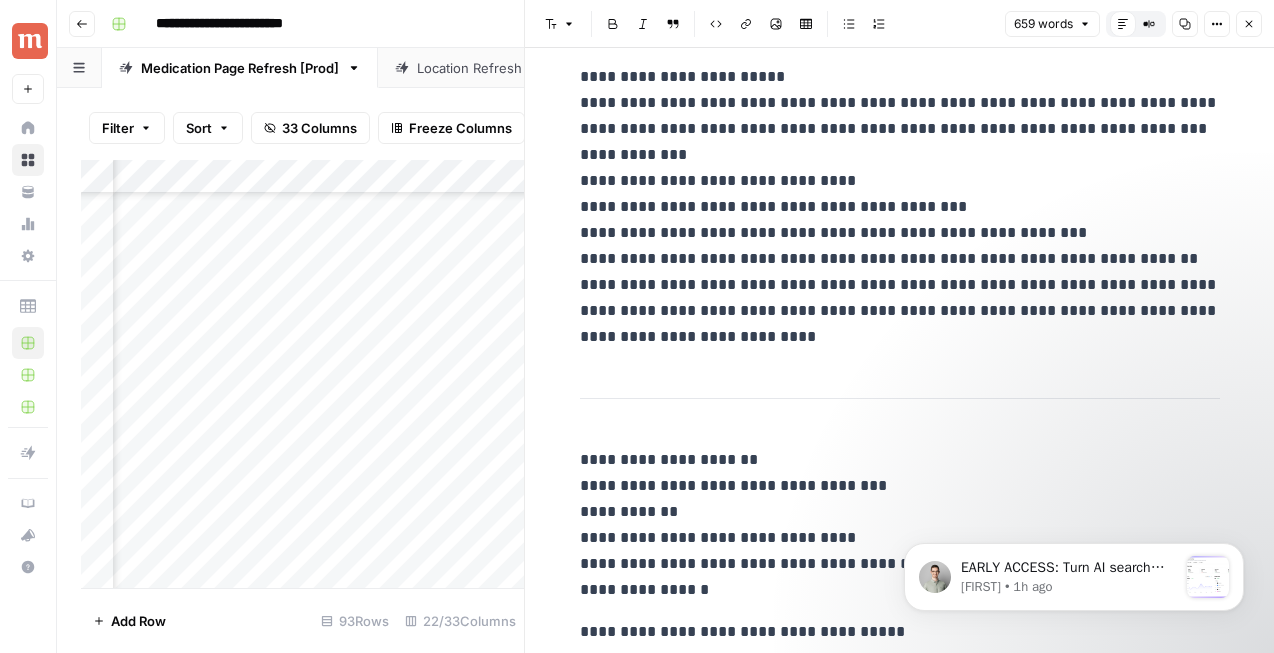 click on "**********" at bounding box center [900, 207] 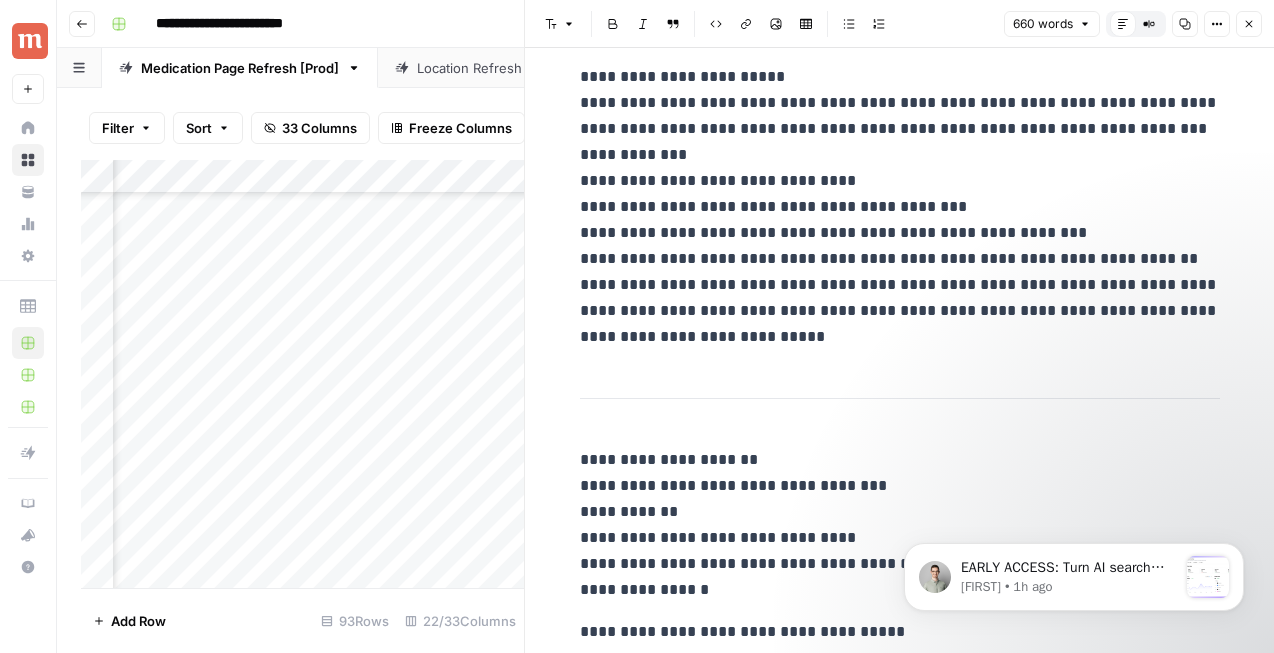 click on "**********" at bounding box center [900, 207] 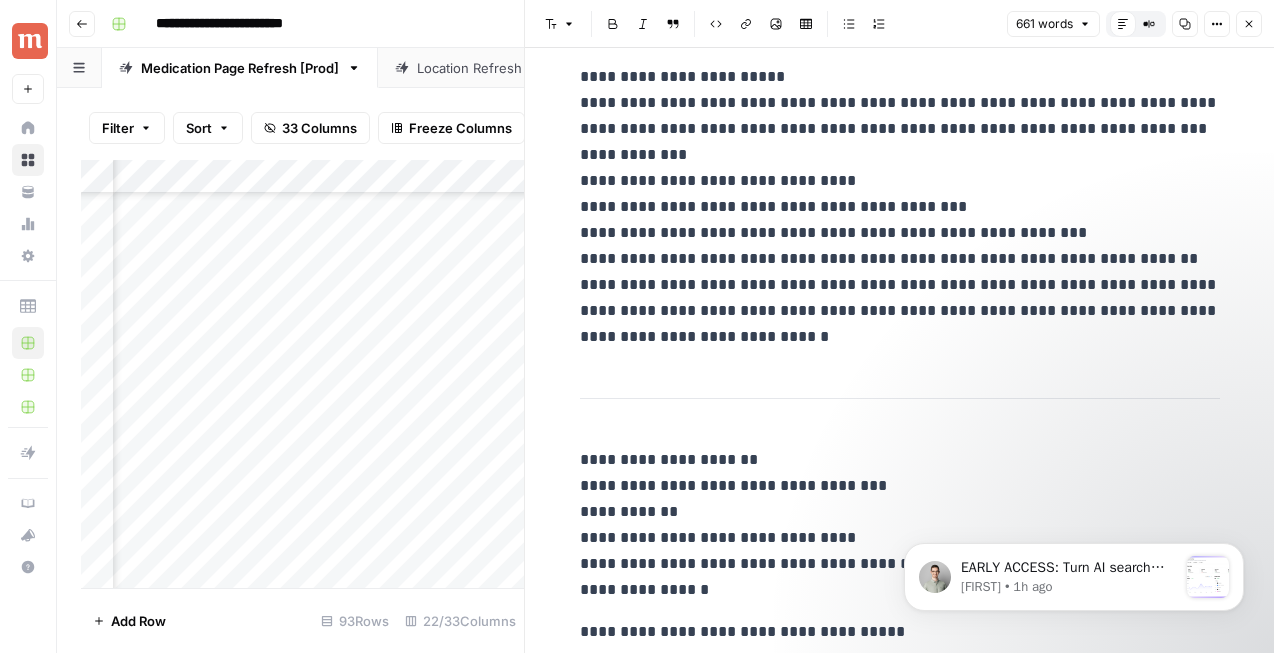 click on "**********" at bounding box center (900, 207) 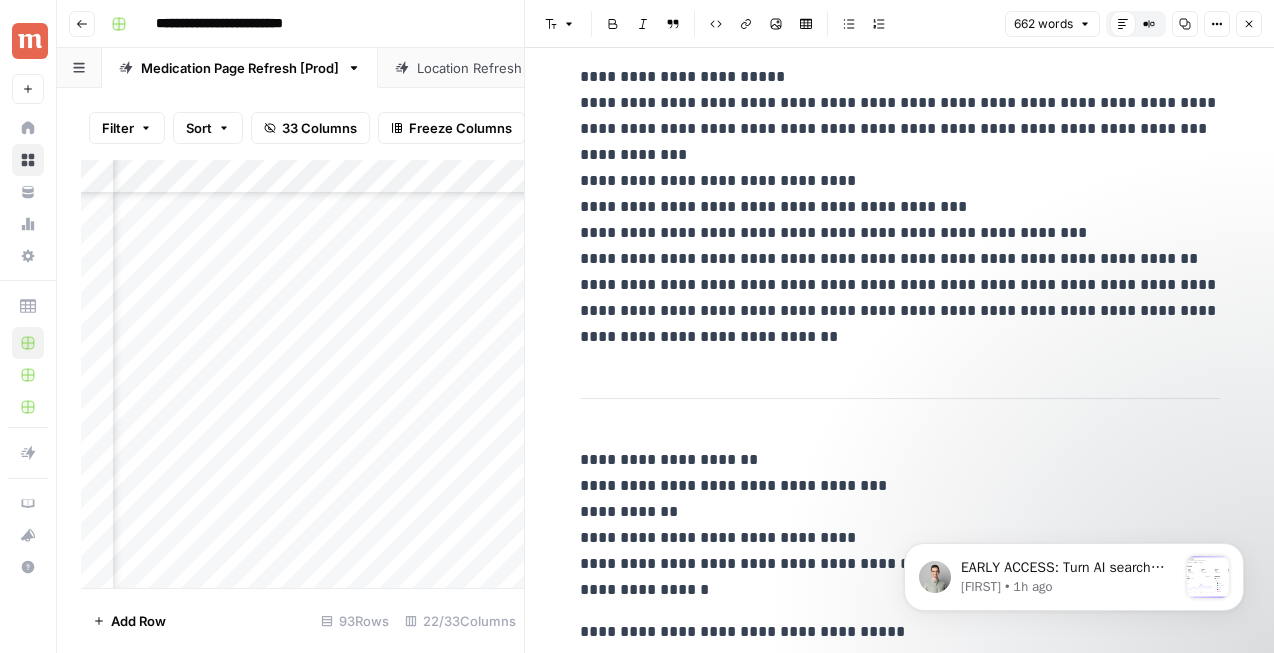 click on "**********" at bounding box center [900, 207] 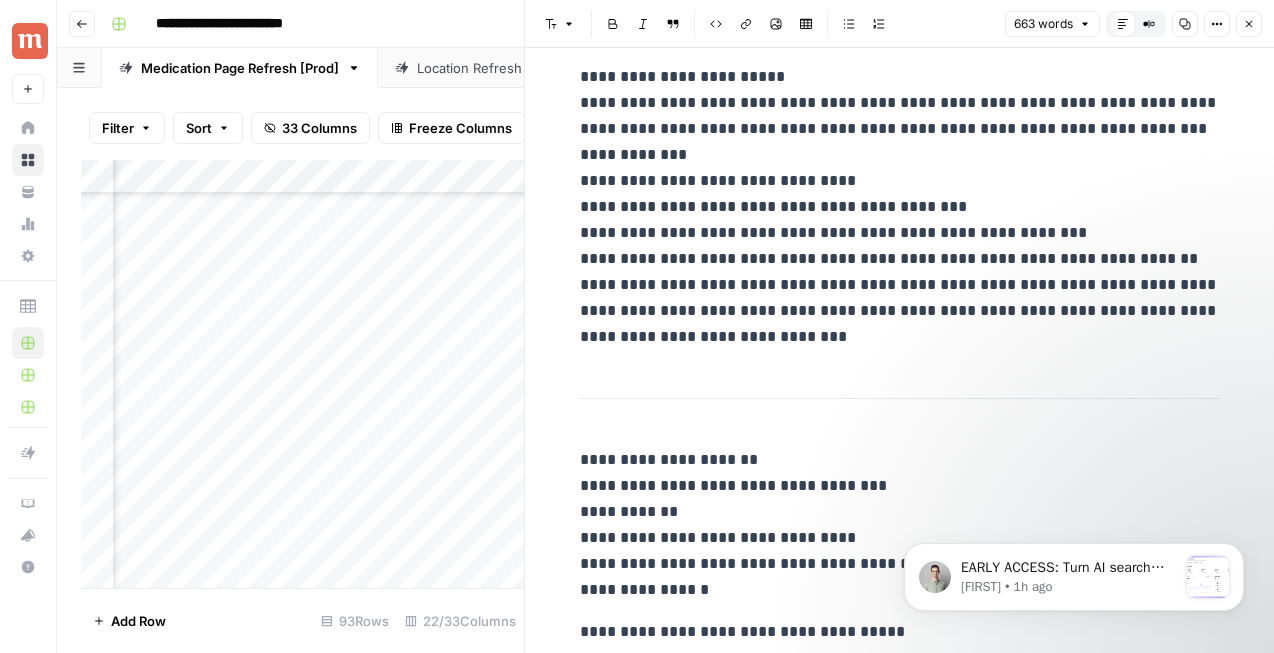 click 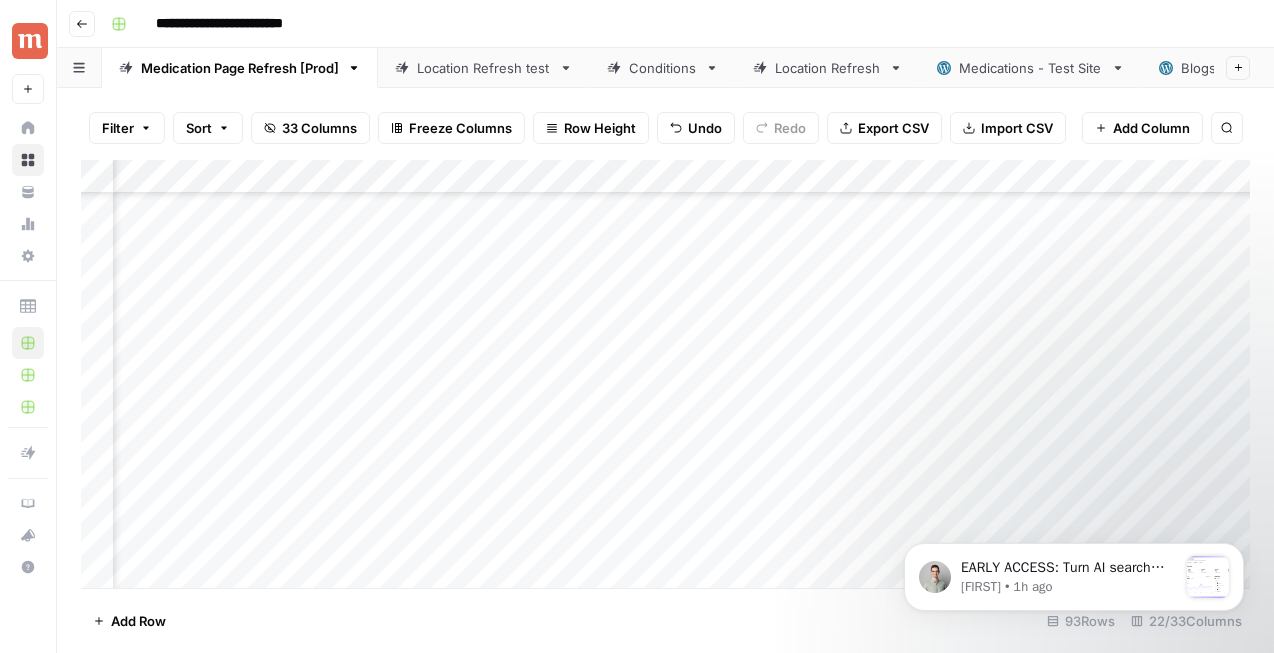click on "Add Column" at bounding box center [665, 374] 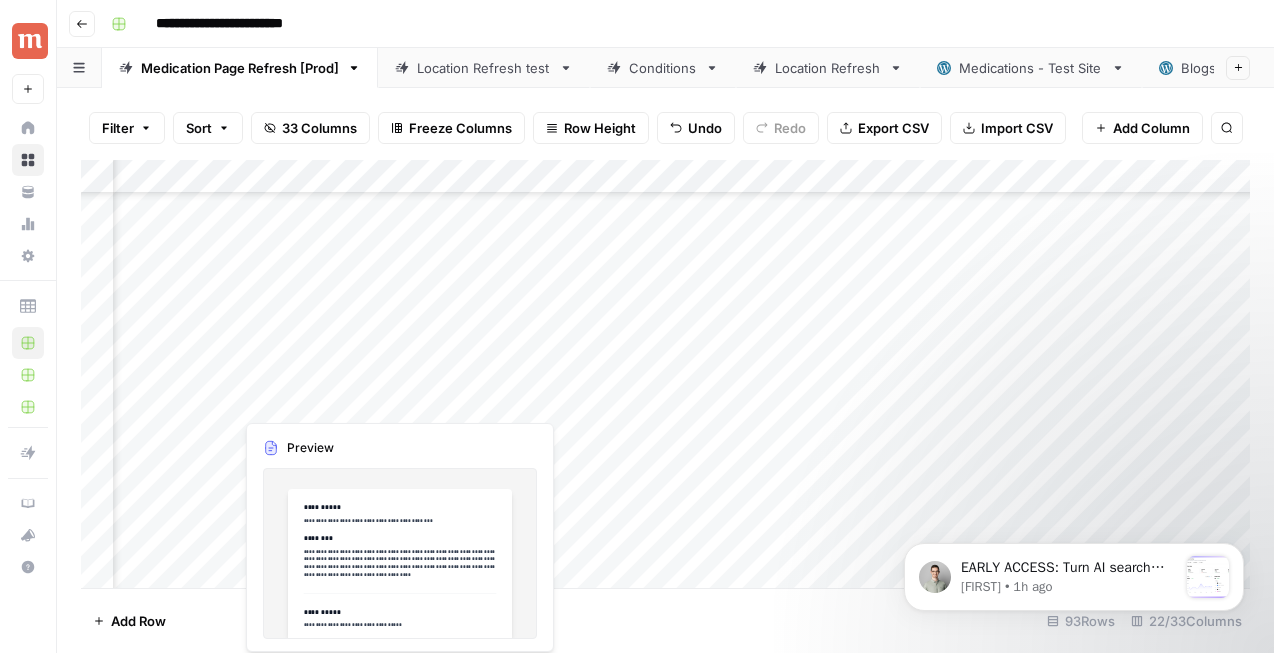 click on "Add Column" at bounding box center [665, 374] 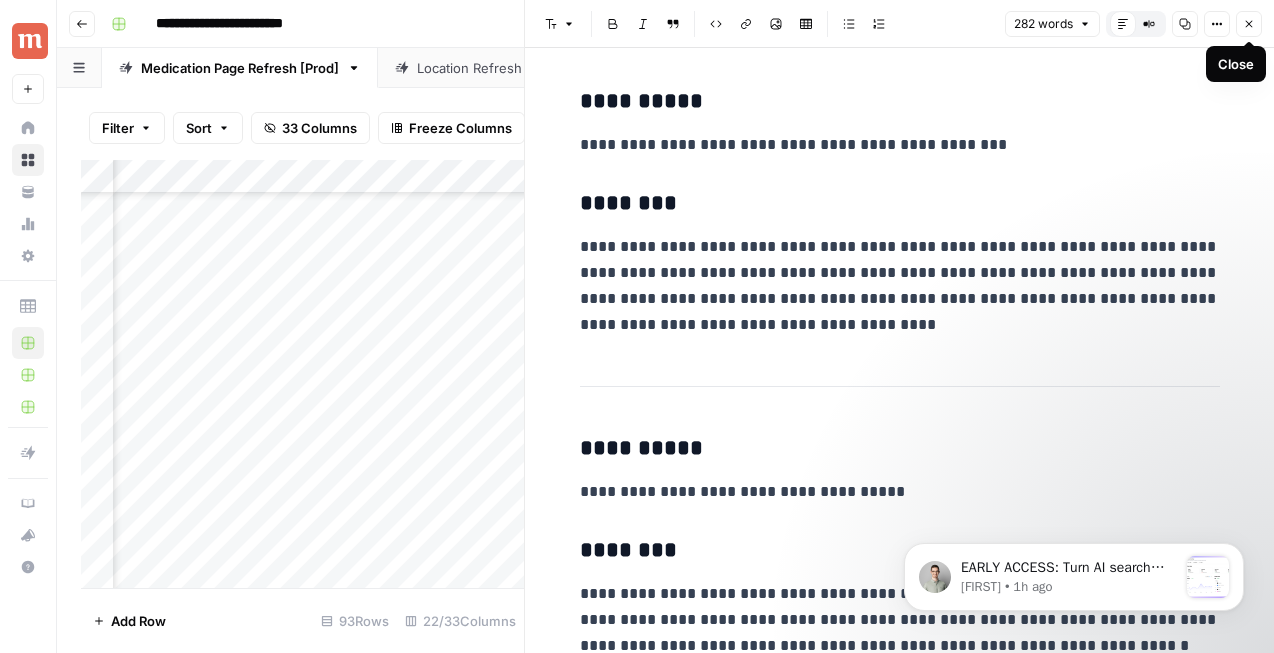 click on "Close" at bounding box center (1249, 24) 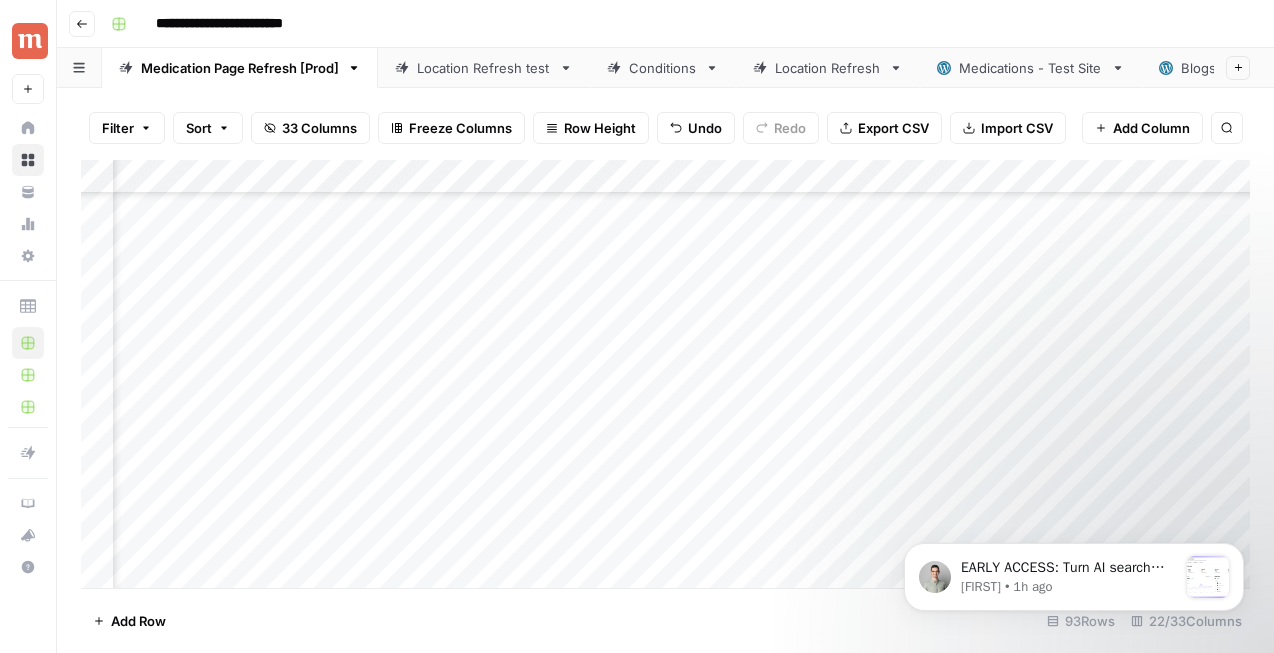 click on "Add Column" at bounding box center [665, 374] 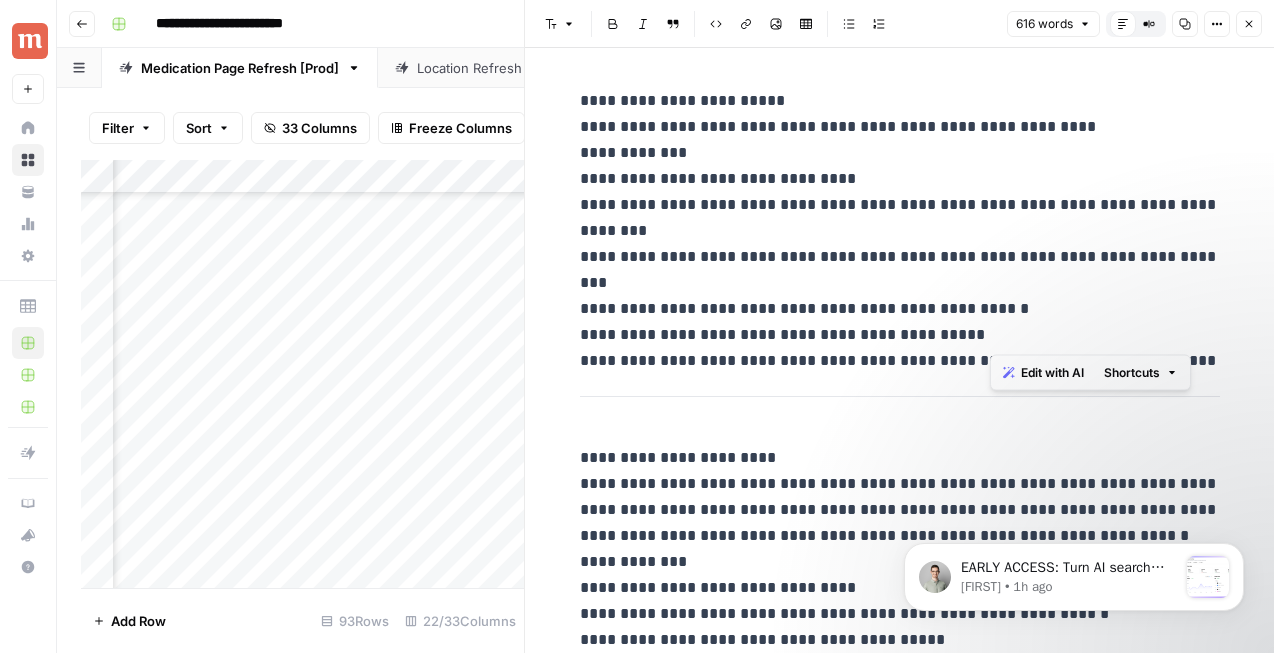 click on "**********" at bounding box center (900, 218) 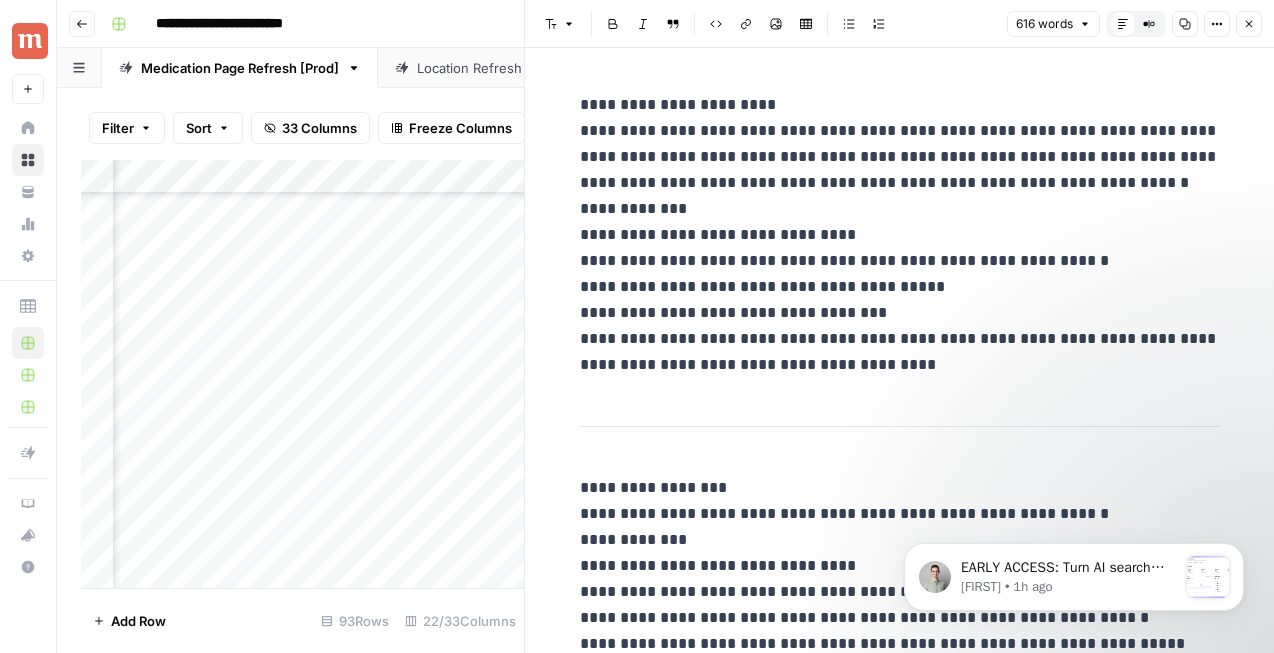 scroll, scrollTop: 343, scrollLeft: 0, axis: vertical 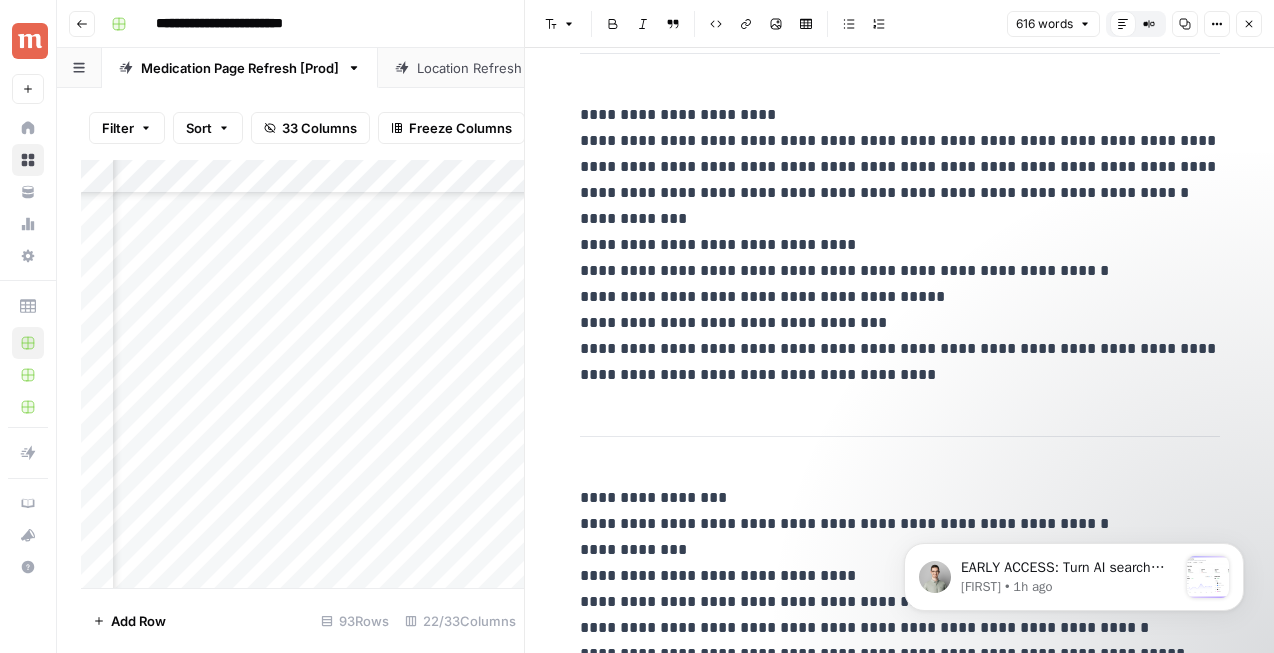 click on "**********" at bounding box center [900, 245] 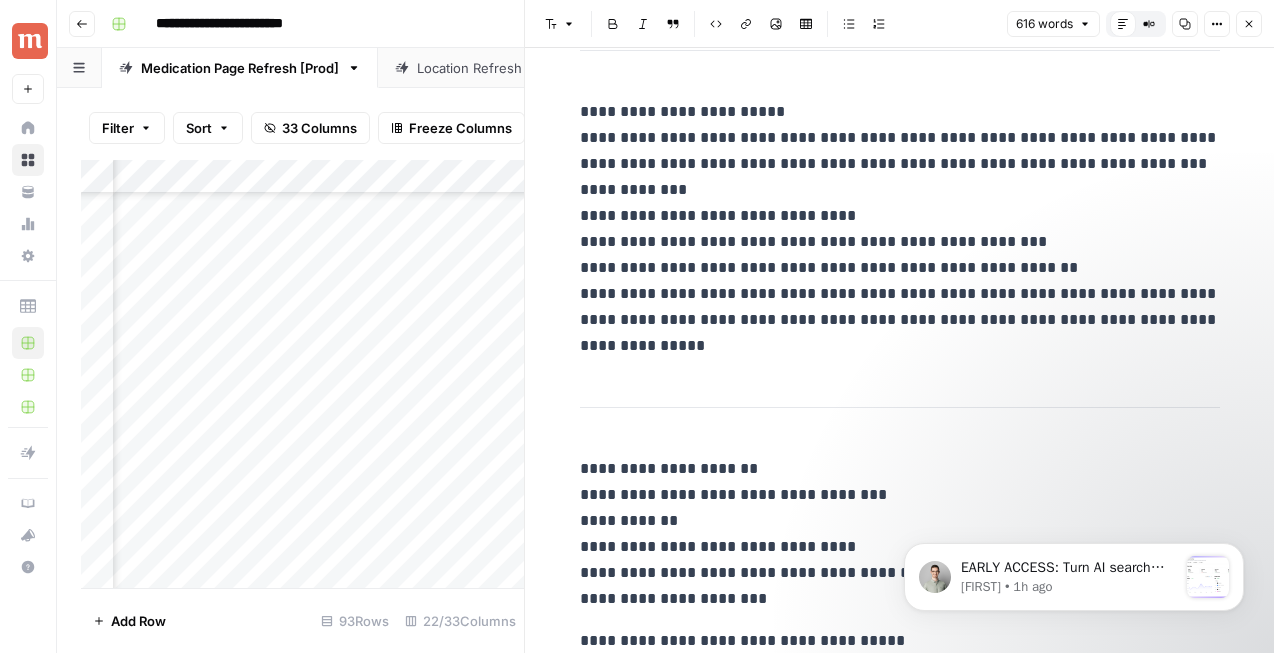scroll, scrollTop: 2869, scrollLeft: 0, axis: vertical 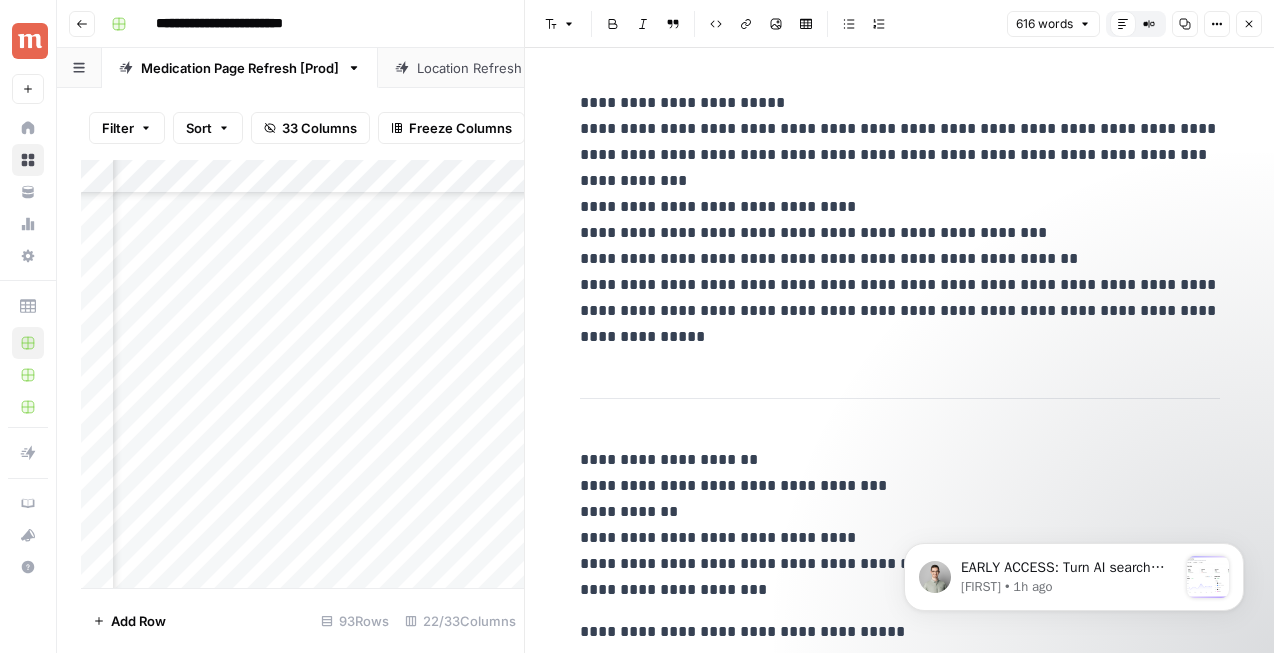 click on "Close" at bounding box center (1249, 24) 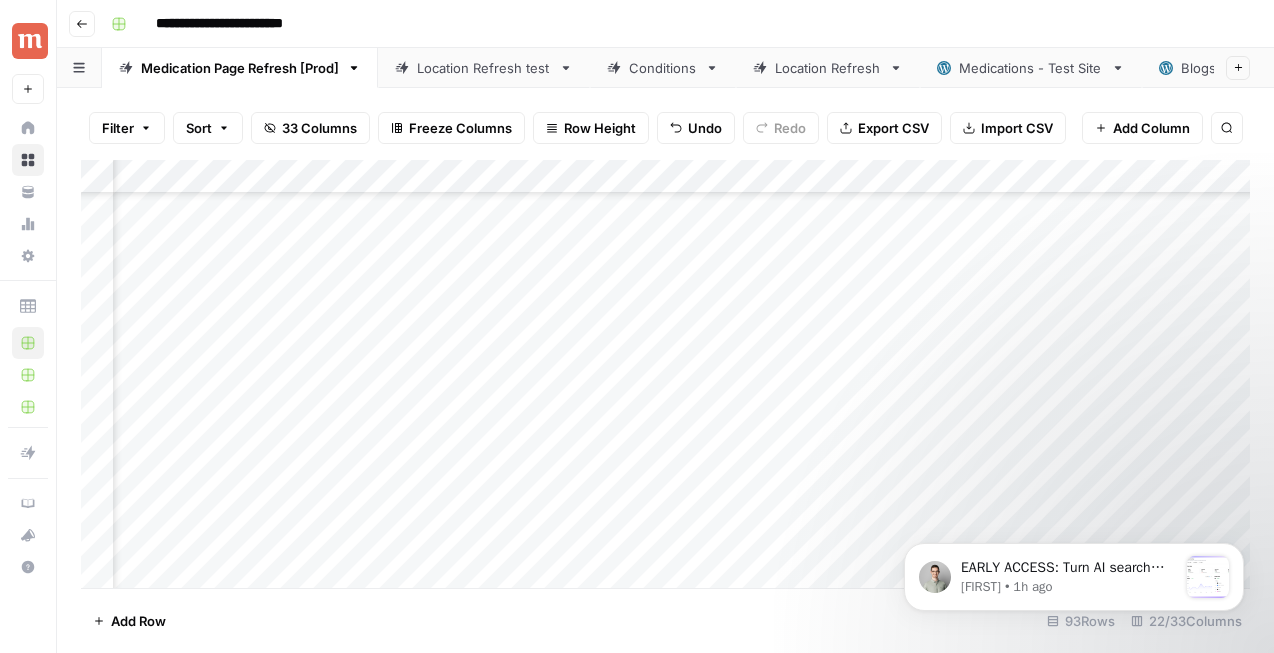 click on "Add Column" at bounding box center (665, 374) 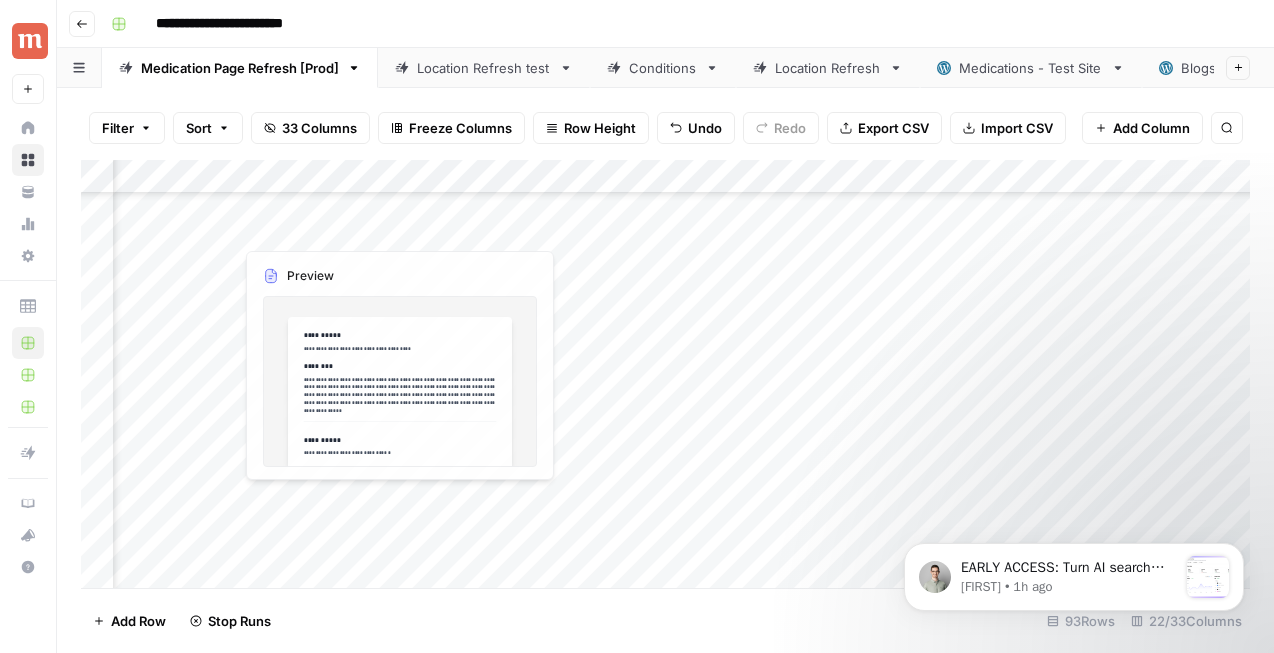 scroll, scrollTop: 2205, scrollLeft: 2783, axis: both 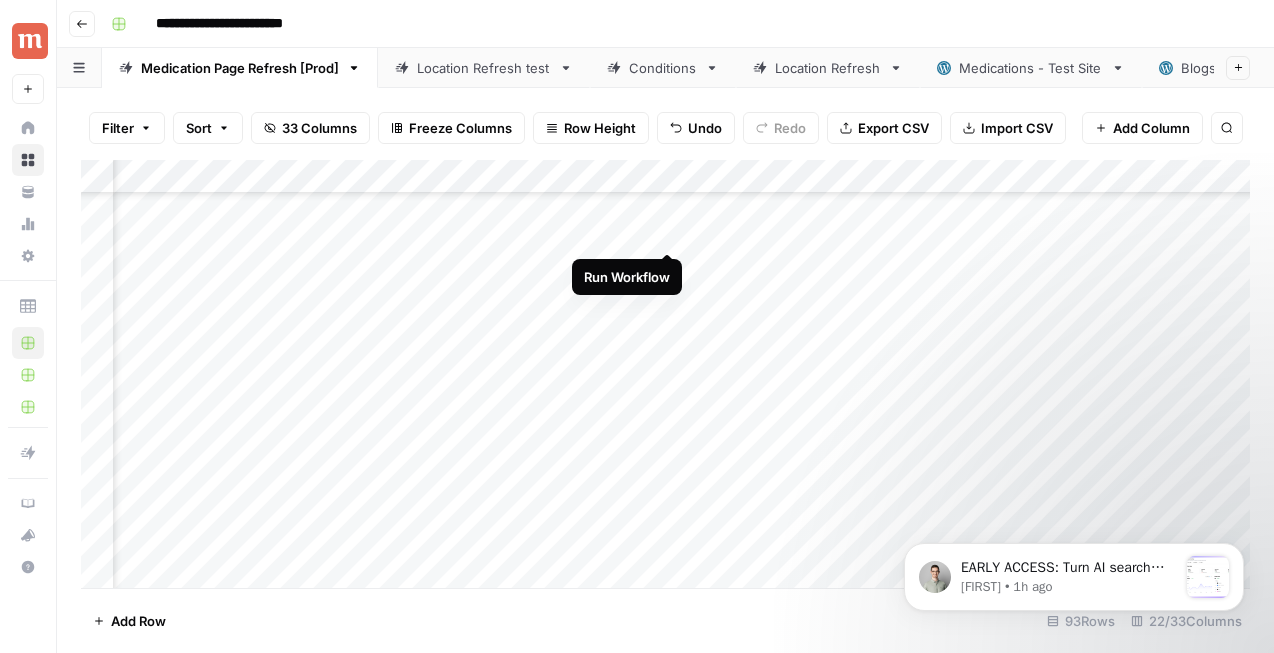 click on "Add Column" at bounding box center [665, 374] 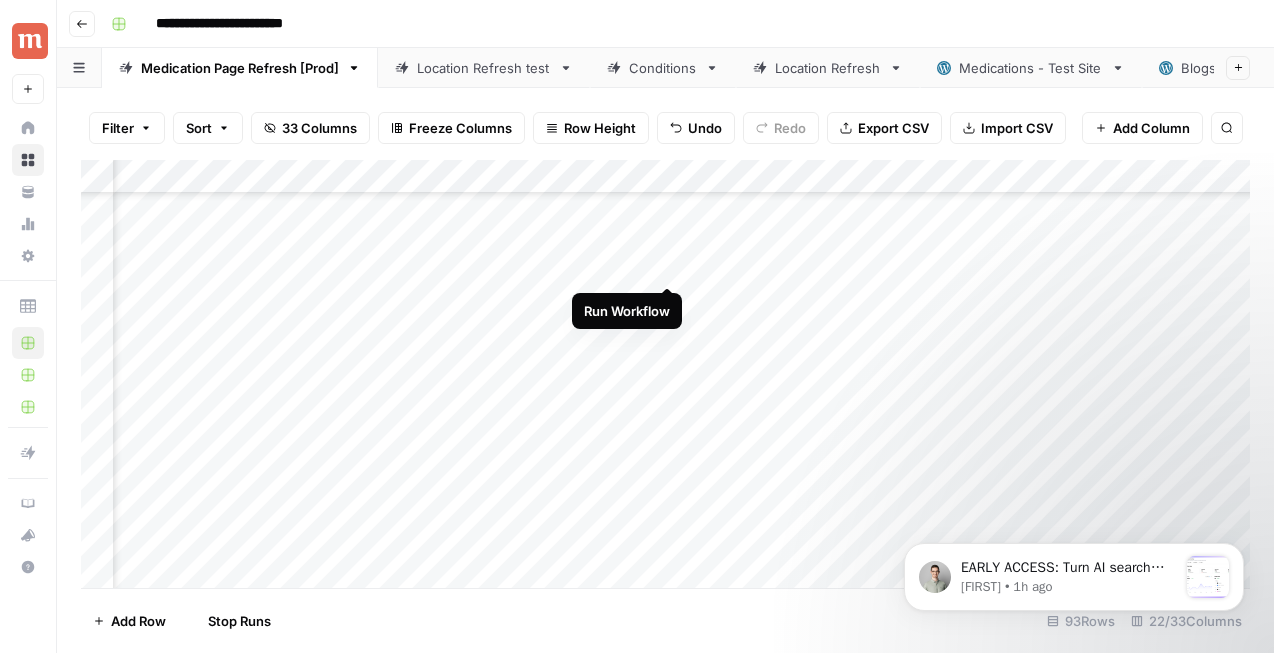 click on "Add Column" at bounding box center (665, 374) 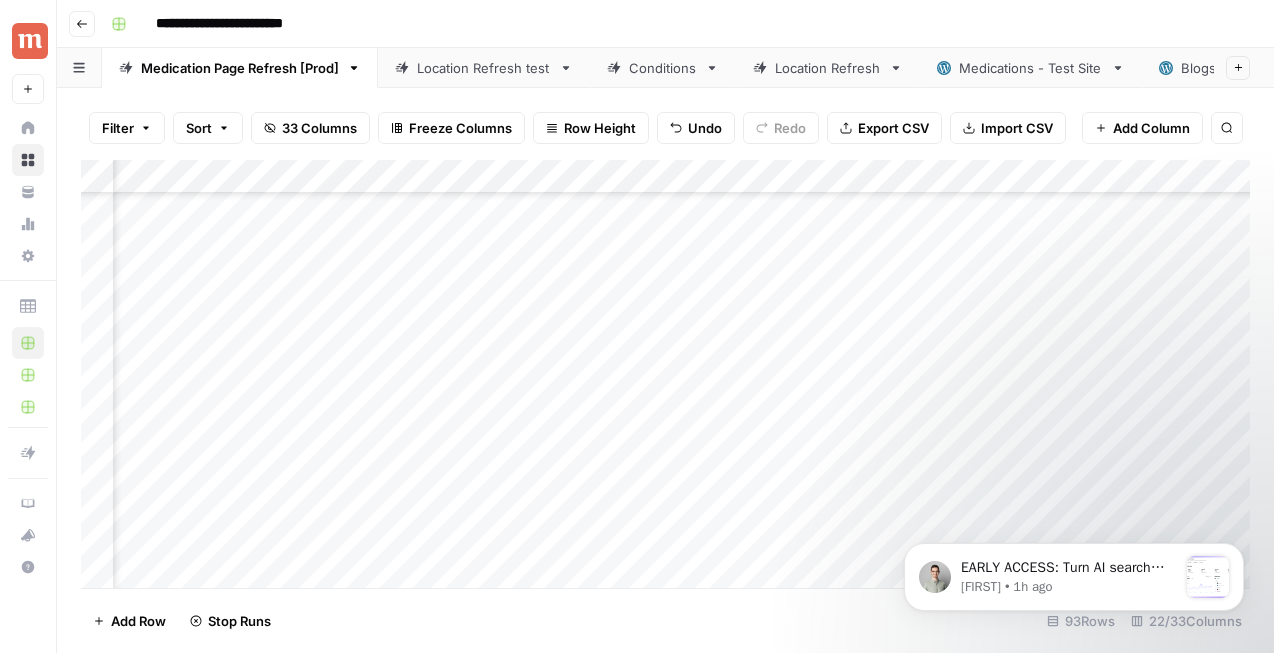 click on "Add Column" at bounding box center (665, 374) 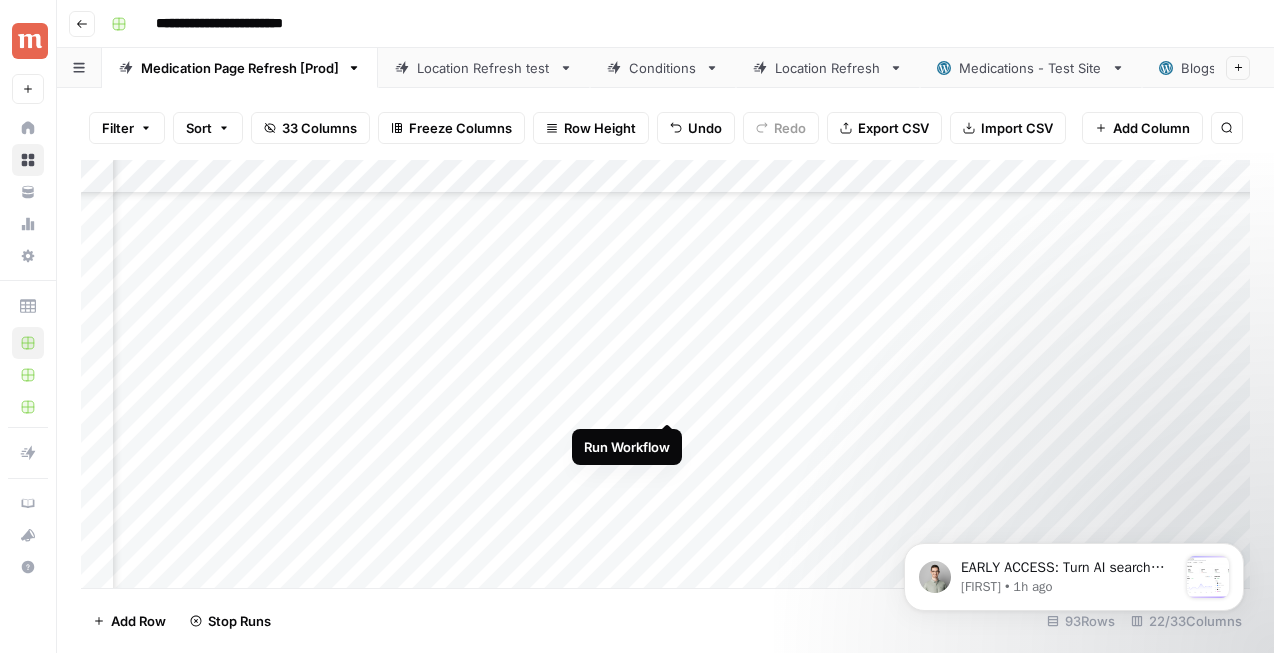 click on "Add Column" at bounding box center (665, 374) 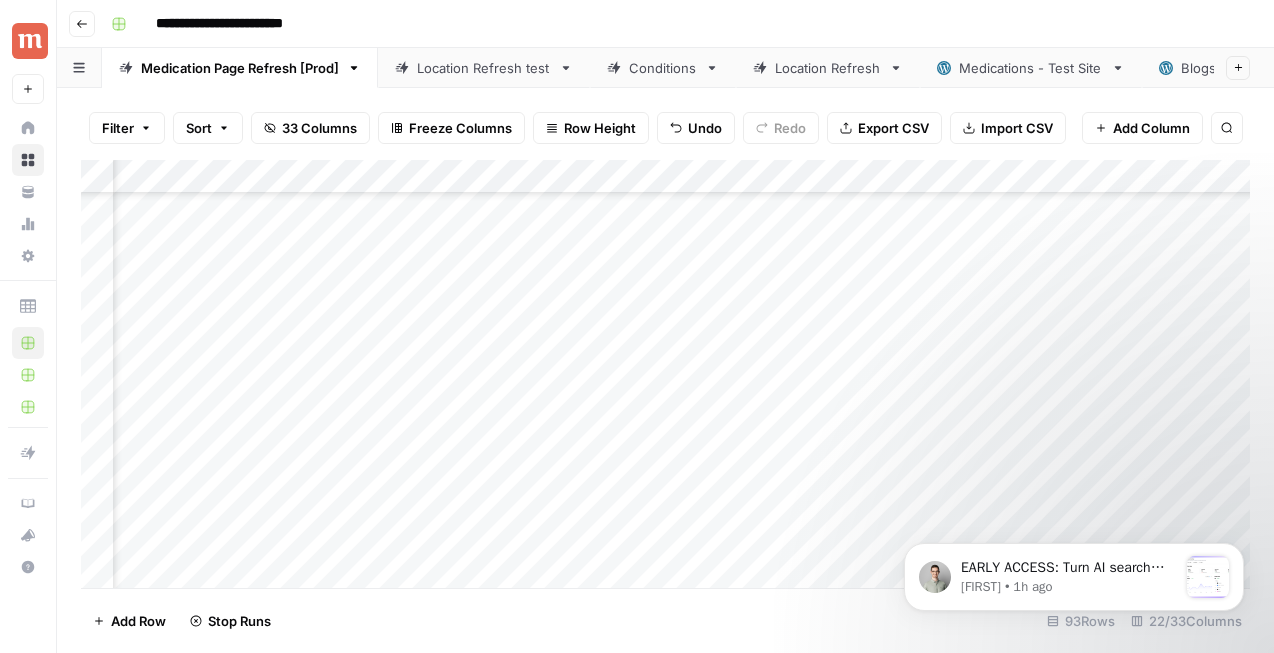 scroll, scrollTop: 2278, scrollLeft: 2151, axis: both 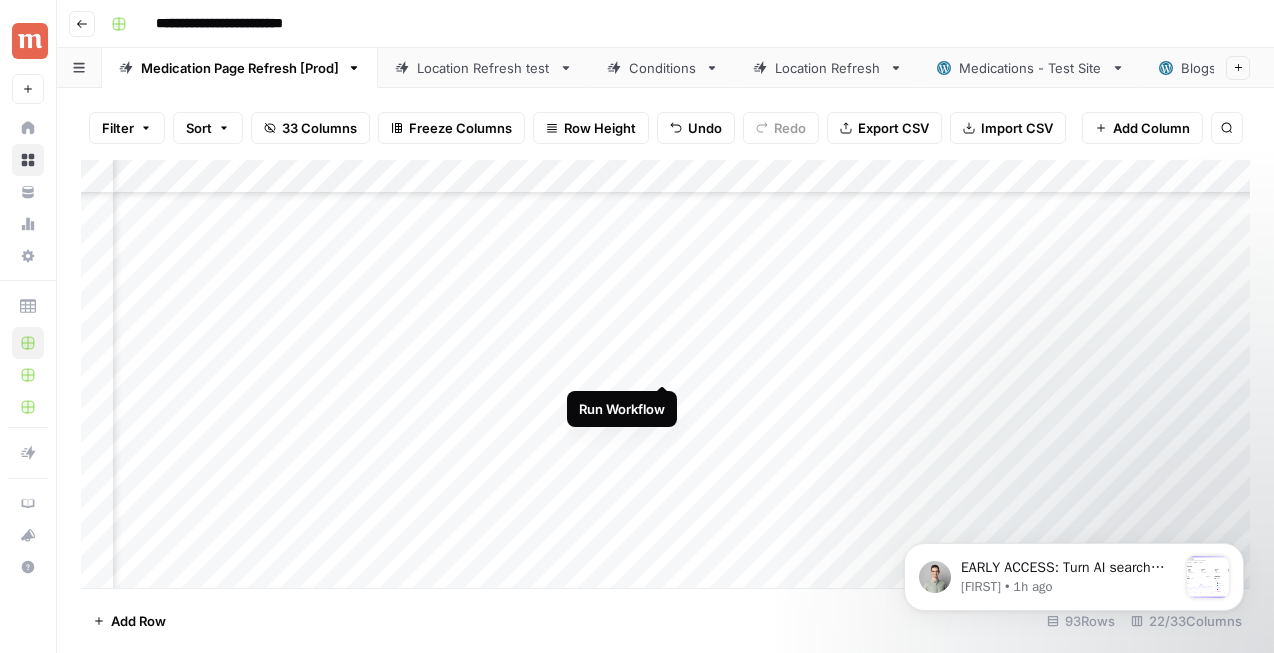 click on "Add Column" at bounding box center [665, 374] 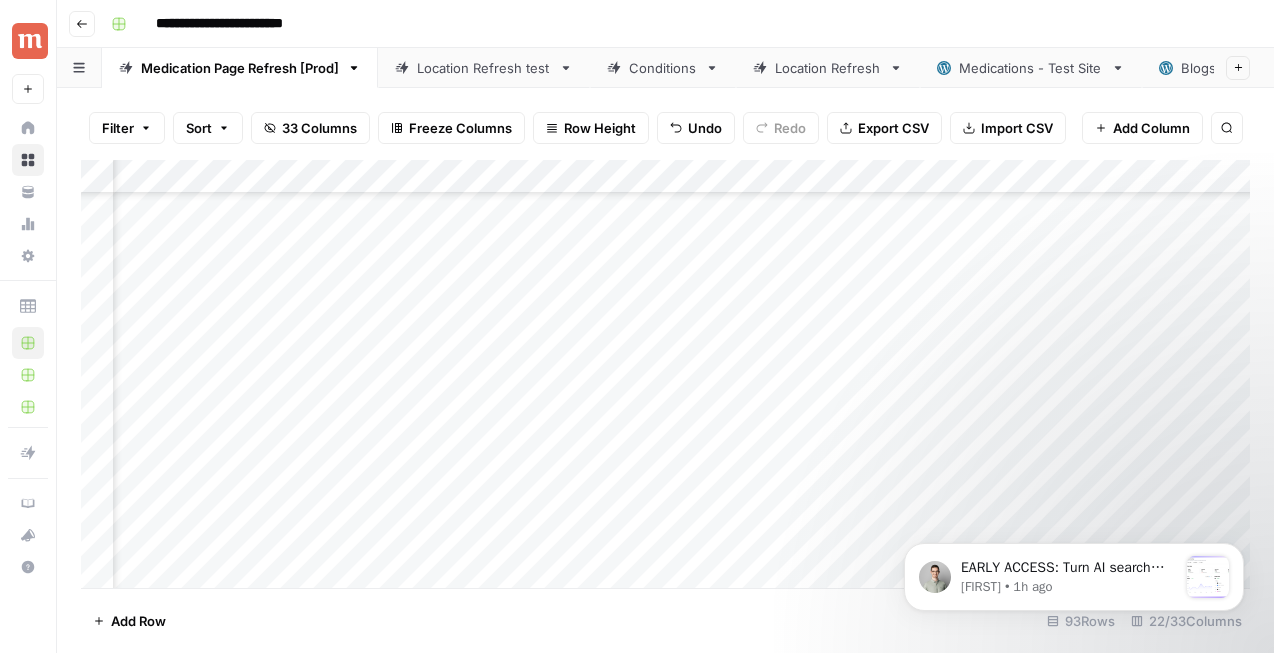 click on "Add Column" at bounding box center (665, 374) 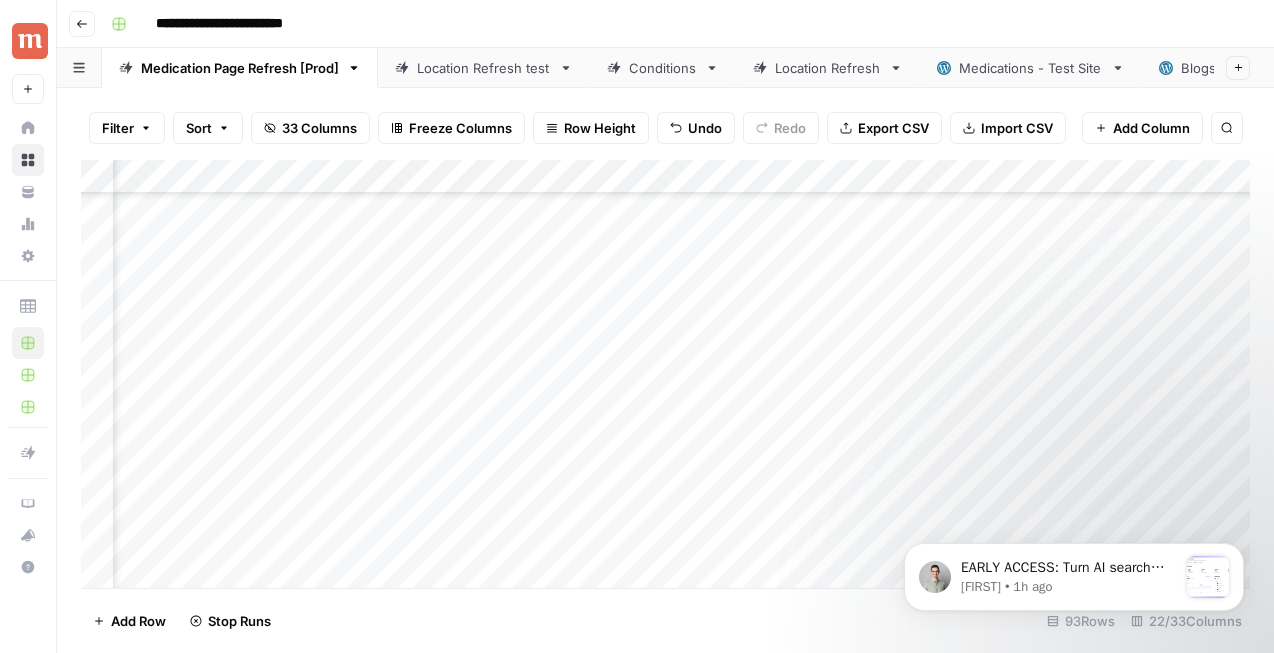 scroll, scrollTop: 2674, scrollLeft: 2156, axis: both 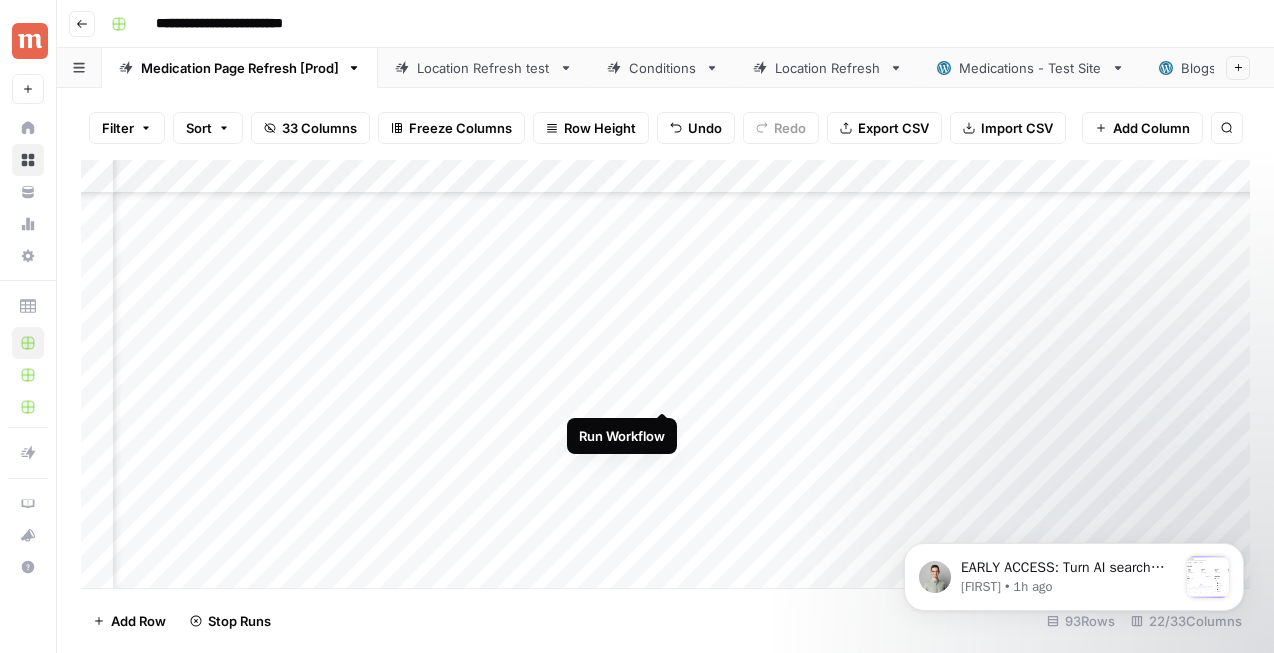 click on "Add Column" at bounding box center (665, 374) 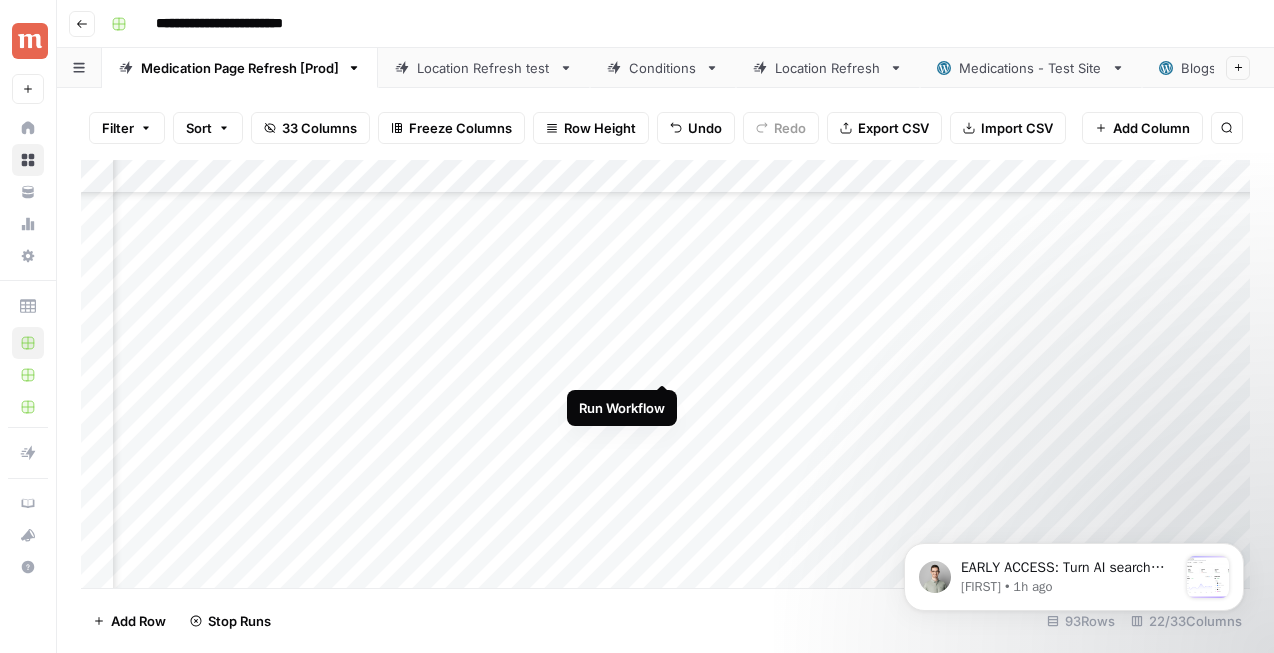 click on "Add Column" at bounding box center (665, 374) 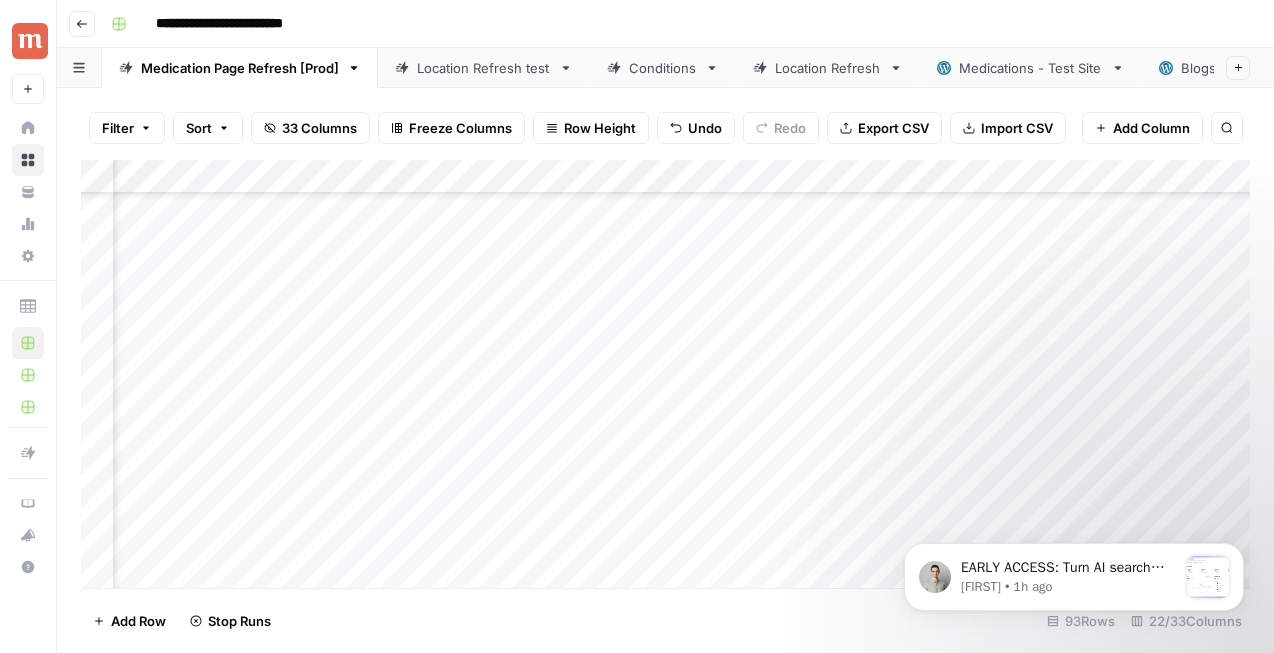 click on "Add Column" at bounding box center [665, 374] 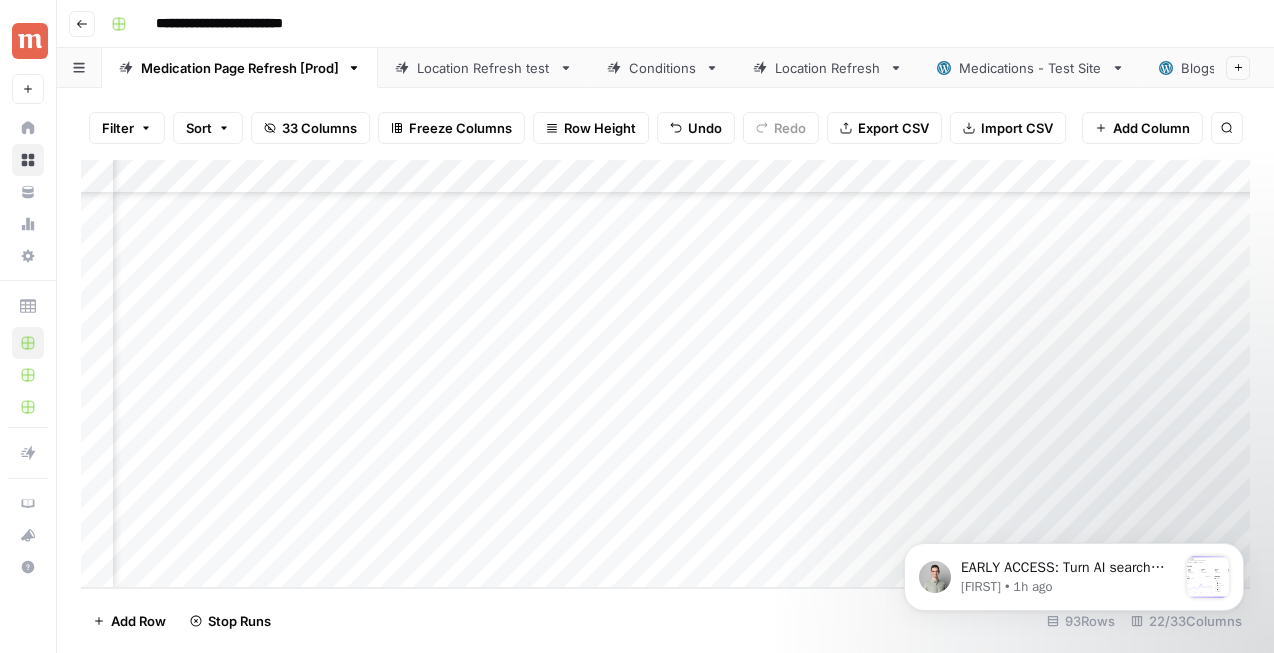 scroll, scrollTop: 2800, scrollLeft: 2155, axis: both 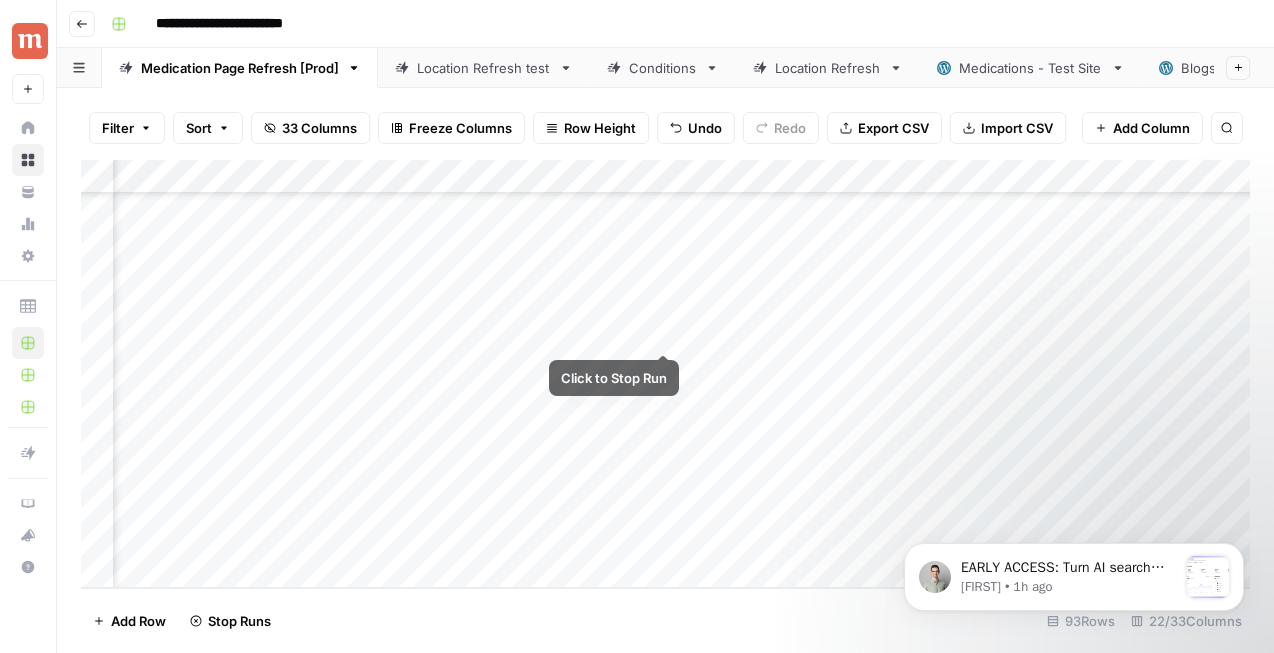 click on "Add Column" at bounding box center (665, 374) 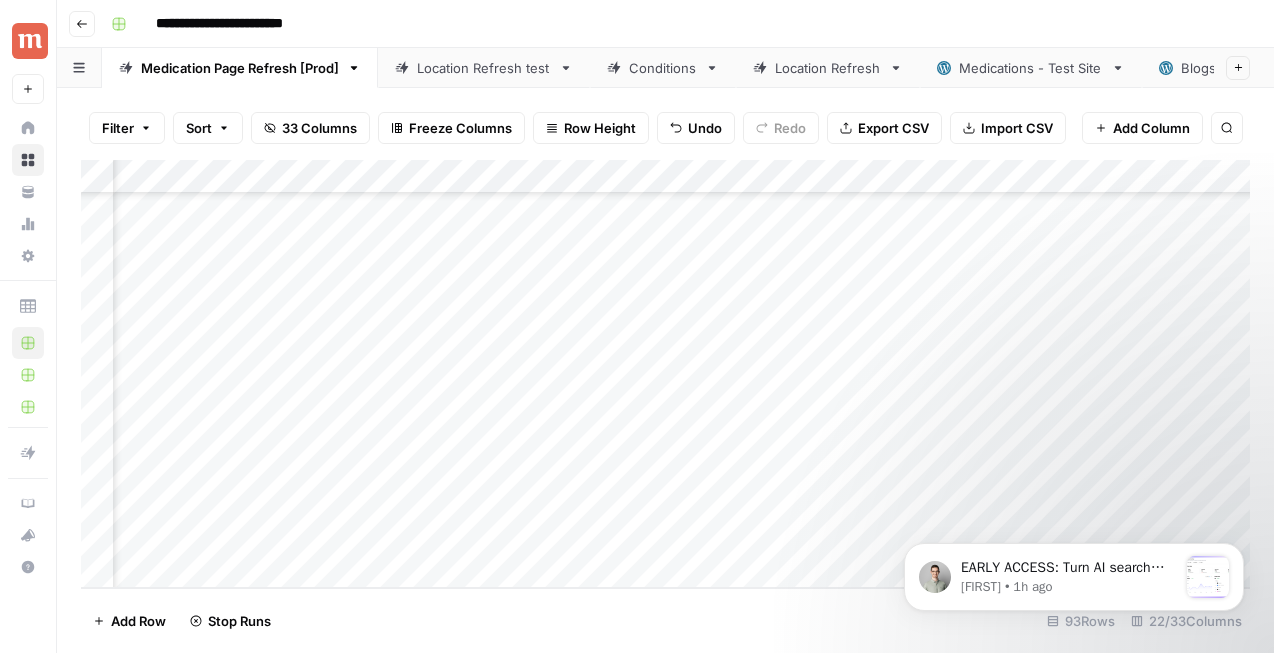 click on "Add Column" at bounding box center (665, 374) 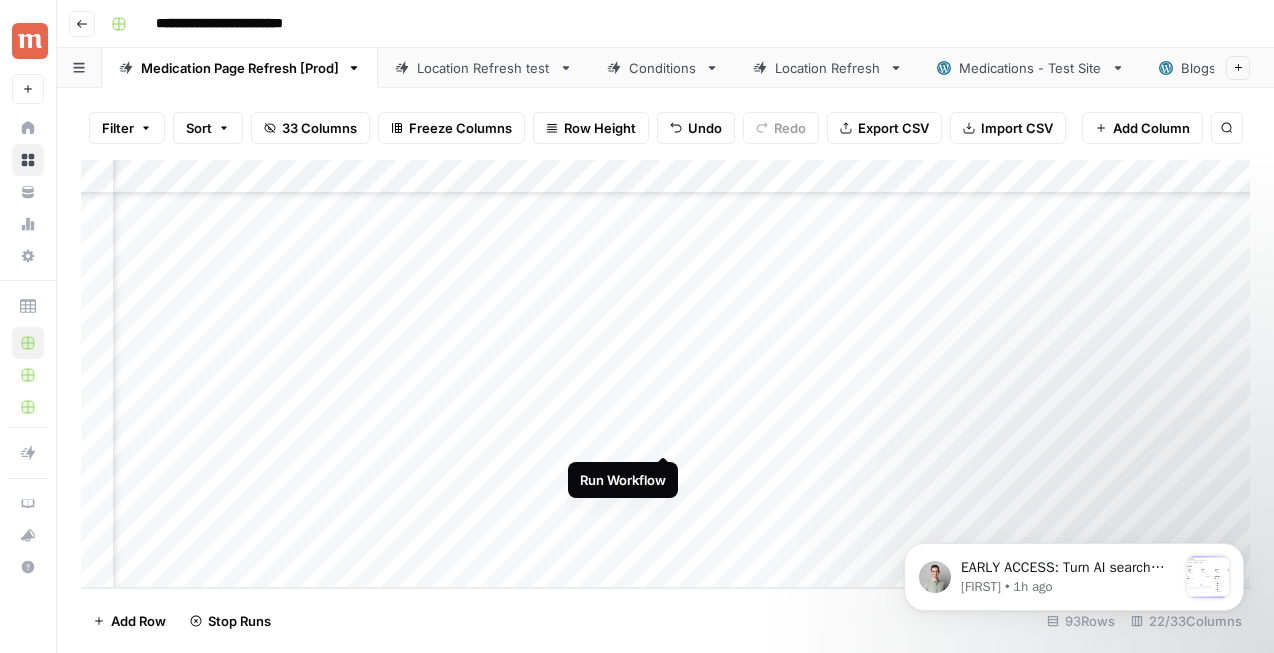 click on "Add Column" at bounding box center [665, 374] 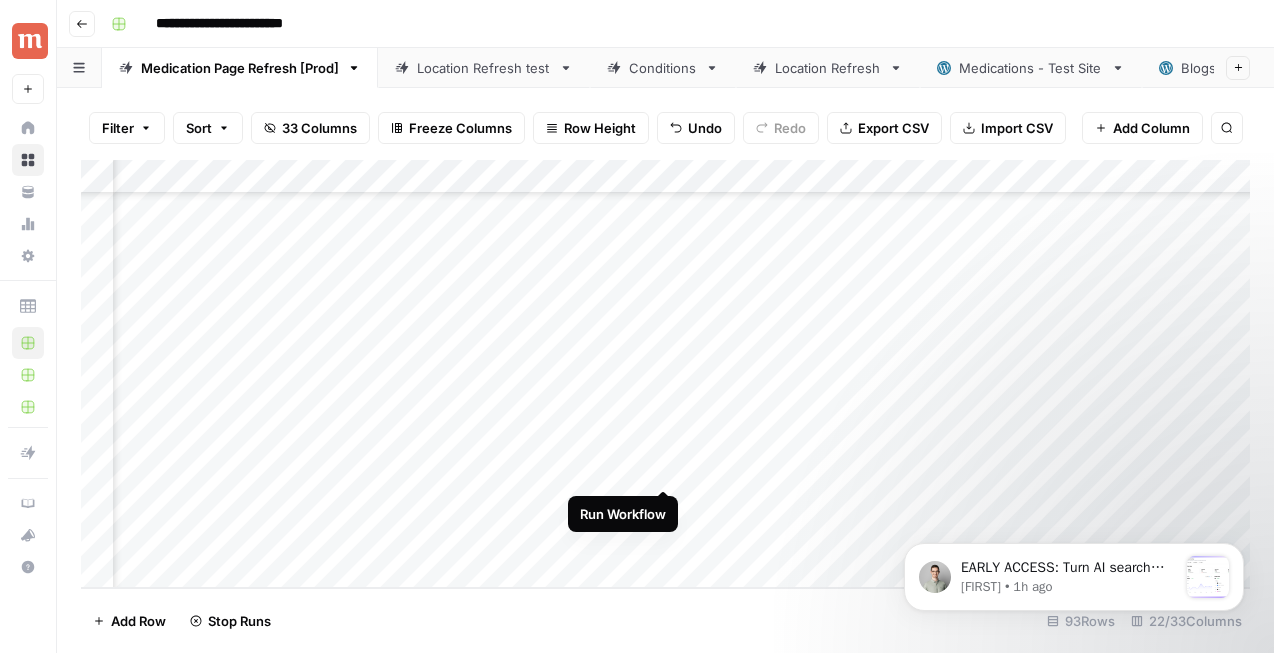 click on "Add Column" at bounding box center (665, 374) 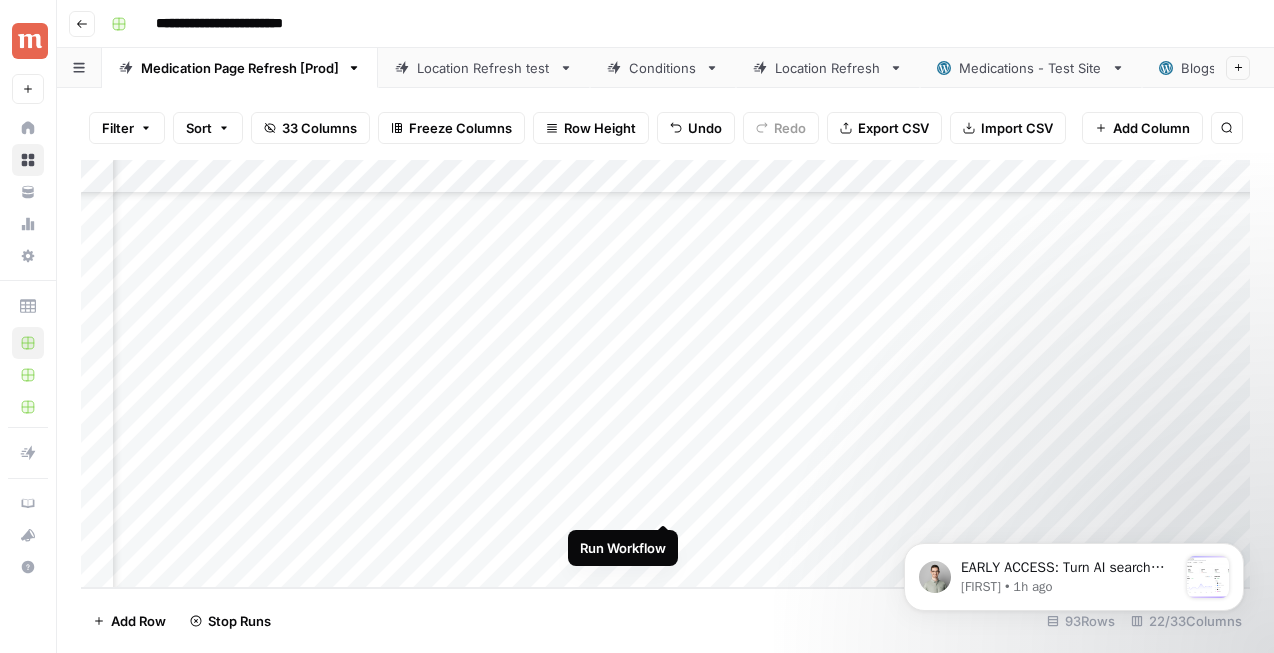 click on "Add Column" at bounding box center [665, 374] 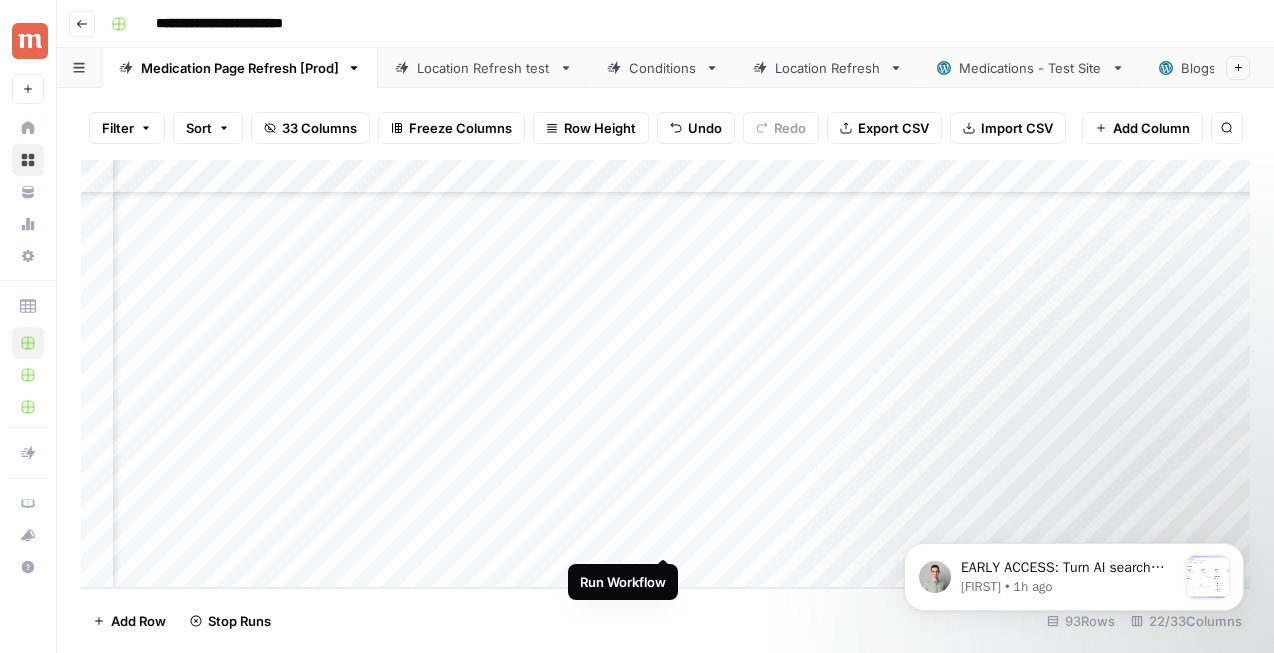 click on "Add Column" at bounding box center [665, 374] 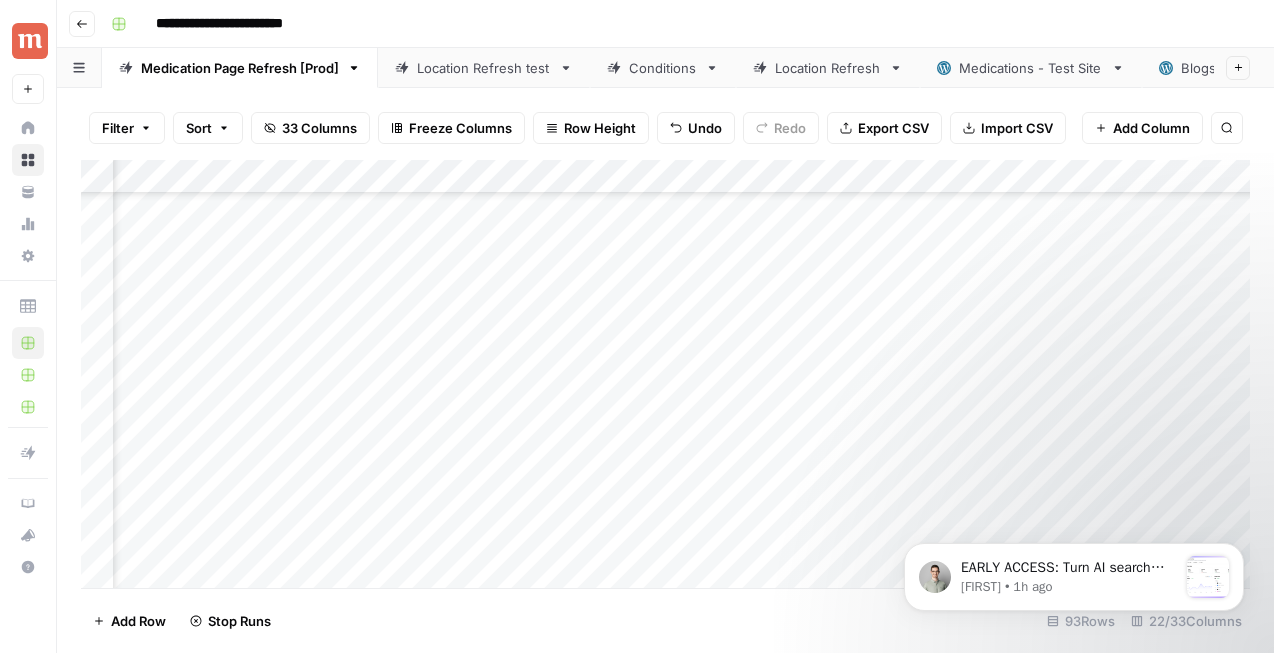 scroll, scrollTop: 2209, scrollLeft: 2569, axis: both 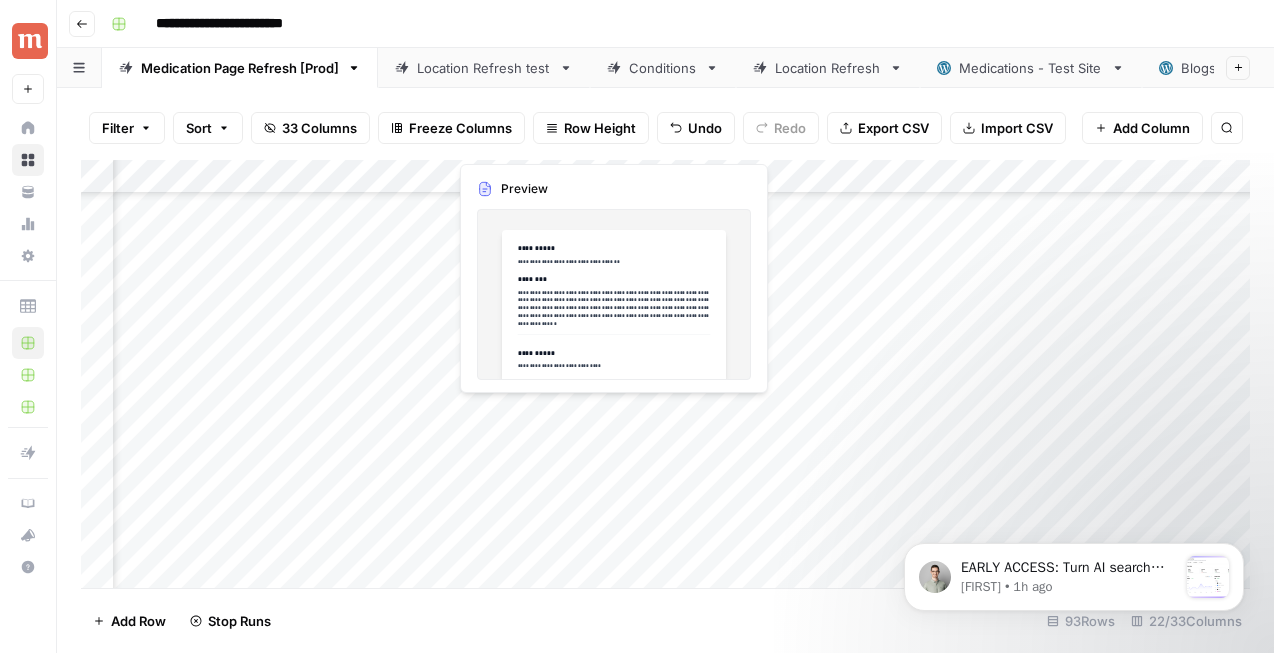 click on "Add Column" at bounding box center [665, 374] 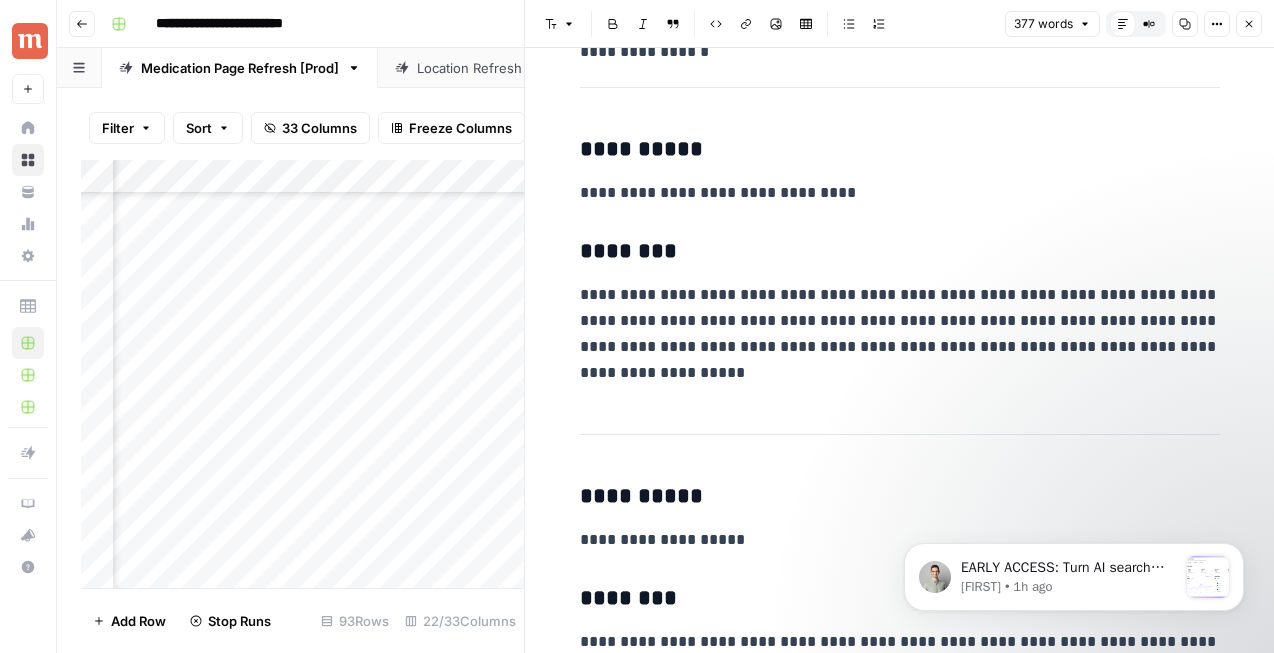 scroll, scrollTop: 323, scrollLeft: 0, axis: vertical 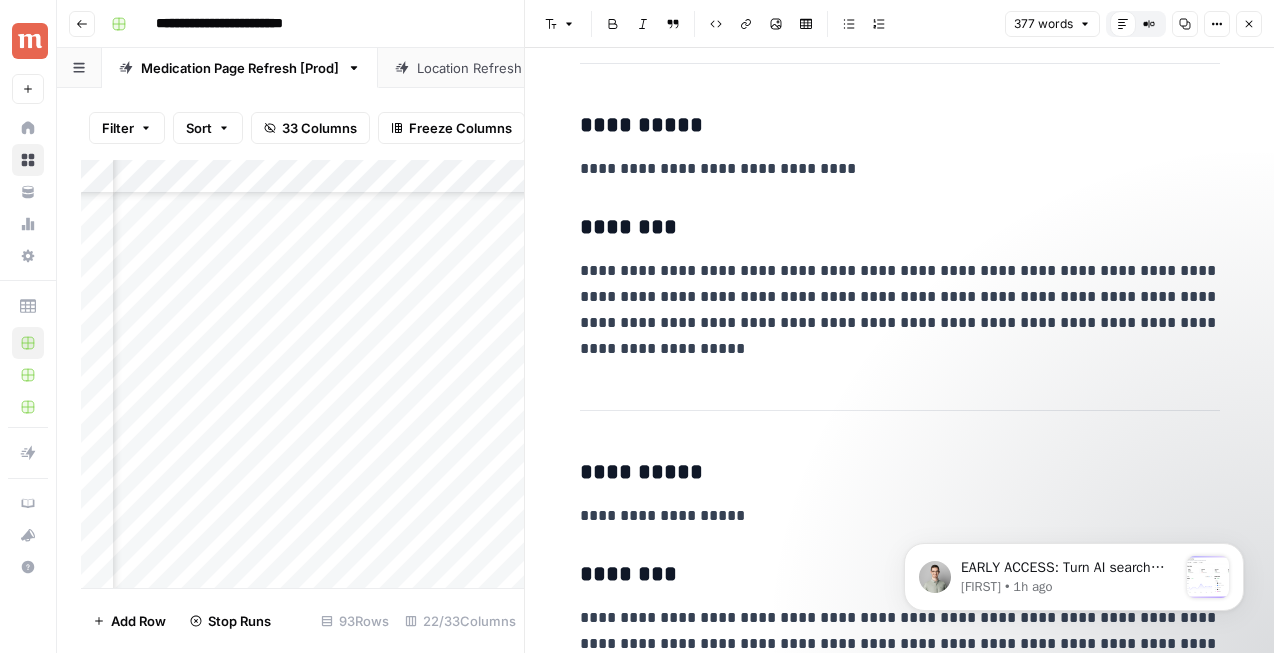 click on "Close" at bounding box center (1249, 24) 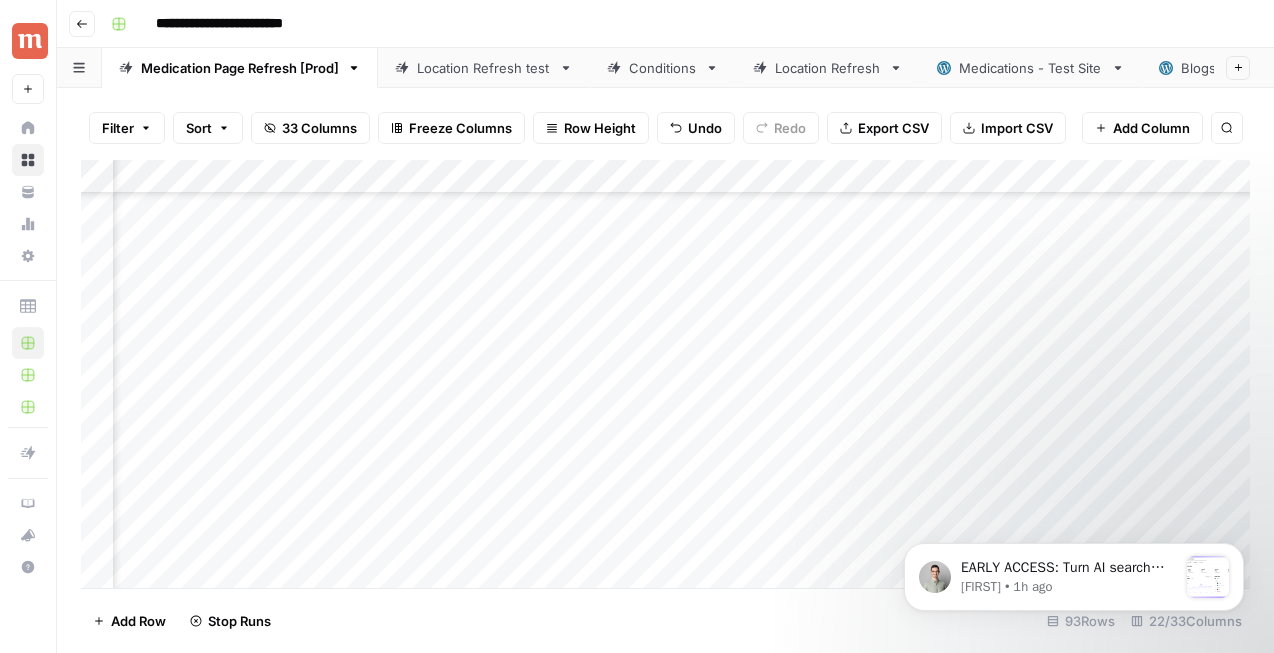 click on "Add Column" at bounding box center (665, 374) 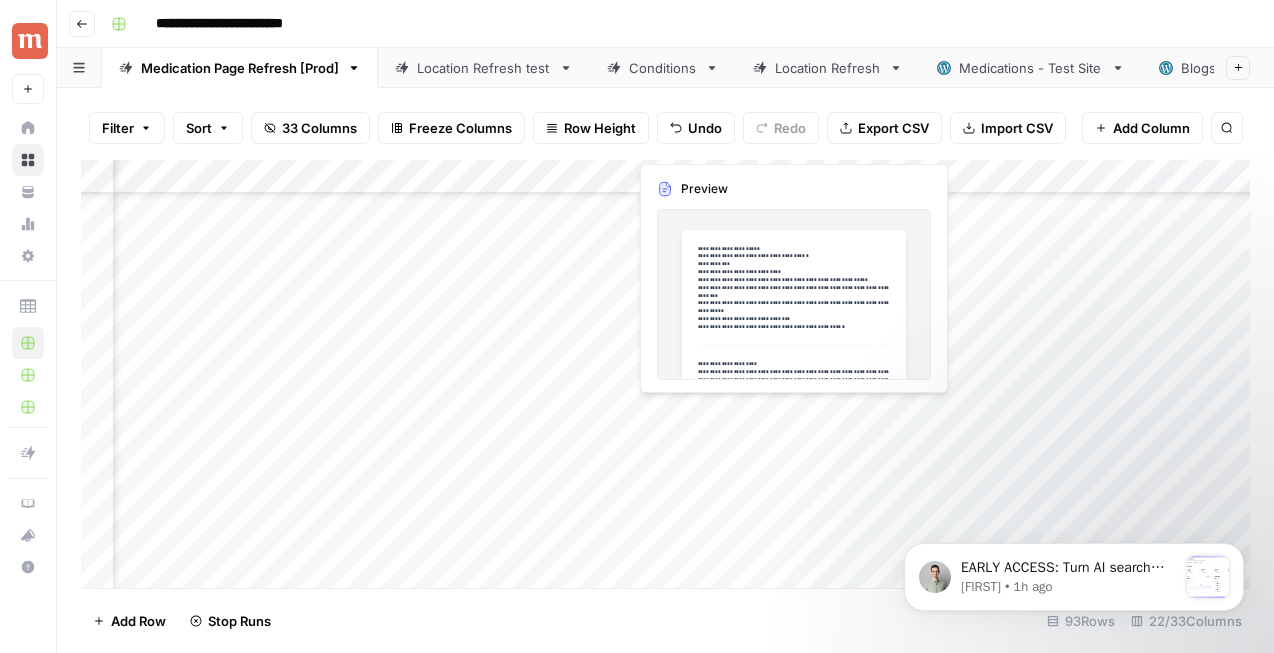 click on "Add Column" at bounding box center (665, 374) 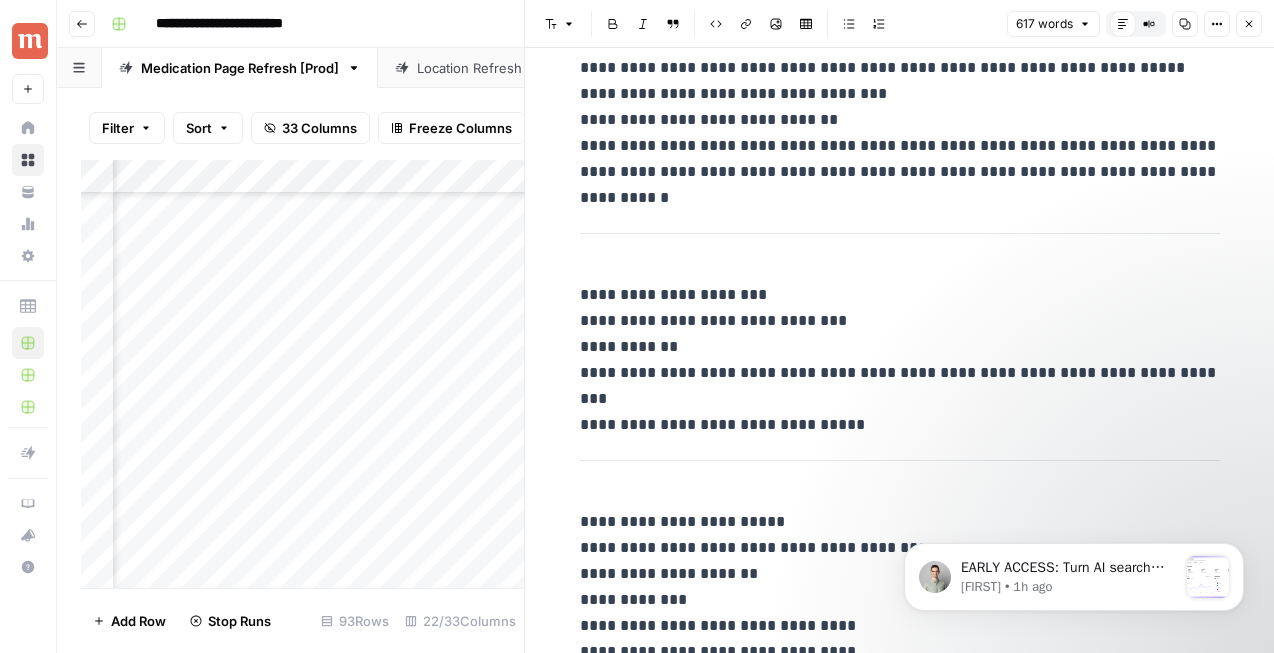 scroll, scrollTop: 1924, scrollLeft: 0, axis: vertical 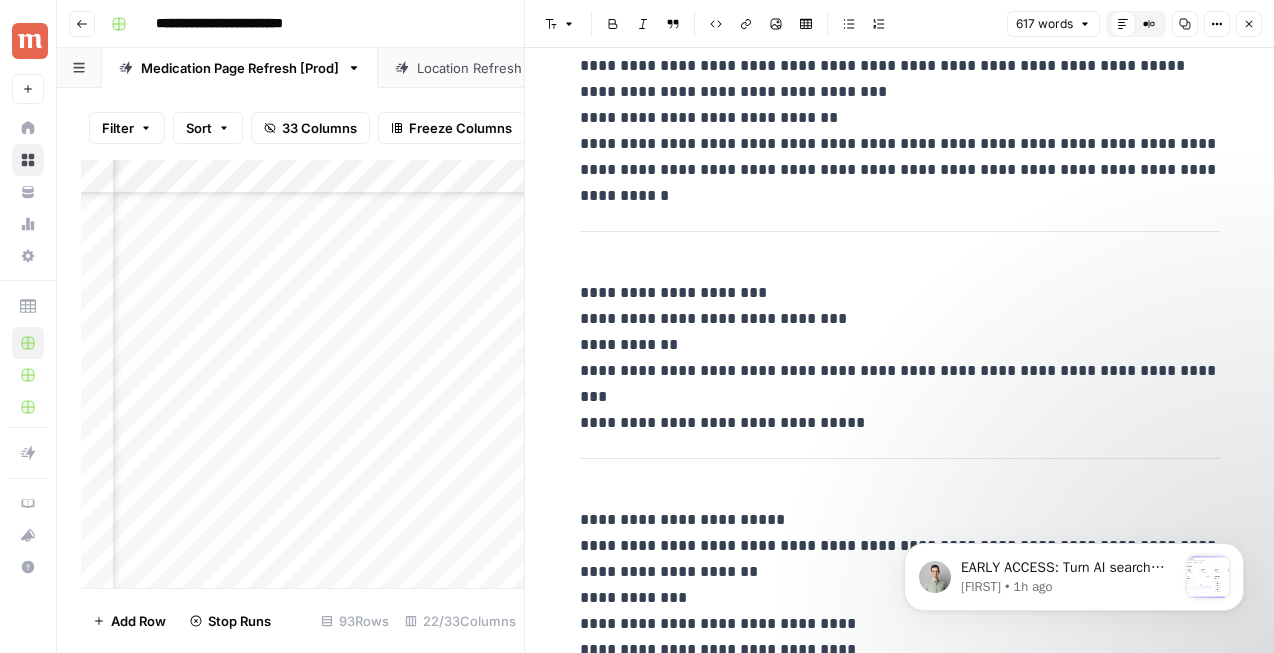 click 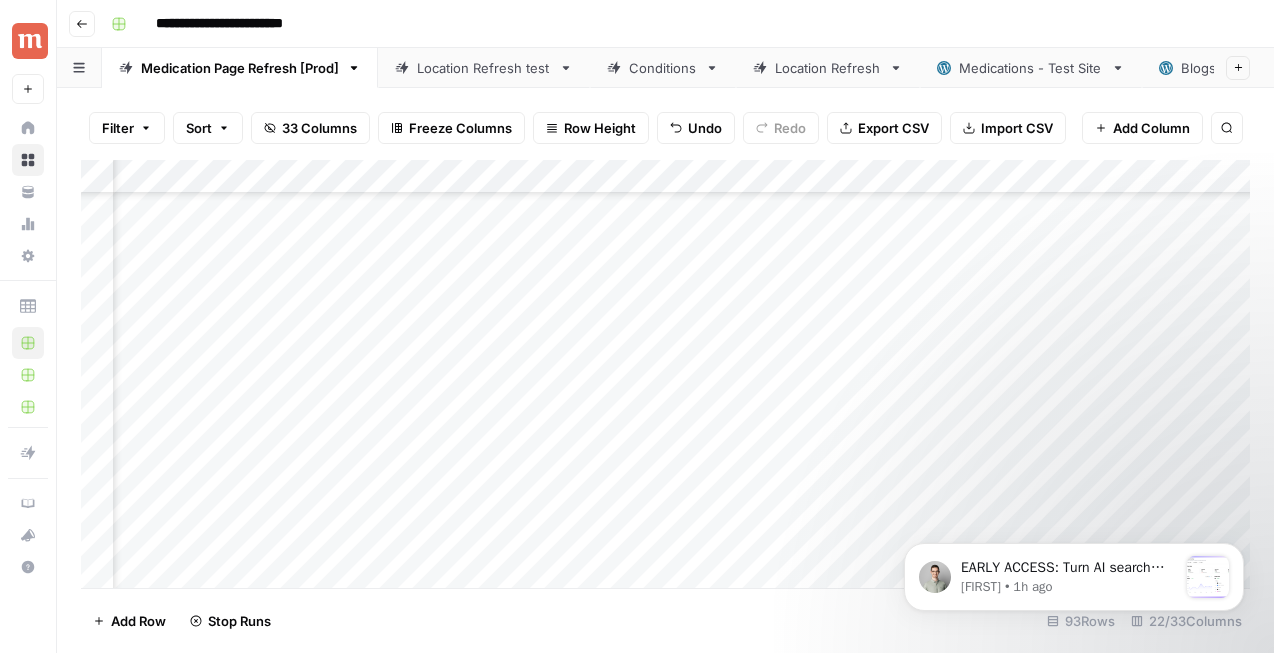 scroll, scrollTop: 2209, scrollLeft: 2772, axis: both 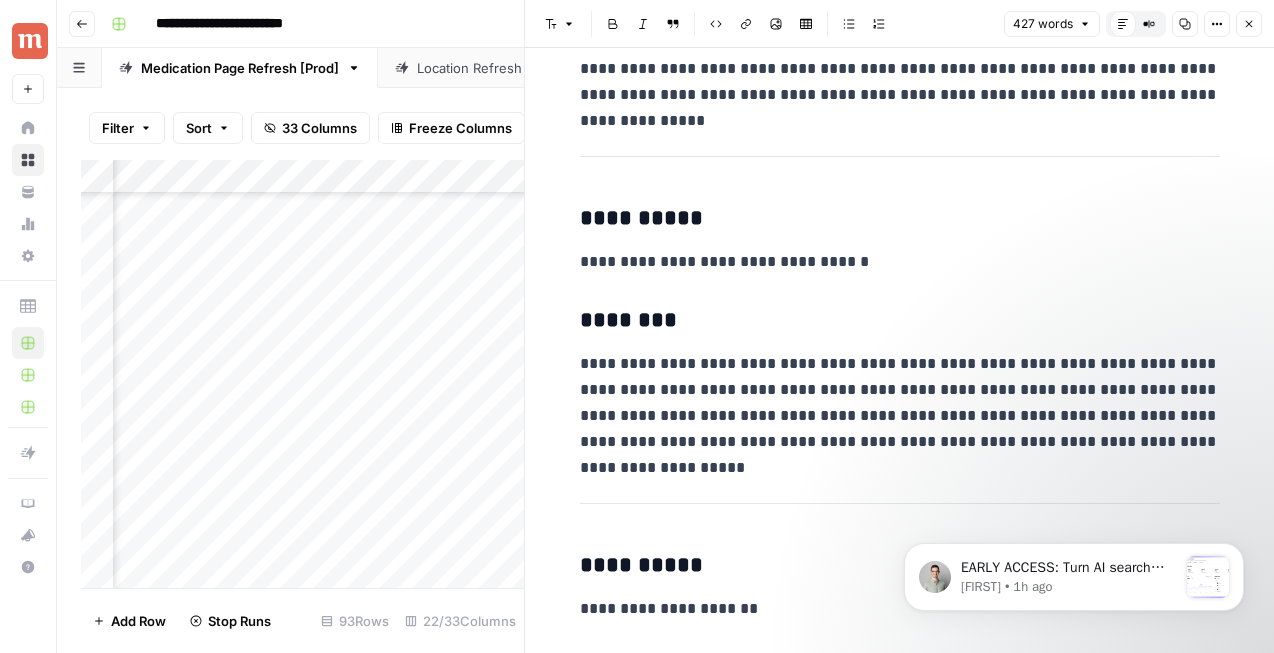 click 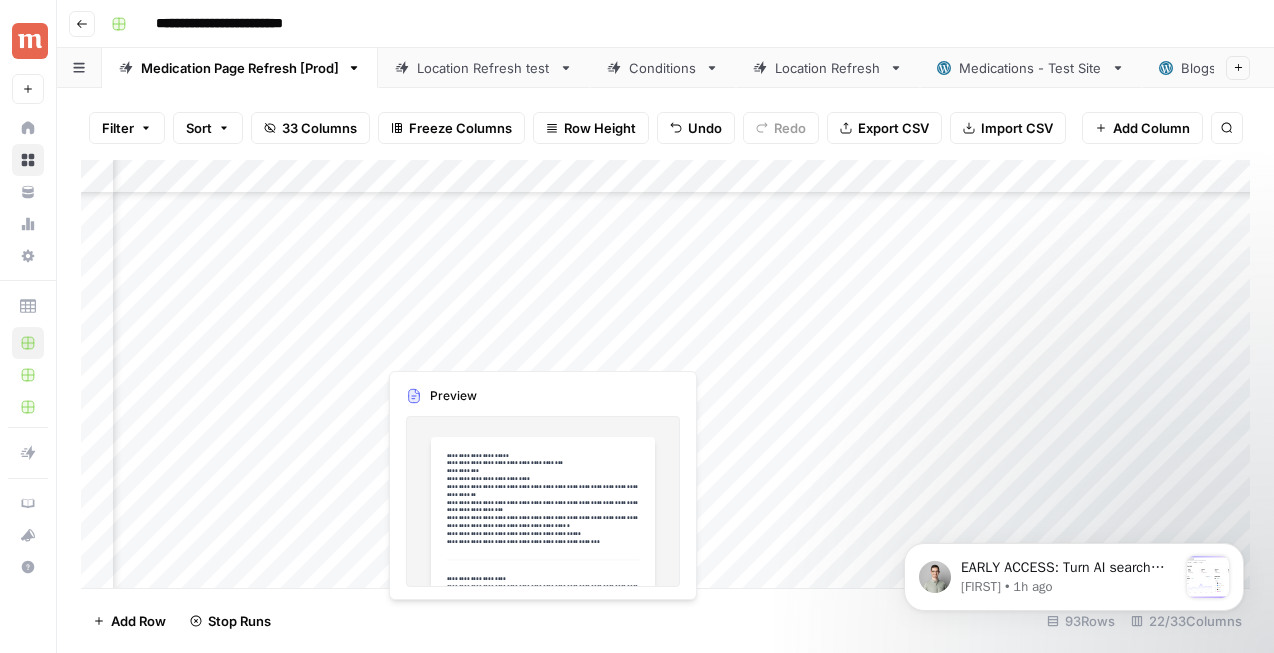 click on "Add Column" at bounding box center (665, 374) 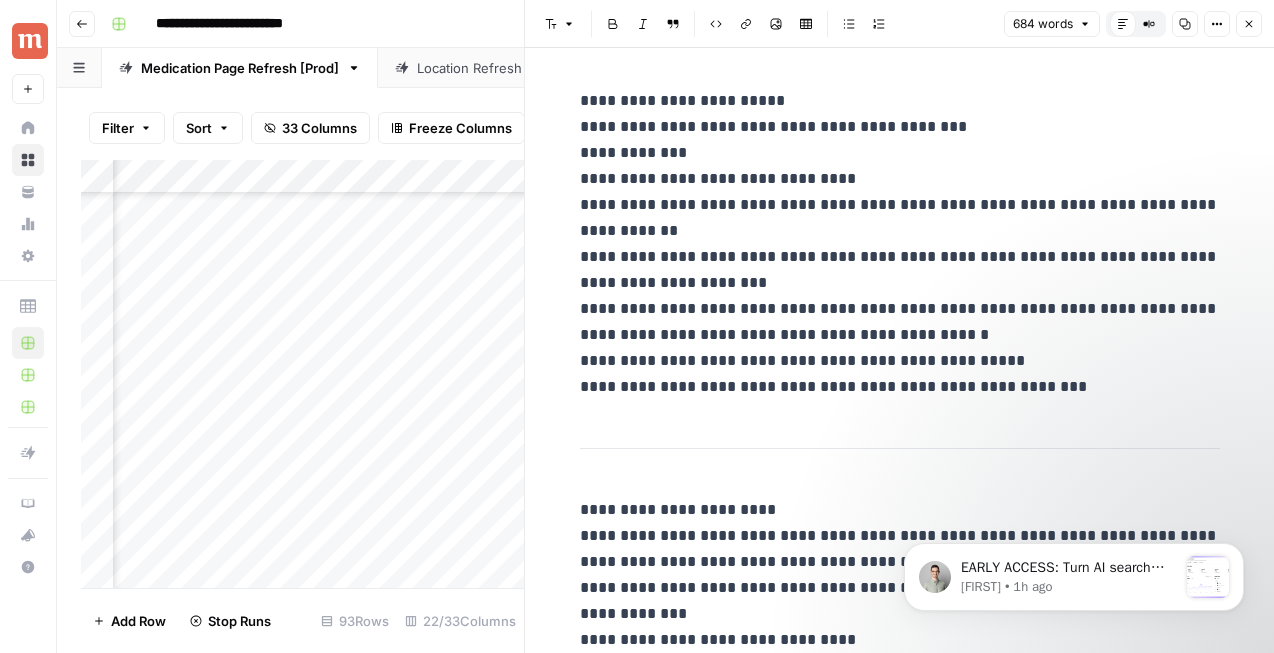 scroll, scrollTop: 109, scrollLeft: 0, axis: vertical 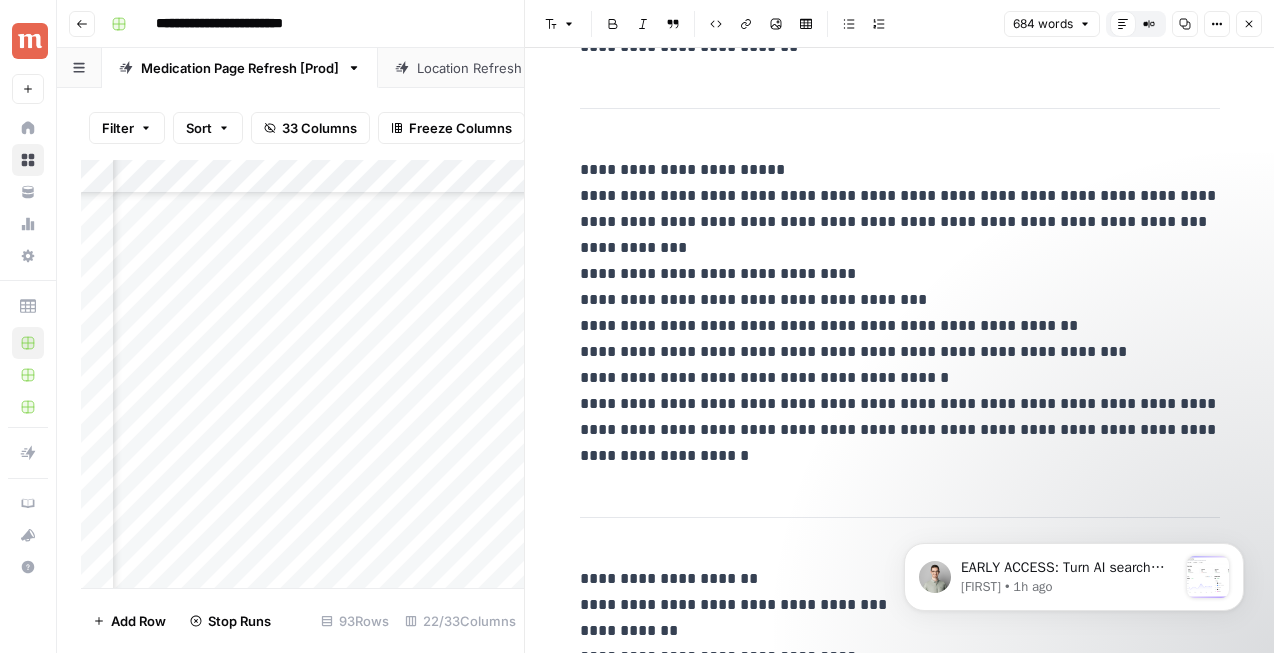 click 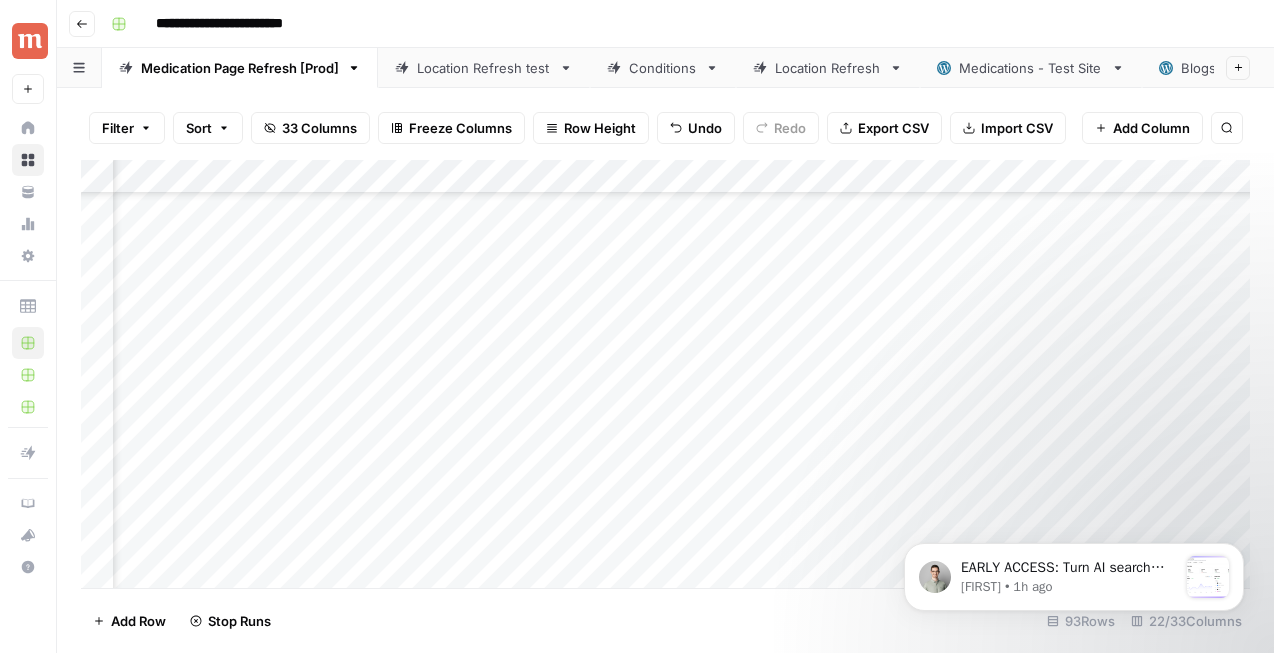 click on "Add Column" at bounding box center [665, 374] 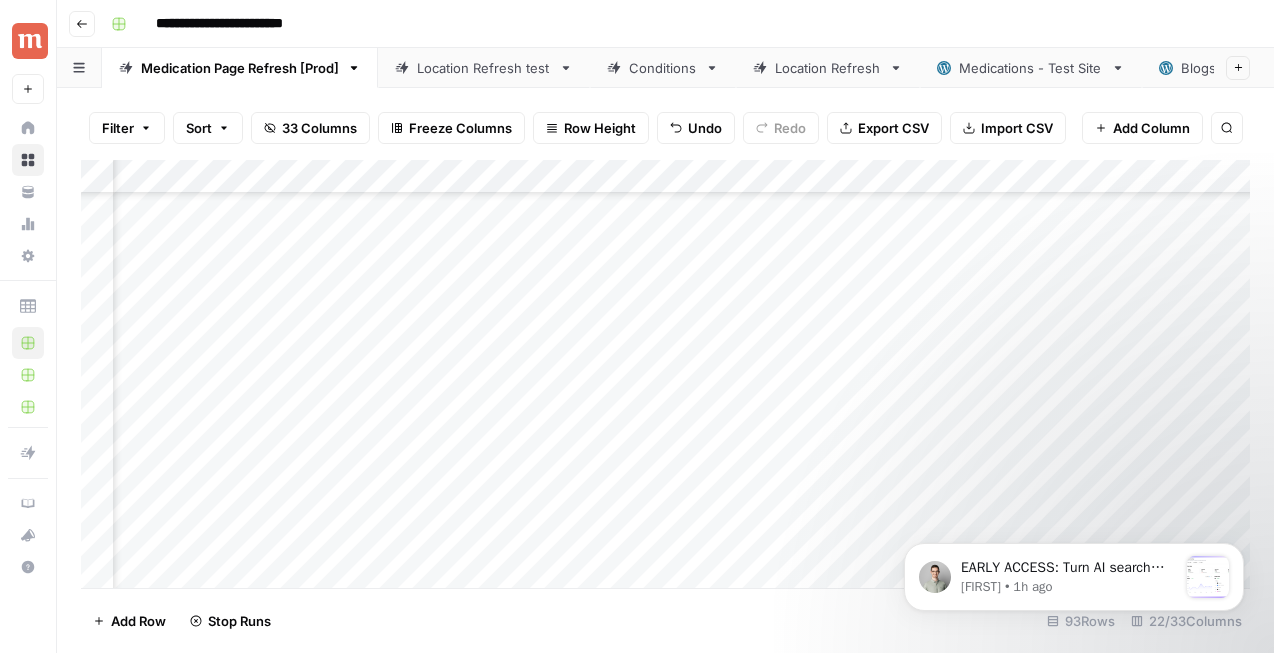 click on "Add Column" at bounding box center (665, 374) 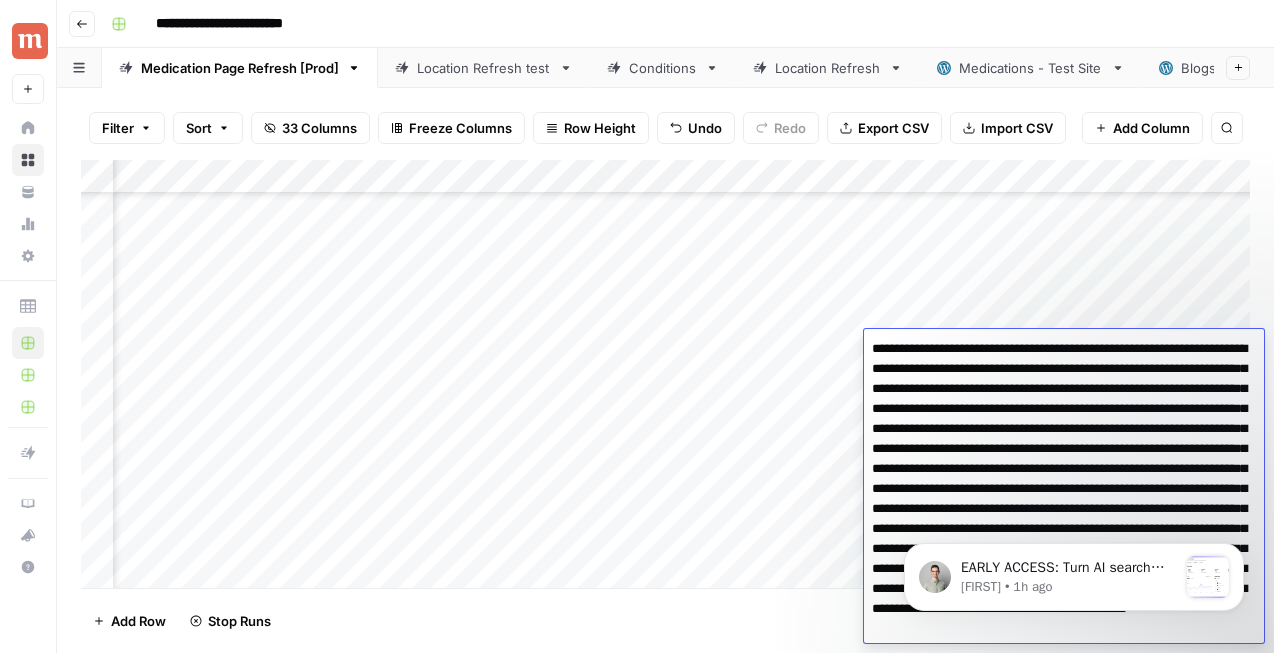 scroll, scrollTop: 80, scrollLeft: 0, axis: vertical 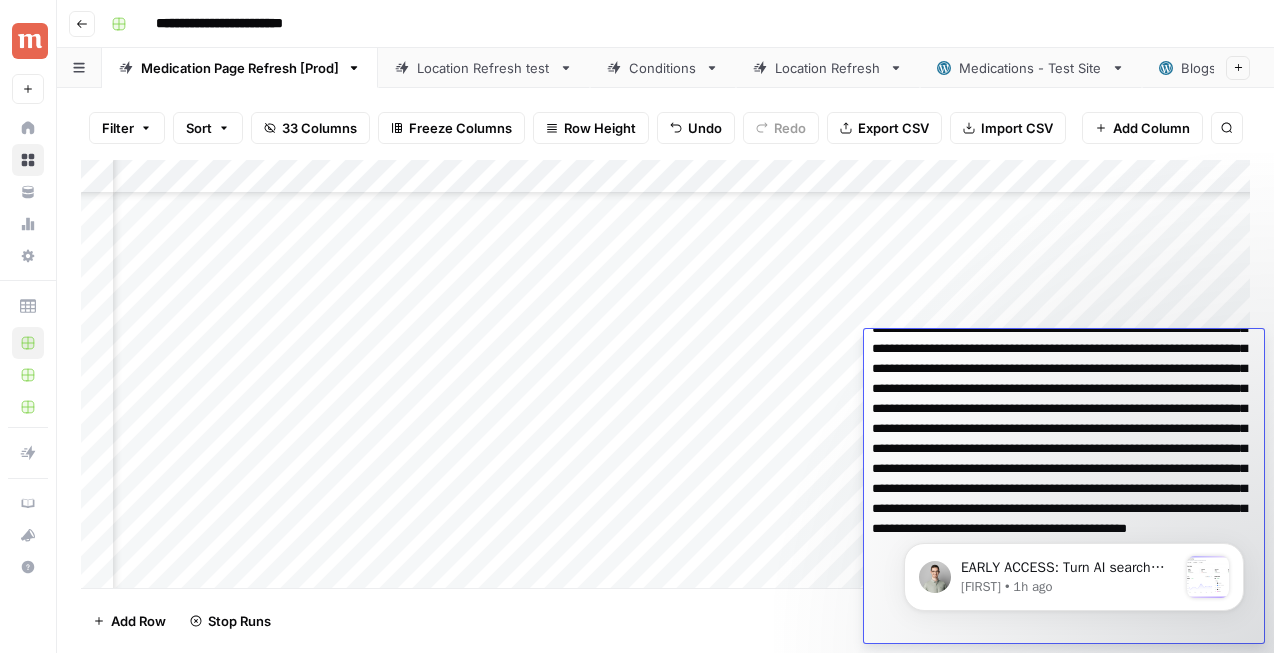 click on "Add Column" at bounding box center [665, 374] 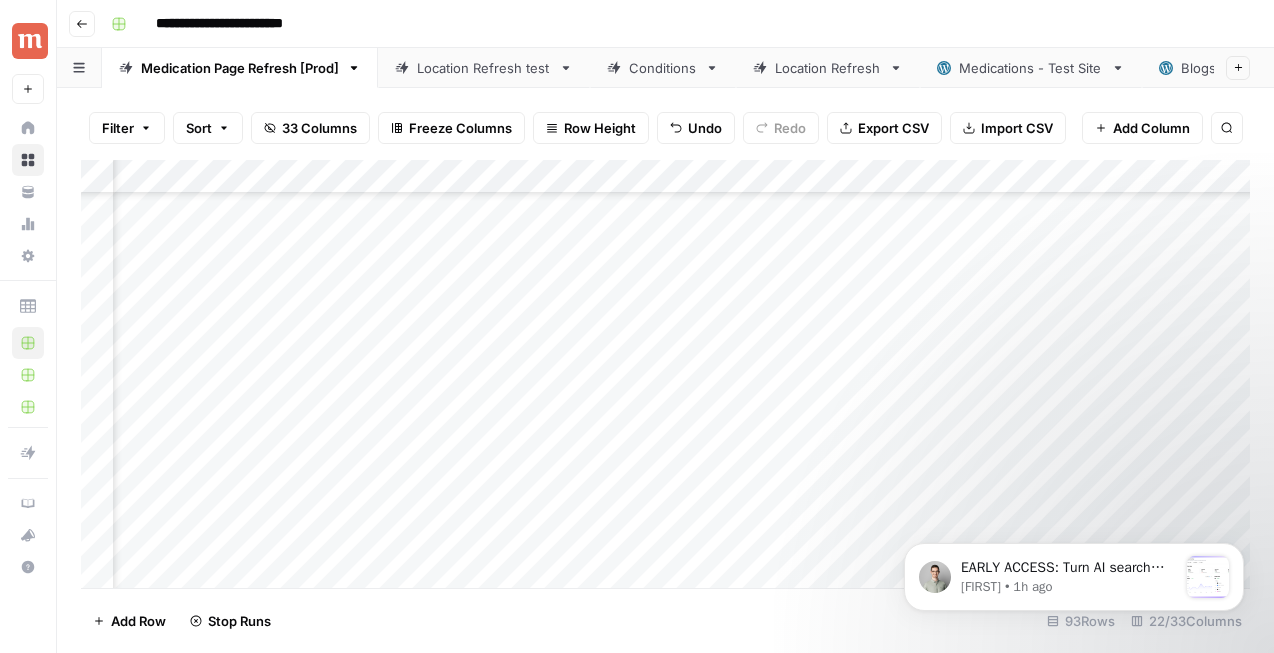click on "Add Column" at bounding box center (665, 374) 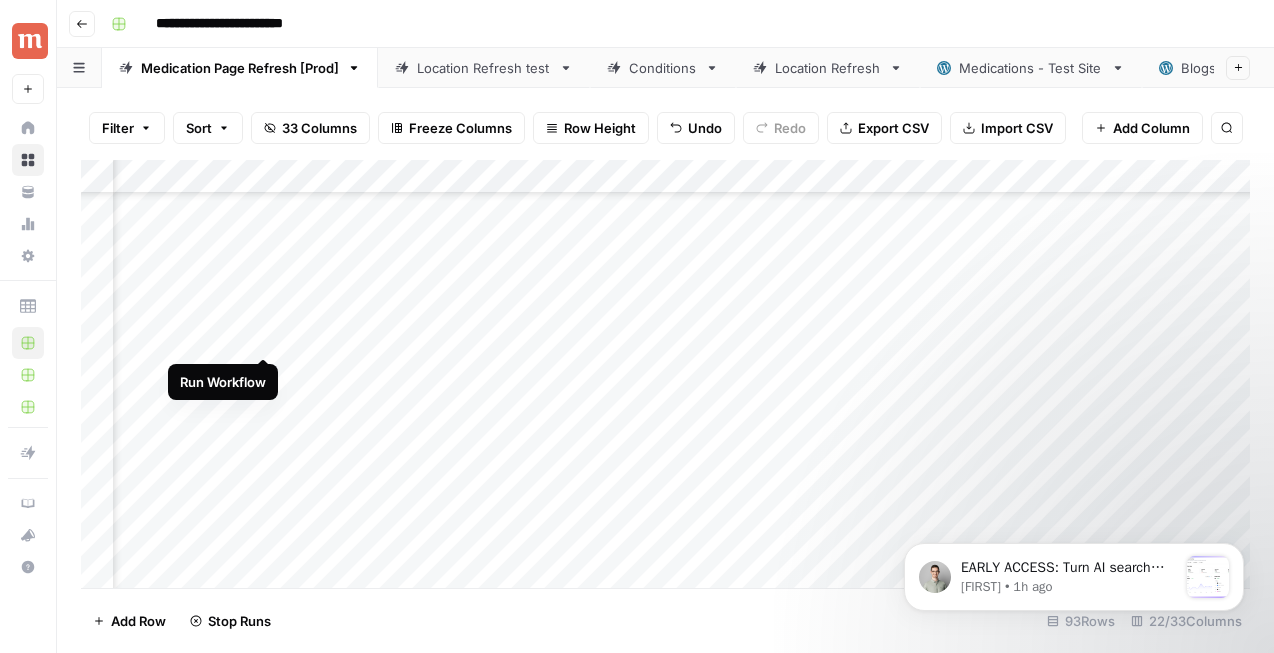 click on "Add Column" at bounding box center [665, 374] 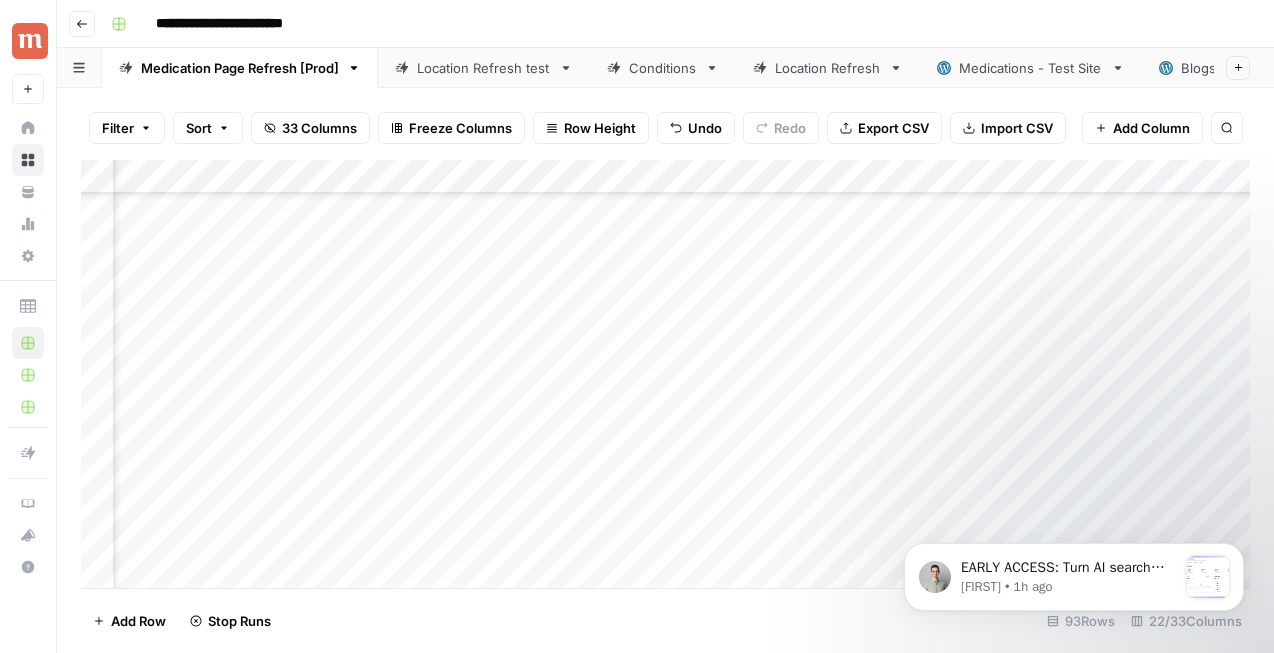 click on "Add Column" at bounding box center [665, 374] 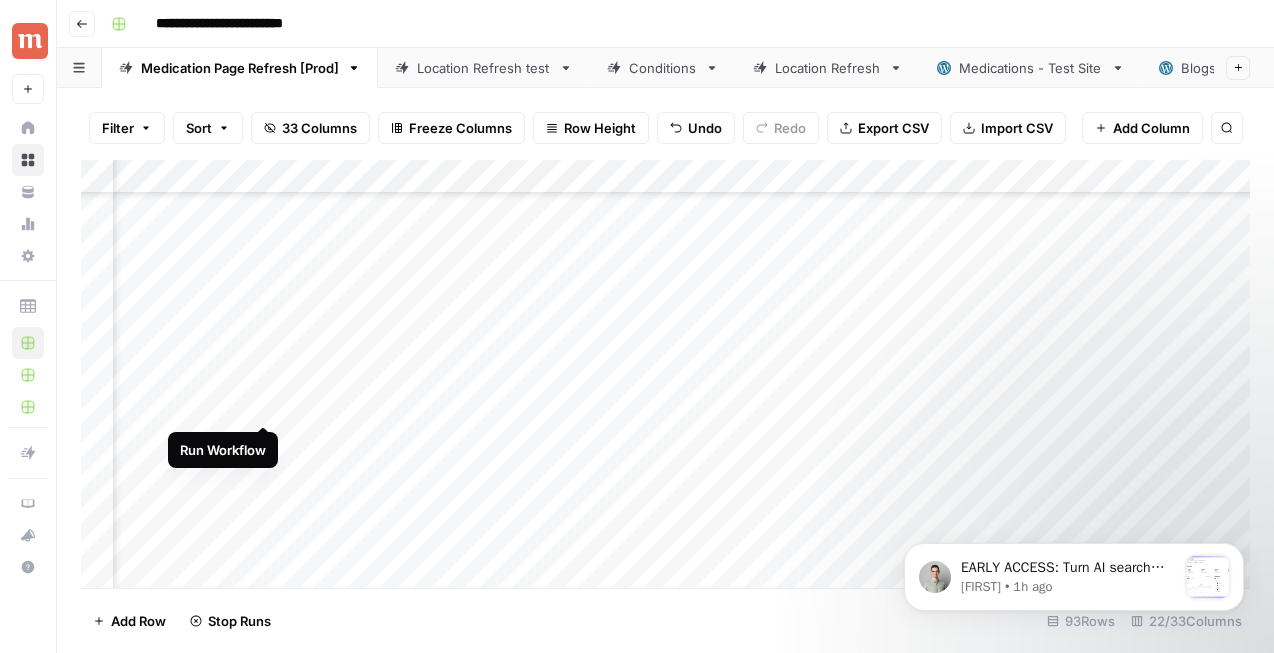 click on "Add Column" at bounding box center [665, 374] 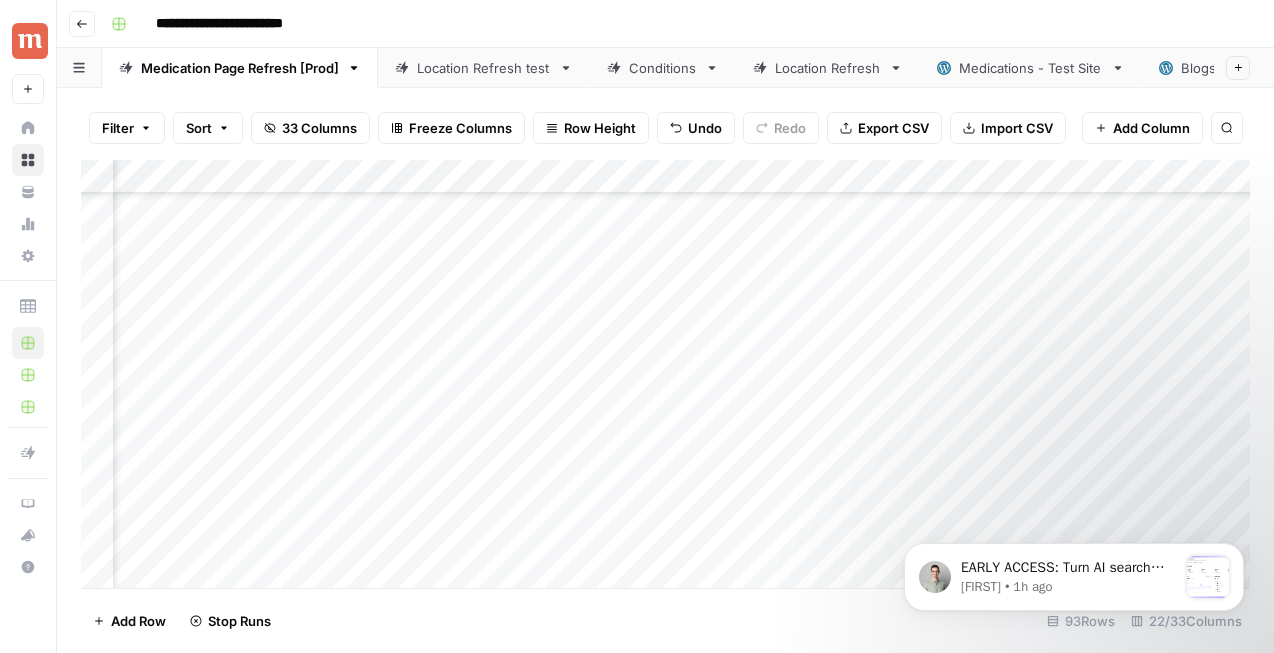 scroll, scrollTop: 2288, scrollLeft: 2670, axis: both 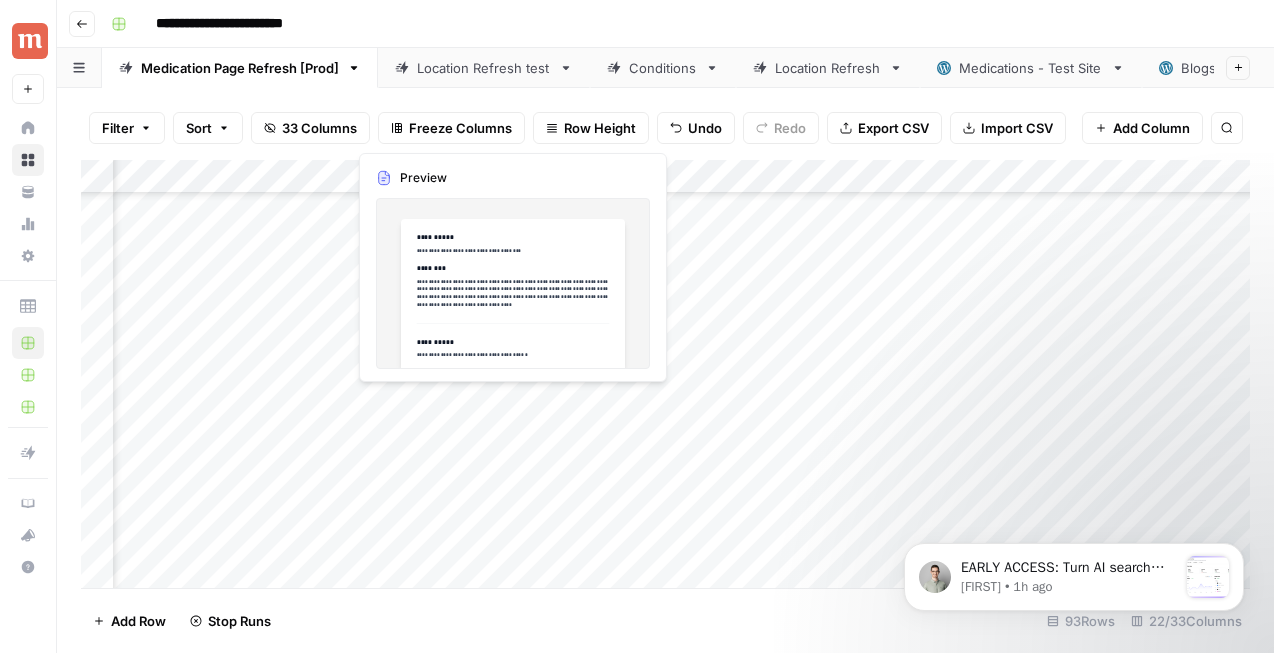 click on "Add Column" at bounding box center [665, 374] 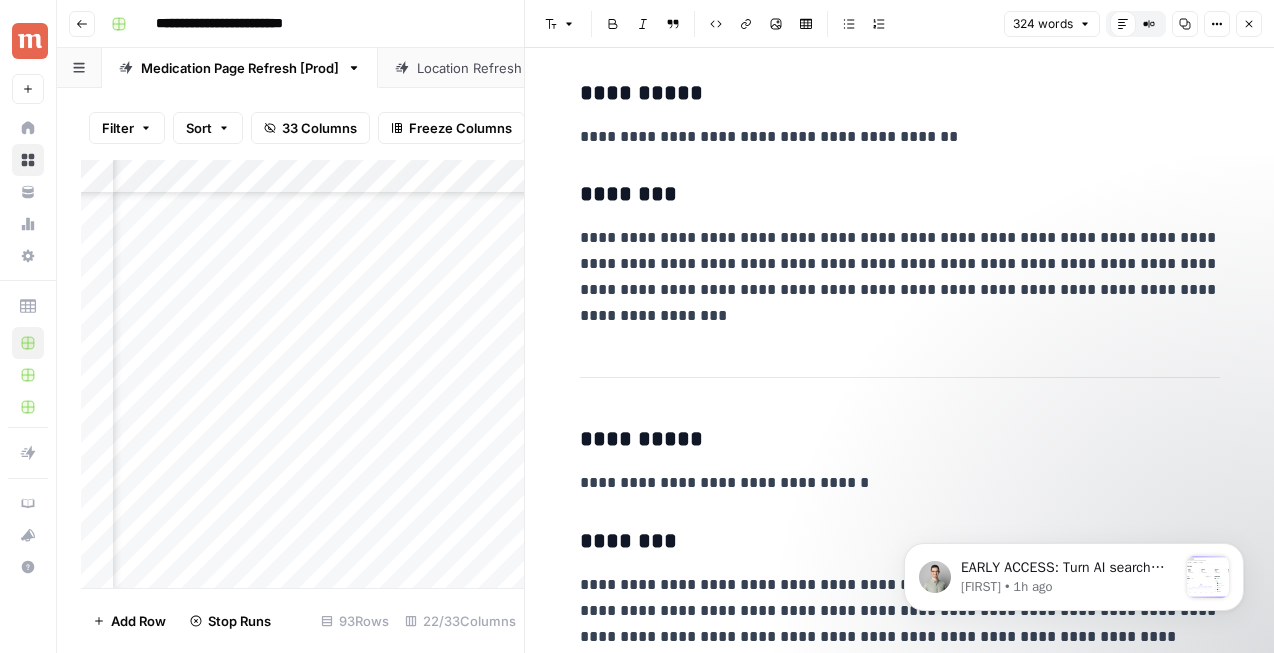 scroll, scrollTop: 1069, scrollLeft: 0, axis: vertical 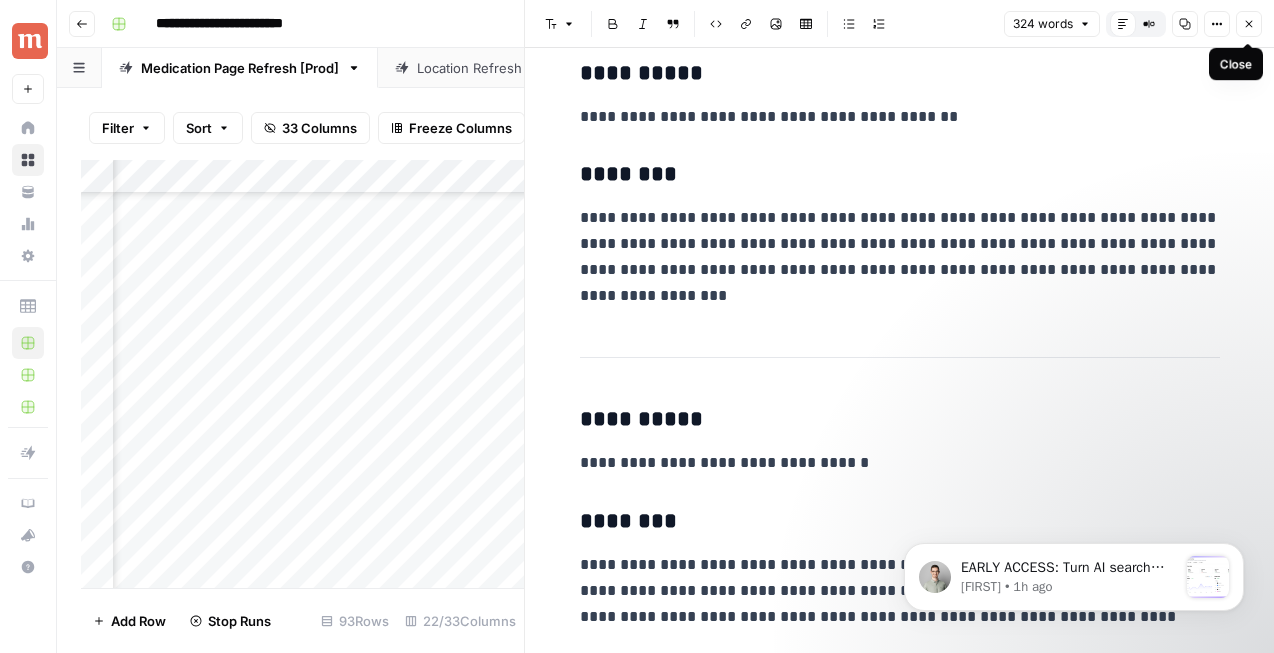 click 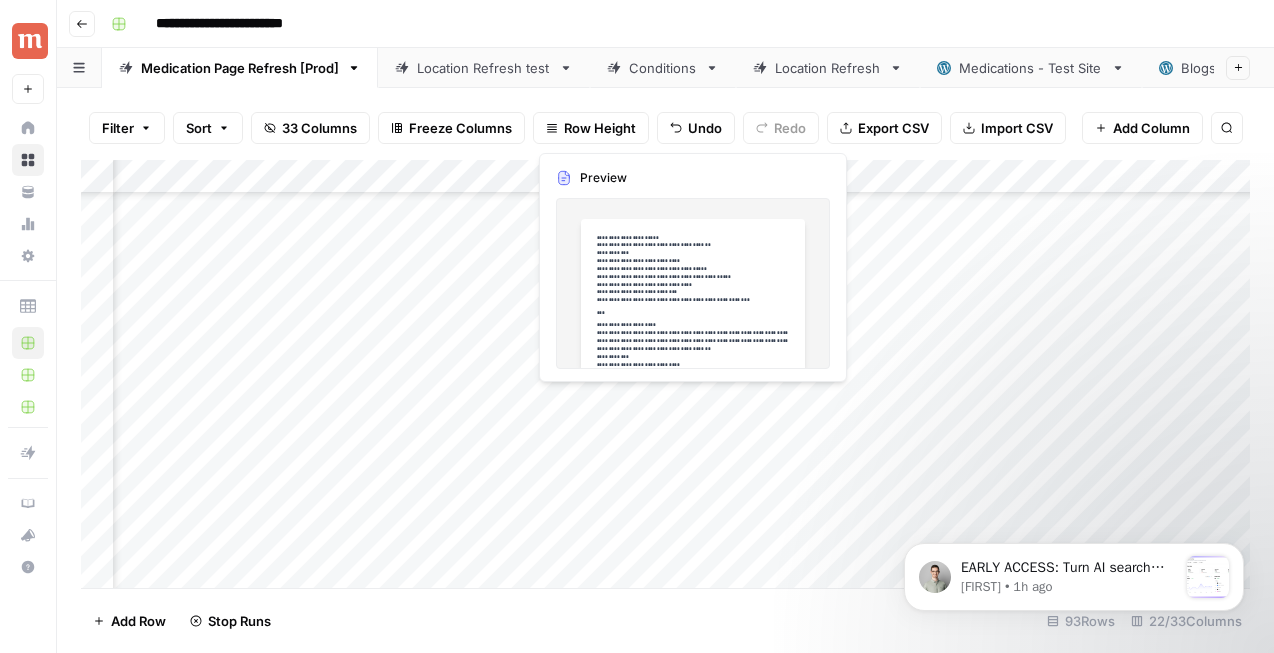 click on "Add Column" at bounding box center [665, 374] 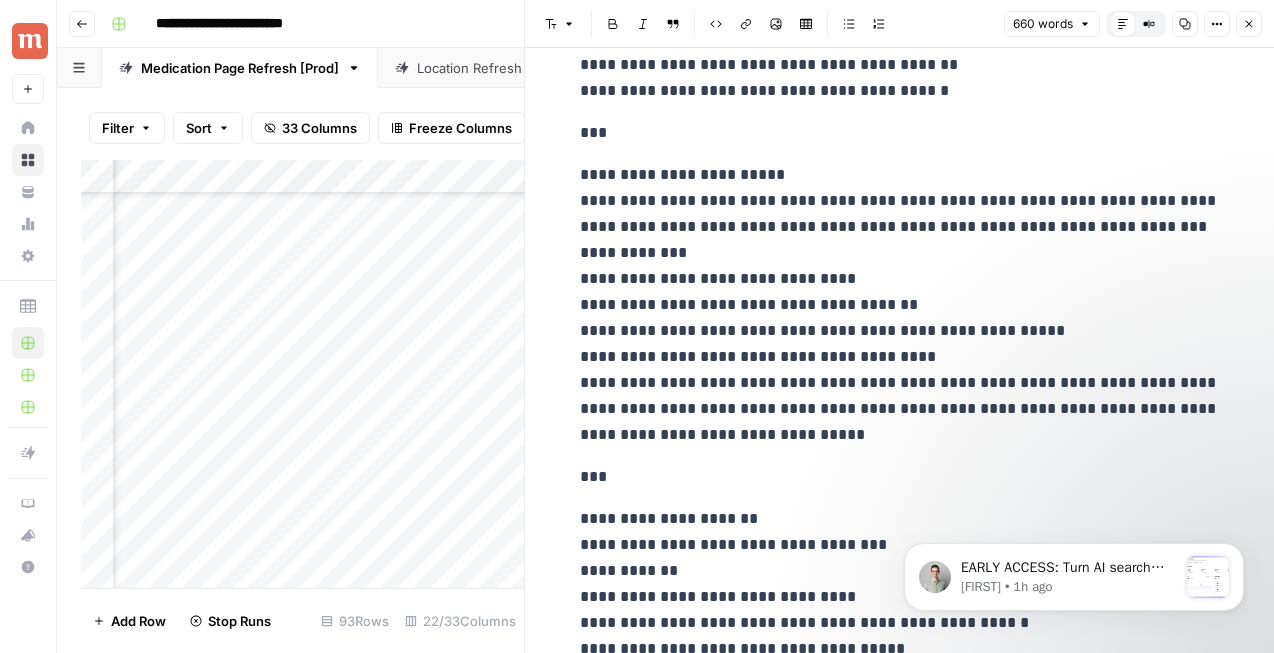 scroll, scrollTop: 2649, scrollLeft: 0, axis: vertical 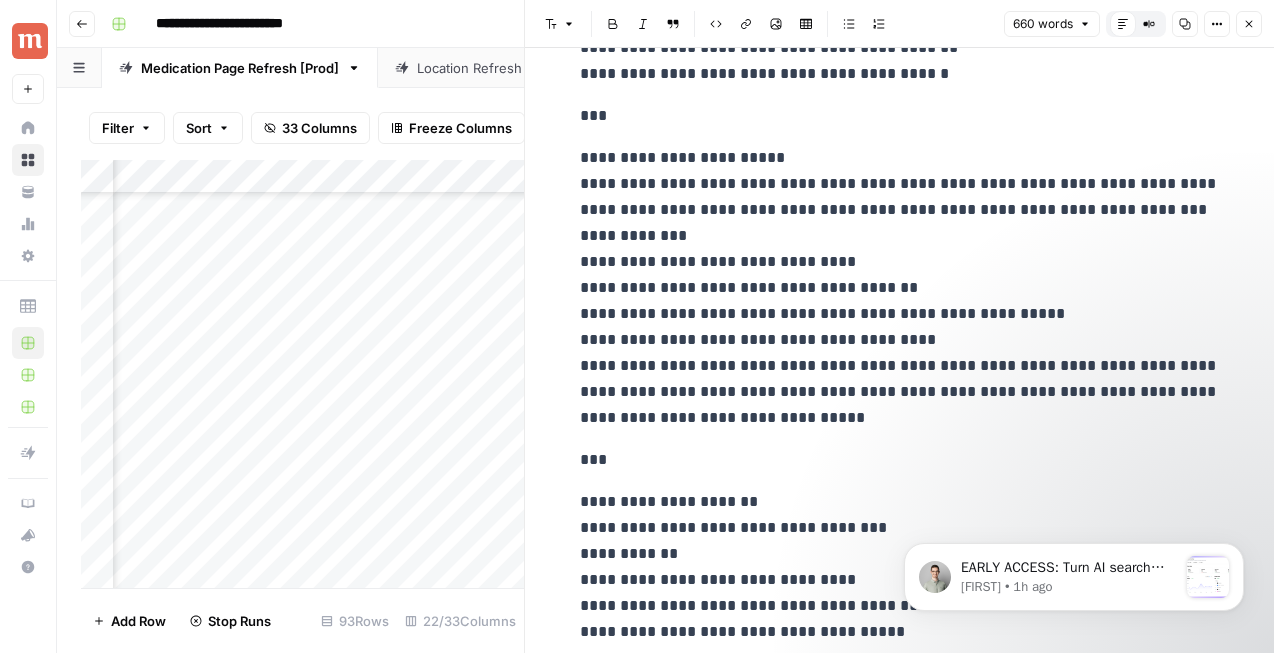 click on "Close" at bounding box center (1249, 24) 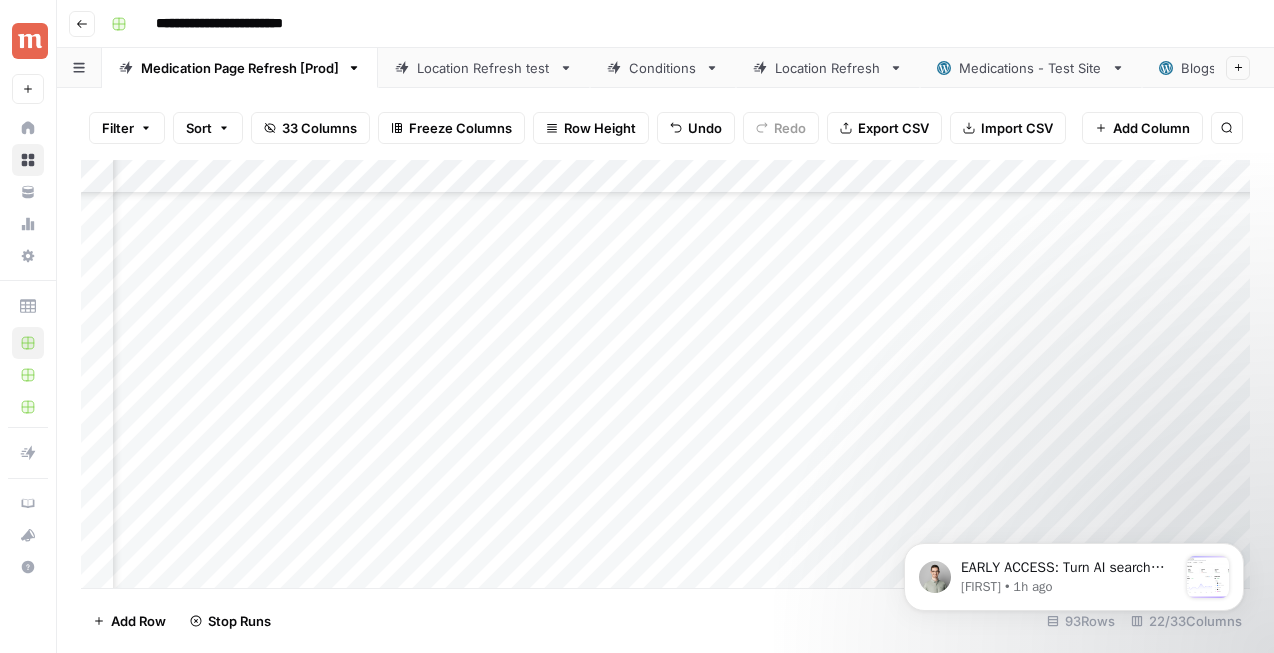 scroll, scrollTop: 2286, scrollLeft: 2836, axis: both 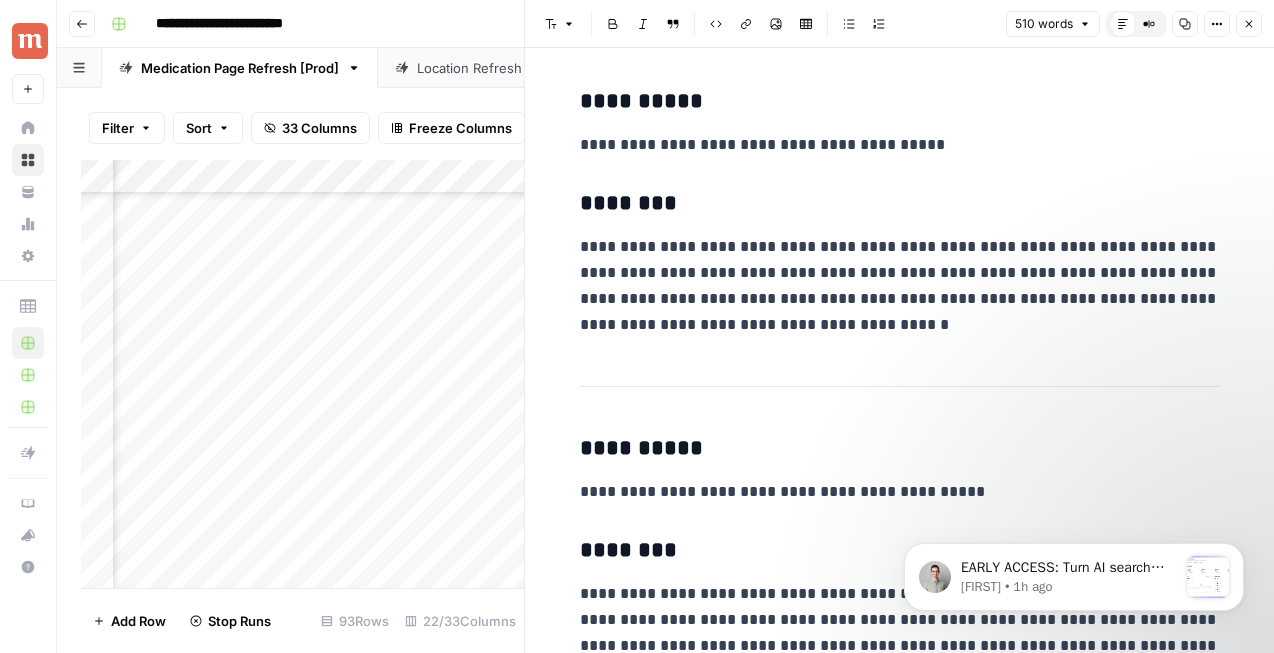 click on "Close" at bounding box center (1249, 24) 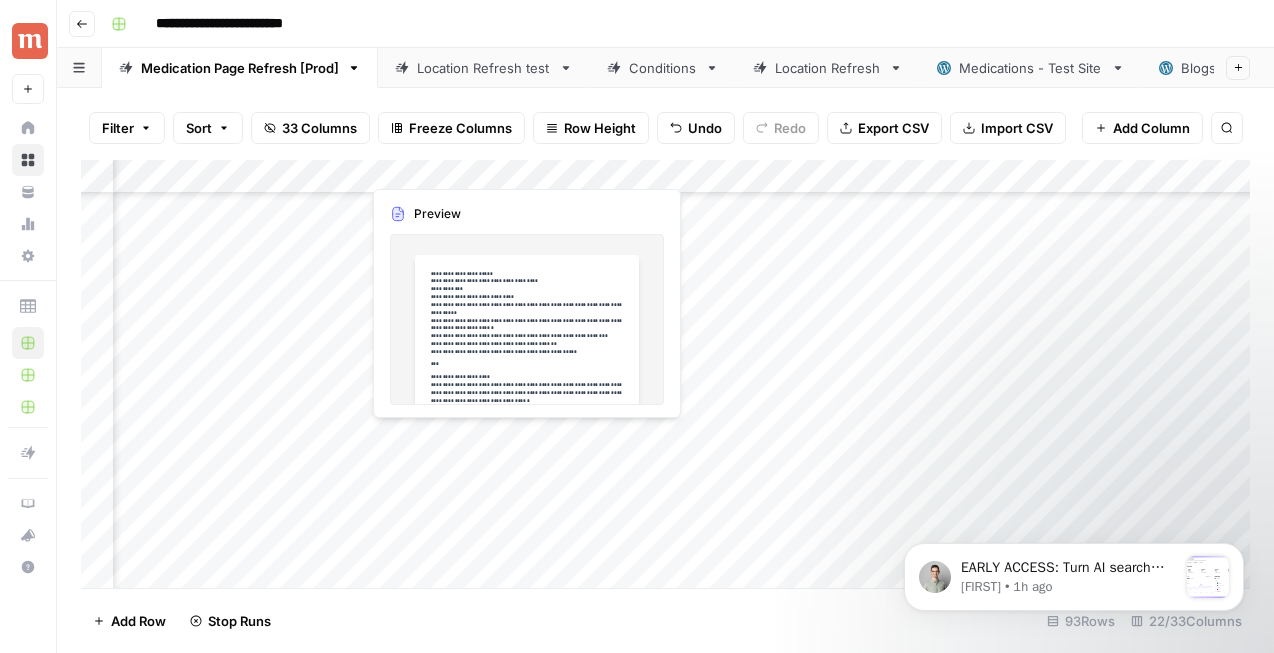 click on "Add Column" at bounding box center (665, 374) 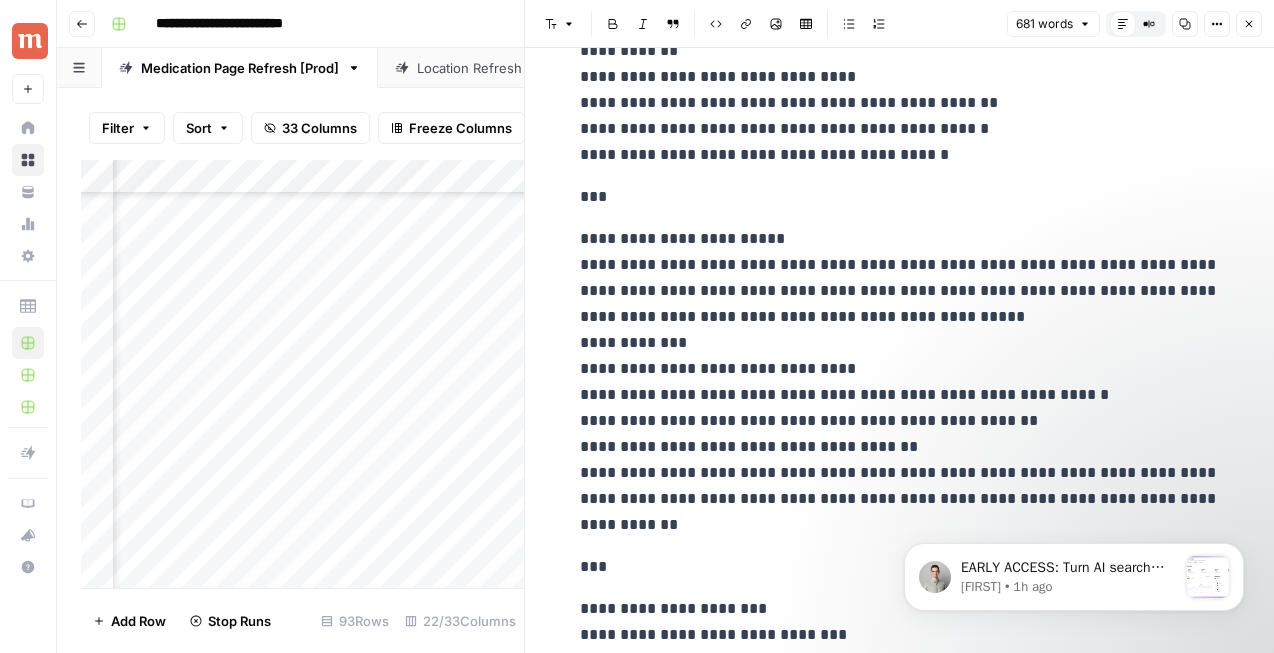 scroll, scrollTop: 1486, scrollLeft: 0, axis: vertical 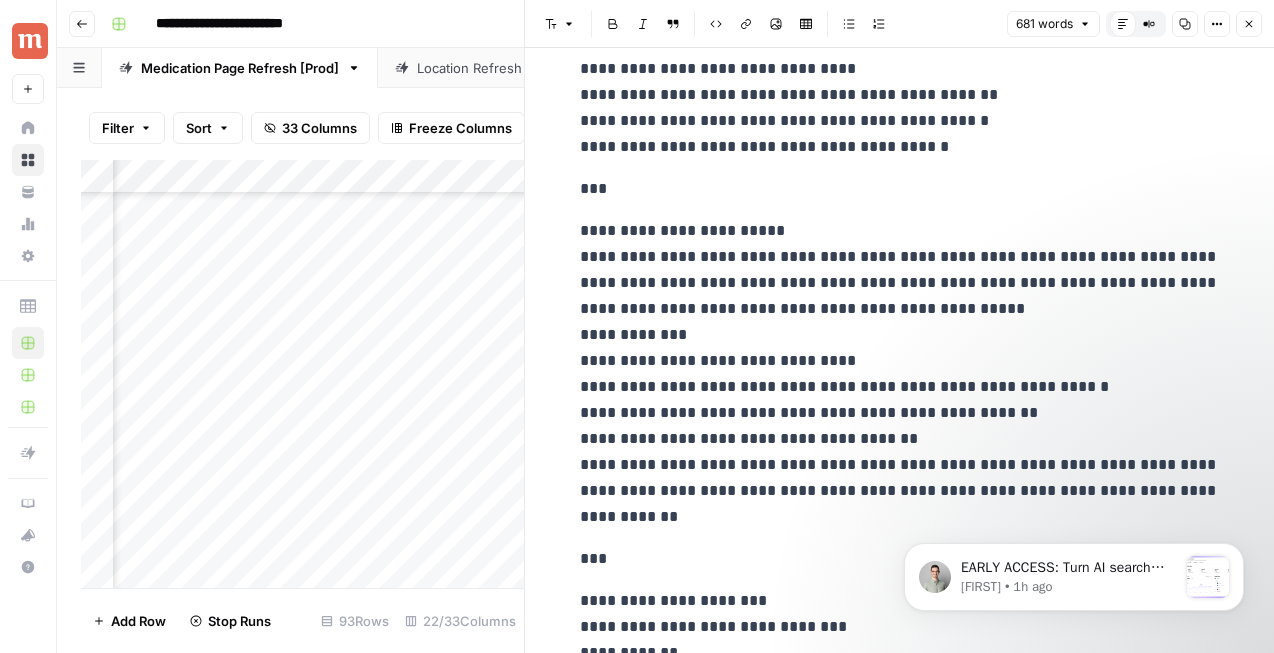 drag, startPoint x: 672, startPoint y: 484, endPoint x: 1150, endPoint y: 470, distance: 478.205 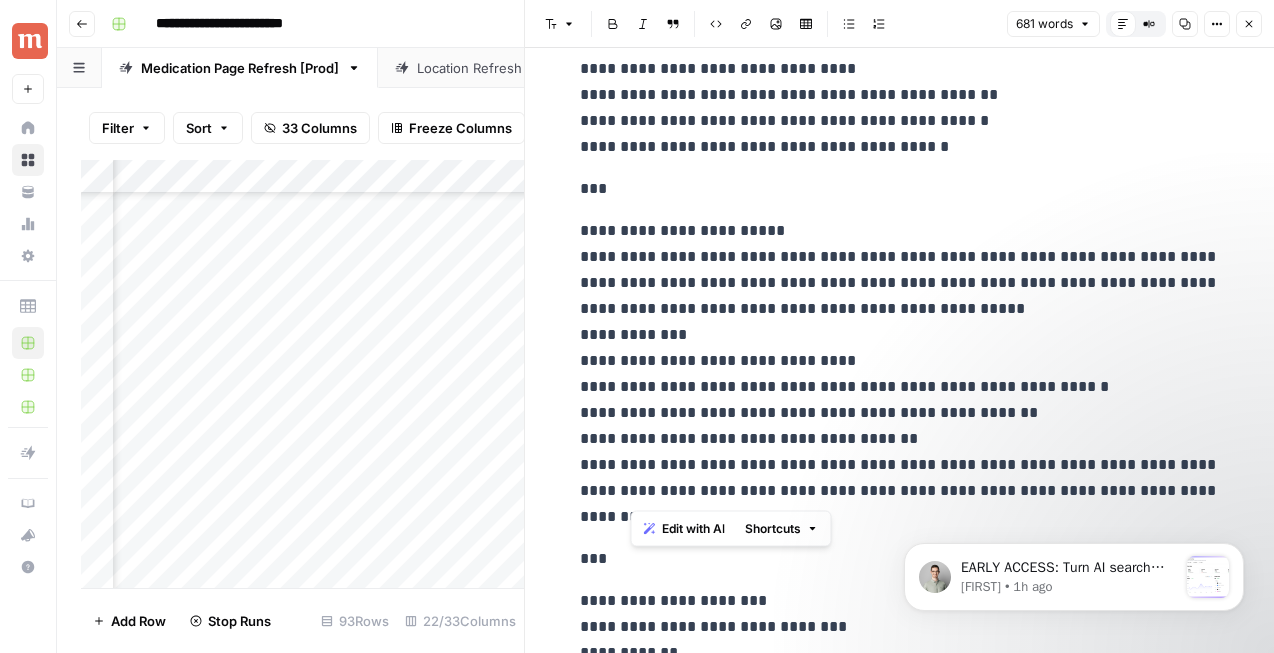 drag, startPoint x: 635, startPoint y: 482, endPoint x: 1147, endPoint y: 465, distance: 512.28217 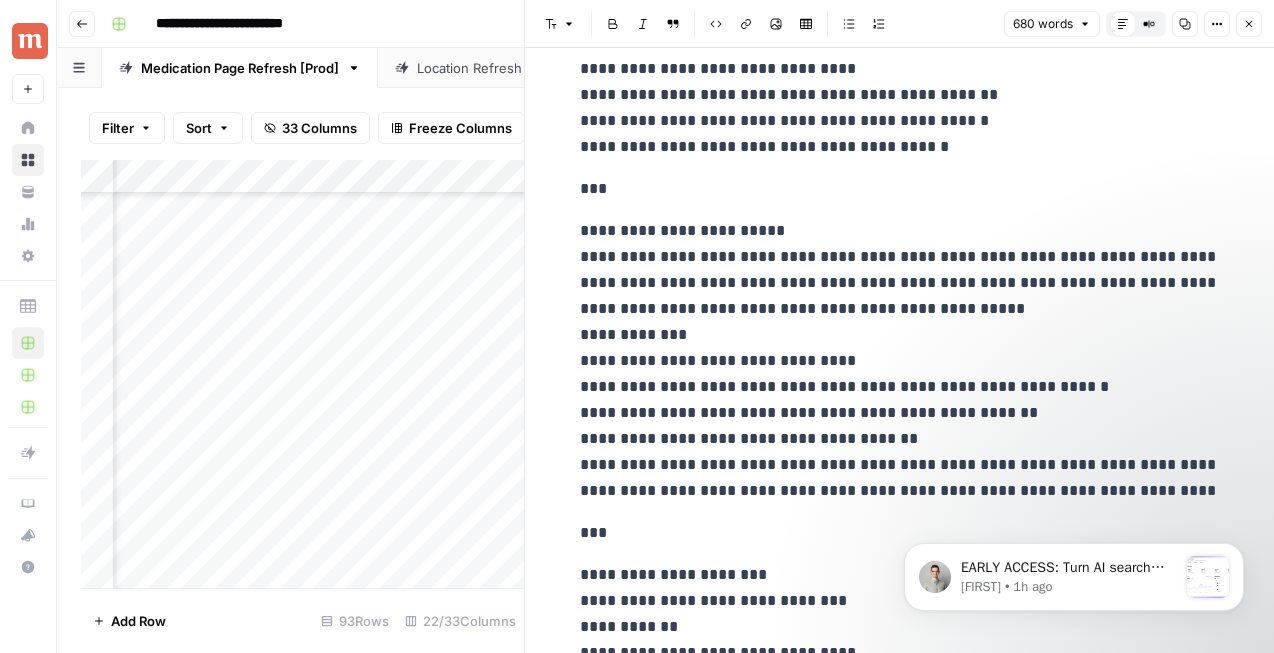 type 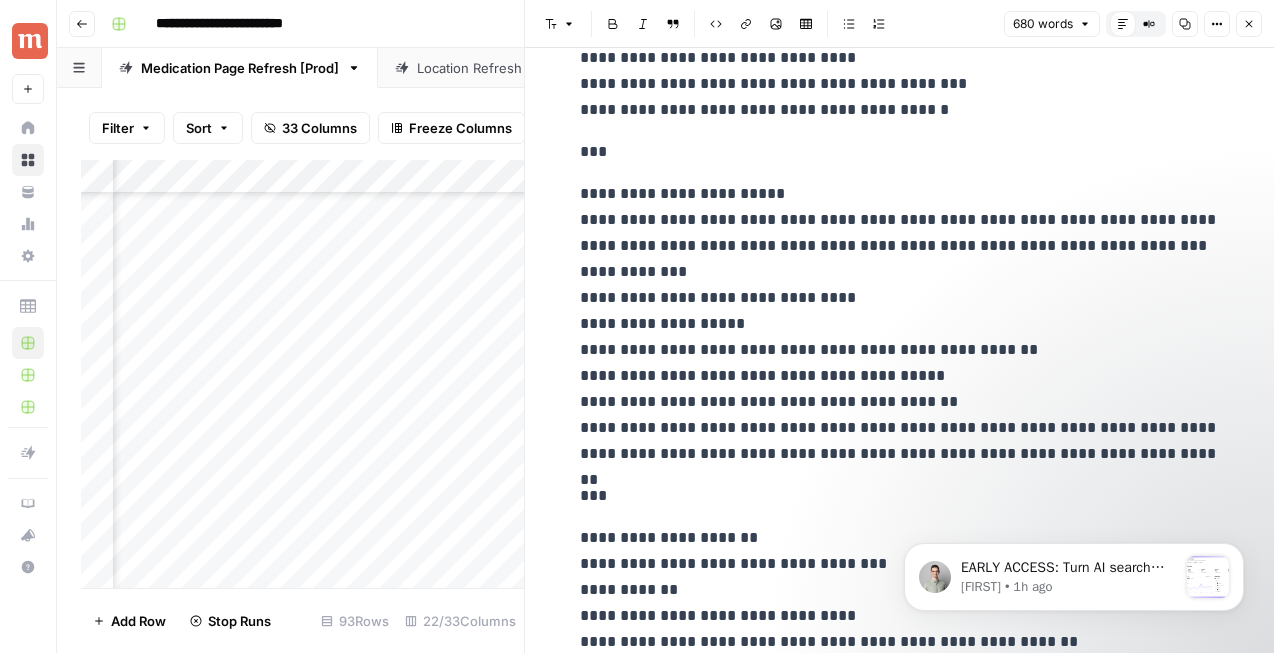 scroll, scrollTop: 2649, scrollLeft: 0, axis: vertical 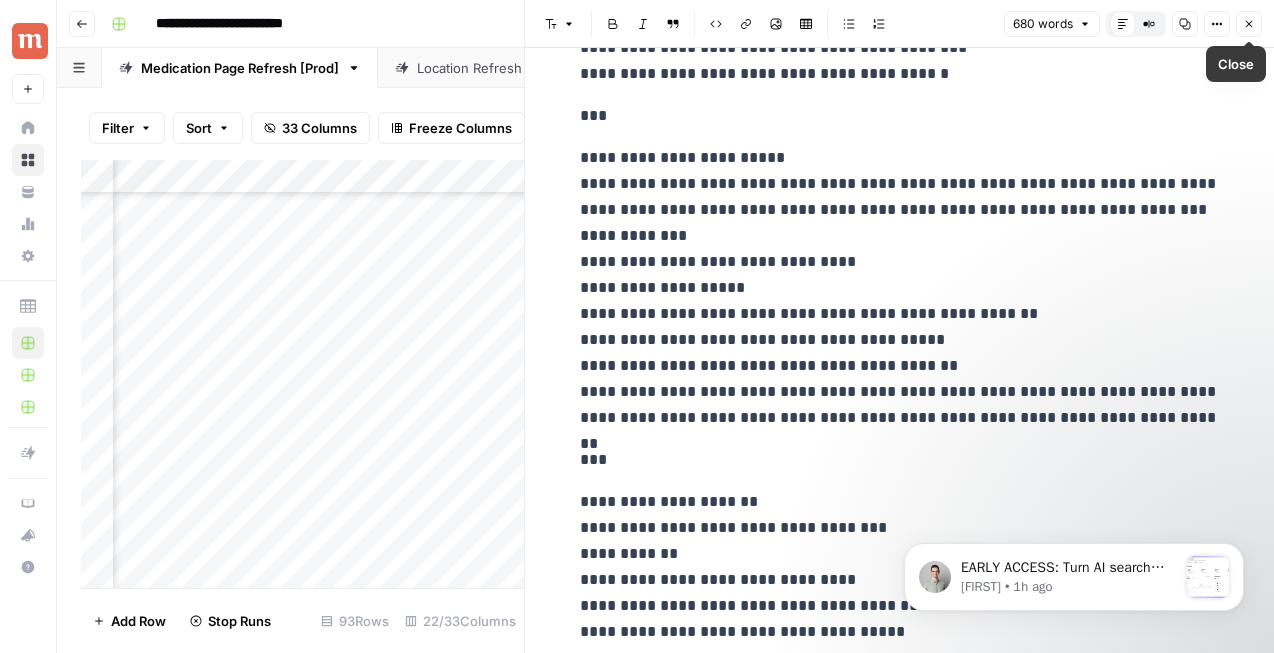 click 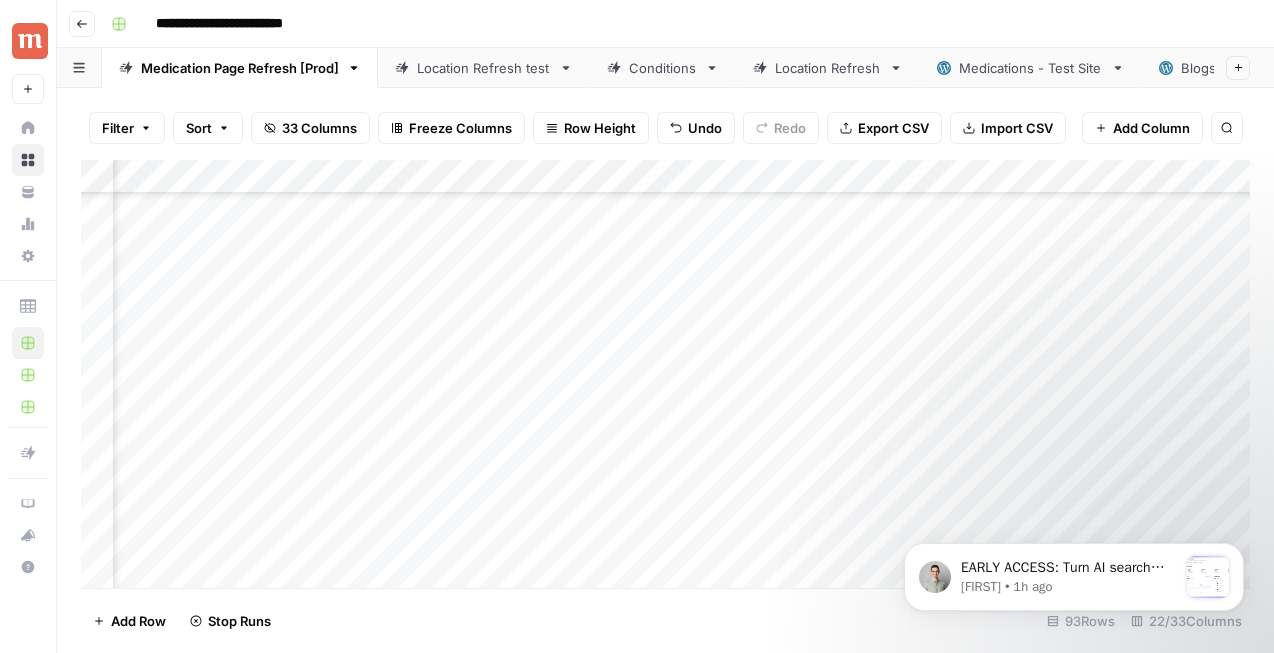 click on "Add Column" at bounding box center [665, 374] 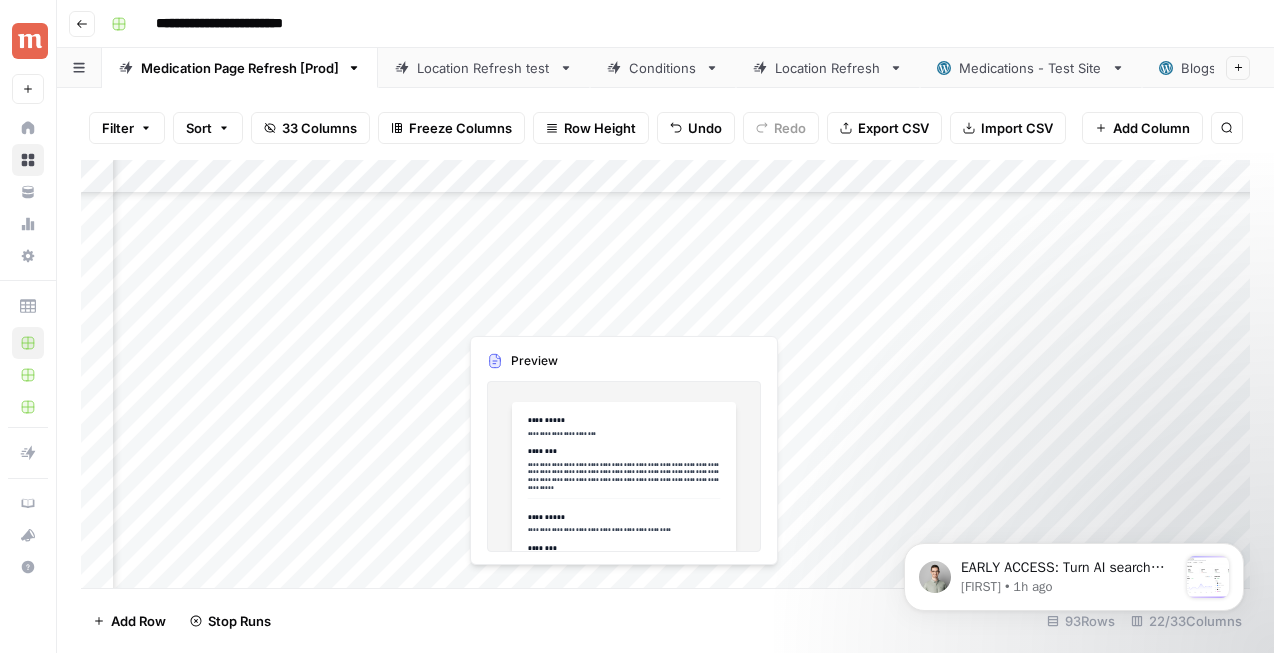 click on "Add Column" at bounding box center (665, 374) 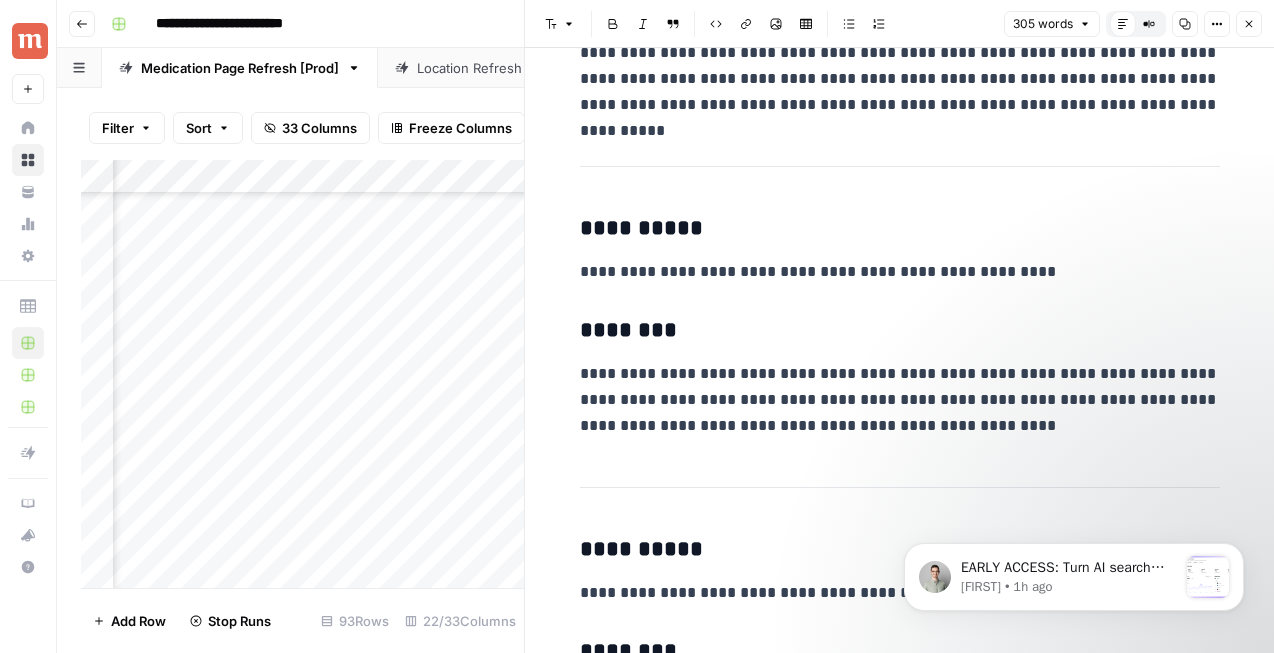 scroll, scrollTop: 204, scrollLeft: 0, axis: vertical 